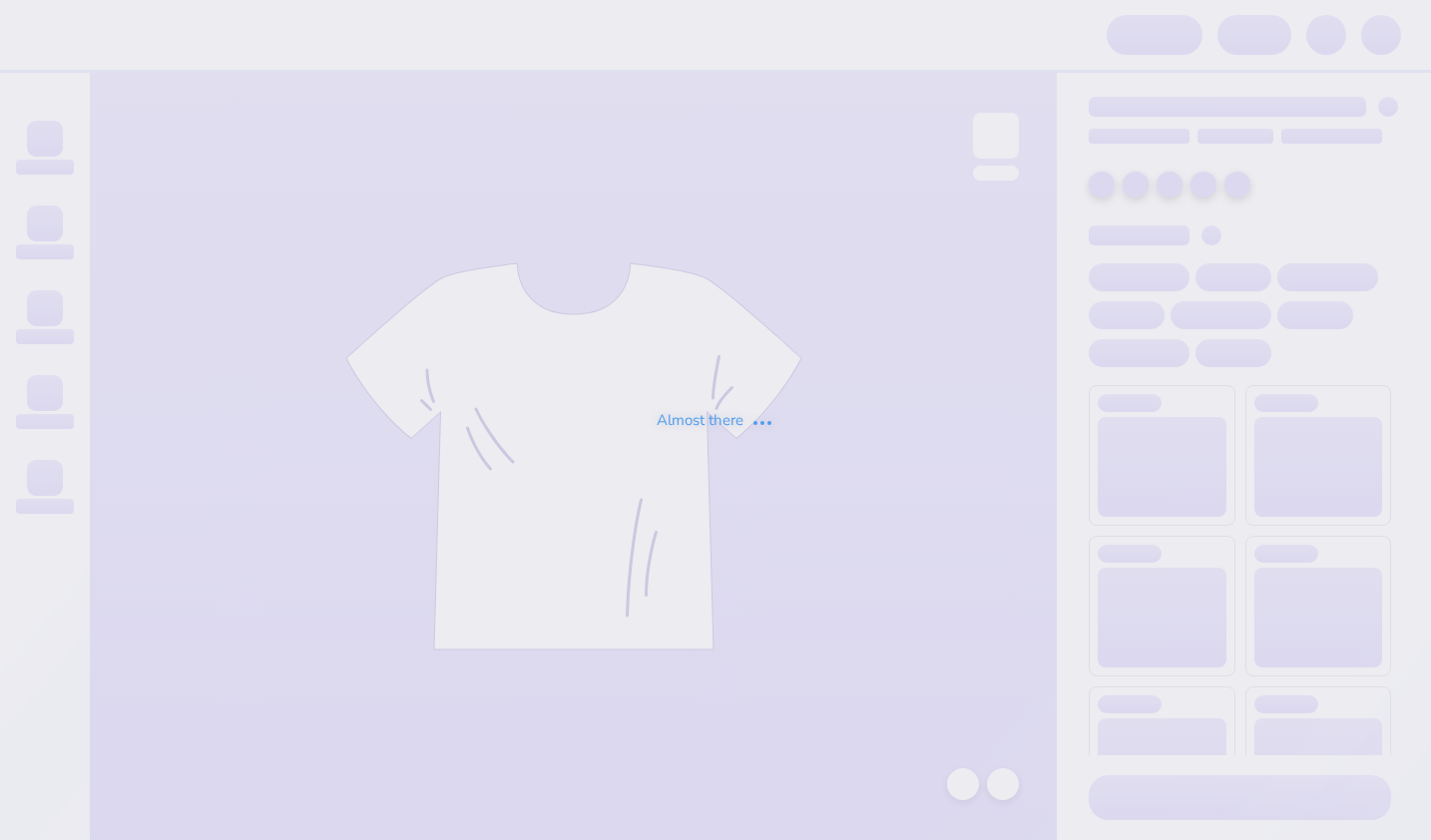 scroll, scrollTop: 0, scrollLeft: 0, axis: both 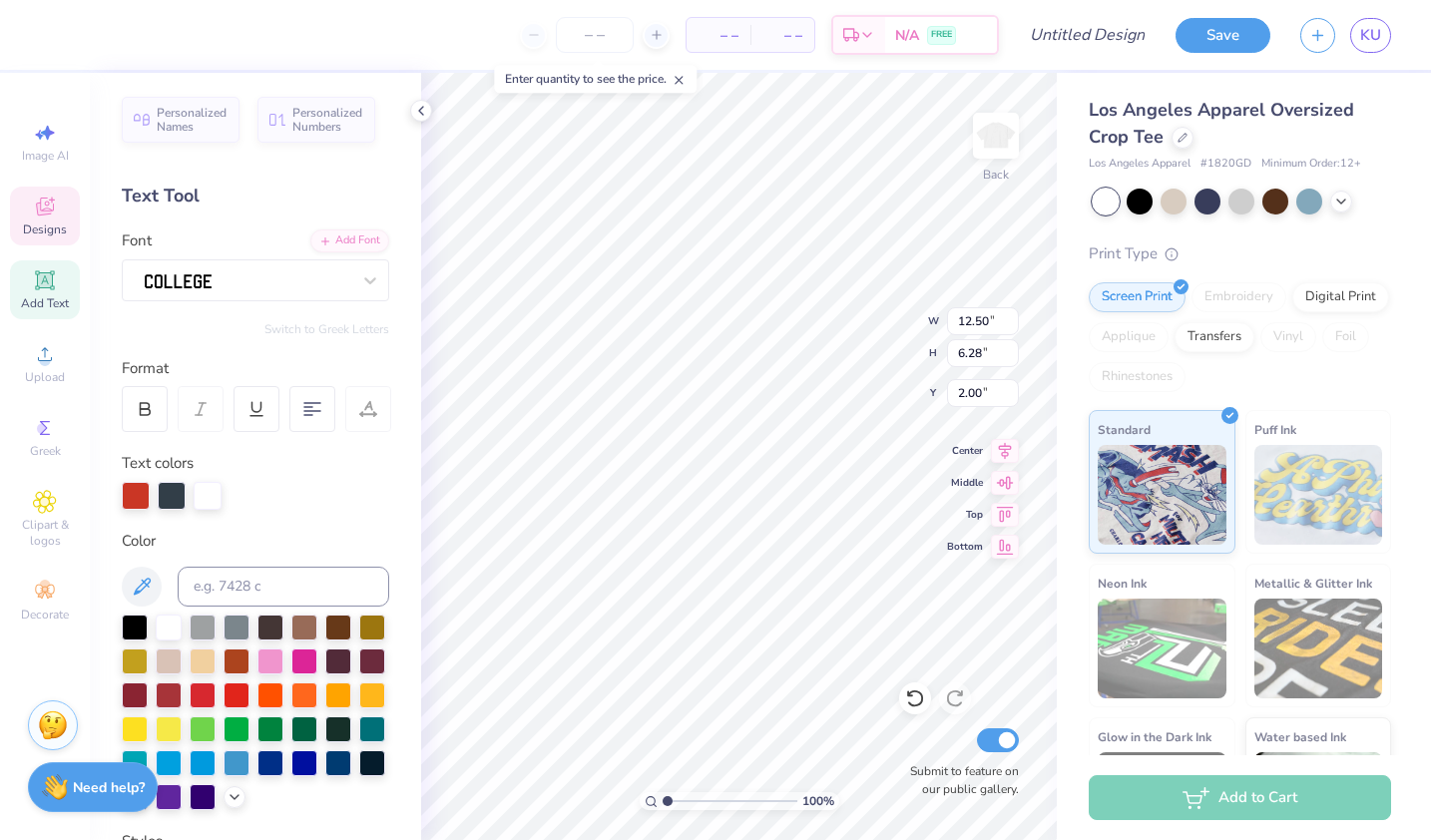 type on "G" 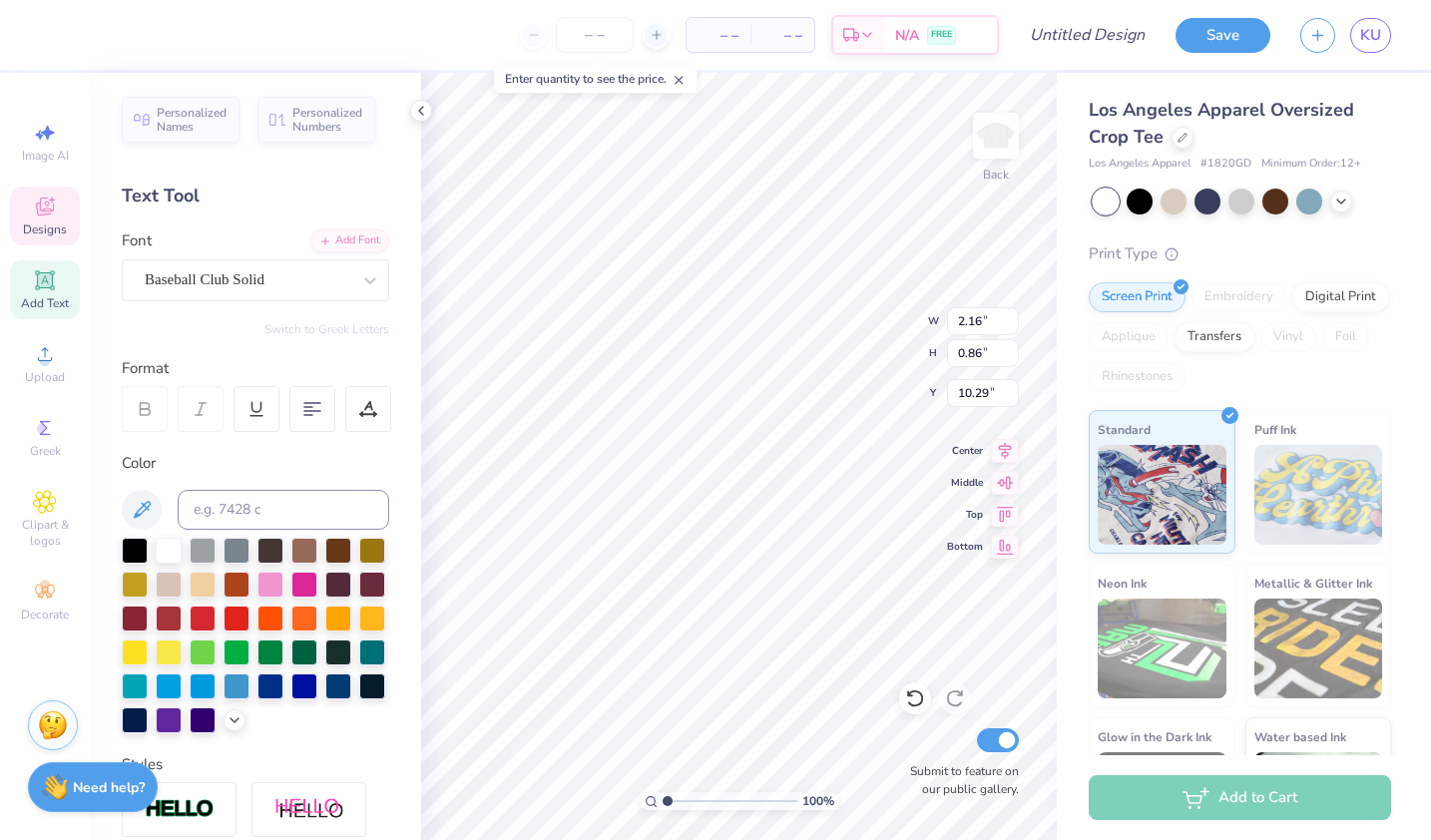scroll, scrollTop: 16, scrollLeft: 2, axis: both 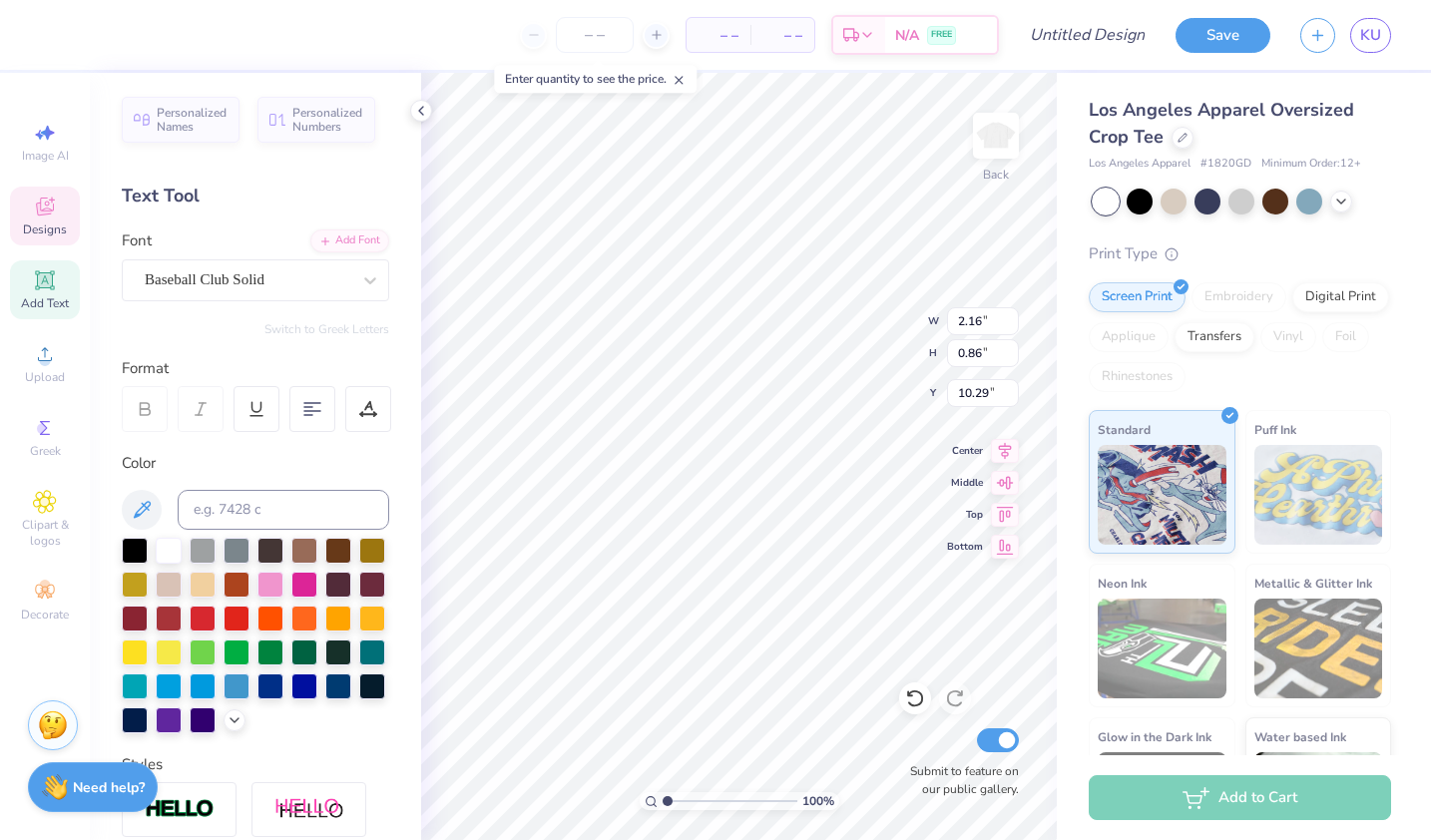 type on "bid" 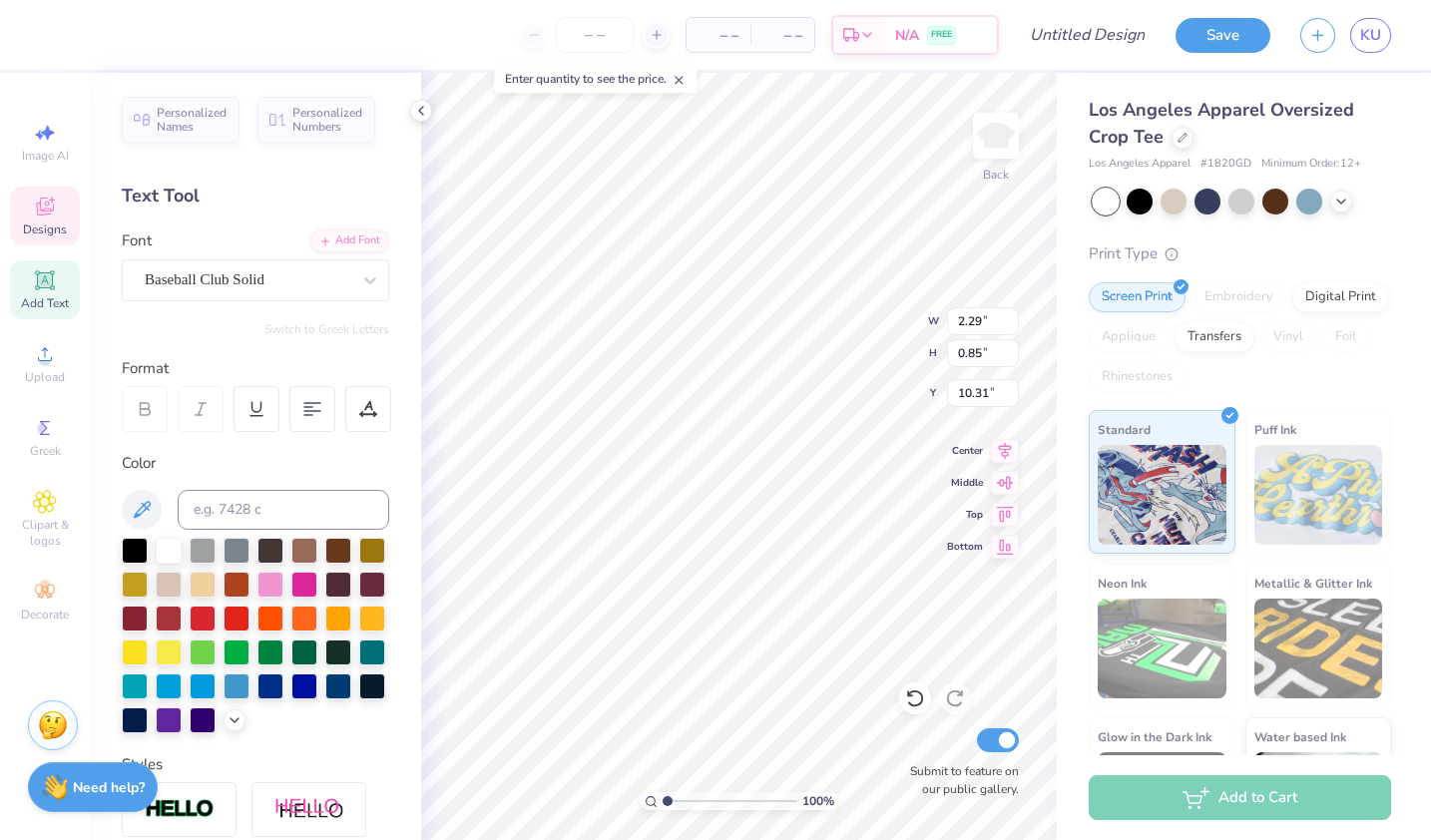 type on "2.29" 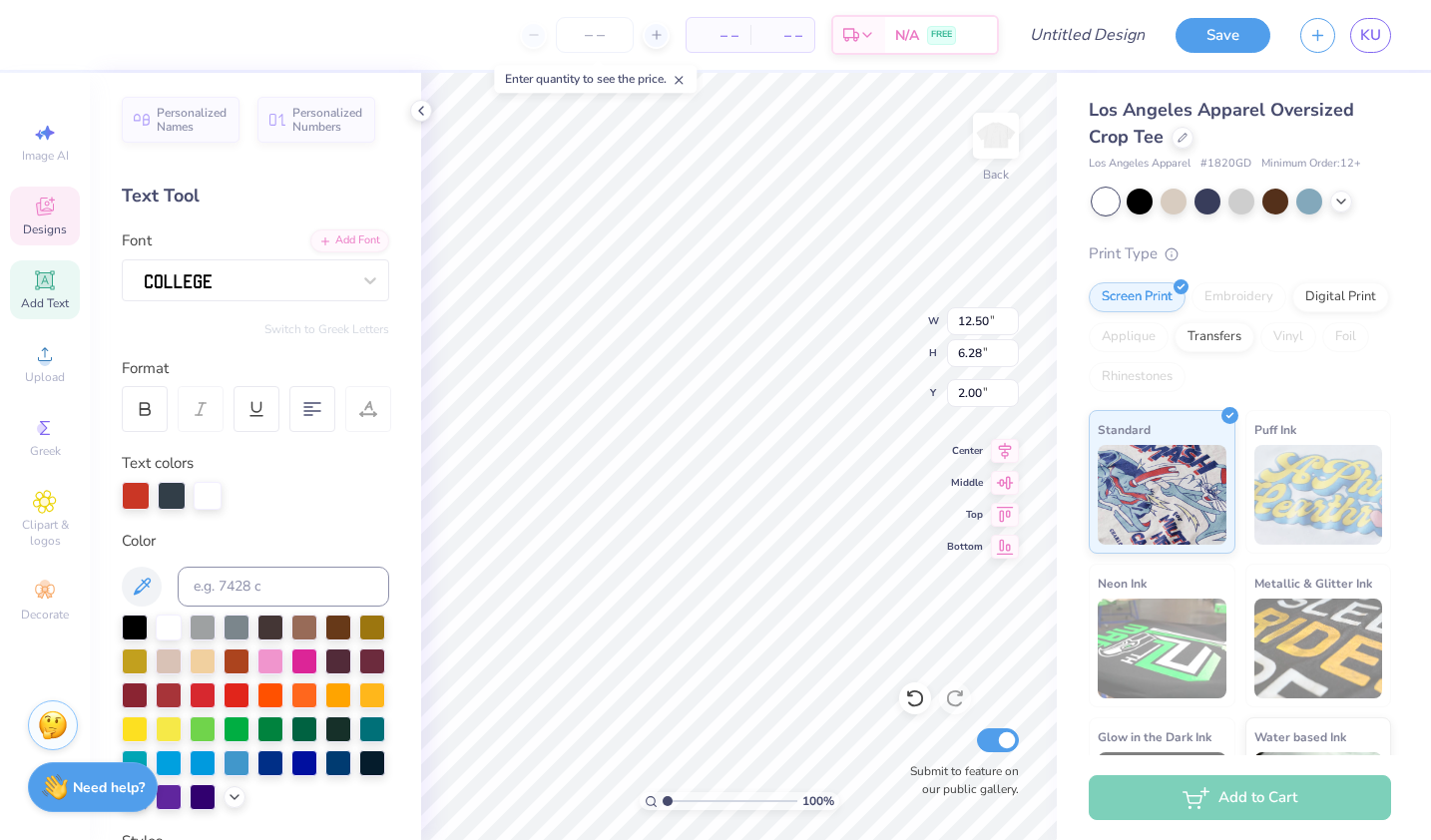 type on "12.50" 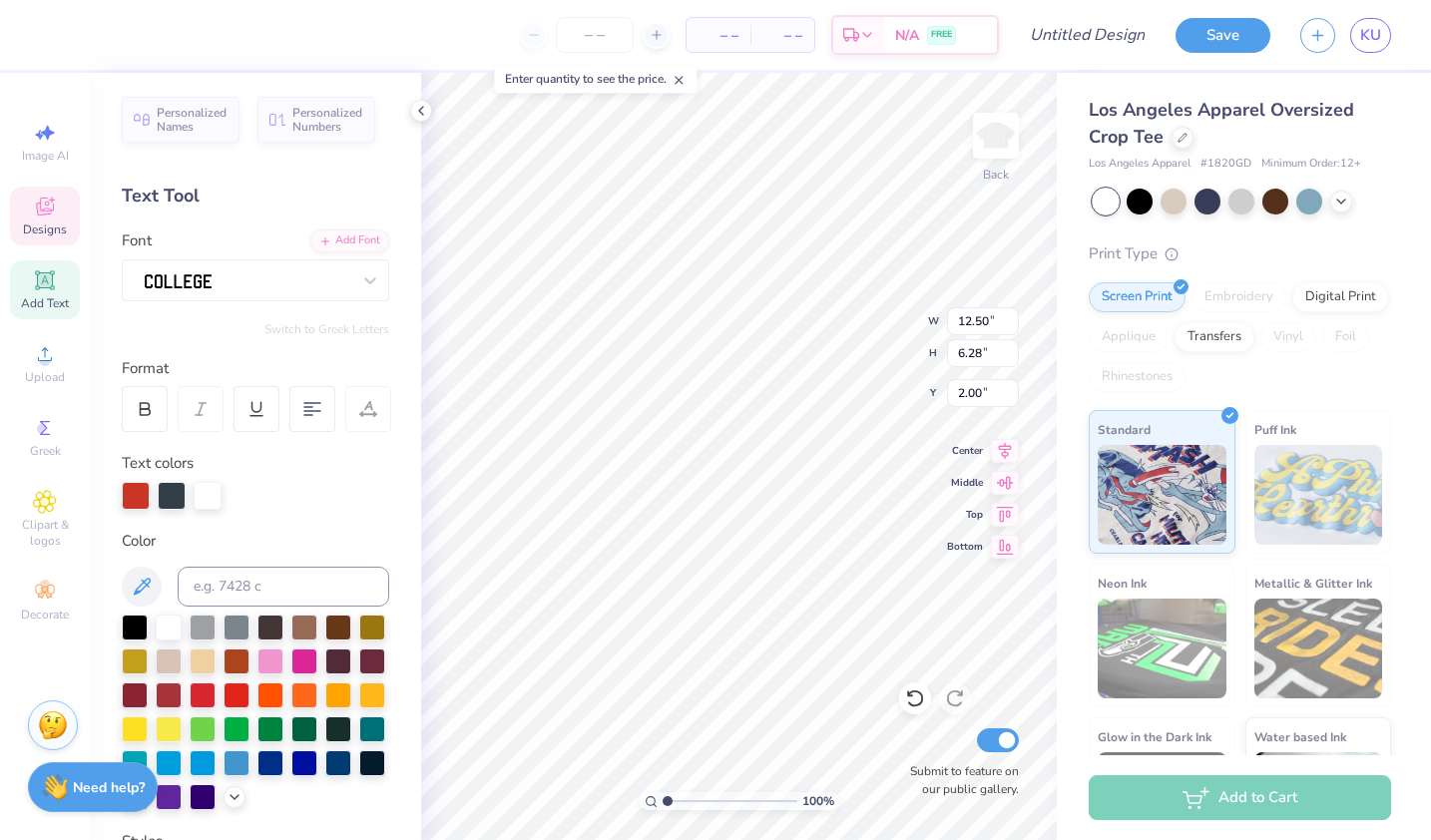 scroll, scrollTop: 16, scrollLeft: 6, axis: both 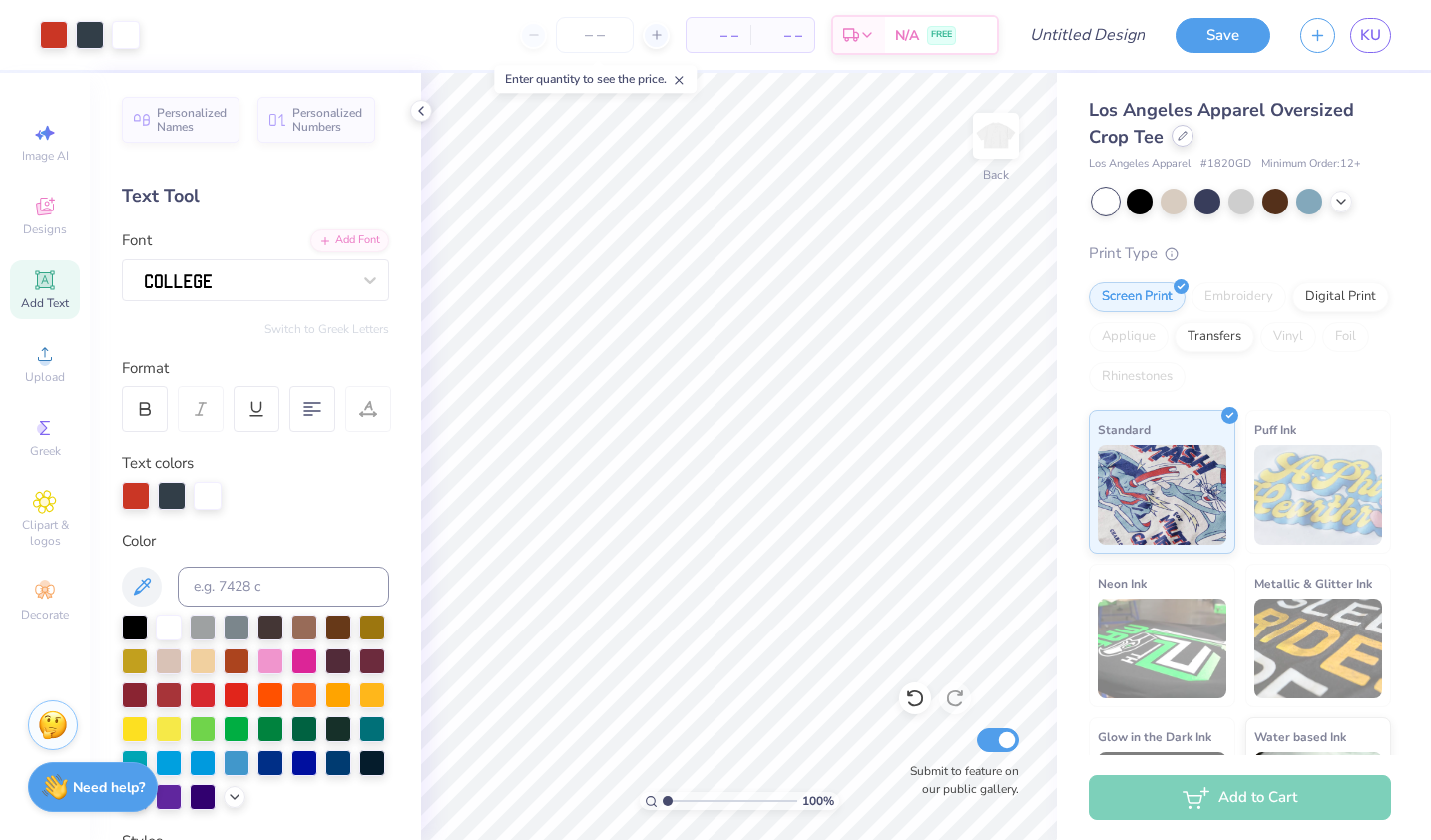click 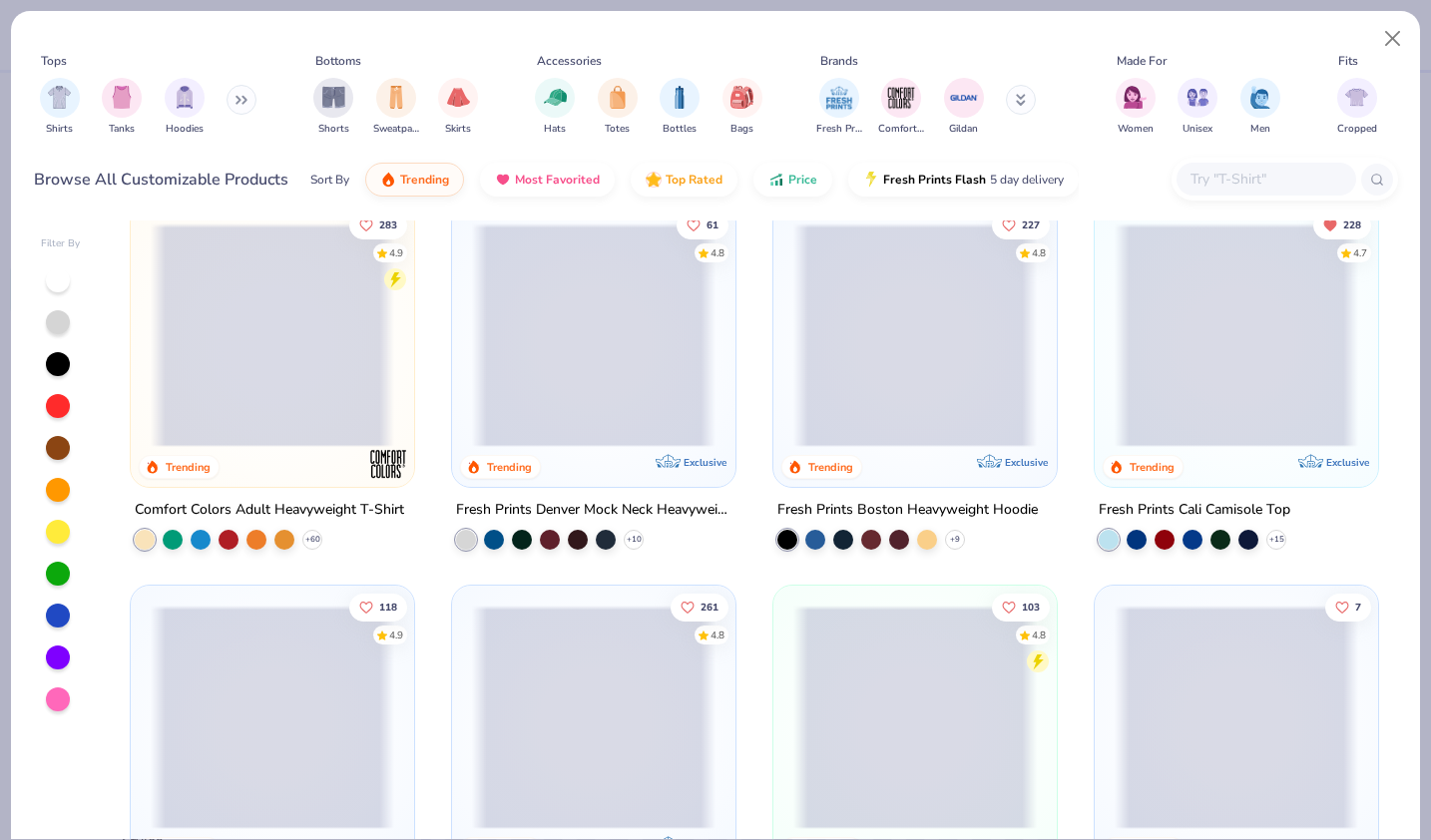 scroll, scrollTop: 0, scrollLeft: 0, axis: both 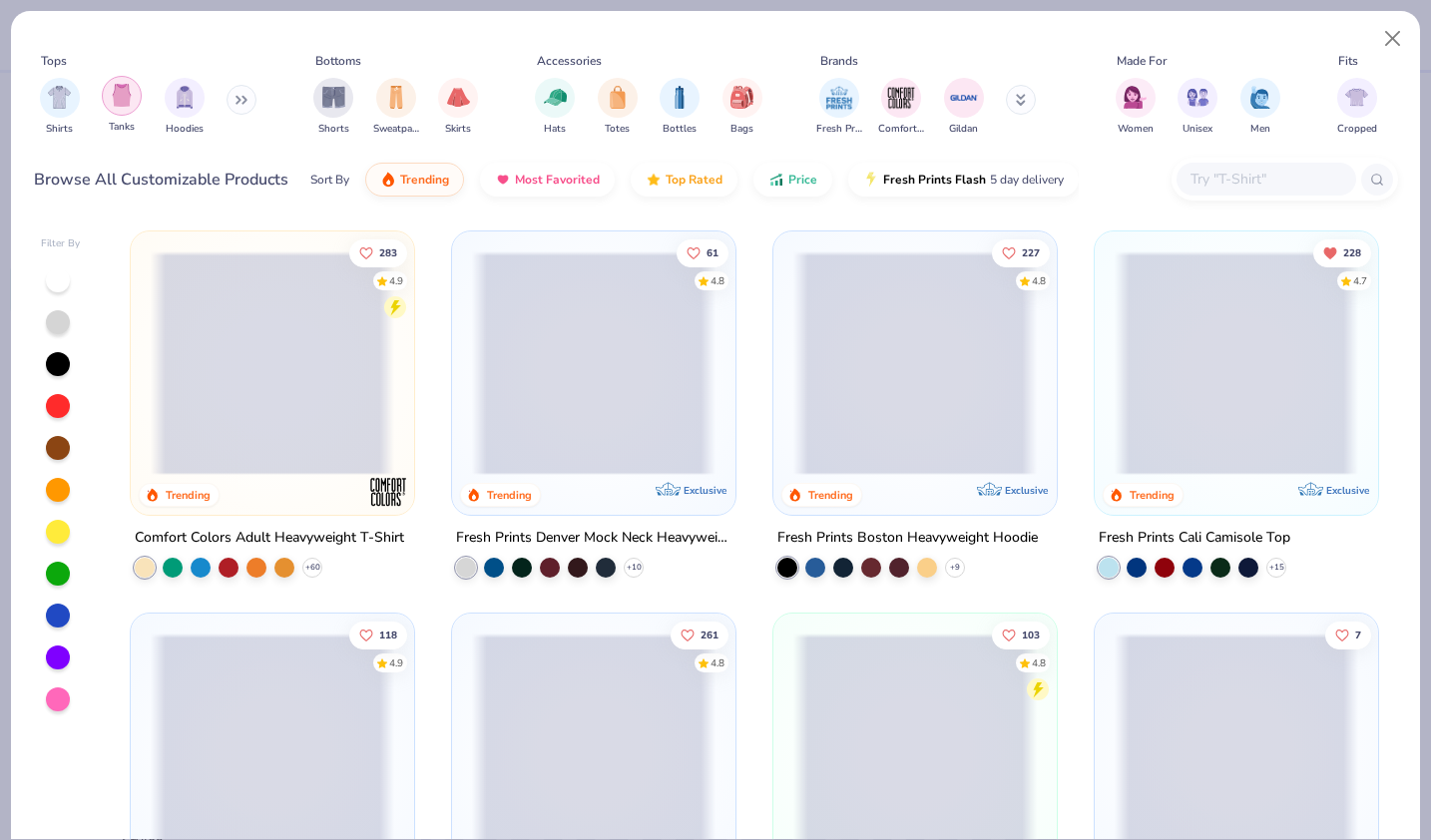click at bounding box center (122, 95) 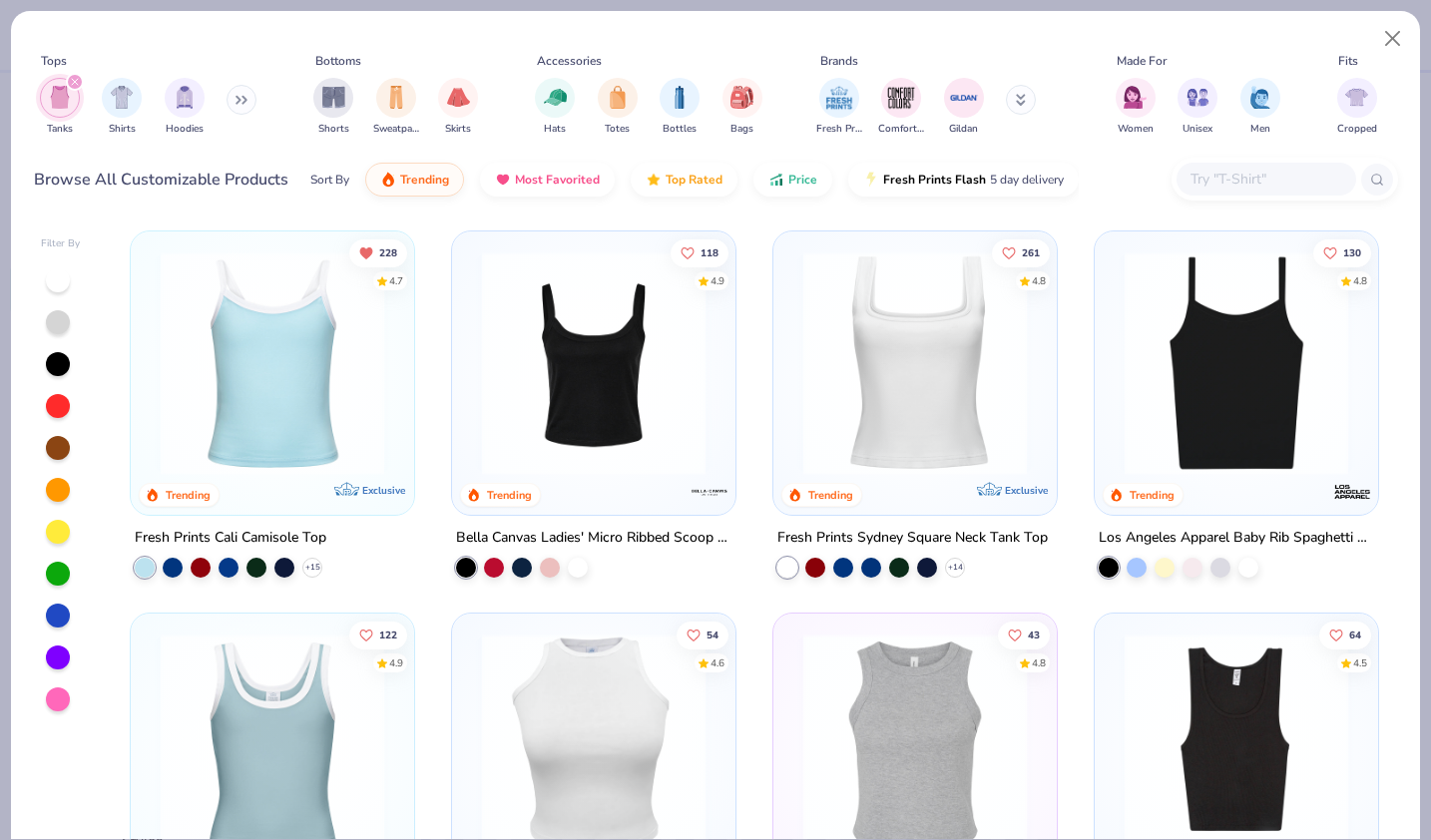 click at bounding box center [272, 363] 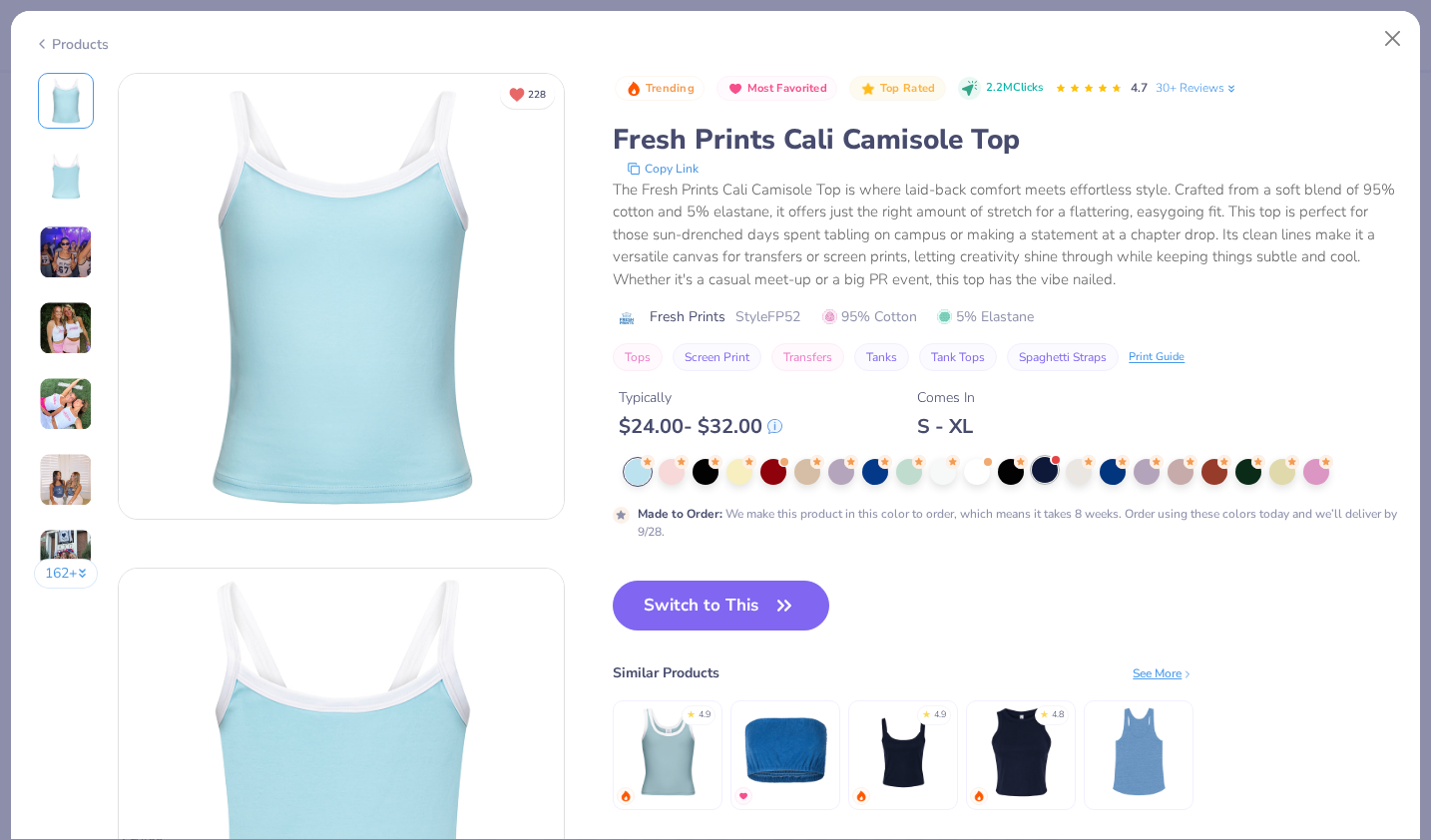 click at bounding box center (1045, 470) 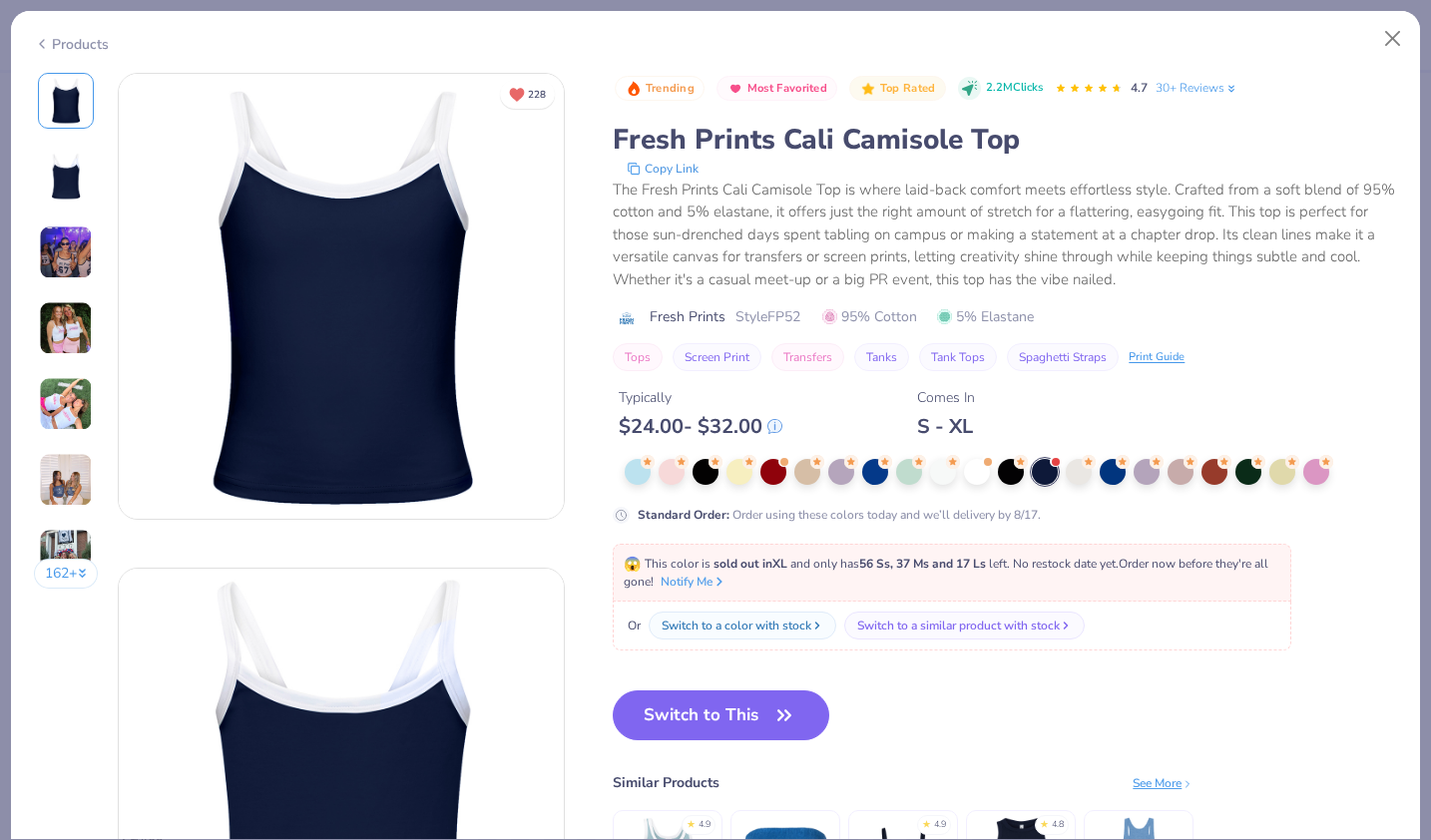 click on "Products" at bounding box center (716, 37) 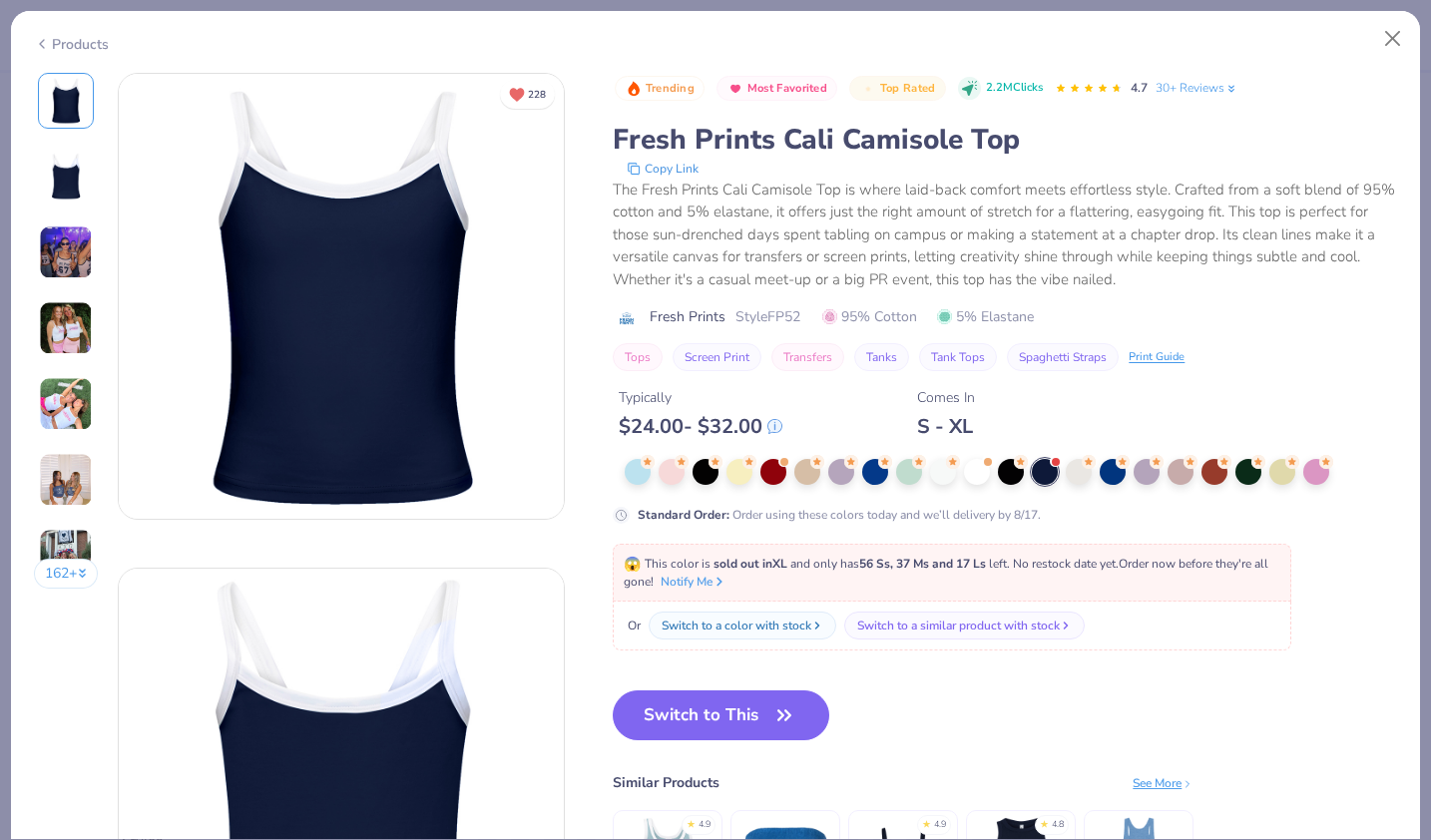click 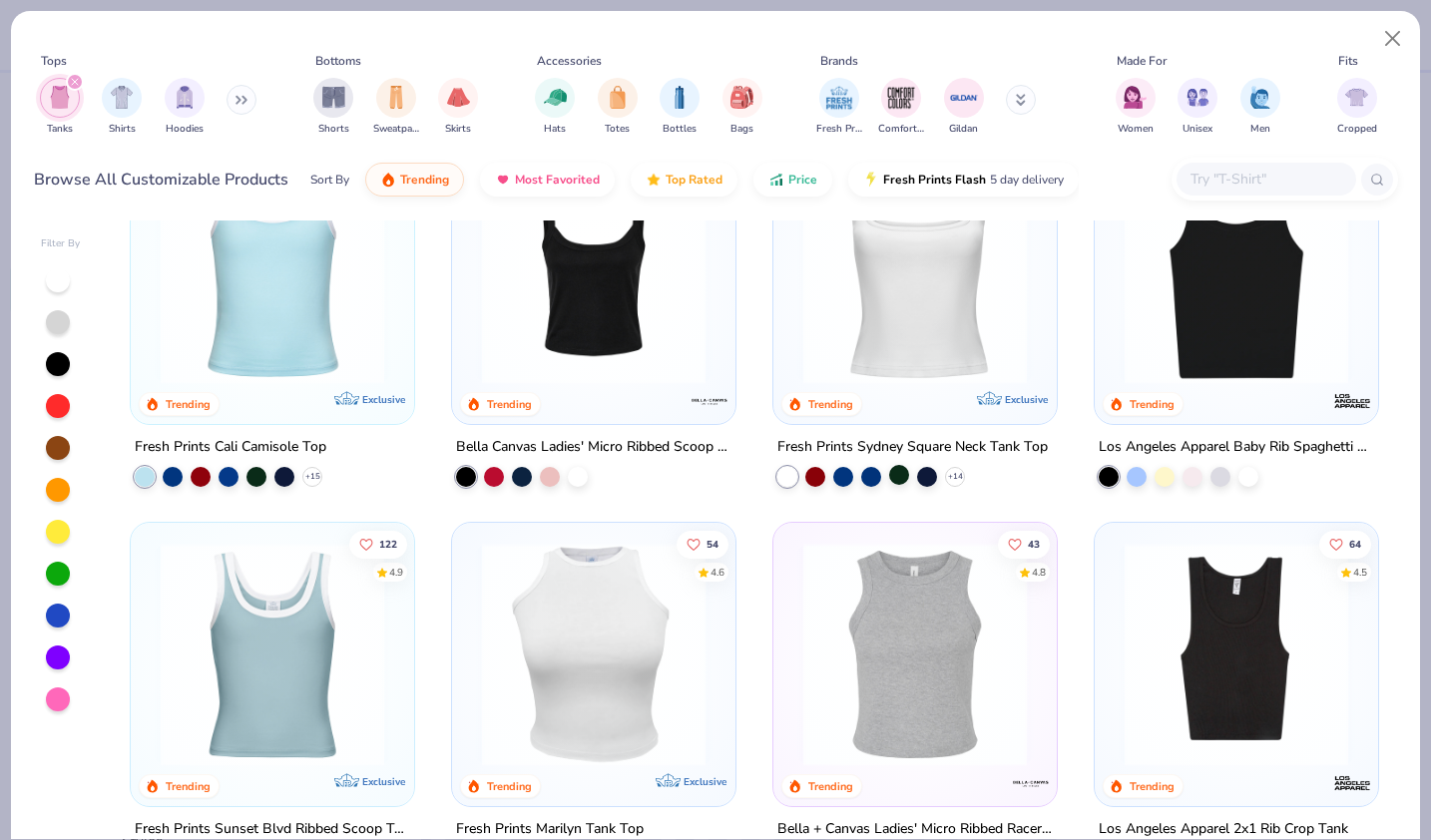 scroll, scrollTop: 220, scrollLeft: 0, axis: vertical 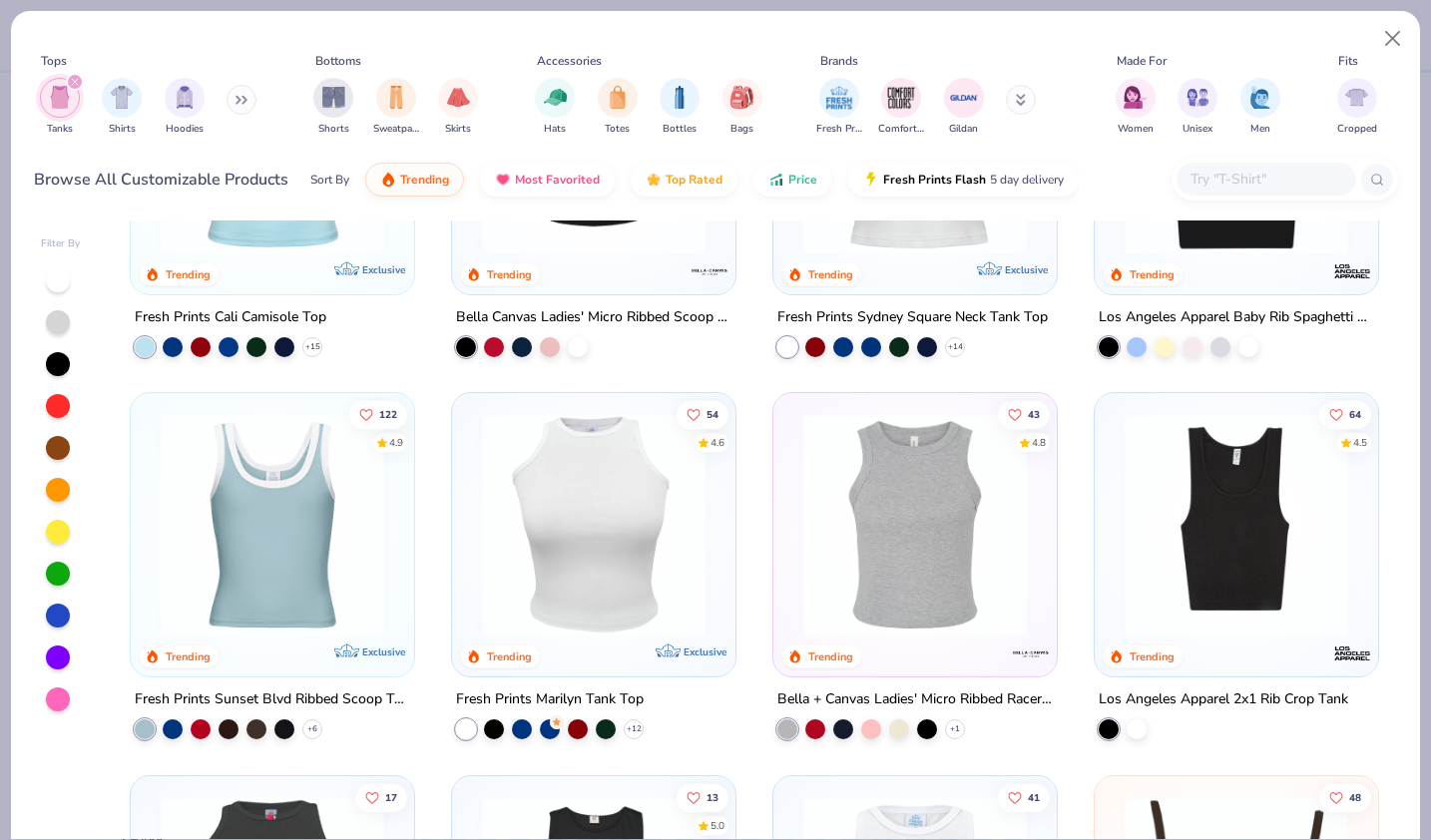 click at bounding box center [272, 525] 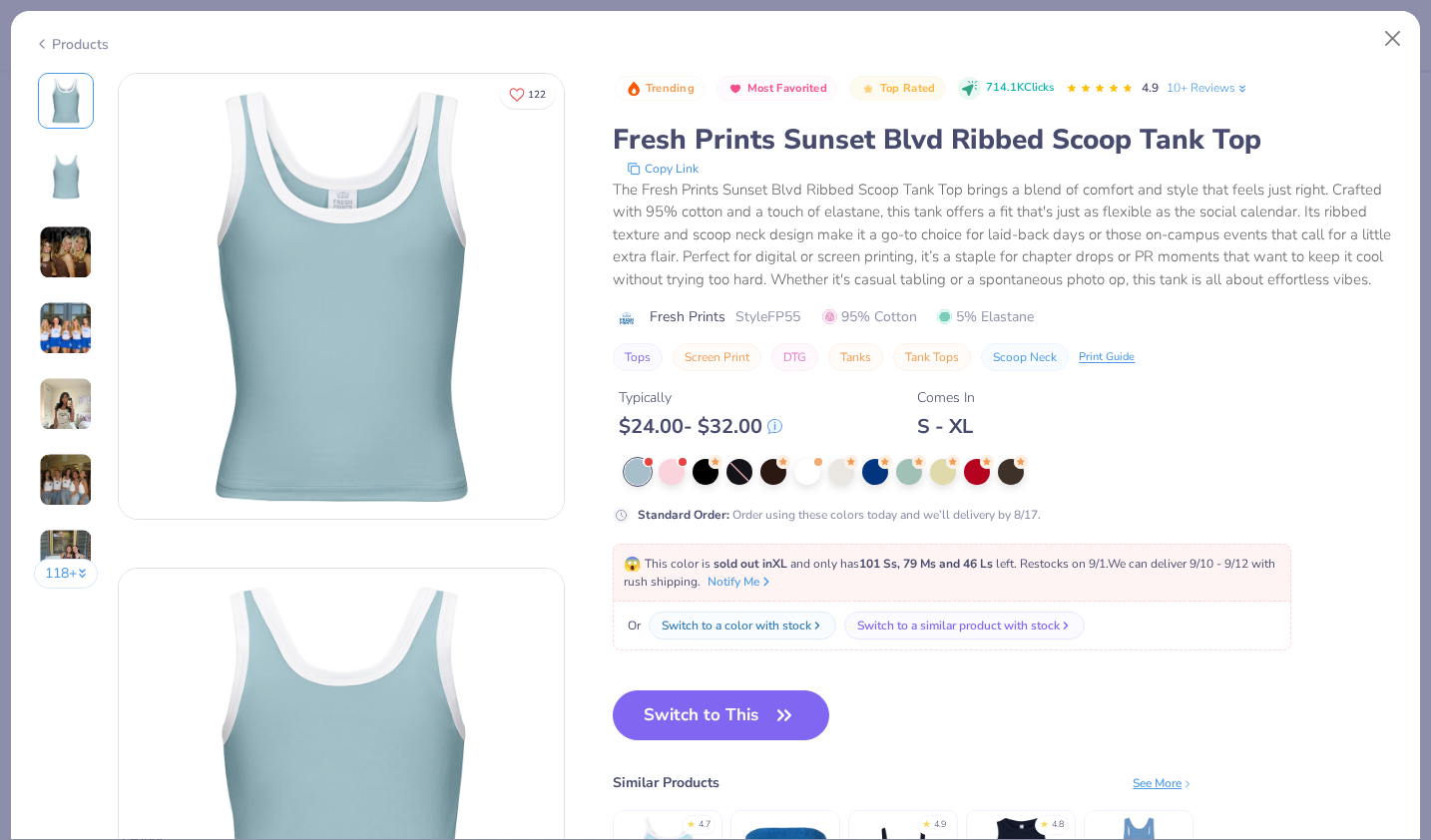 click on "Products" at bounding box center (71, 44) 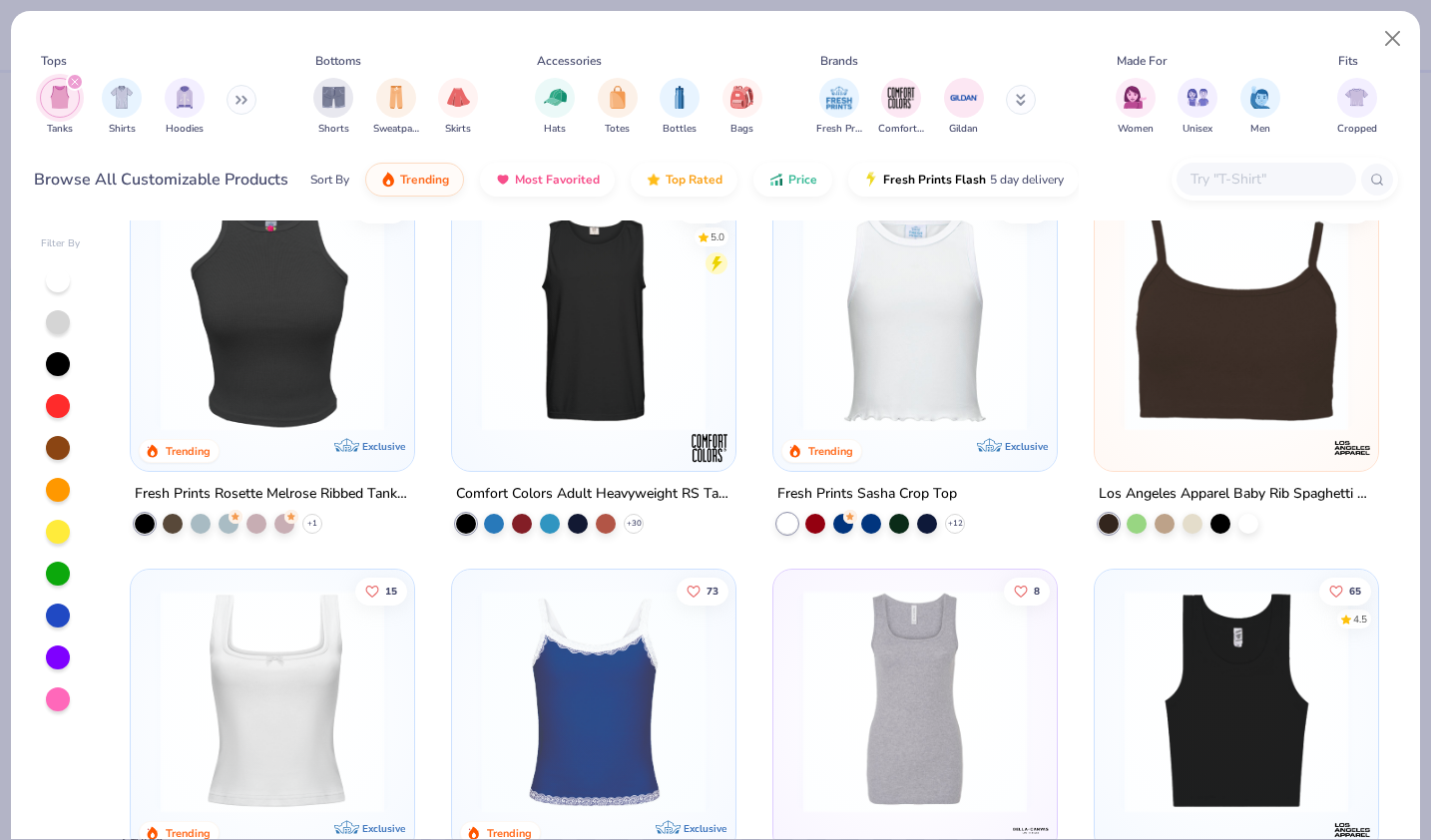 scroll, scrollTop: 0, scrollLeft: 0, axis: both 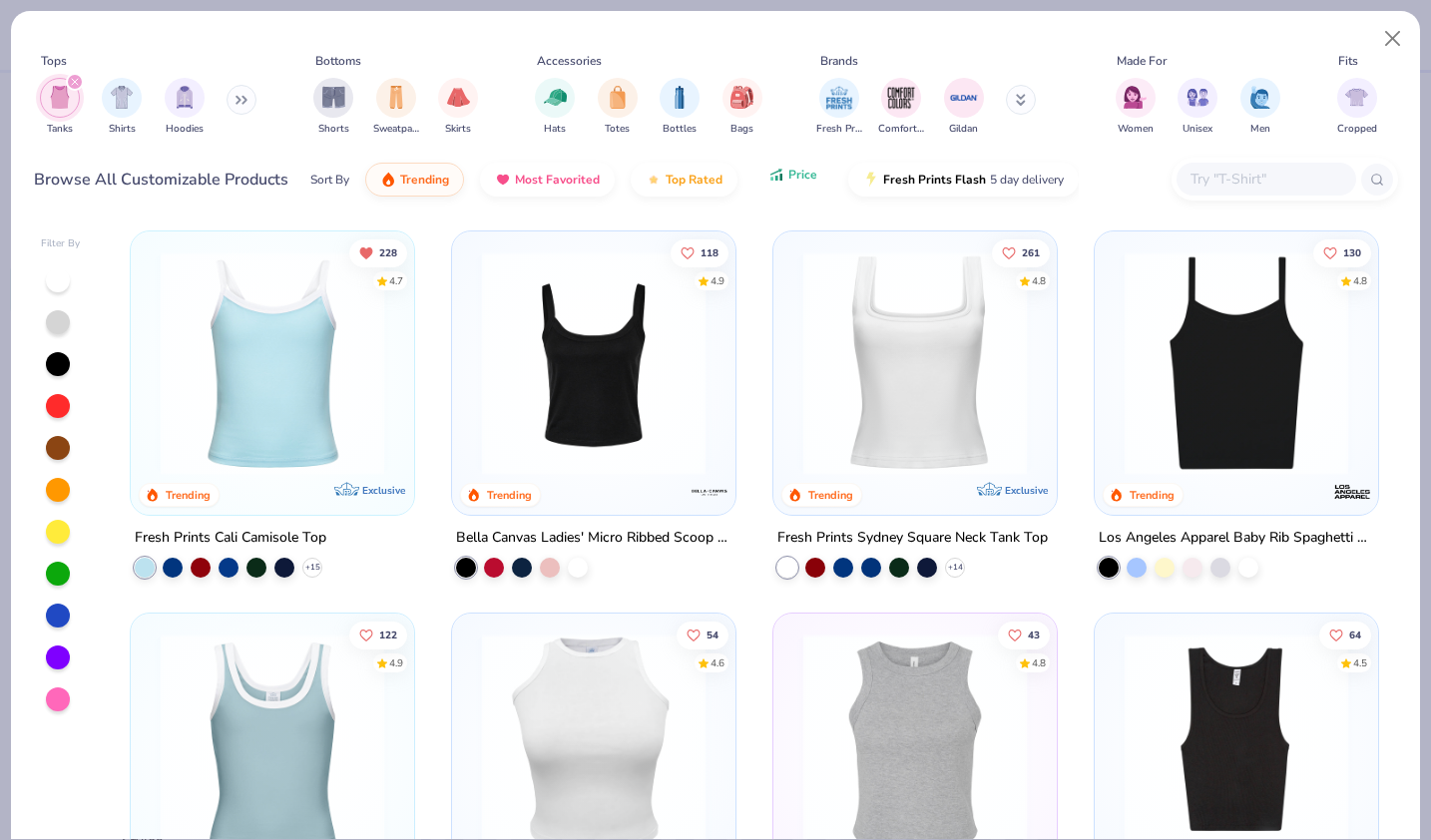 click on "Price" at bounding box center [802, 175] 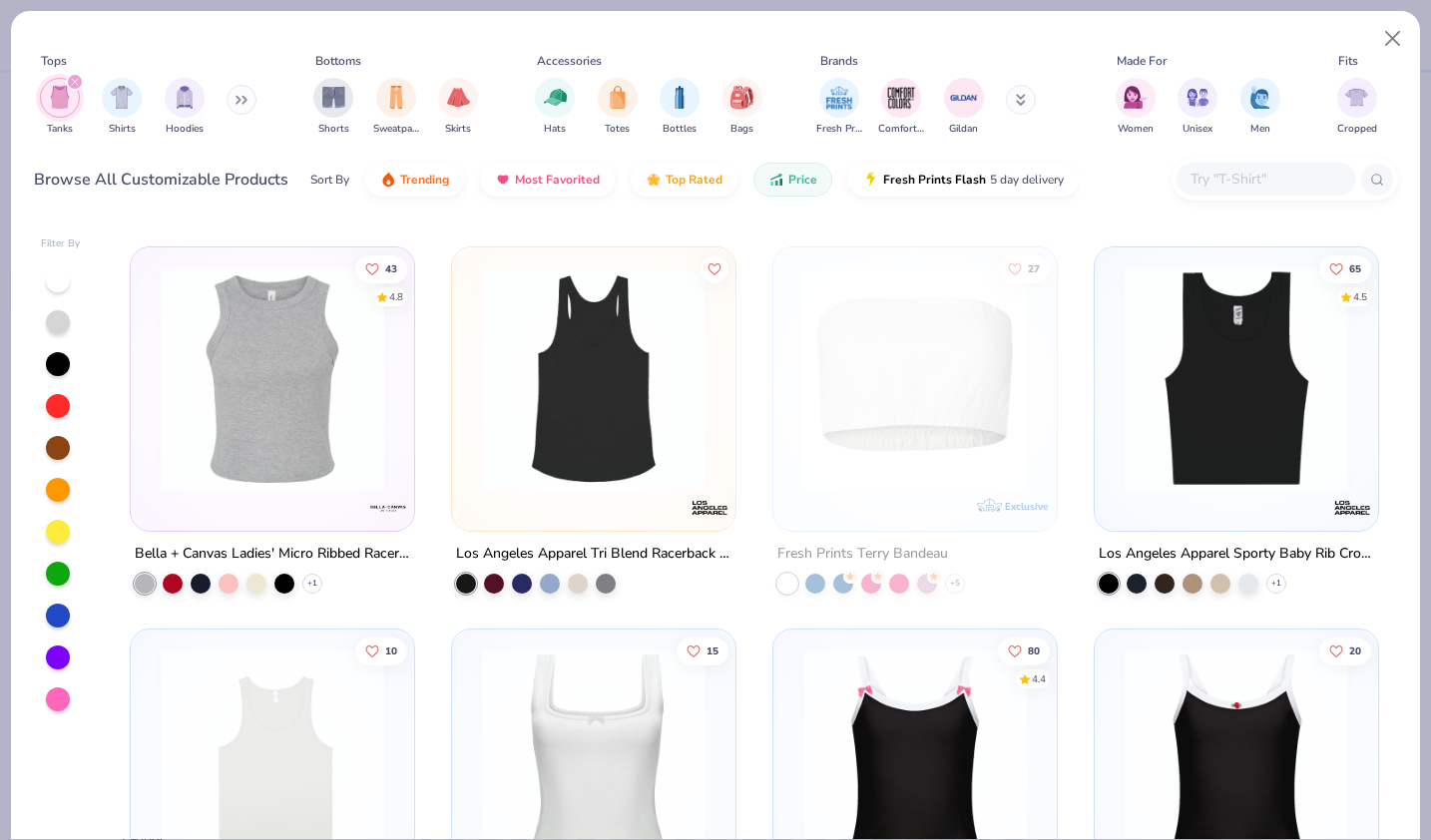scroll, scrollTop: 3041, scrollLeft: 0, axis: vertical 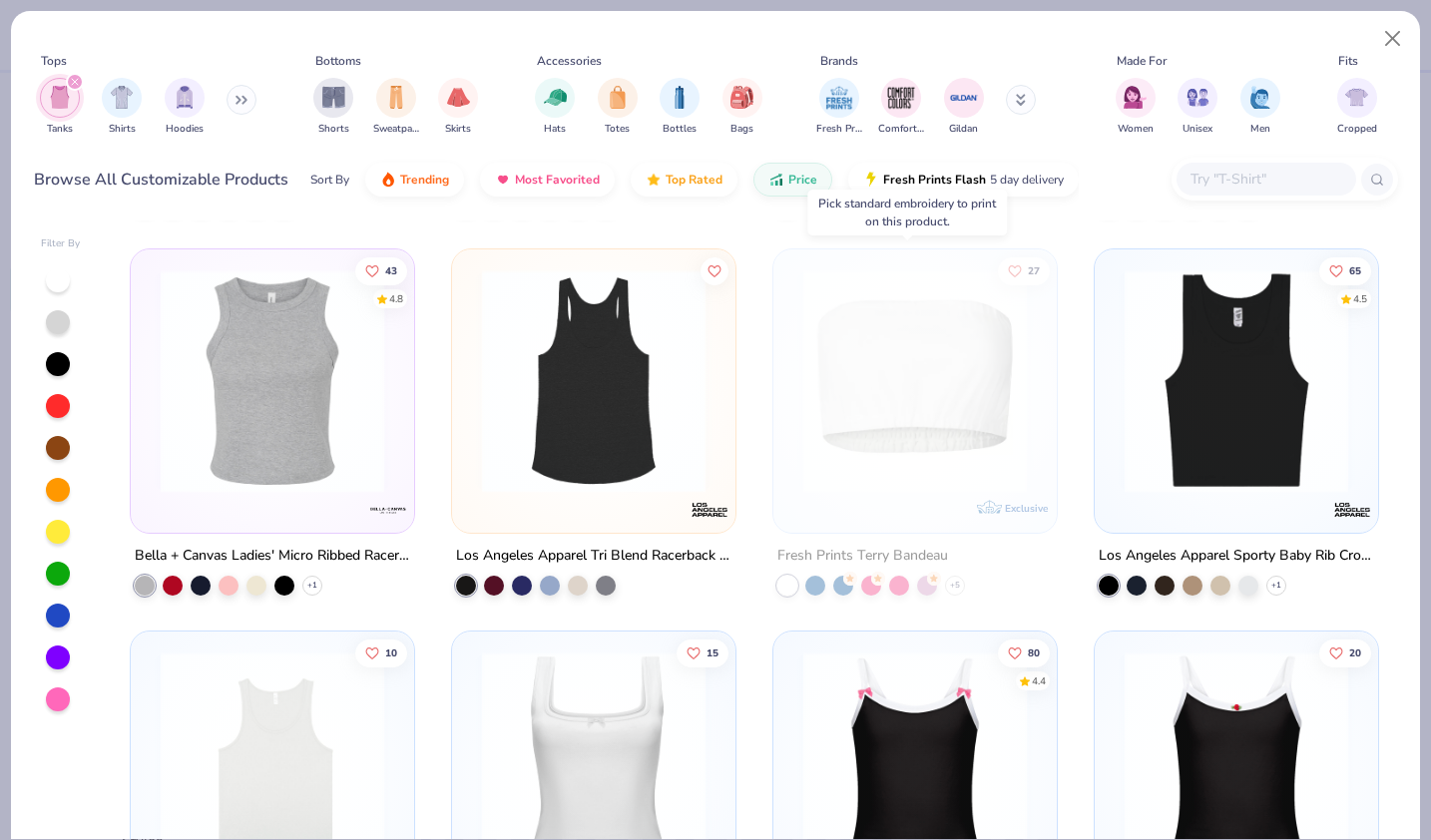 click at bounding box center [915, 381] 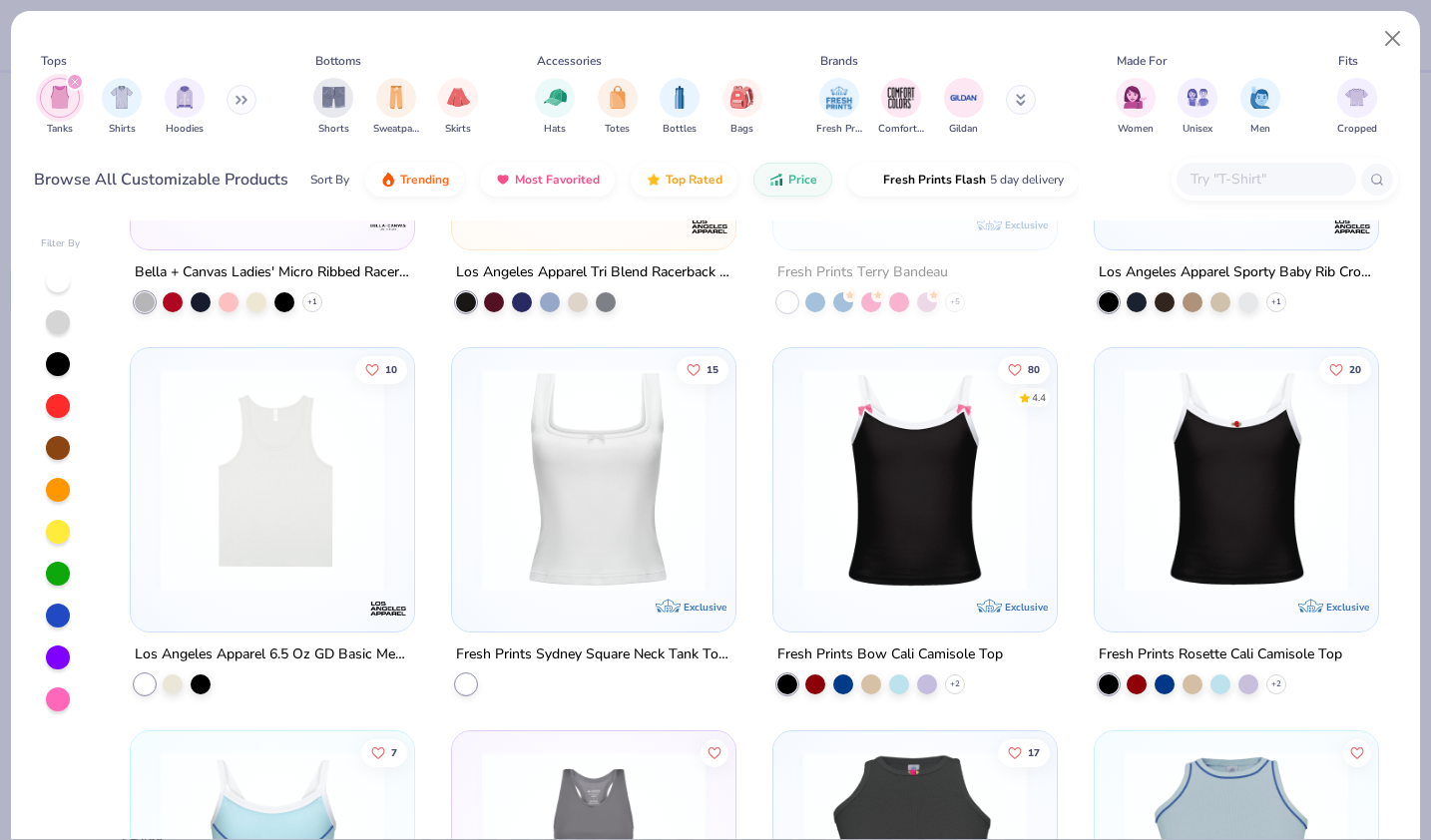 scroll, scrollTop: 3326, scrollLeft: 0, axis: vertical 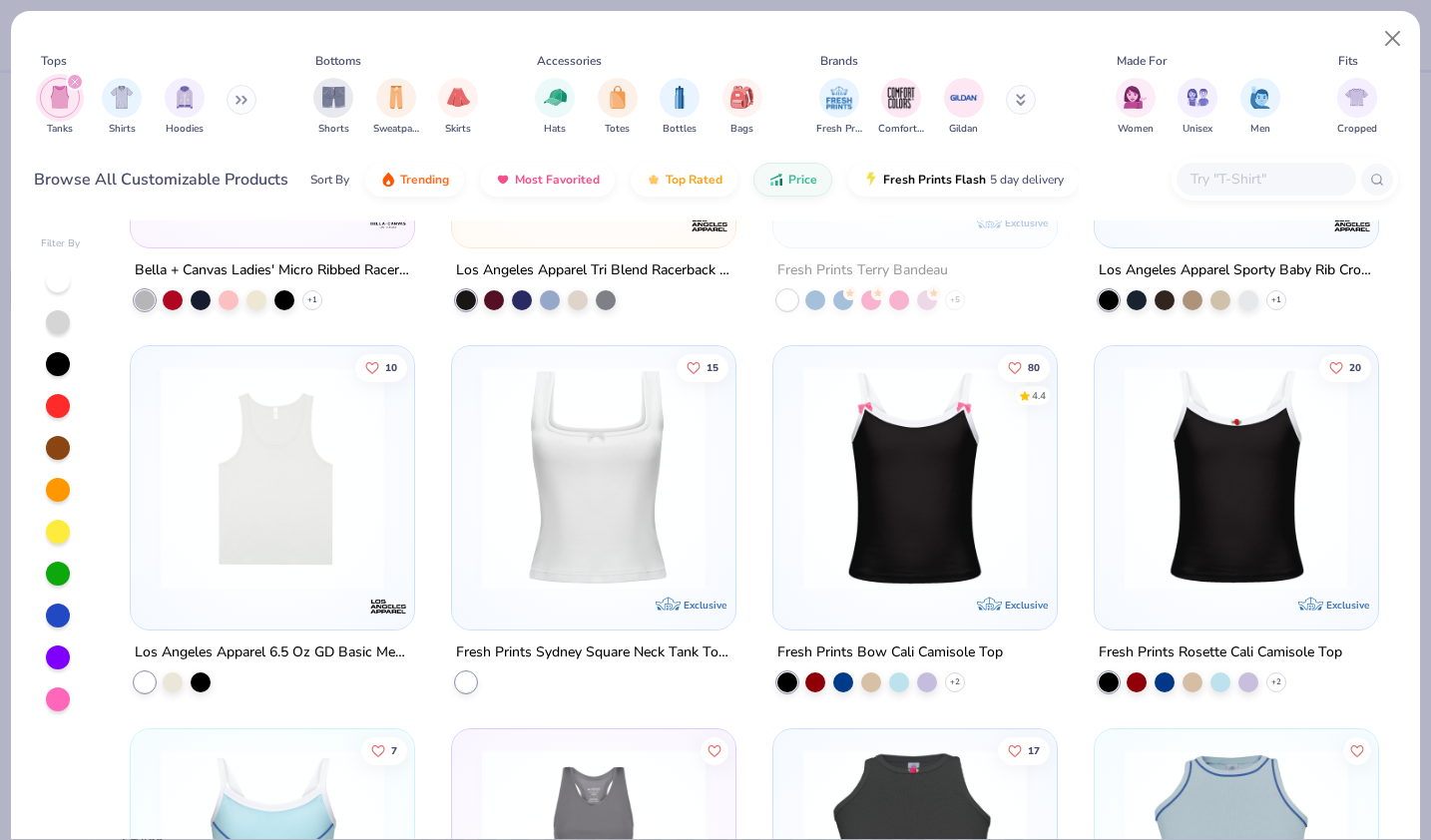 click at bounding box center [915, 478] 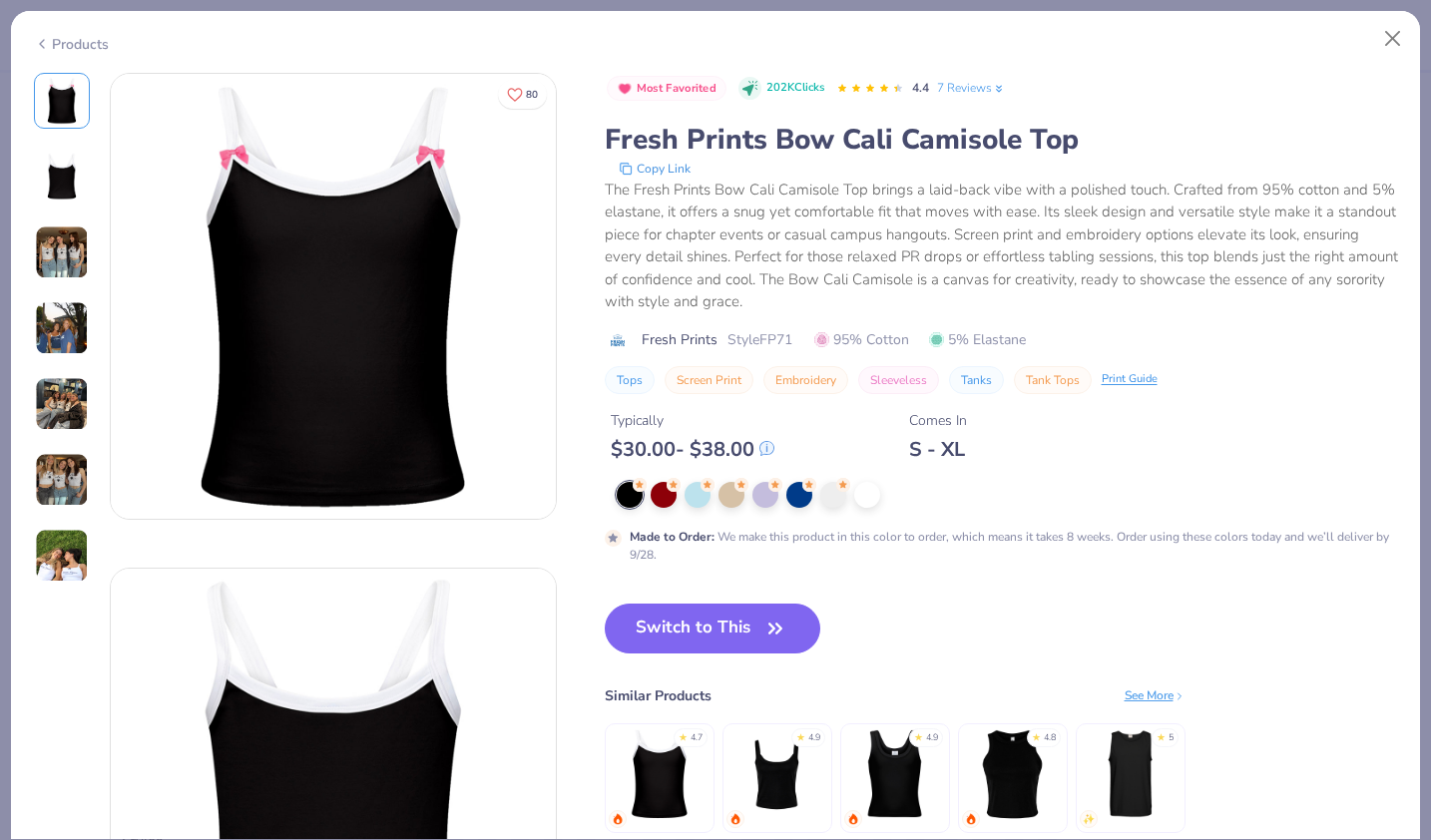 click on "Products" at bounding box center (71, 44) 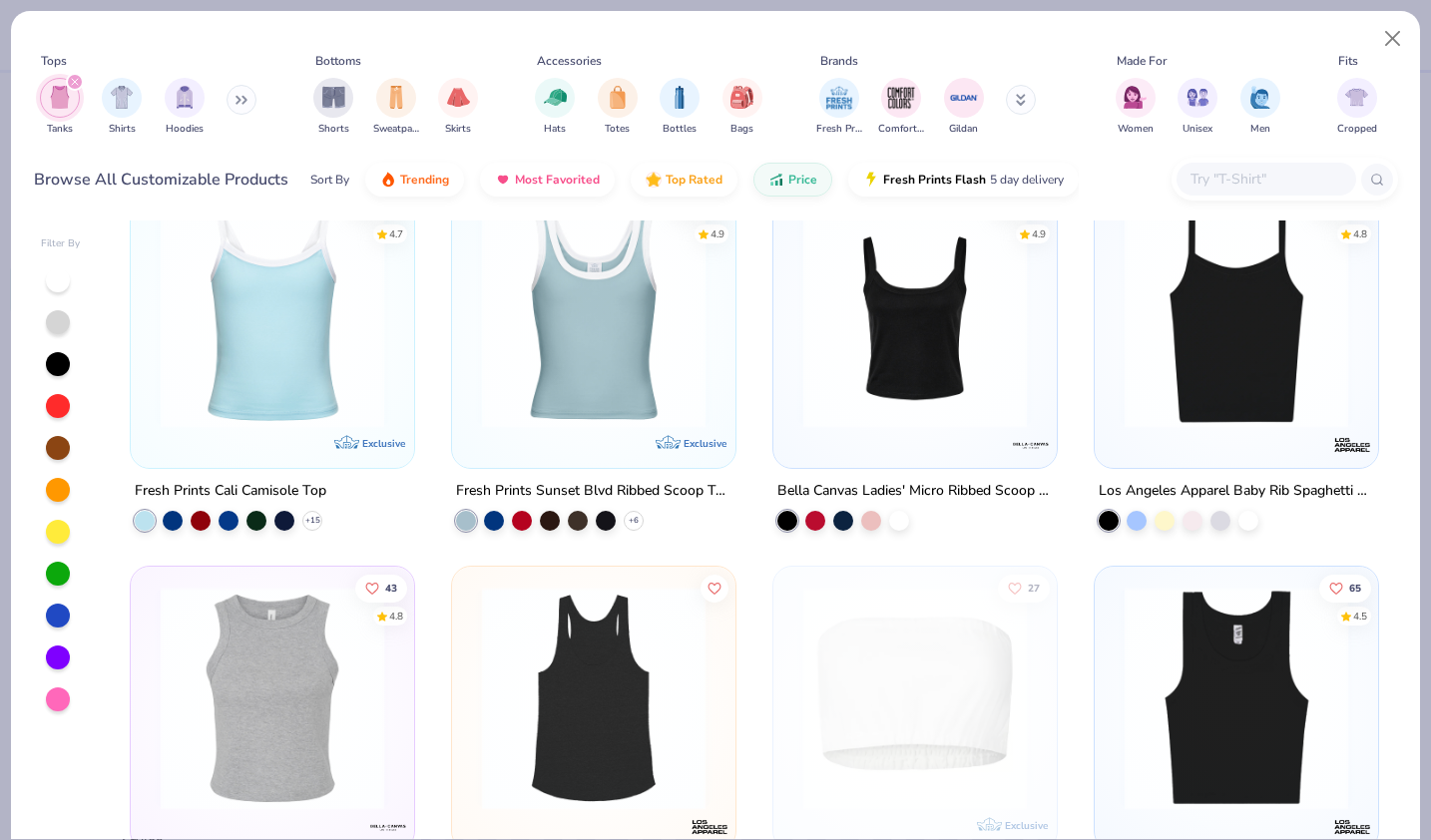 scroll, scrollTop: 2550, scrollLeft: 0, axis: vertical 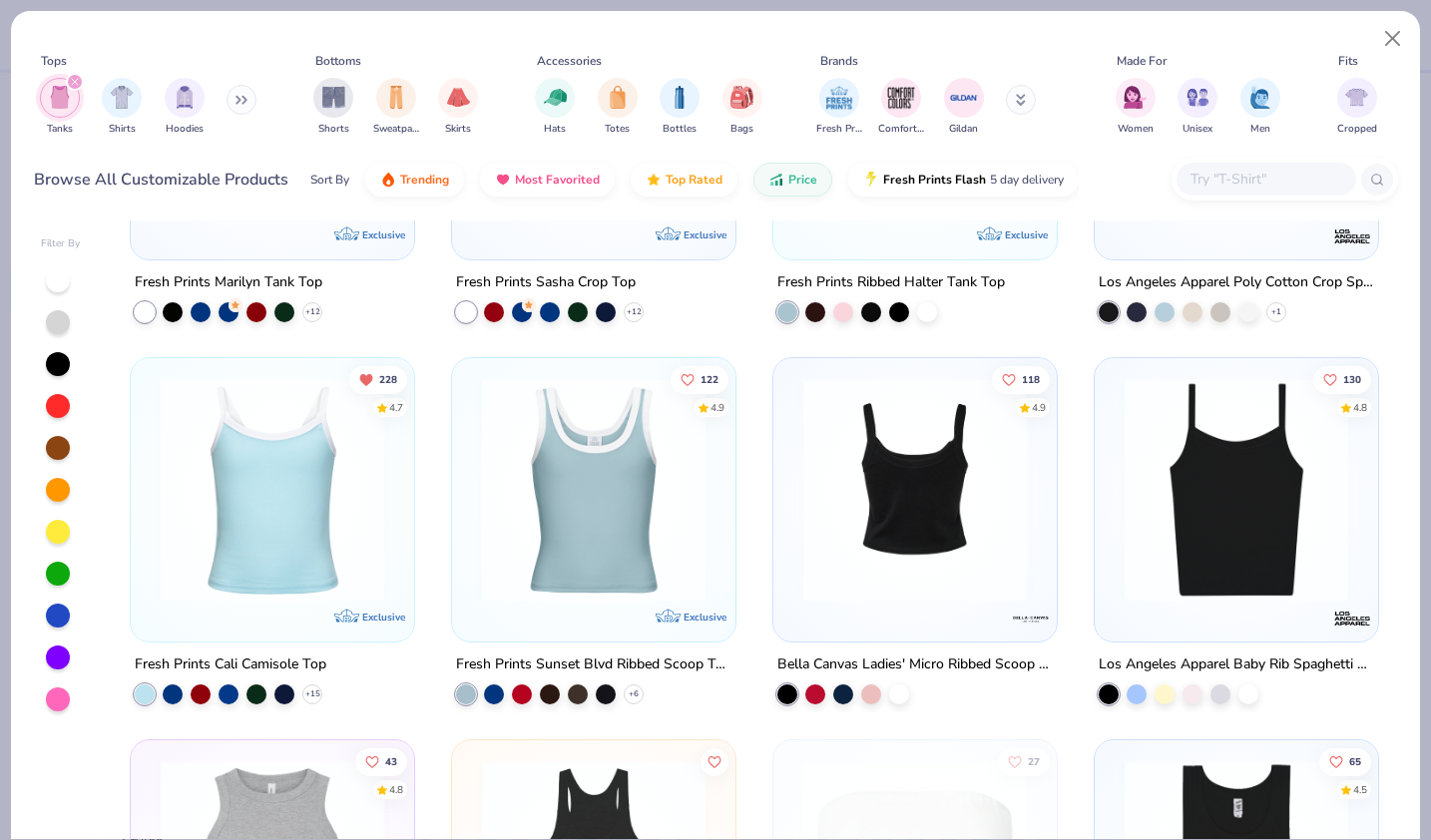 click at bounding box center [915, 490] 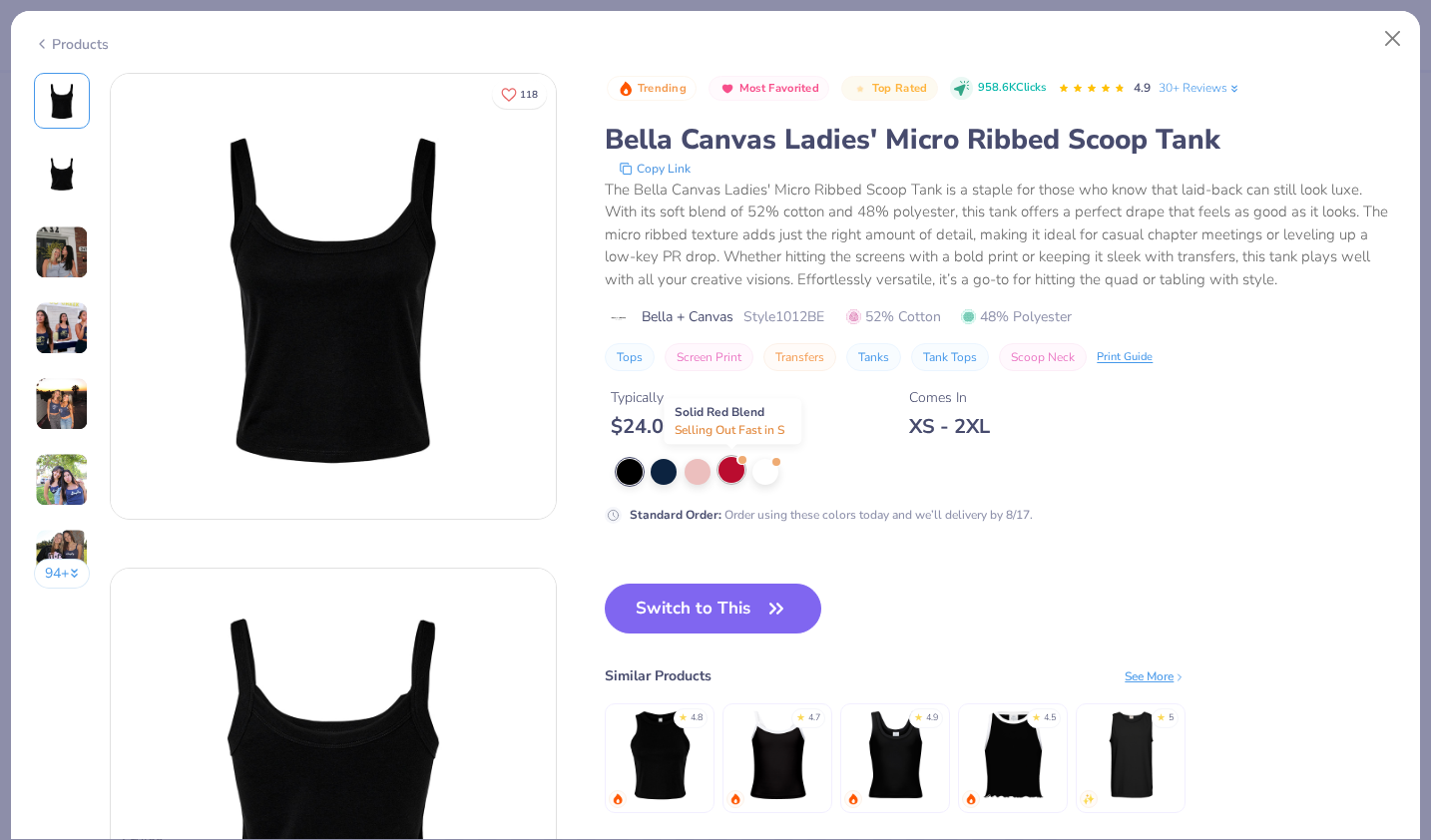 click at bounding box center (731, 470) 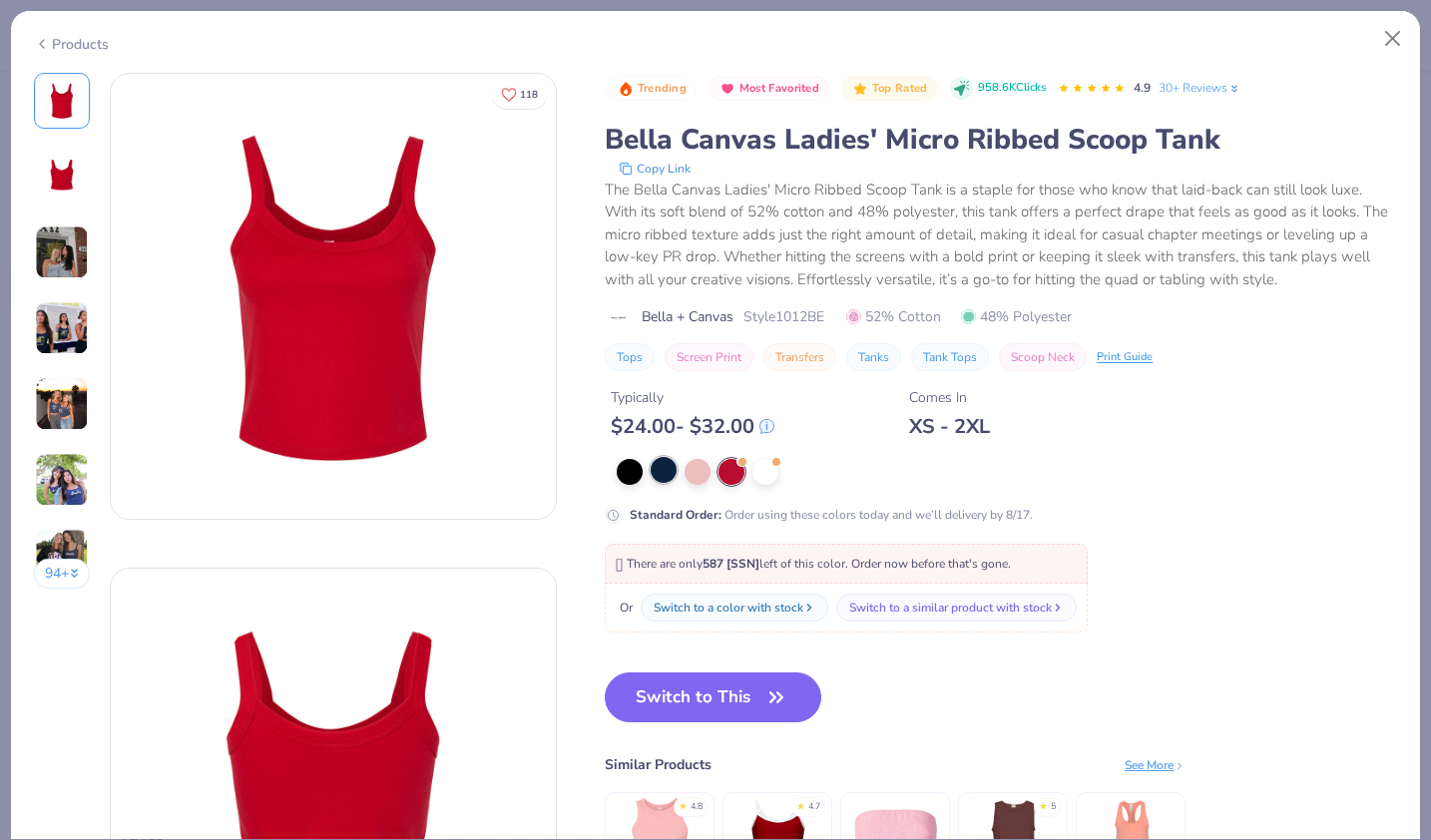 click at bounding box center [664, 470] 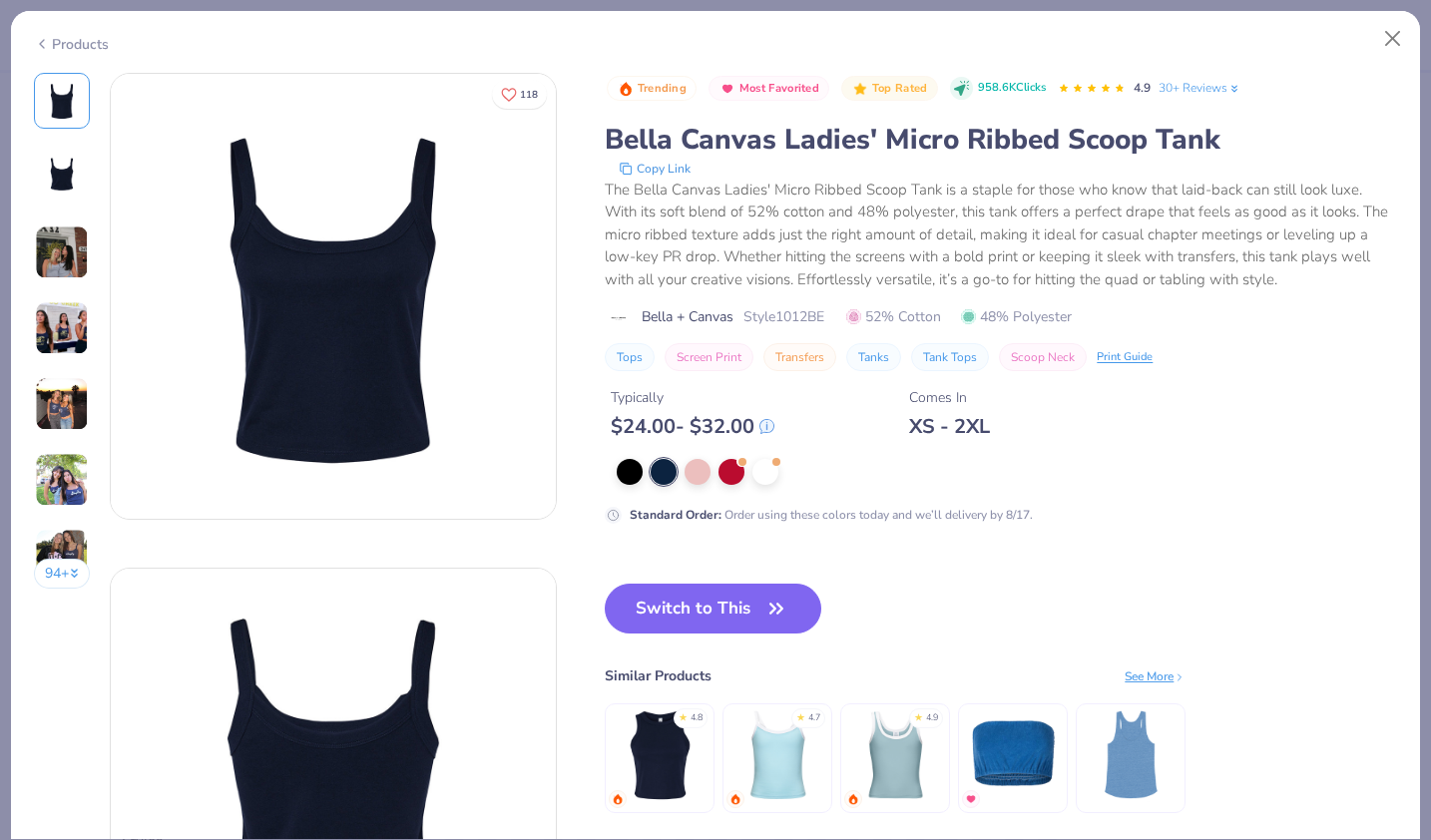 click on "Switch to This" at bounding box center [713, 609] 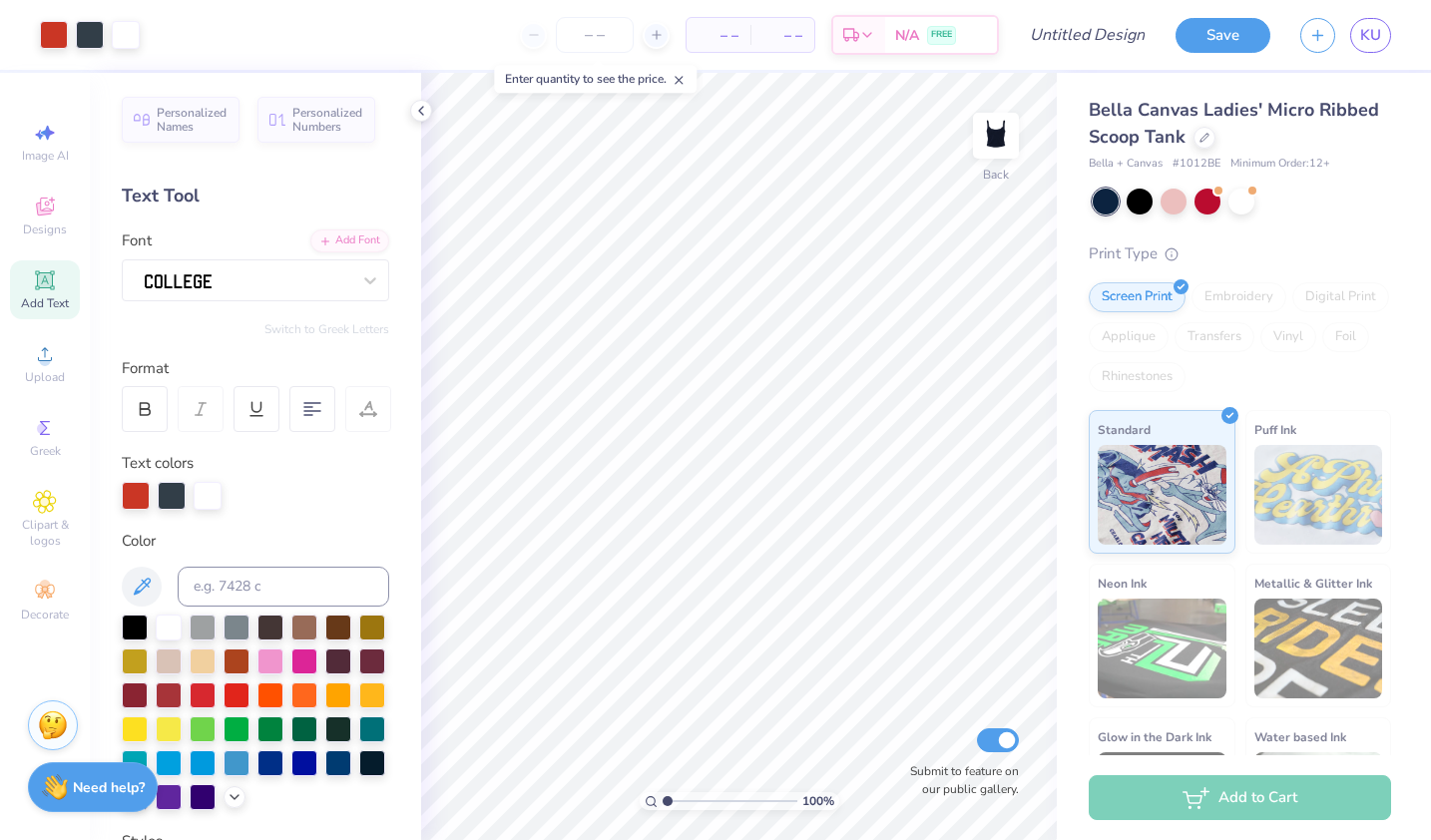 click on "100  % Back Submit to feature on our public gallery." at bounding box center [738, 456] 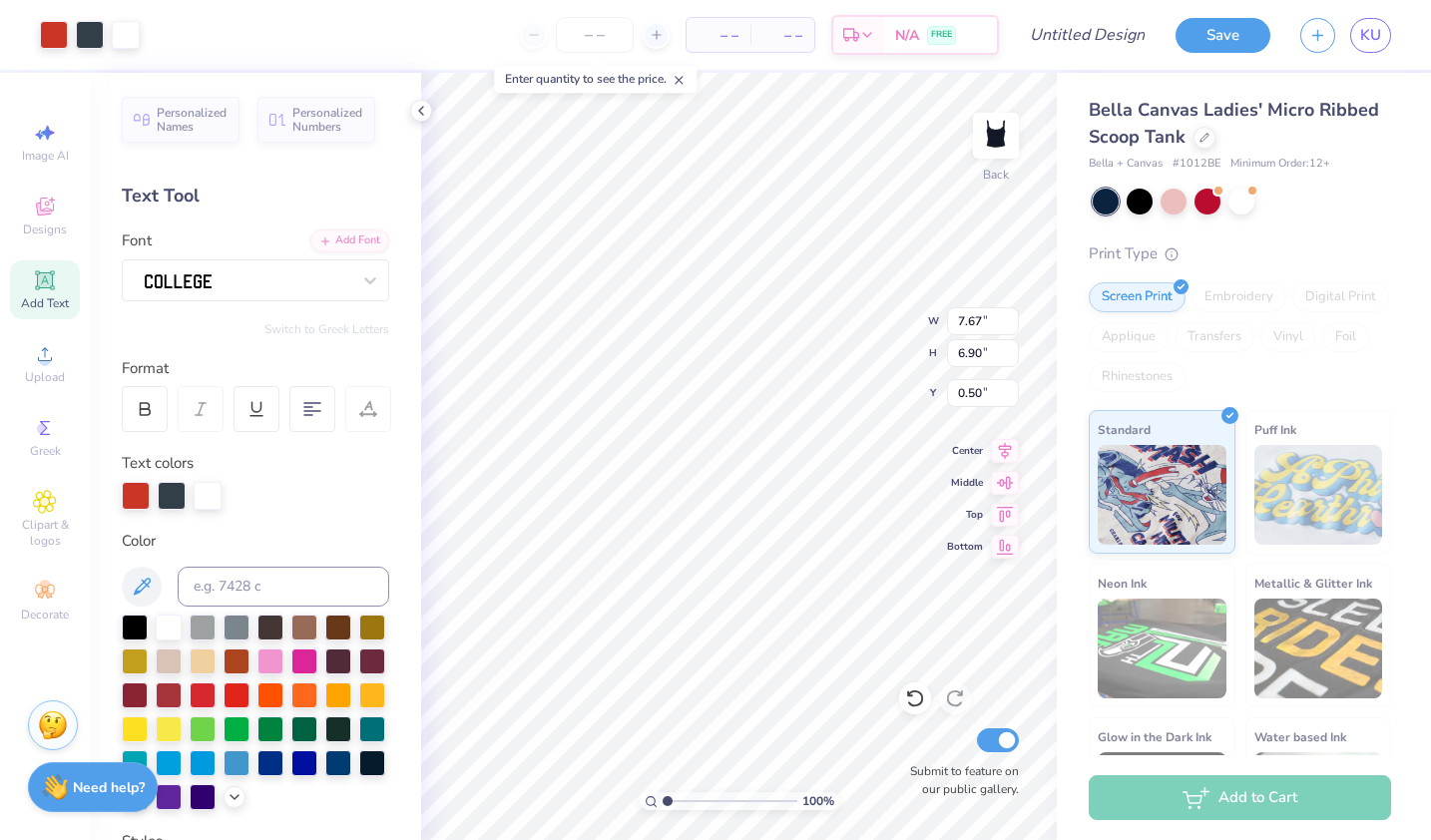 type on "7.67" 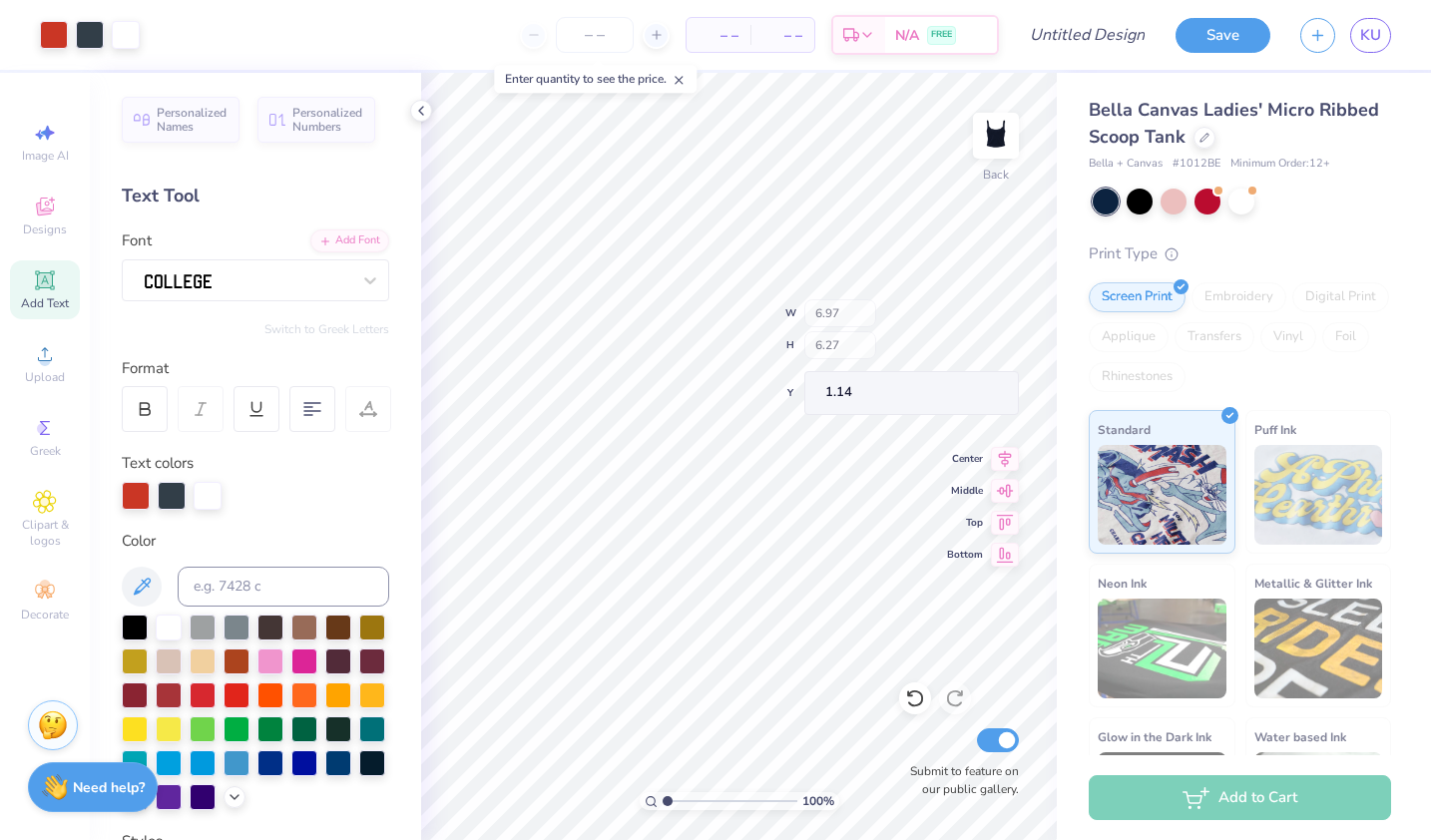 type on "1.14" 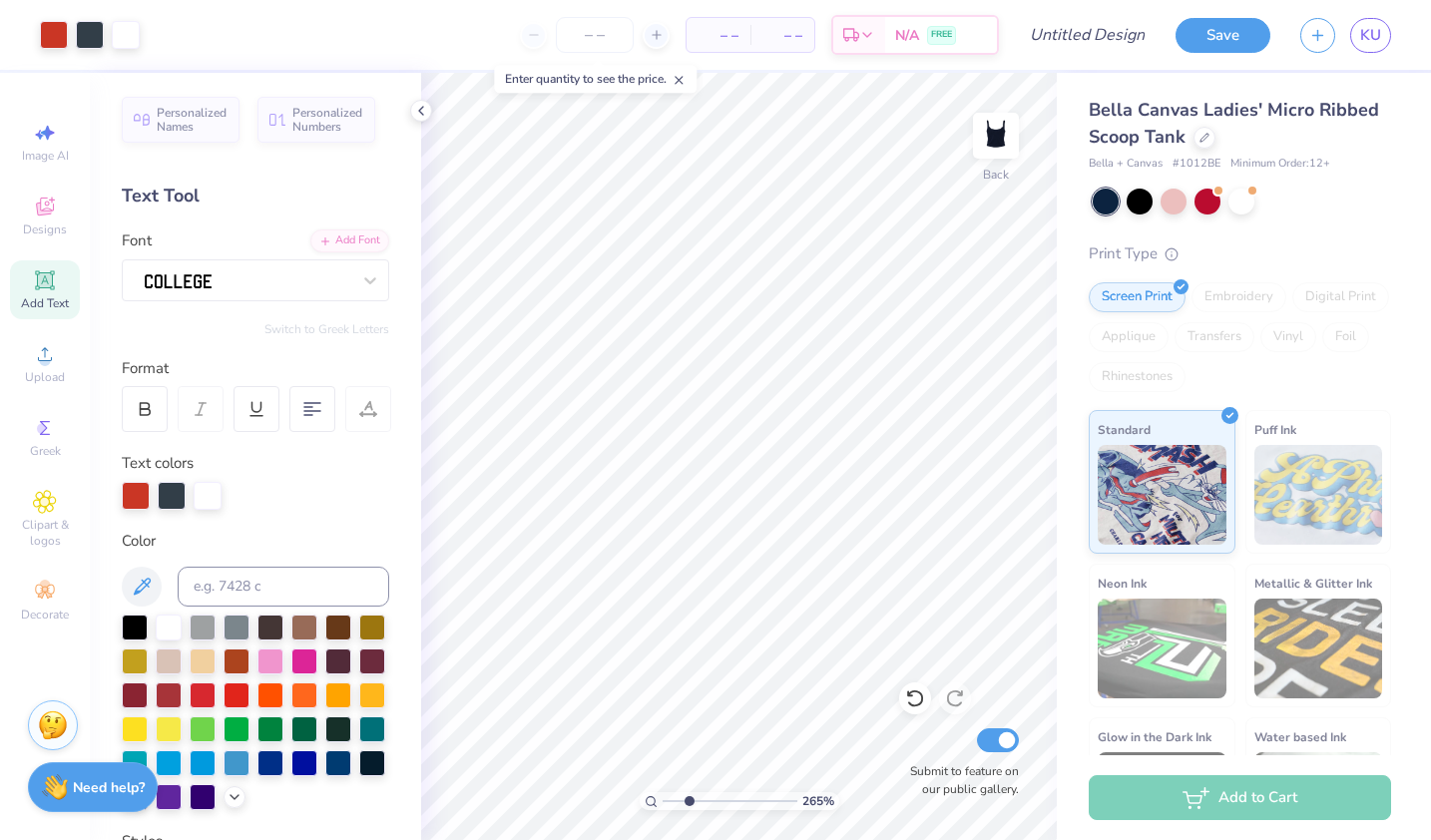 drag, startPoint x: 668, startPoint y: 799, endPoint x: 689, endPoint y: 799, distance: 21 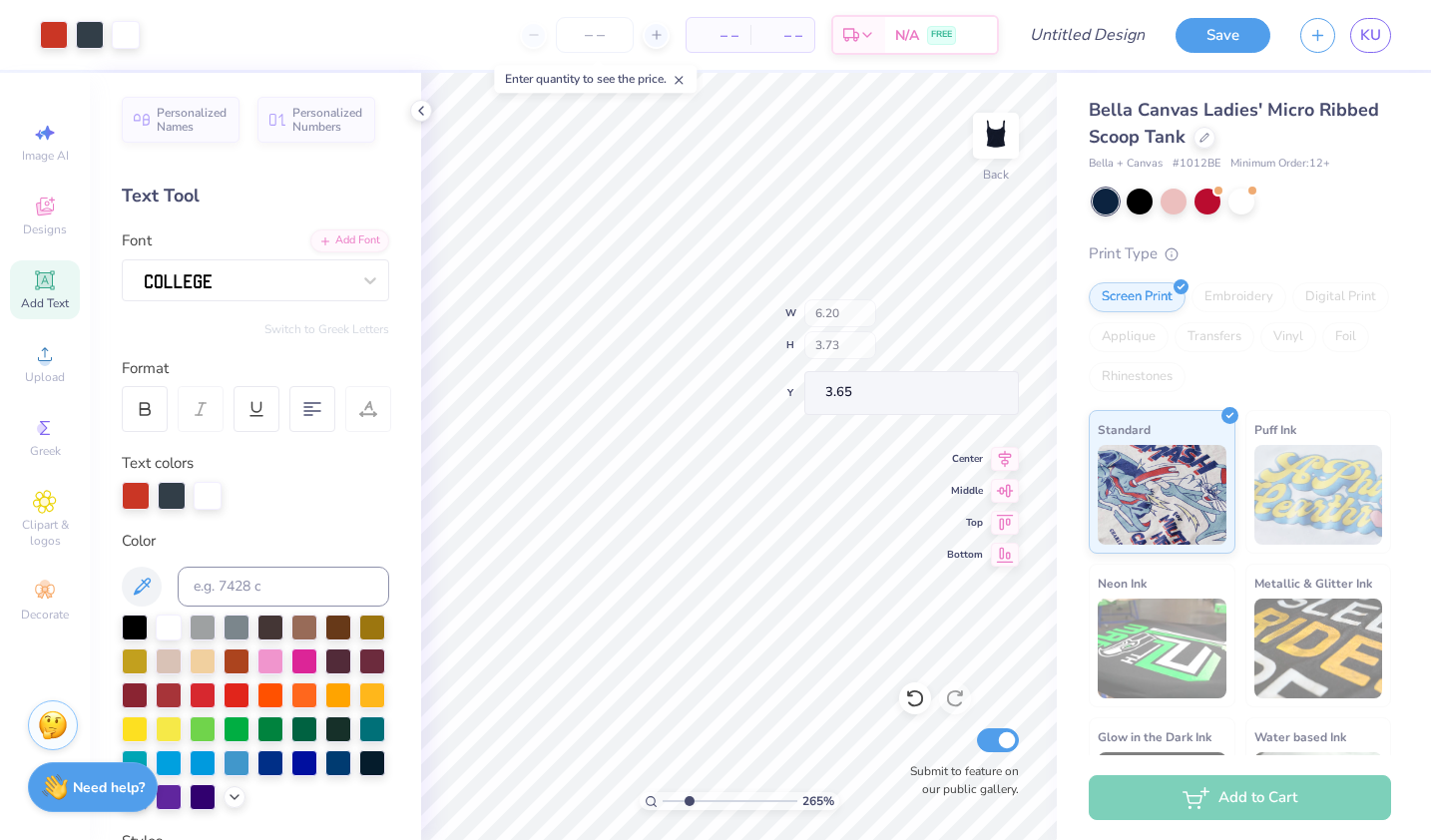 type on "6.20" 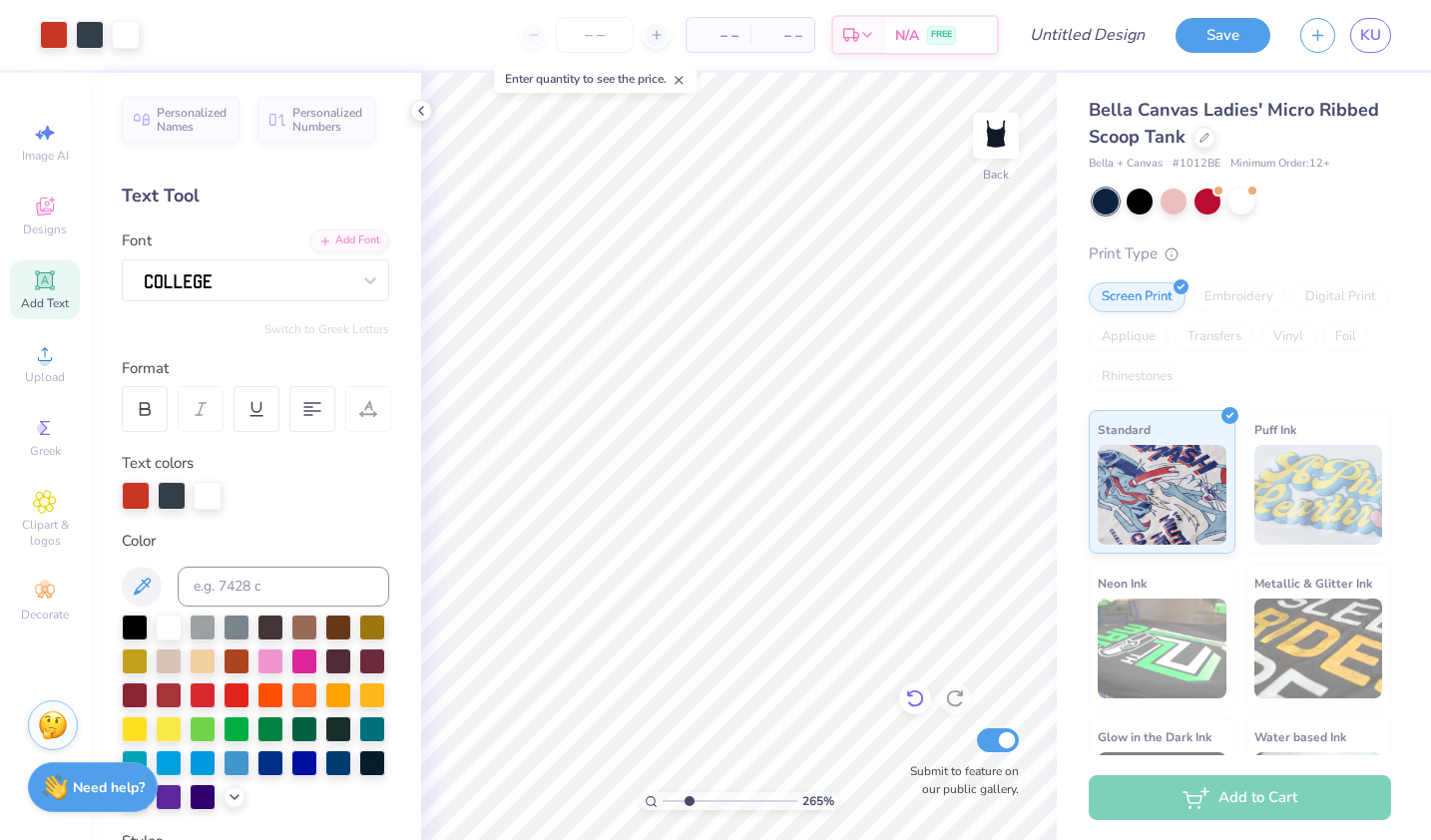 click 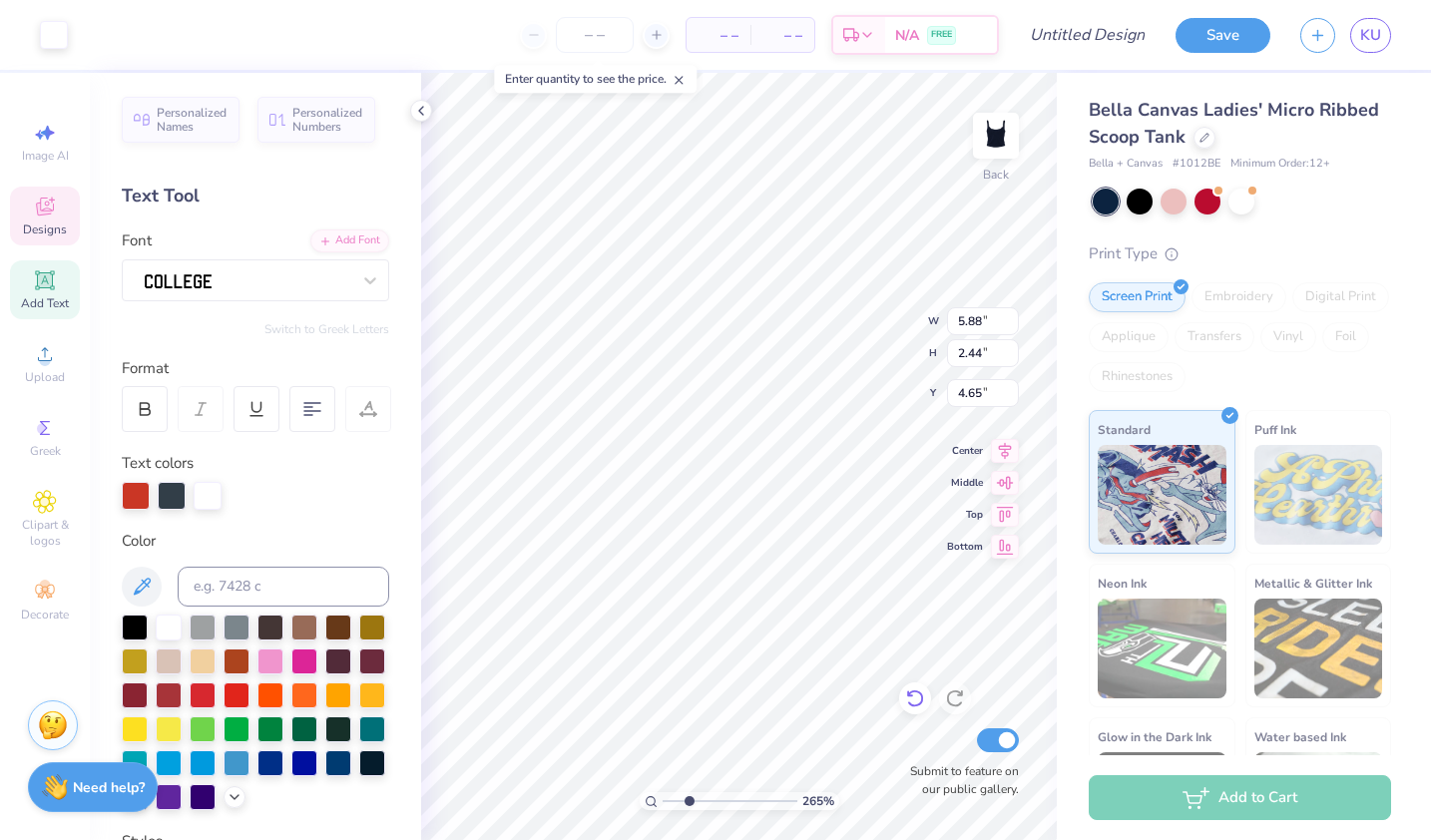 type on "5.97" 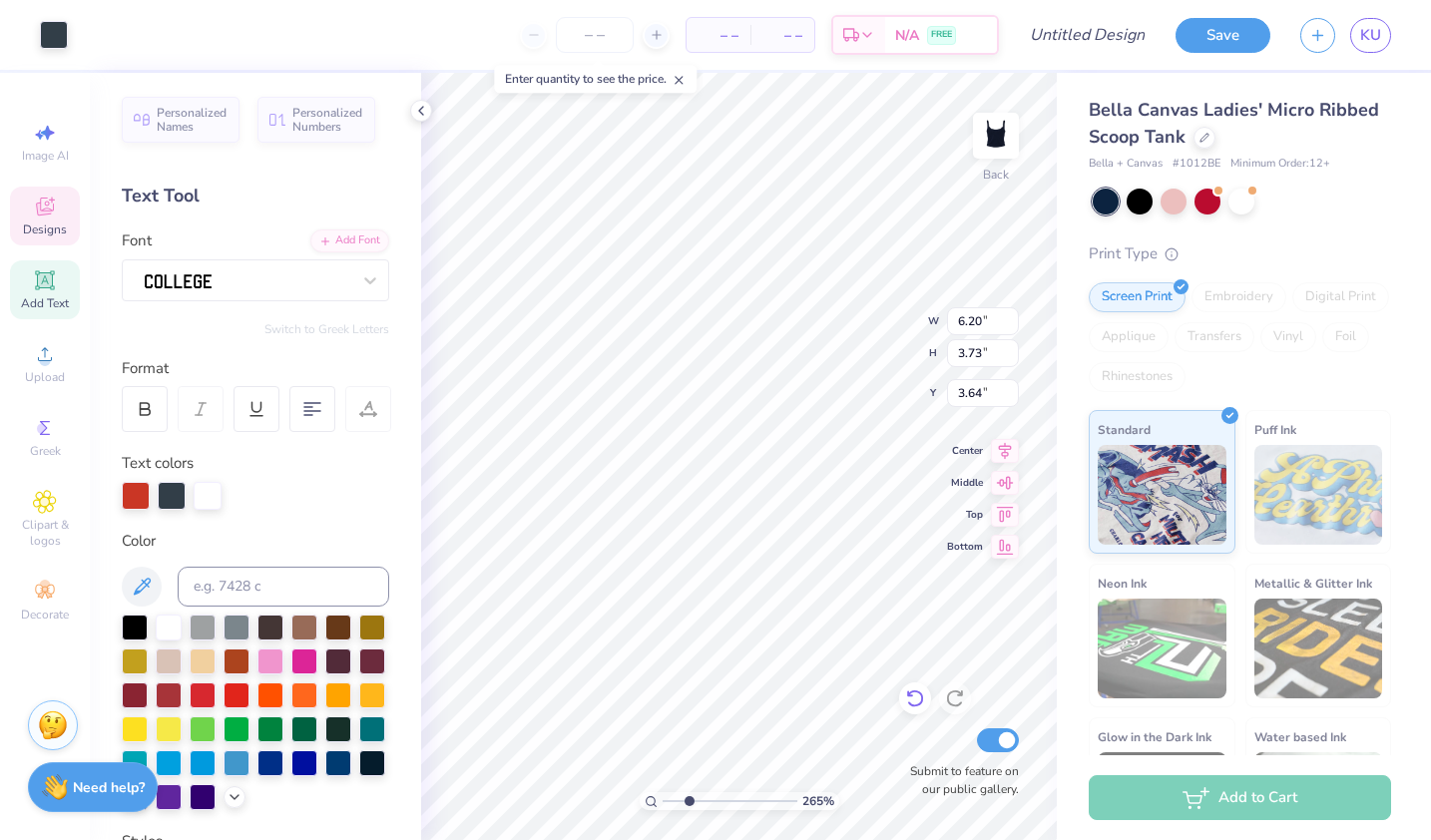 type on "6.20" 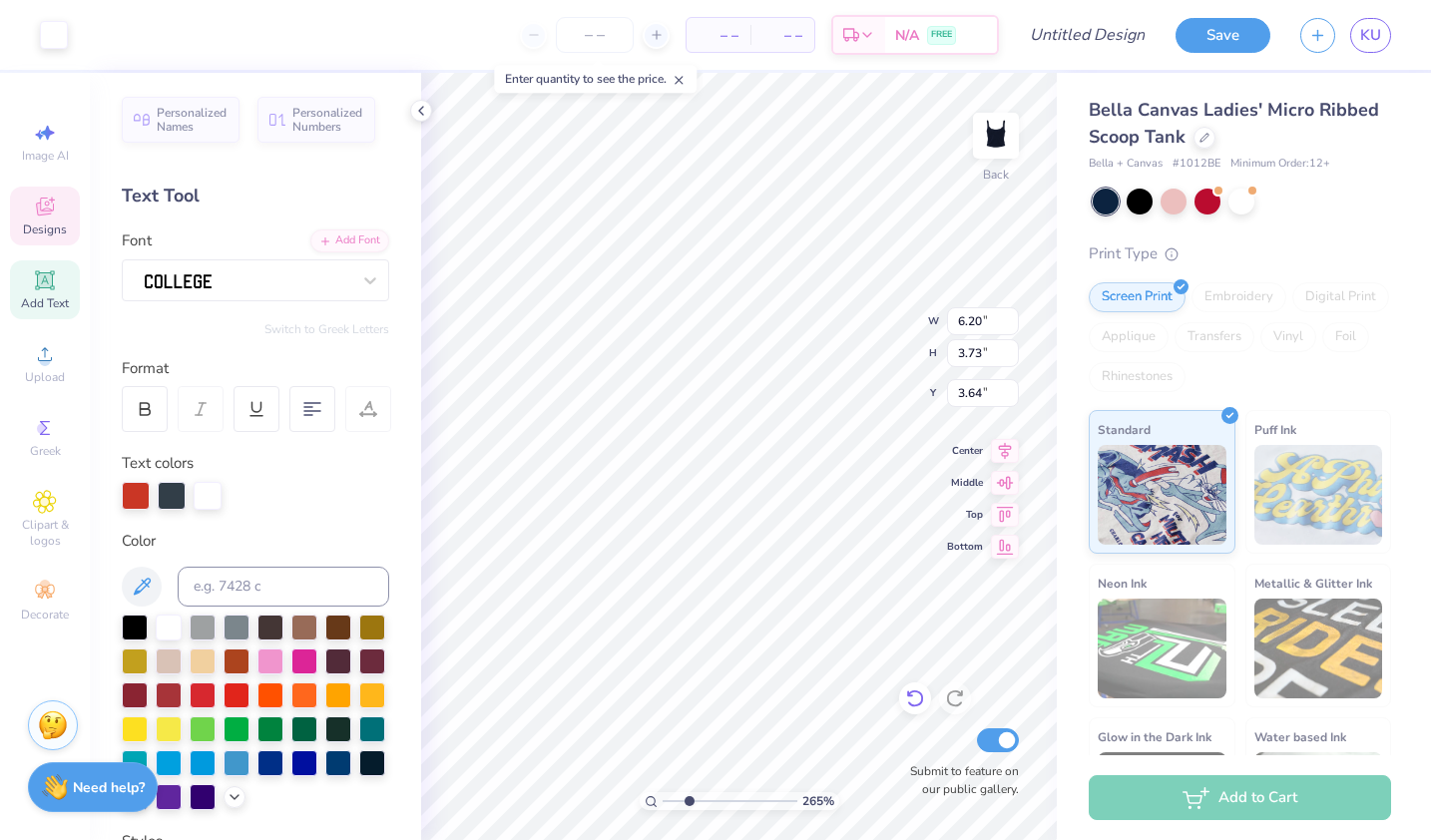 type on "5.88" 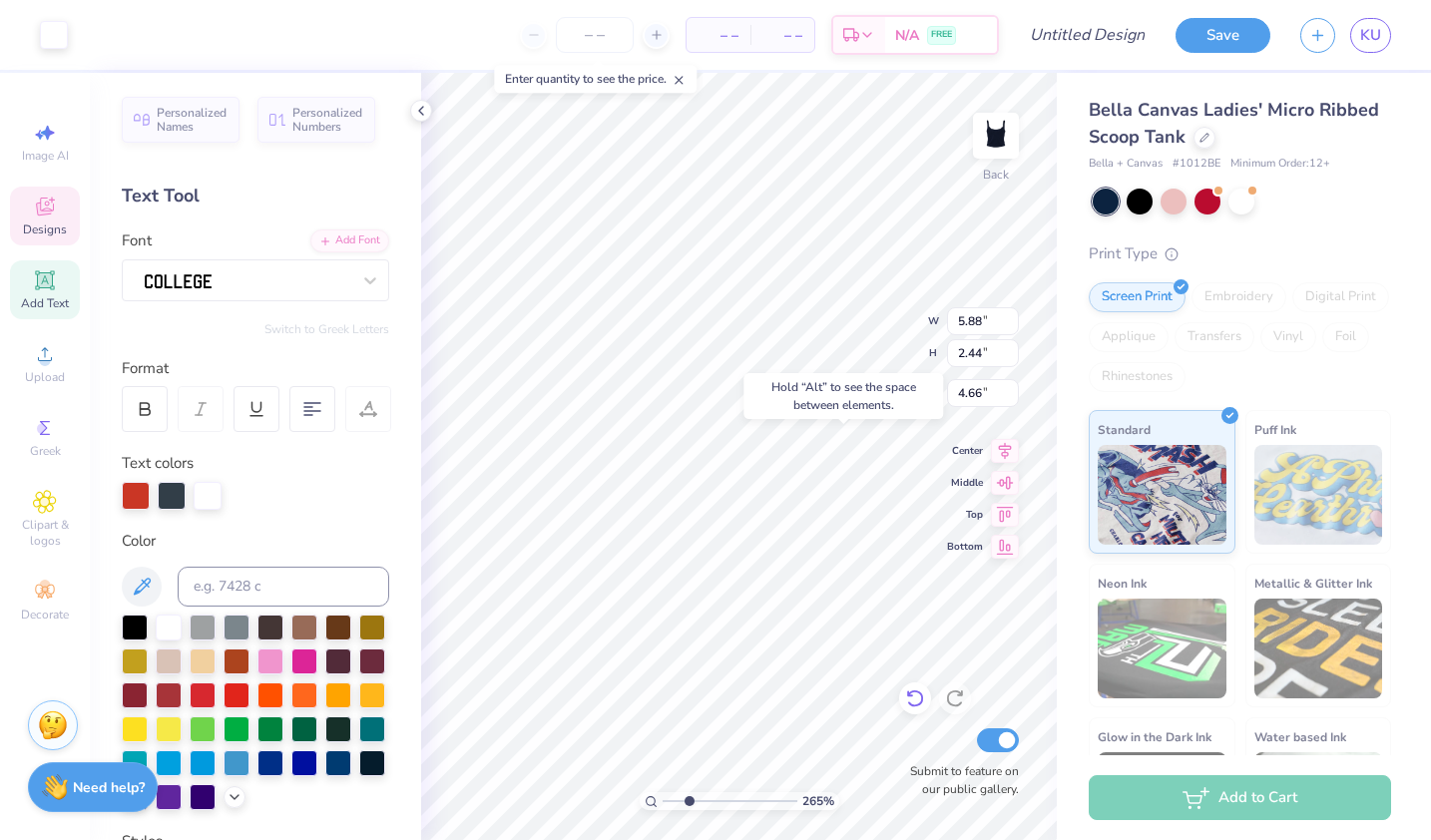 click at bounding box center [915, 698] 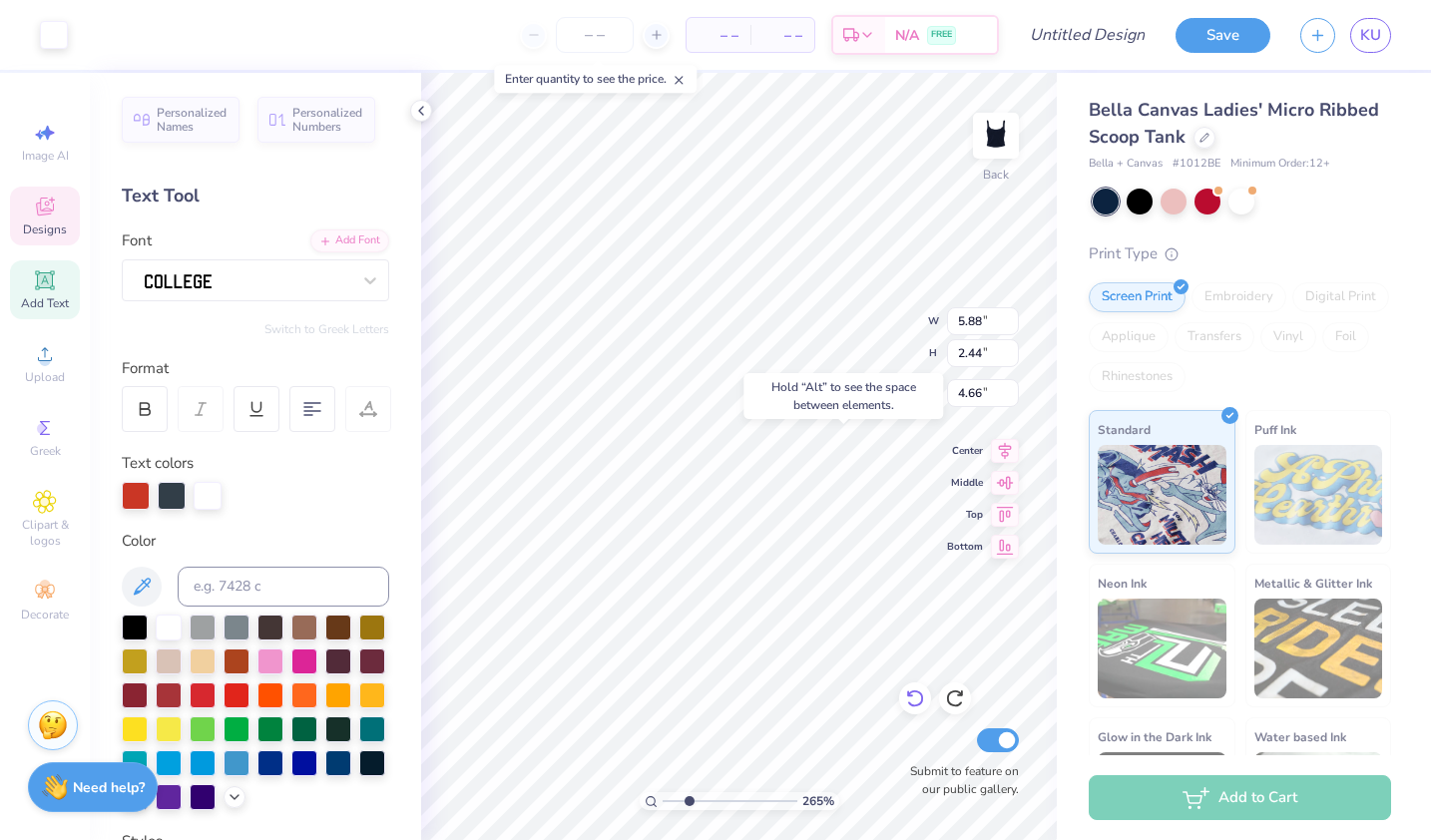 type on "4.65" 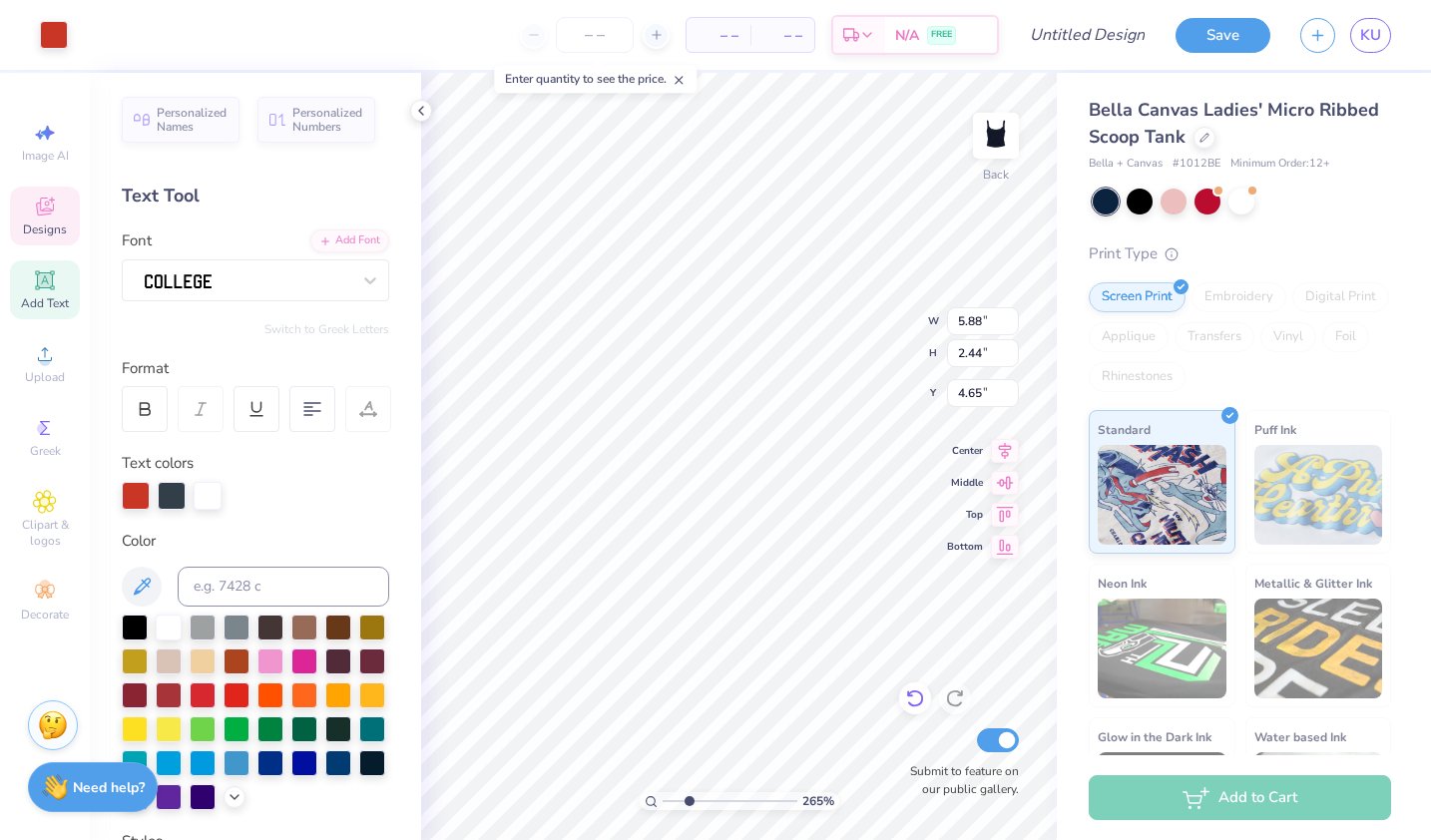 type on "5.78" 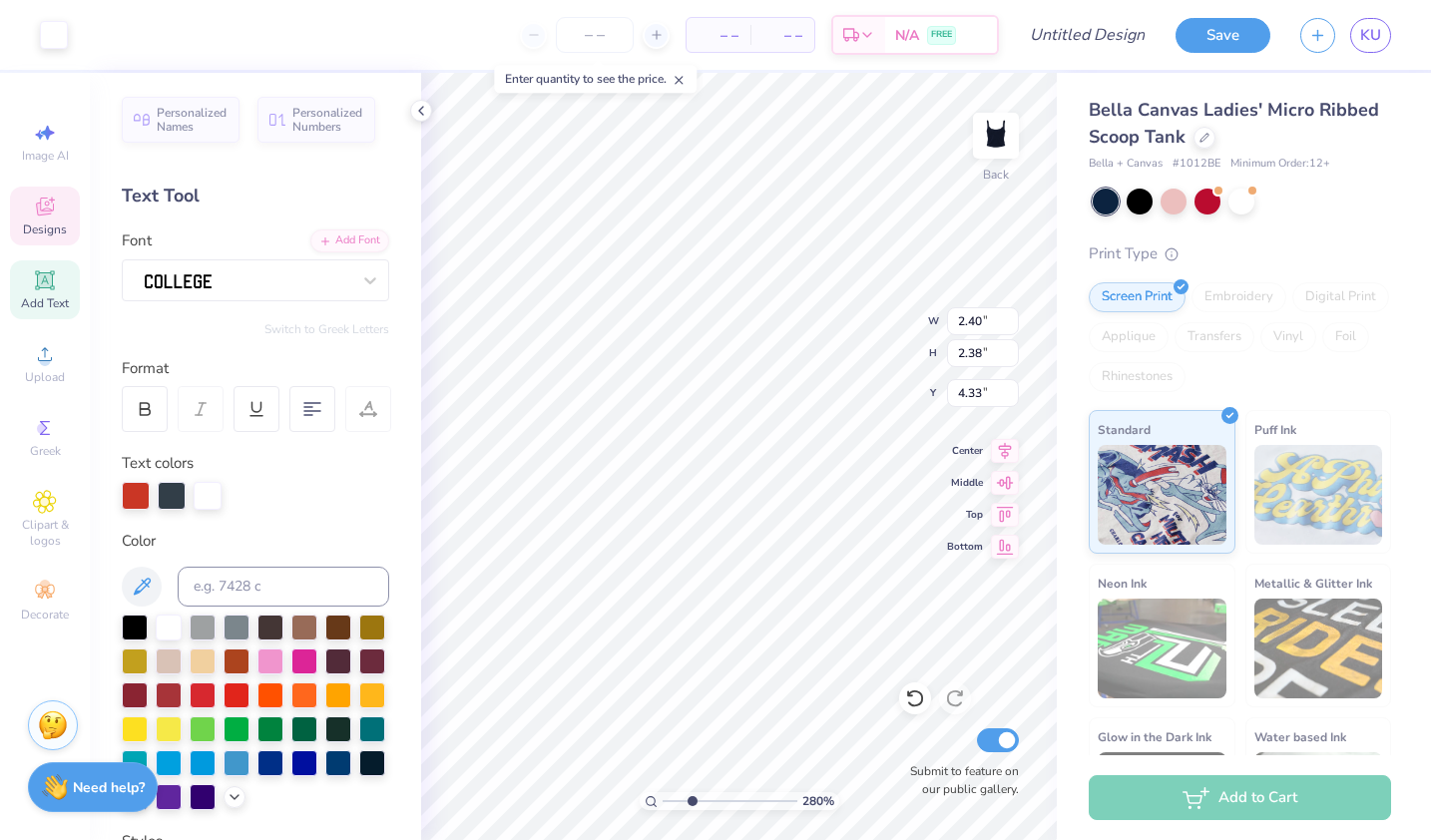 type on "2.80233656649504" 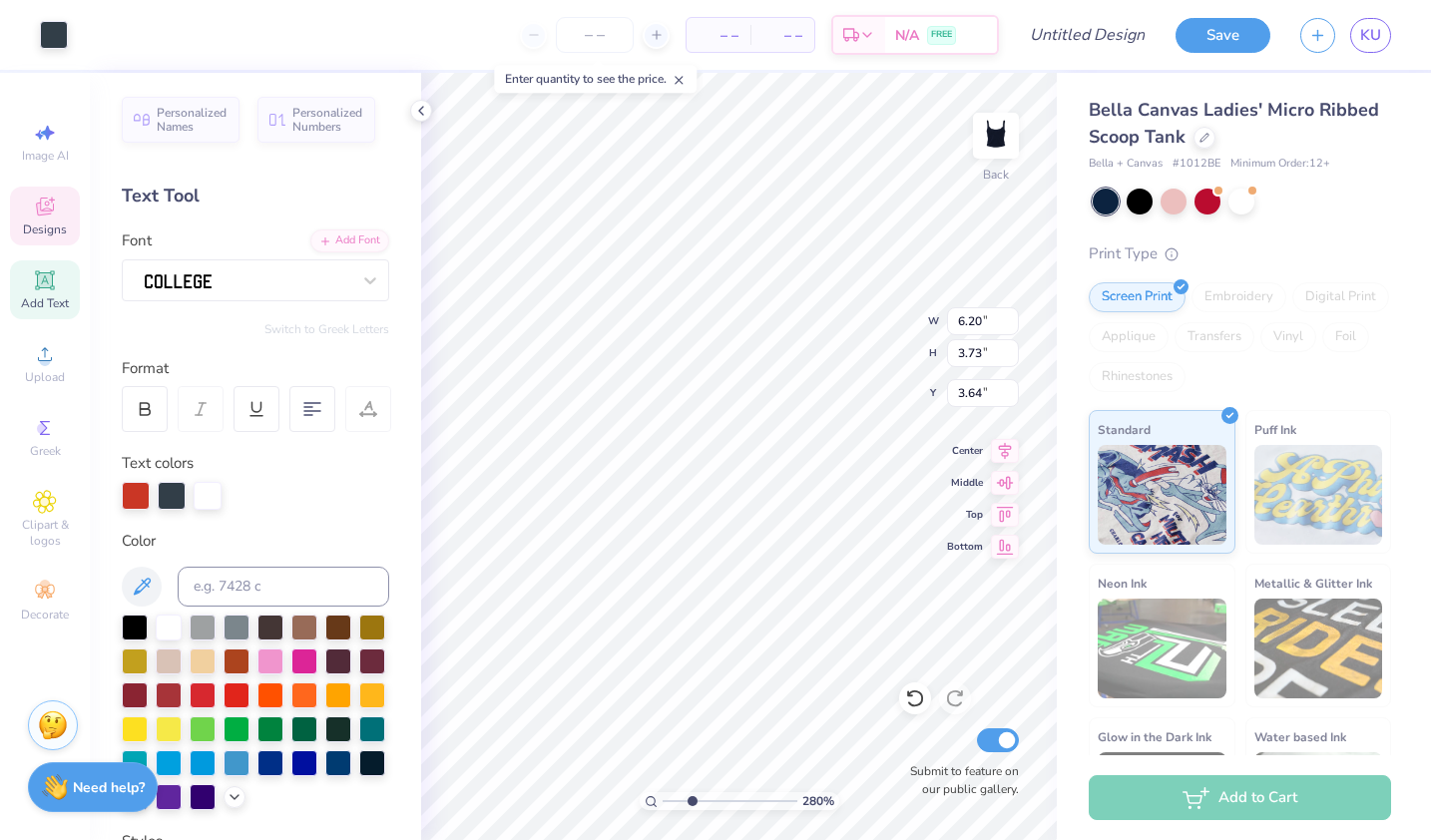 click at bounding box center (729, 801) 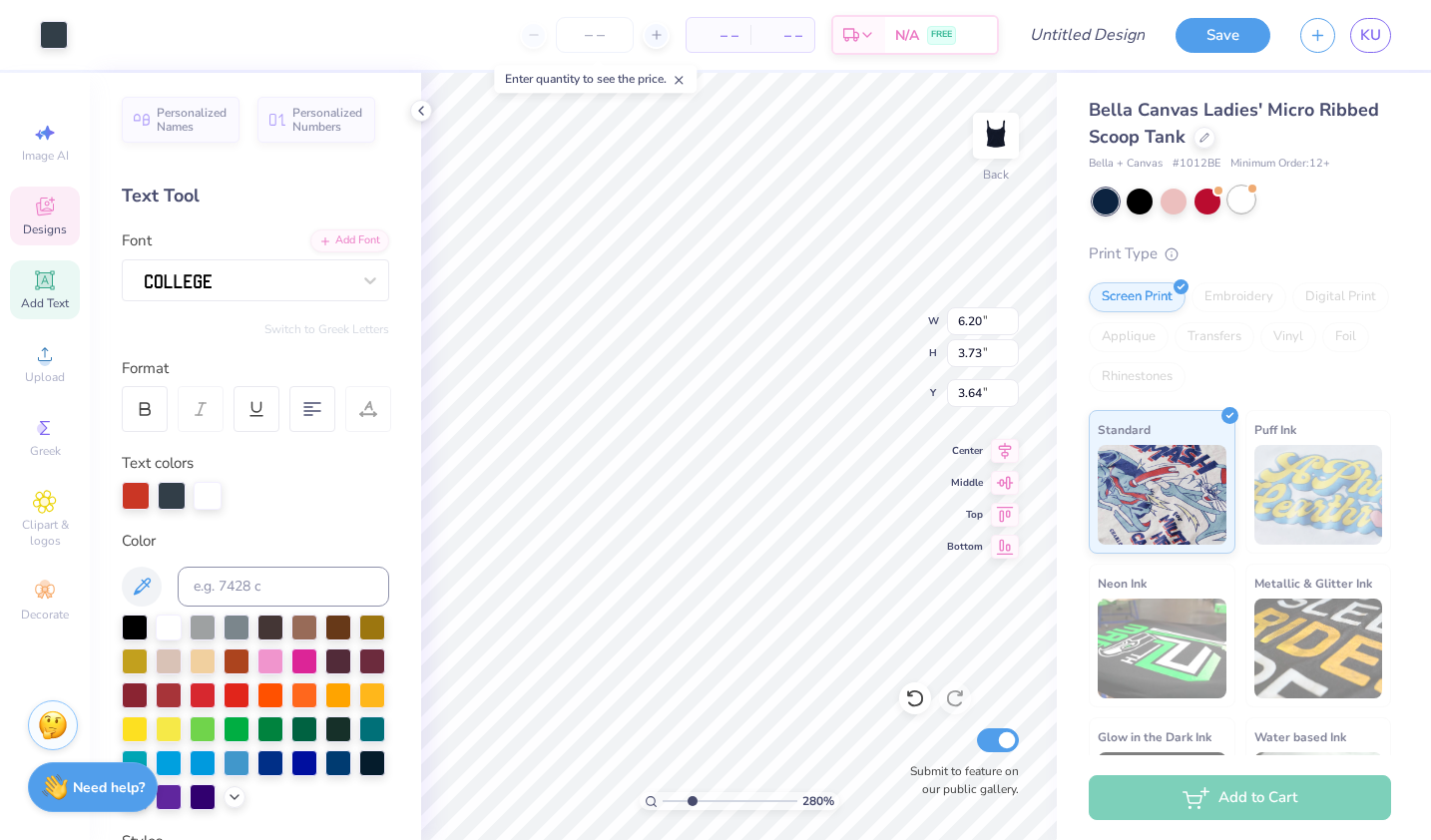 click at bounding box center [1241, 200] 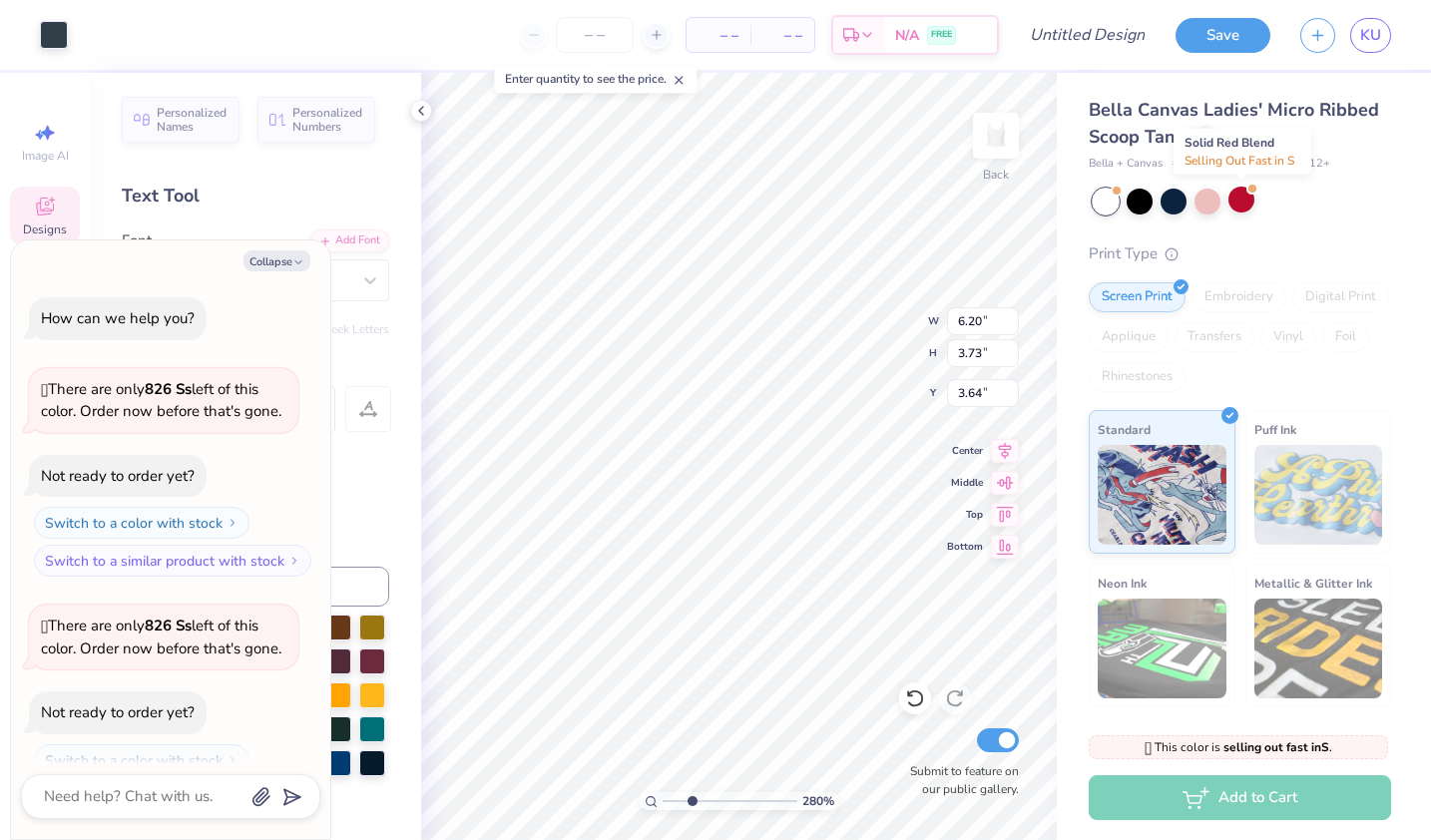 scroll, scrollTop: 64, scrollLeft: 0, axis: vertical 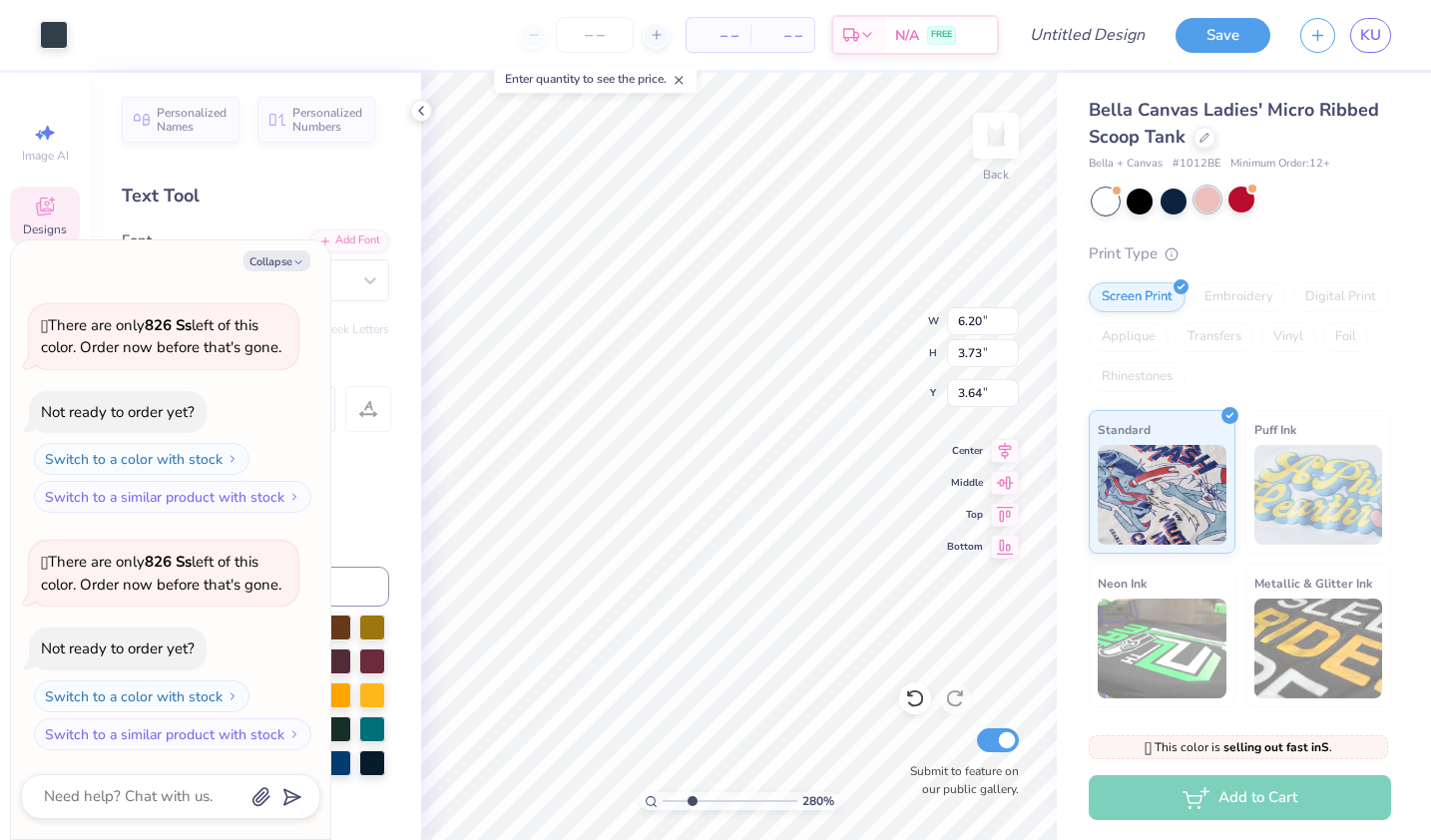click at bounding box center [1207, 200] 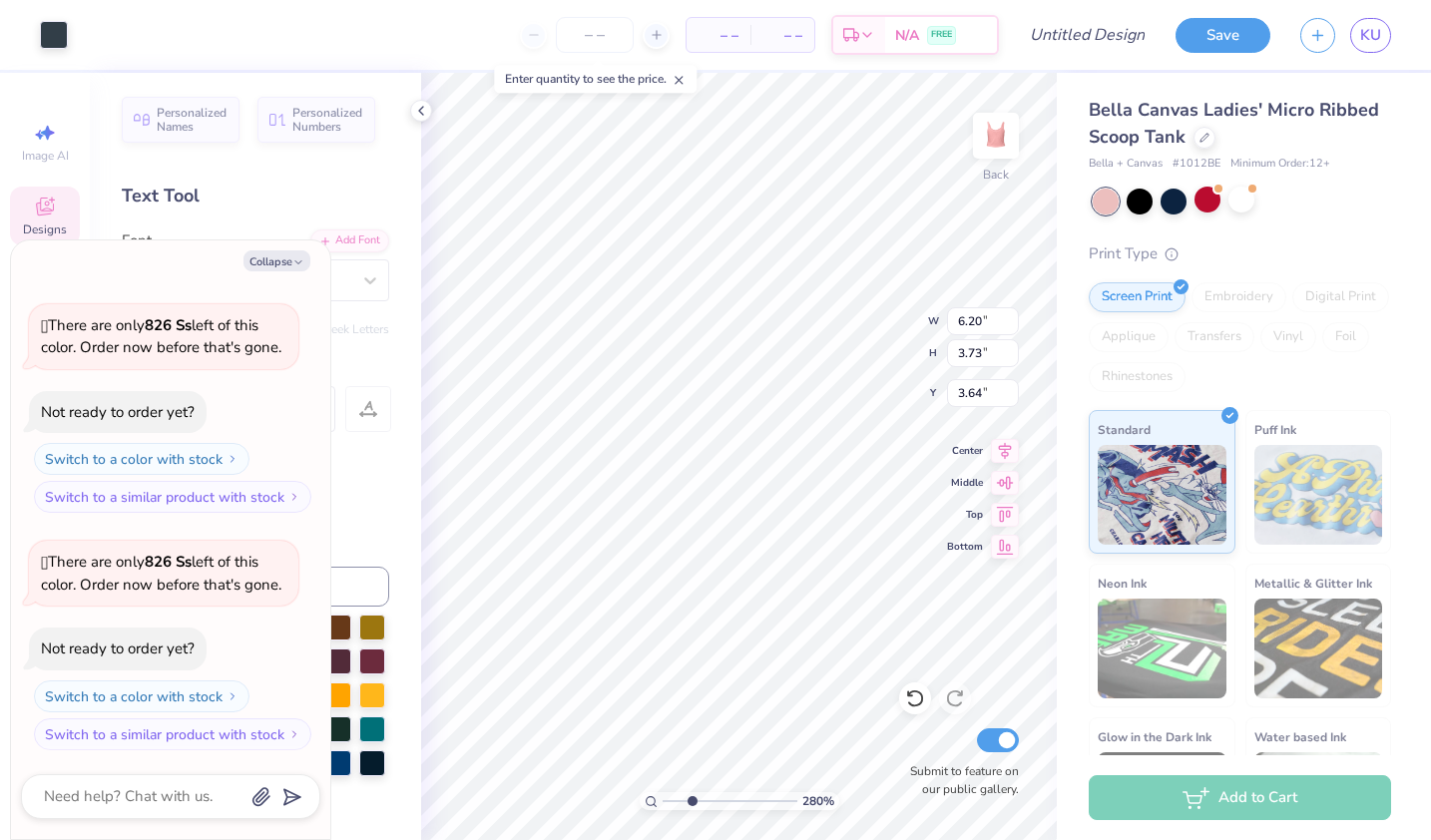 type on "2.80233656649504" 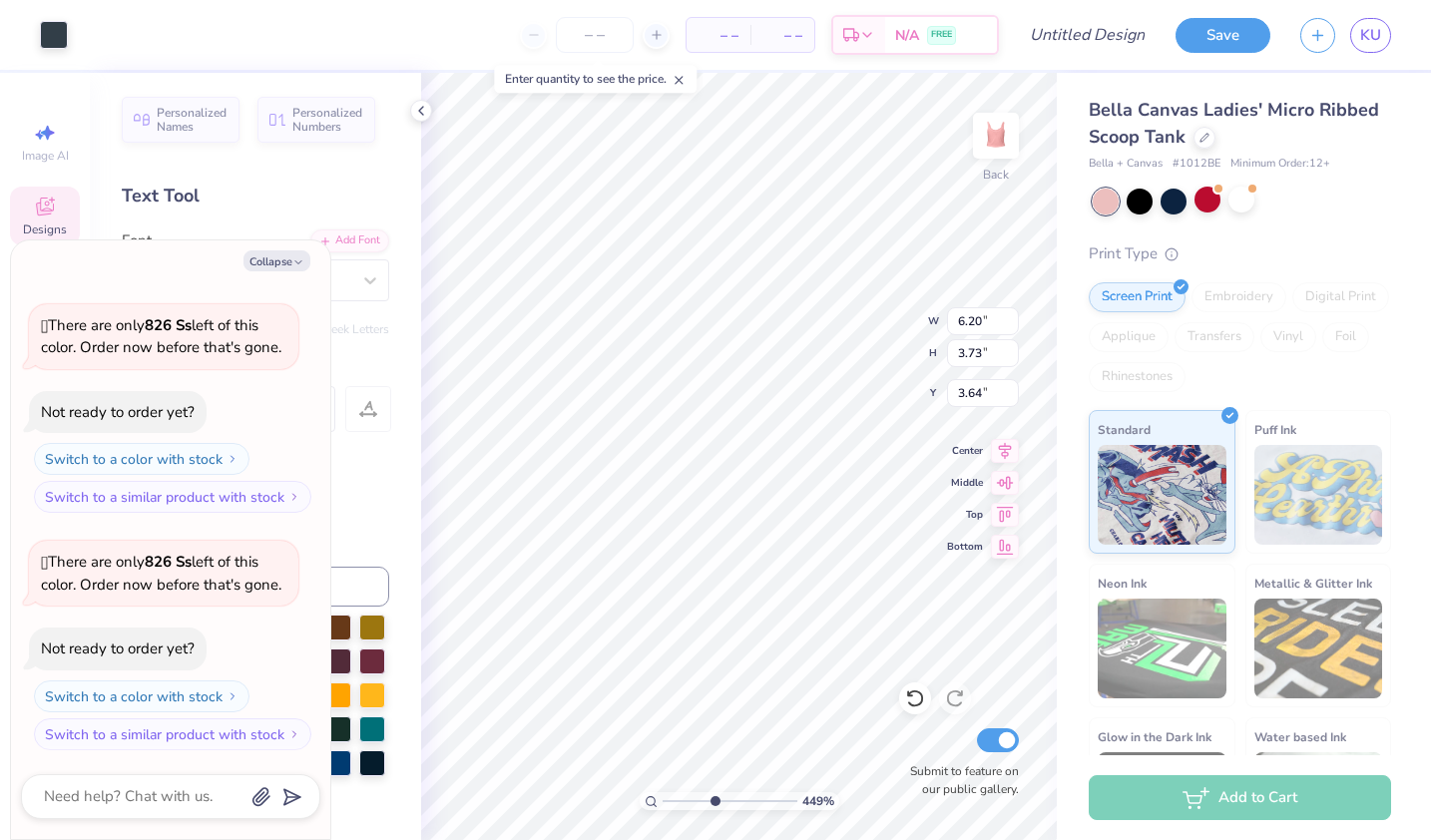 drag, startPoint x: 688, startPoint y: 797, endPoint x: 718, endPoint y: 797, distance: 30 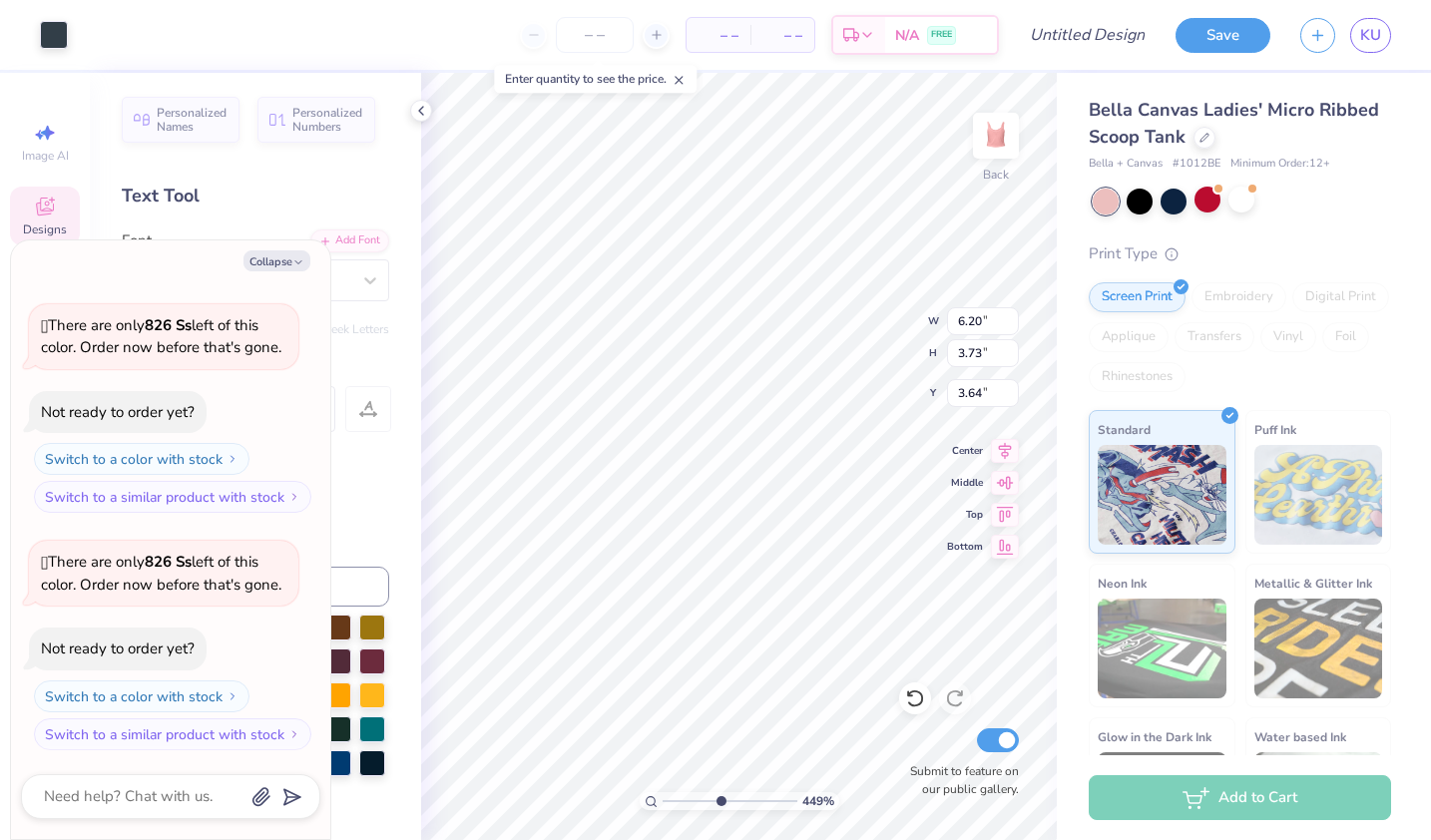 click at bounding box center [729, 801] 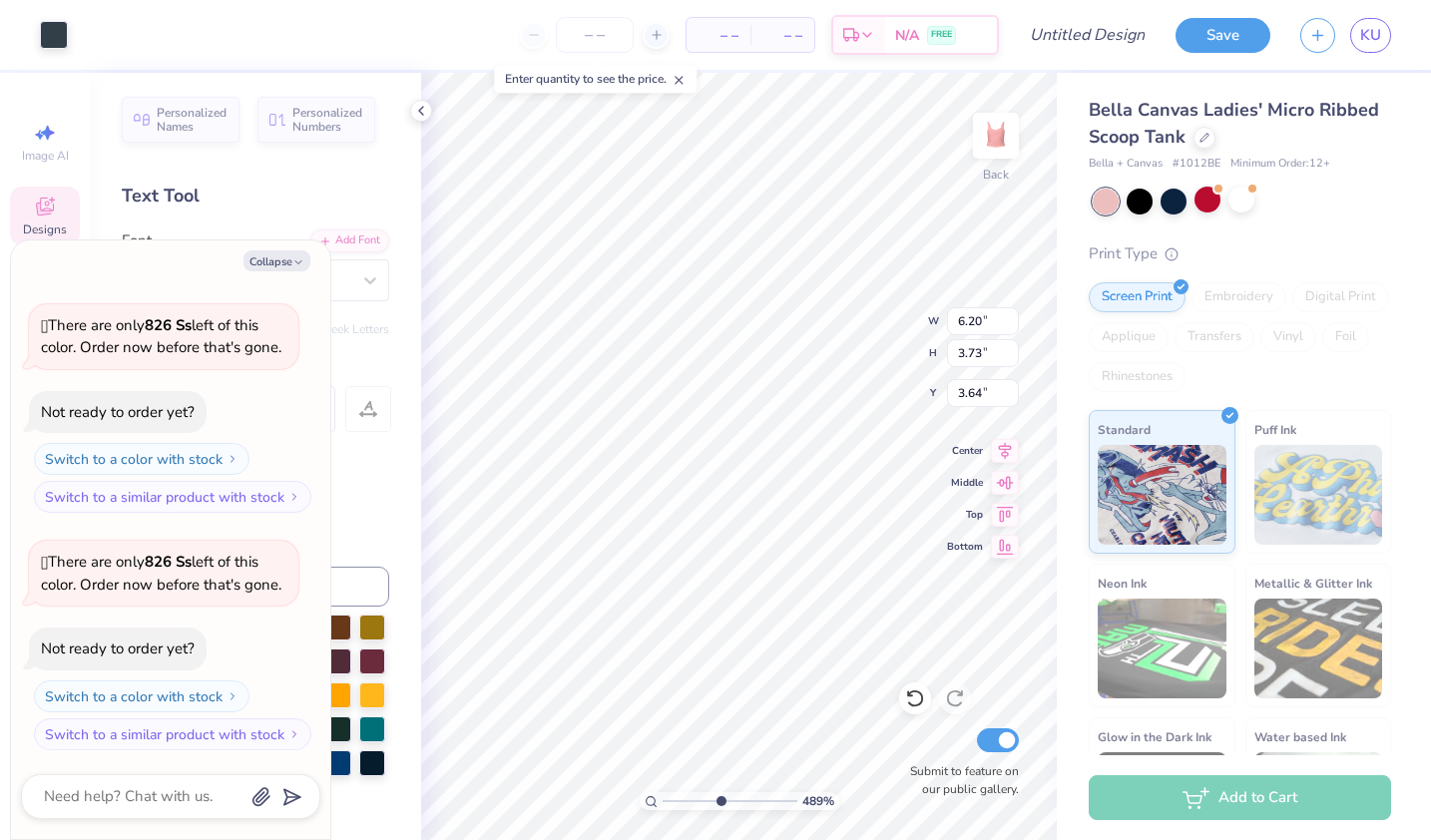 type on "2.40" 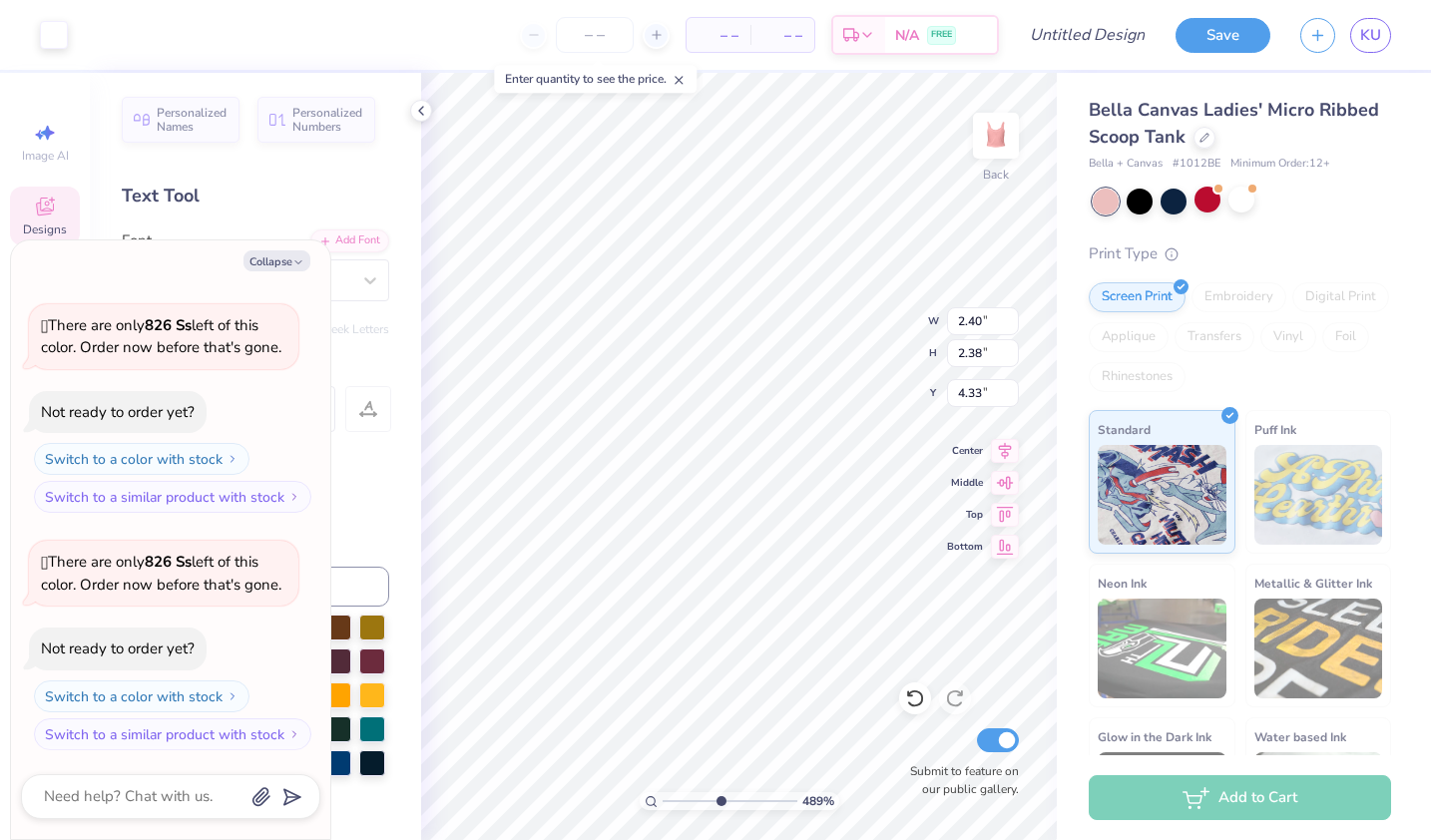 type on "4.31" 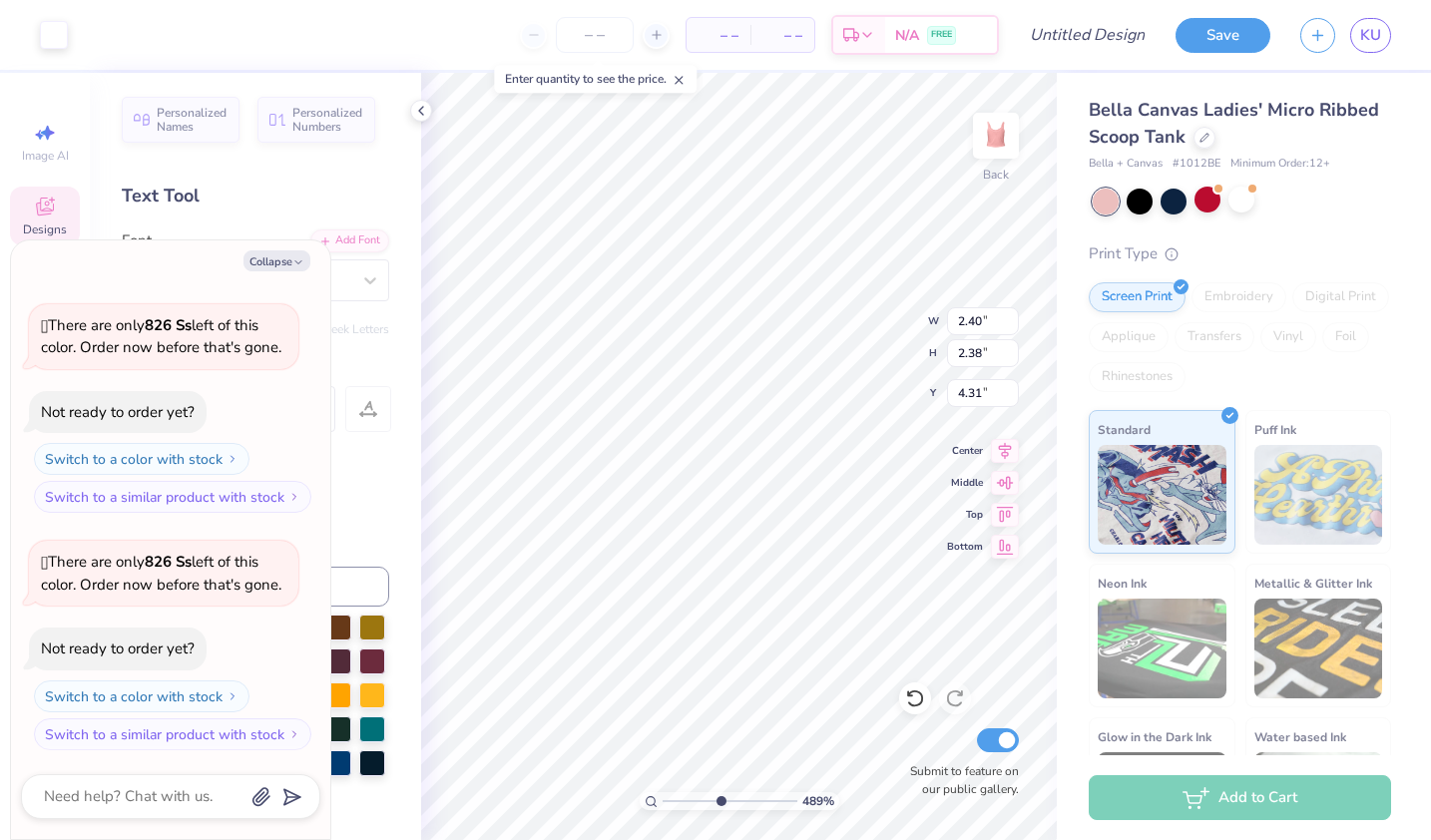 type on "6.20" 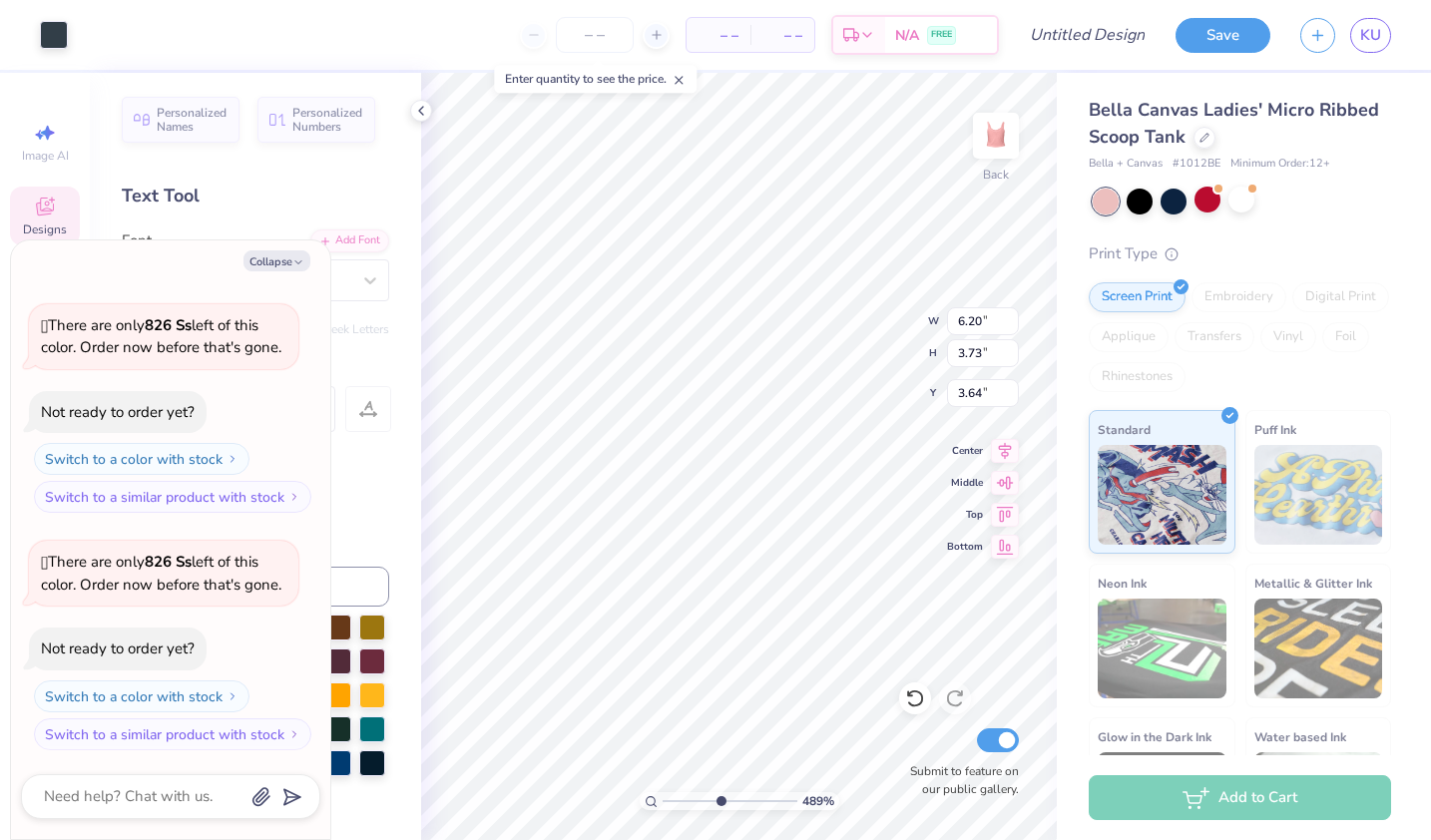 type on "x" 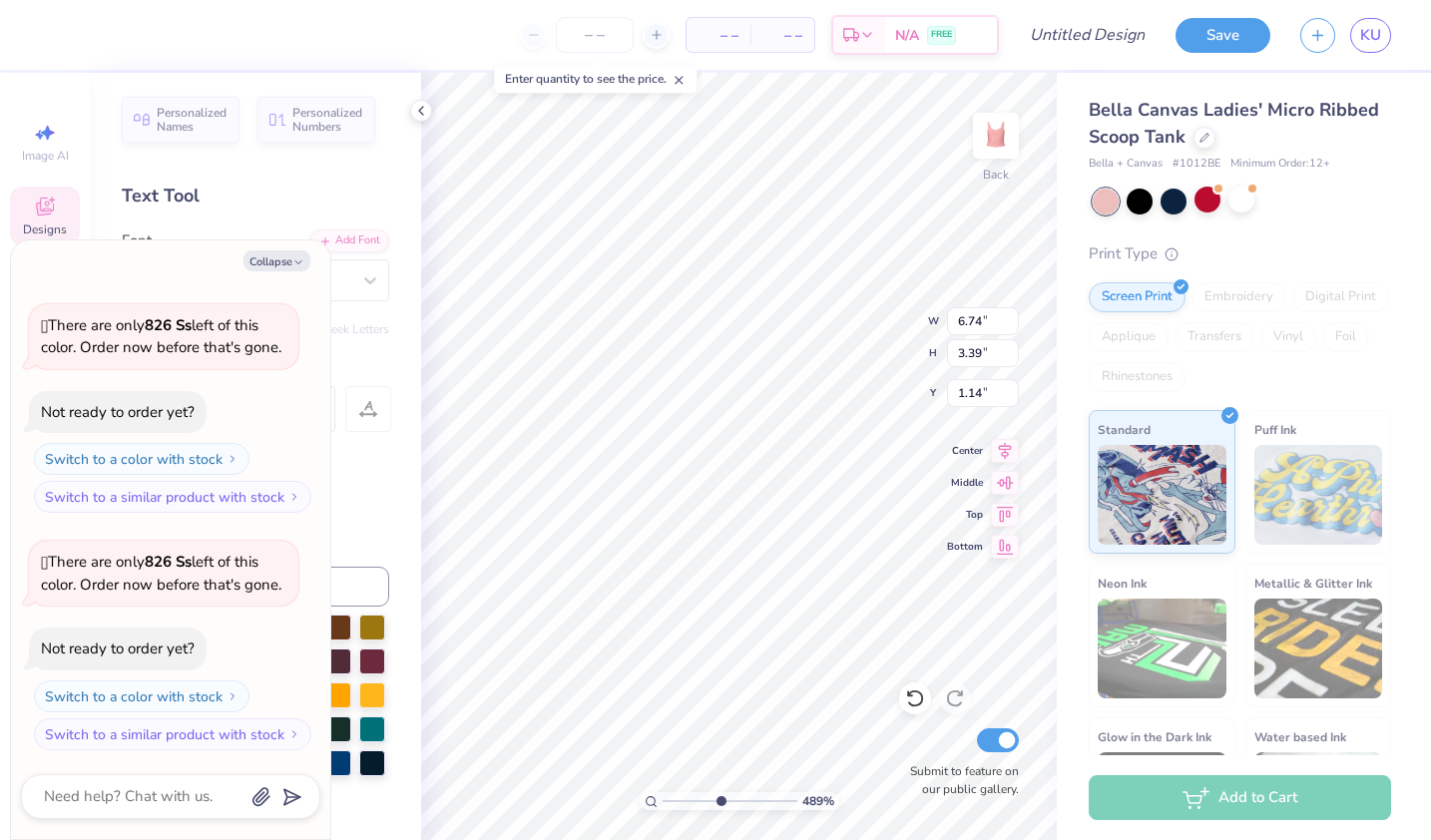 type on "x" 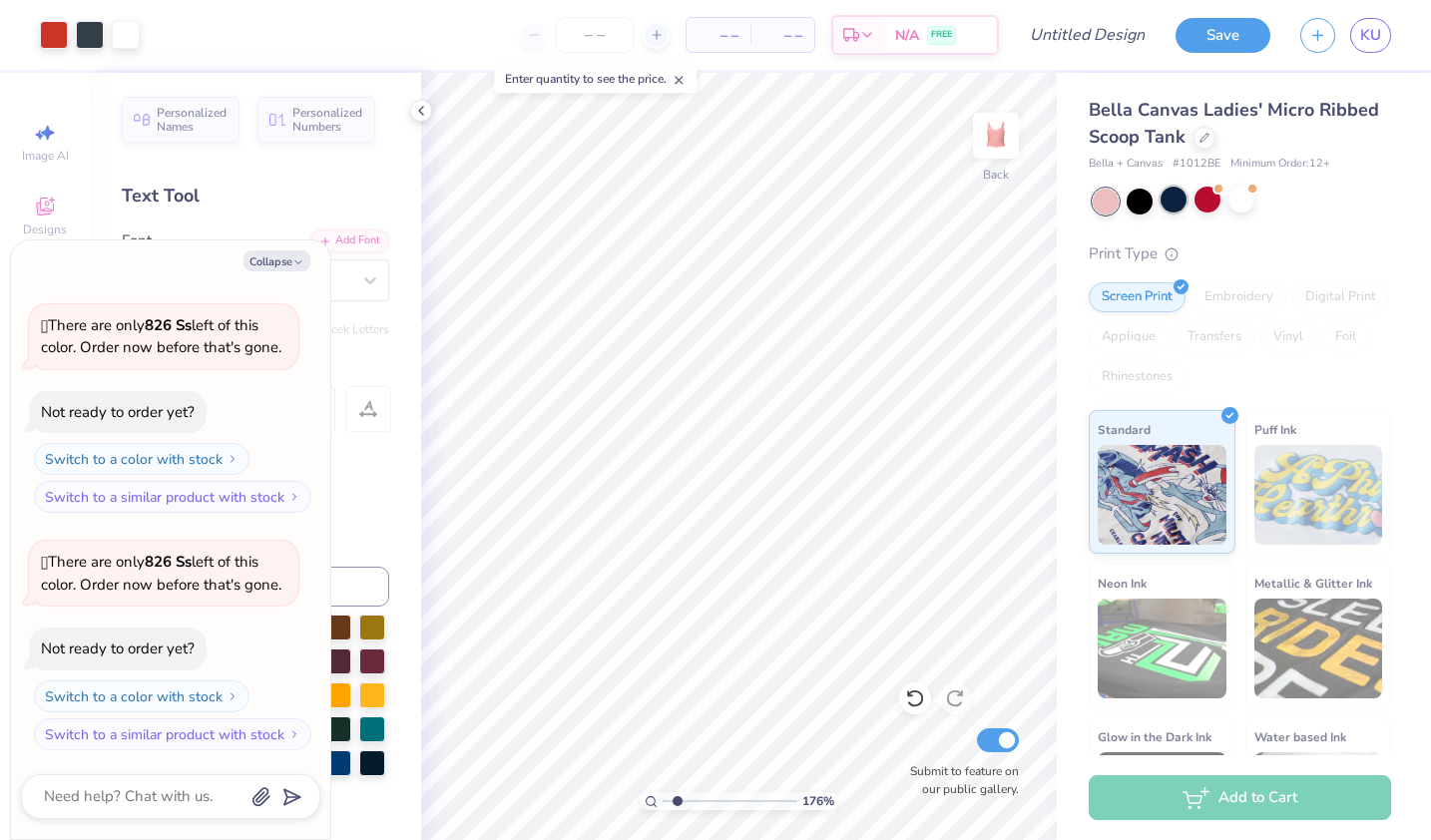 click at bounding box center [1174, 200] 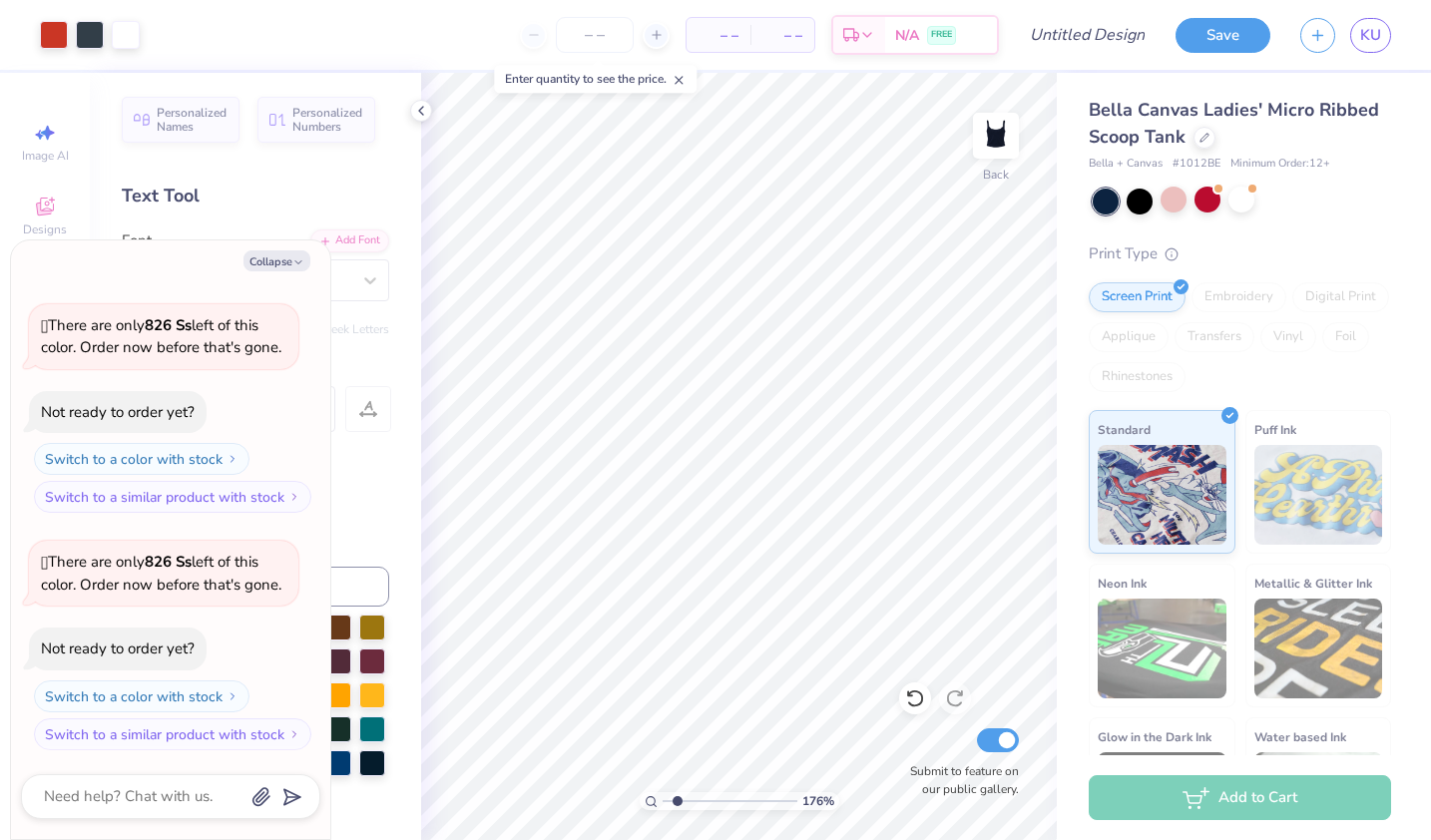type on "1.76085324318934" 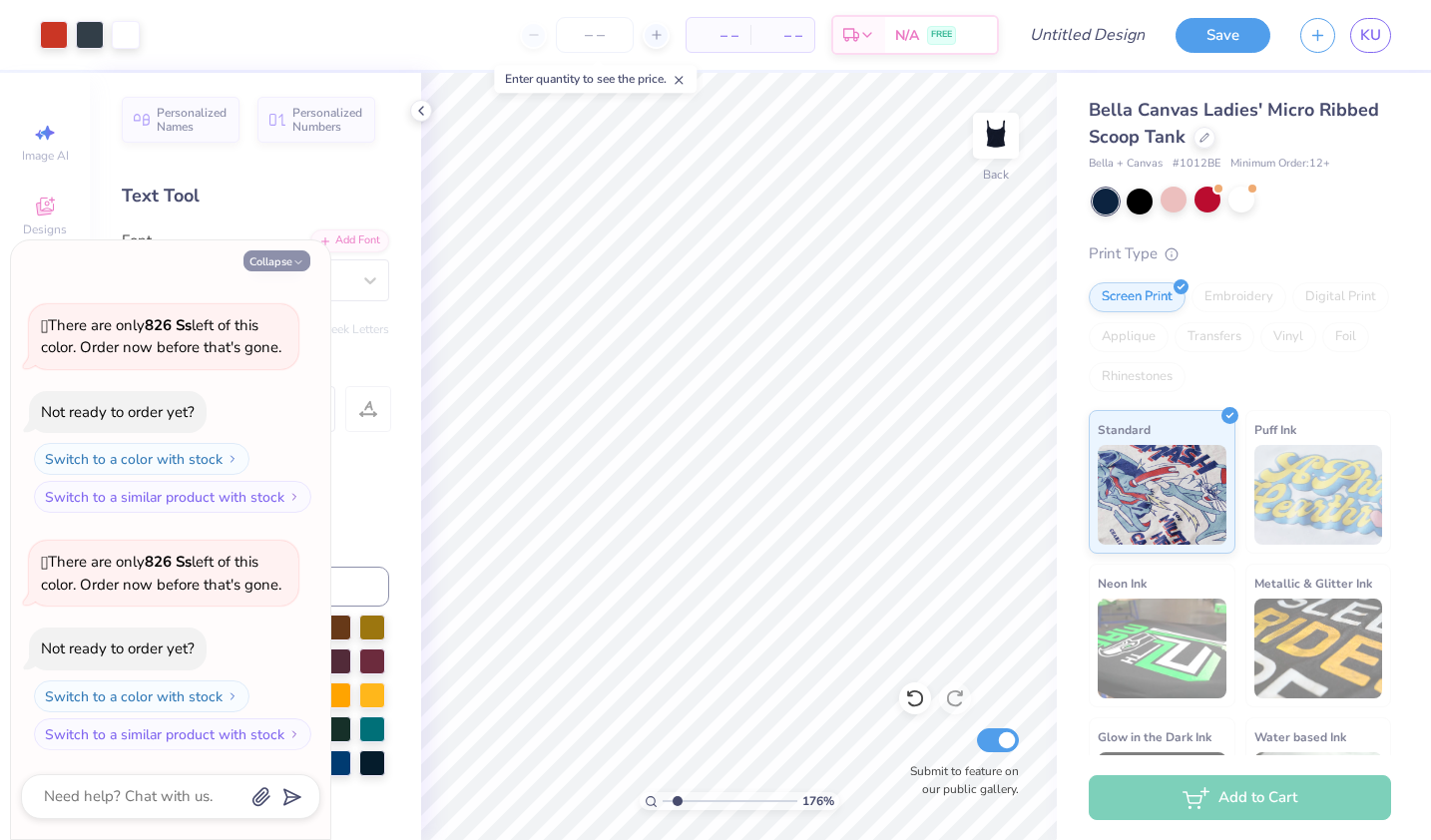click 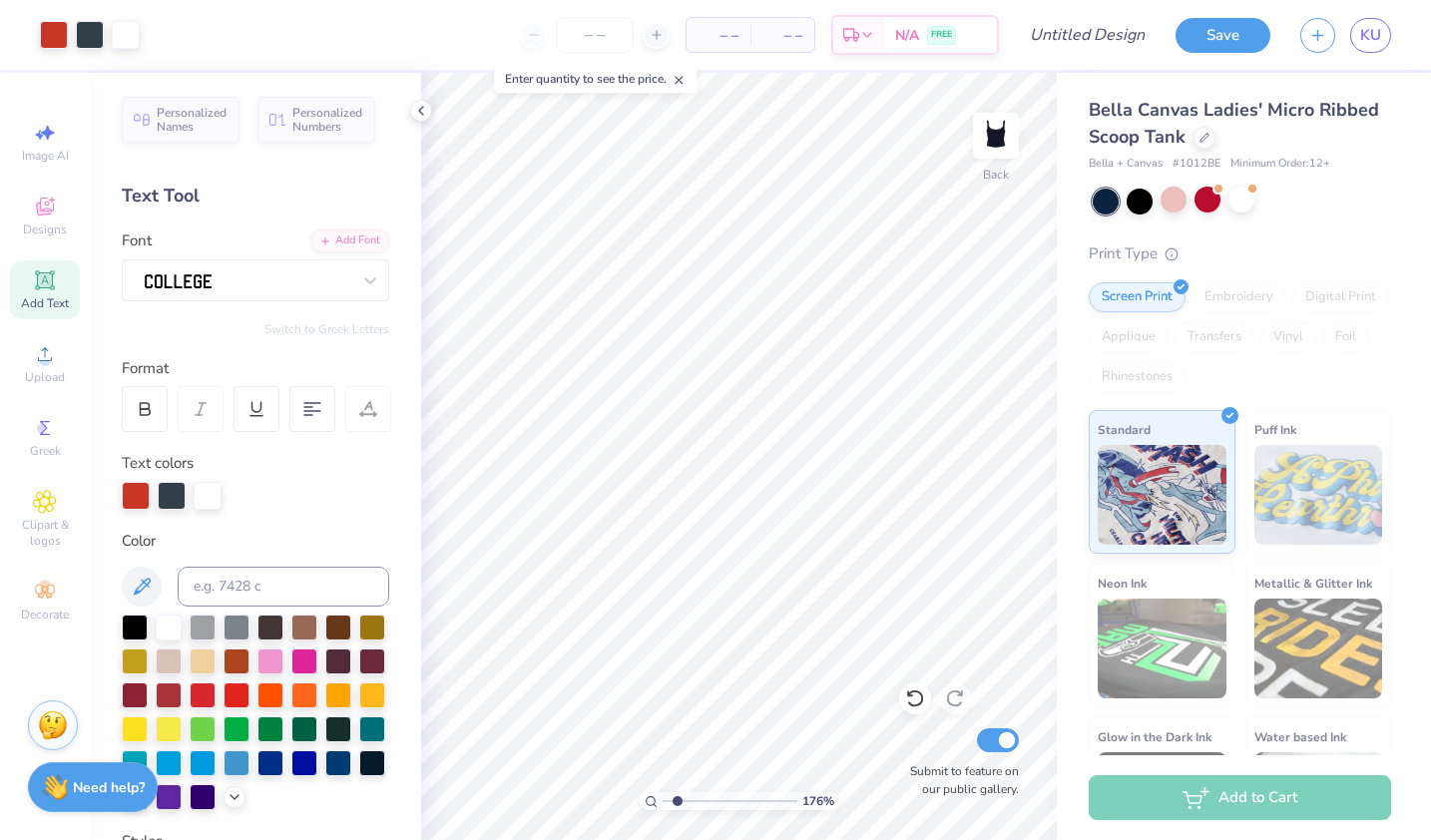 type on "1.76085324318934" 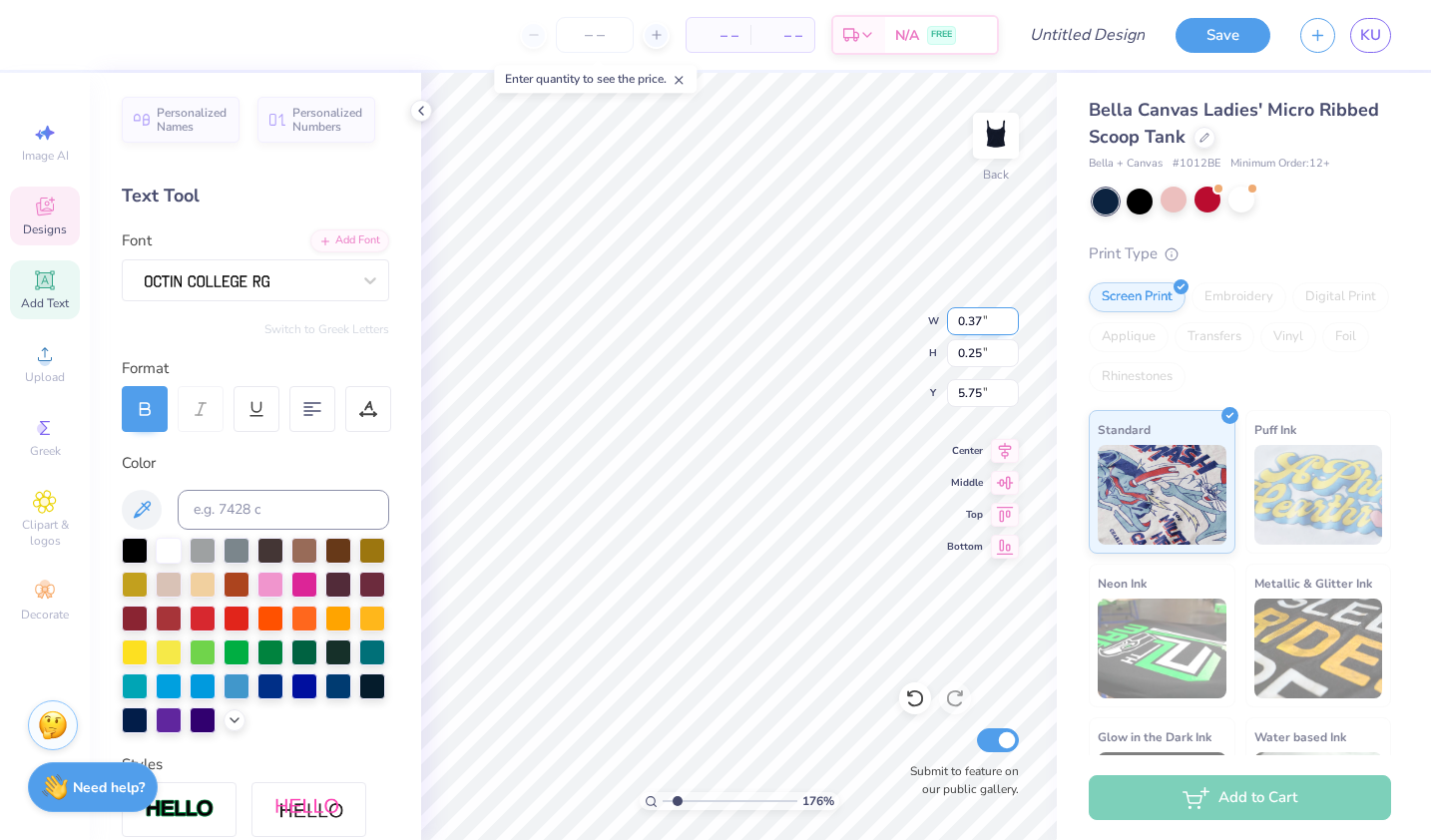 click on "0.37" at bounding box center (983, 321) 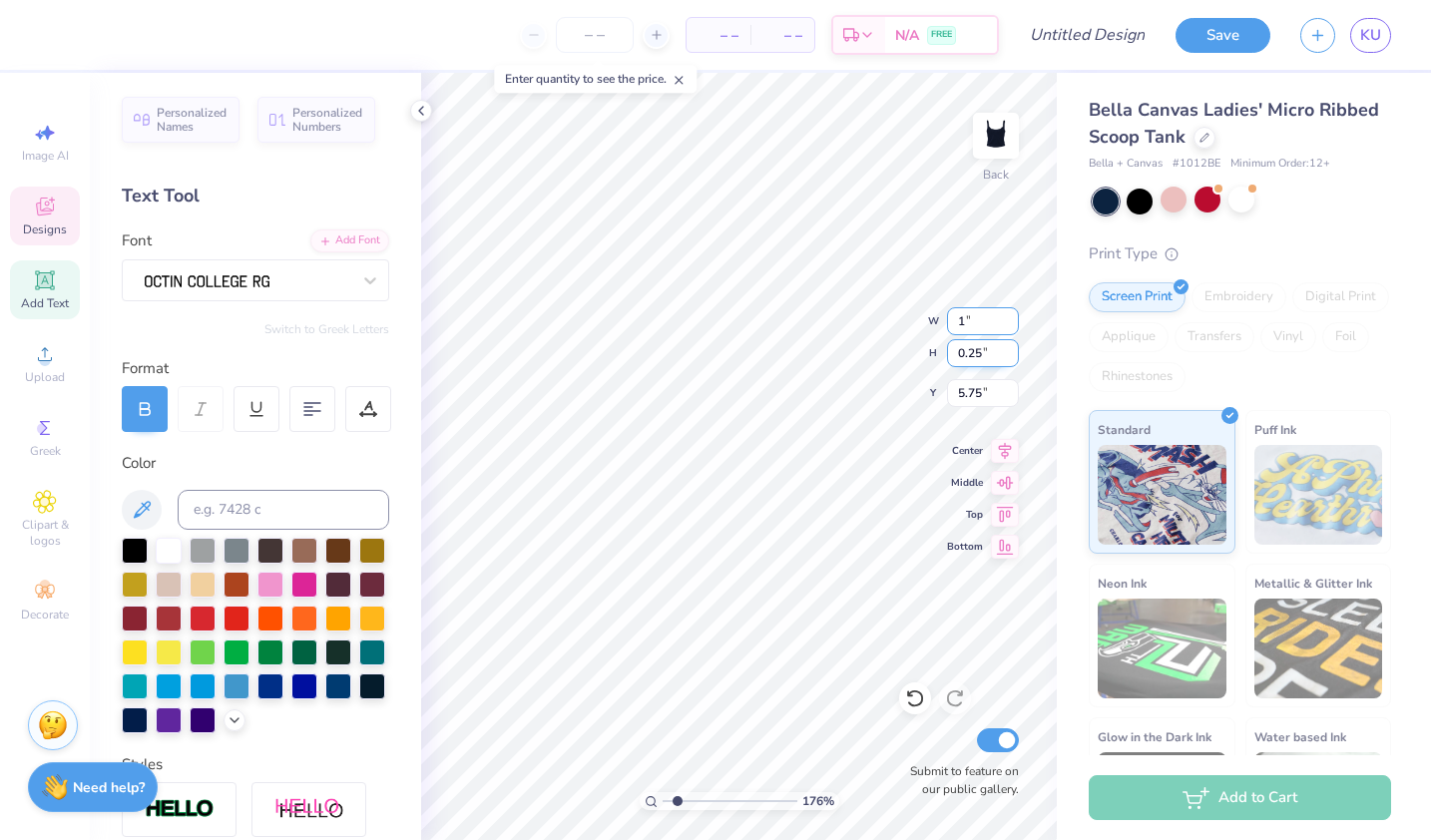 type on "1" 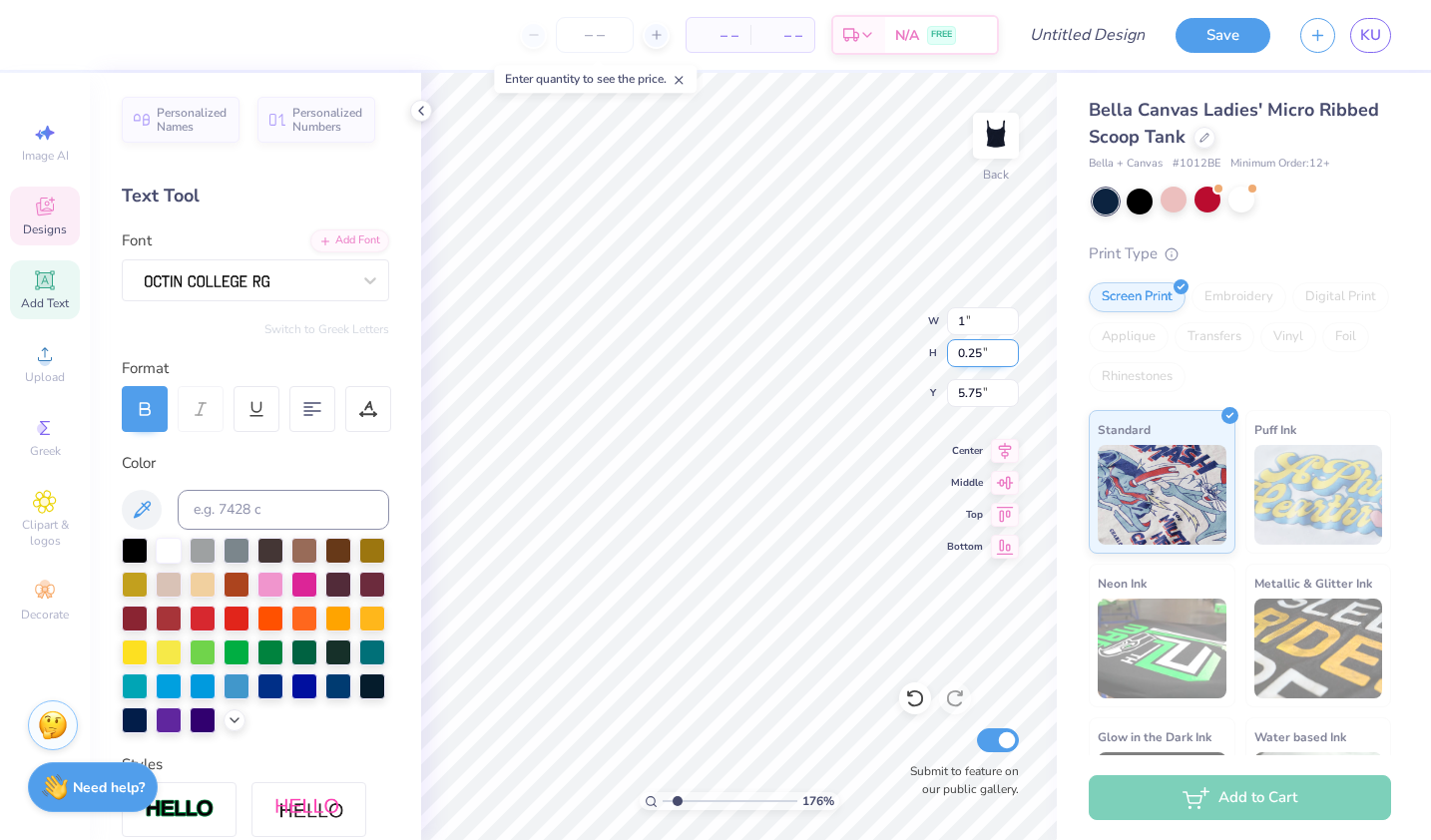 click on "0.25" at bounding box center [983, 353] 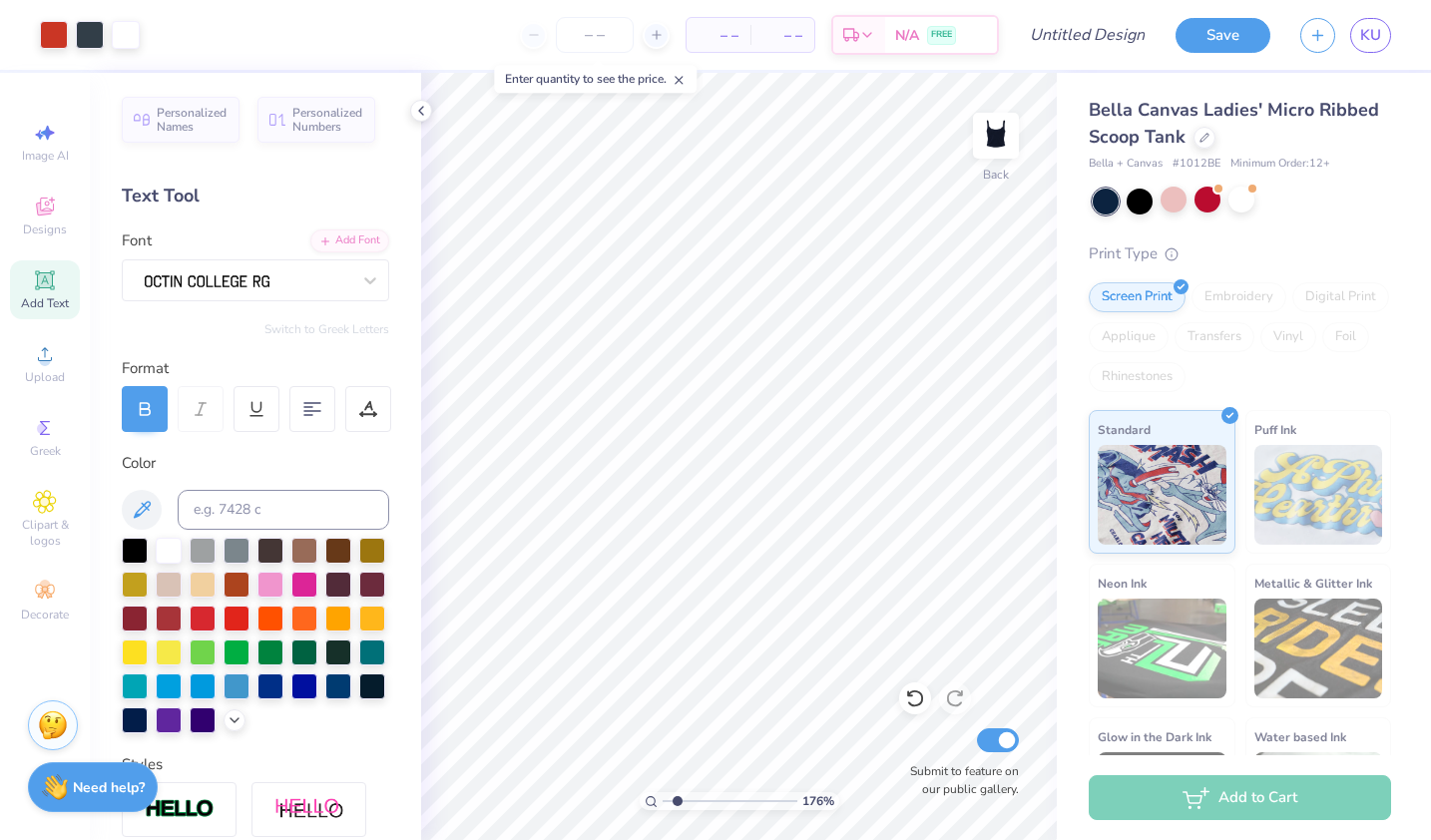 type on "1.76085324318934" 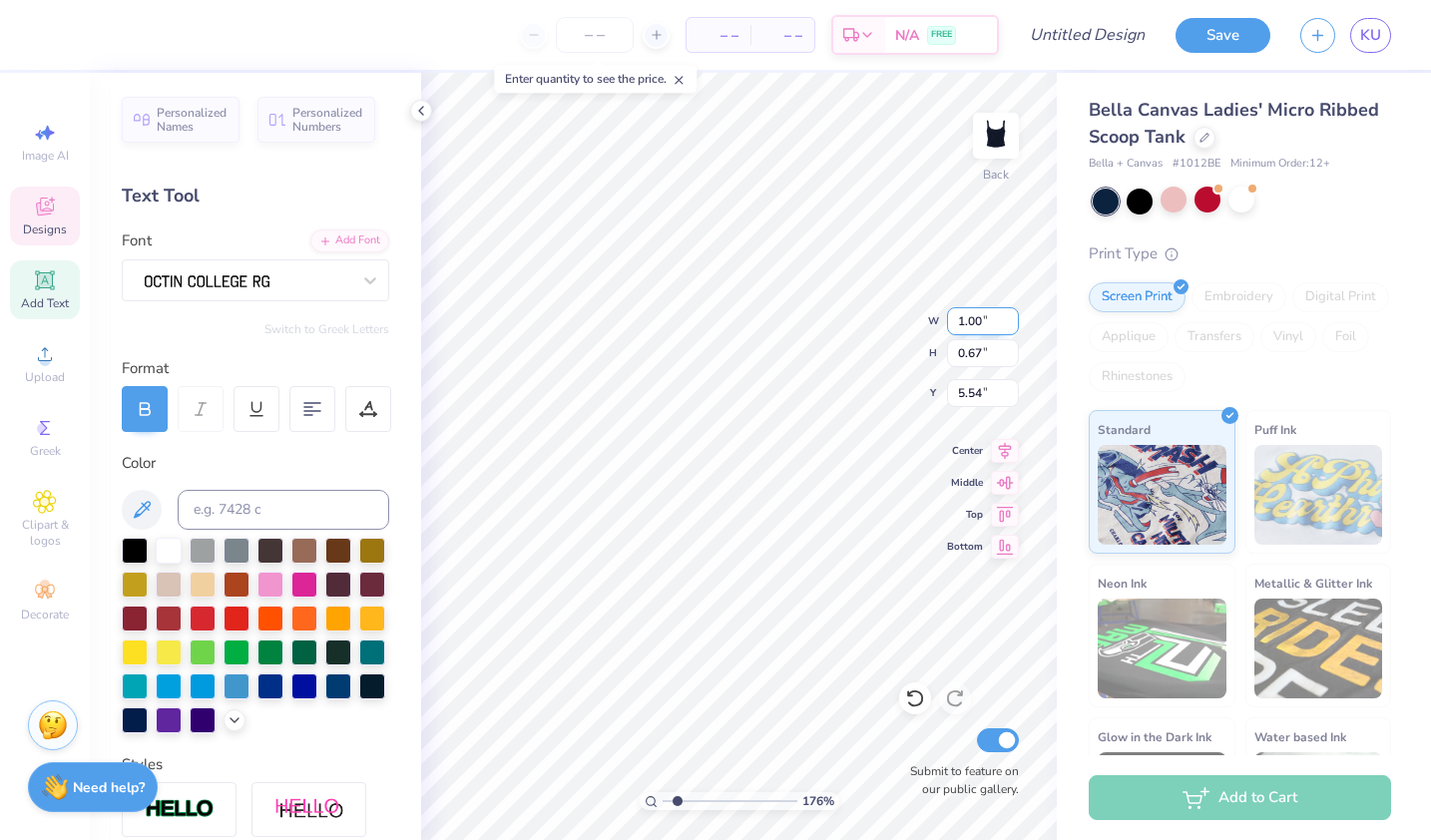 click on "1.00" at bounding box center (983, 321) 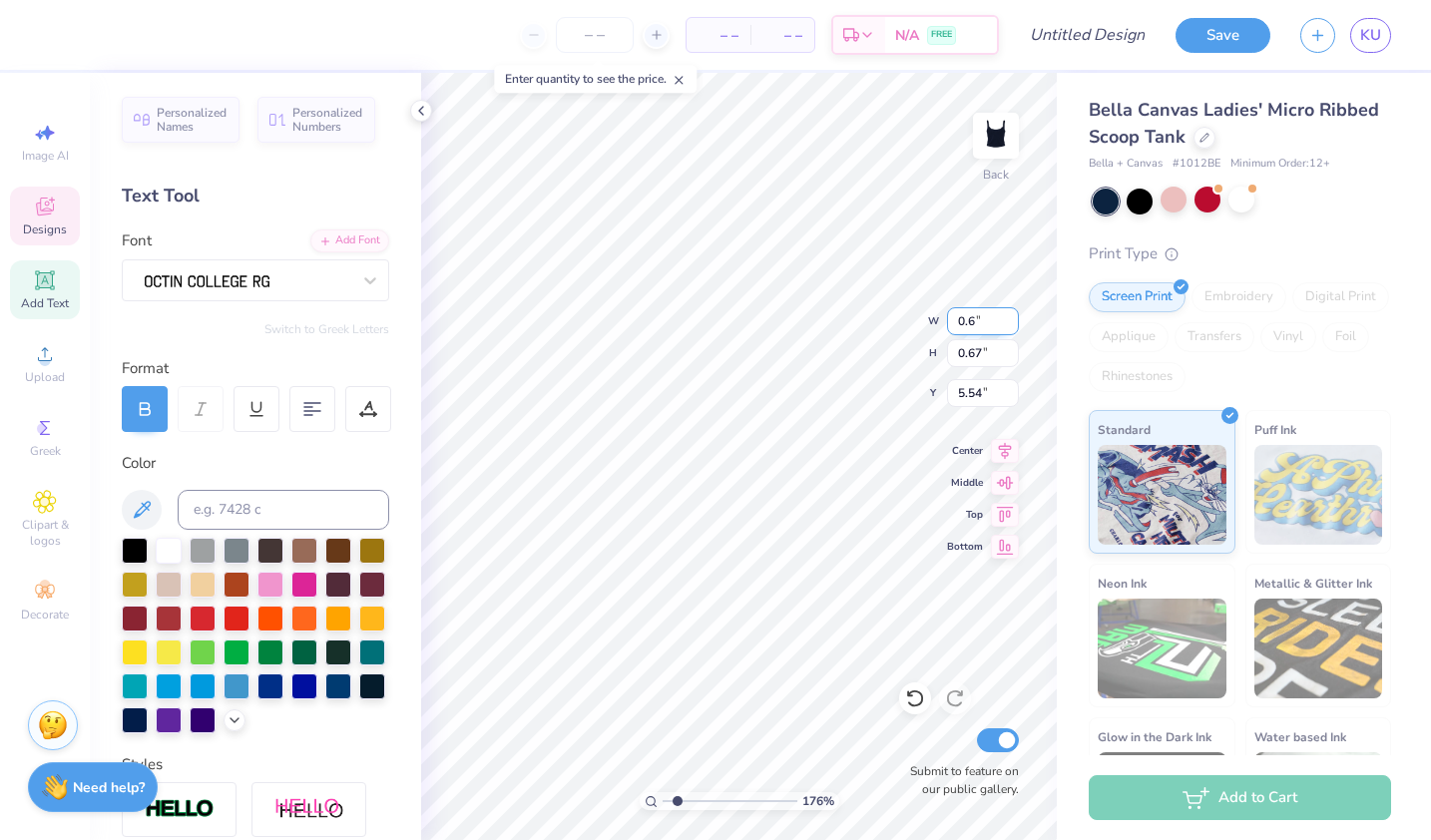 type on "0.6" 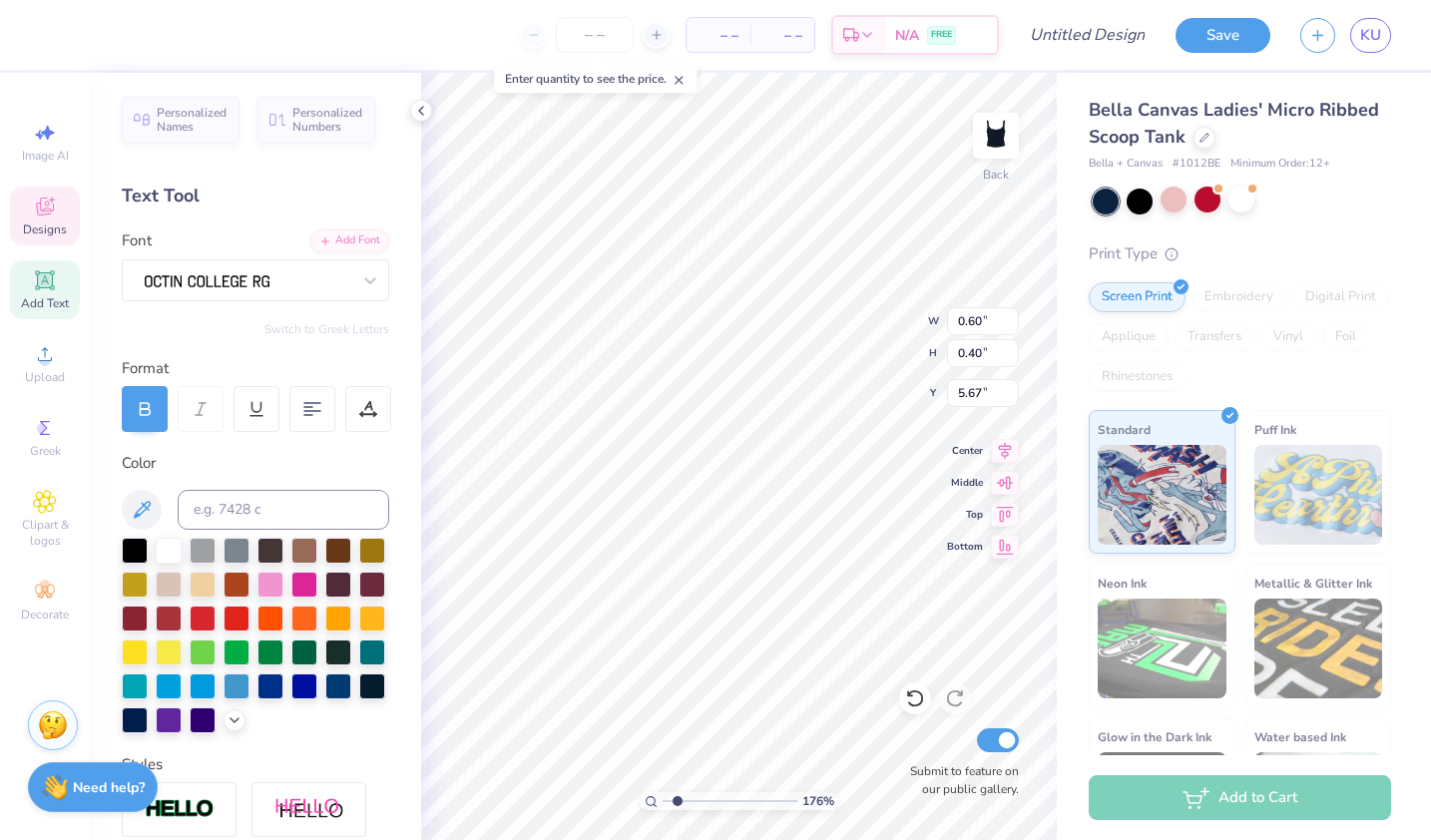 type on "1.76085324318934" 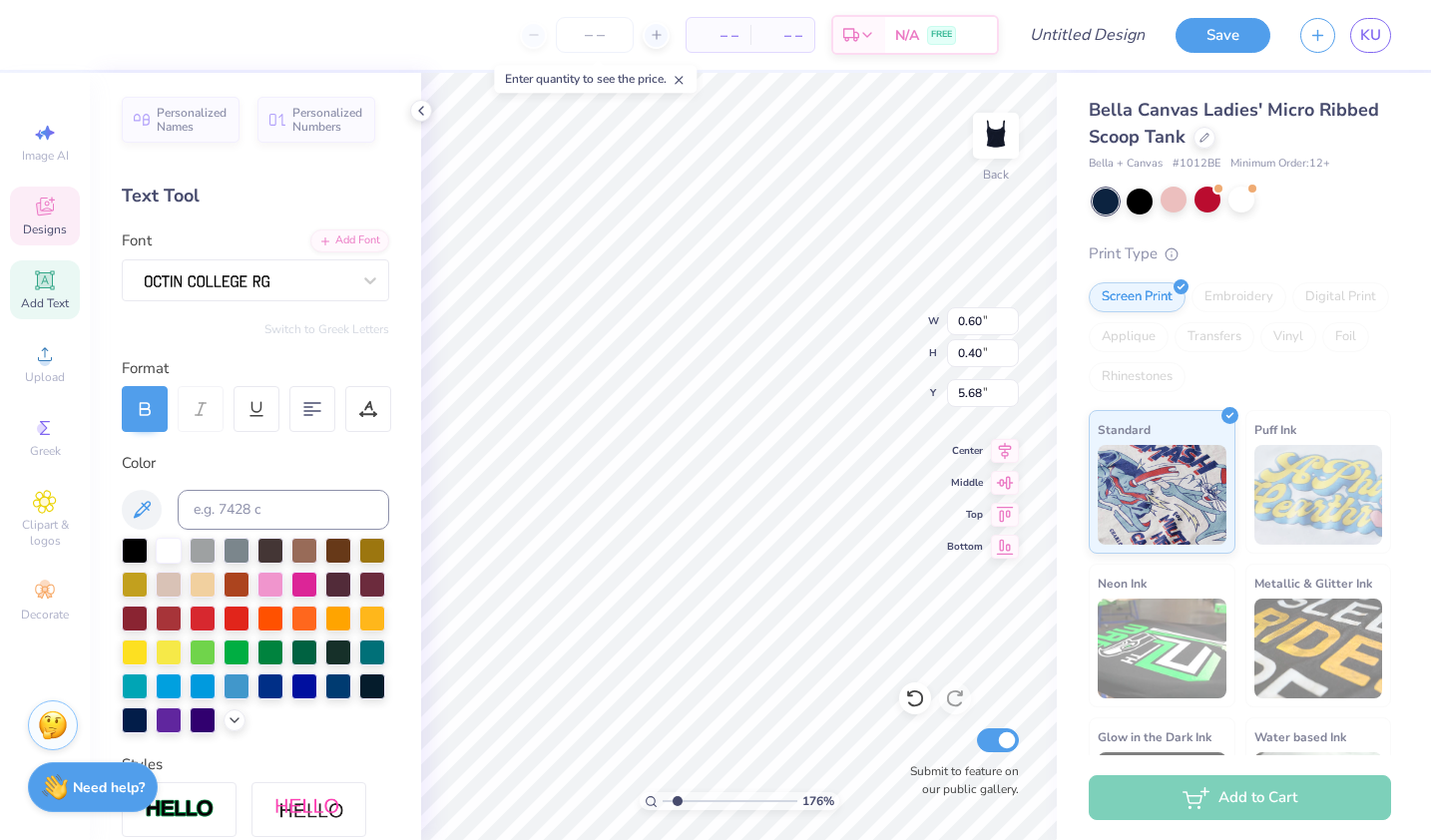 type on "1.76085324318934" 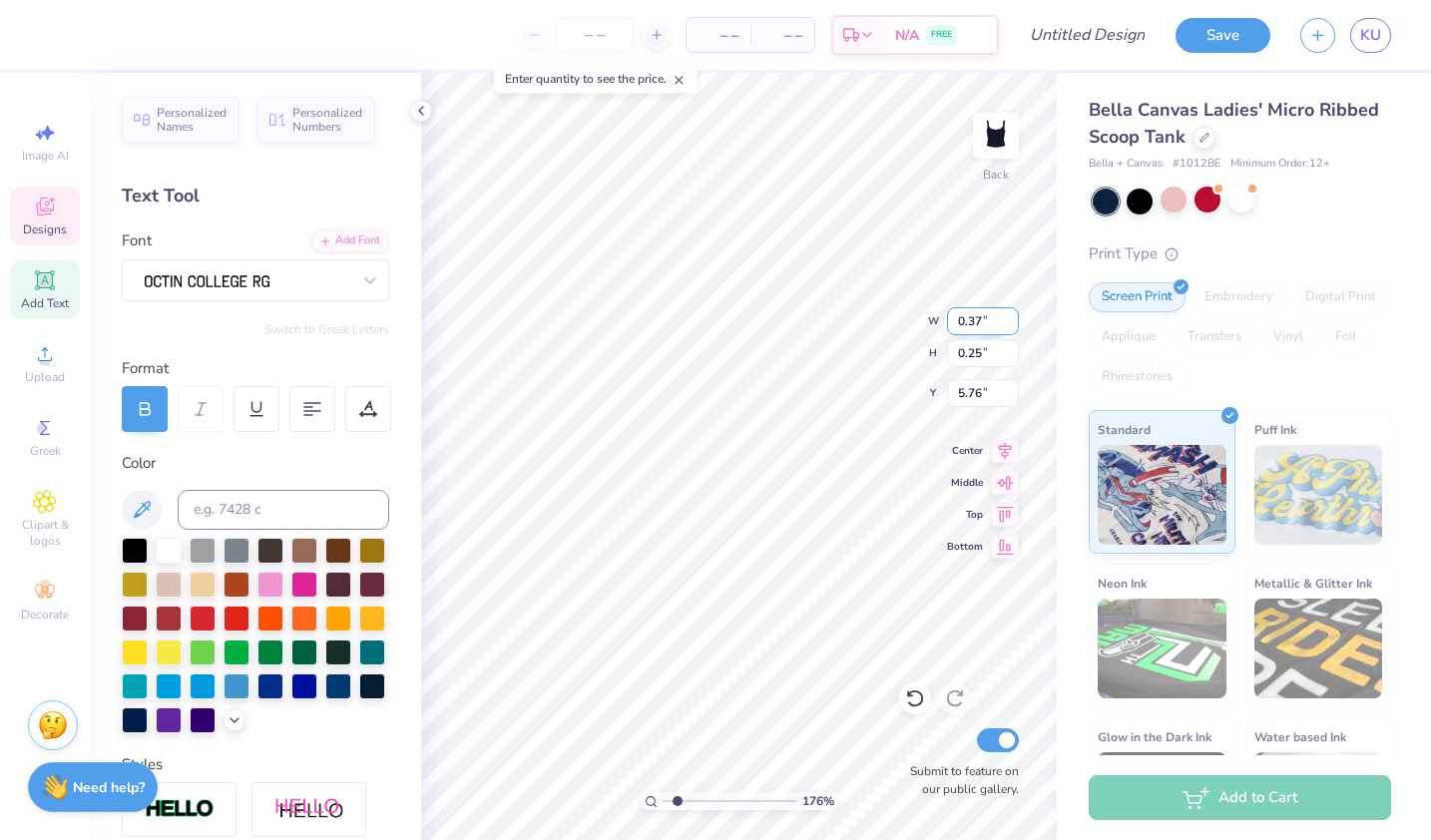 click on "0.37" at bounding box center [983, 321] 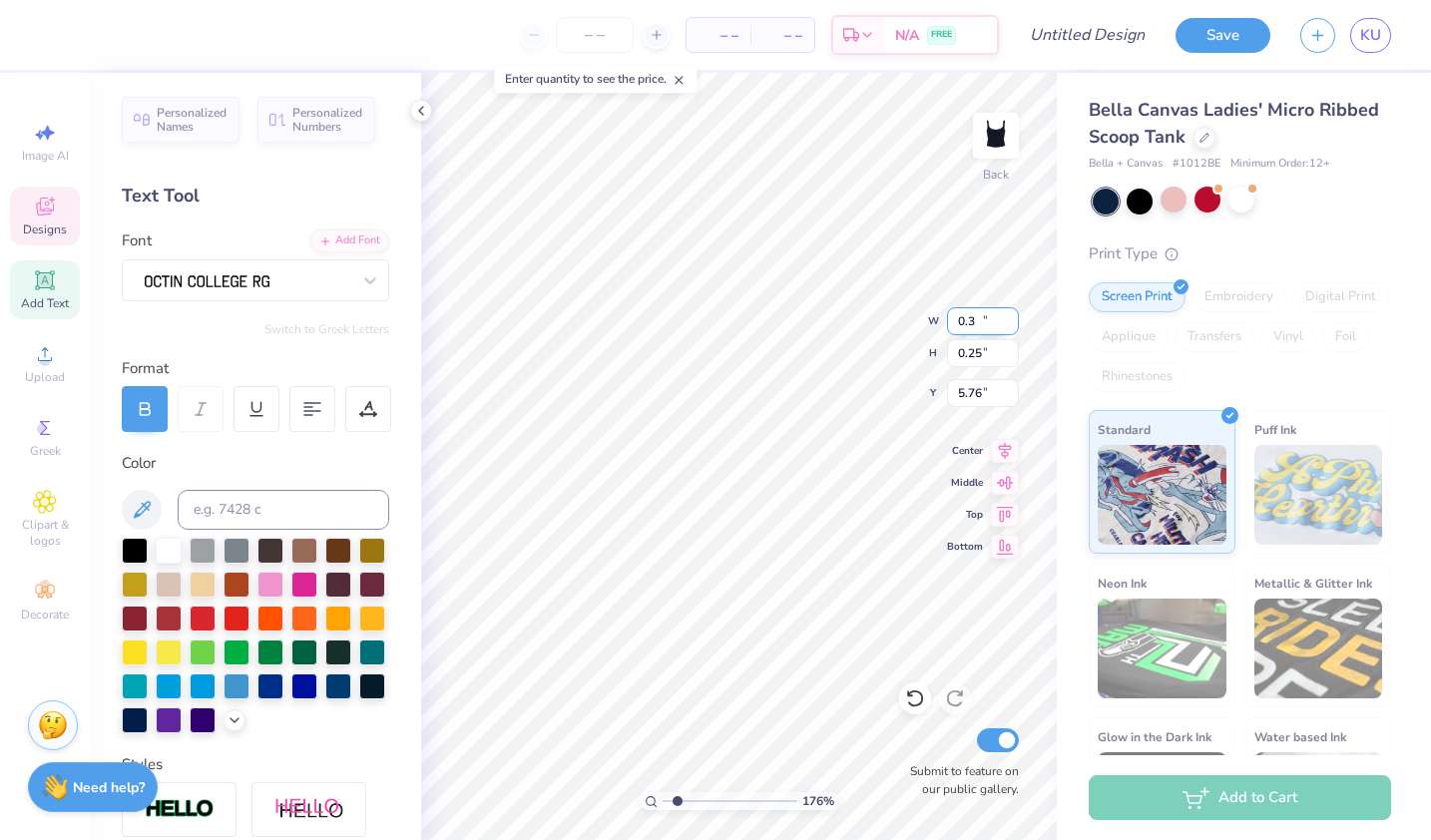 type on "0" 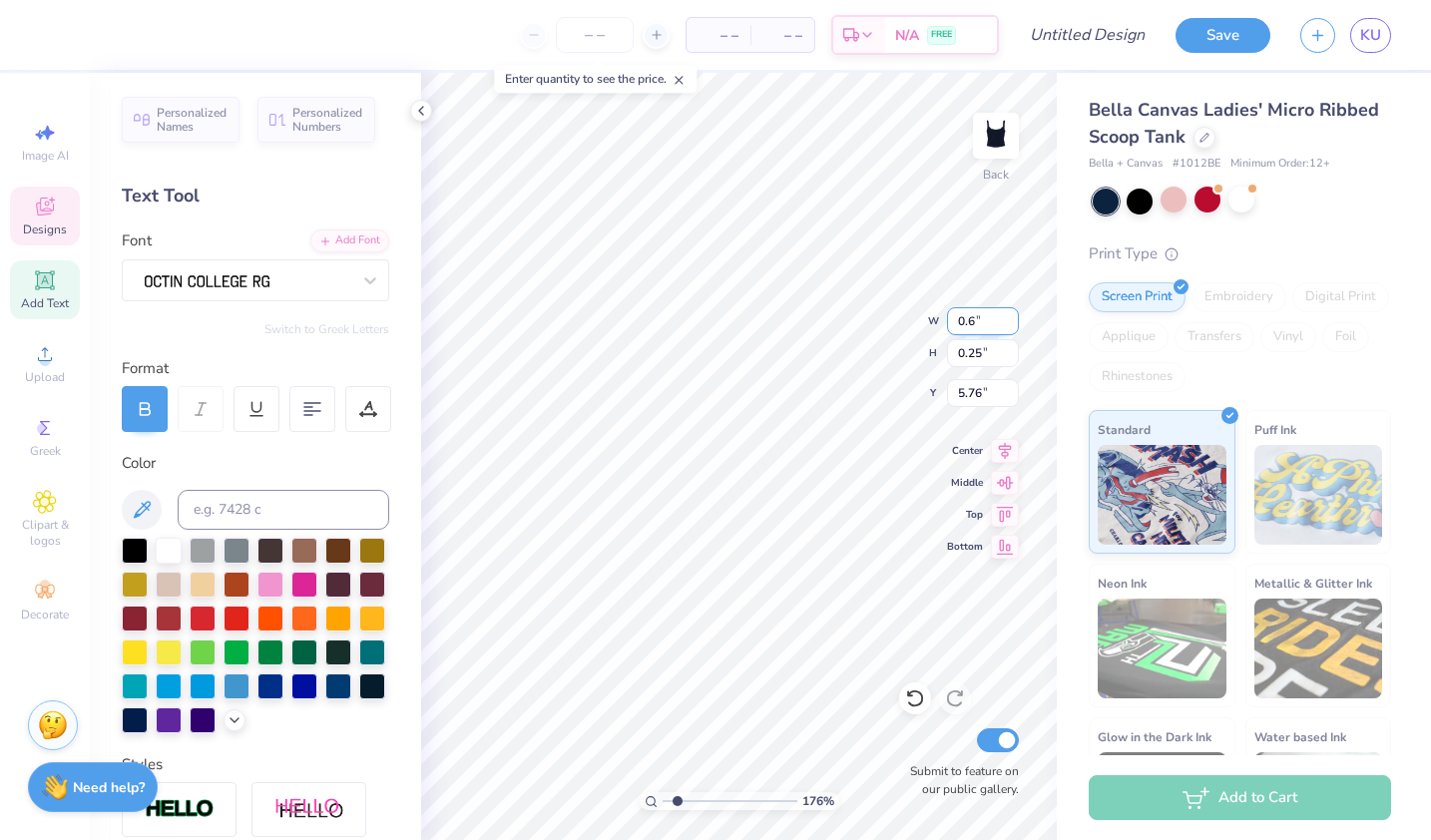 type on "0.6" 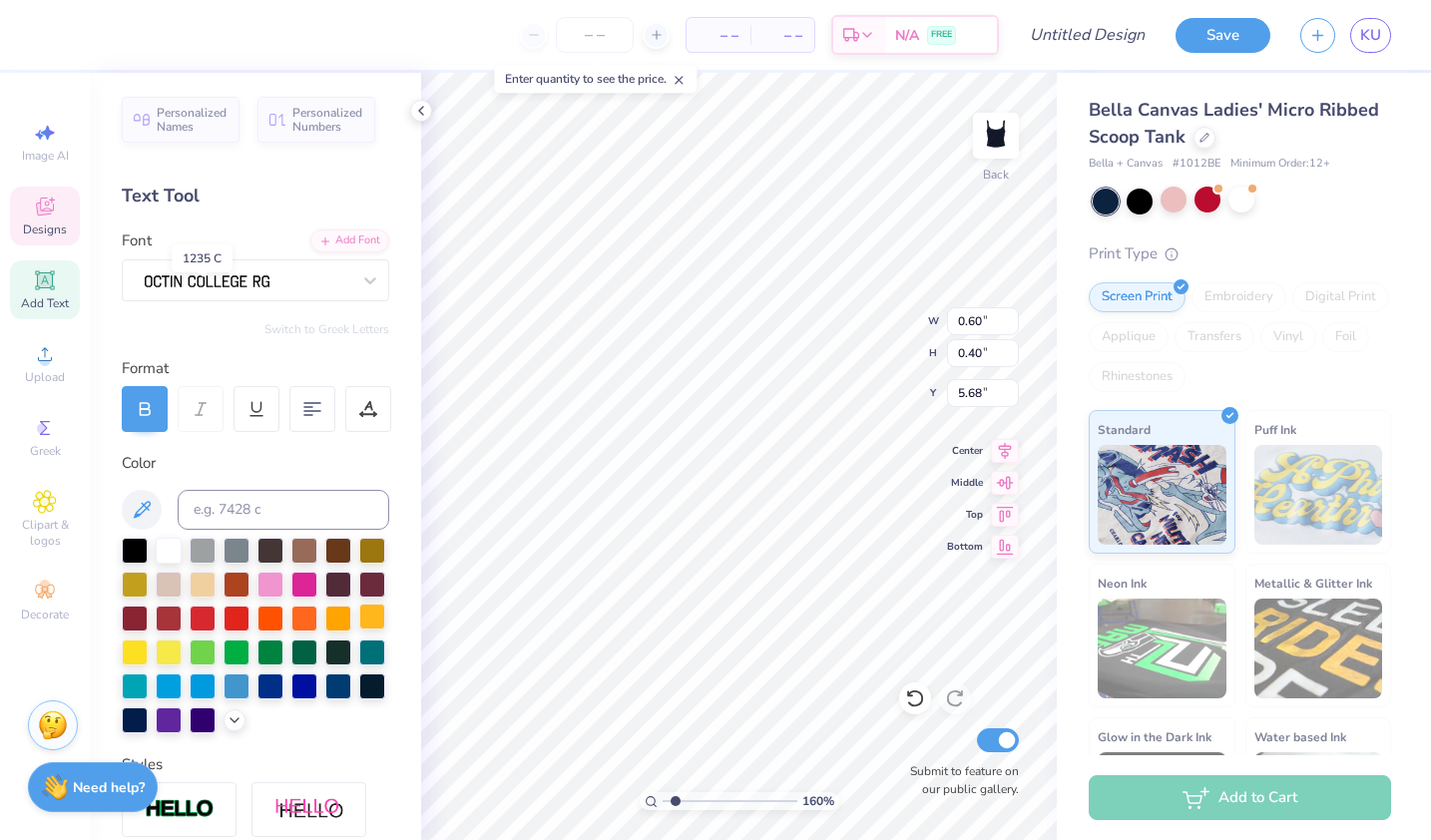 scroll, scrollTop: 352, scrollLeft: 0, axis: vertical 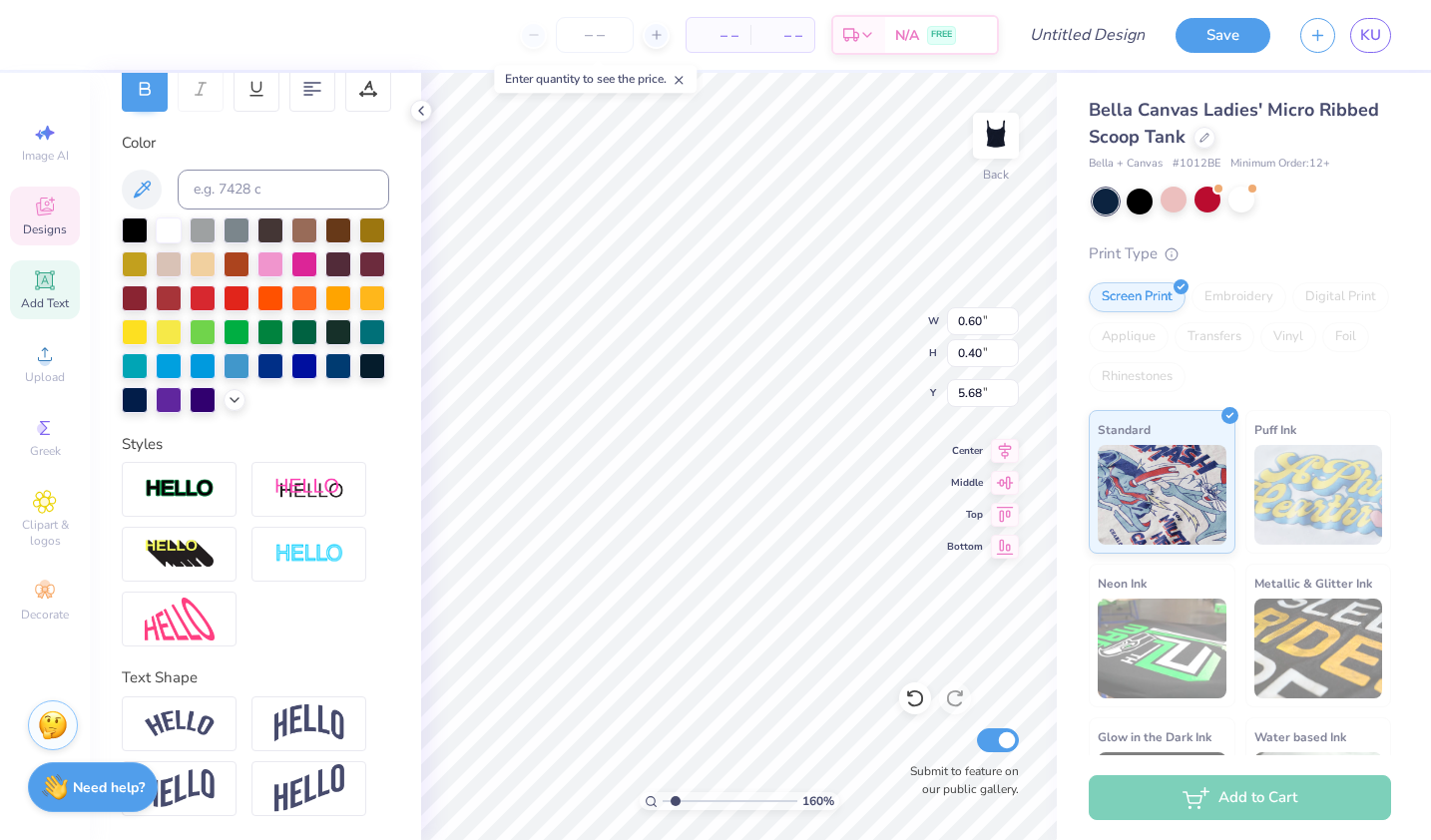 click at bounding box center (179, 489) 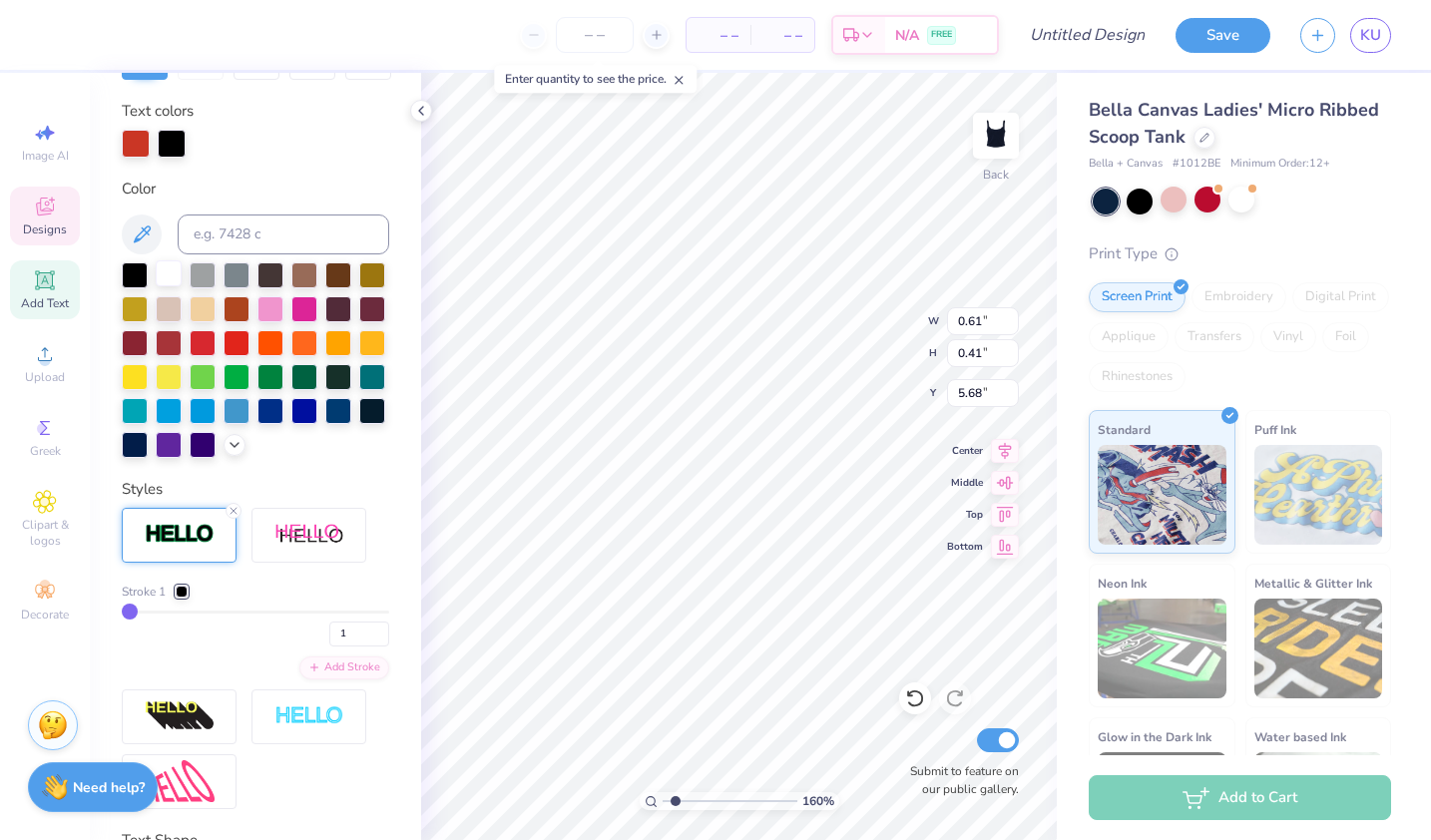 click at bounding box center (169, 273) 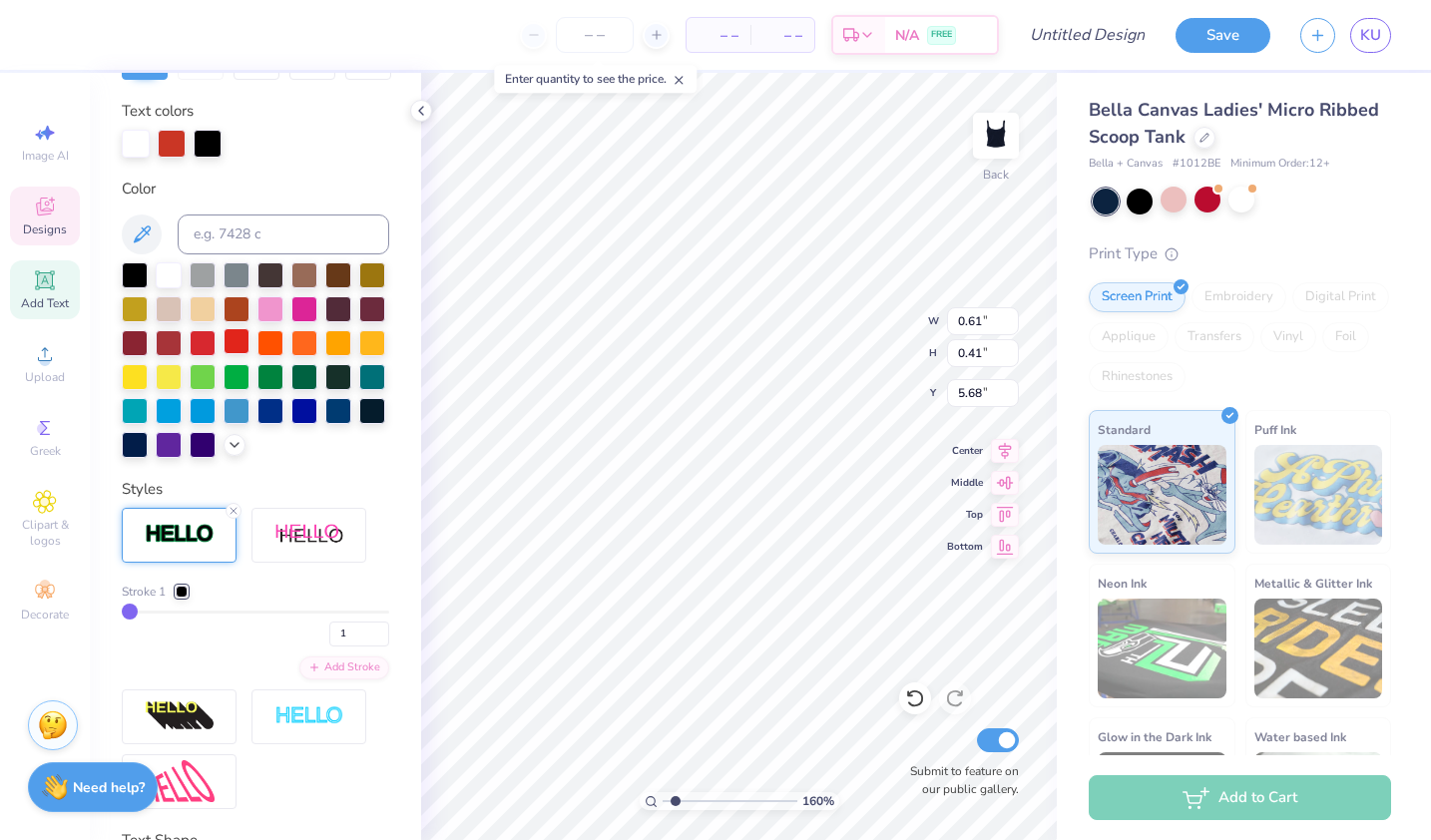 click 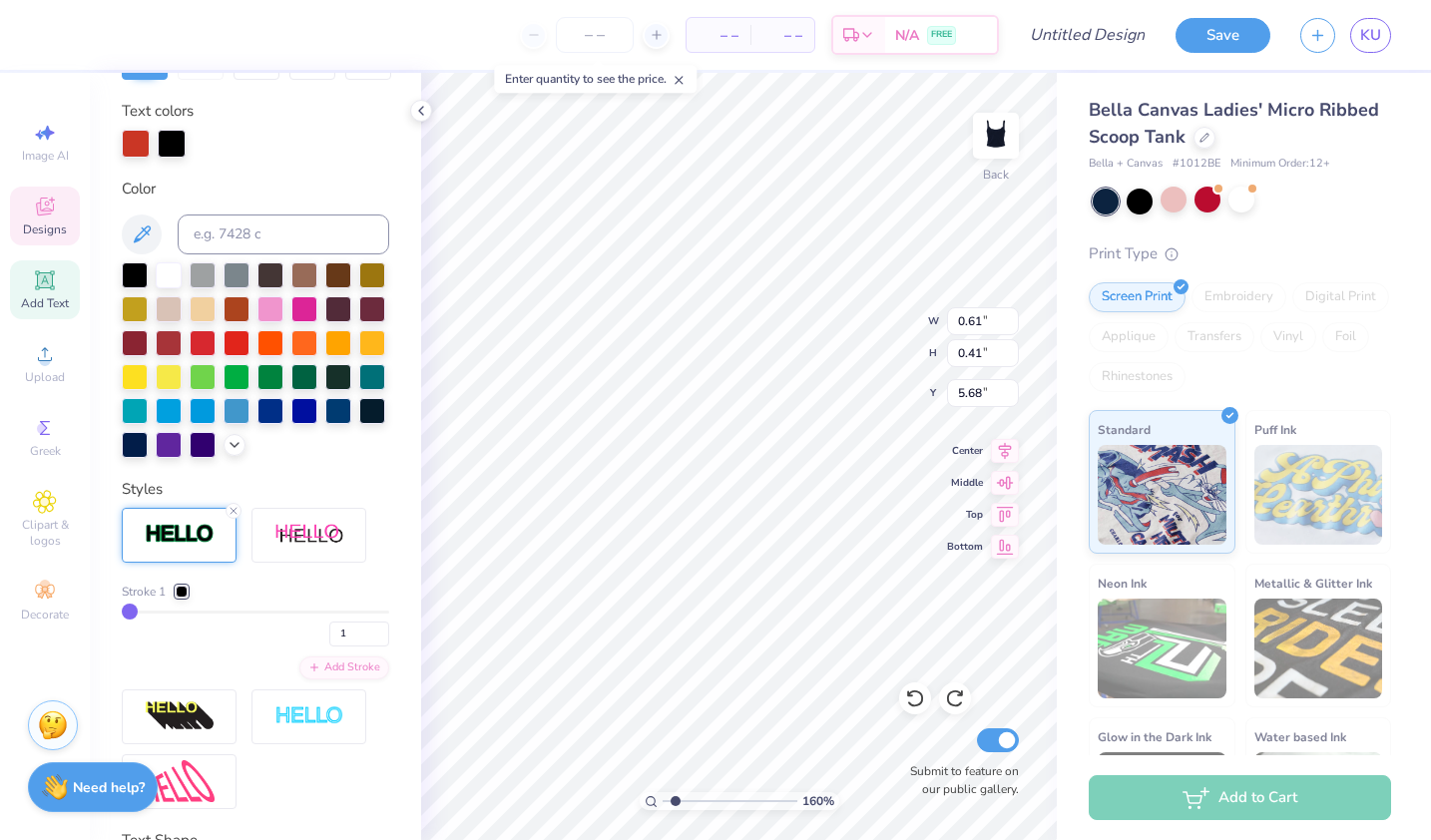 click on "Stroke 1" at bounding box center [255, 592] 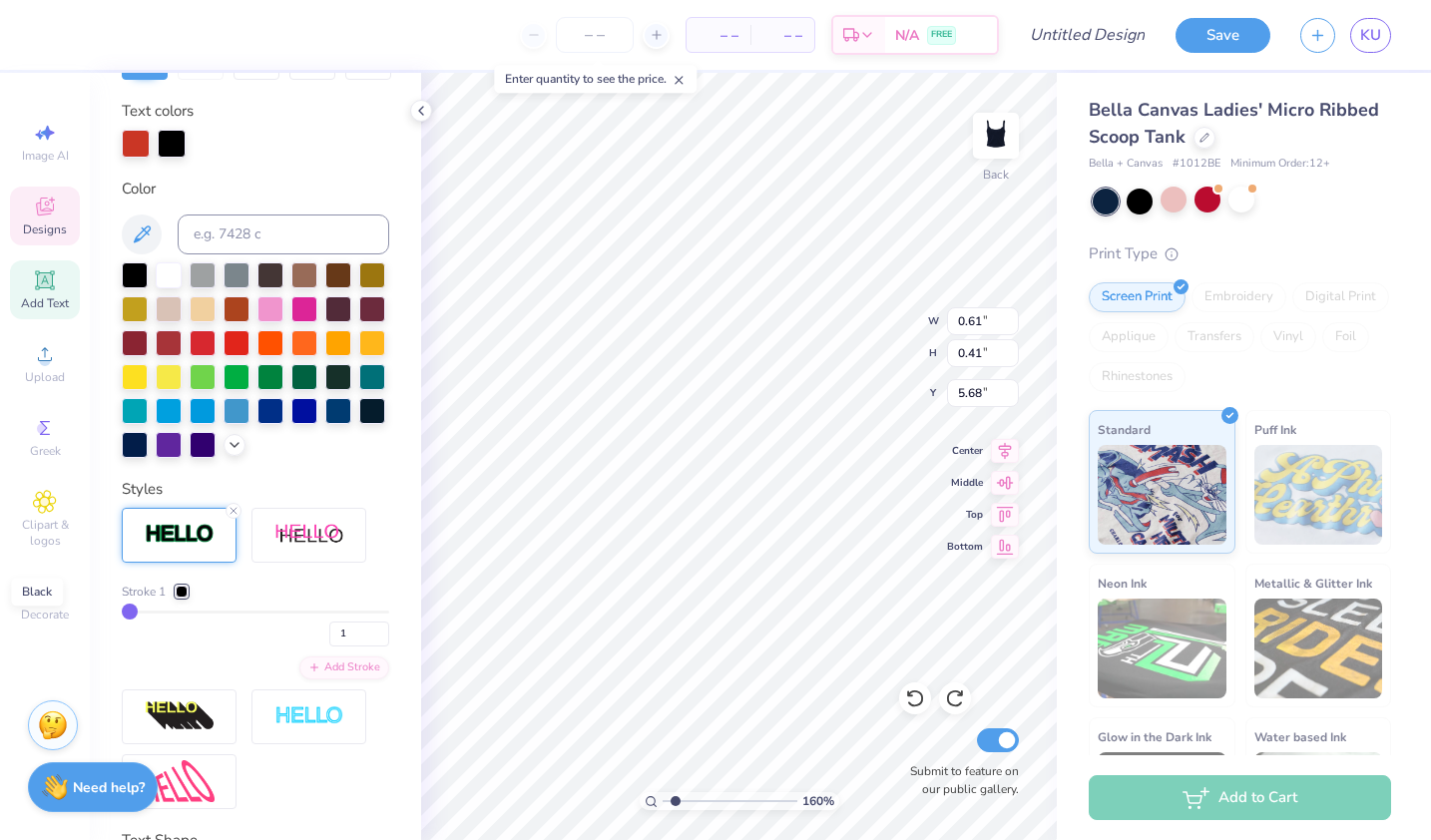 click at bounding box center (182, 592) 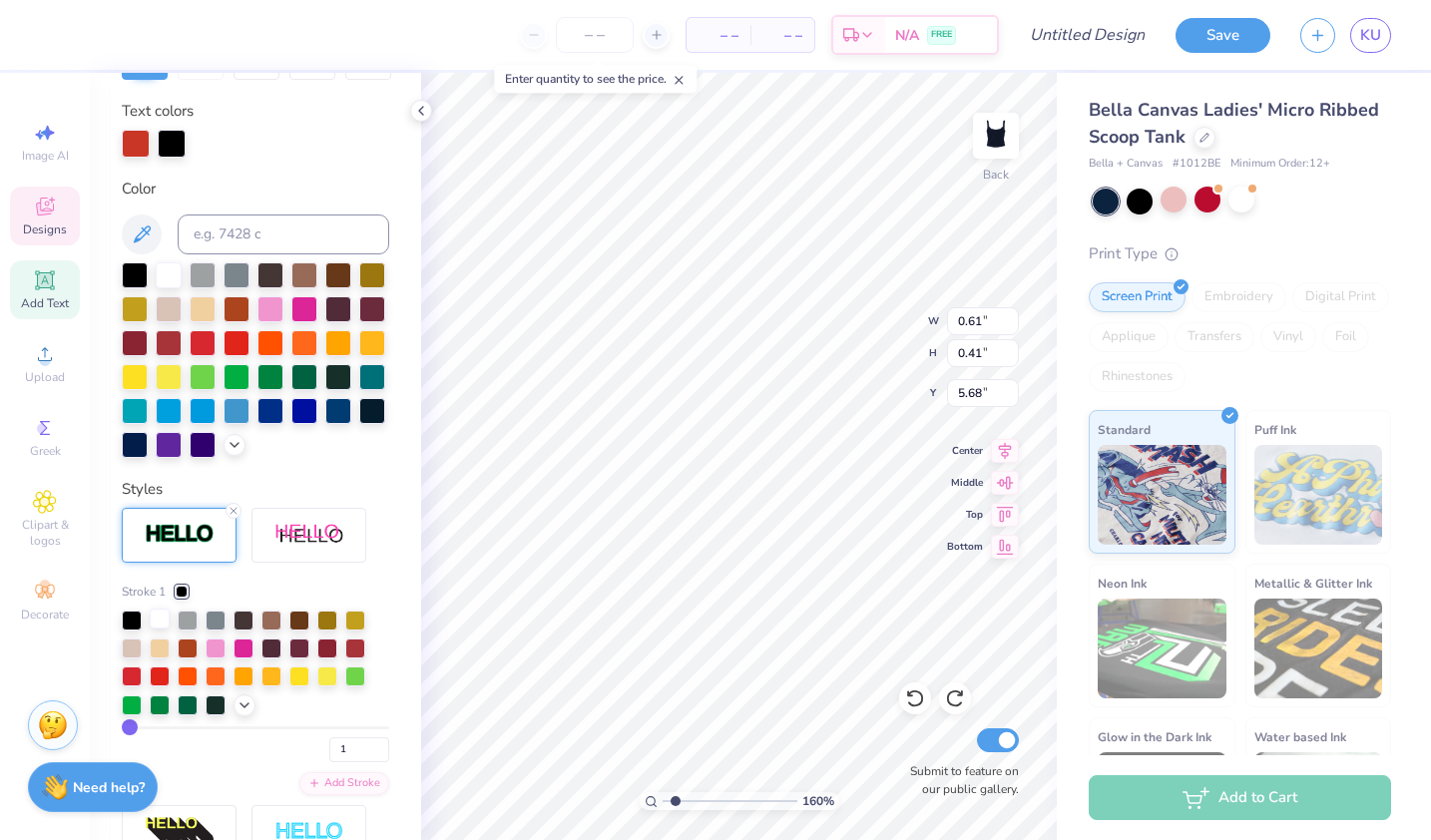 click at bounding box center [160, 619] 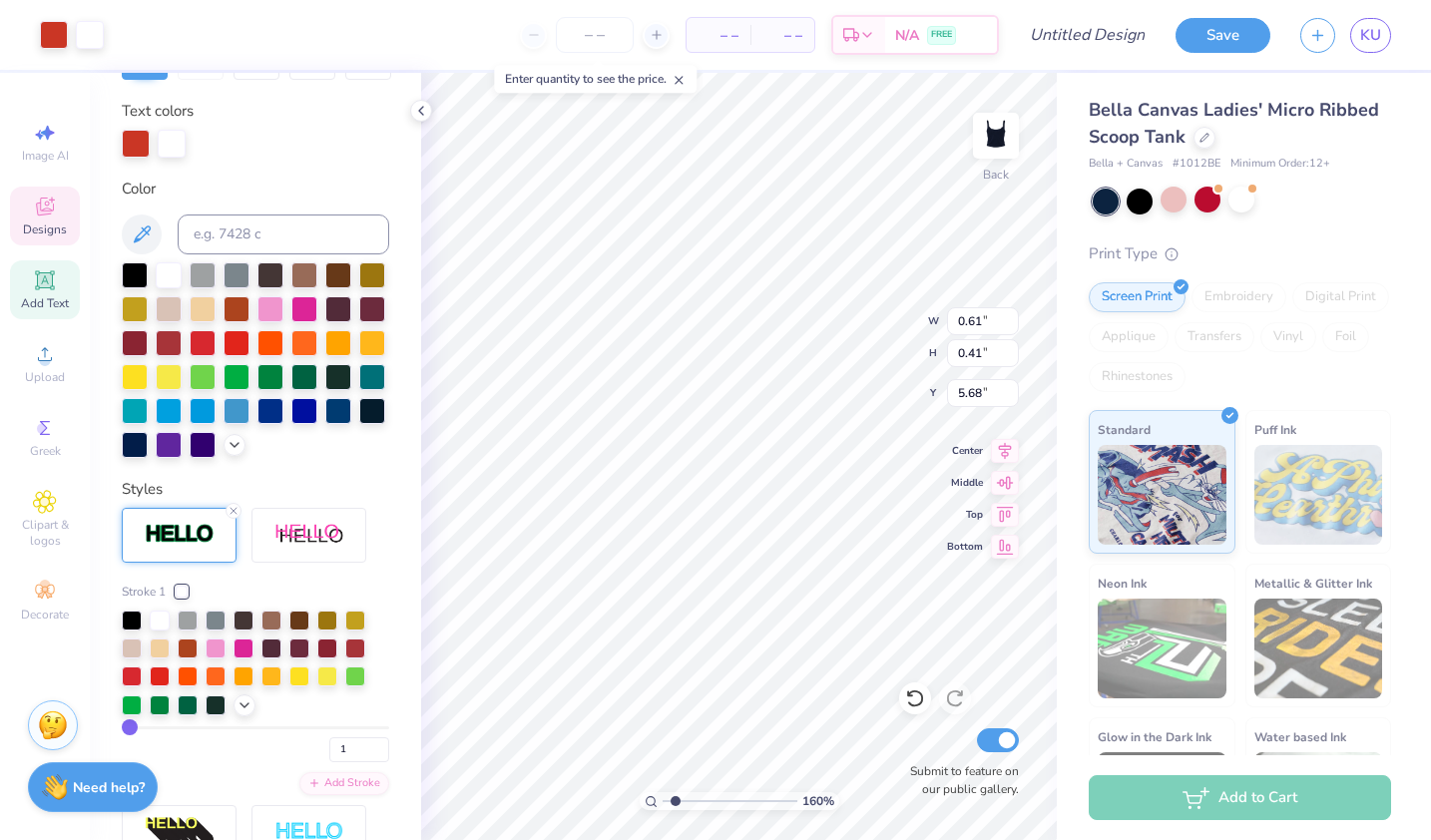 type on "1.59949411390976" 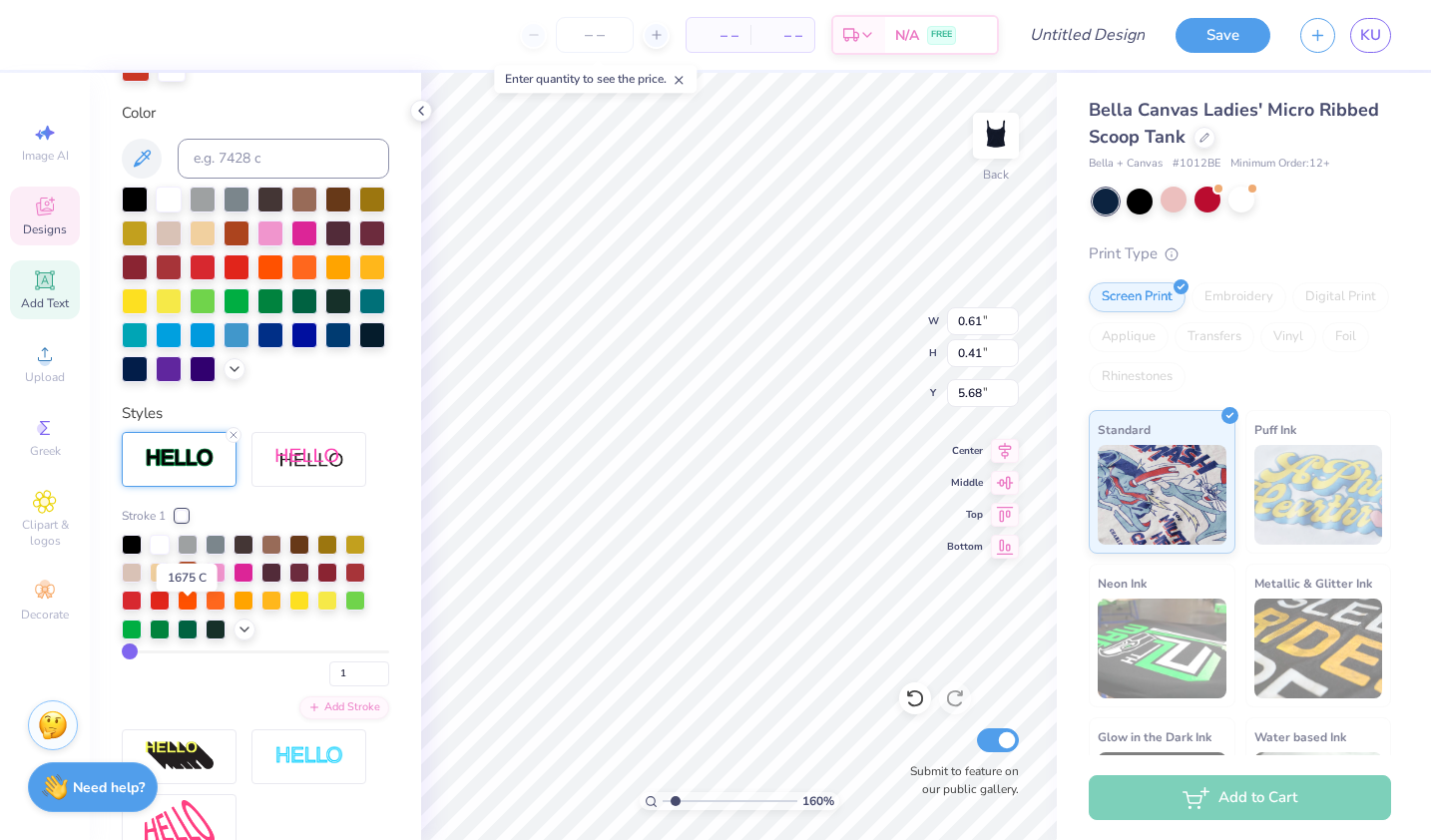 scroll, scrollTop: 429, scrollLeft: 0, axis: vertical 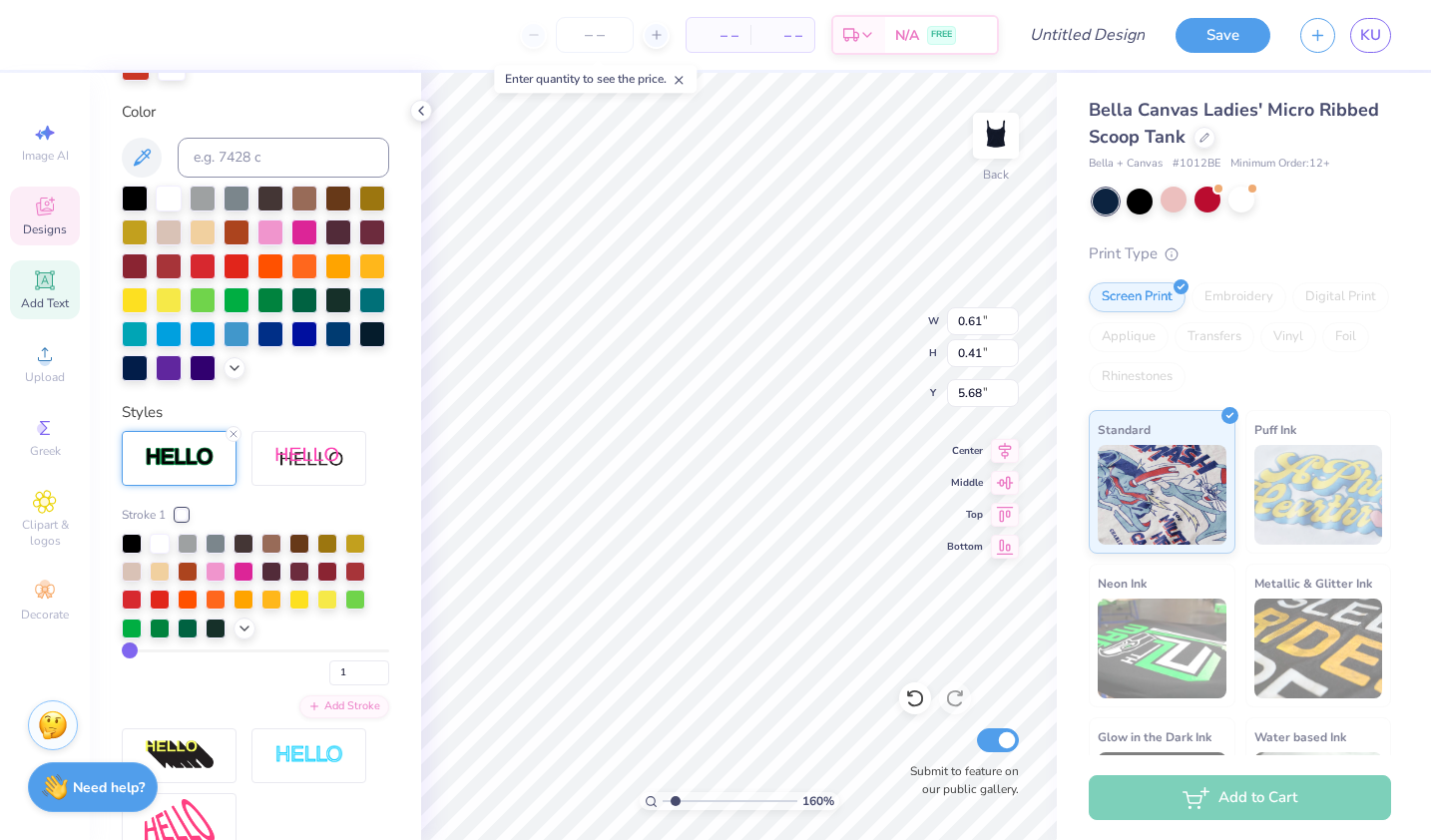 type on "2" 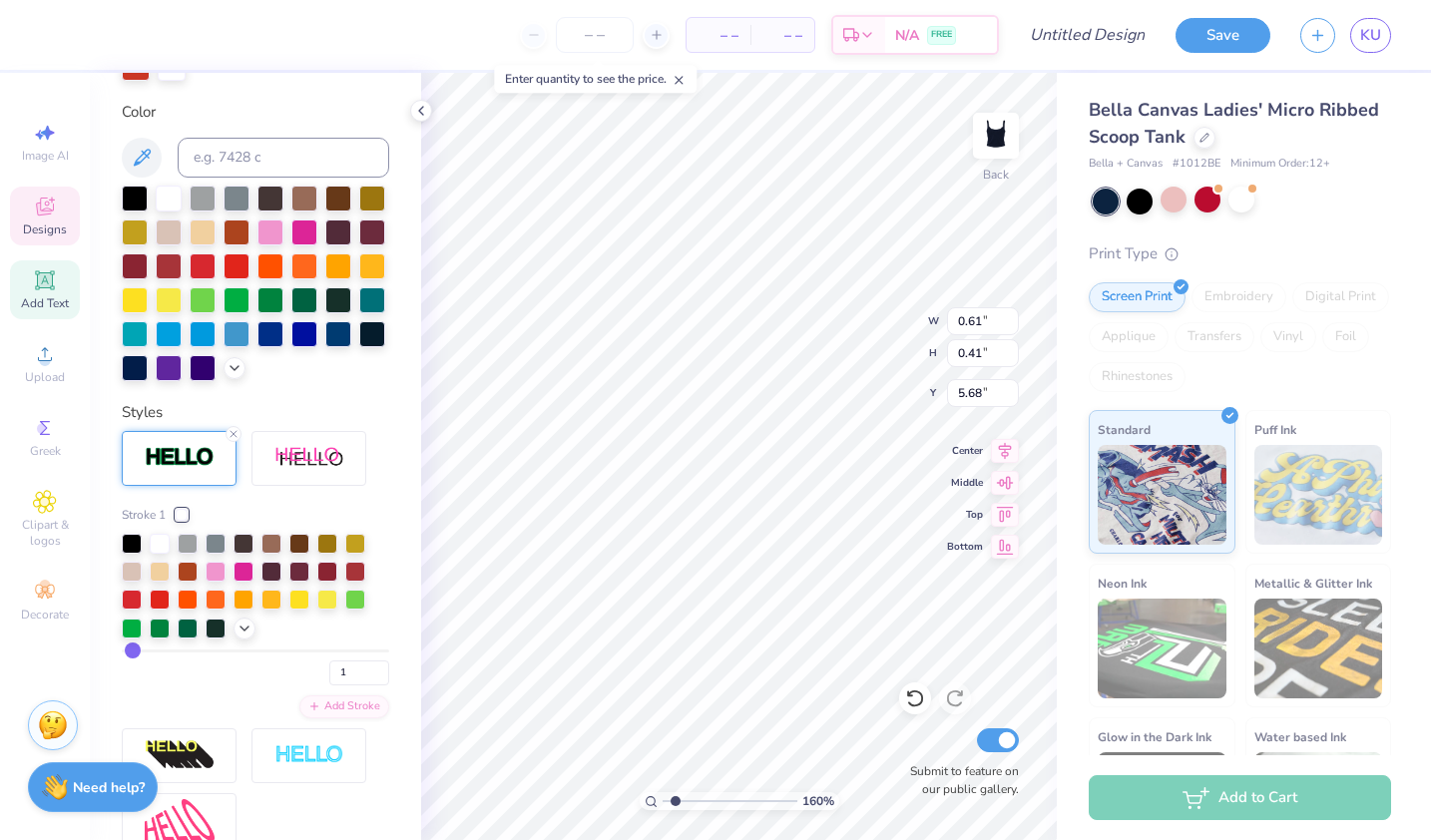 type on "2" 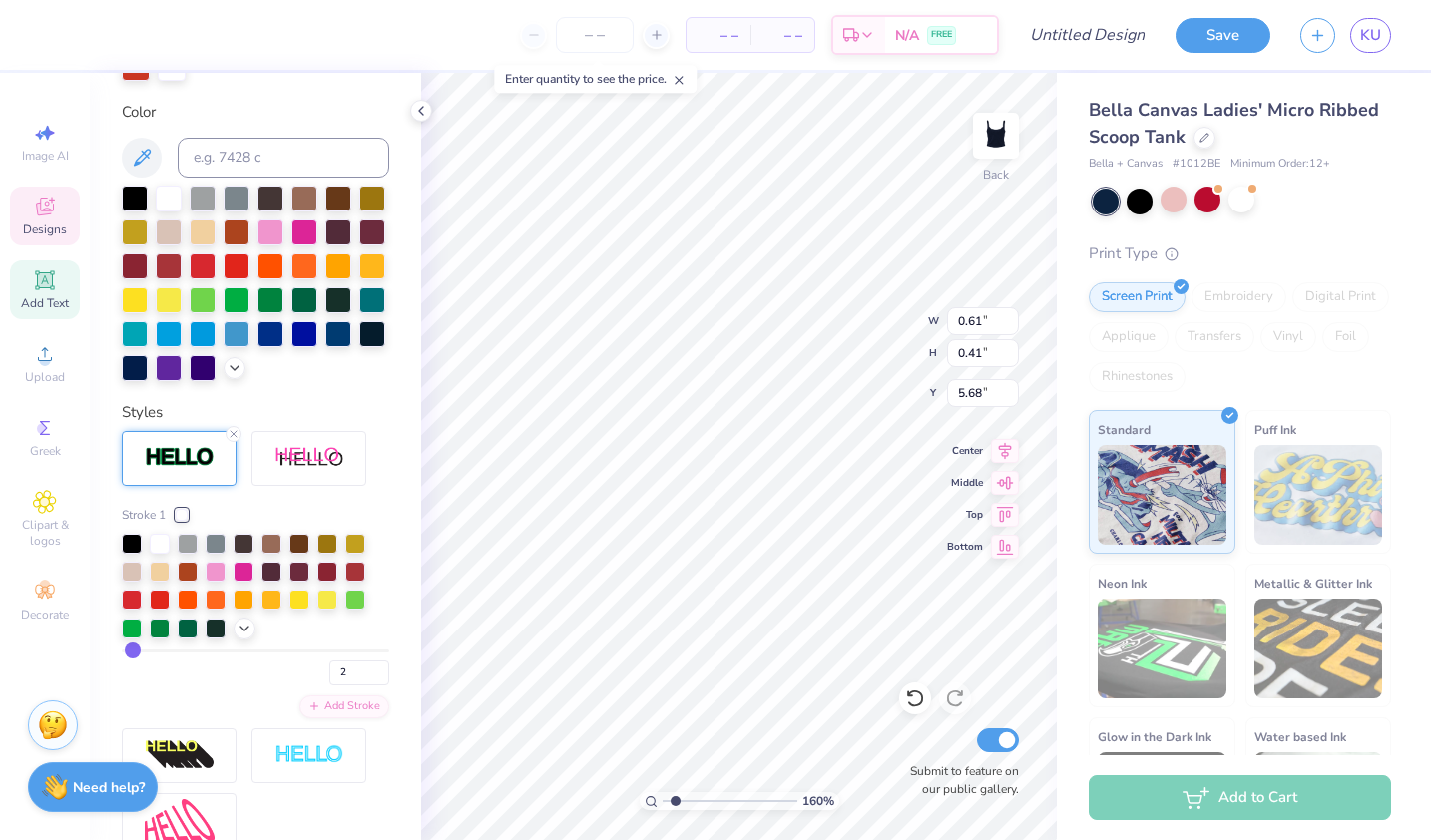 type on "2" 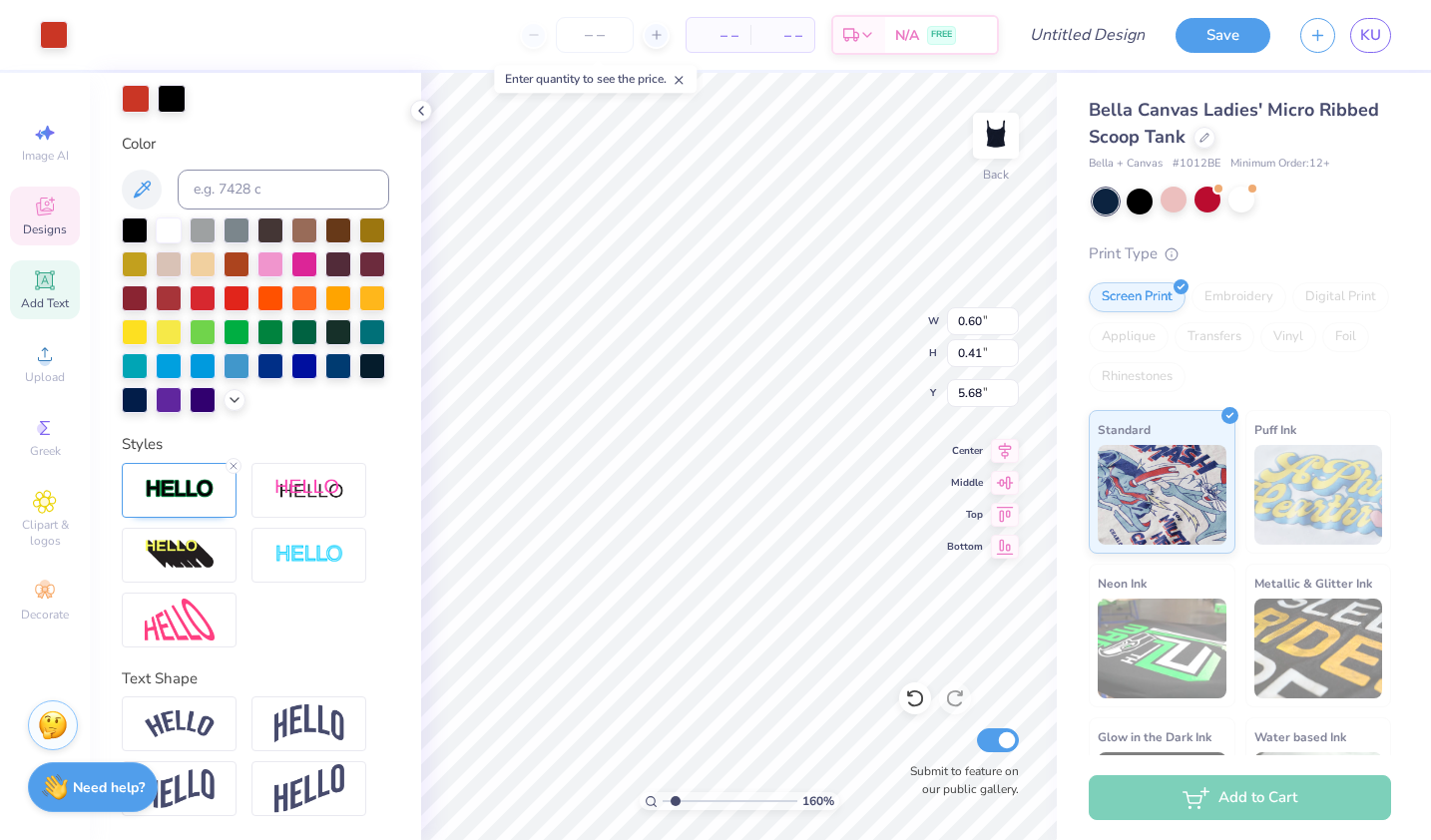 type on "1.59949411390976" 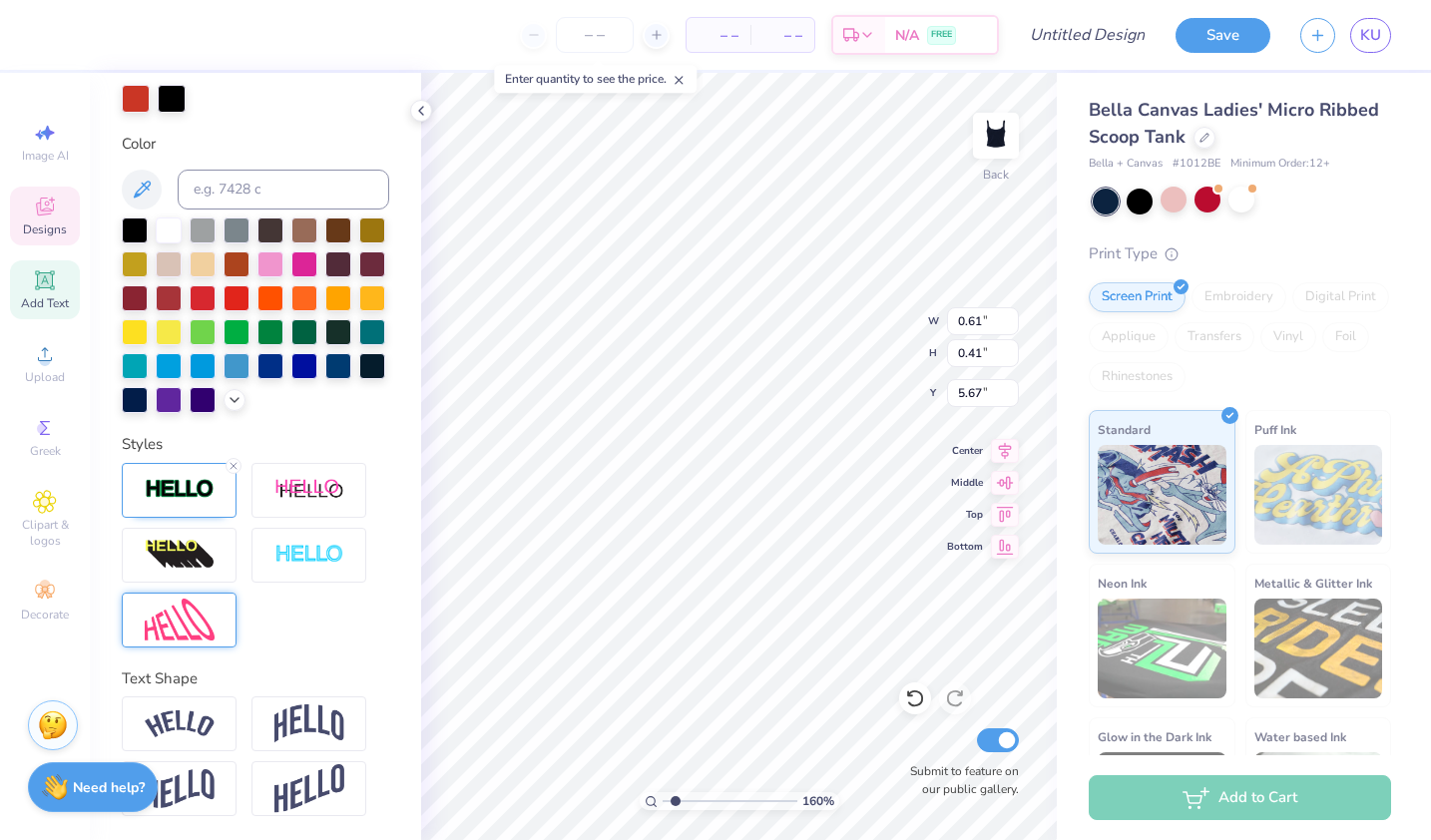 scroll, scrollTop: 430, scrollLeft: 0, axis: vertical 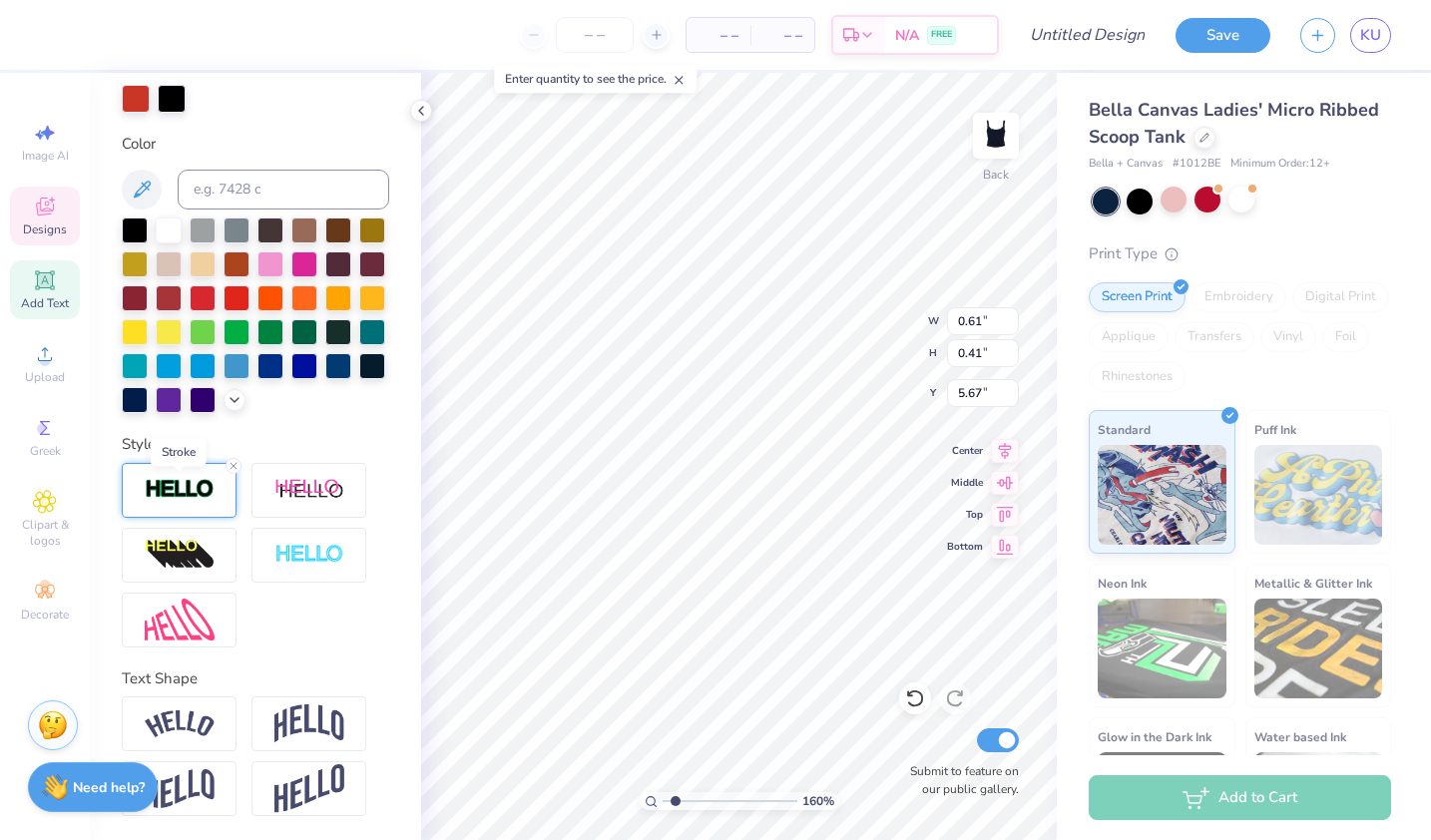 click at bounding box center (180, 489) 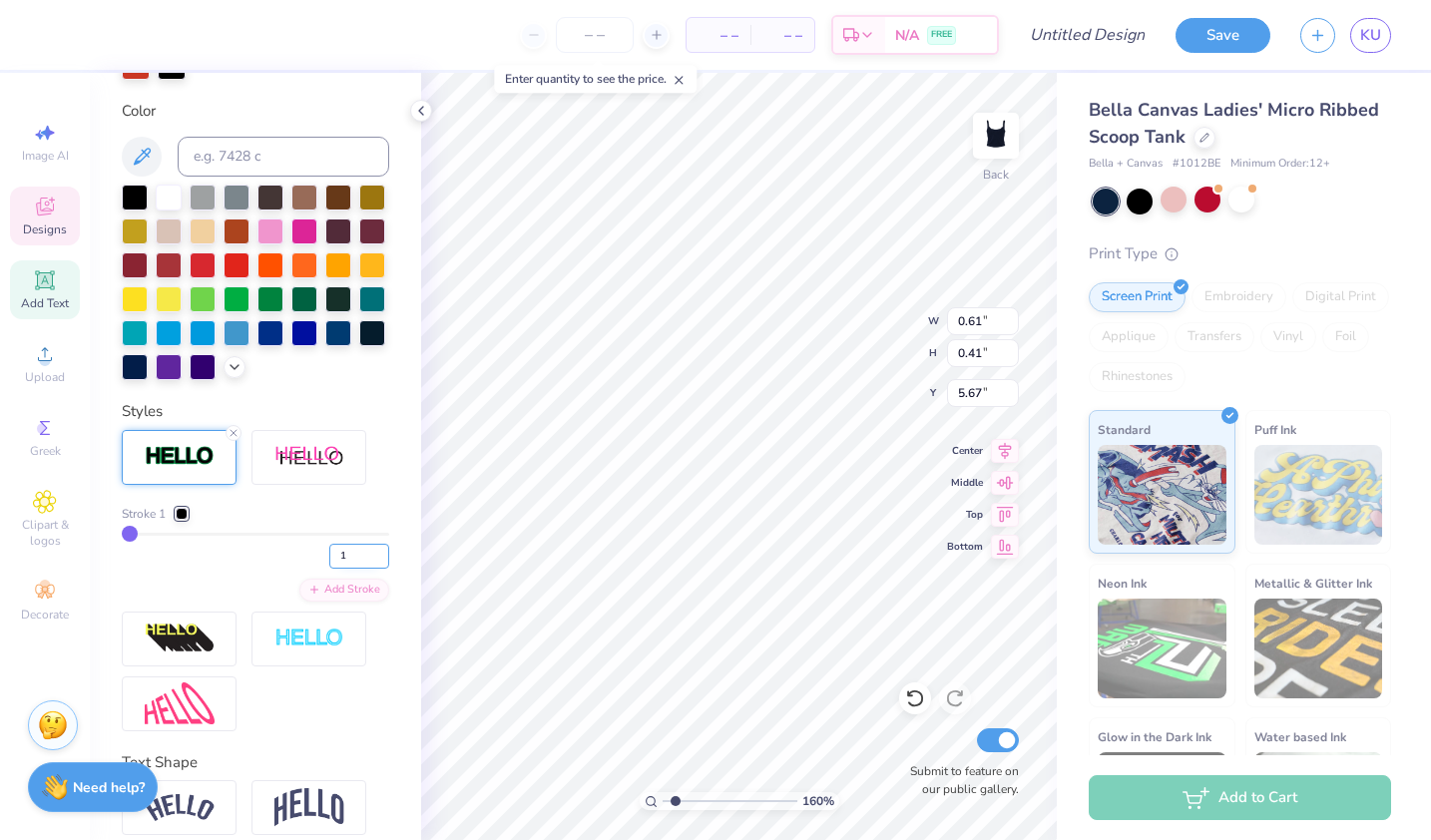 click on "1" at bounding box center [359, 556] 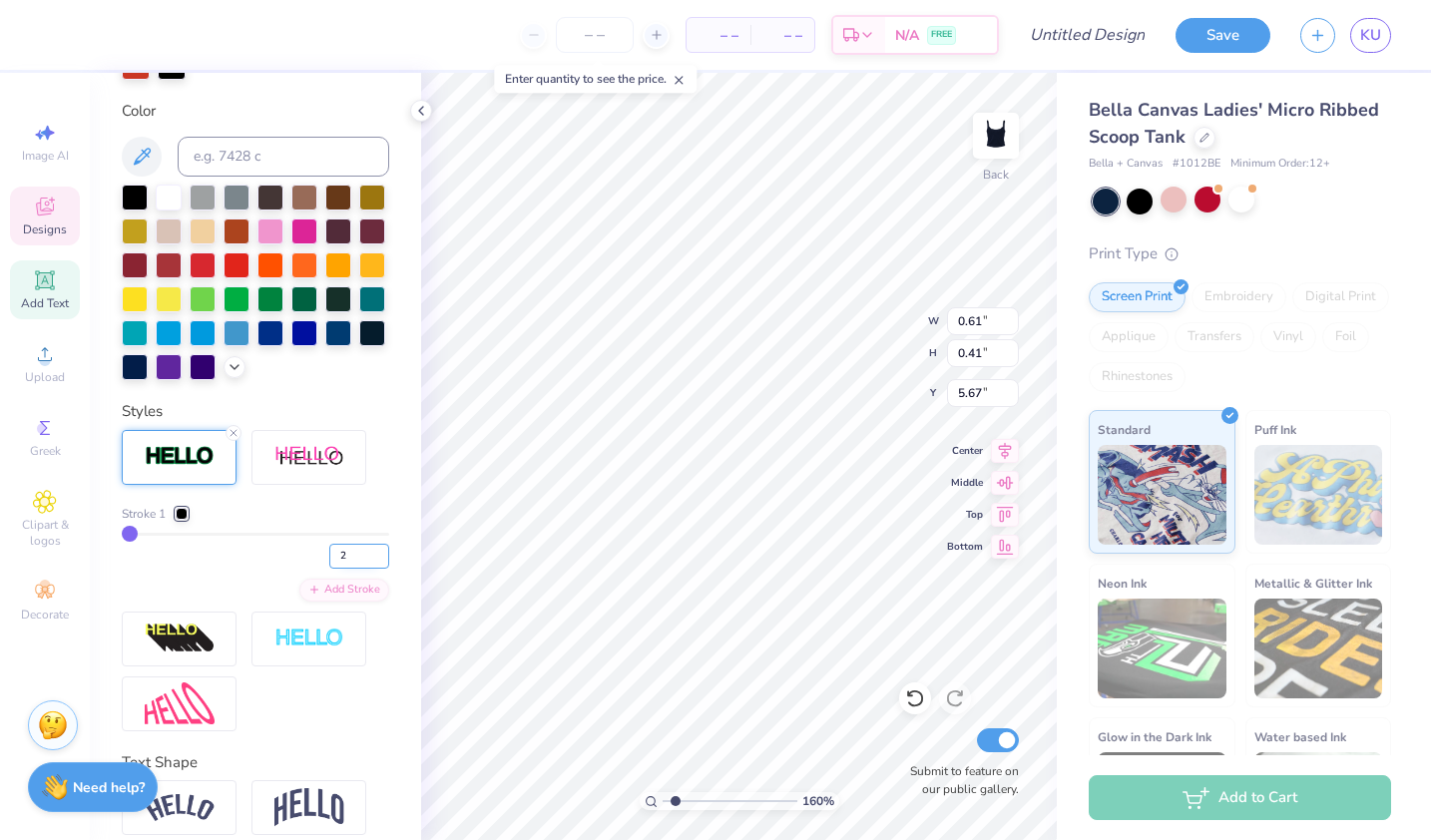 type on "2" 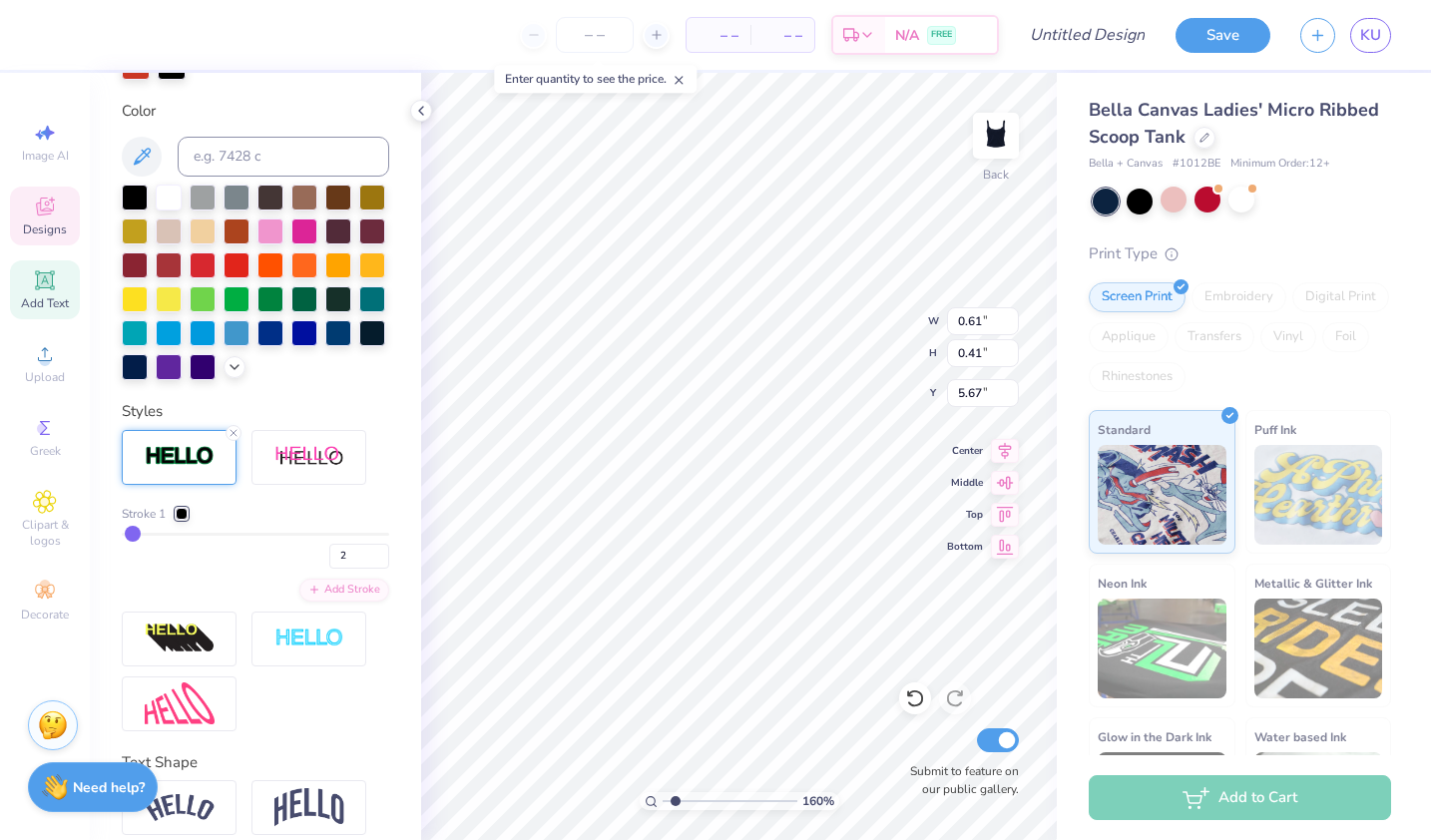 type on "1.59949411390976" 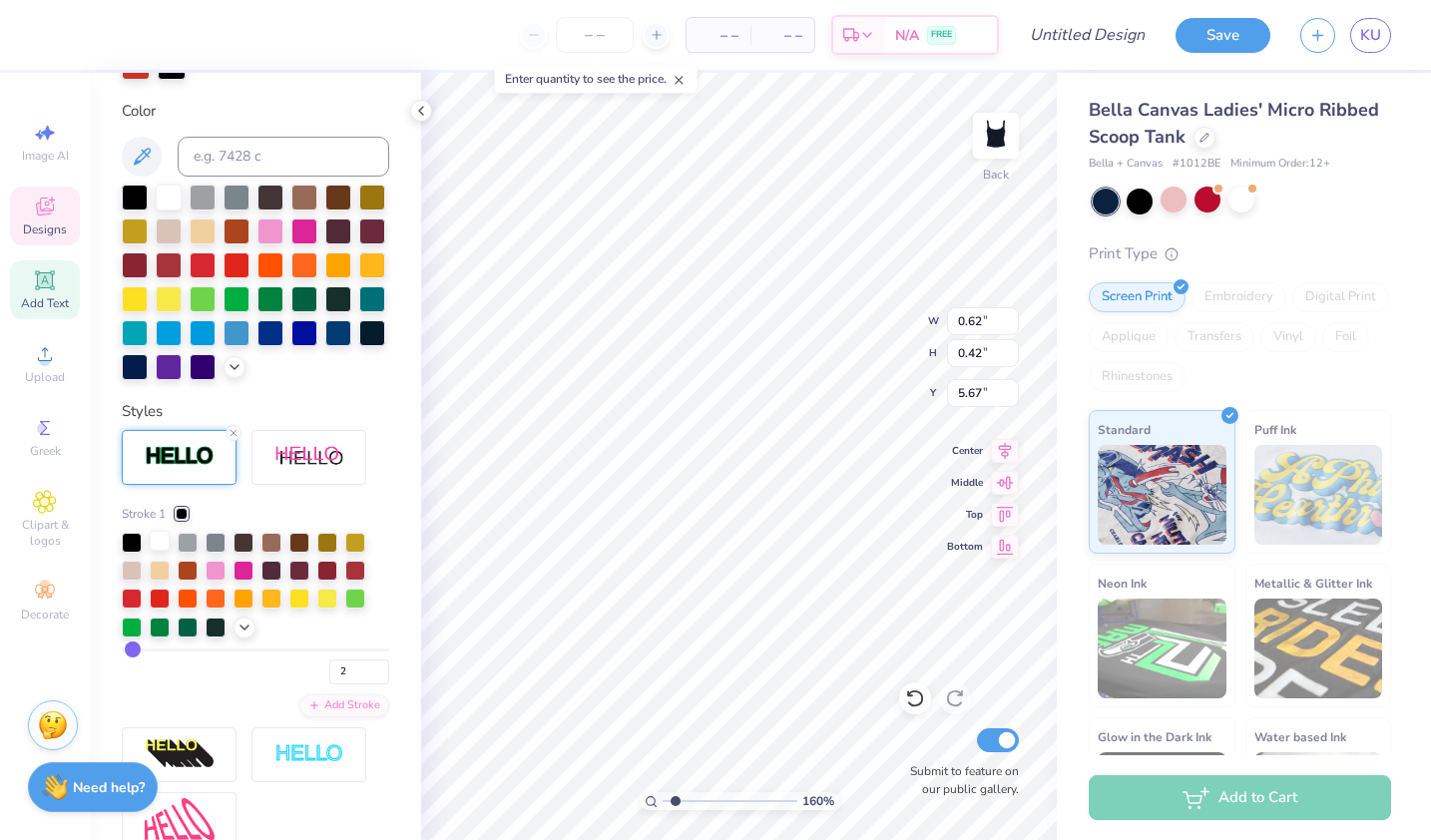 click at bounding box center (160, 541) 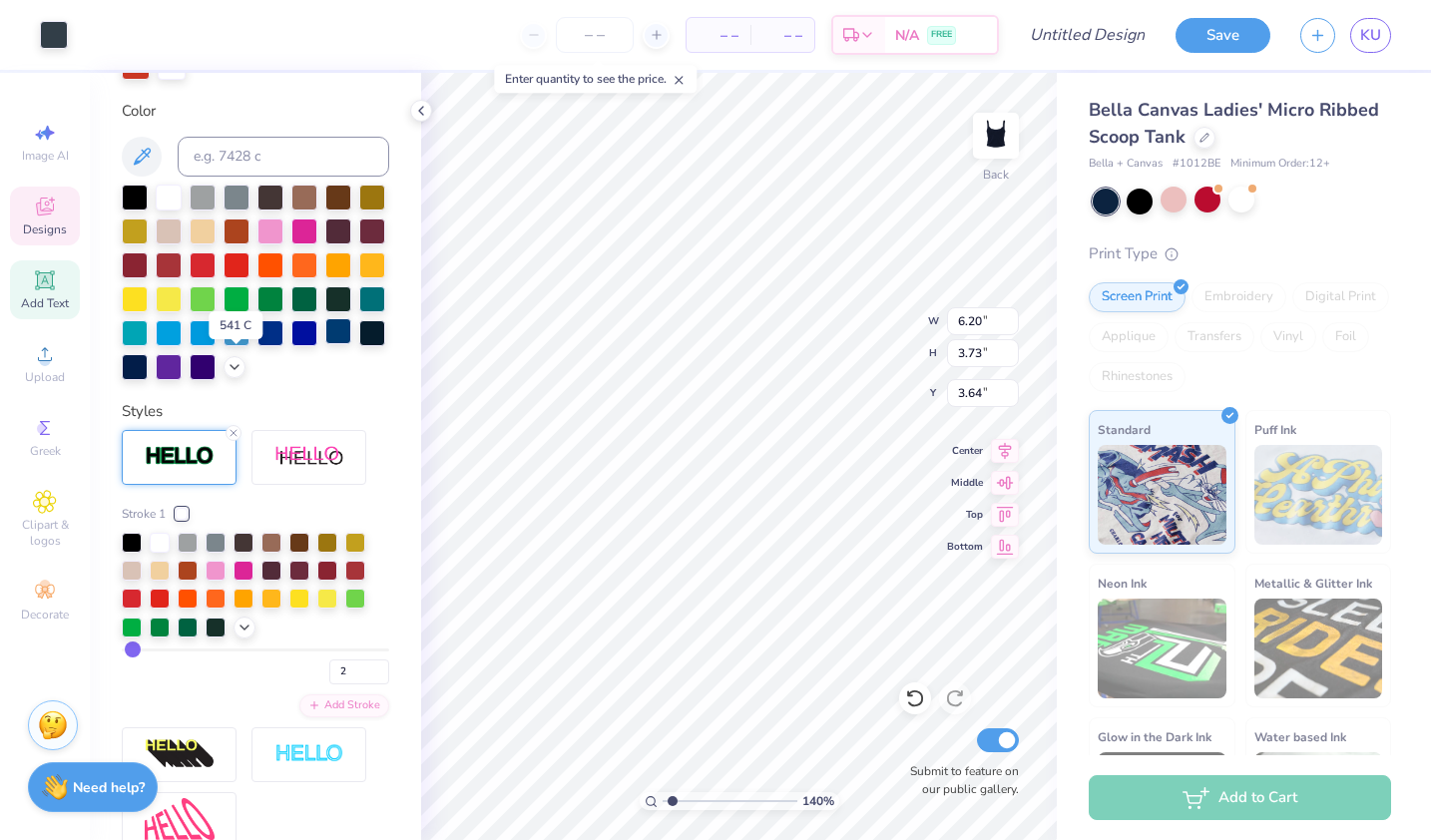 click at bounding box center (338, 331) 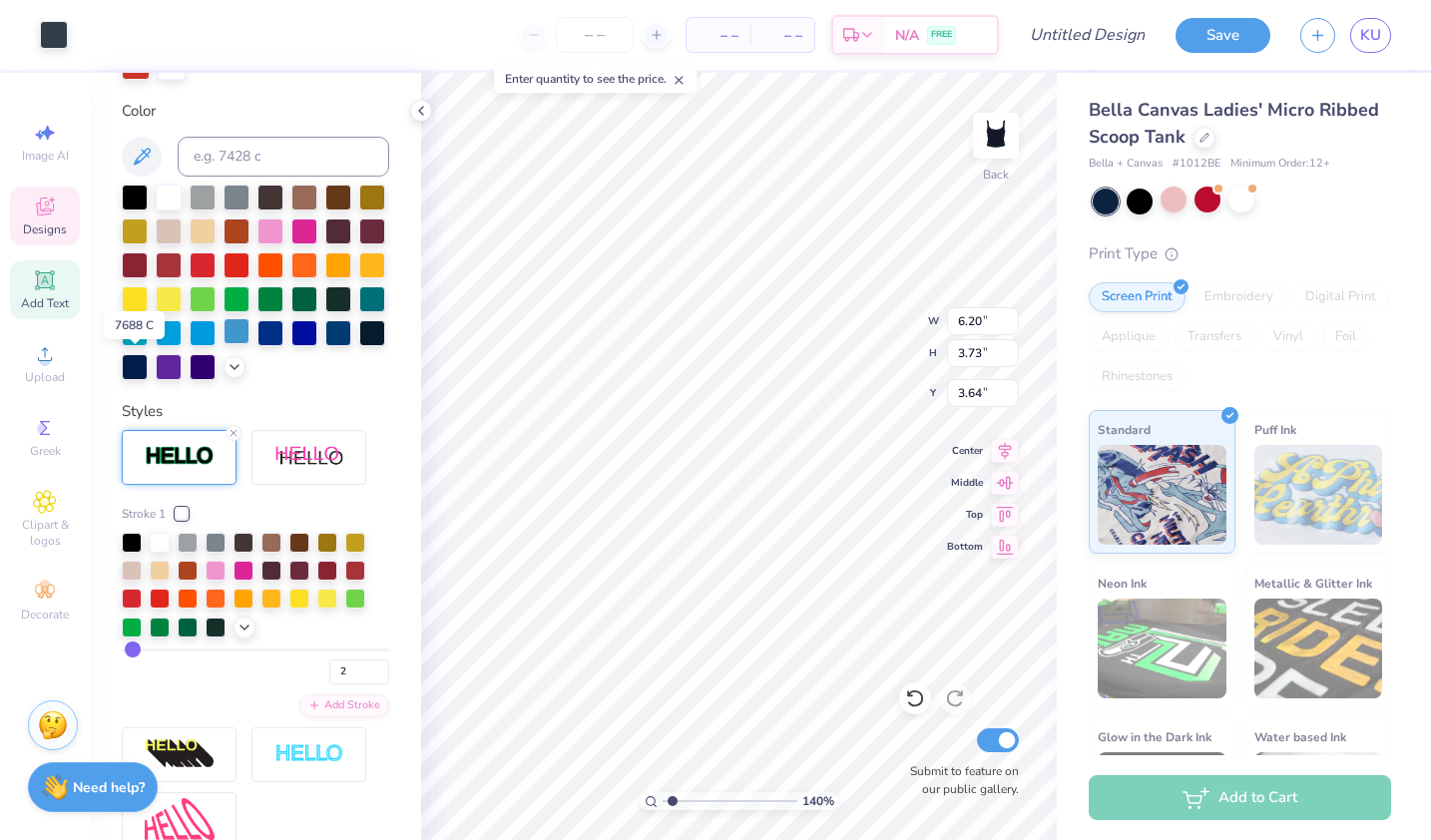 click at bounding box center [237, 331] 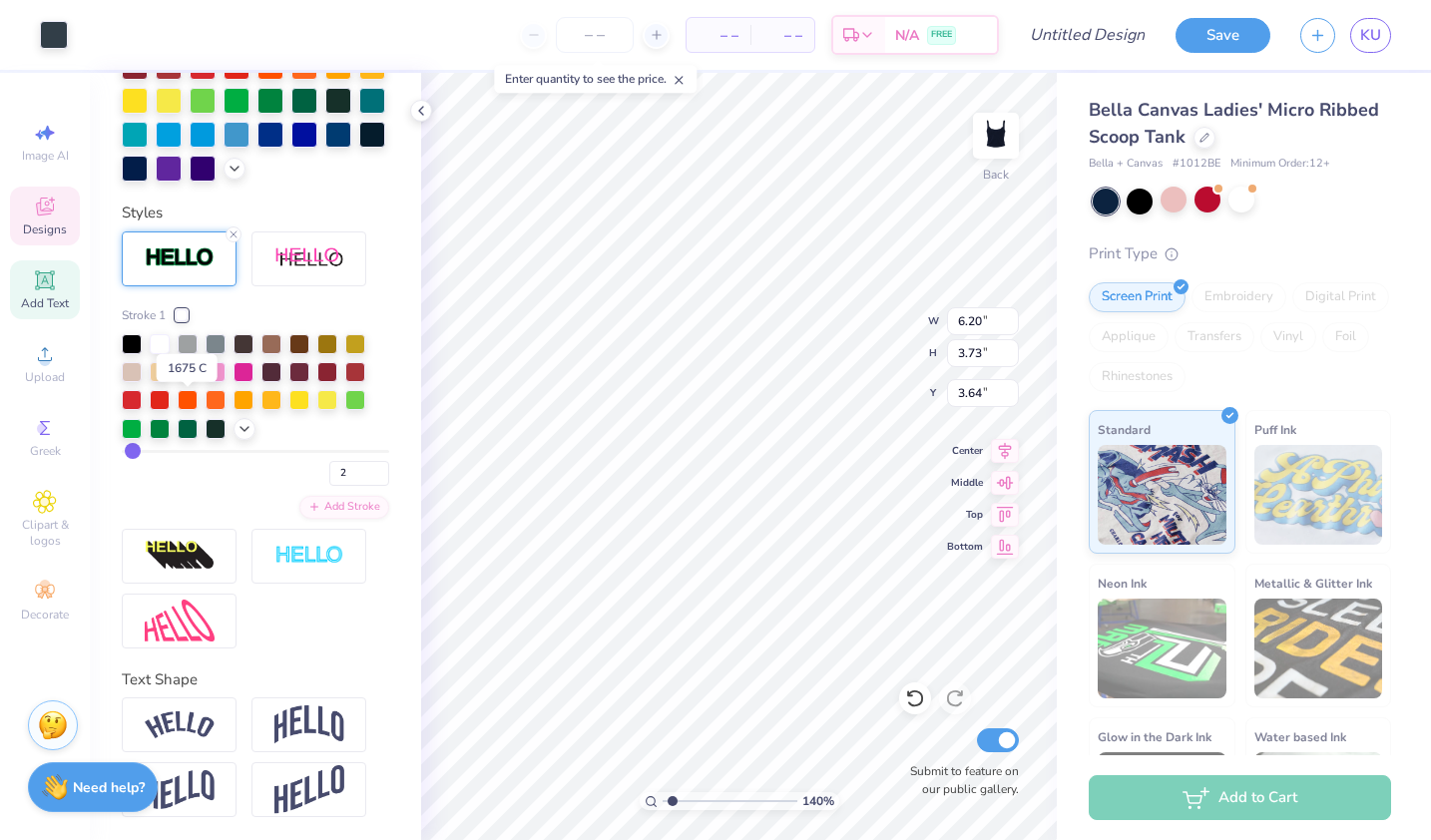 scroll, scrollTop: 628, scrollLeft: 0, axis: vertical 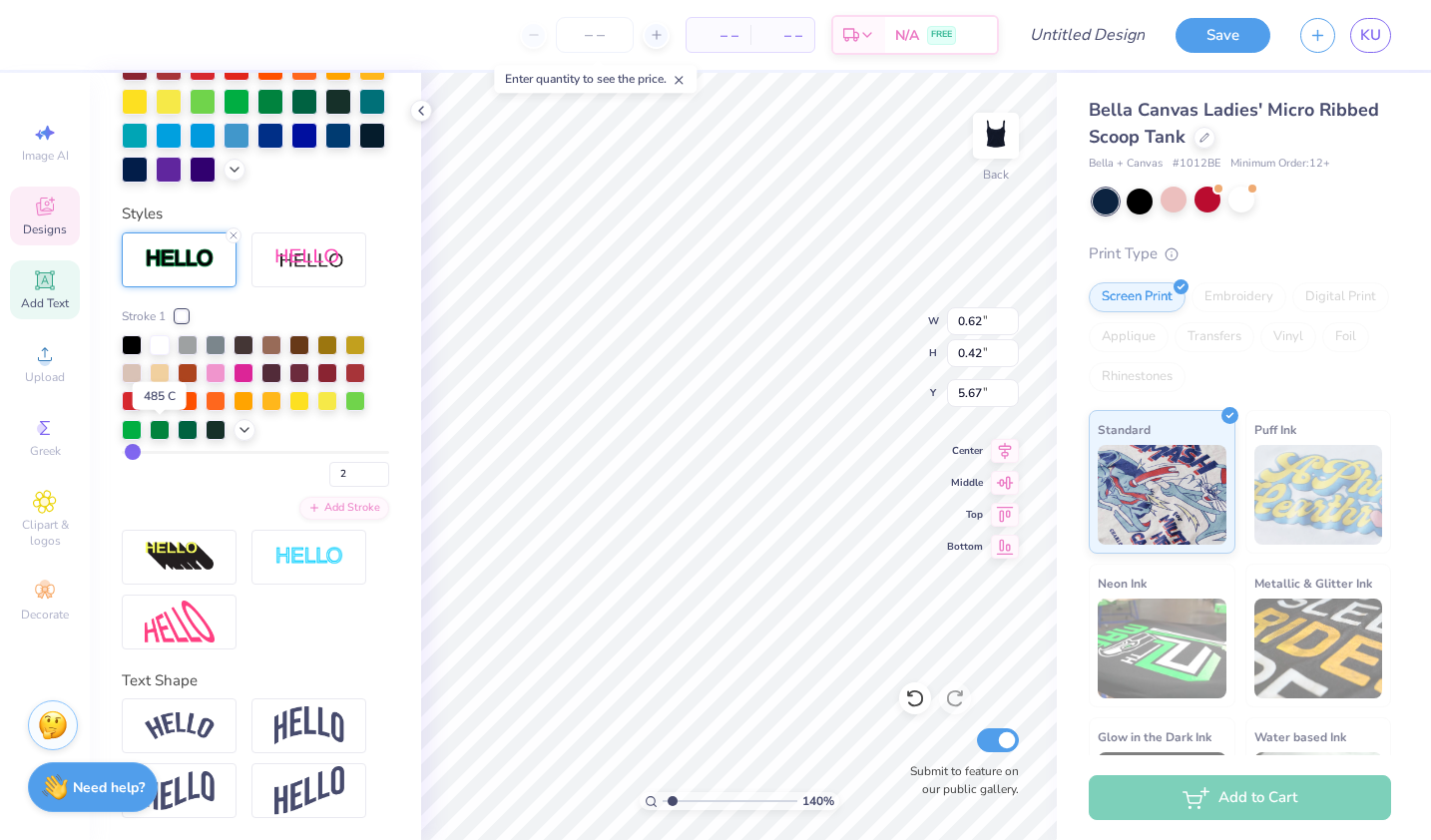 click at bounding box center (160, 399) 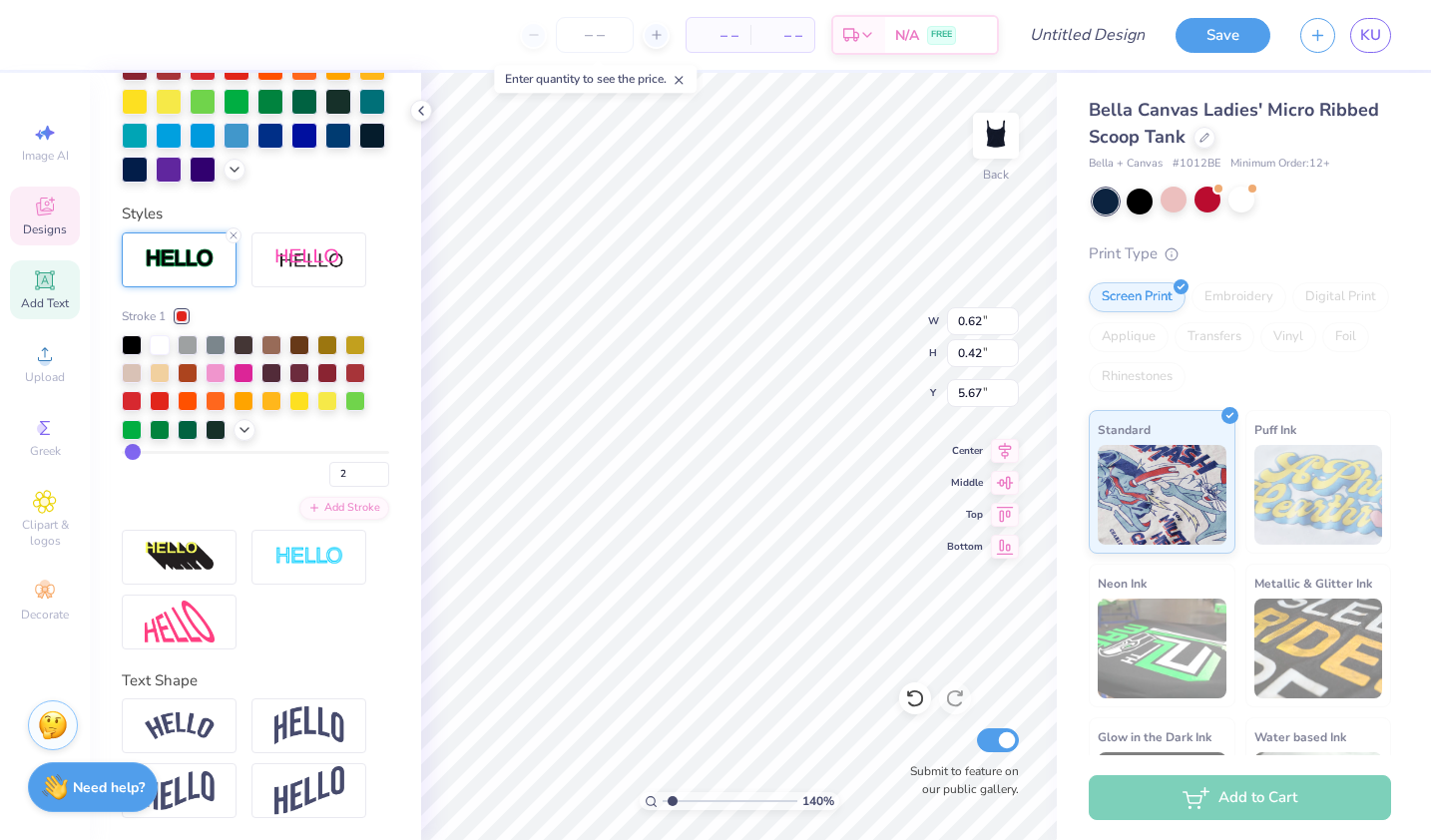 click 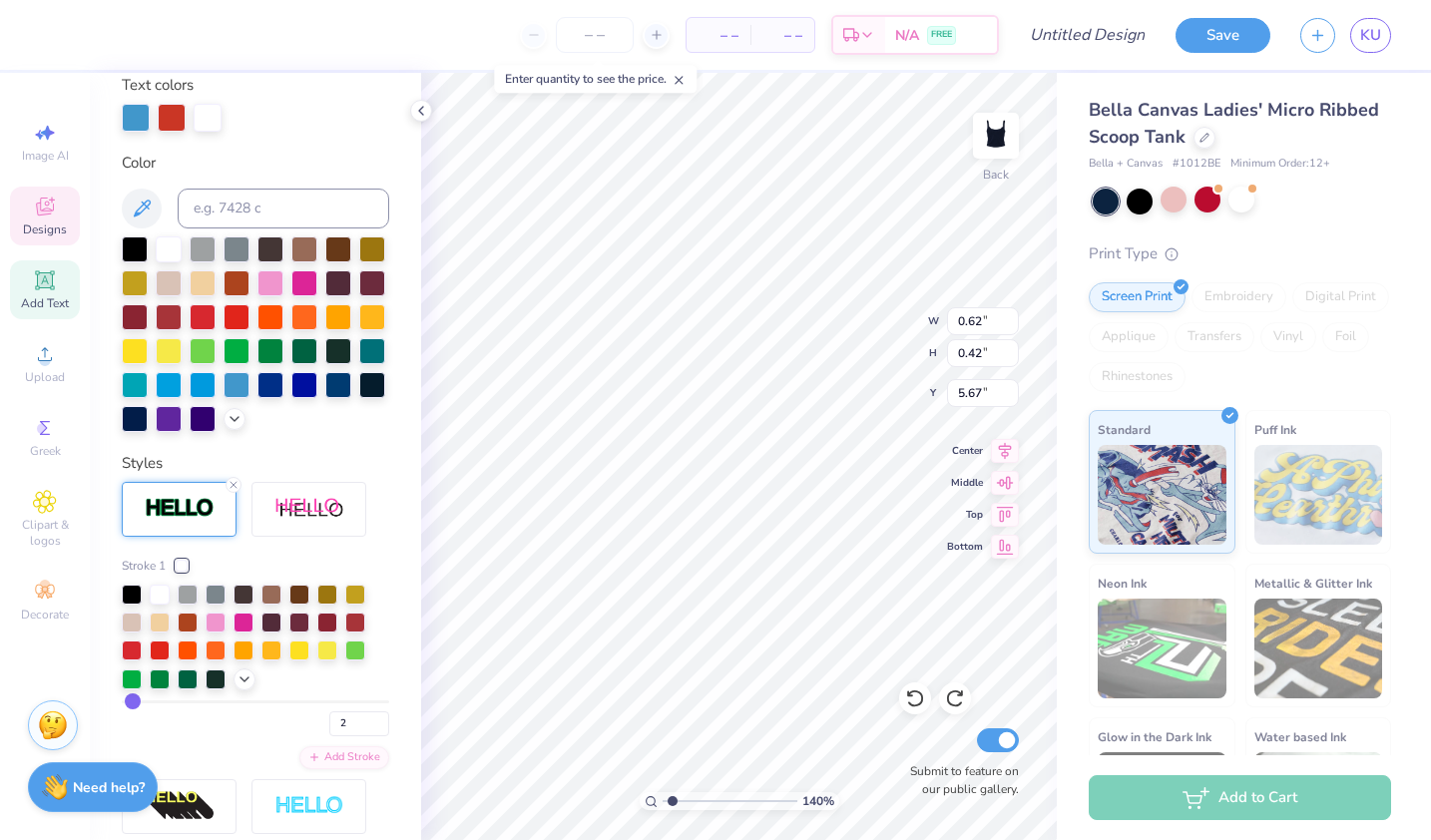 scroll, scrollTop: 330, scrollLeft: 0, axis: vertical 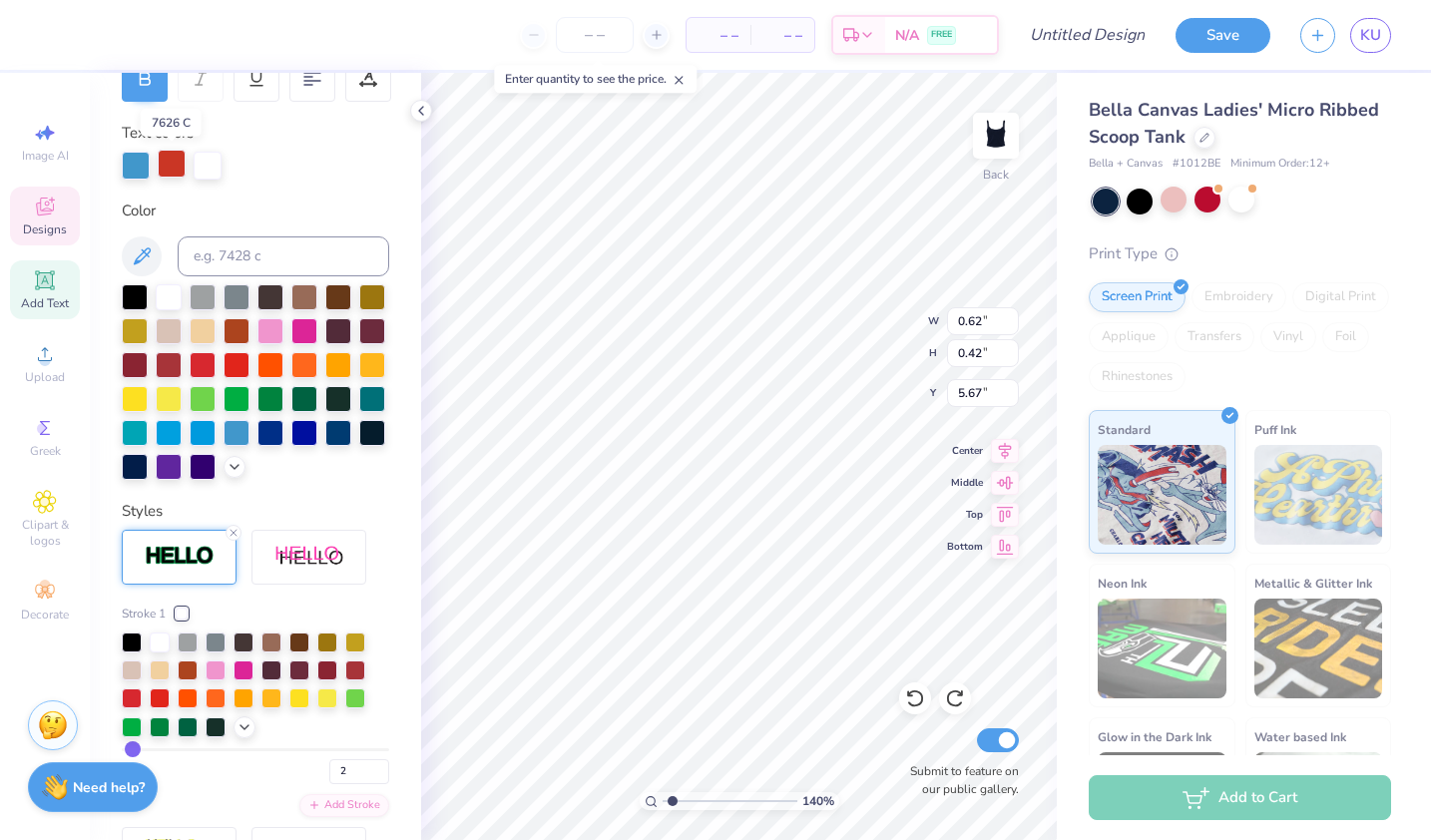 click at bounding box center [172, 164] 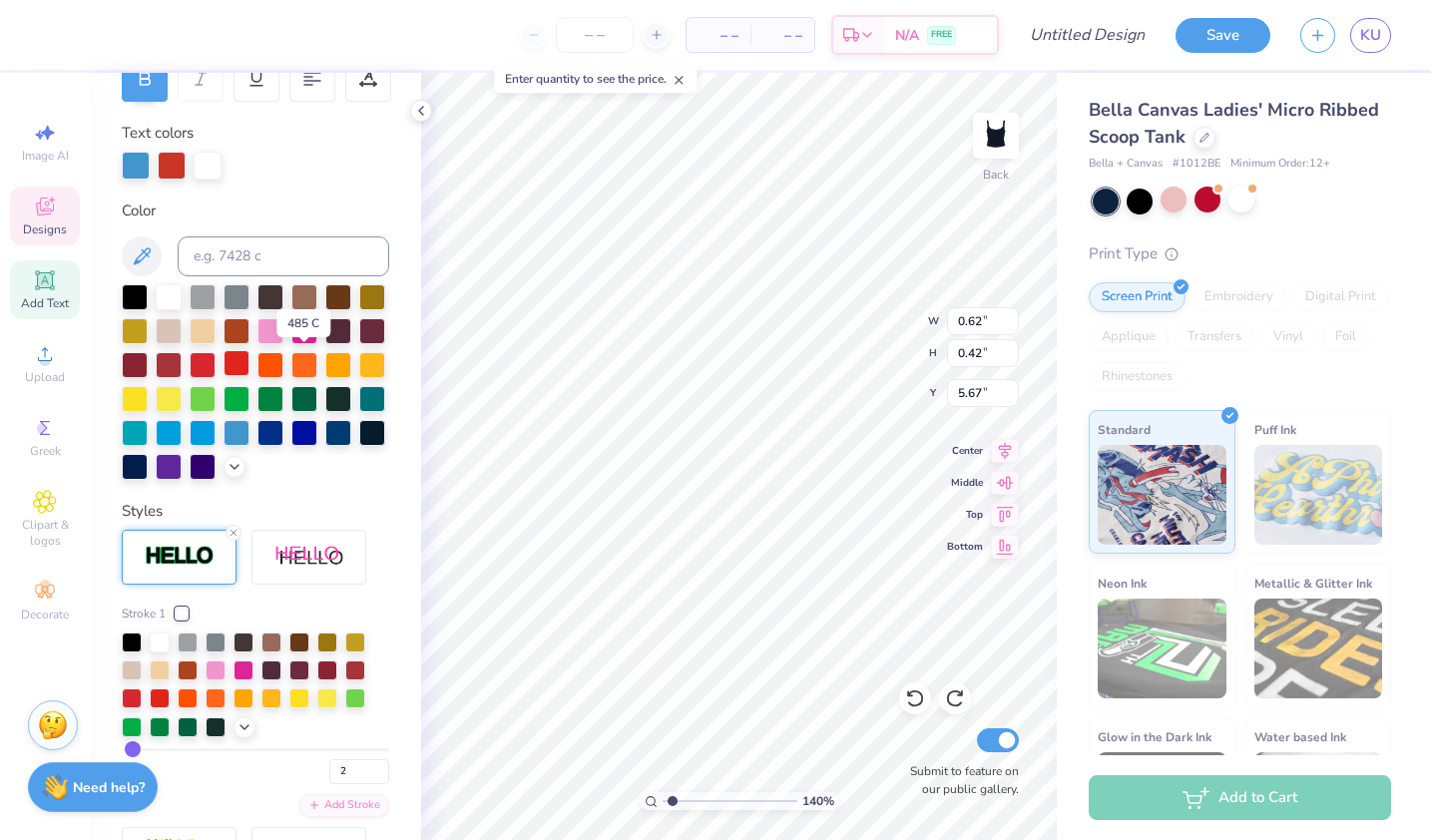 click at bounding box center [237, 363] 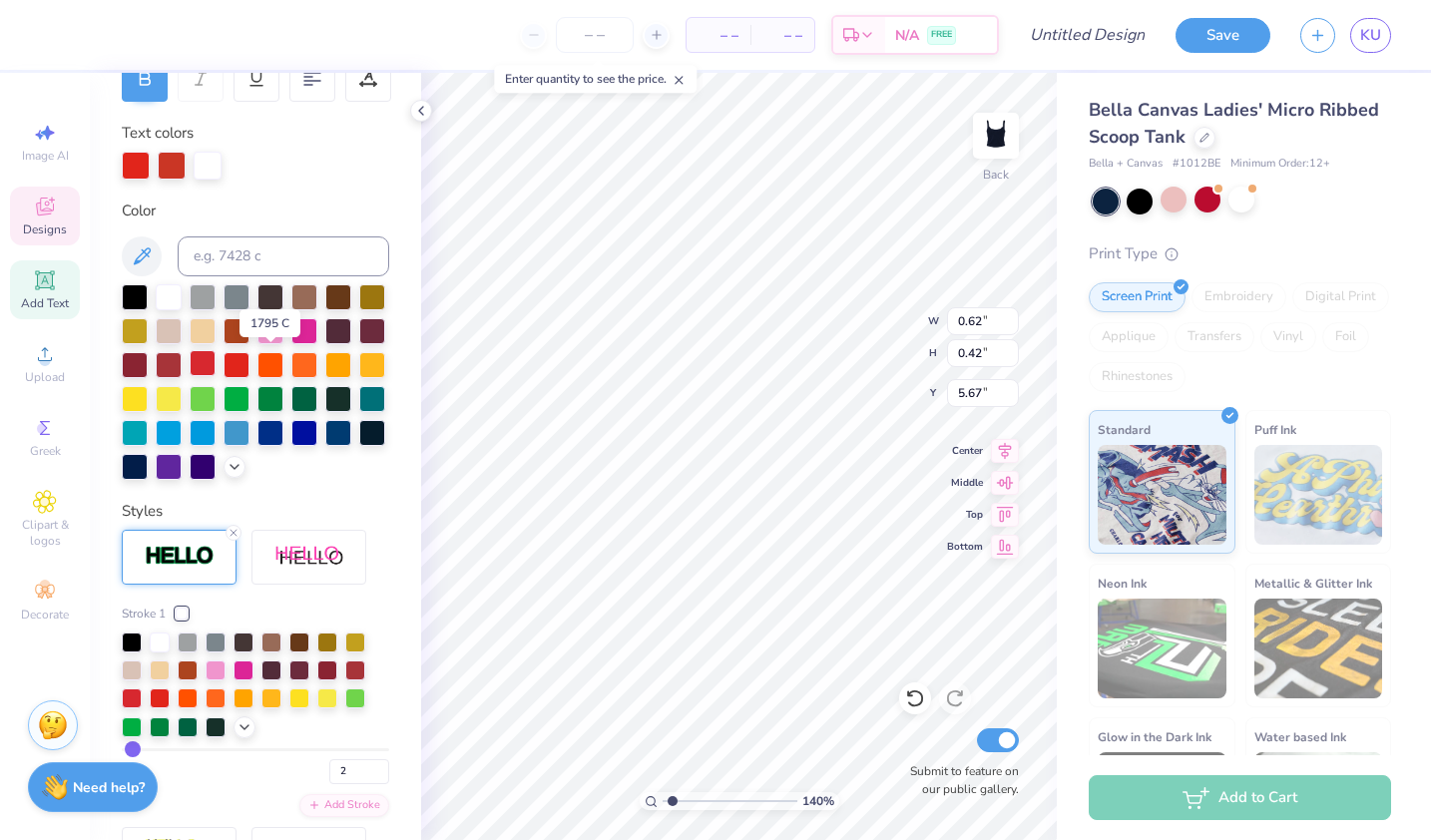 click at bounding box center (203, 363) 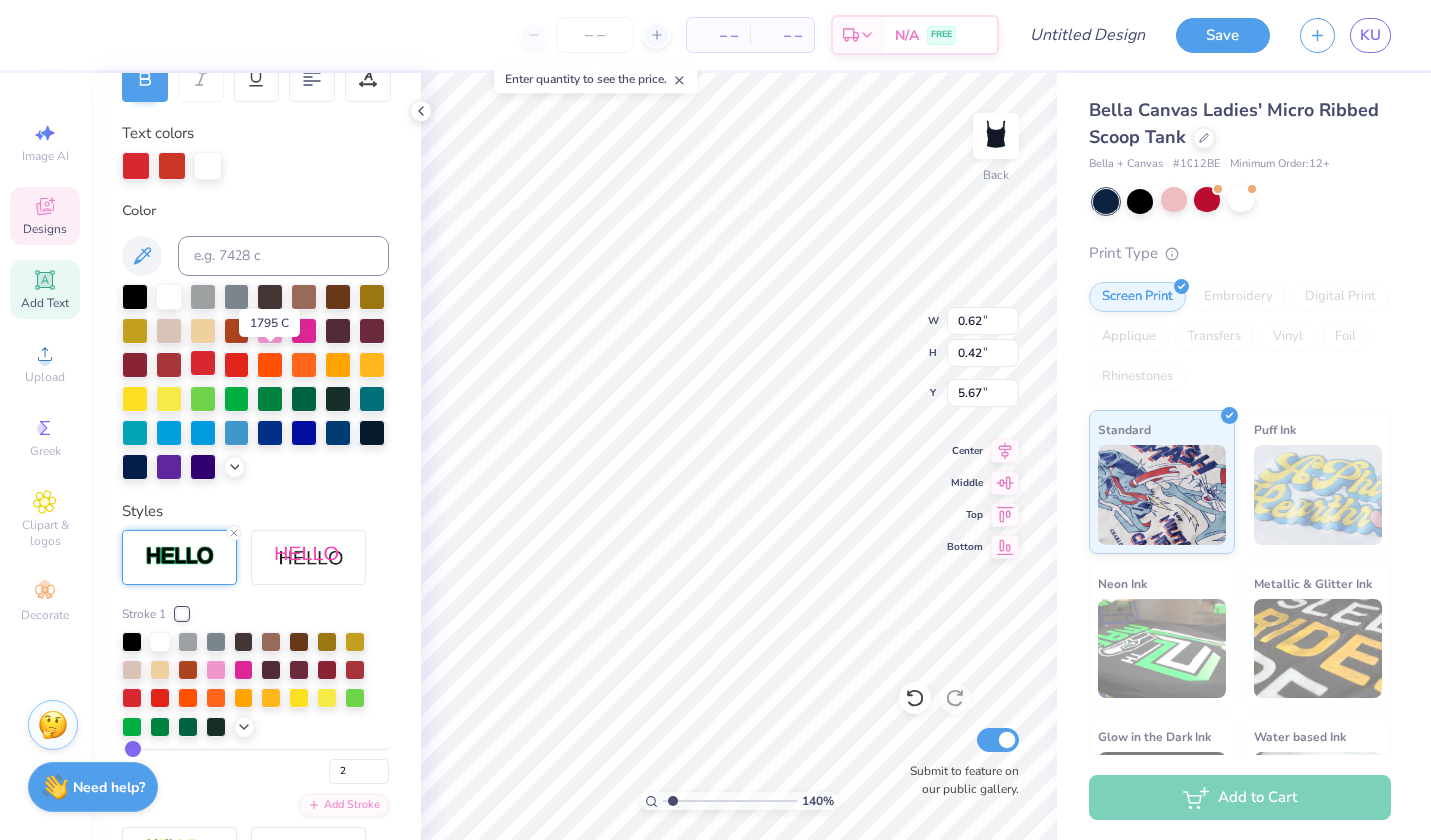 click at bounding box center [203, 363] 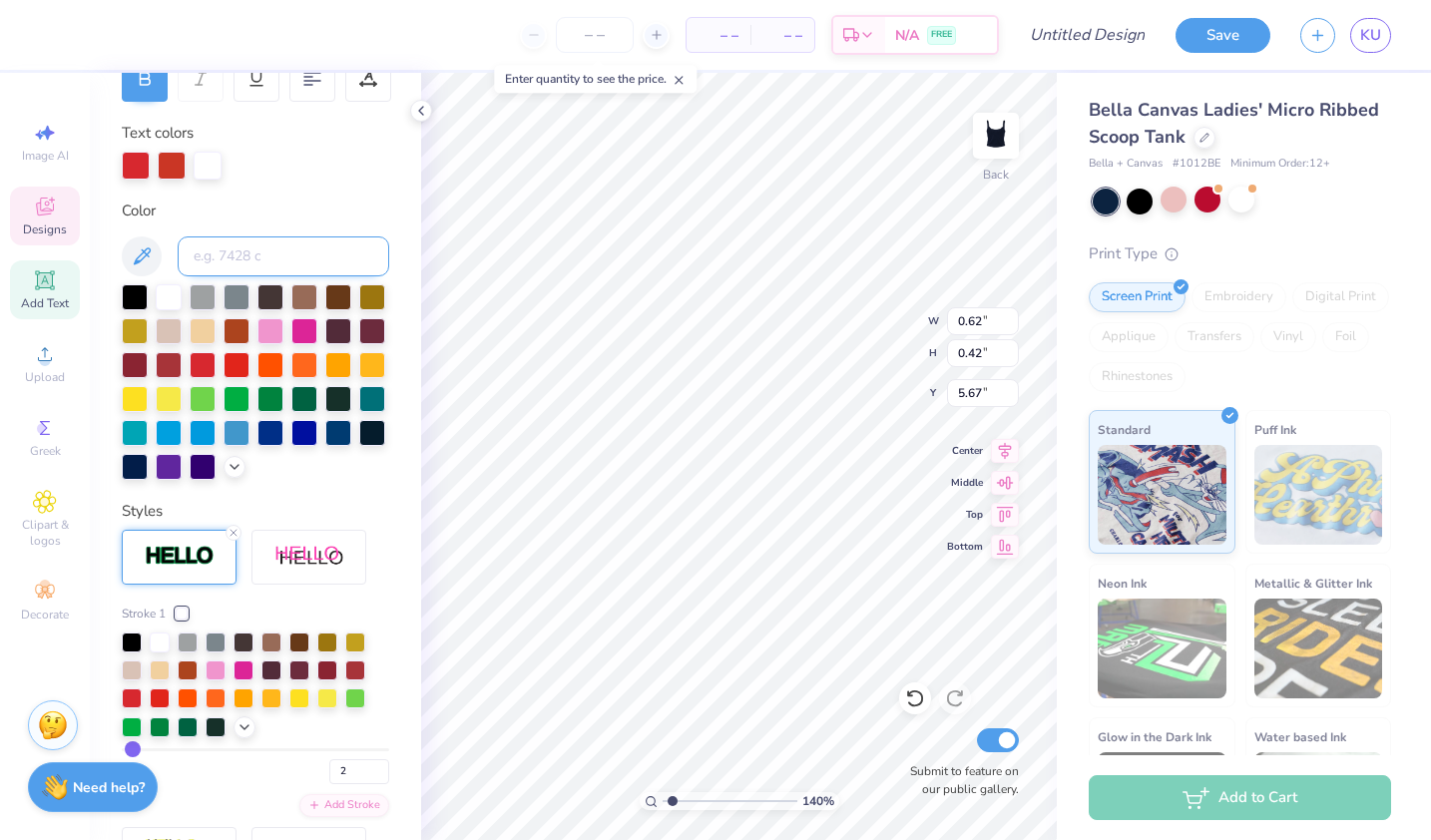 click at bounding box center (283, 256) 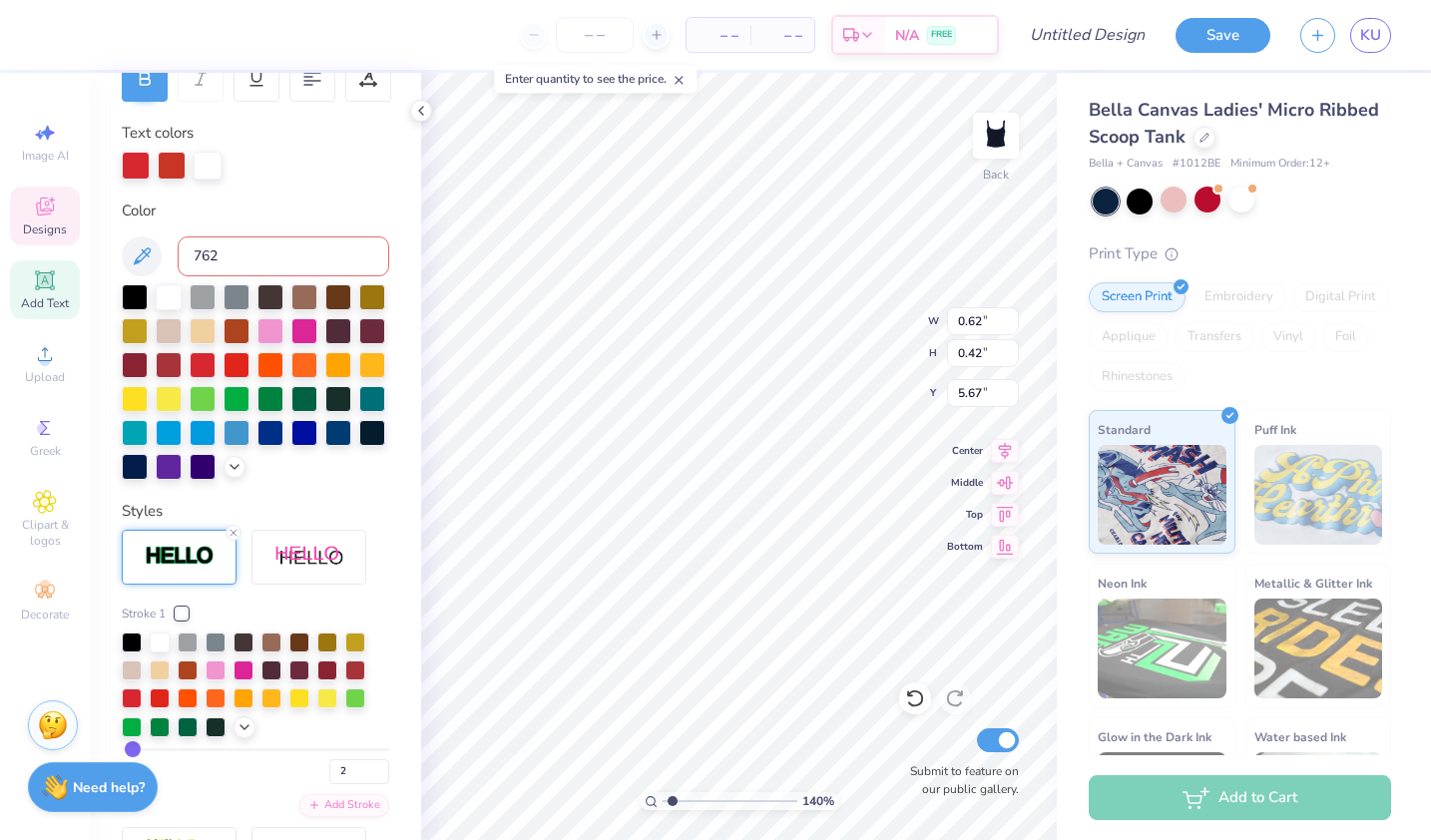 type on "7626" 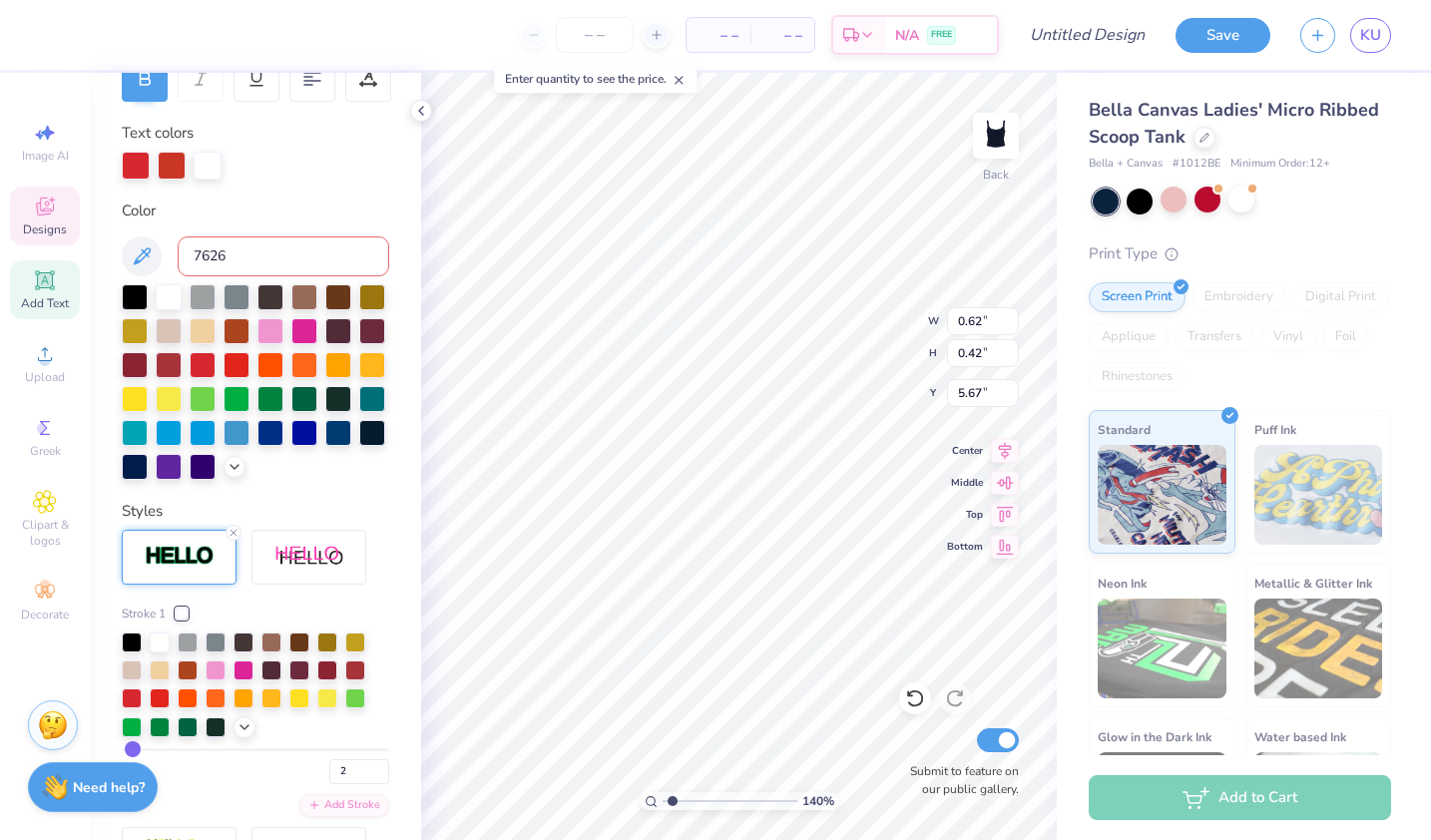 type 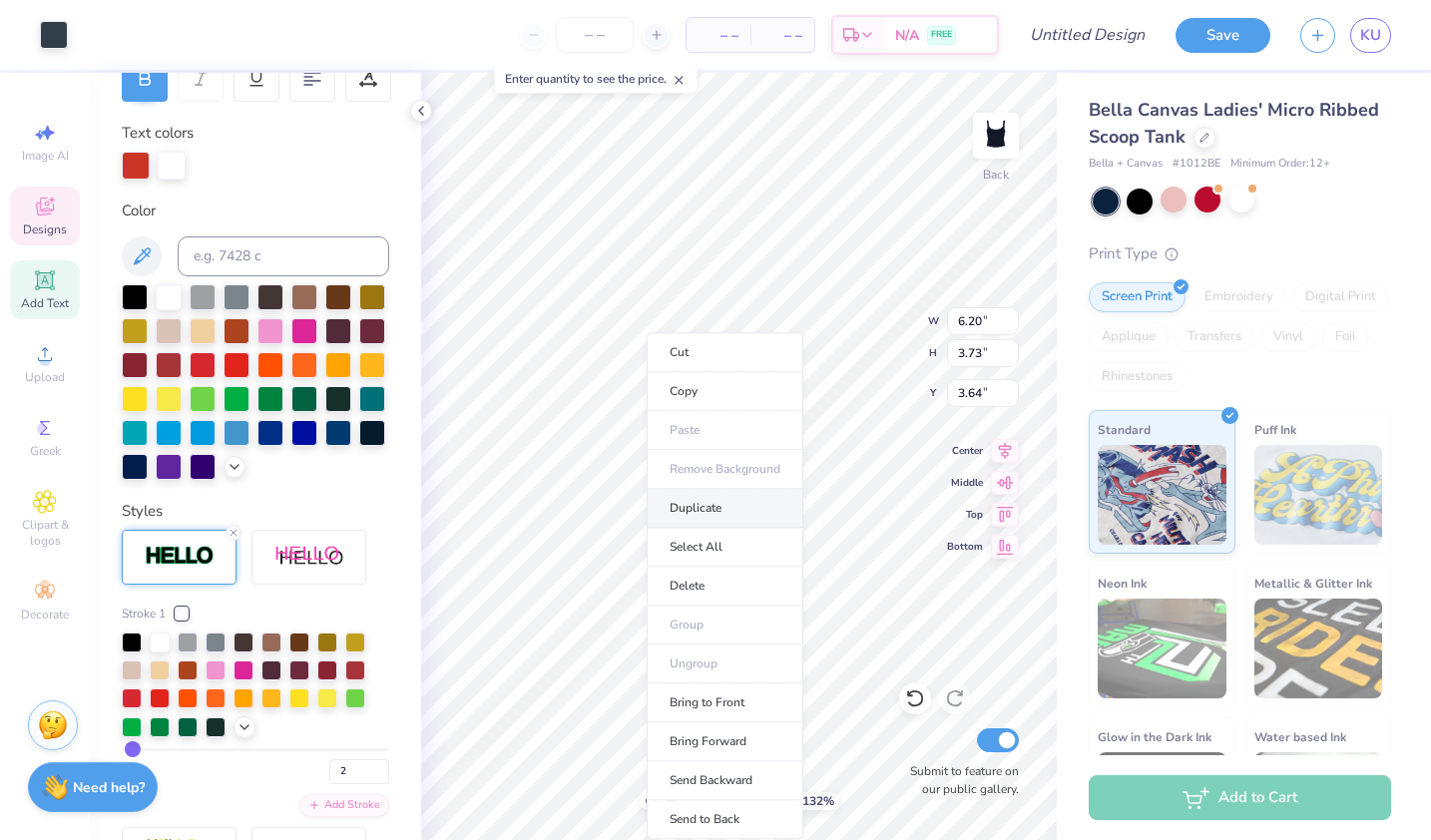 click on "Duplicate" at bounding box center (724, 508) 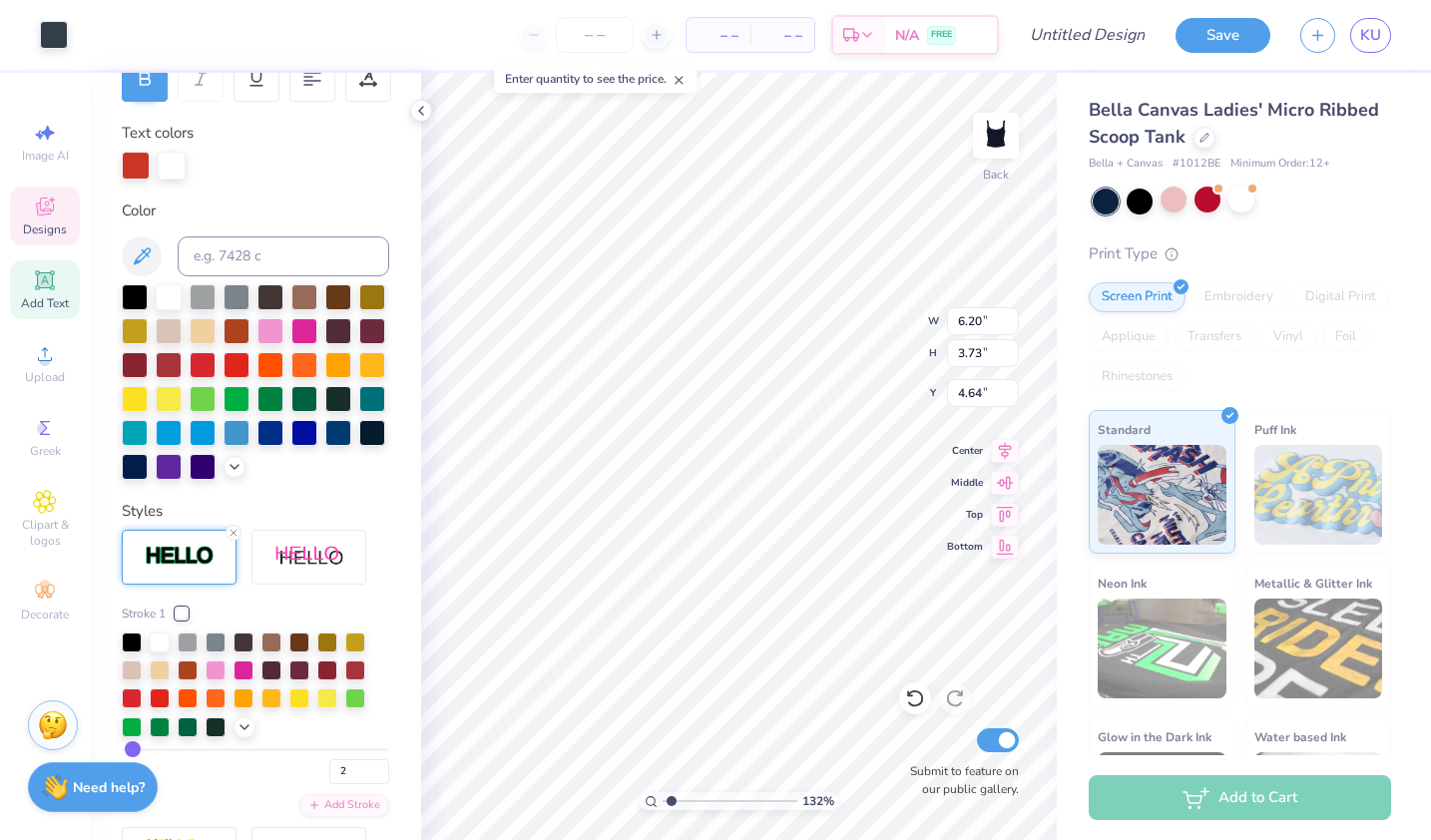 type on "1.32064710366338" 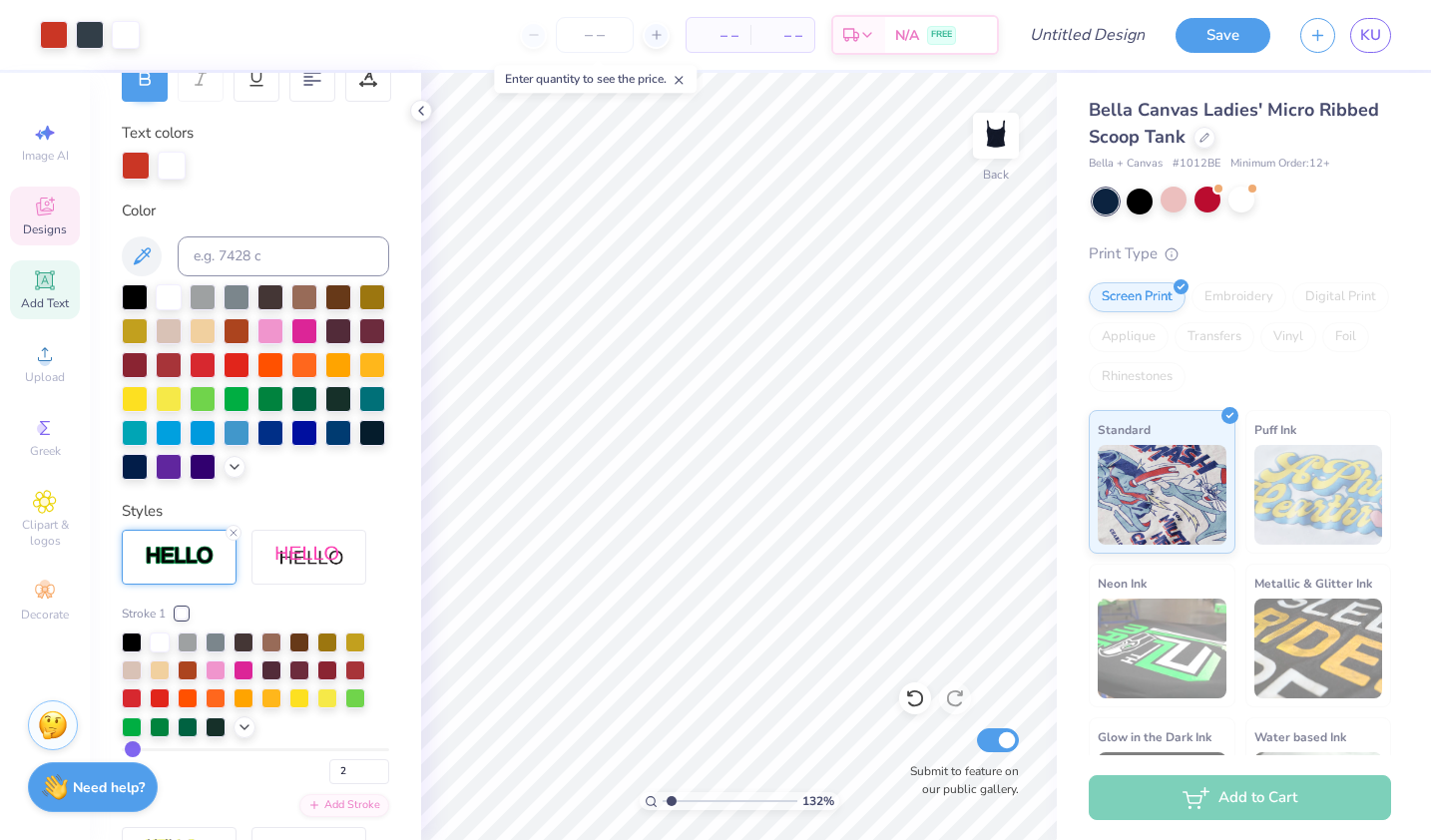 click 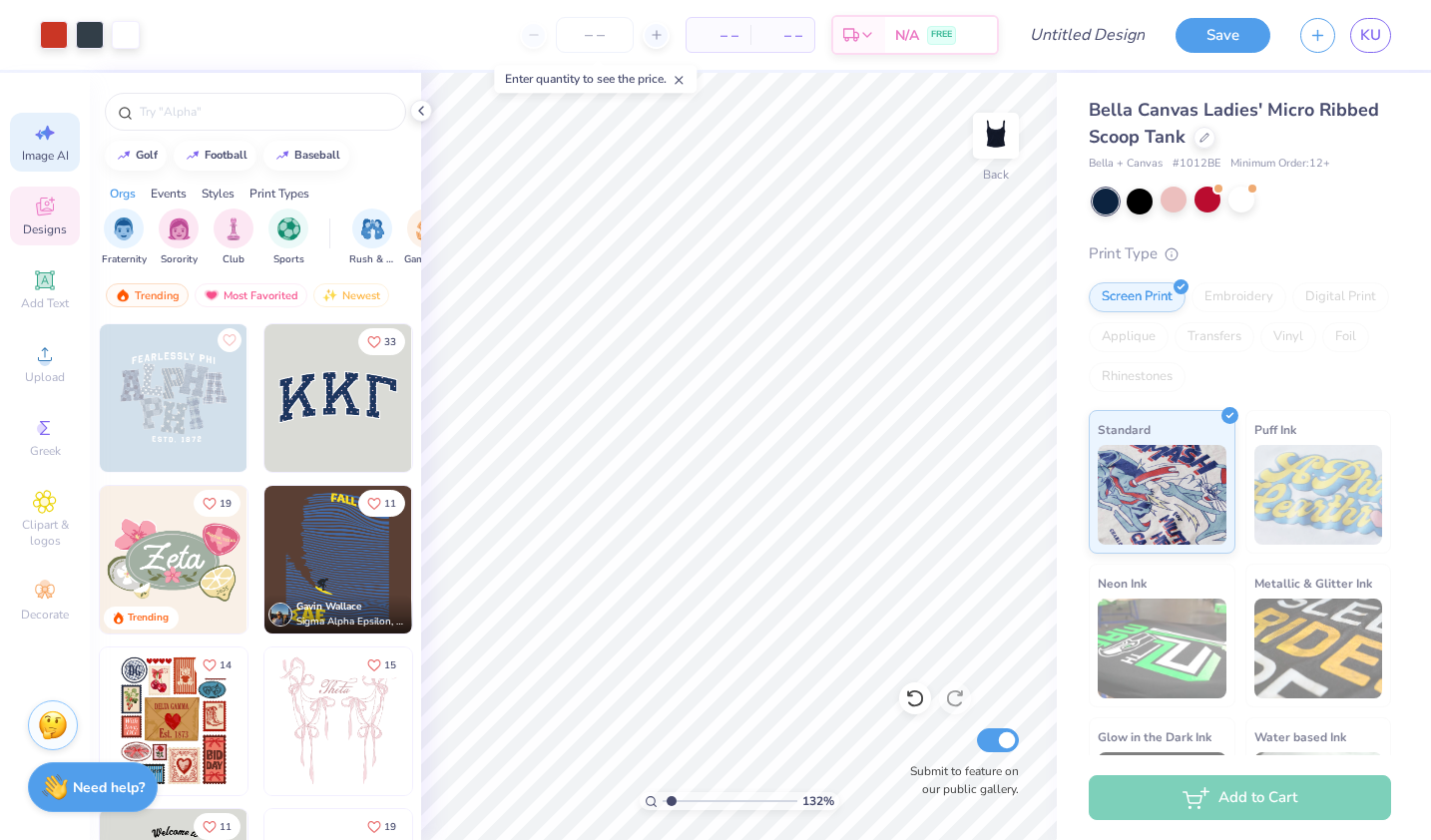 click 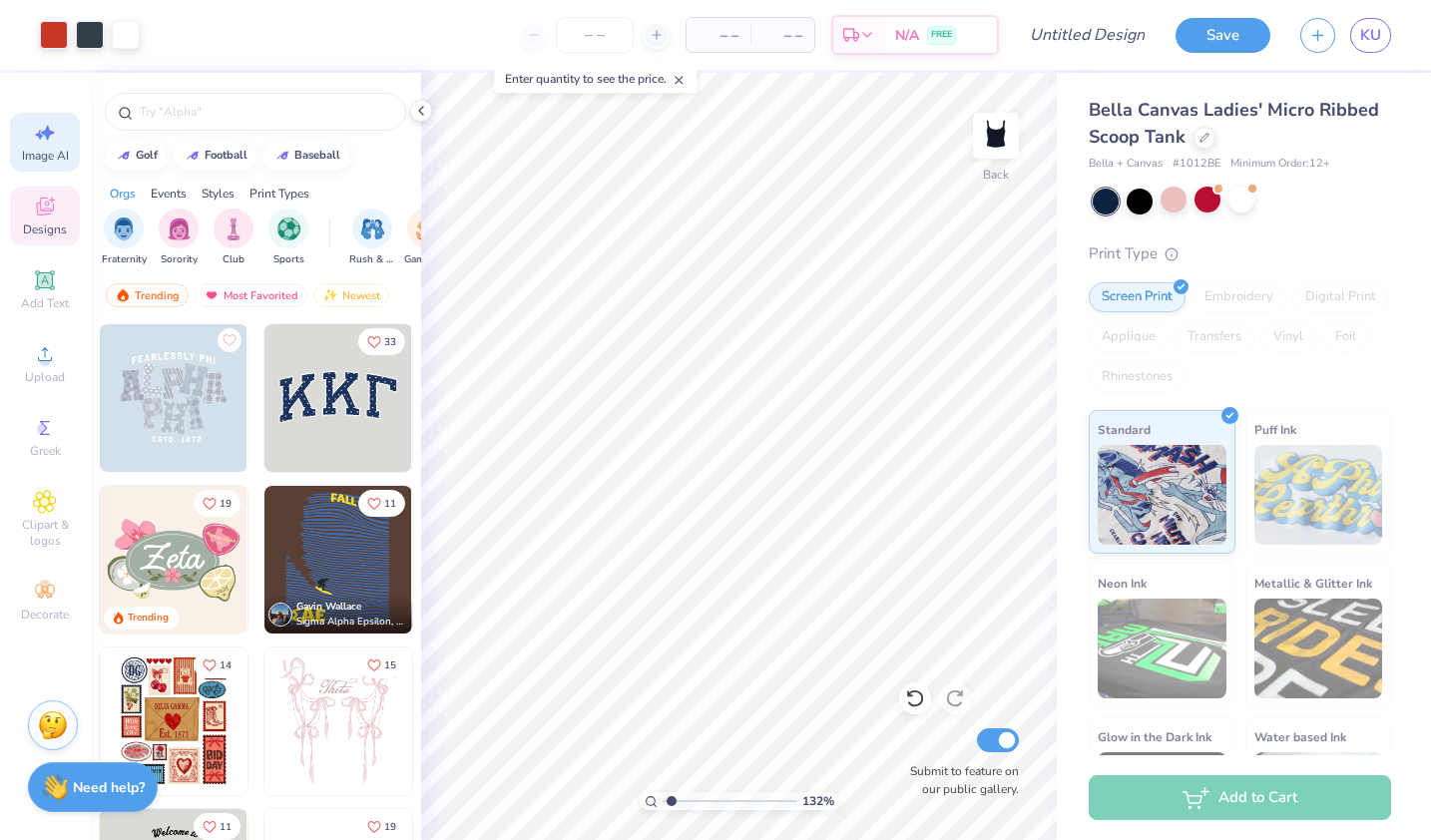 type on "1.32064710366338" 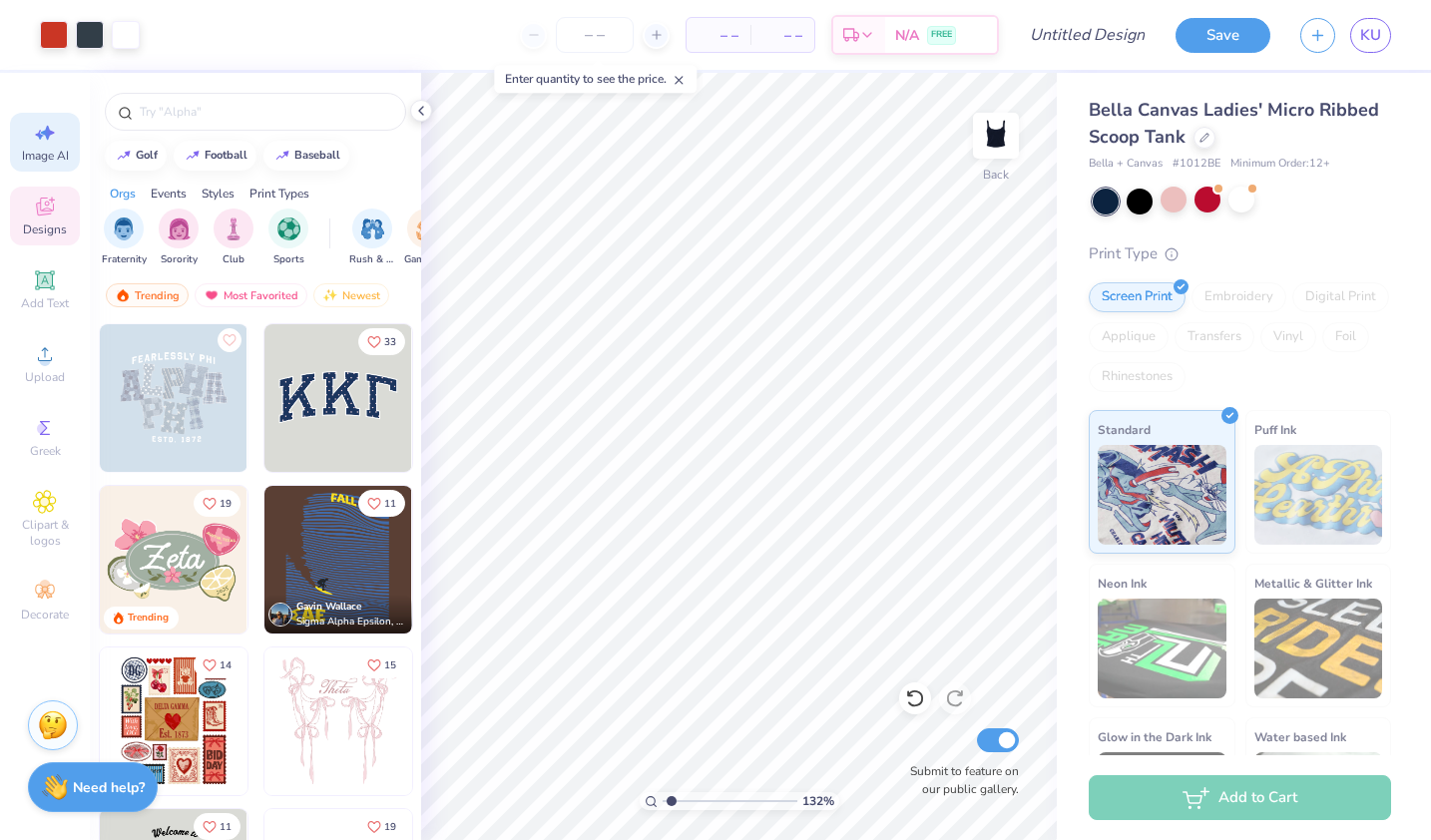 select on "4" 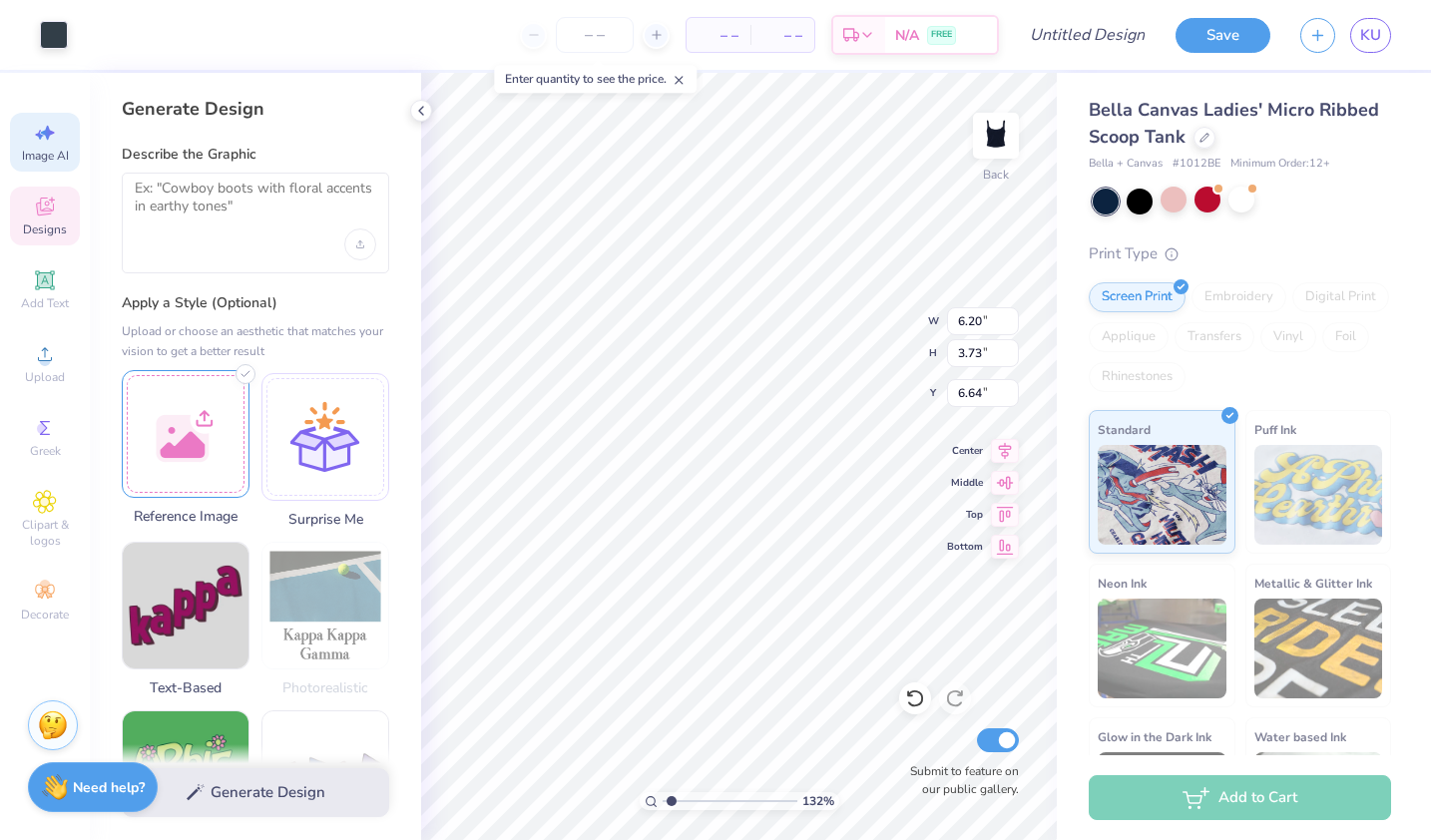 click on "Art colors – – Per Item – – Total Est.  Delivery N/A FREE Design Title Save KU Image AI Designs Add Text Upload Greek Clipart & logos Decorate Generate Design Describe the Graphic Apply a Style (Optional) Upload or choose an aesthetic that matches your vision to get a better result Reference Image Surprise Me Text-Based Photorealistic 60s & 70s 80s & 90s Cartoons Classic Grunge Handdrawn Minimalist Varsity Y2K Max # of Colors Fewer colors means lower prices. 1 2 3 4 5 6 7 8 Generate Design 132  % Back W 6.20 6.20 " H 3.73 3.73 " Y 6.64 6.64 " Center Middle Top Bottom Submit to feature on our public gallery. Bella Canvas Ladies' Micro Ribbed Scoop Tank Bella + Canvas # 1012BE Minimum Order:  12 +   Print Type Screen Print Embroidery Digital Print Applique Transfers Vinyl Foil Rhinestones Standard Puff Ink Neon Ink Metallic & Glitter Ink Glow in the Dark Ink Water based Ink Add to Cart Stuck?  Our Art team will finish your design for free. Need help?  Chat with us." at bounding box center (716, 420) 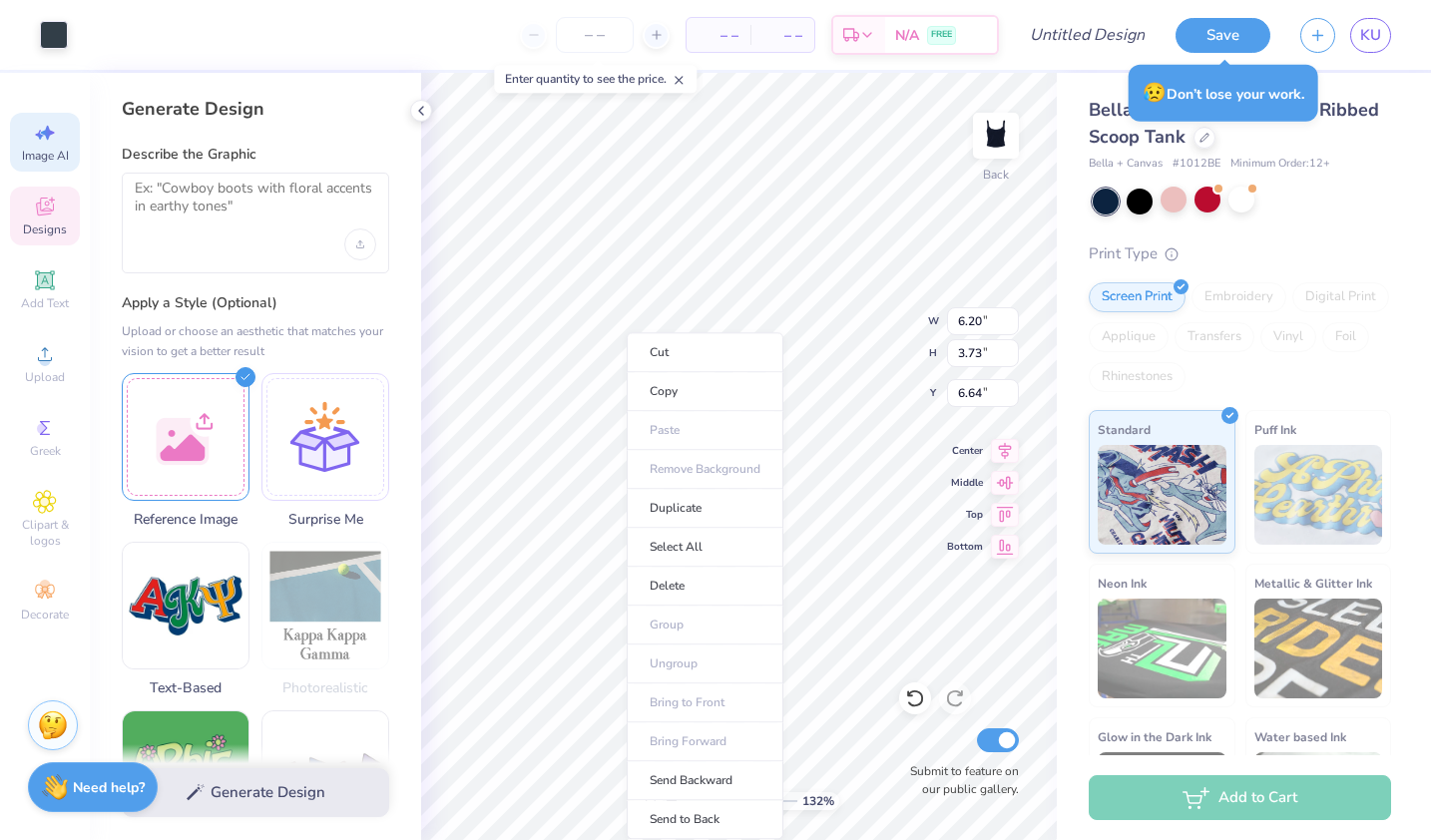 drag, startPoint x: 0, startPoint y: 631, endPoint x: 18, endPoint y: 645, distance: 22.803509 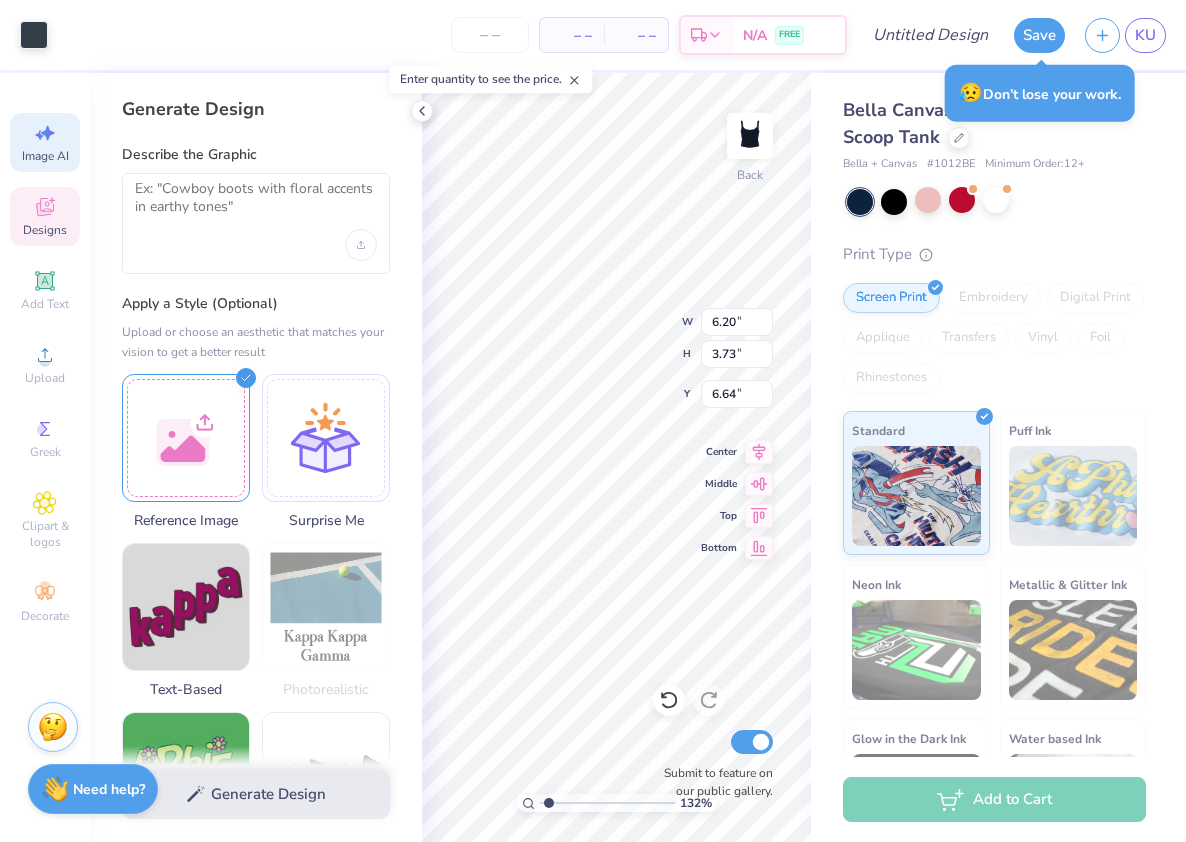 type on "1" 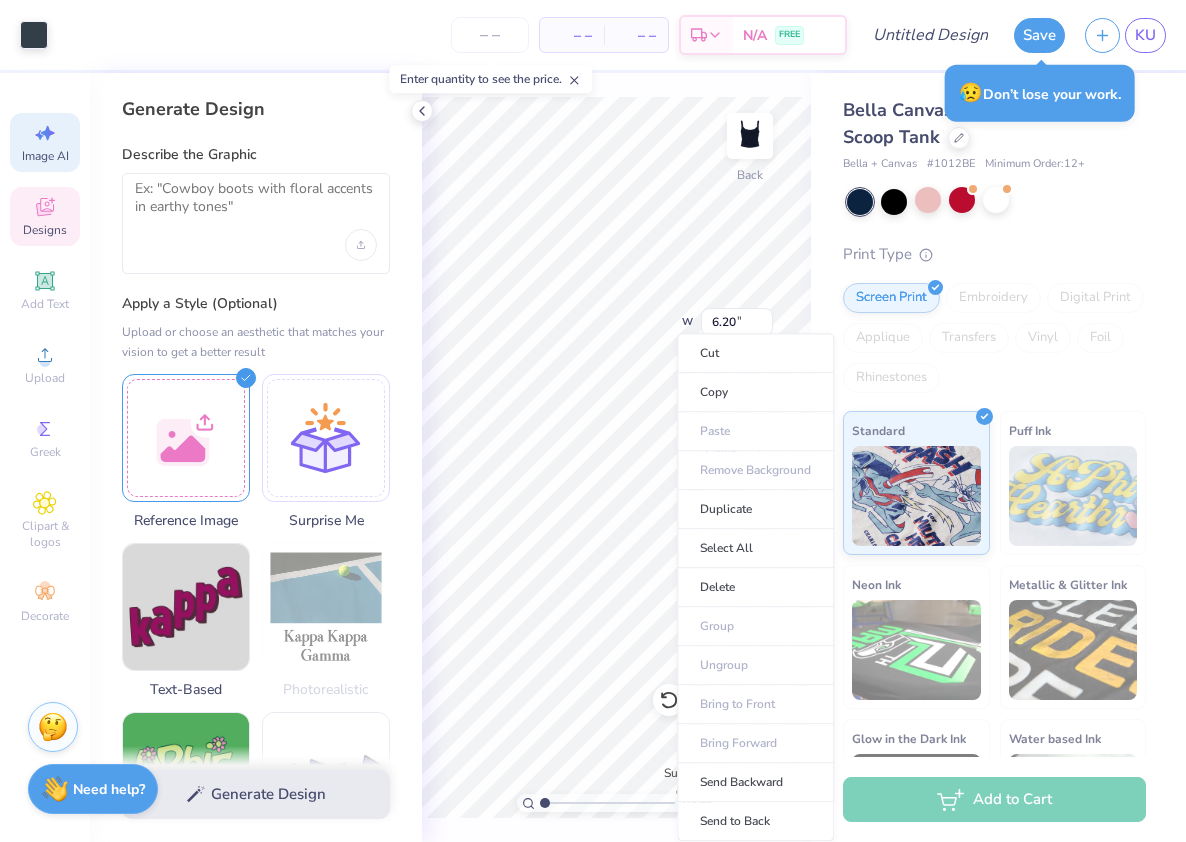 type on "6.77" 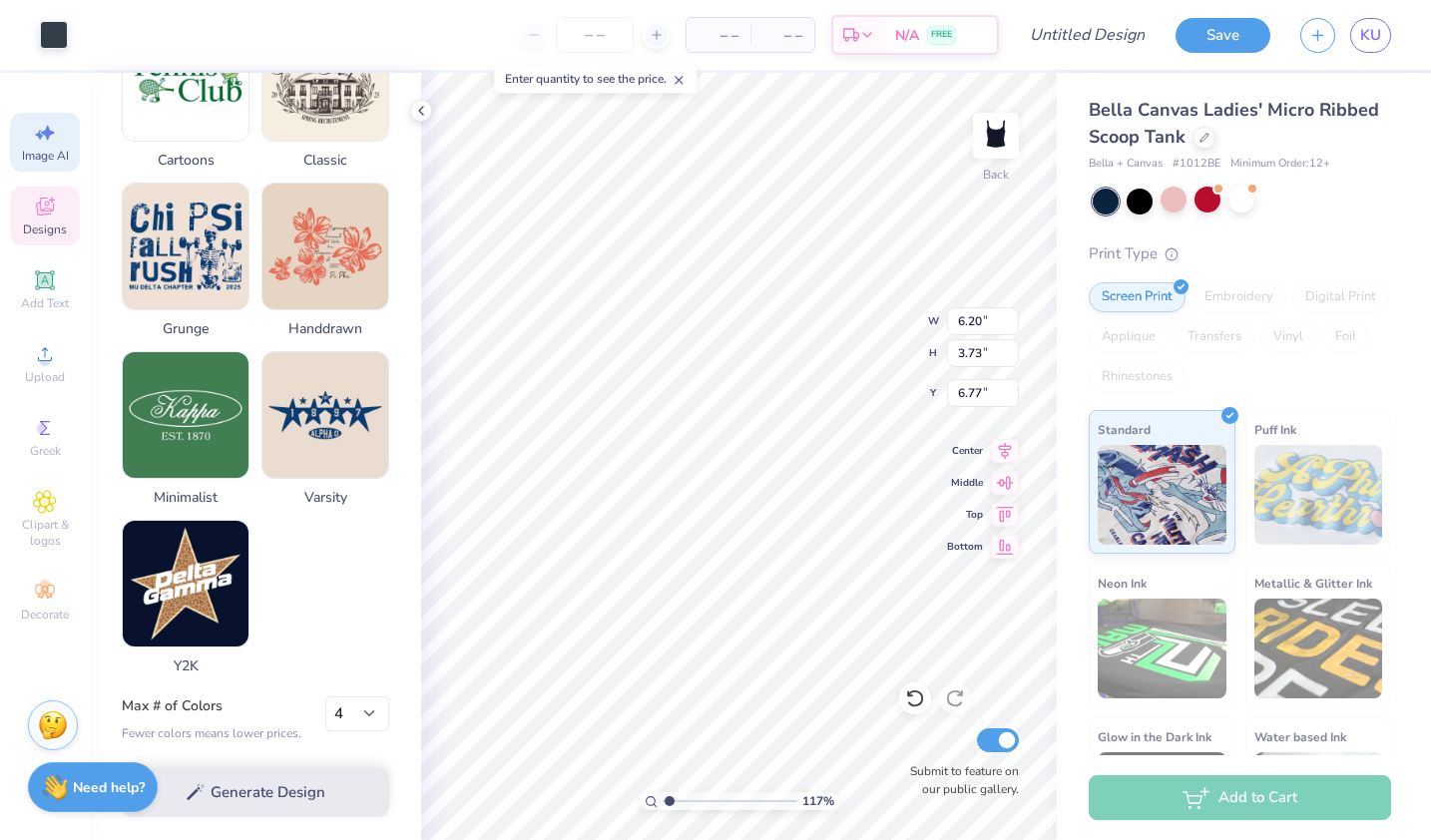 scroll, scrollTop: 0, scrollLeft: 0, axis: both 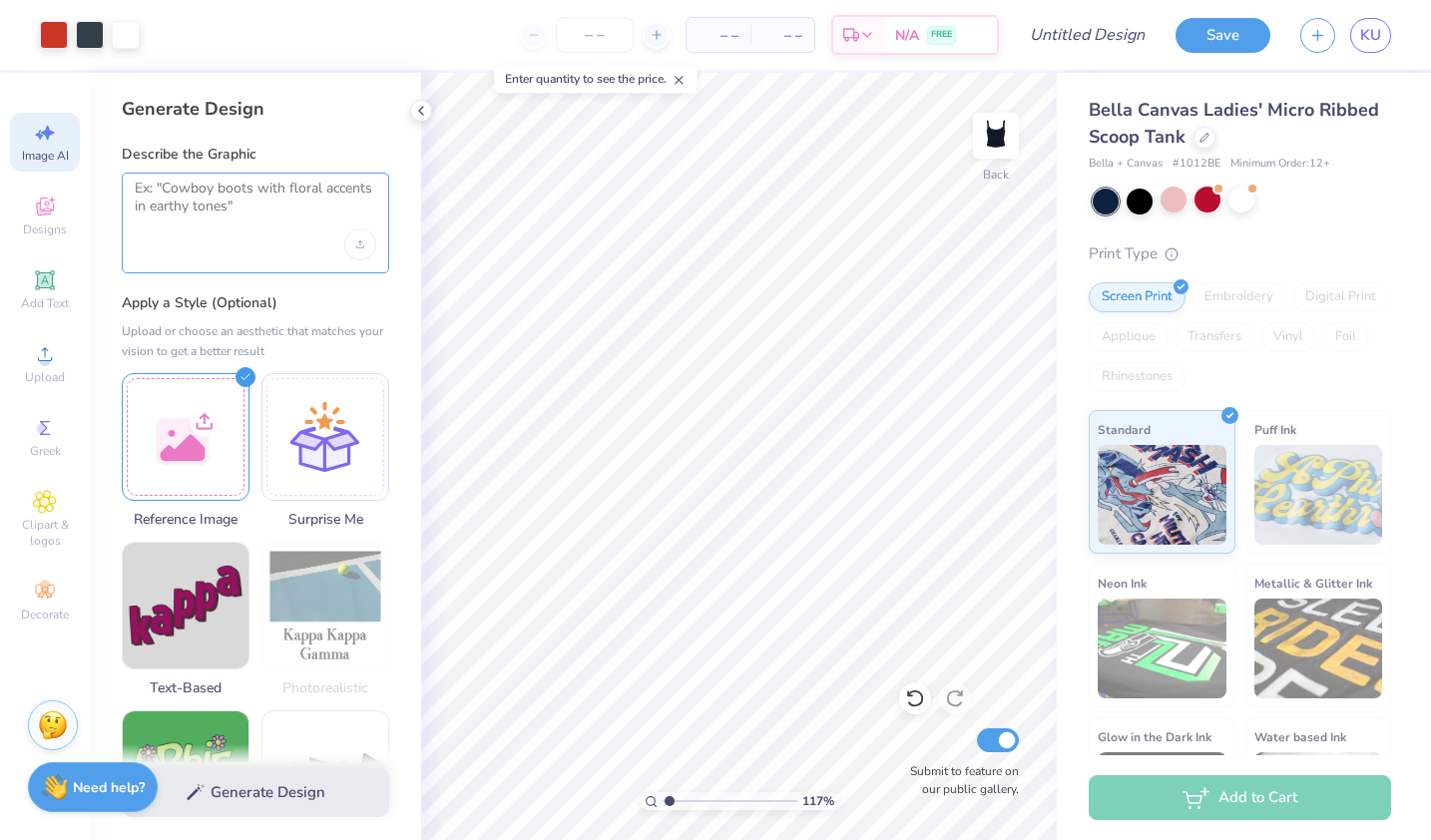 click at bounding box center (255, 205) 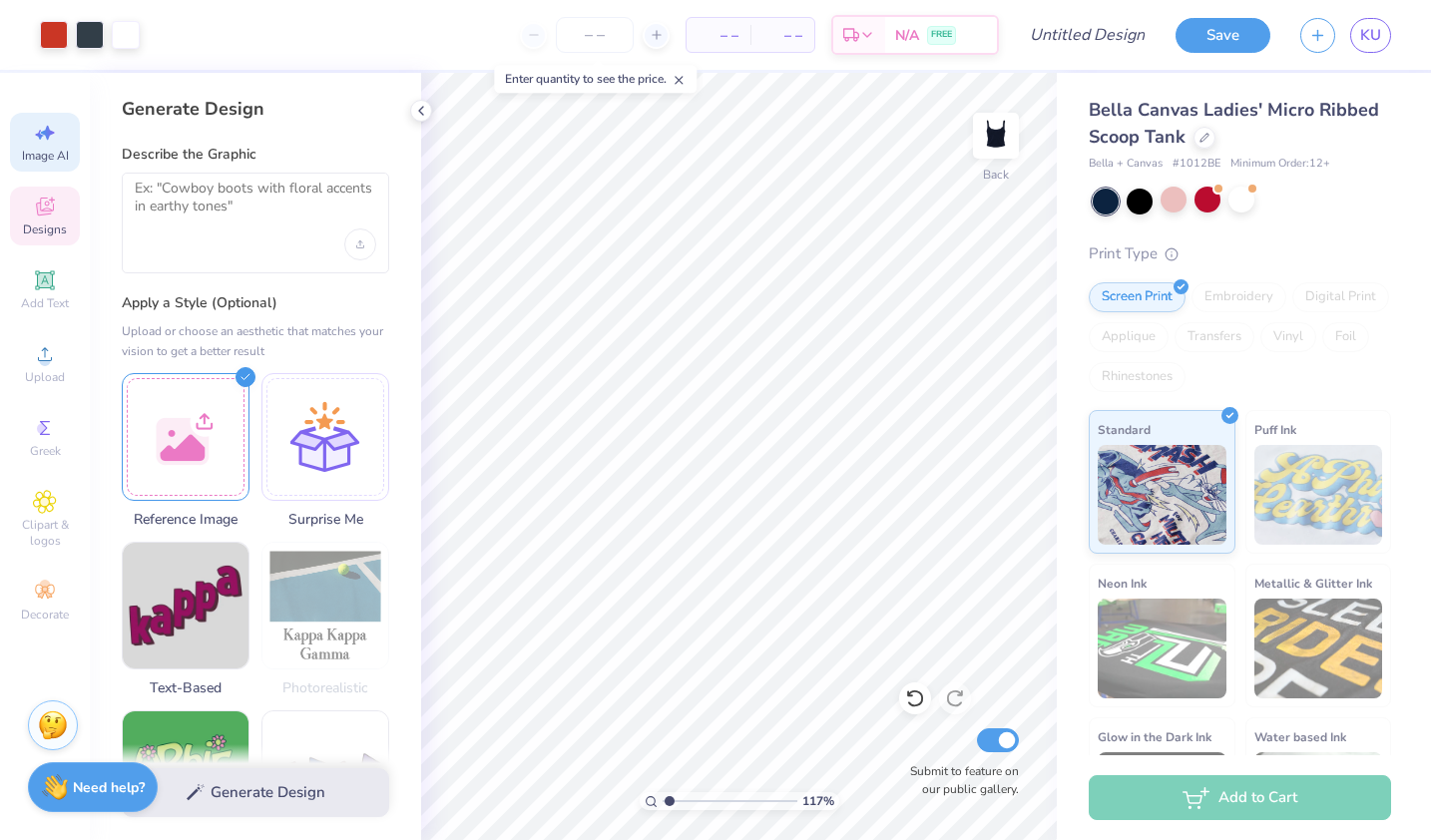 click on "Designs" at bounding box center [45, 215] 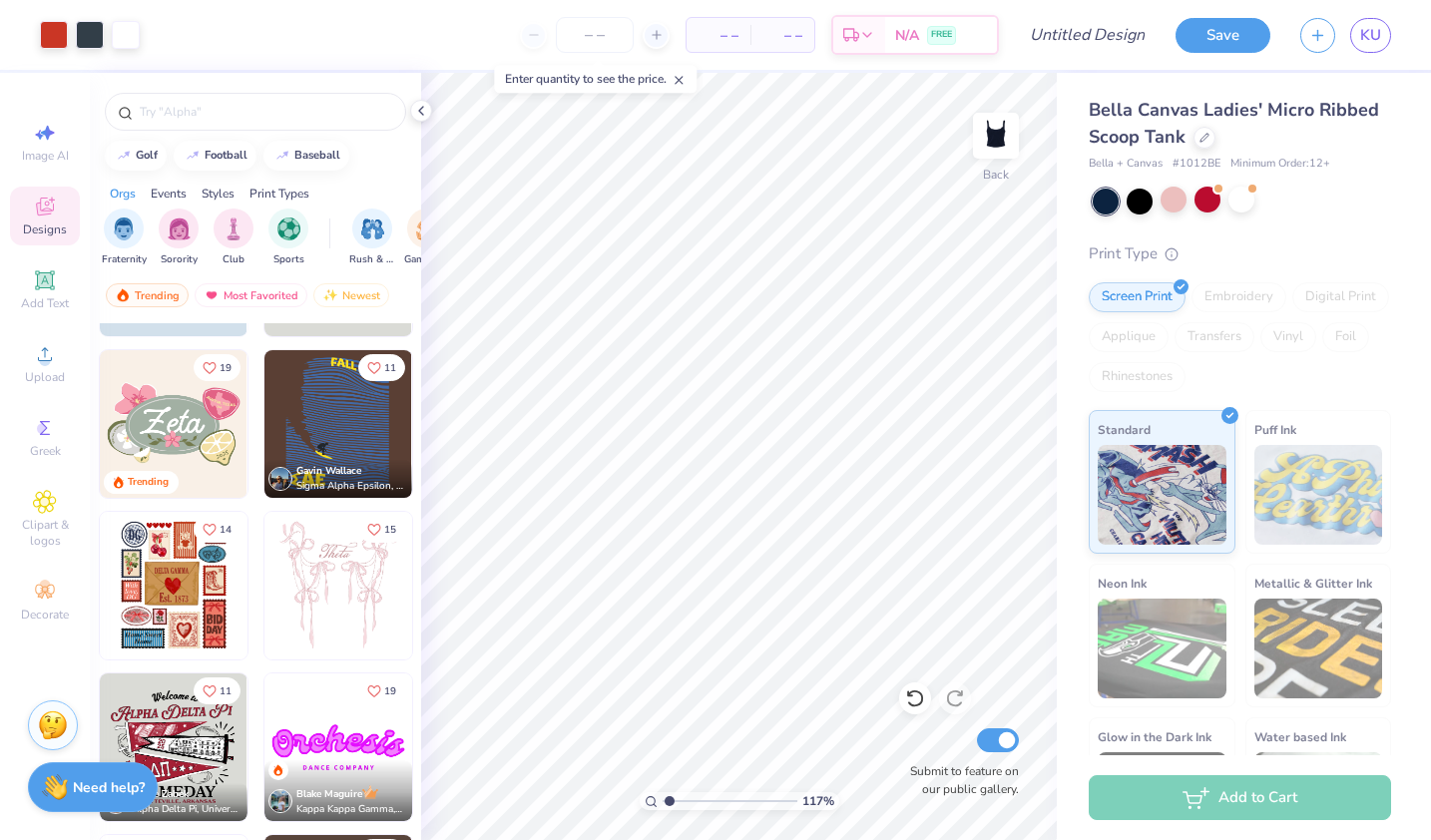 scroll, scrollTop: 0, scrollLeft: 0, axis: both 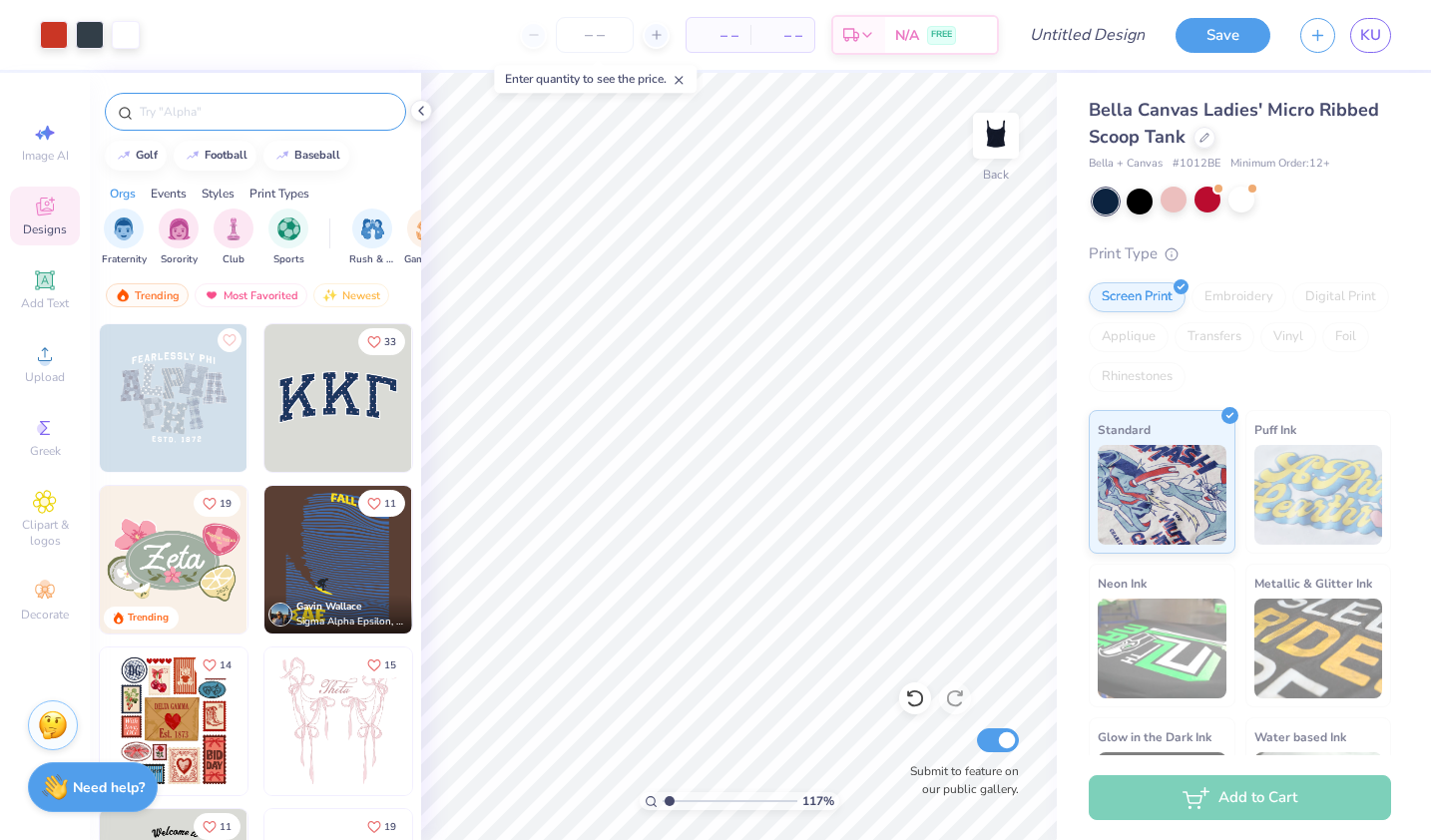 click at bounding box center [265, 112] 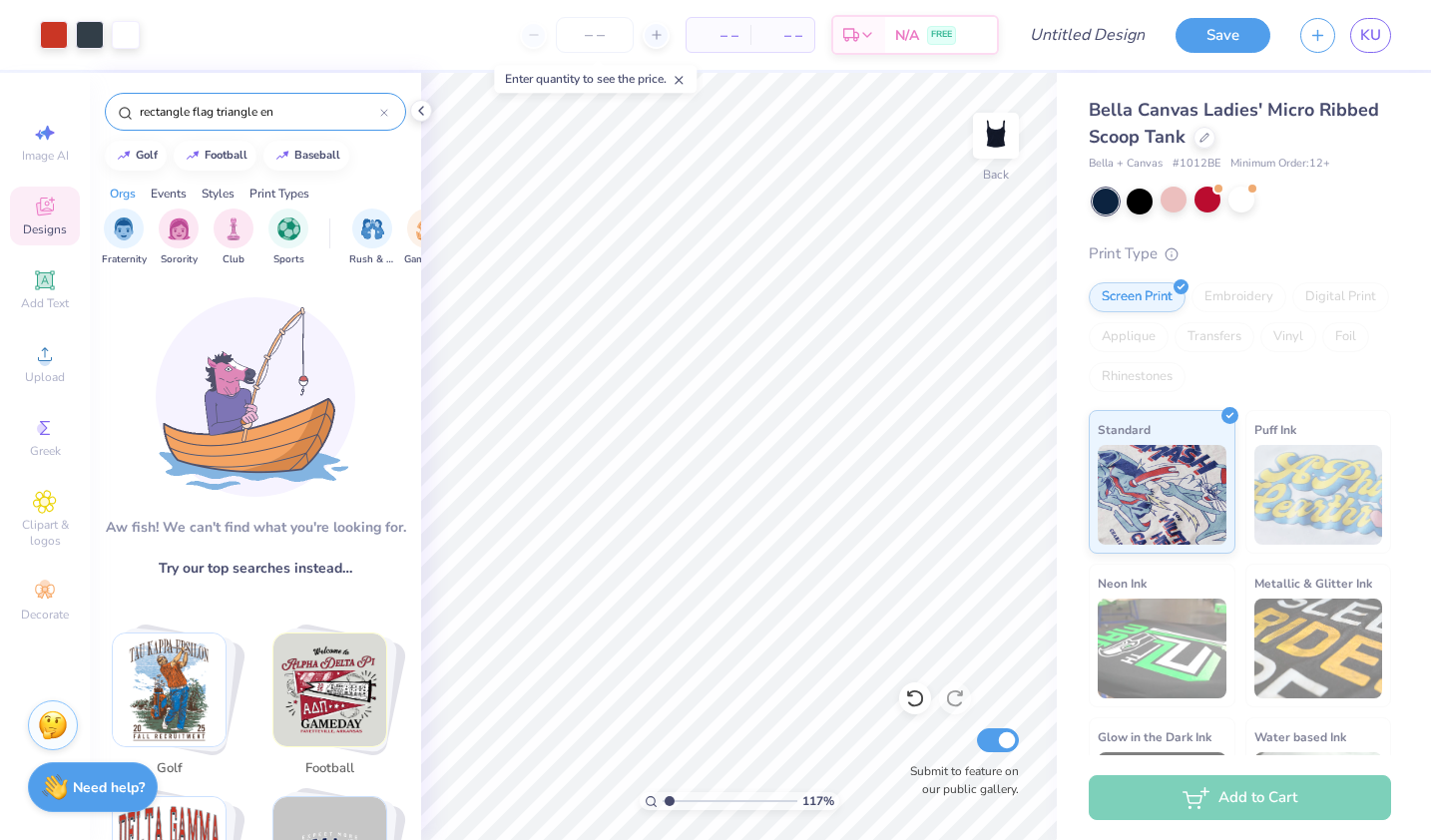 type on "rectangle flag triangle end" 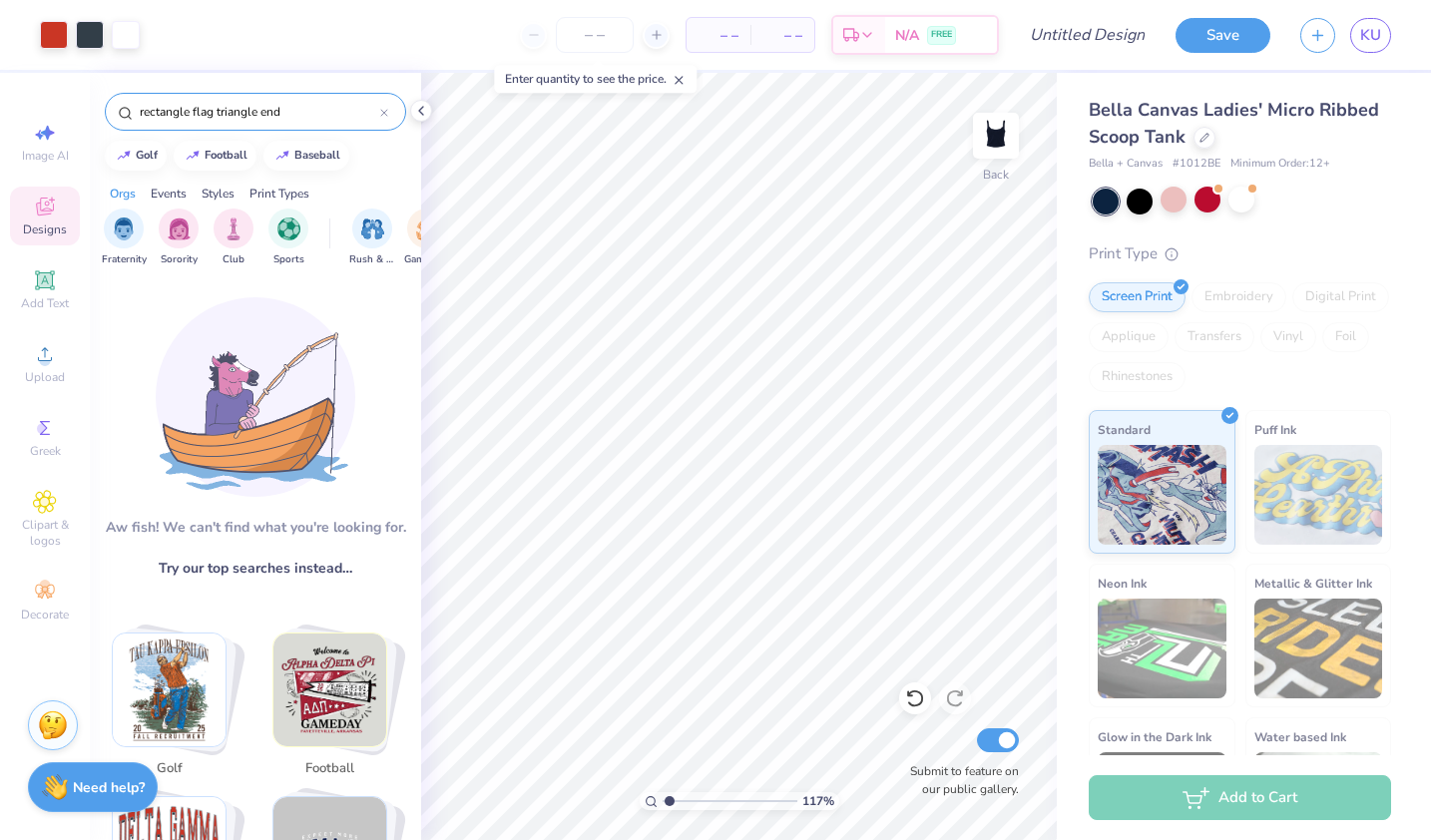 drag, startPoint x: 327, startPoint y: 109, endPoint x: 101, endPoint y: 115, distance: 226.07963 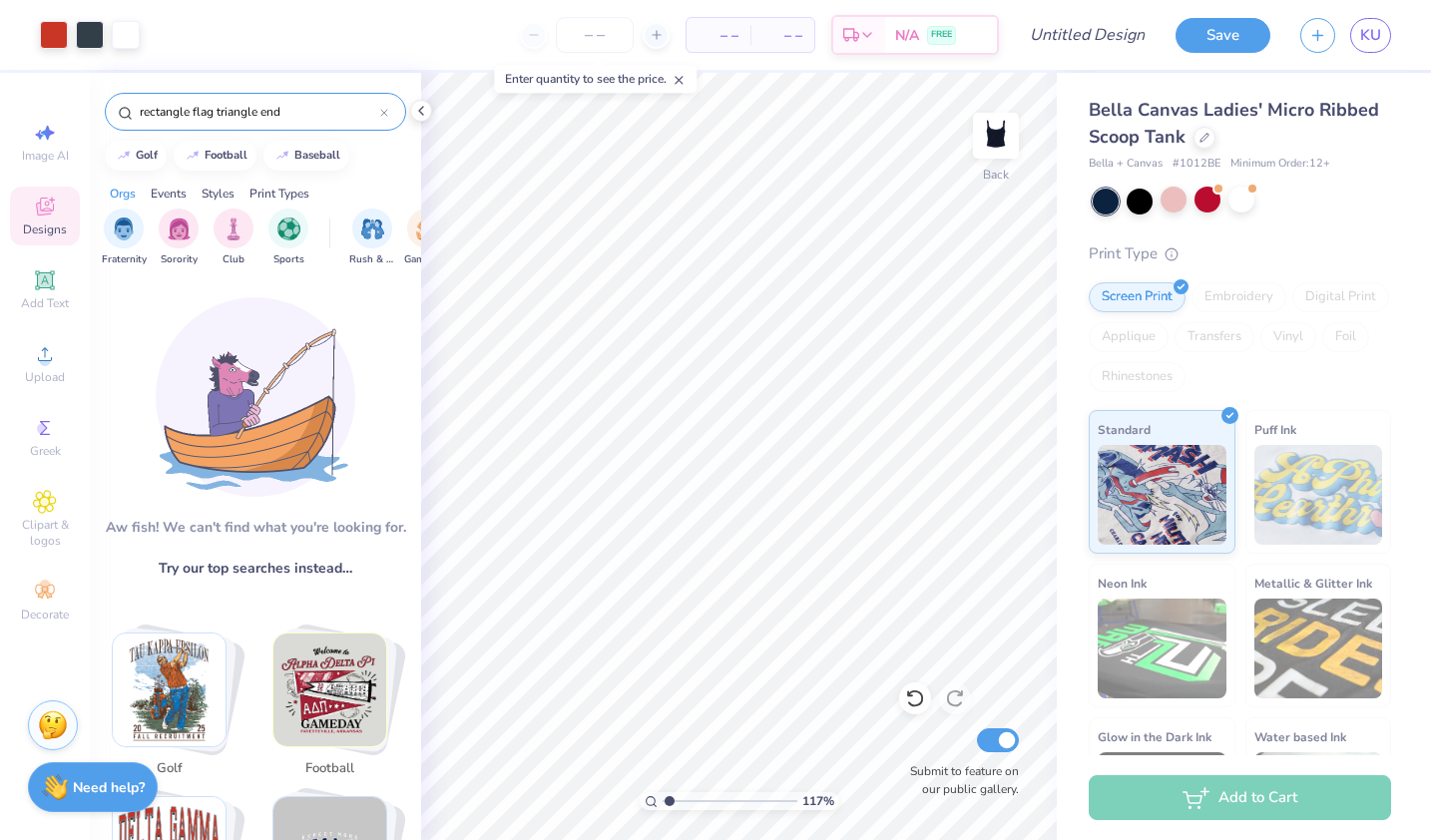 click on "rectangle flag triangle end" at bounding box center (255, 107) 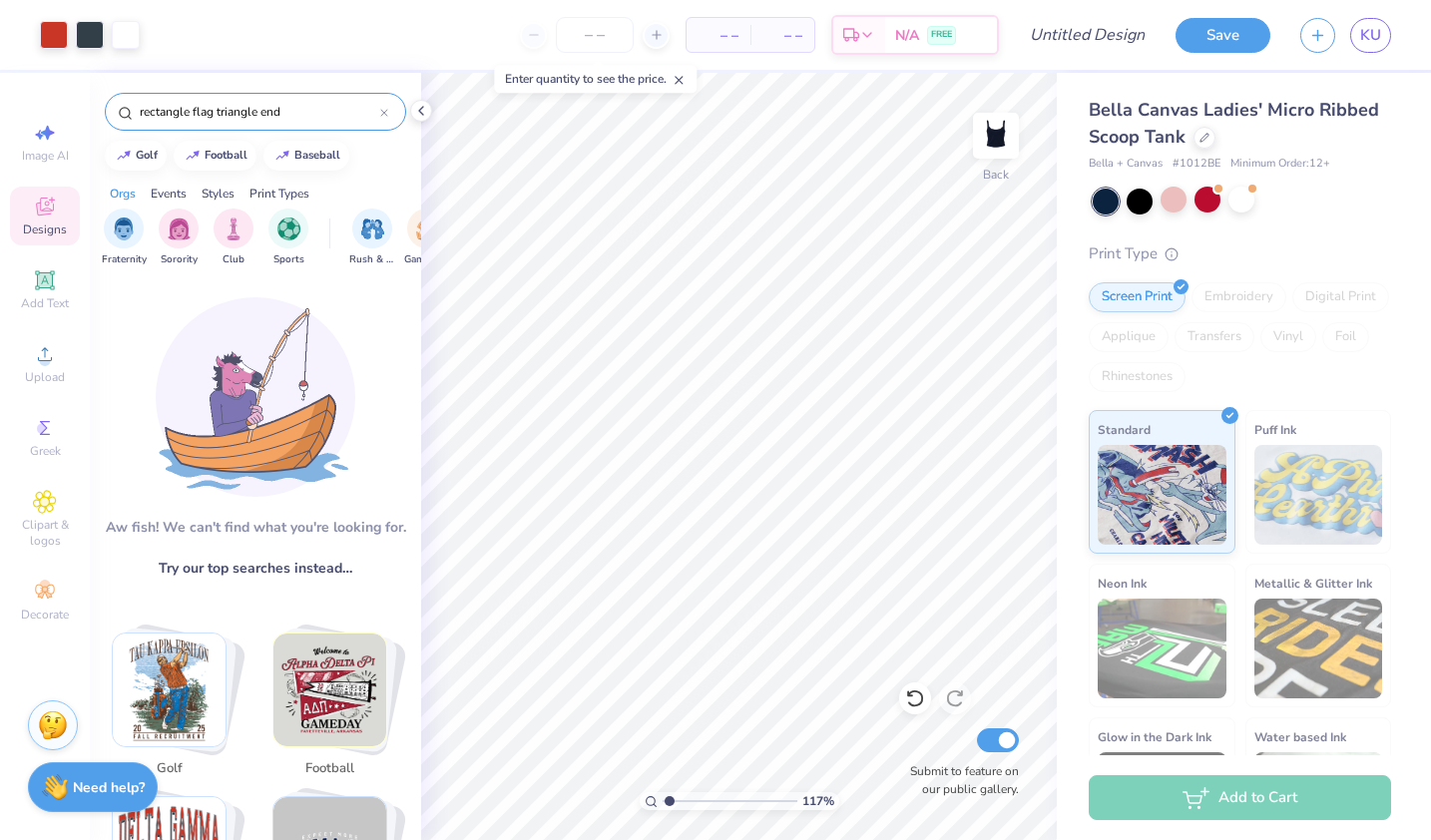 type 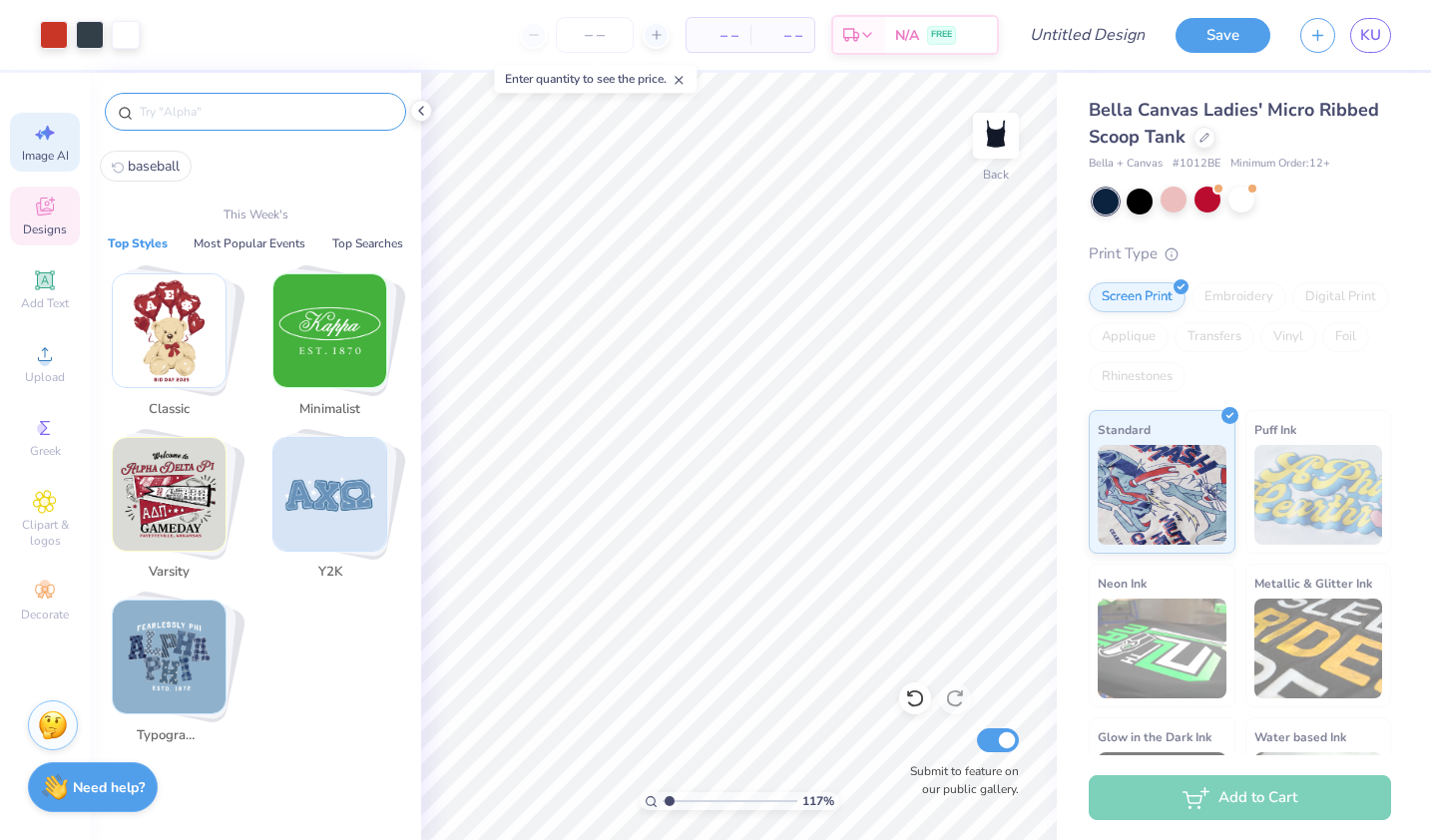 click 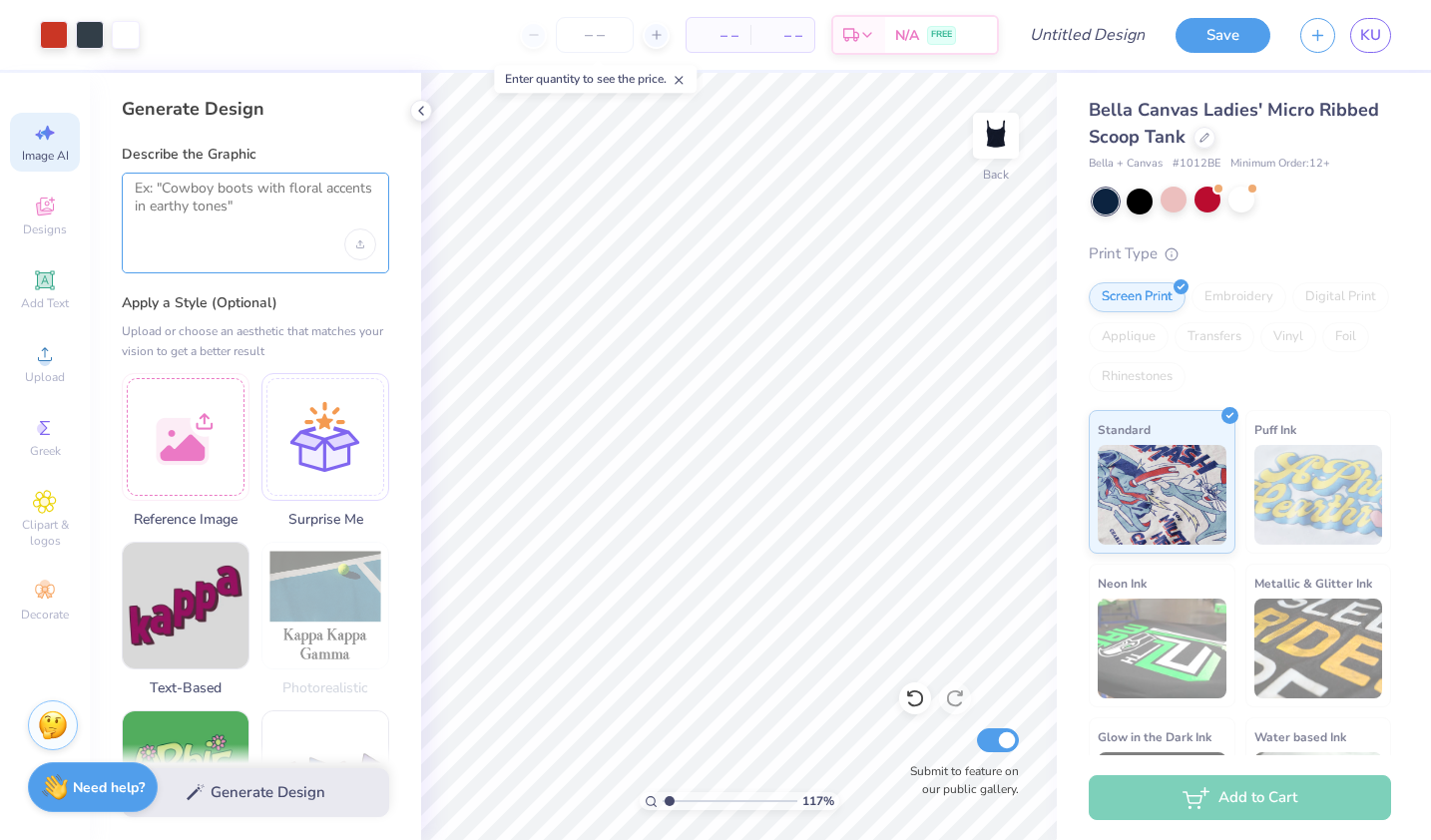 click at bounding box center (255, 205) 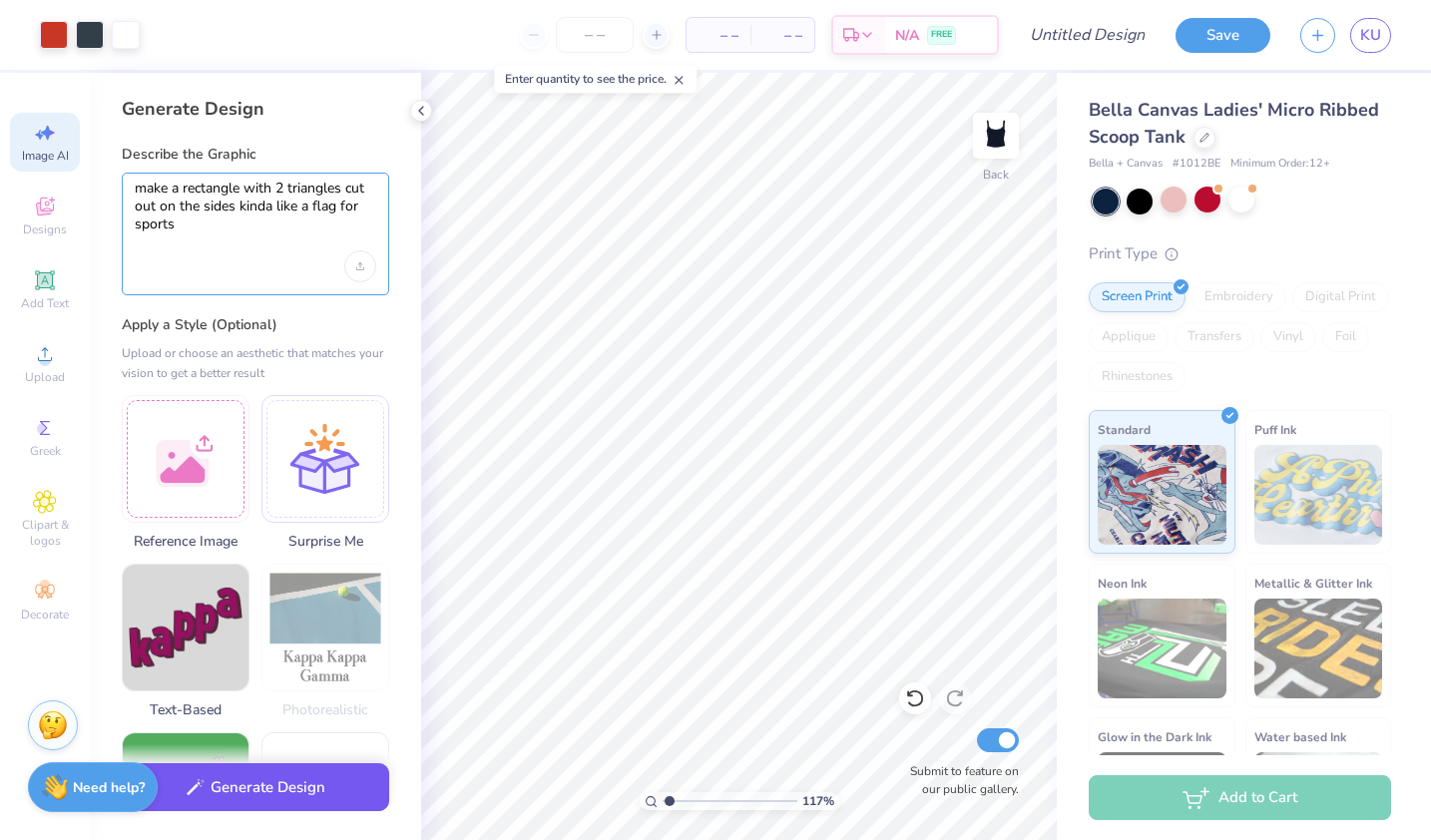 type on "make a rectangle with 2 triangles cut out on the sides kinda like a flag for sports" 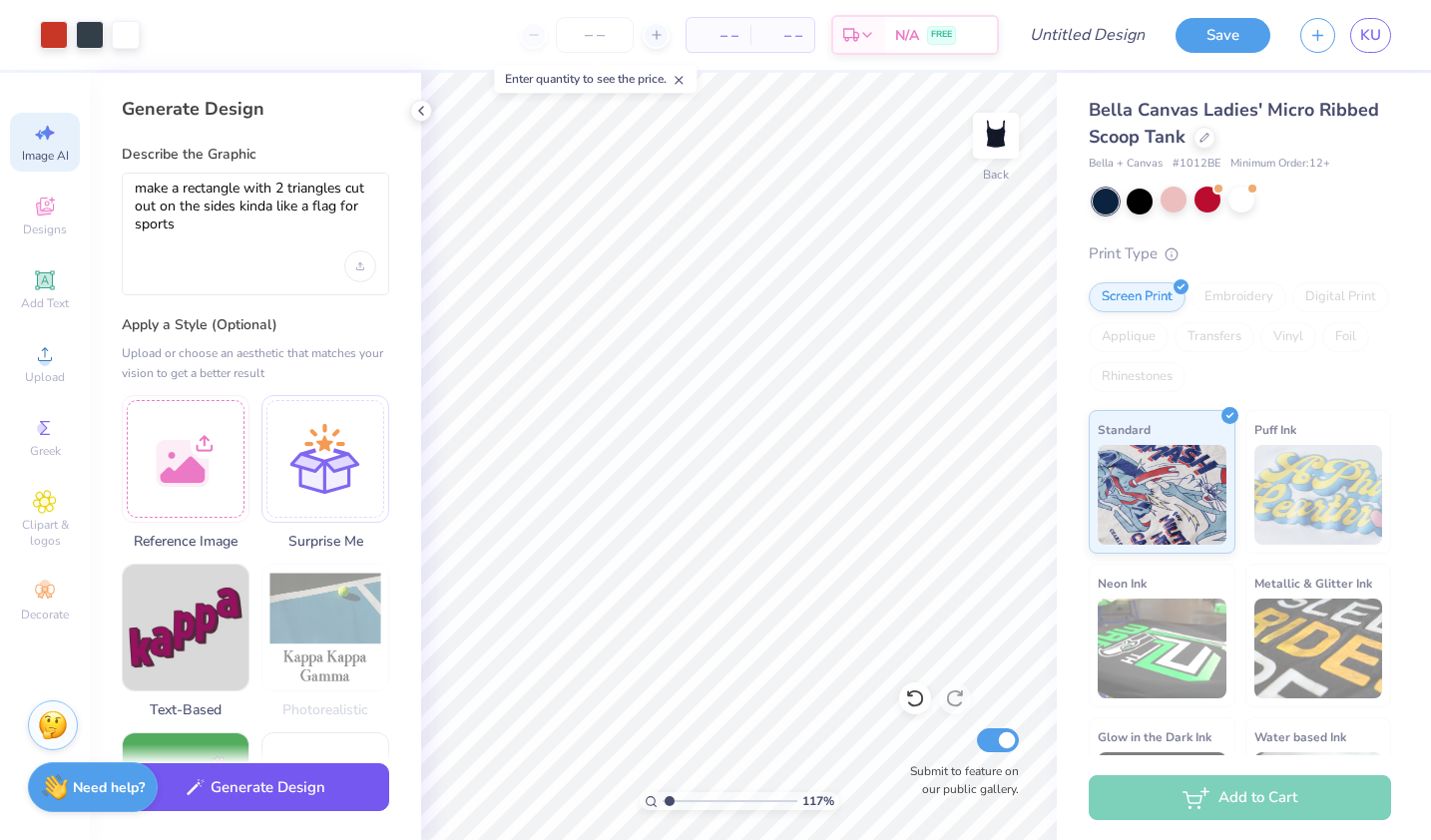 click on "Generate Design" at bounding box center [255, 787] 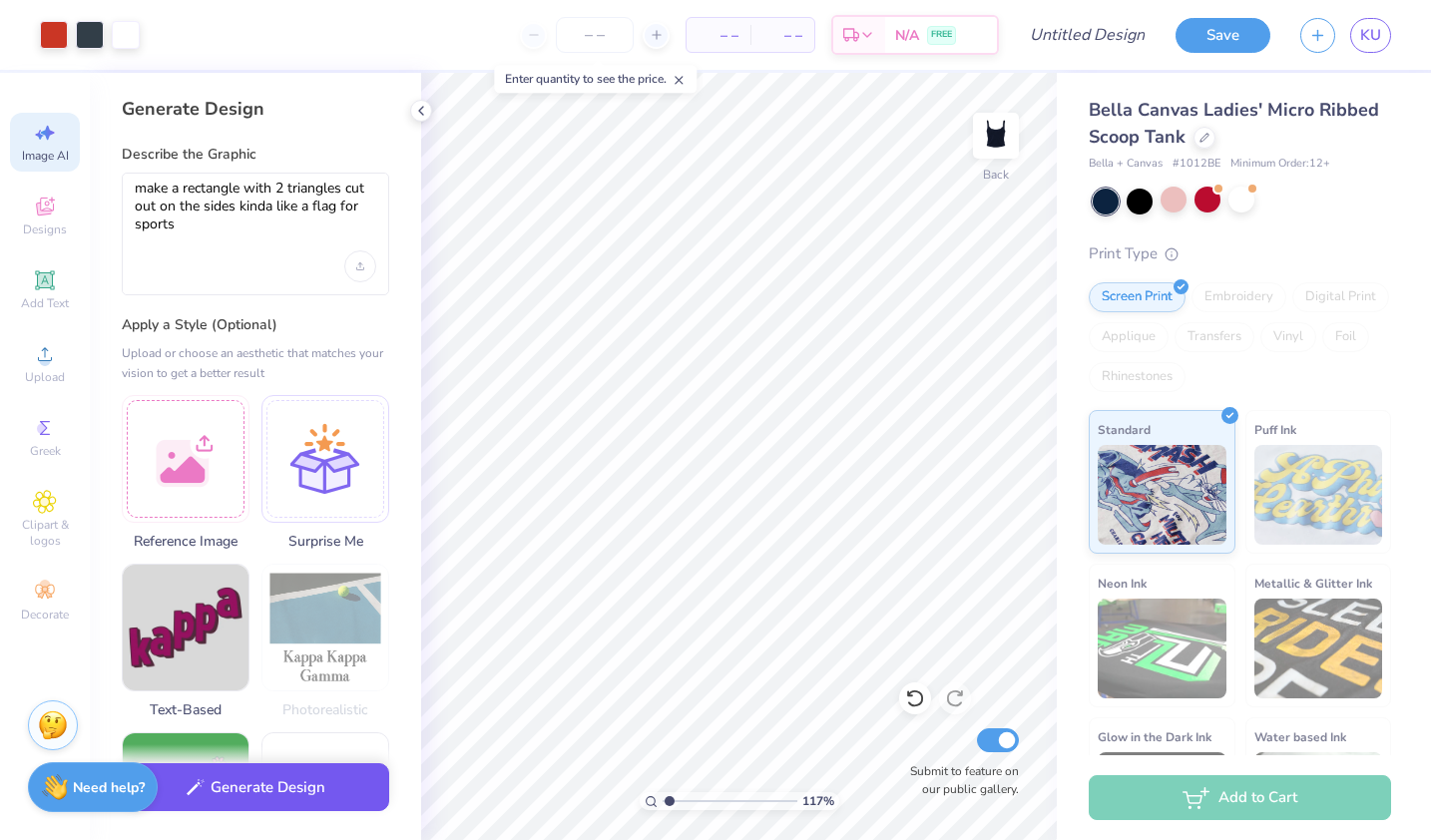 type on "1.17182252868124" 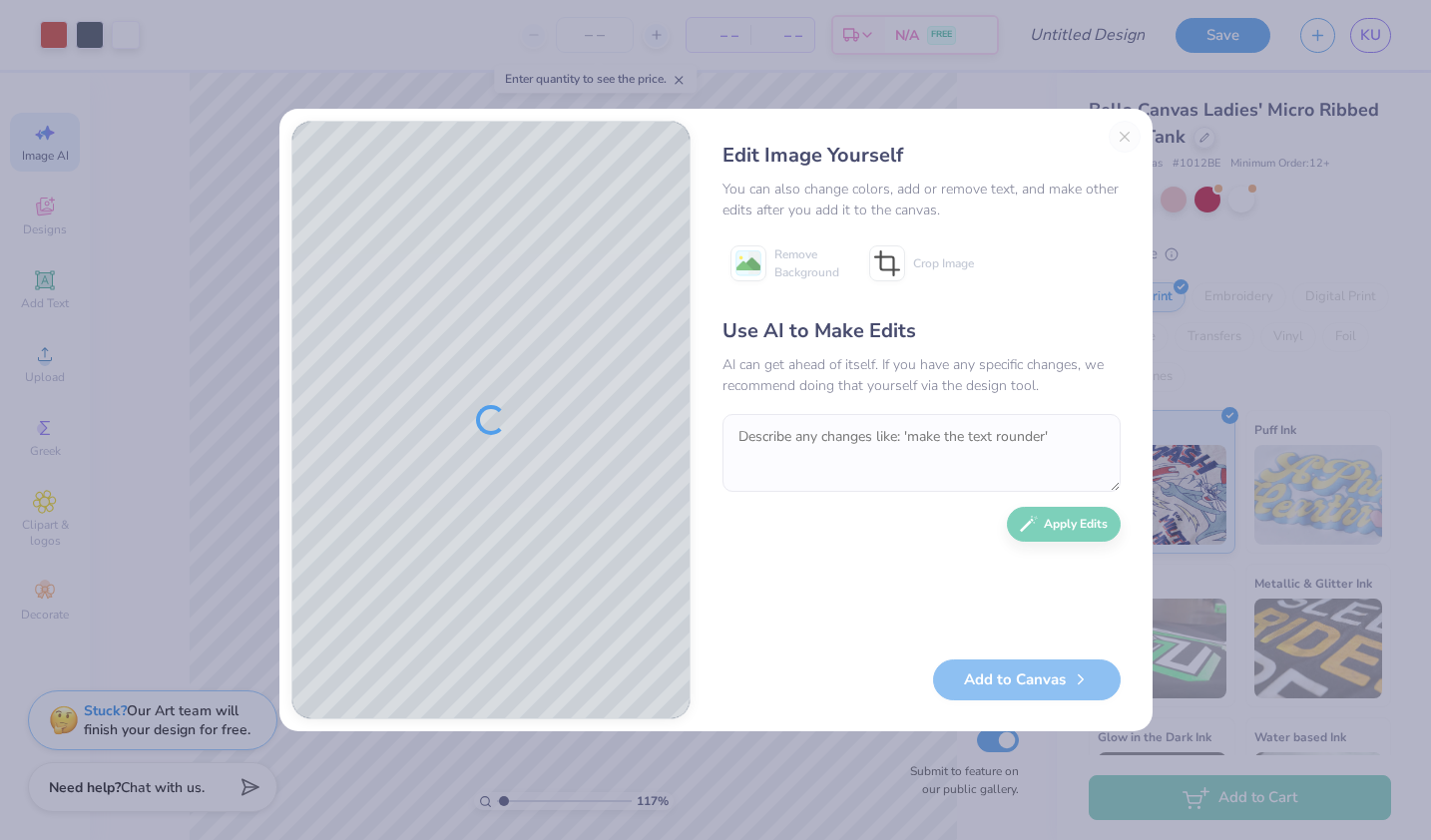 click on "Edit Image Yourself You can also change colors, add or remove text, and make other edits after you add it to the canvas. Remove Background Crop Image Use AI to Make Edits AI can get ahead of itself. If you have any specific changes, we recommend doing that yourself via the design tool. Apply Edits Add to Canvas" at bounding box center [921, 420] 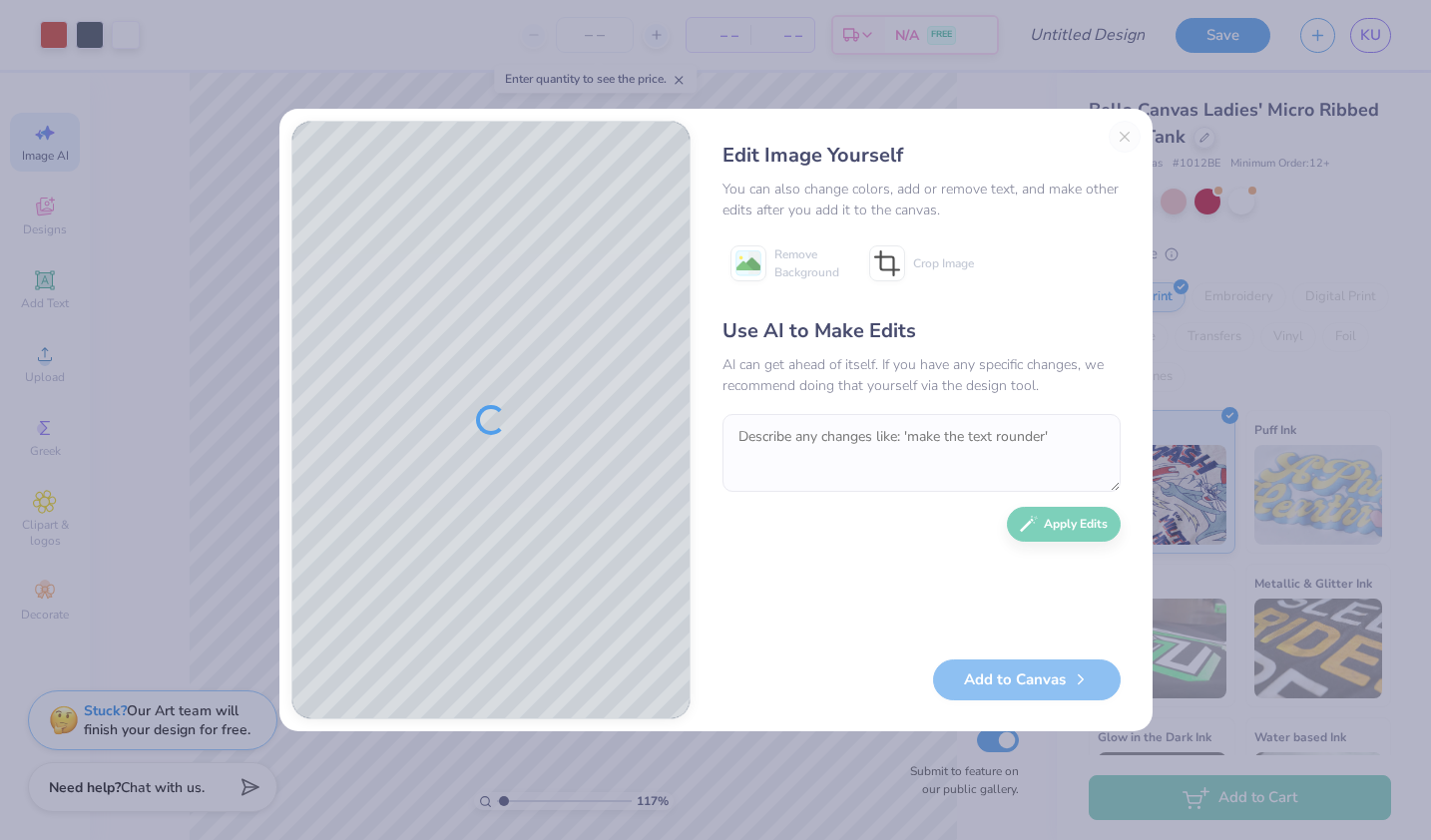 scroll, scrollTop: 0, scrollLeft: 0, axis: both 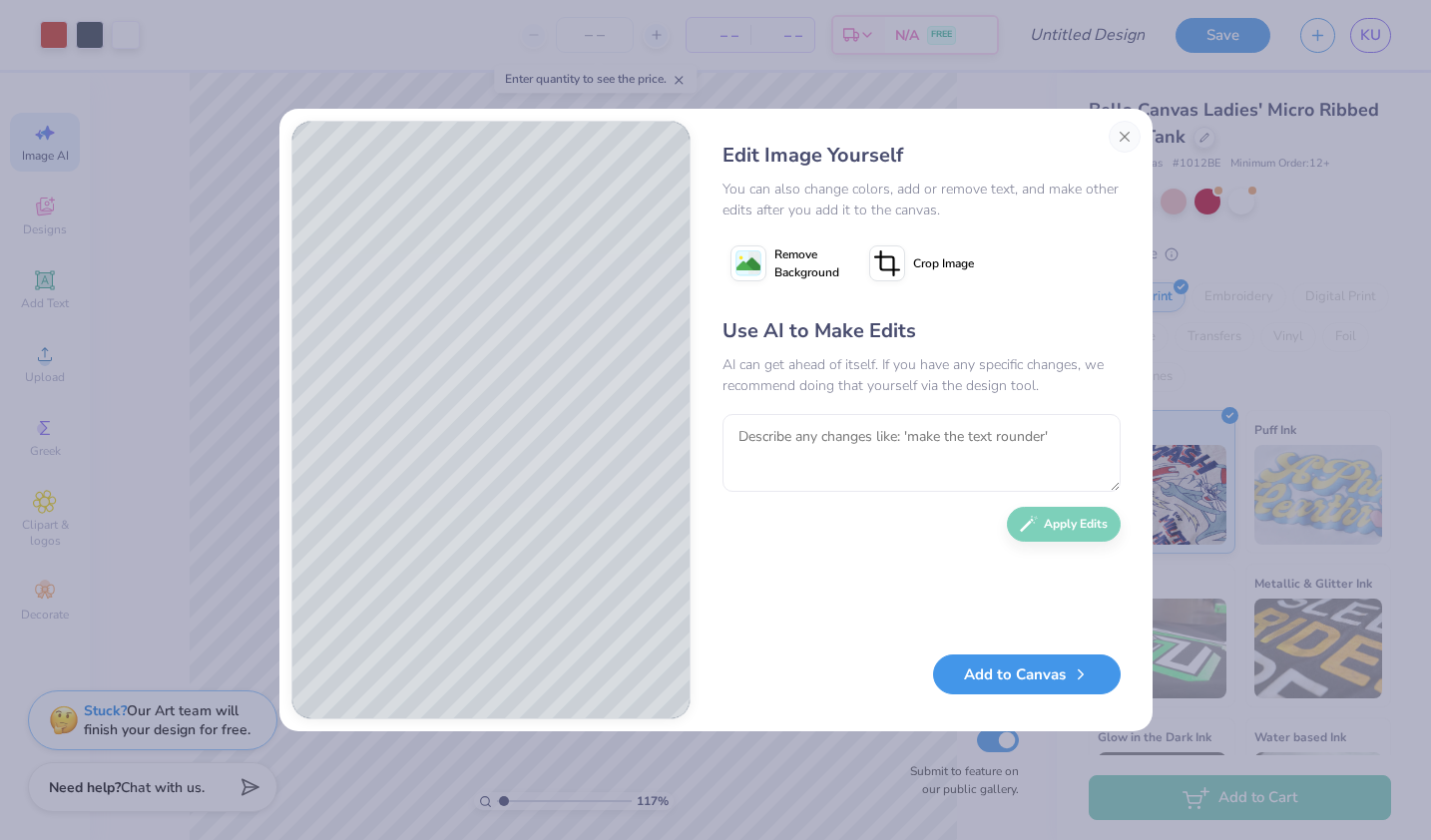 click on "Add to Canvas" at bounding box center (1027, 674) 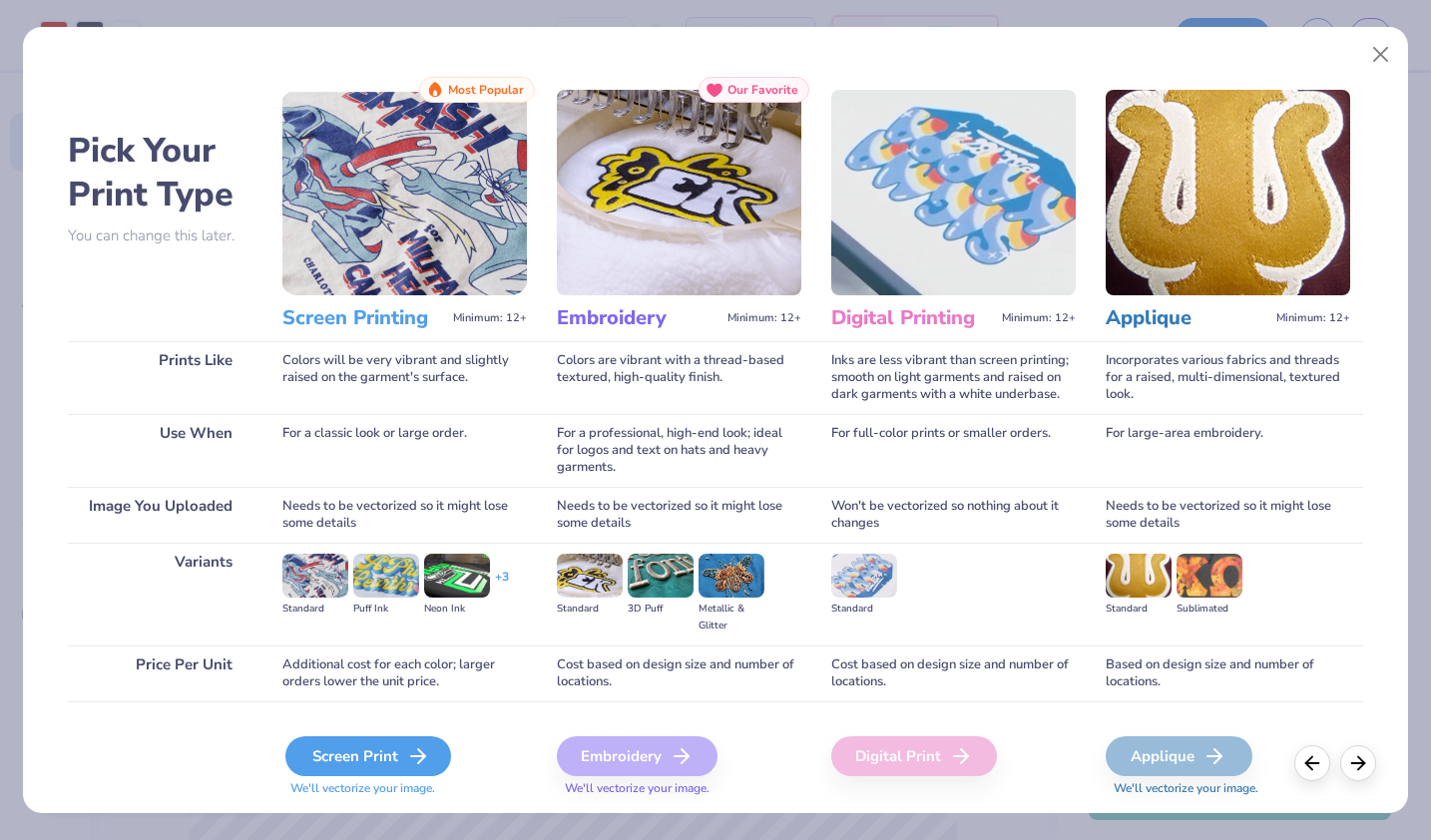click on "Screen Print" at bounding box center [368, 756] 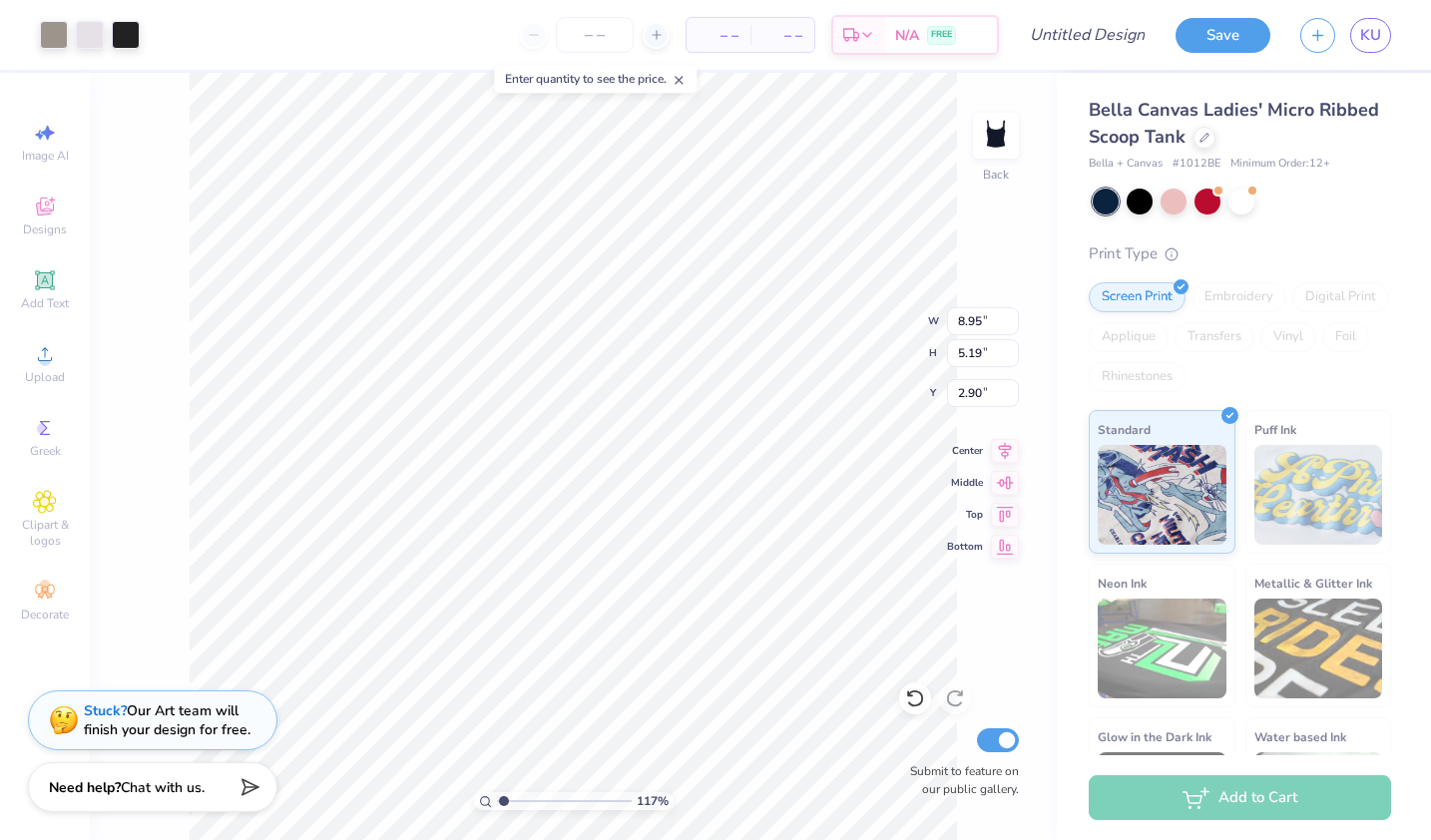 type on "1.17182252868124" 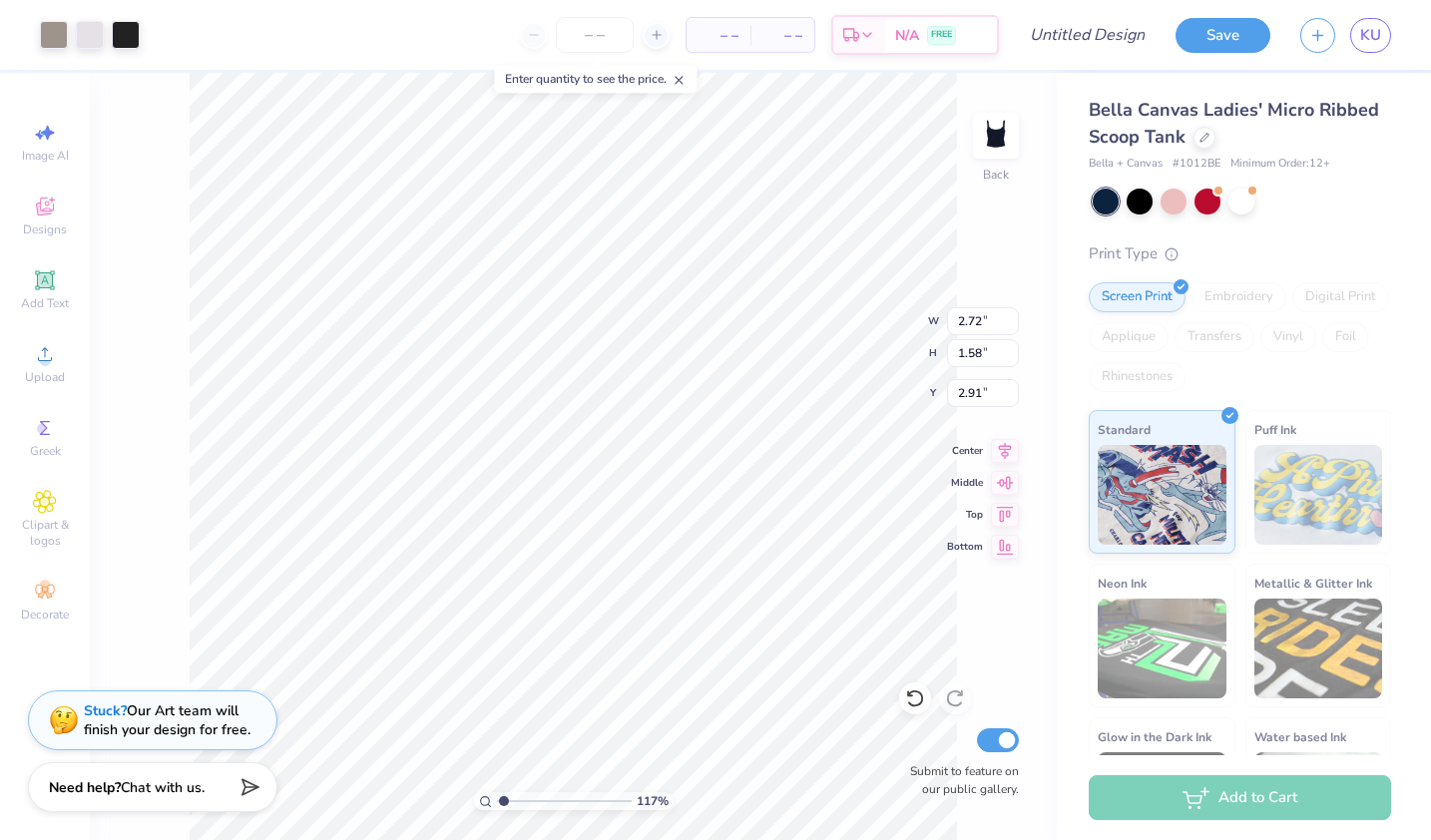 type on "1.17182252868124" 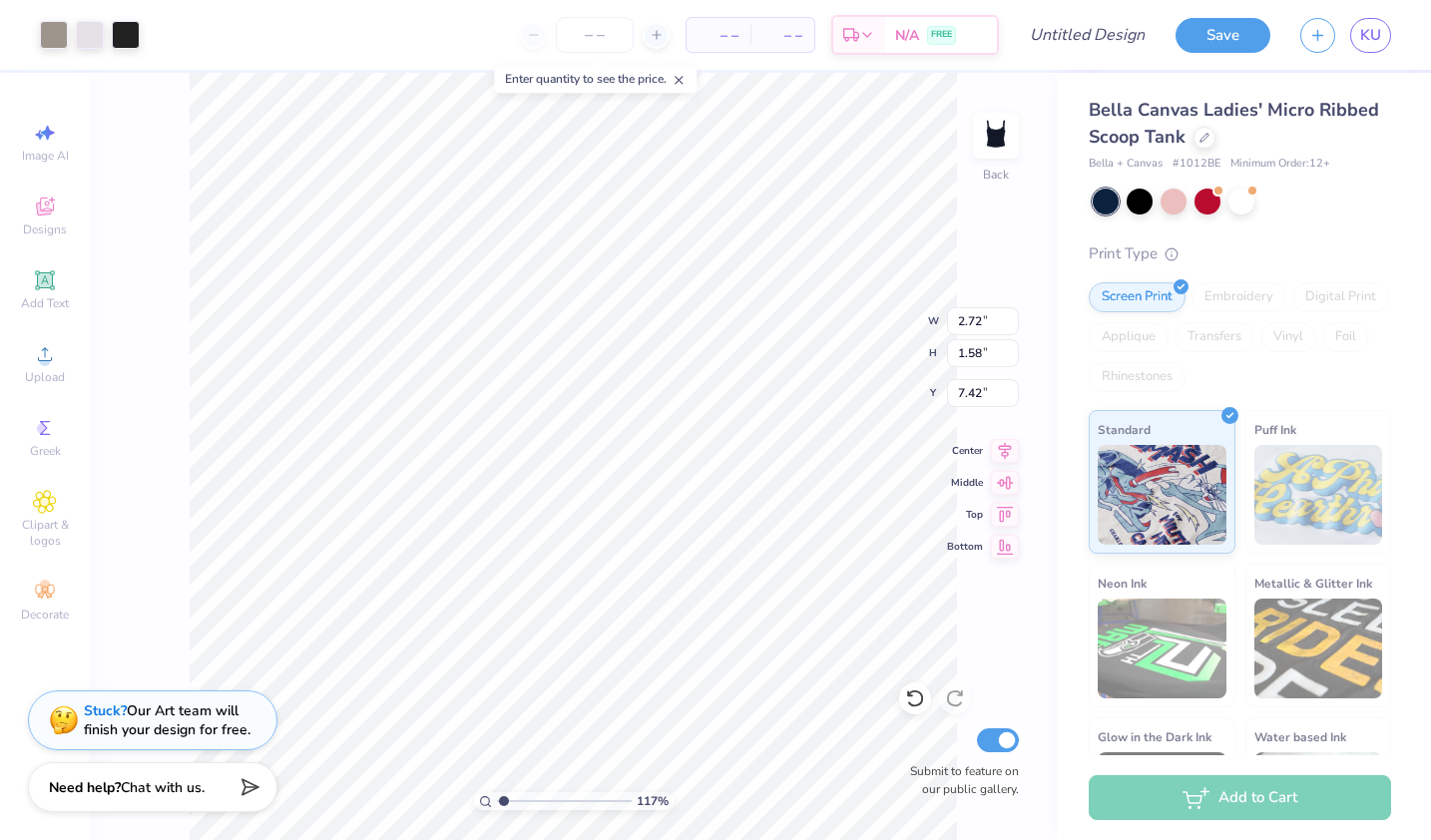 type on "1.17182252868124" 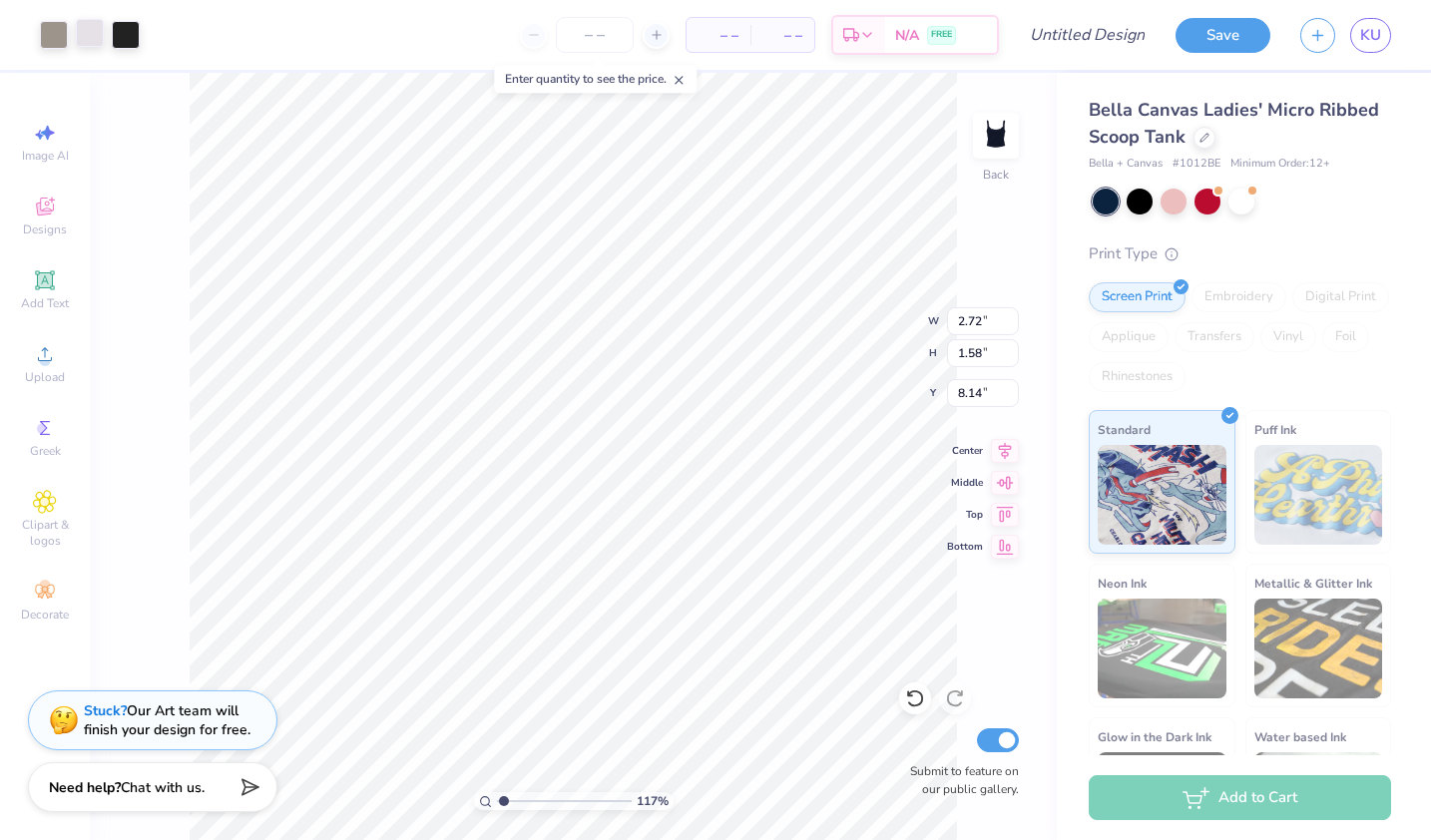 click at bounding box center [90, 33] 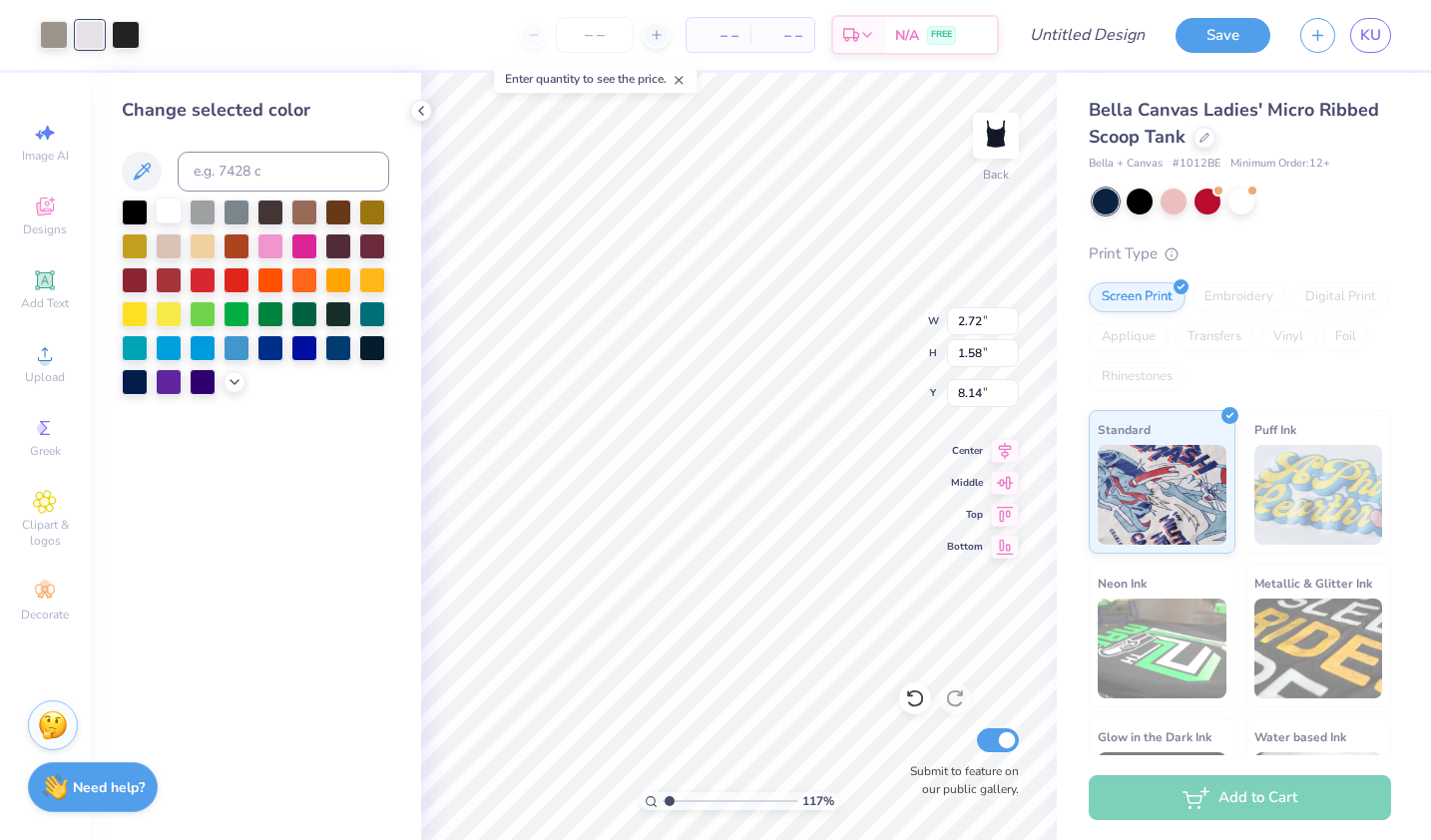 click at bounding box center [169, 210] 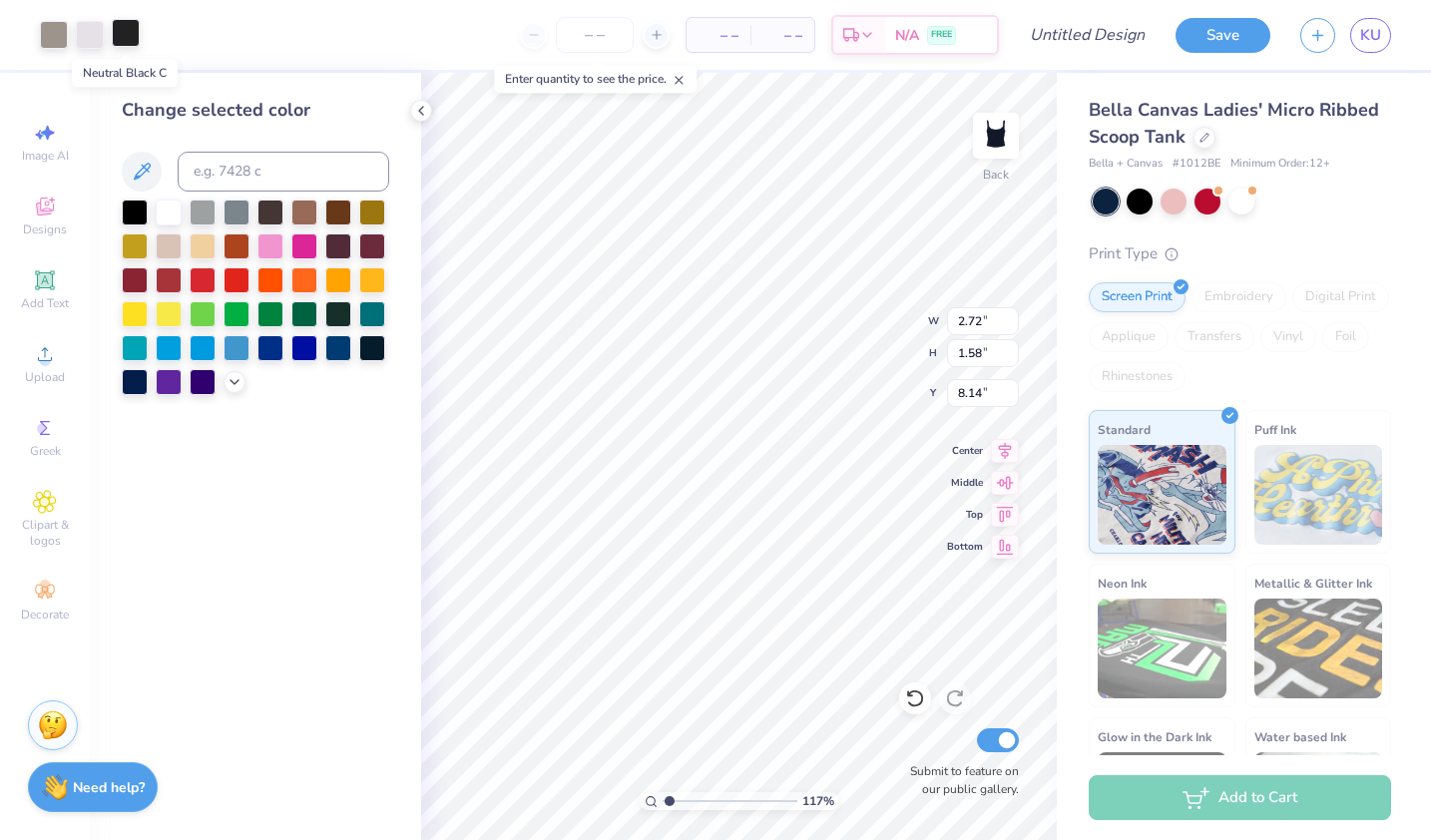 click at bounding box center [126, 33] 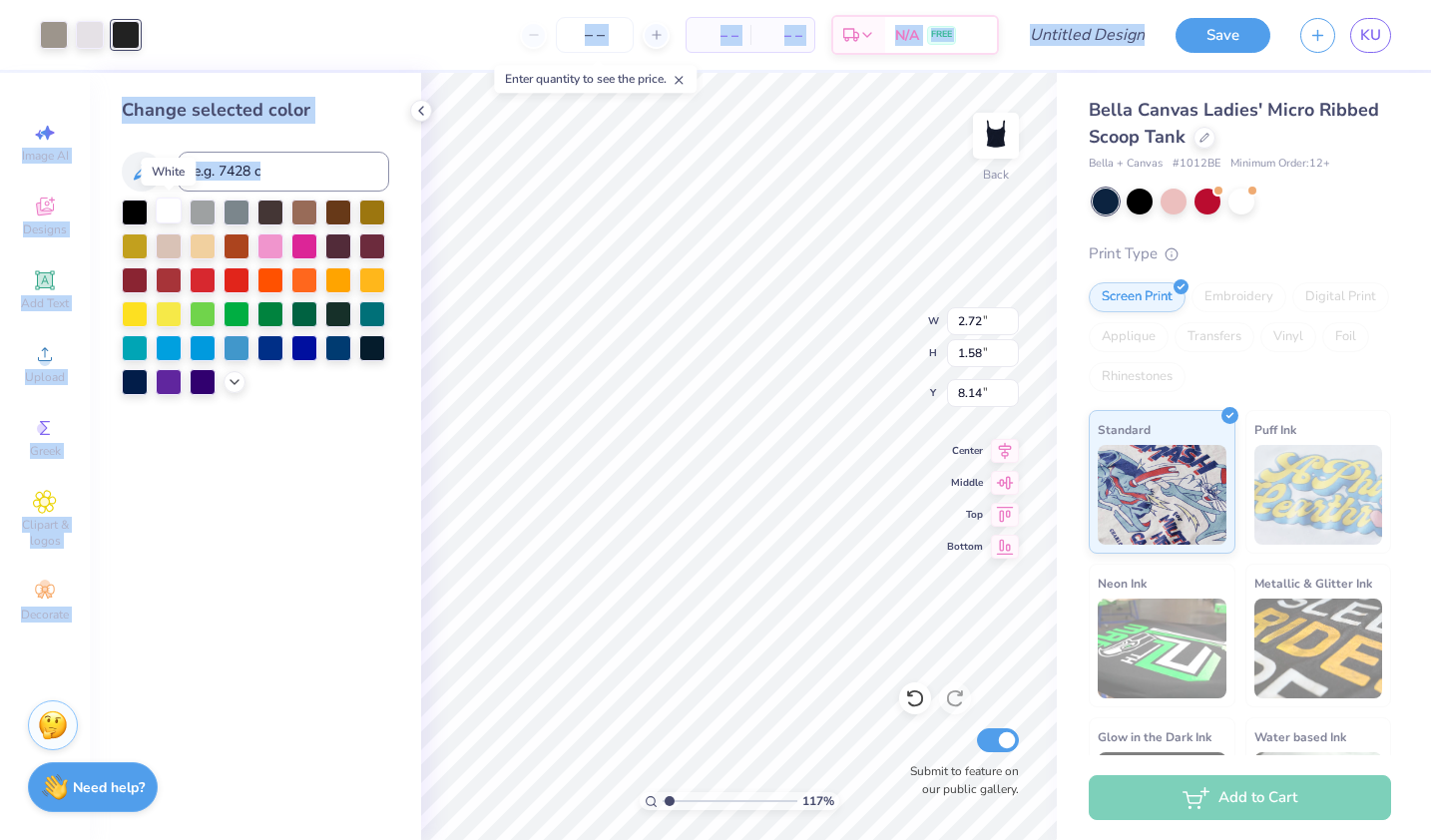 drag, startPoint x: 117, startPoint y: 37, endPoint x: 170, endPoint y: 206, distance: 177.11578 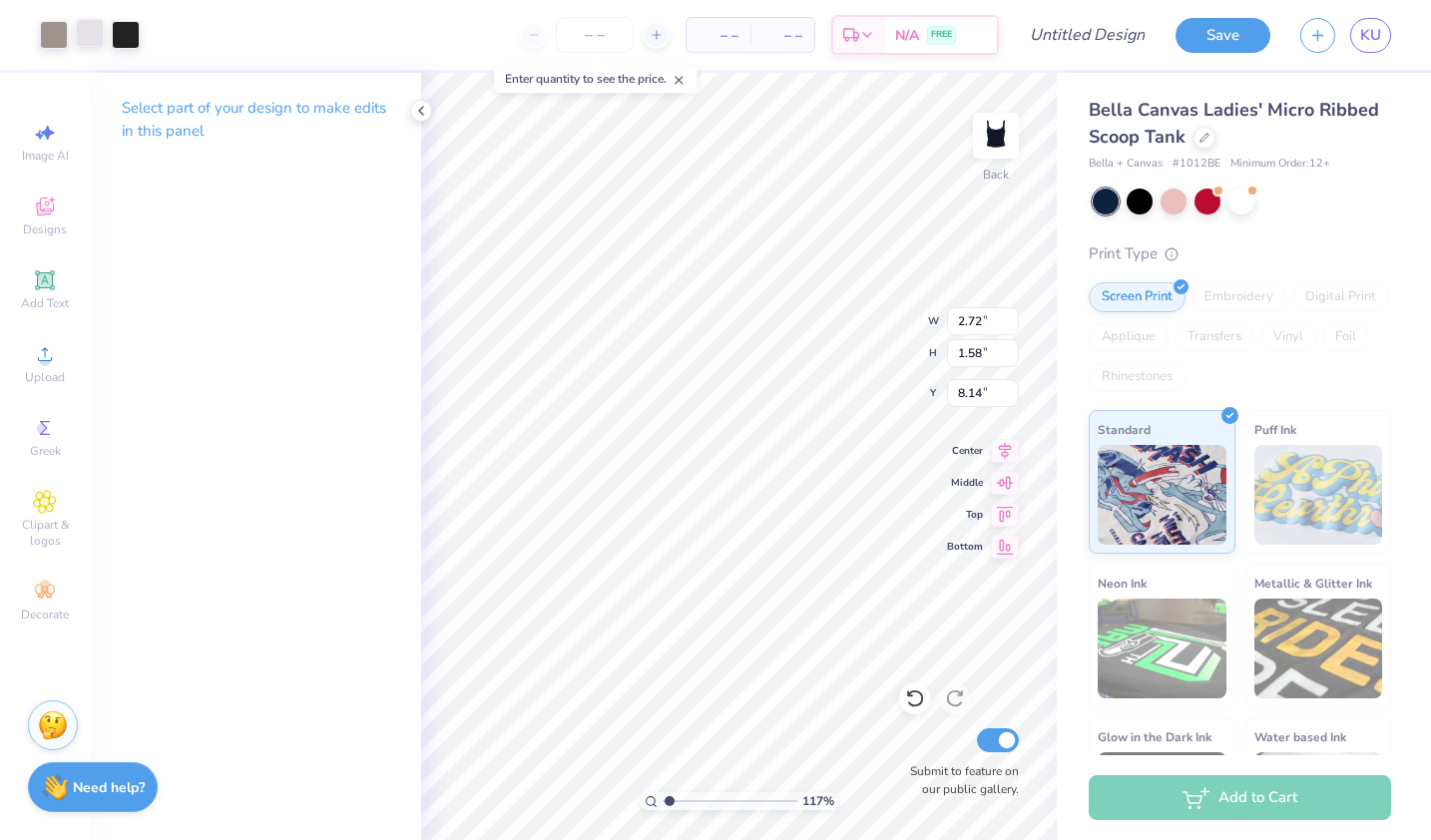 click at bounding box center (90, 33) 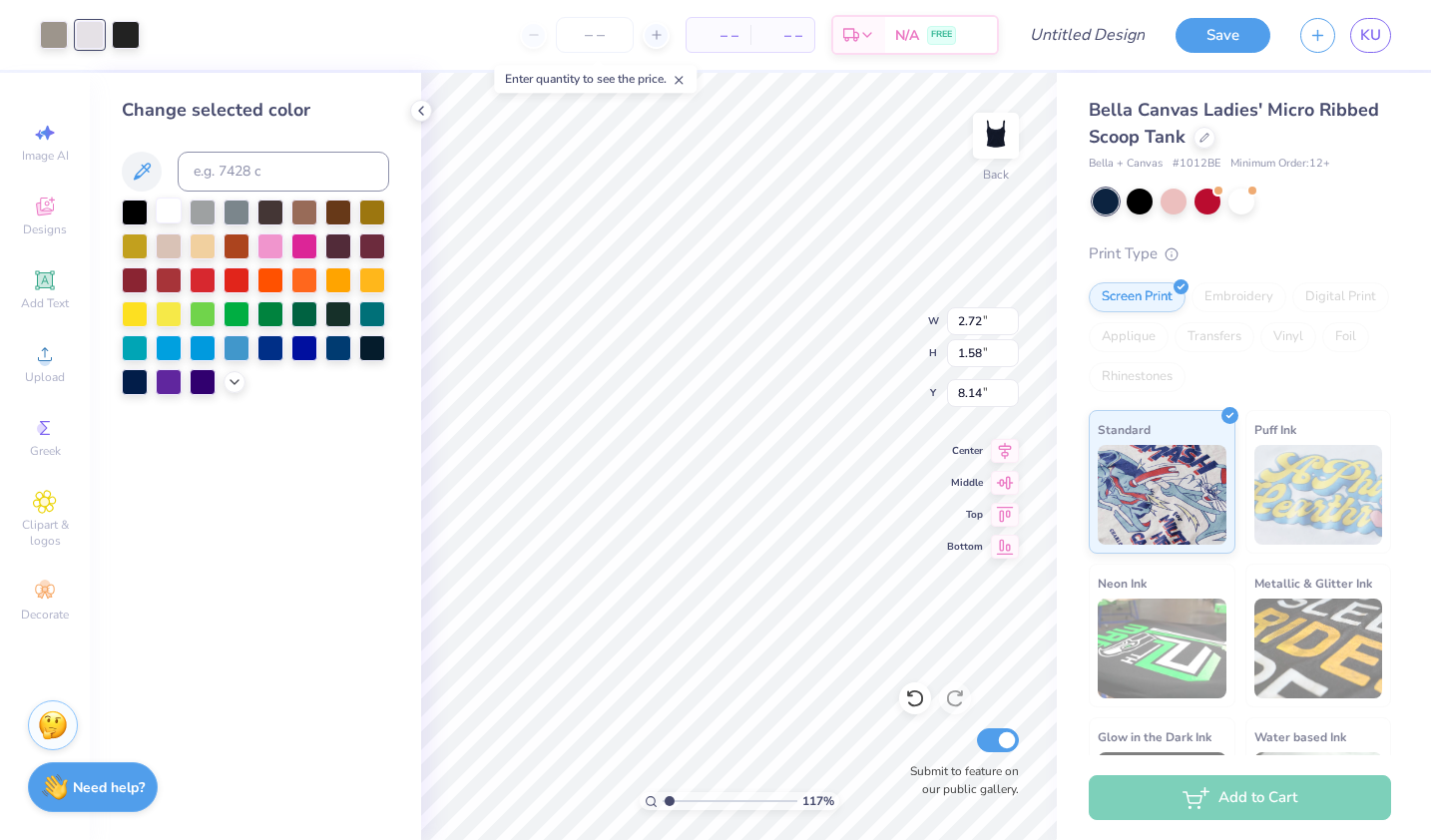click at bounding box center (169, 210) 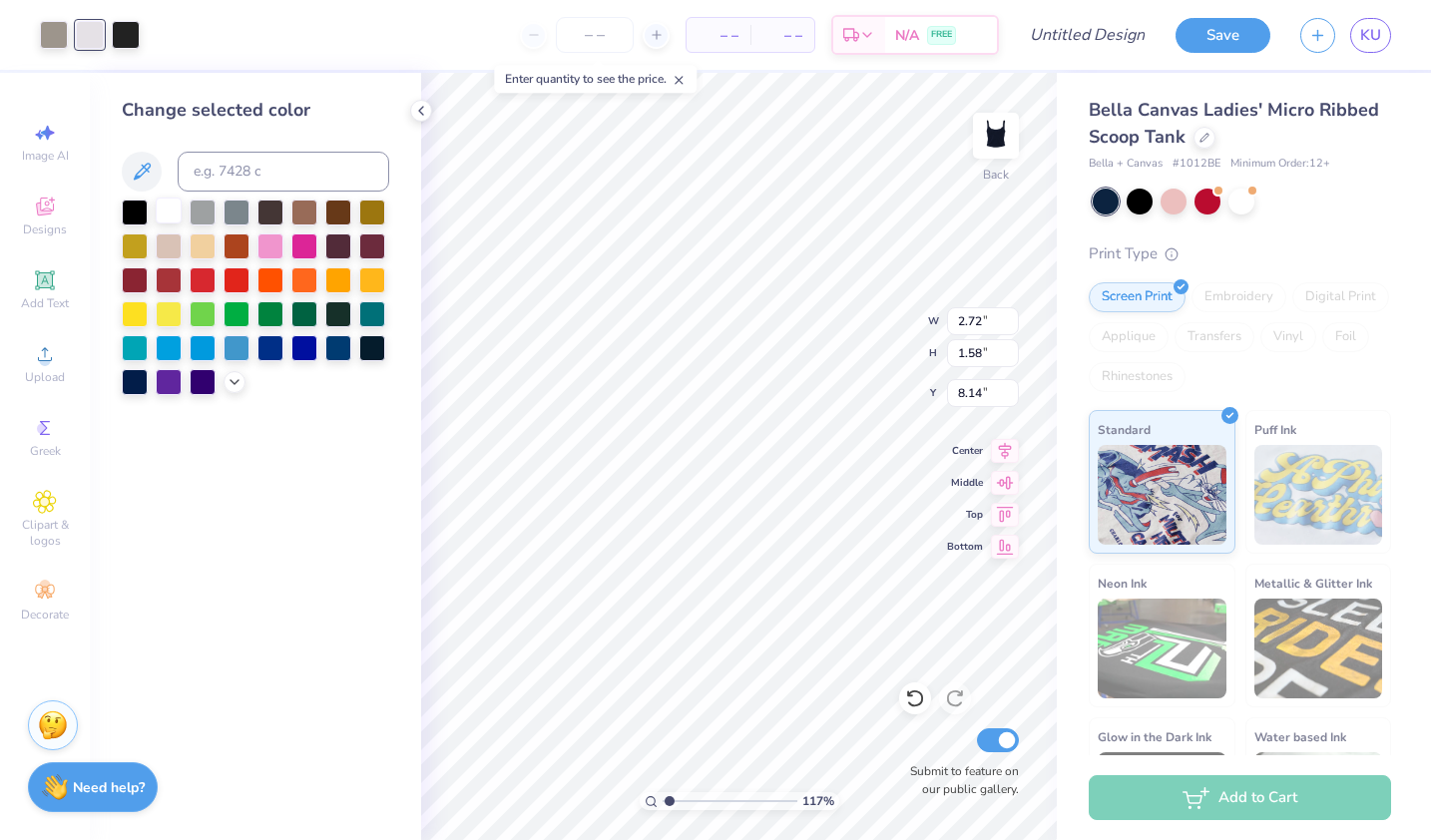 click at bounding box center [169, 210] 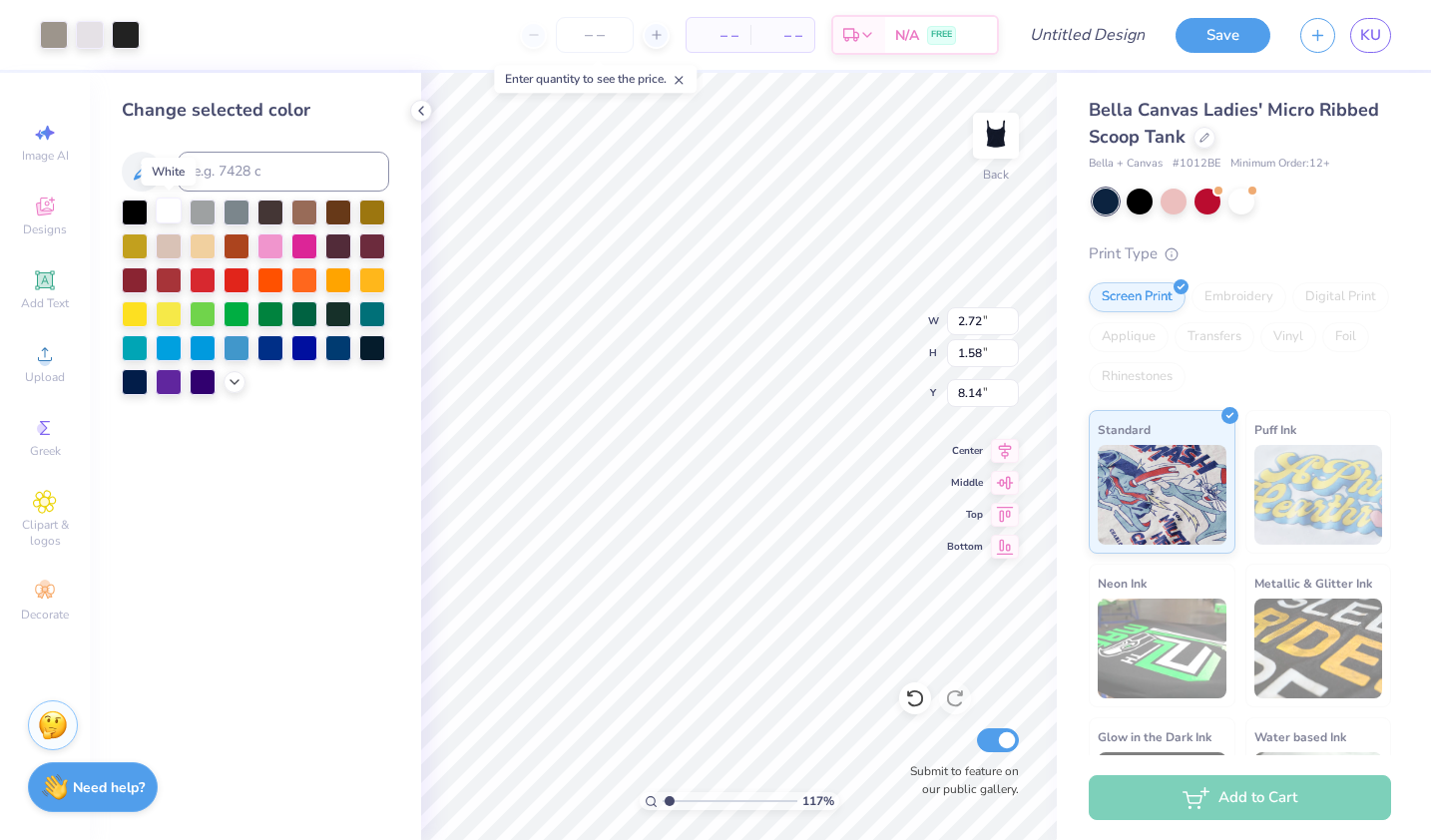 click at bounding box center [169, 210] 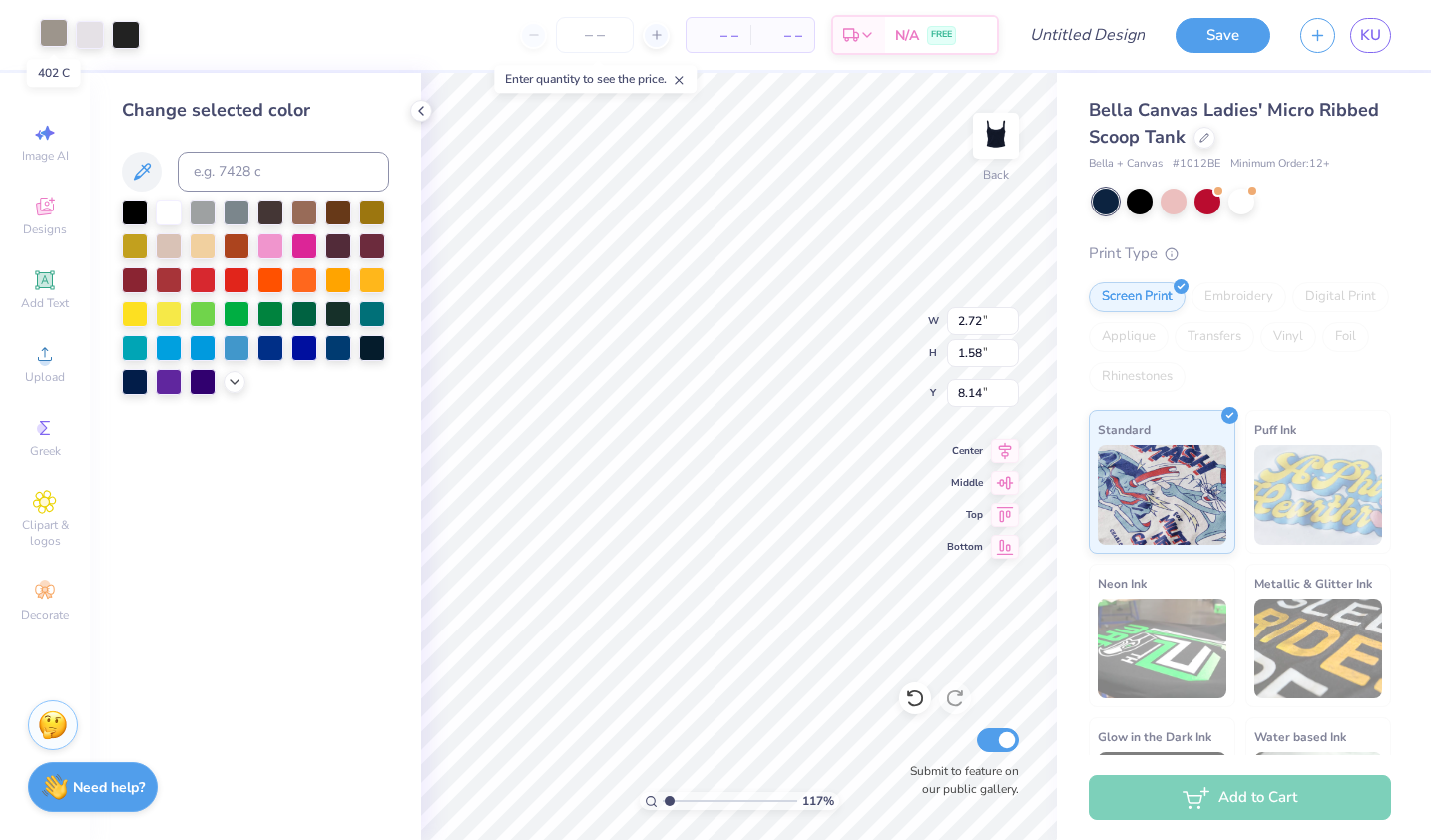 click at bounding box center (54, 33) 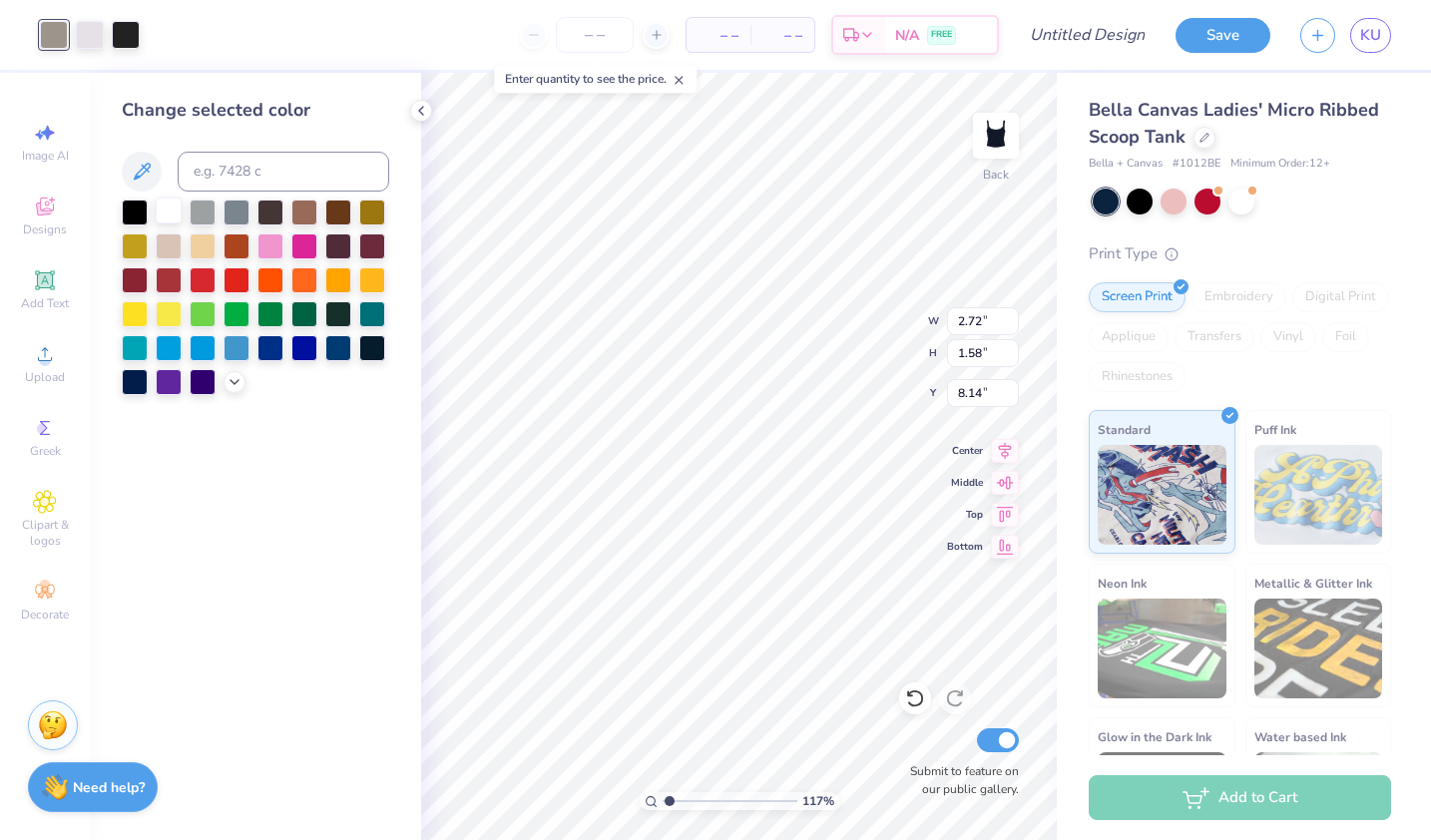 click at bounding box center (169, 210) 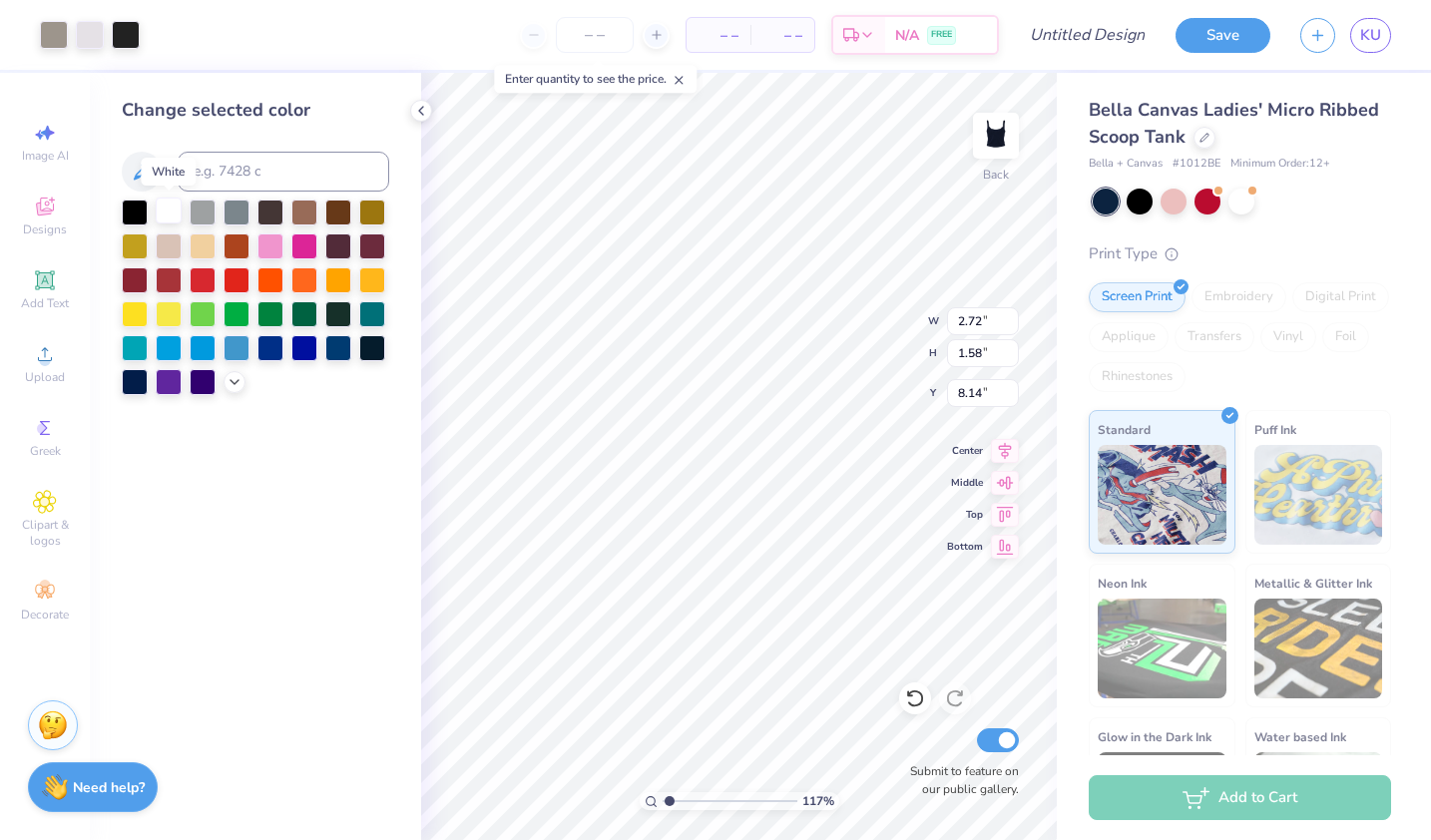 click at bounding box center (169, 210) 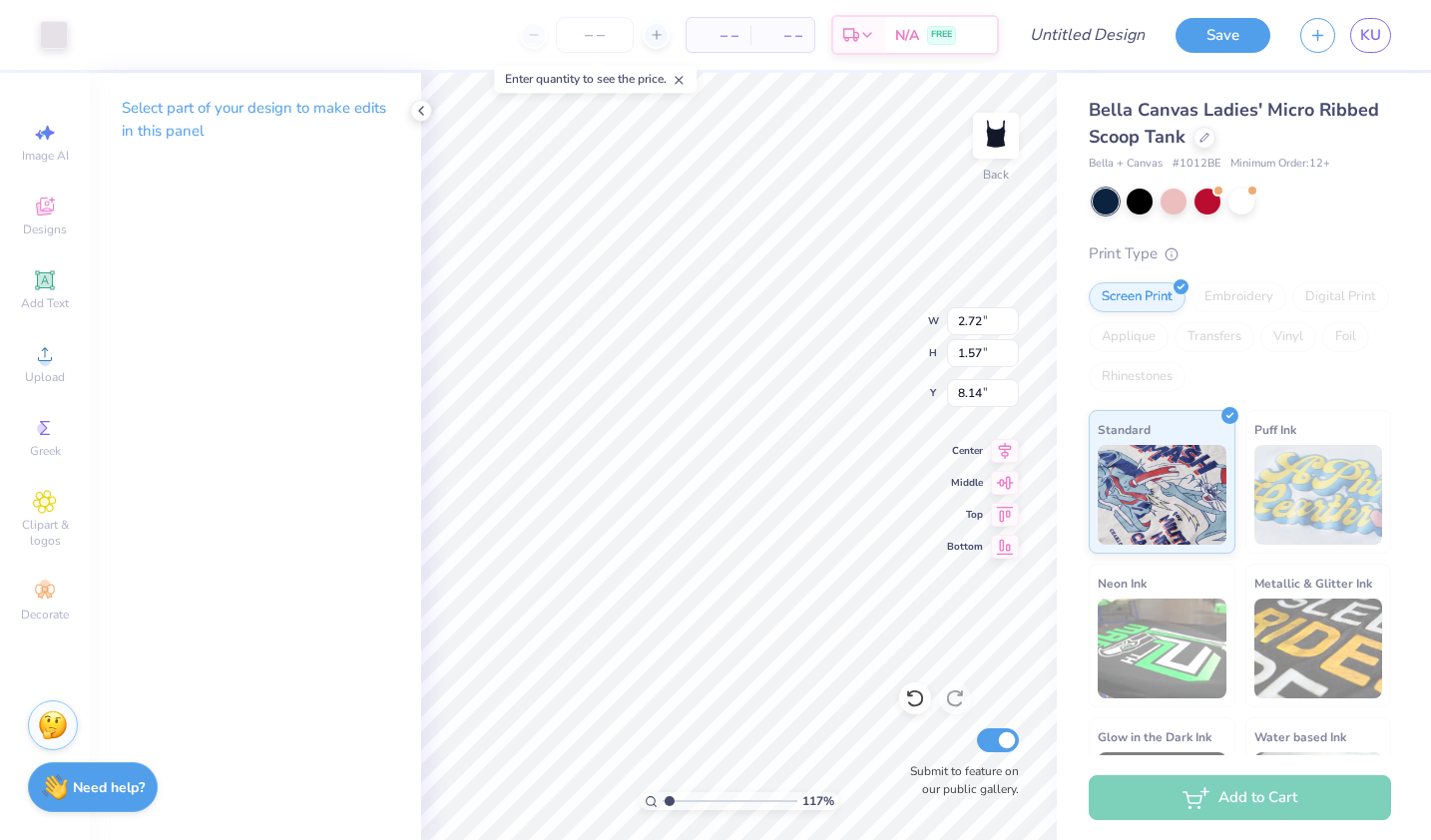 type on "1.17182252868124" 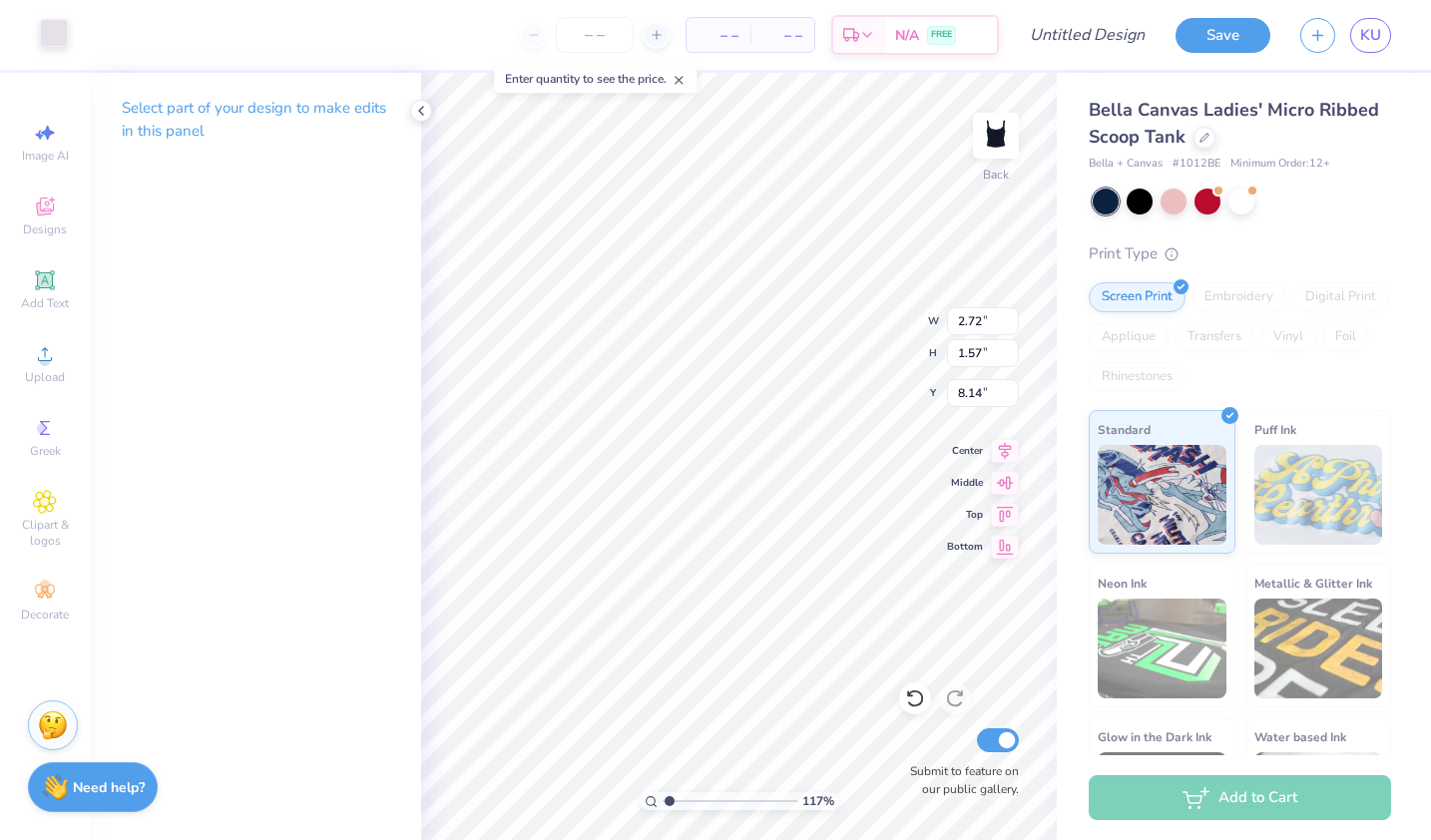 click at bounding box center [54, 33] 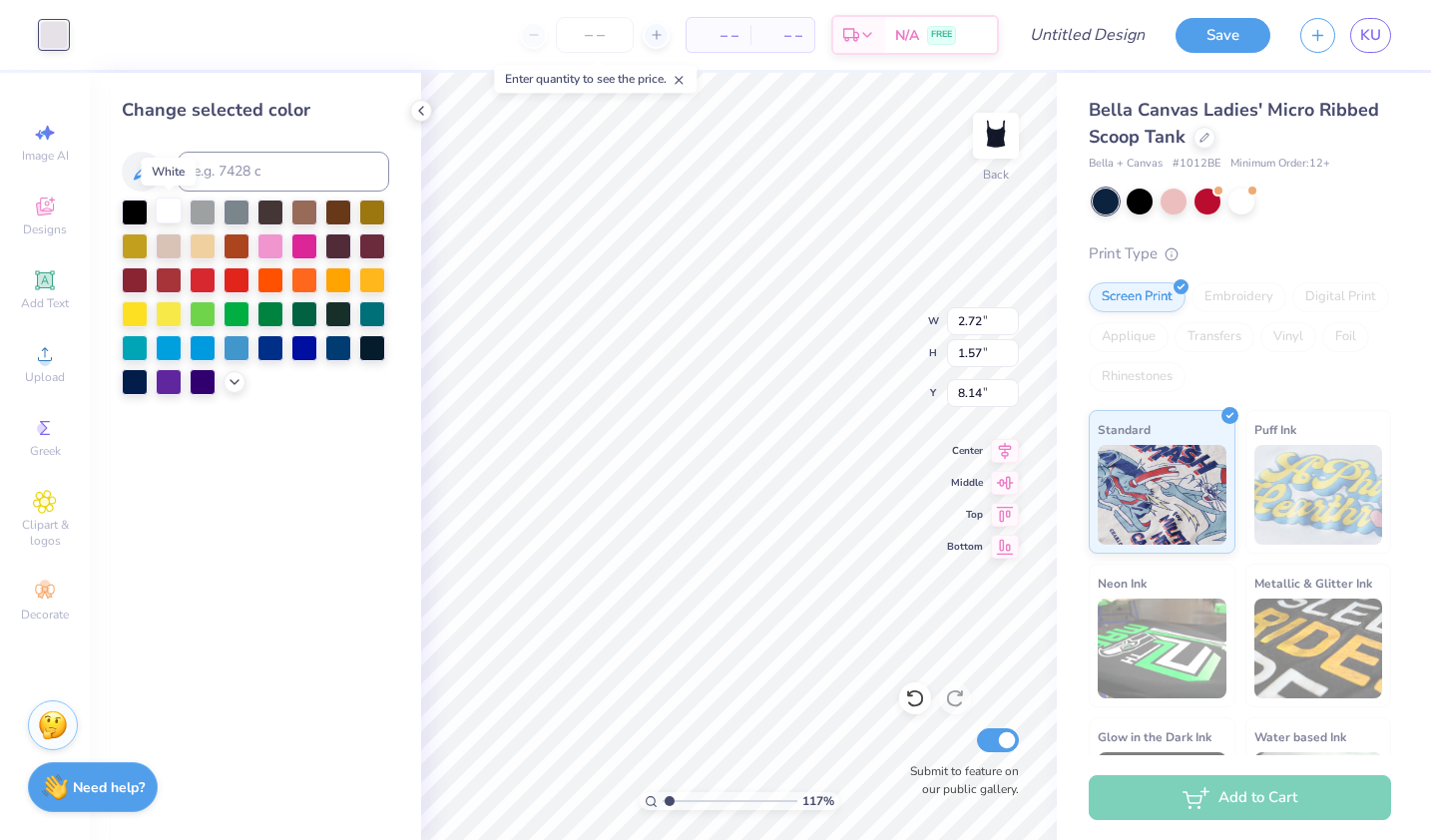 click at bounding box center (169, 210) 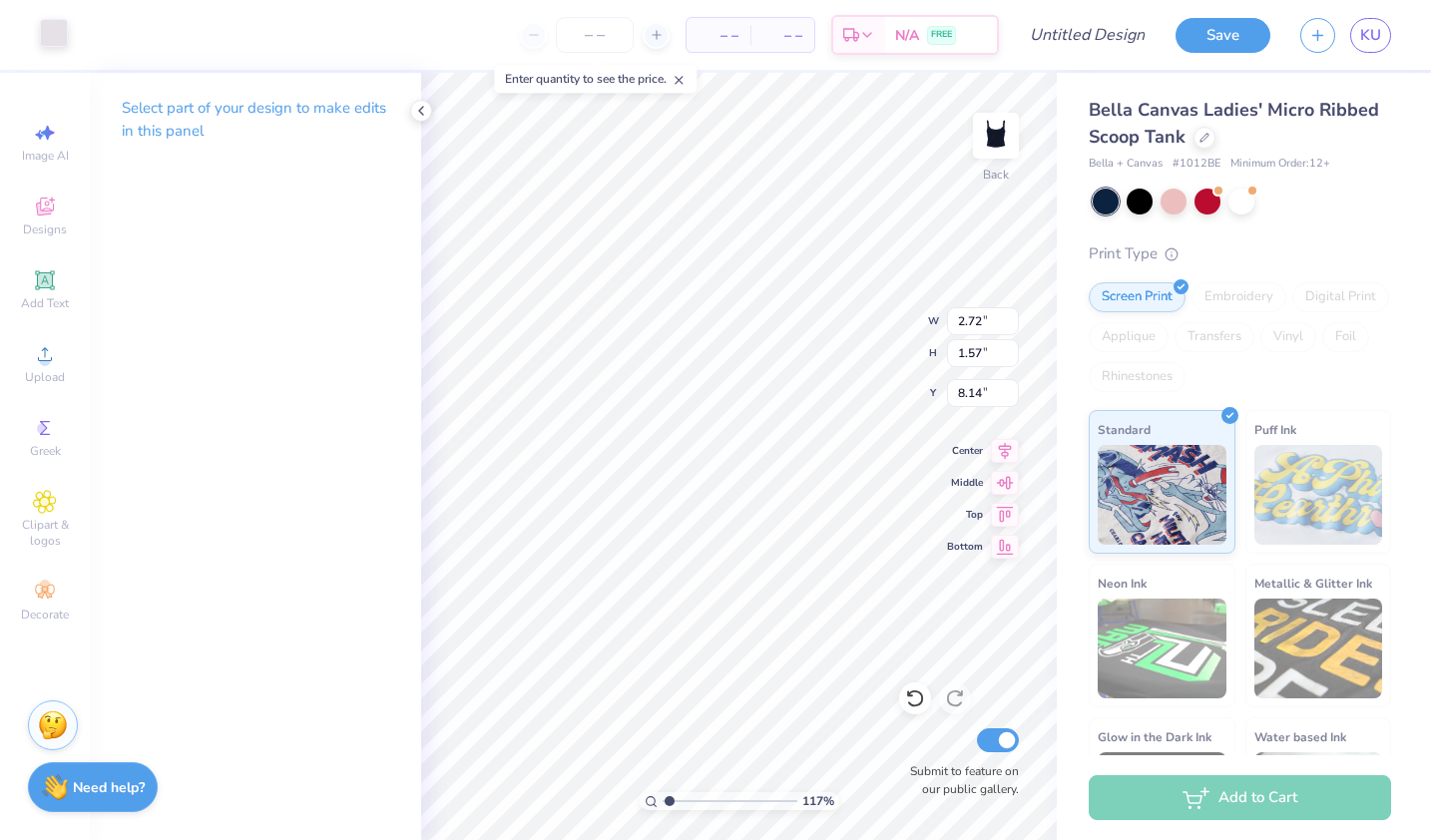 click at bounding box center [54, 33] 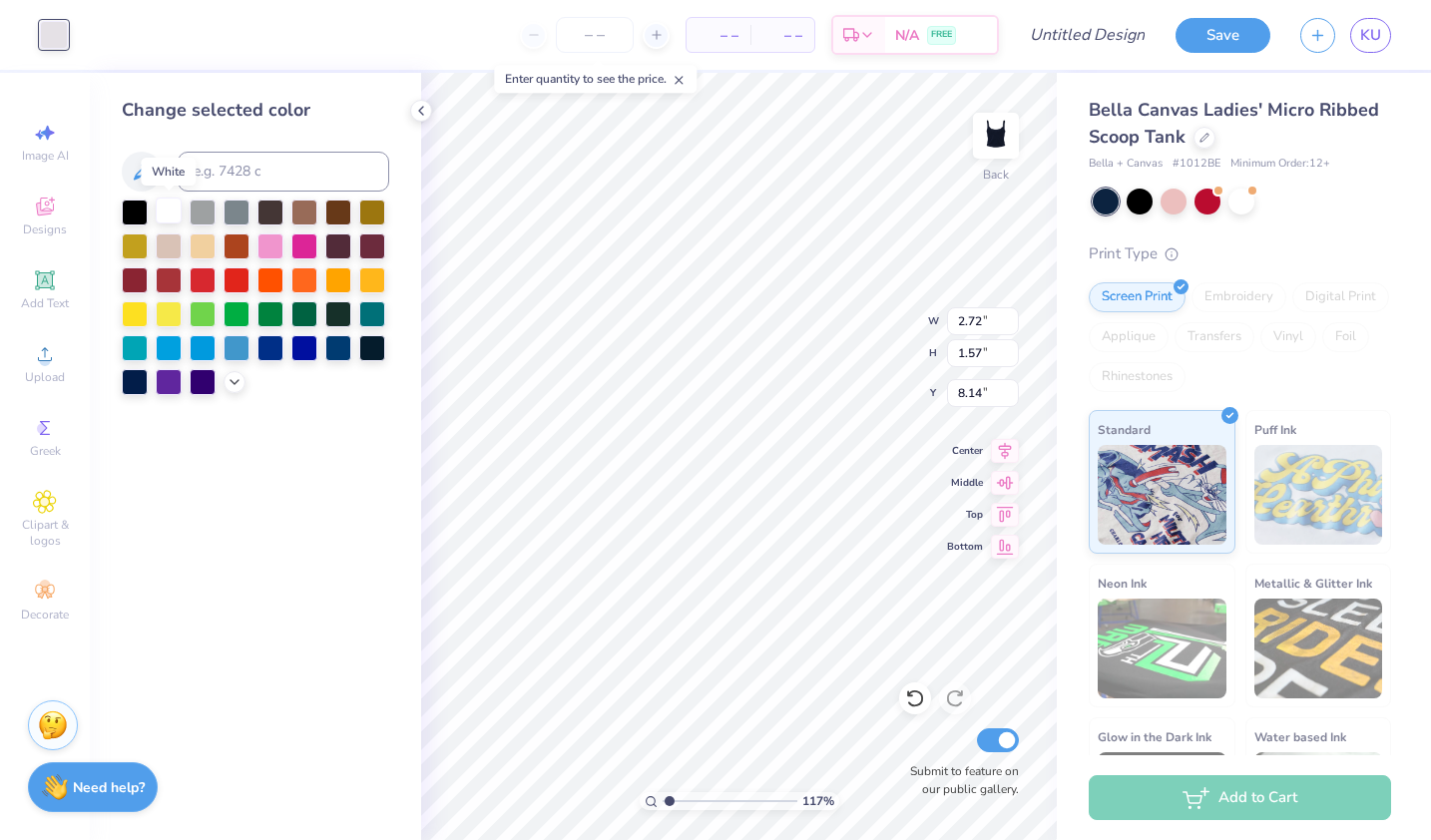 click at bounding box center [169, 210] 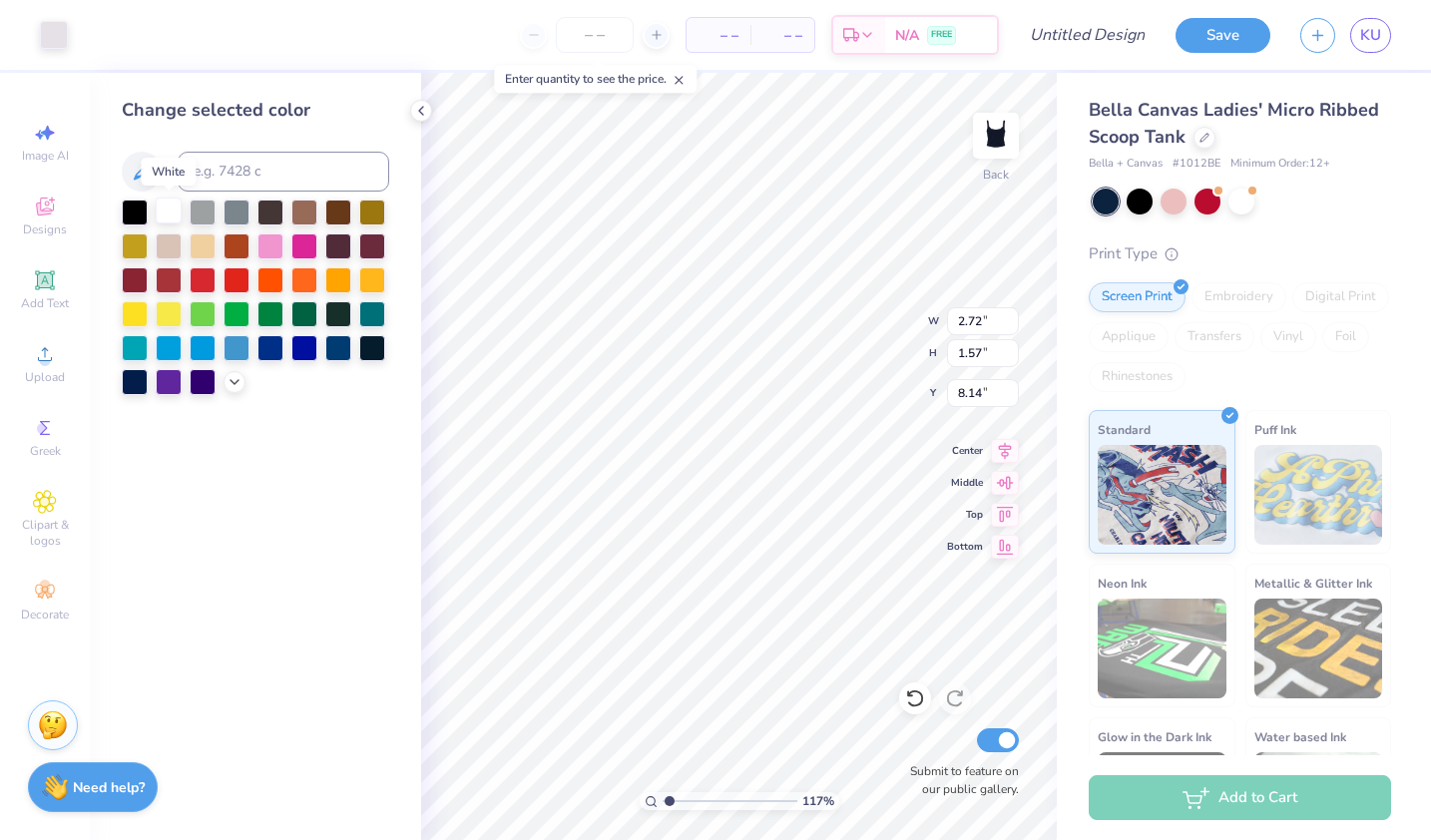 click at bounding box center [169, 210] 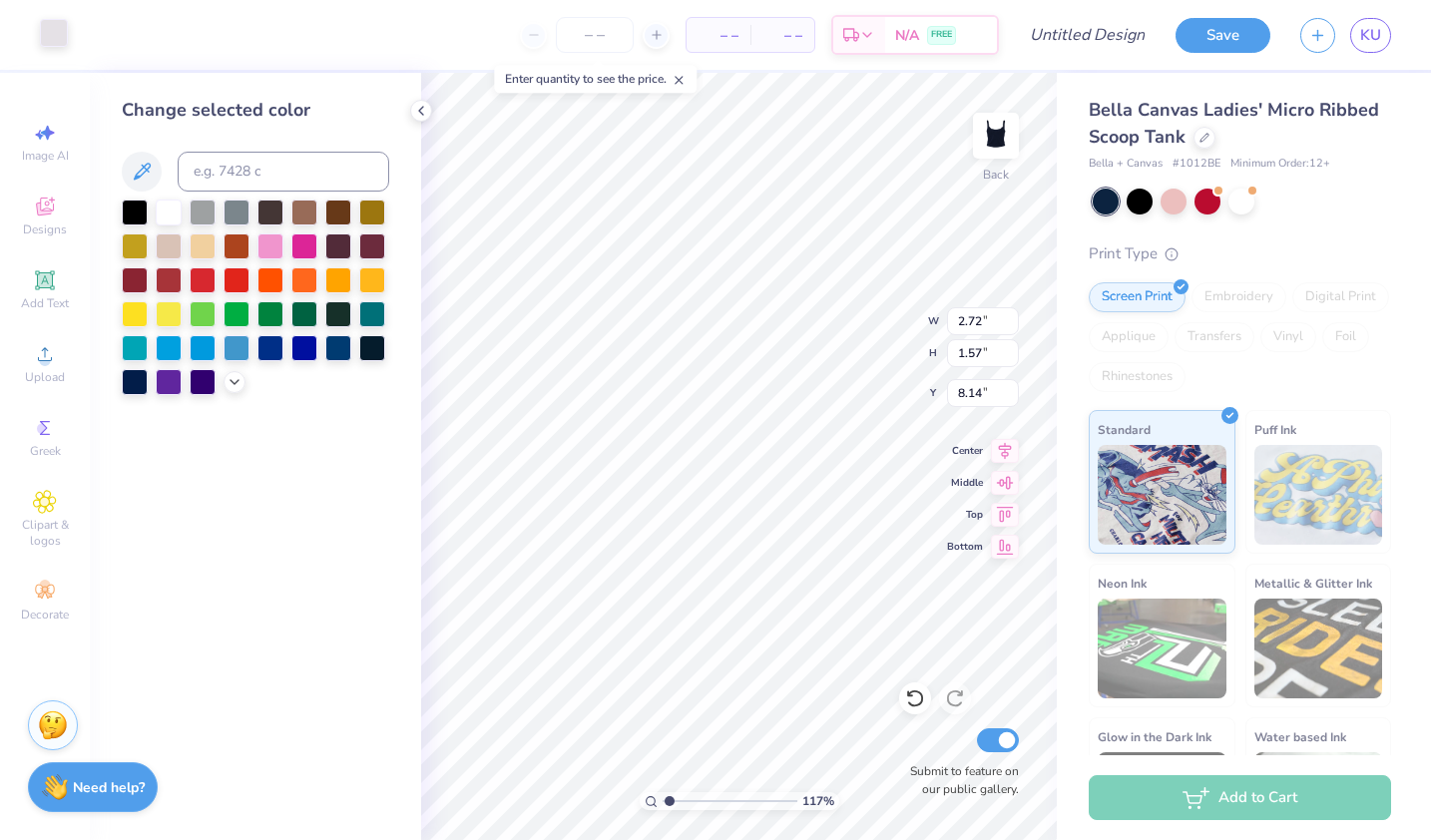 click at bounding box center (54, 33) 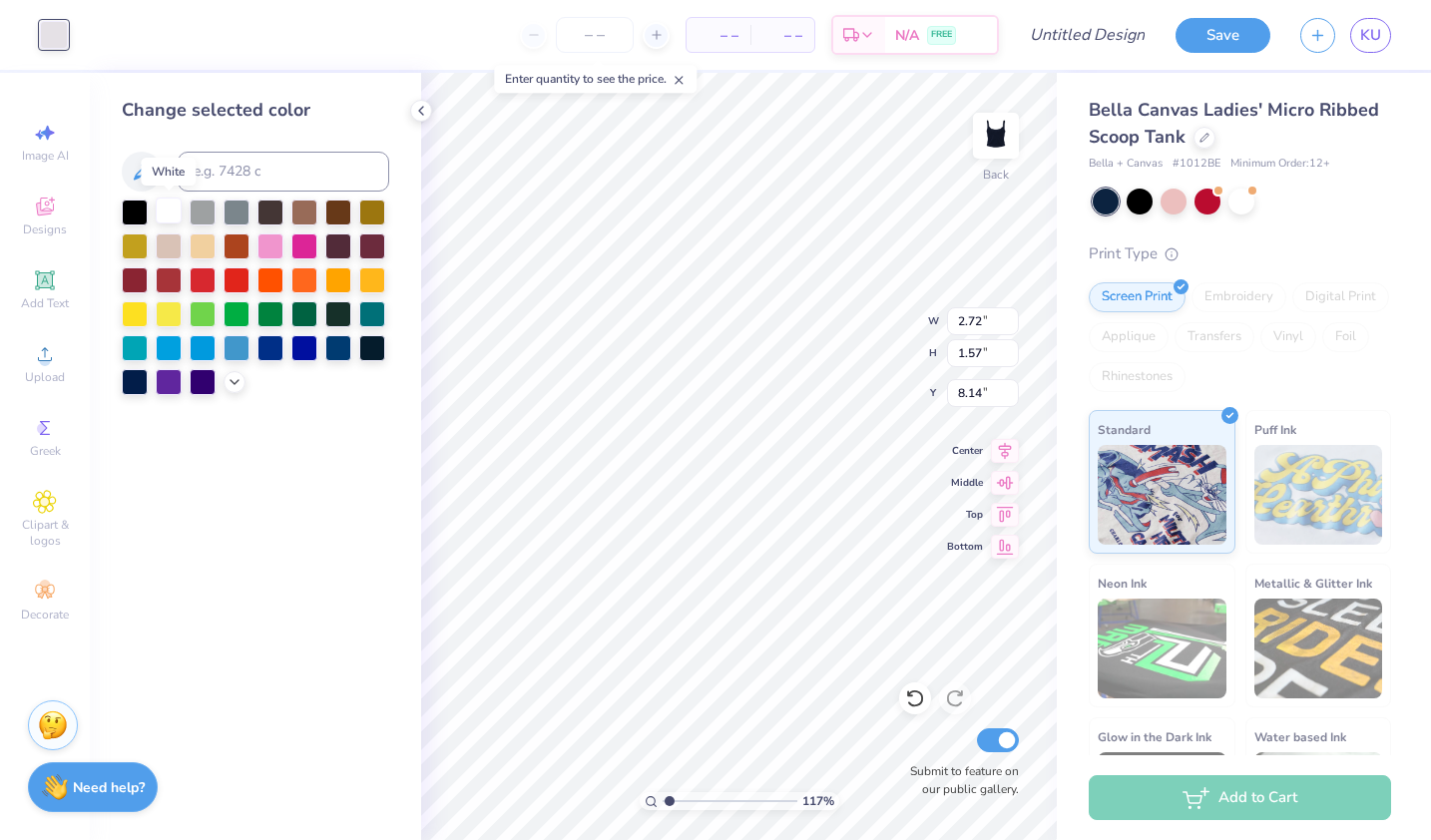 click at bounding box center (169, 210) 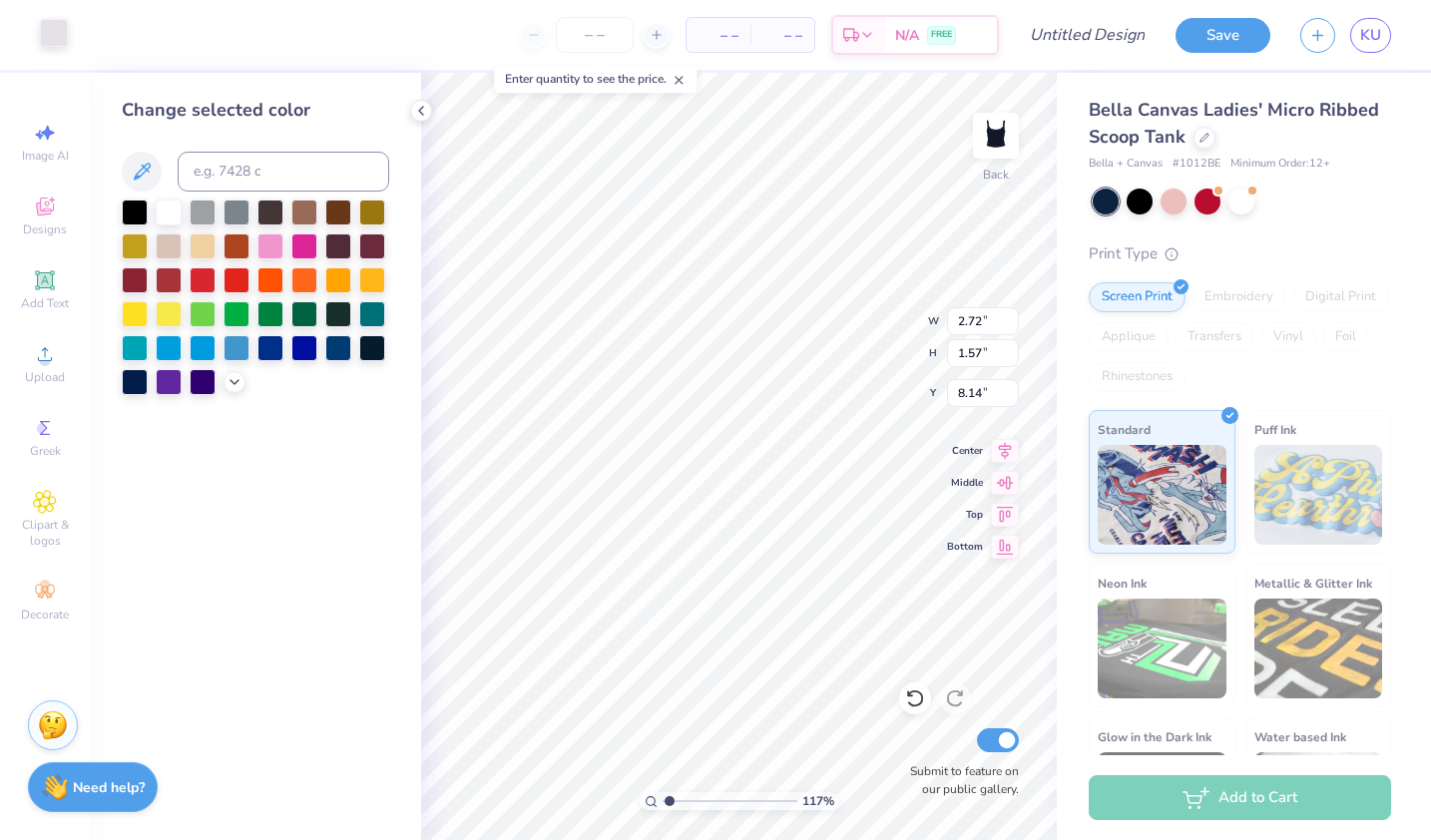 click at bounding box center (54, 33) 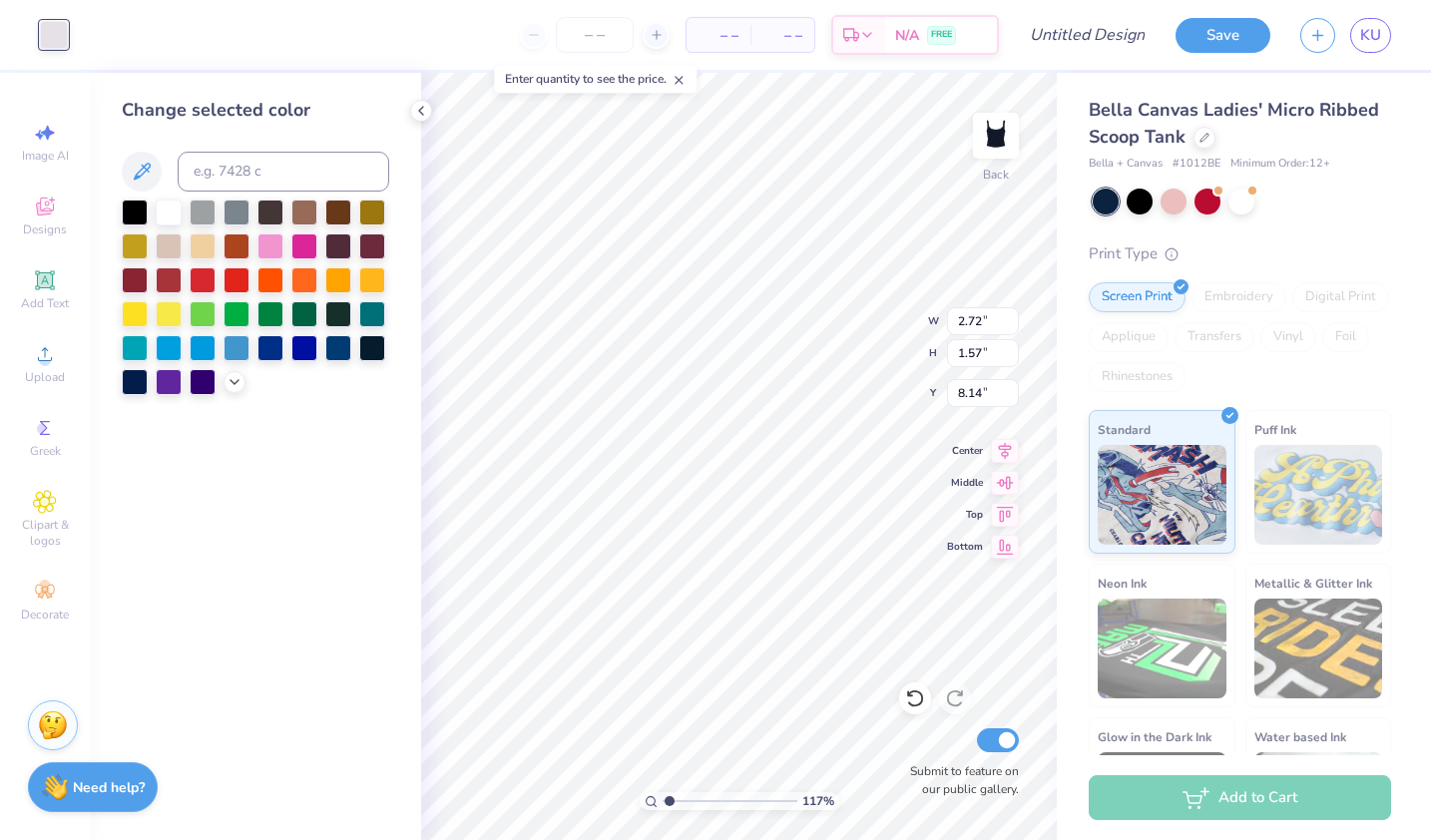 click at bounding box center [54, 35] 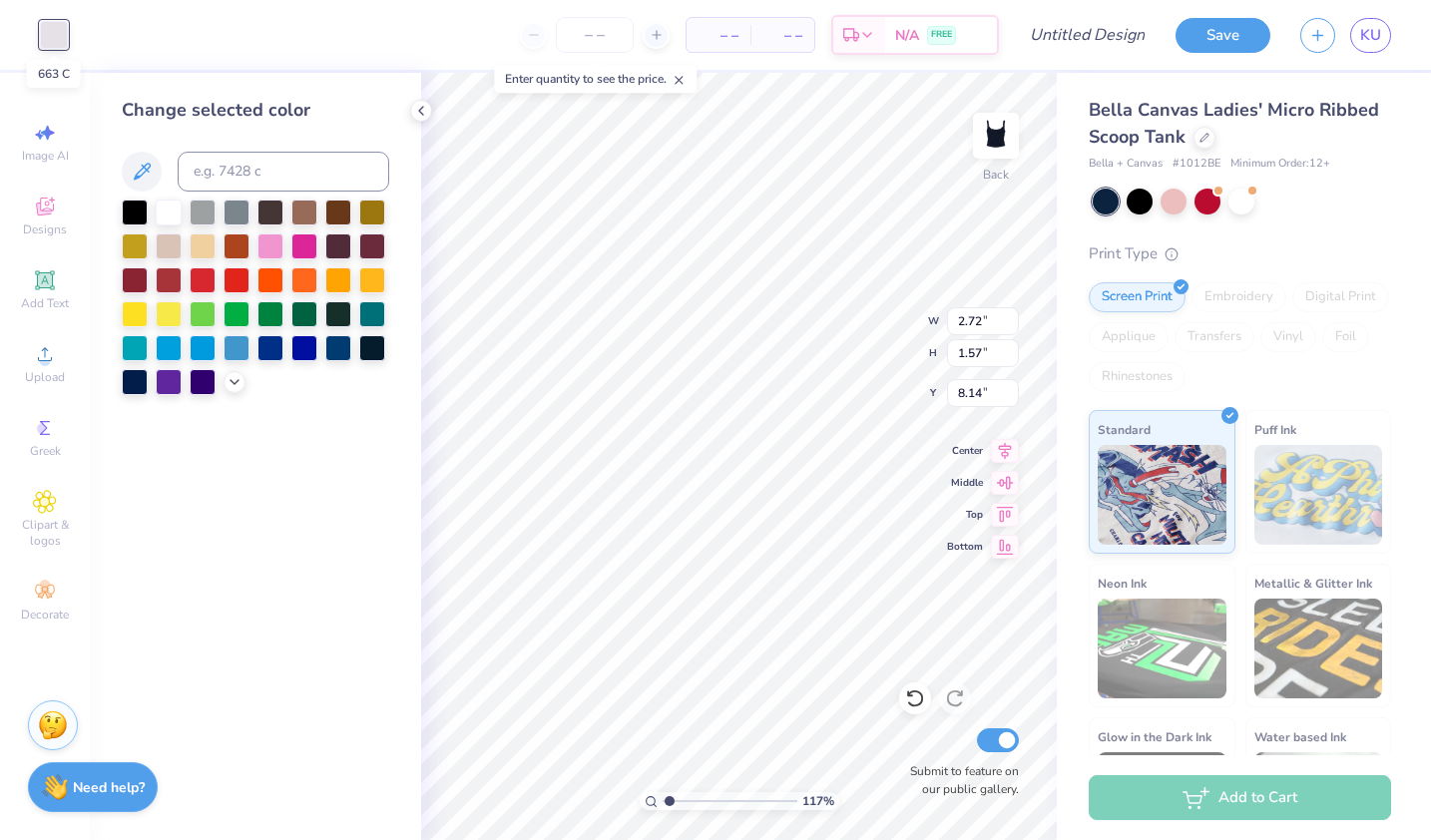 click at bounding box center (54, 35) 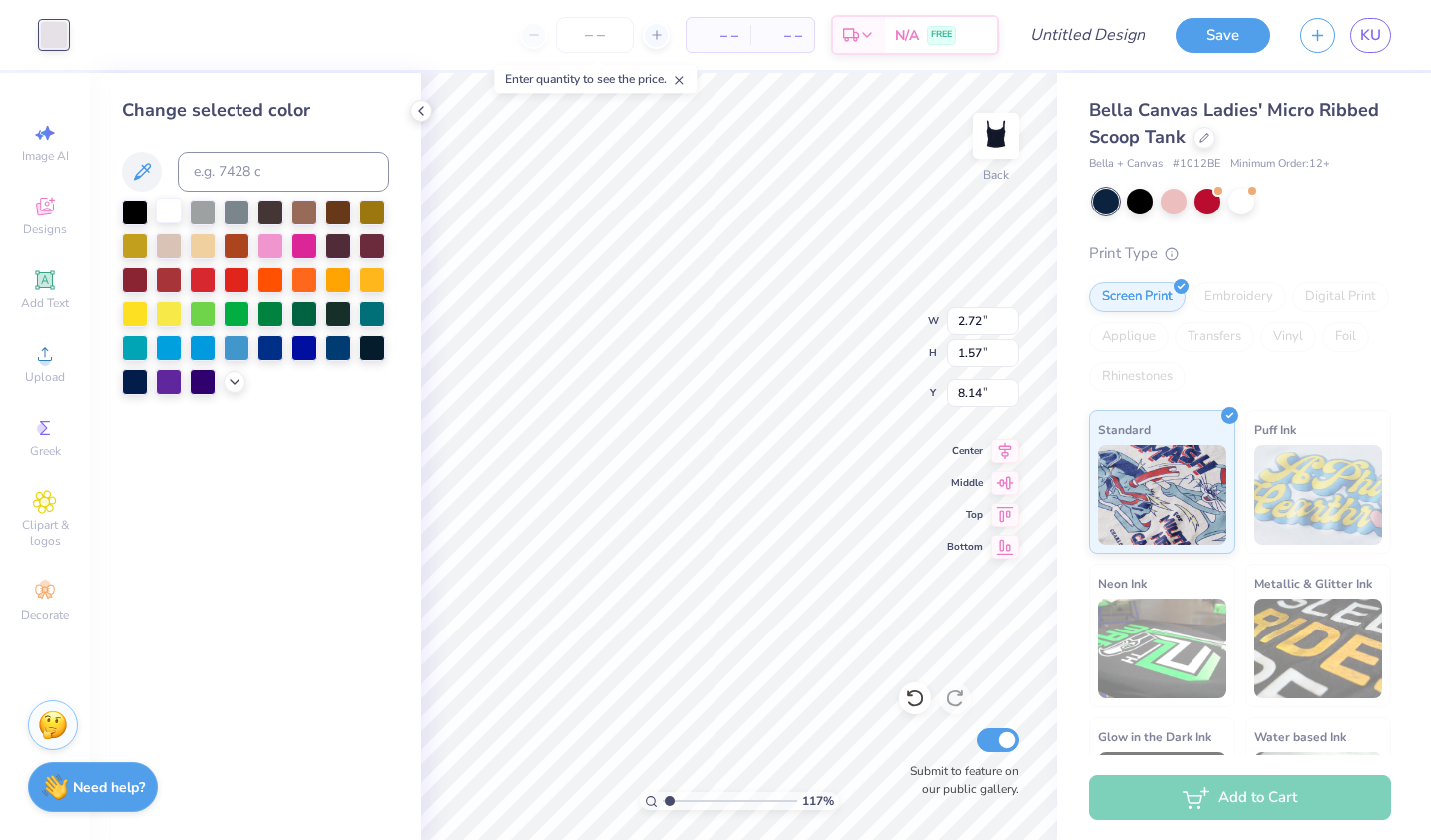 click at bounding box center [169, 210] 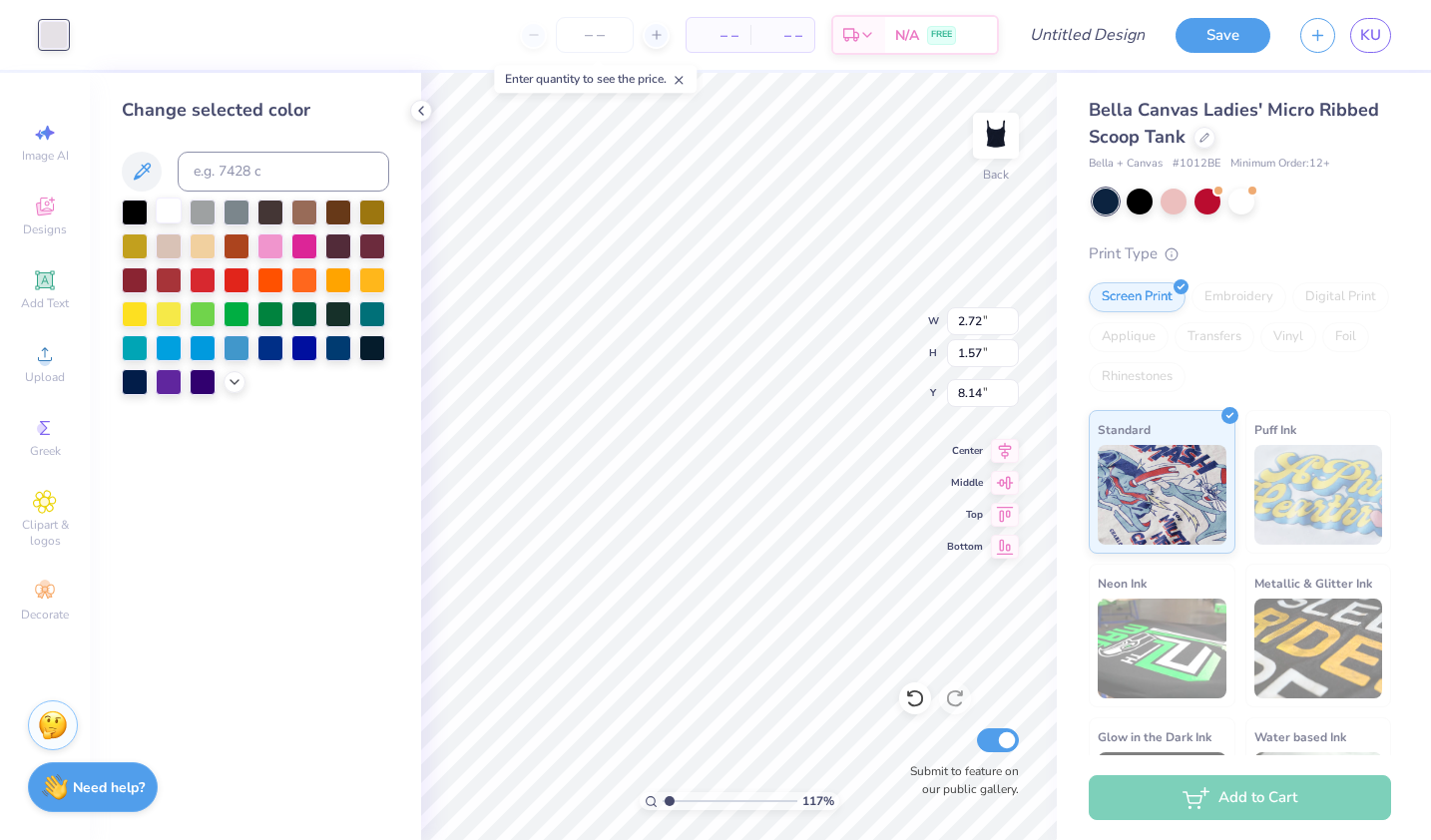 click at bounding box center (169, 210) 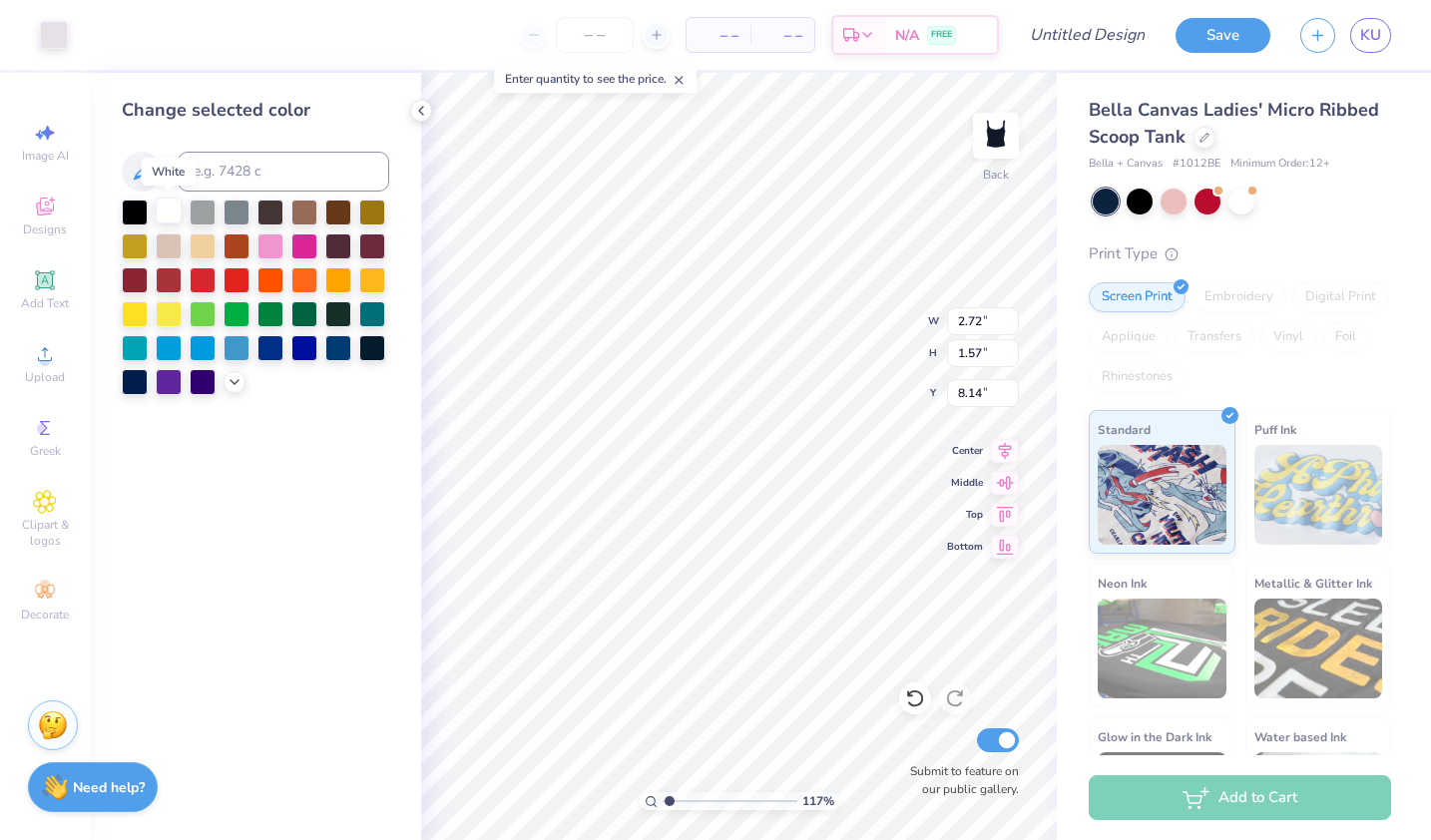 click at bounding box center [169, 210] 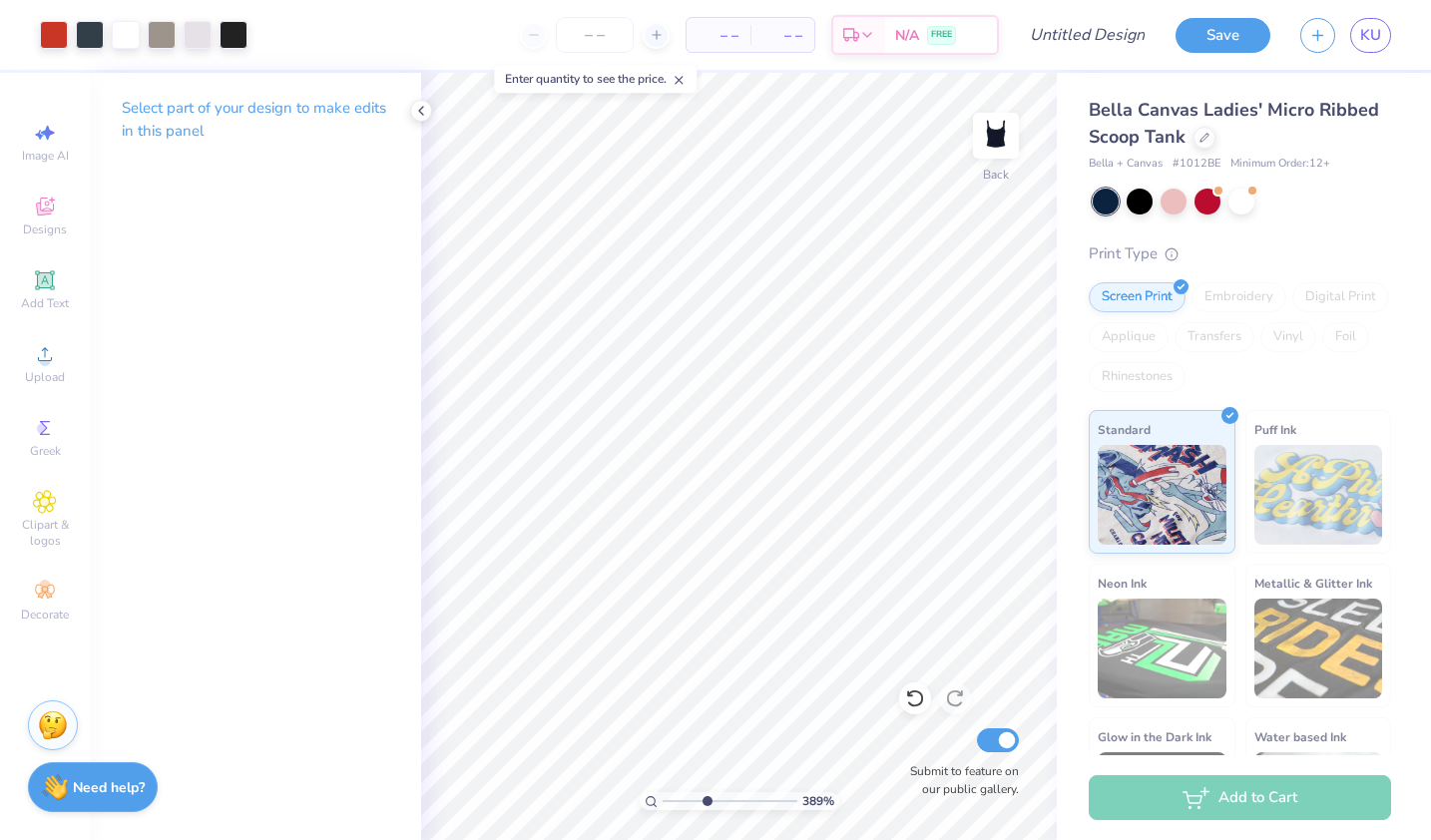 drag, startPoint x: 668, startPoint y: 800, endPoint x: 705, endPoint y: 801, distance: 37.01351 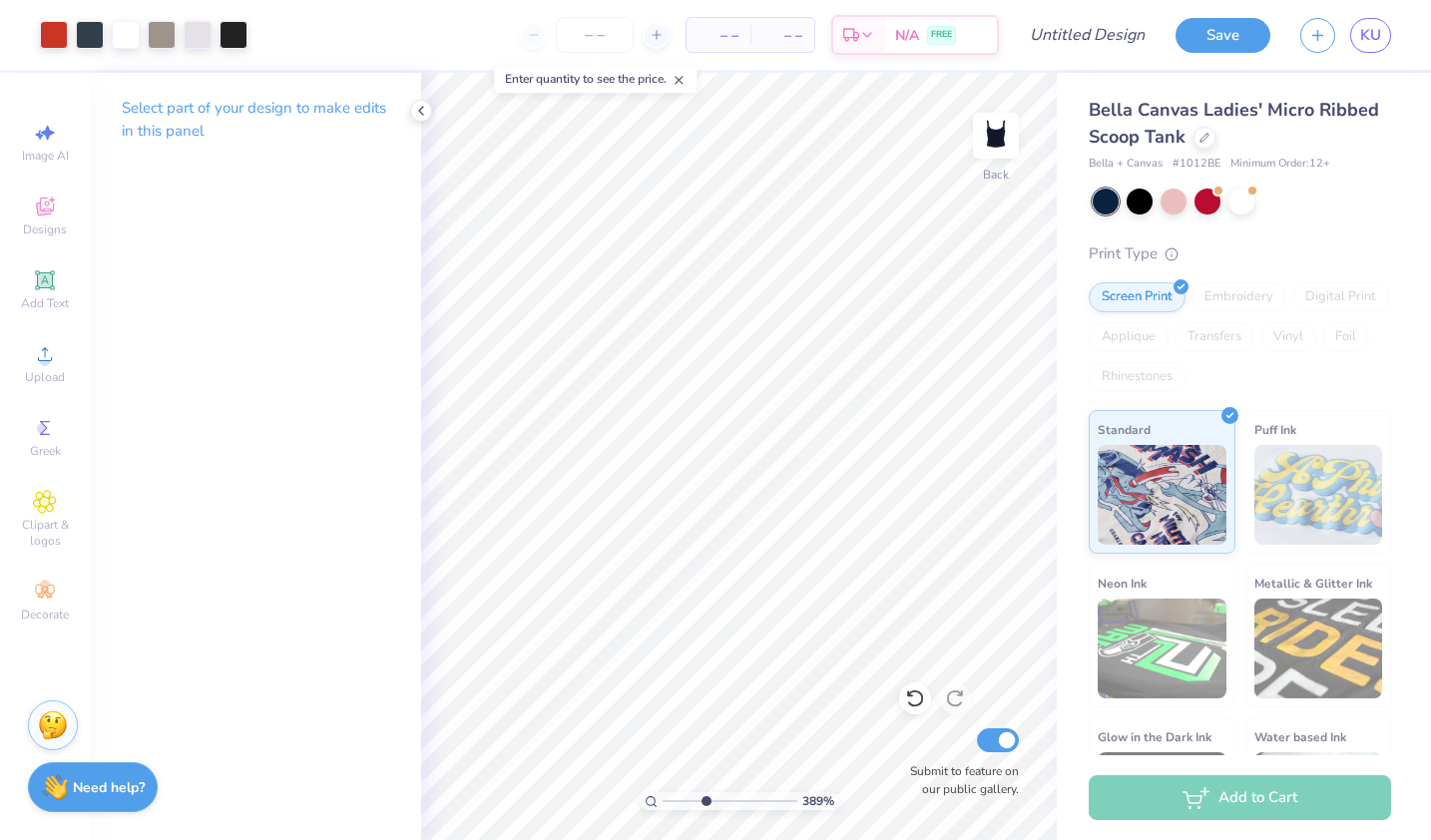 click at bounding box center (729, 801) 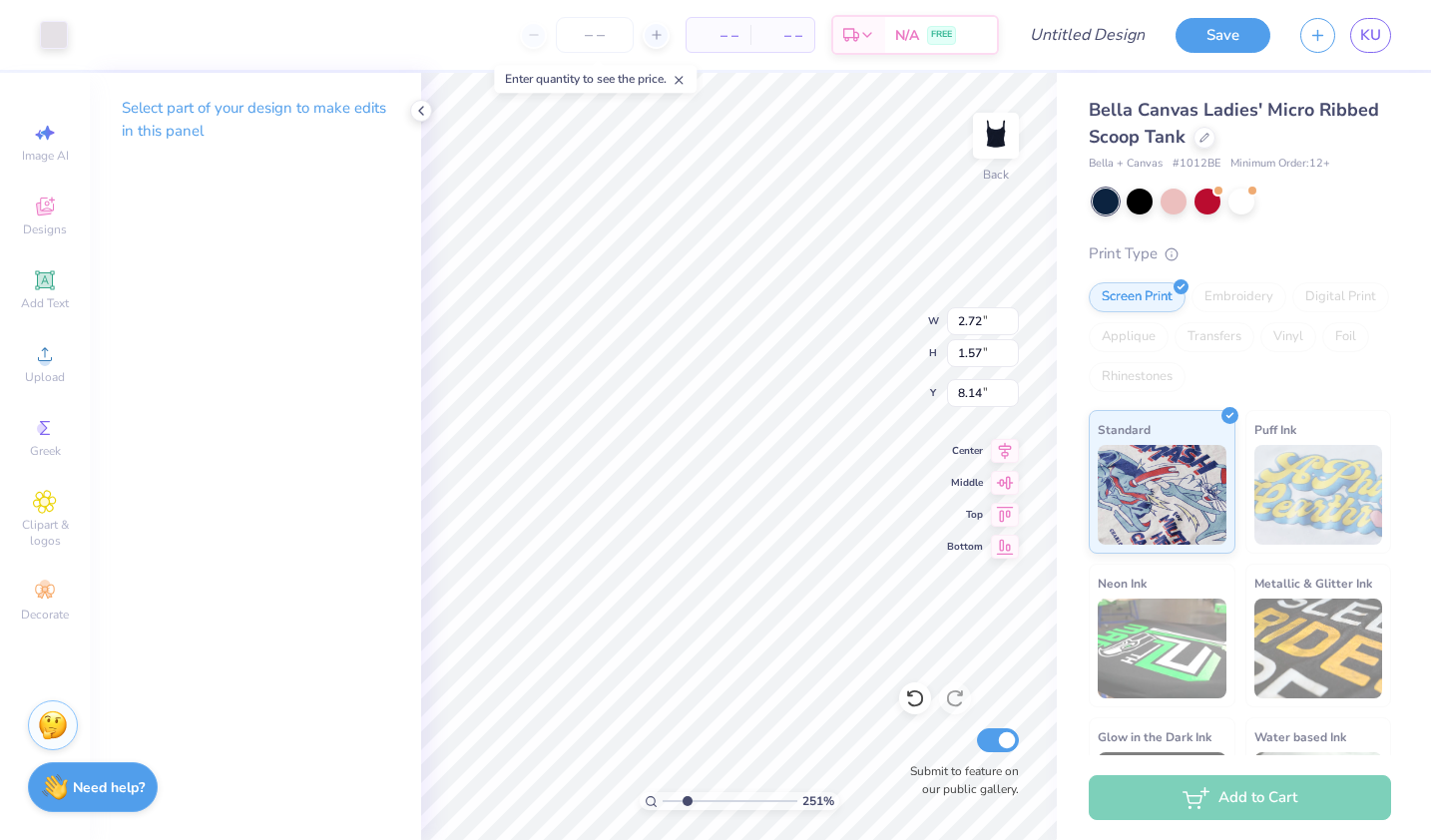 type on "2.50515058810407" 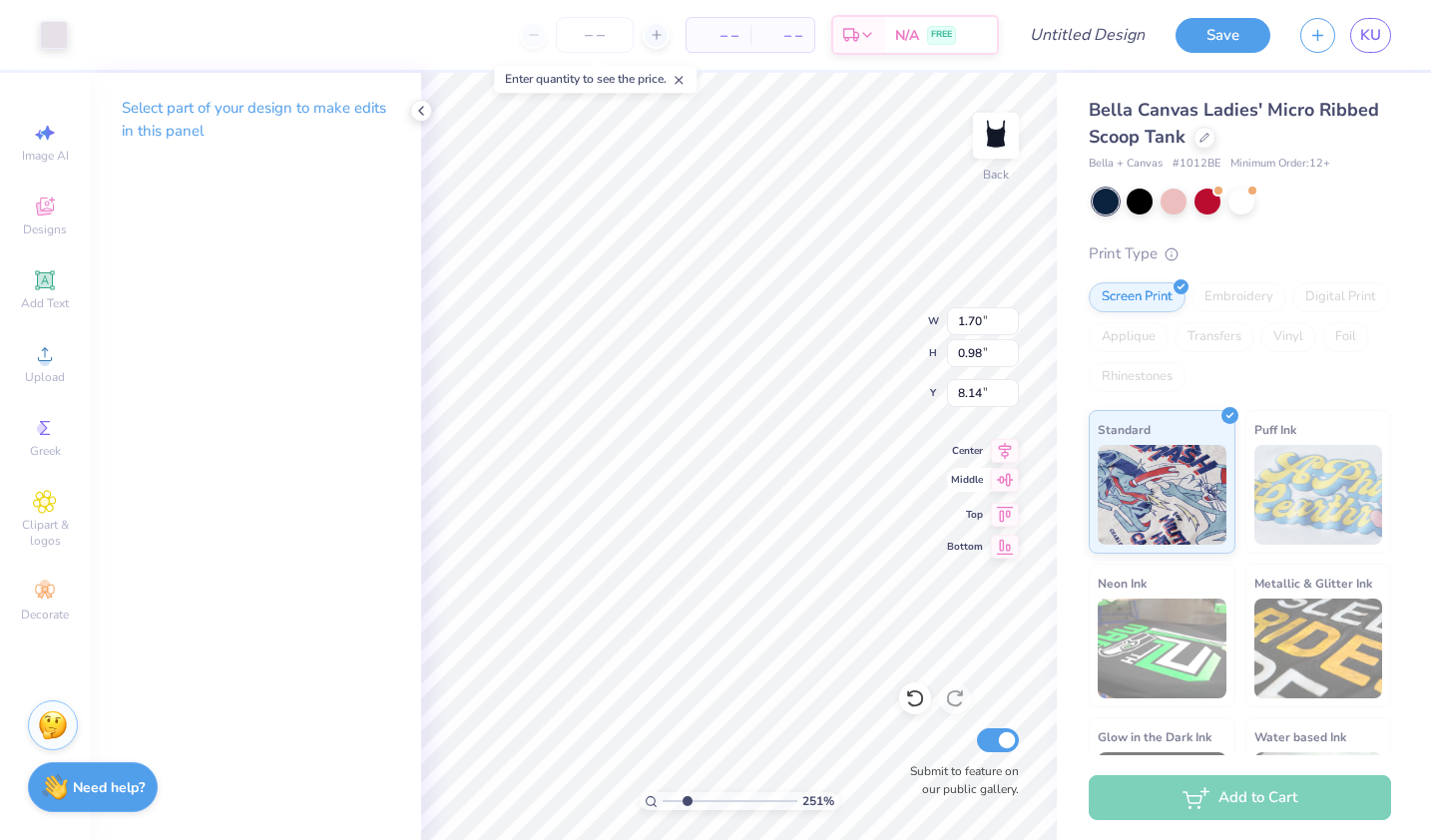 type on "2.50515058810407" 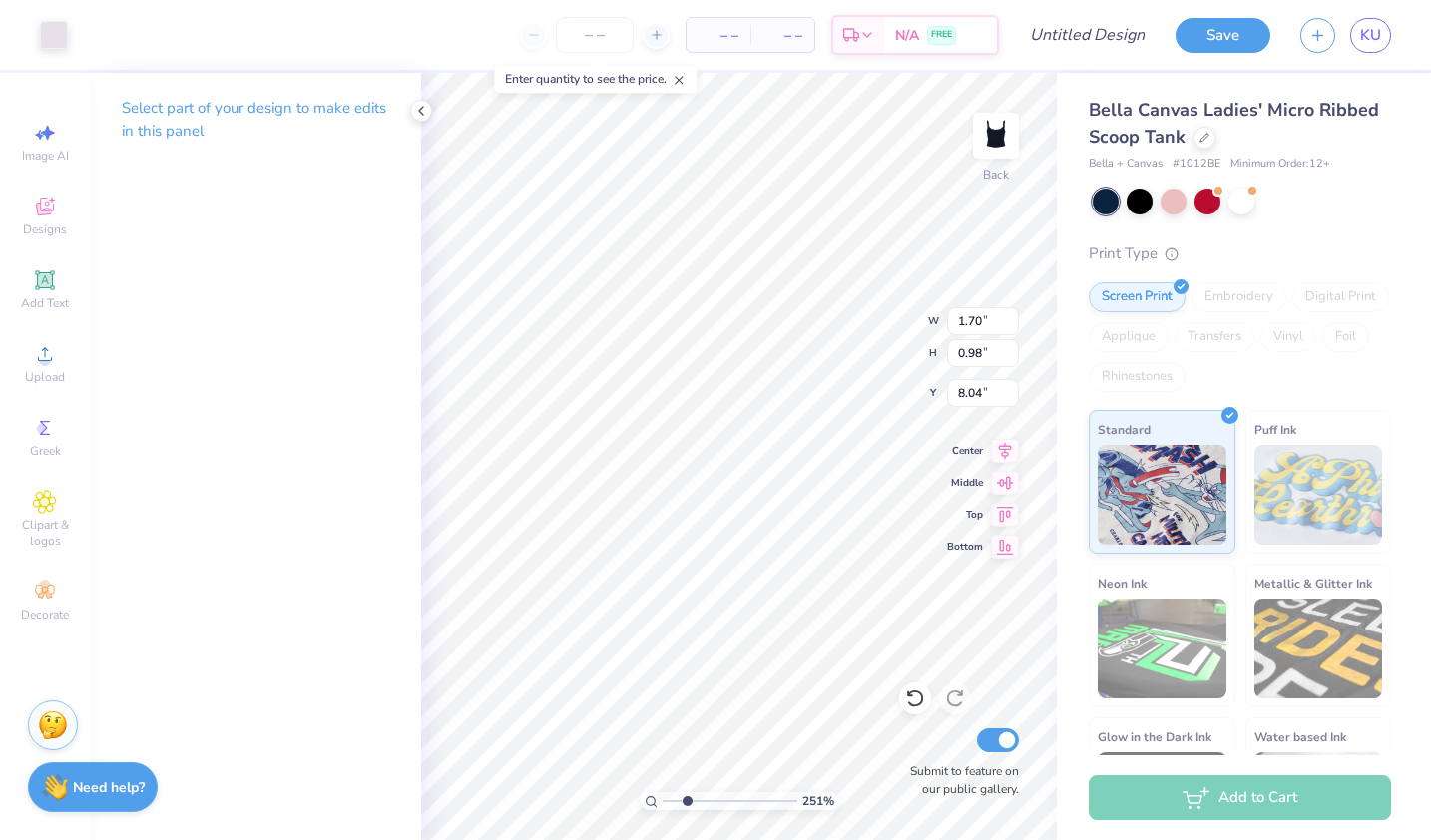 type on "2.50515058810407" 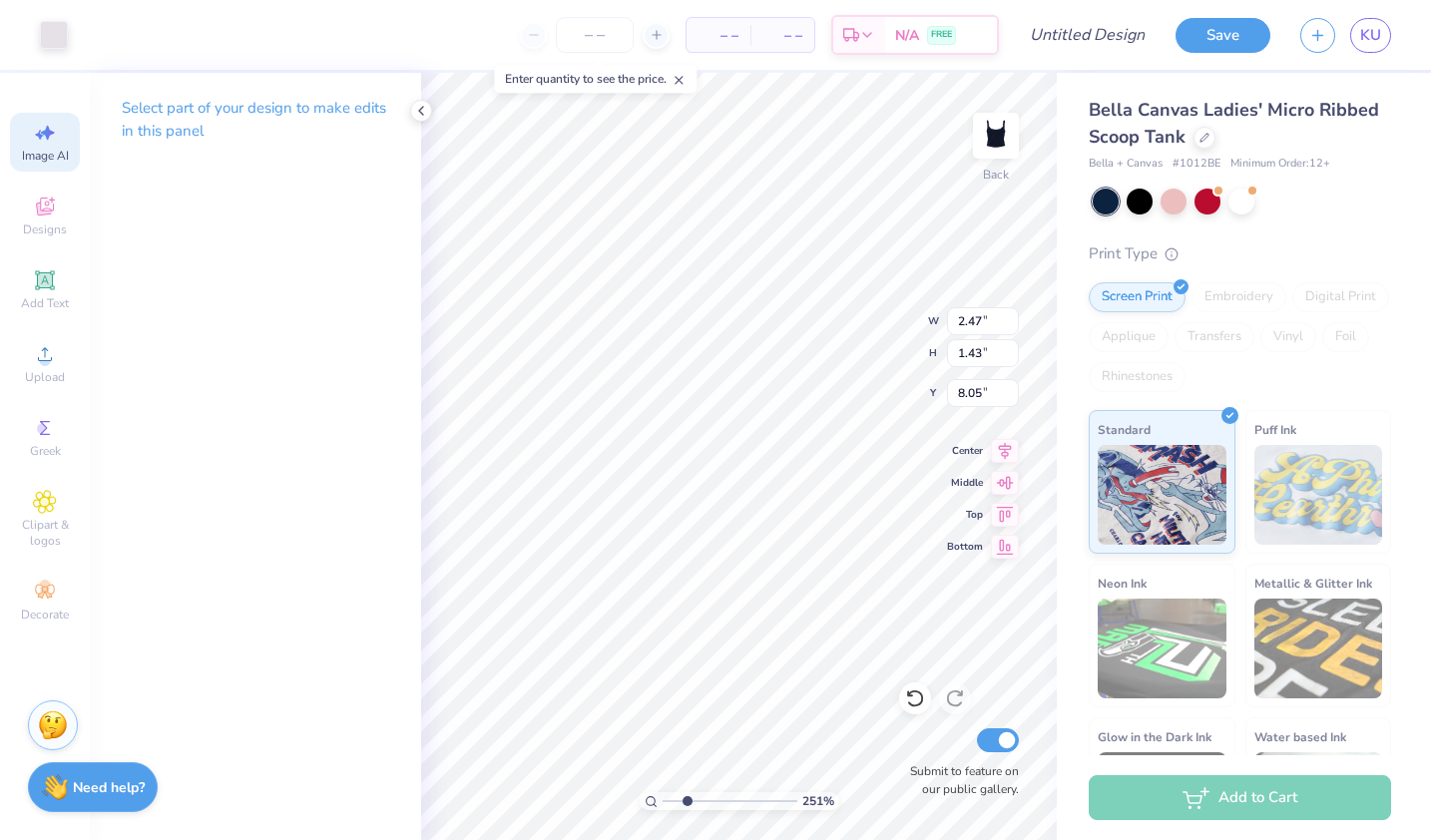 click 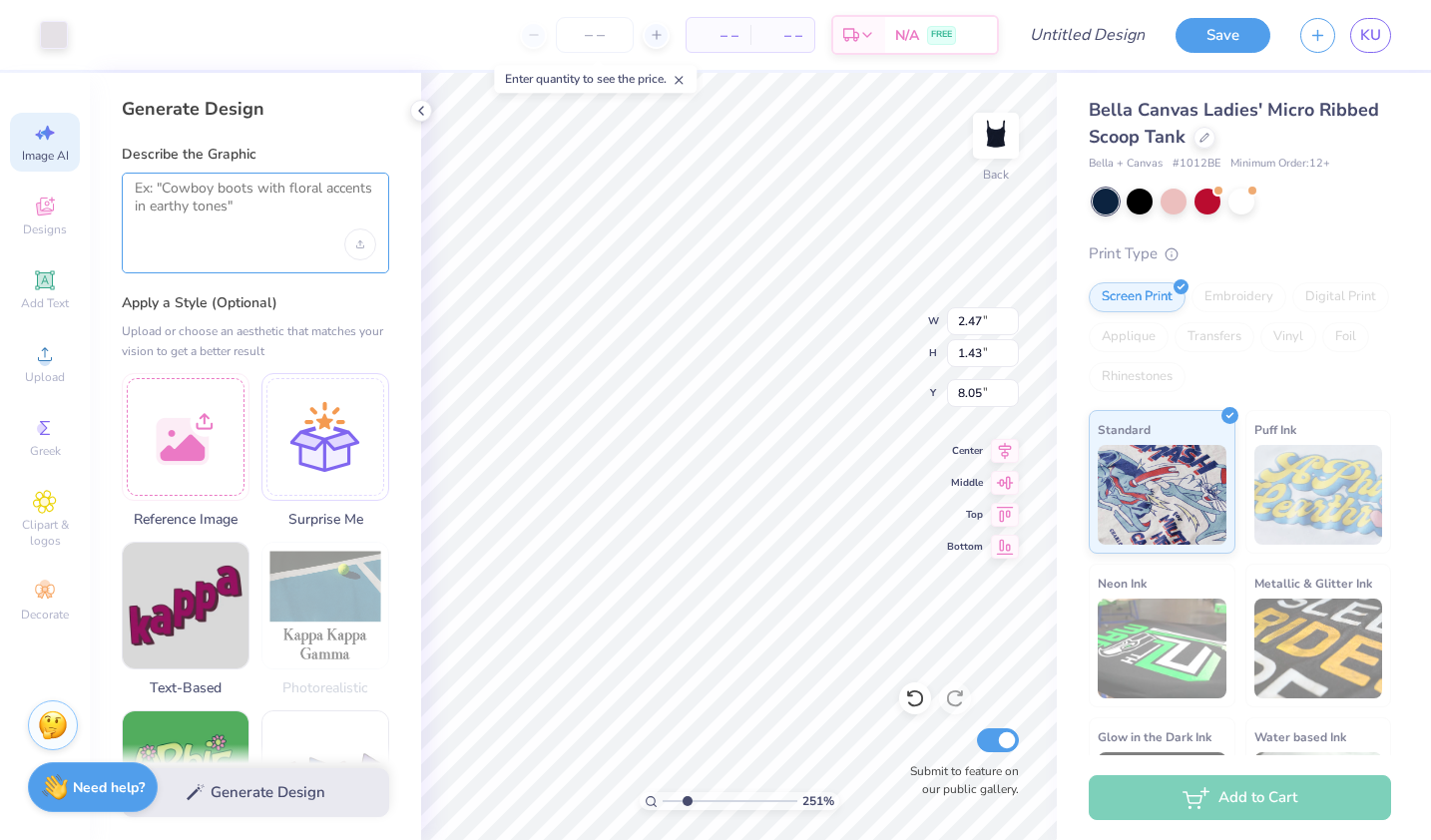 click at bounding box center (255, 205) 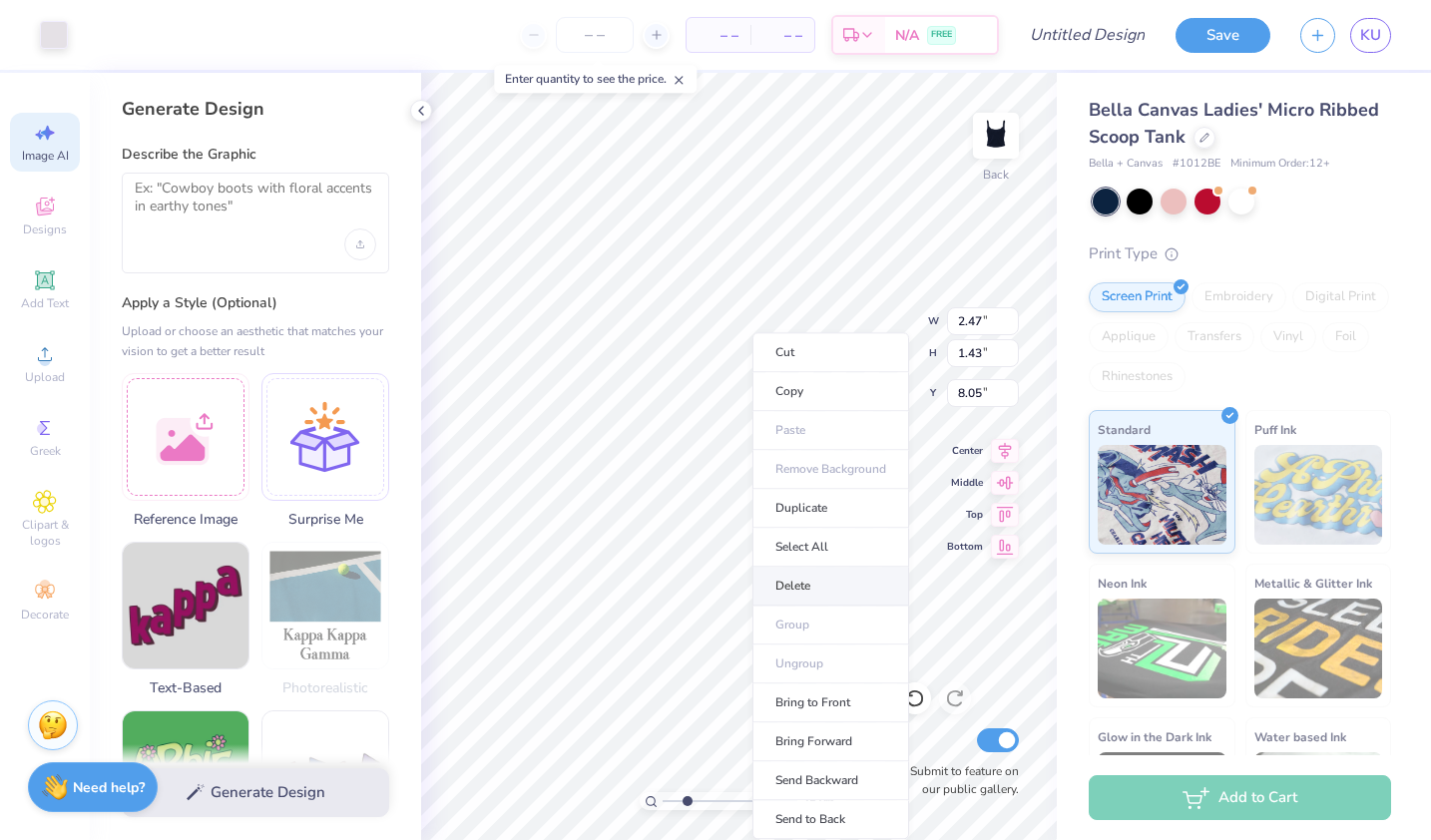 click on "Delete" at bounding box center [830, 586] 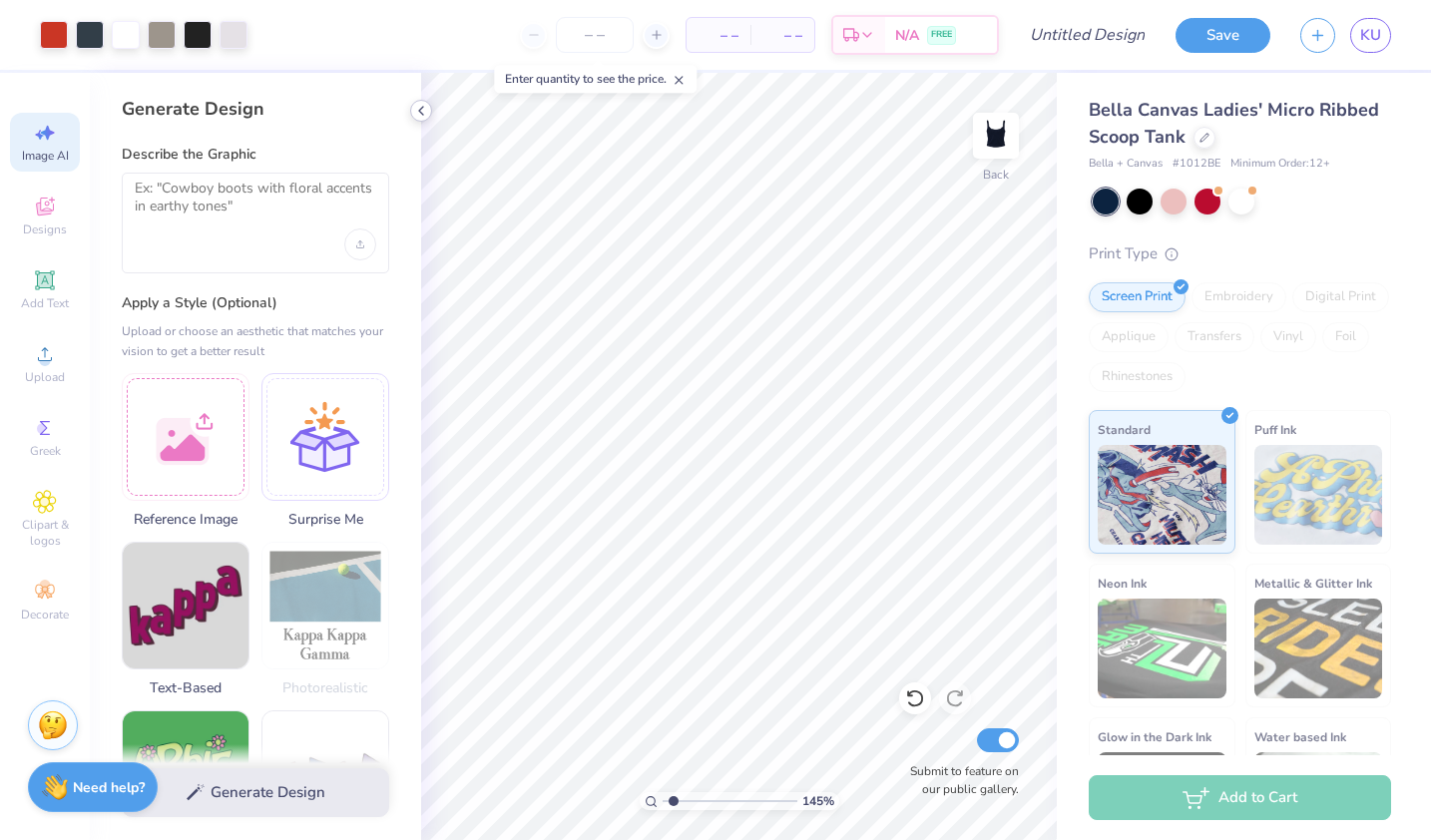 click 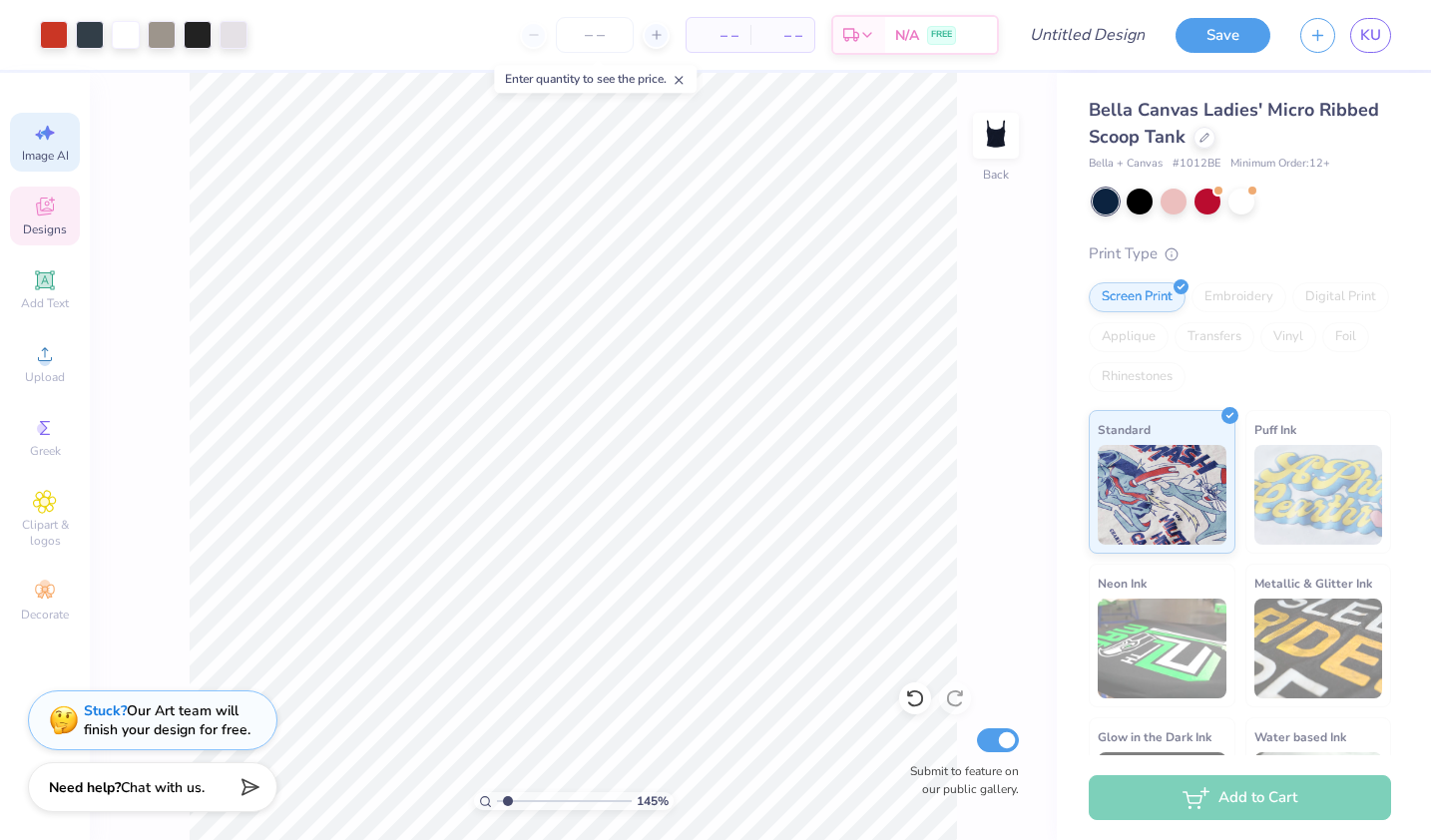 click 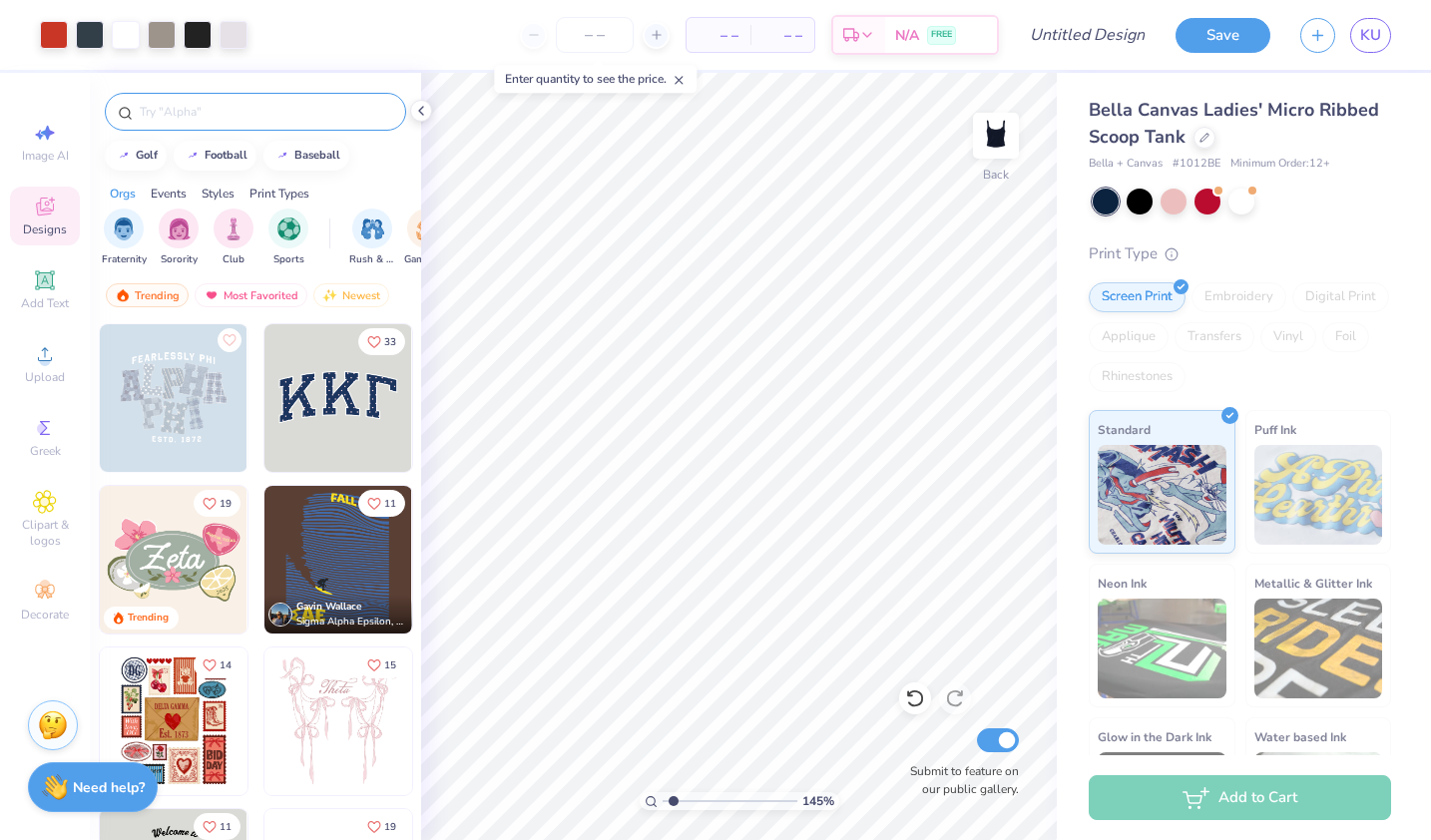 click at bounding box center (265, 112) 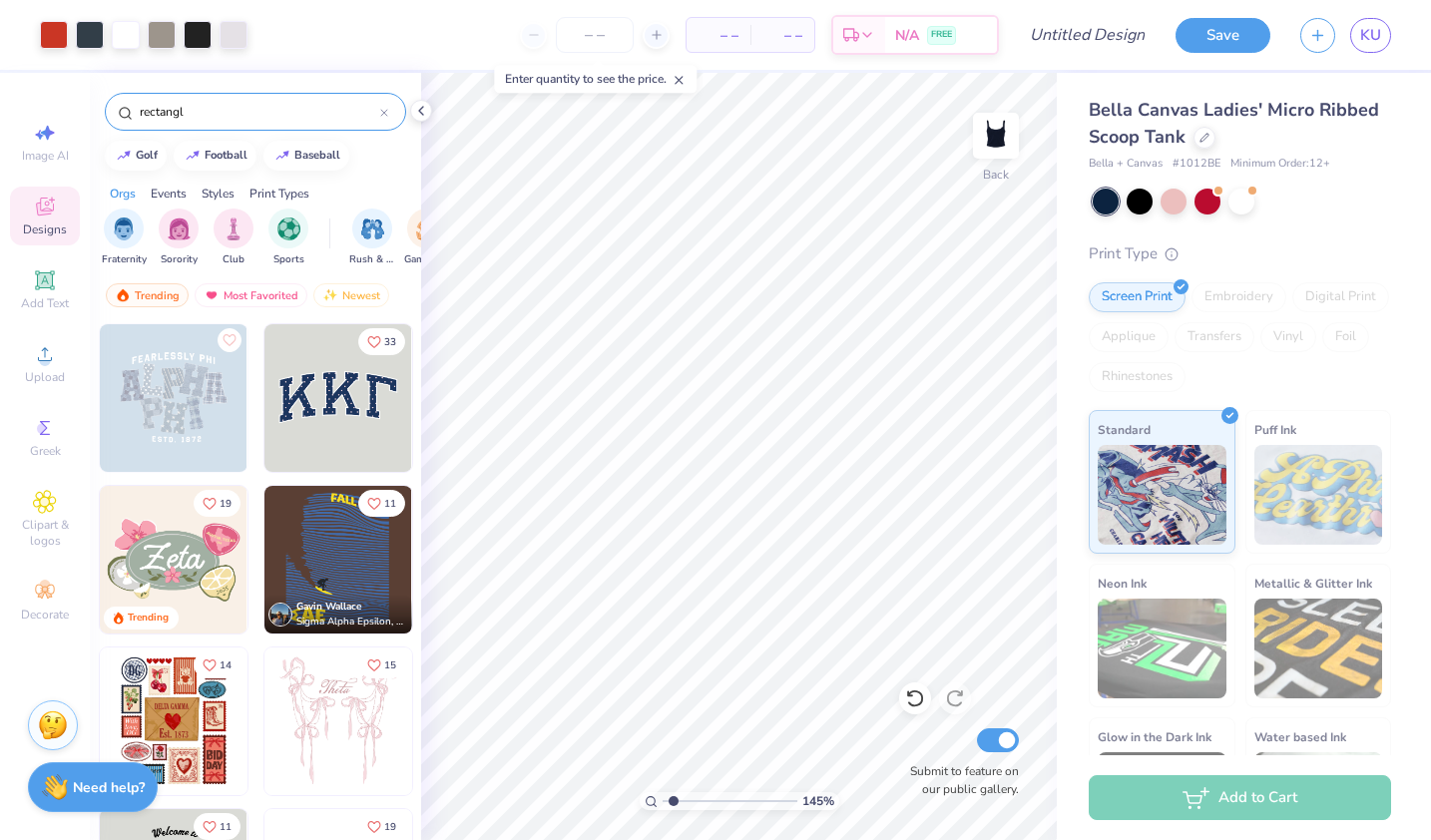 type on "rectangle" 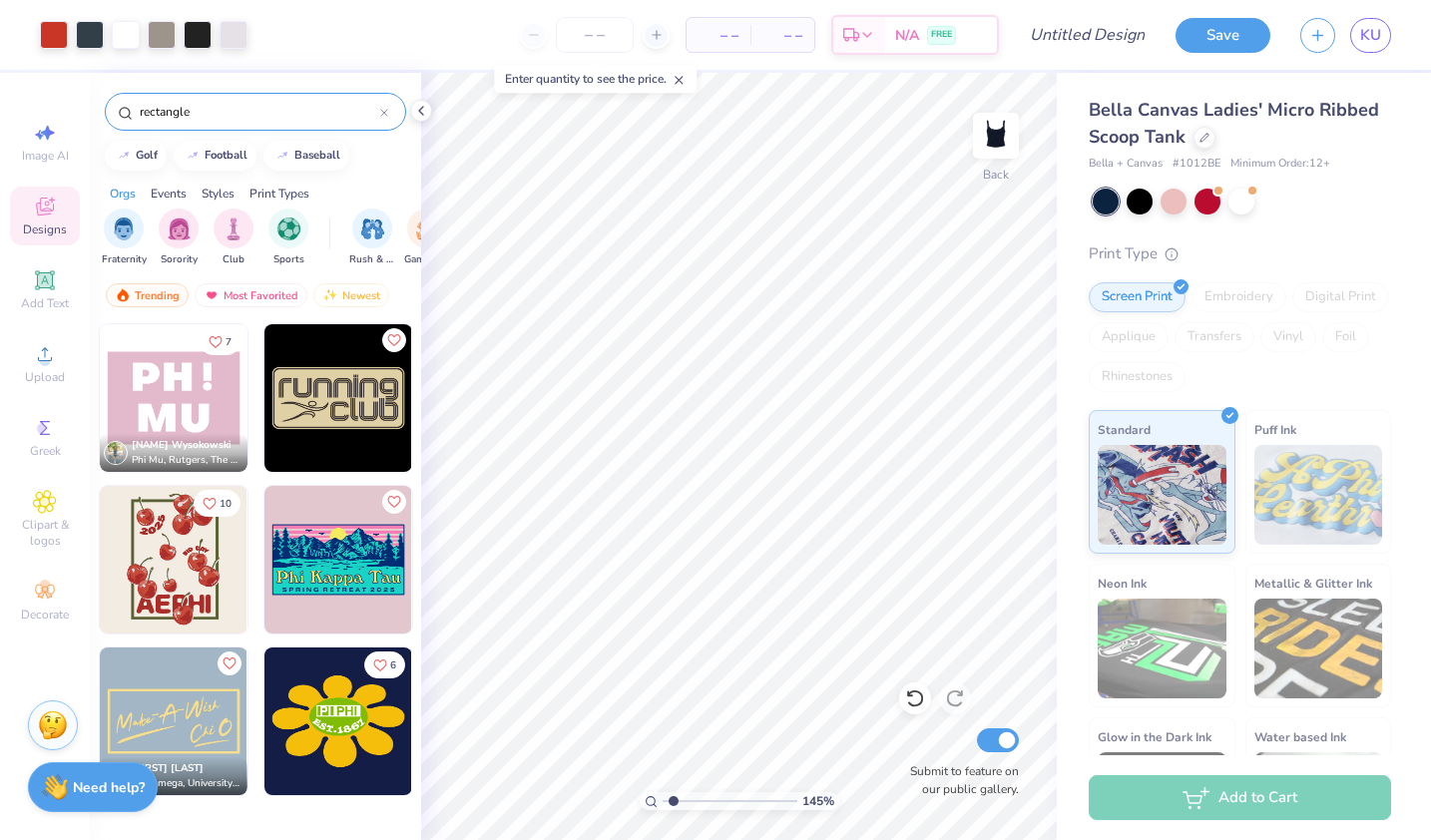 click at bounding box center [384, 112] 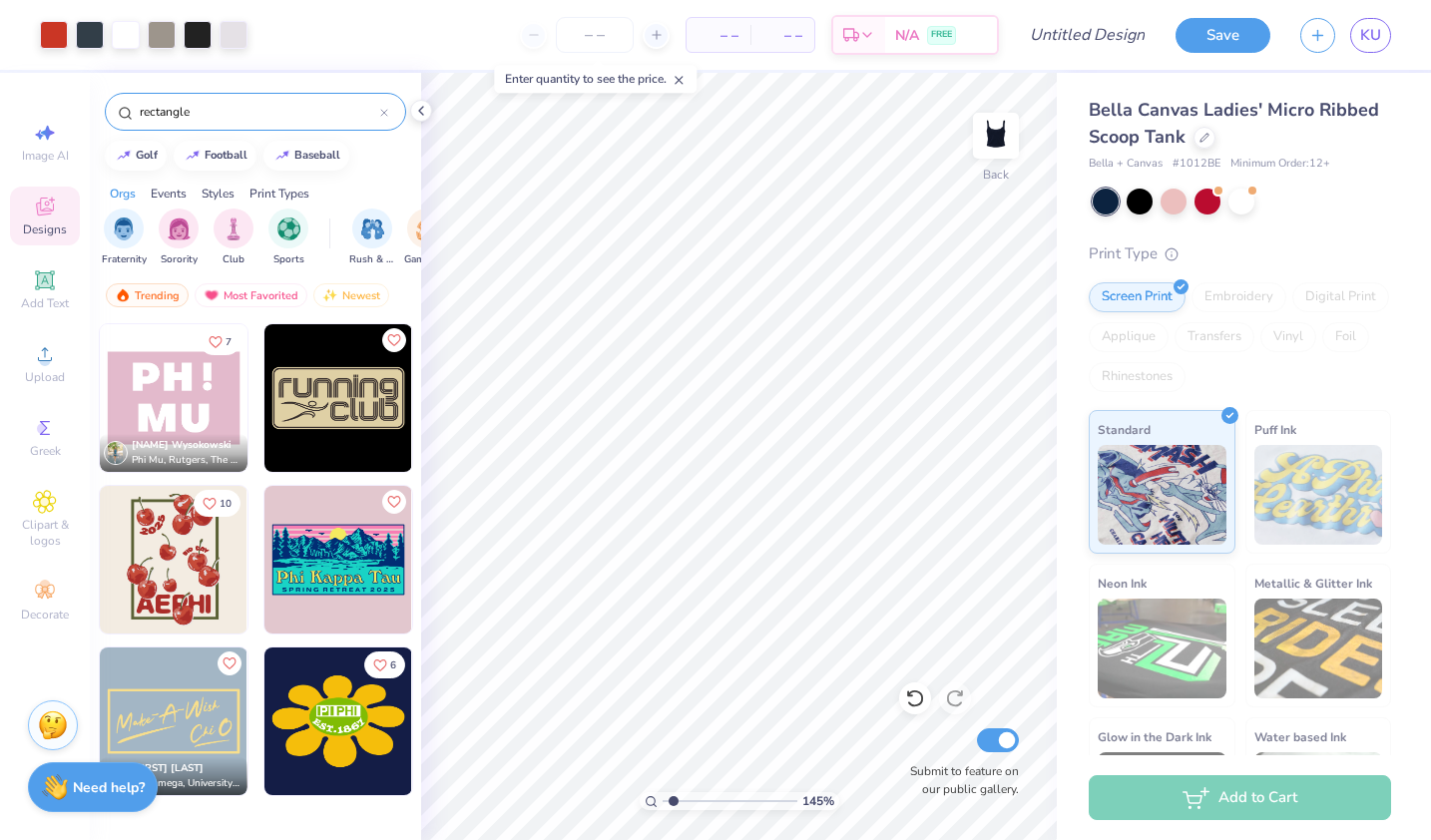 type 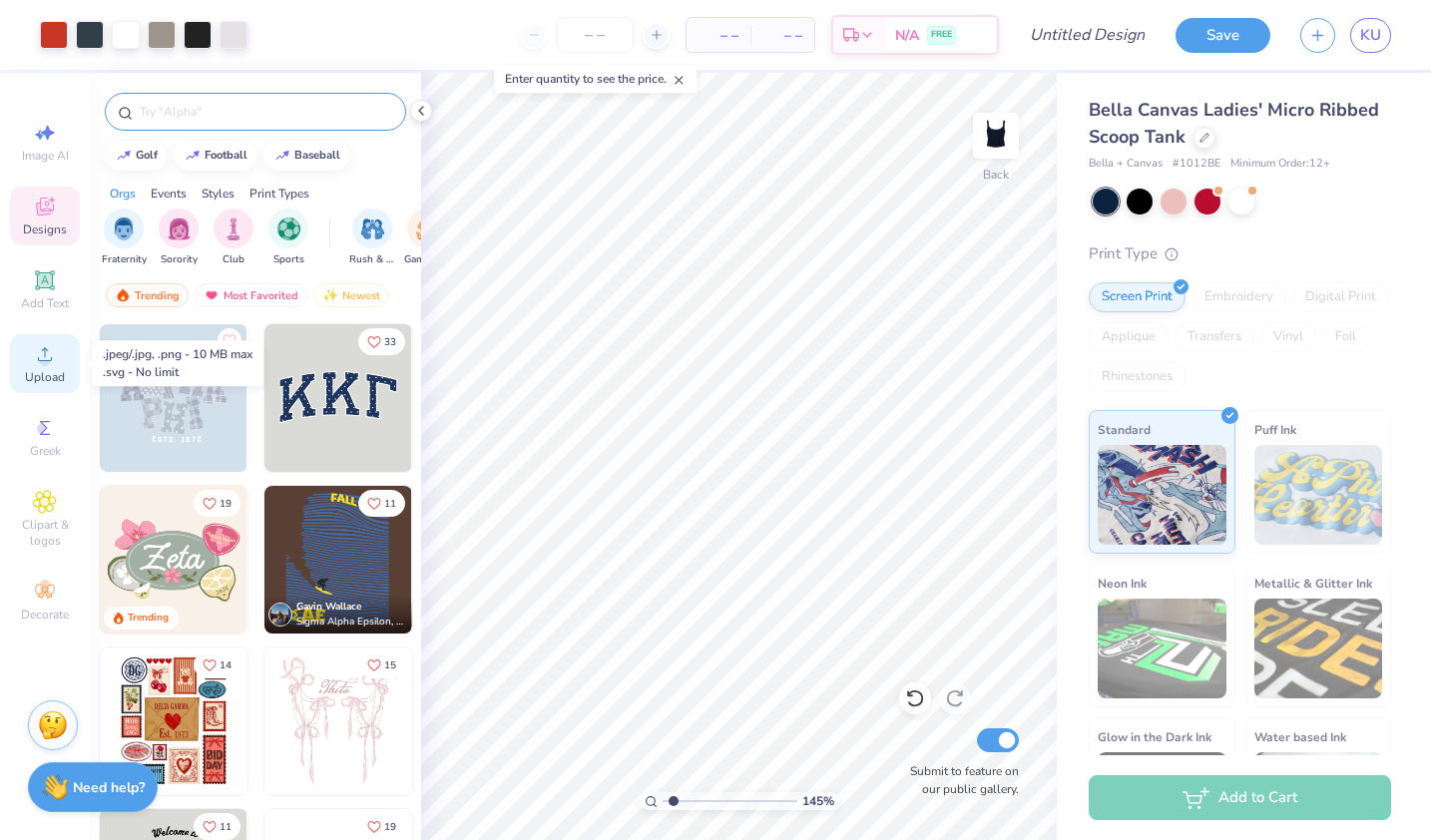 click on "Upload" at bounding box center (45, 377) 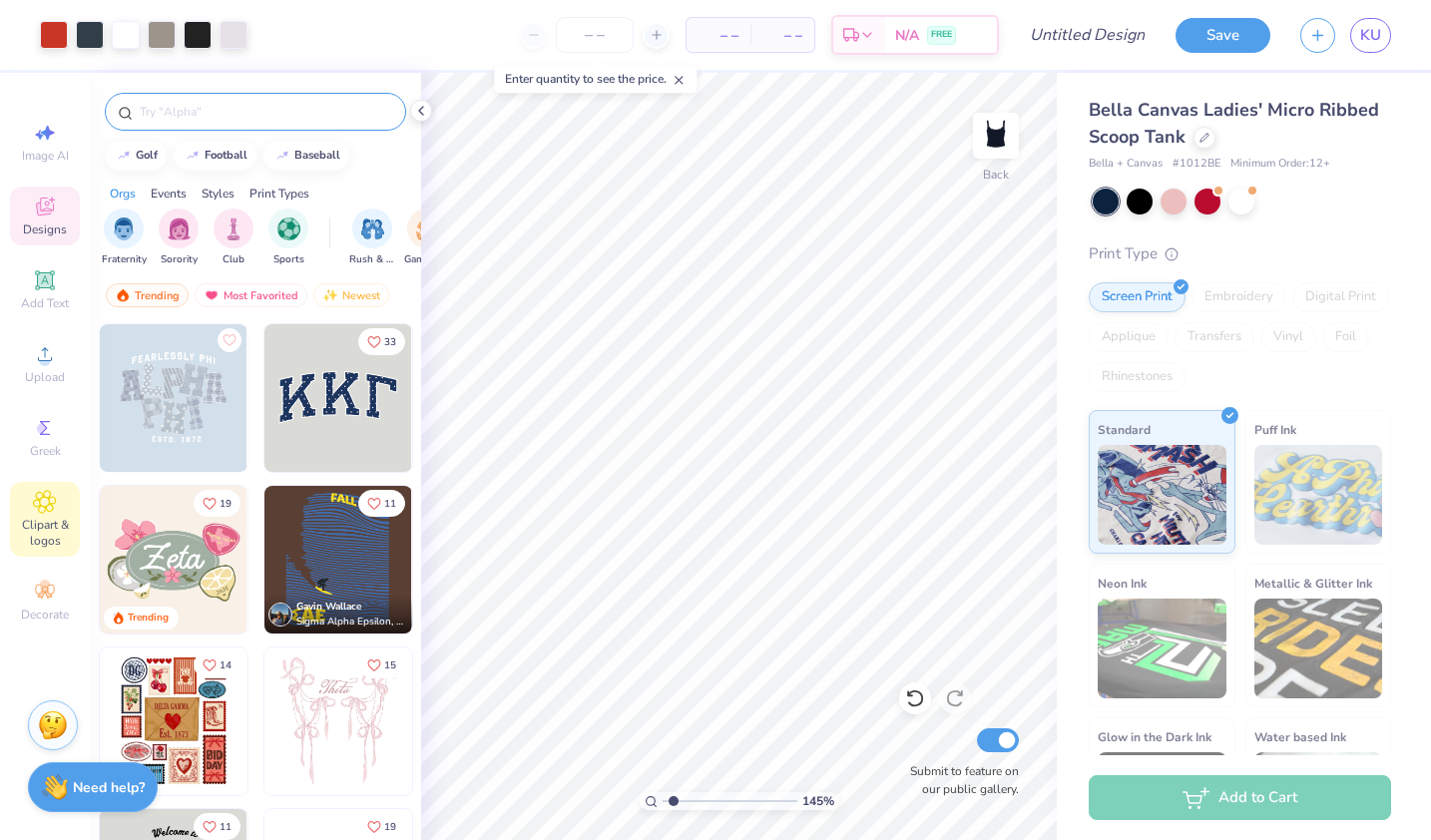 click on "Clipart & logos" at bounding box center [45, 533] 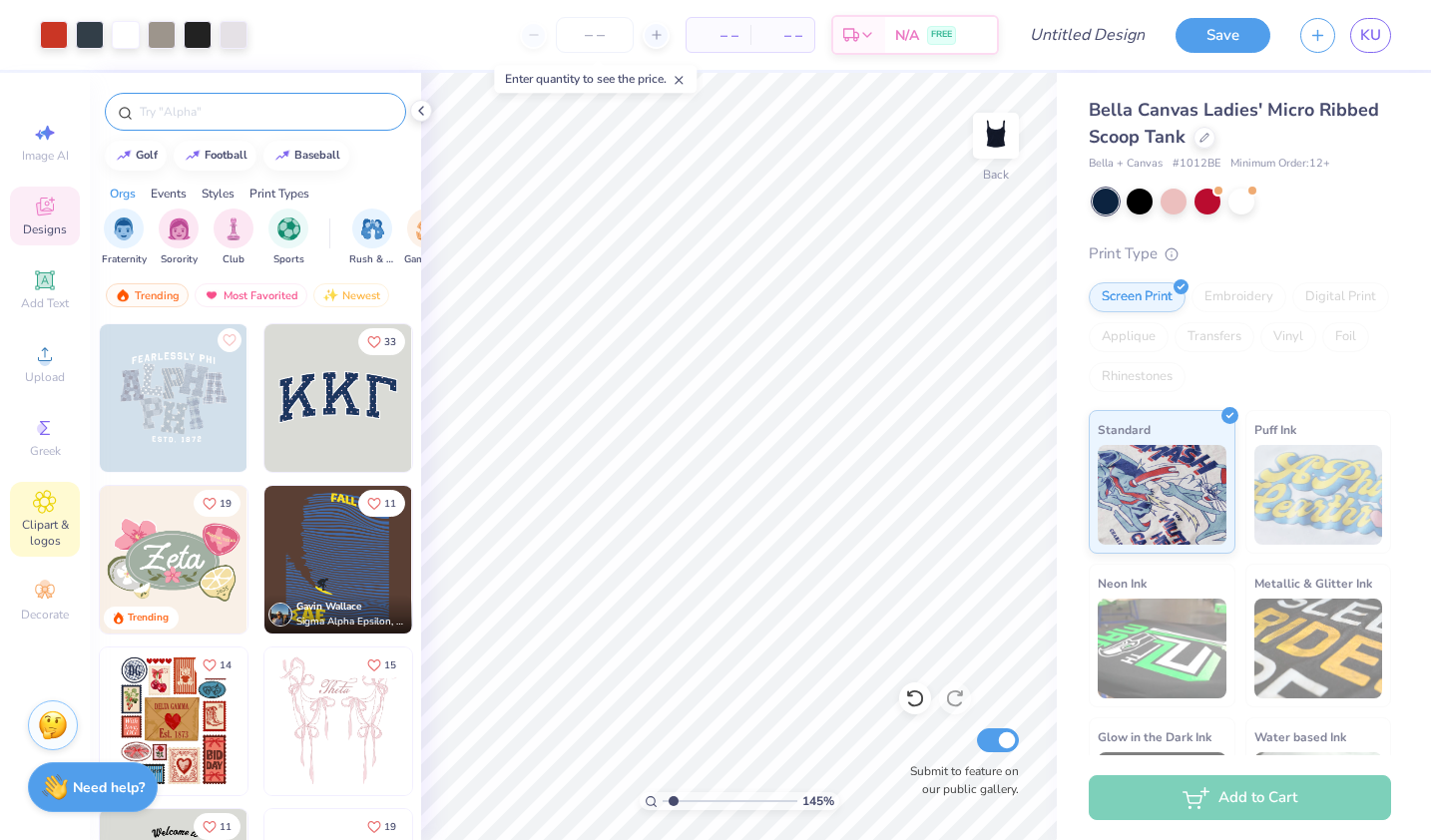 type on "1.44506686532775" 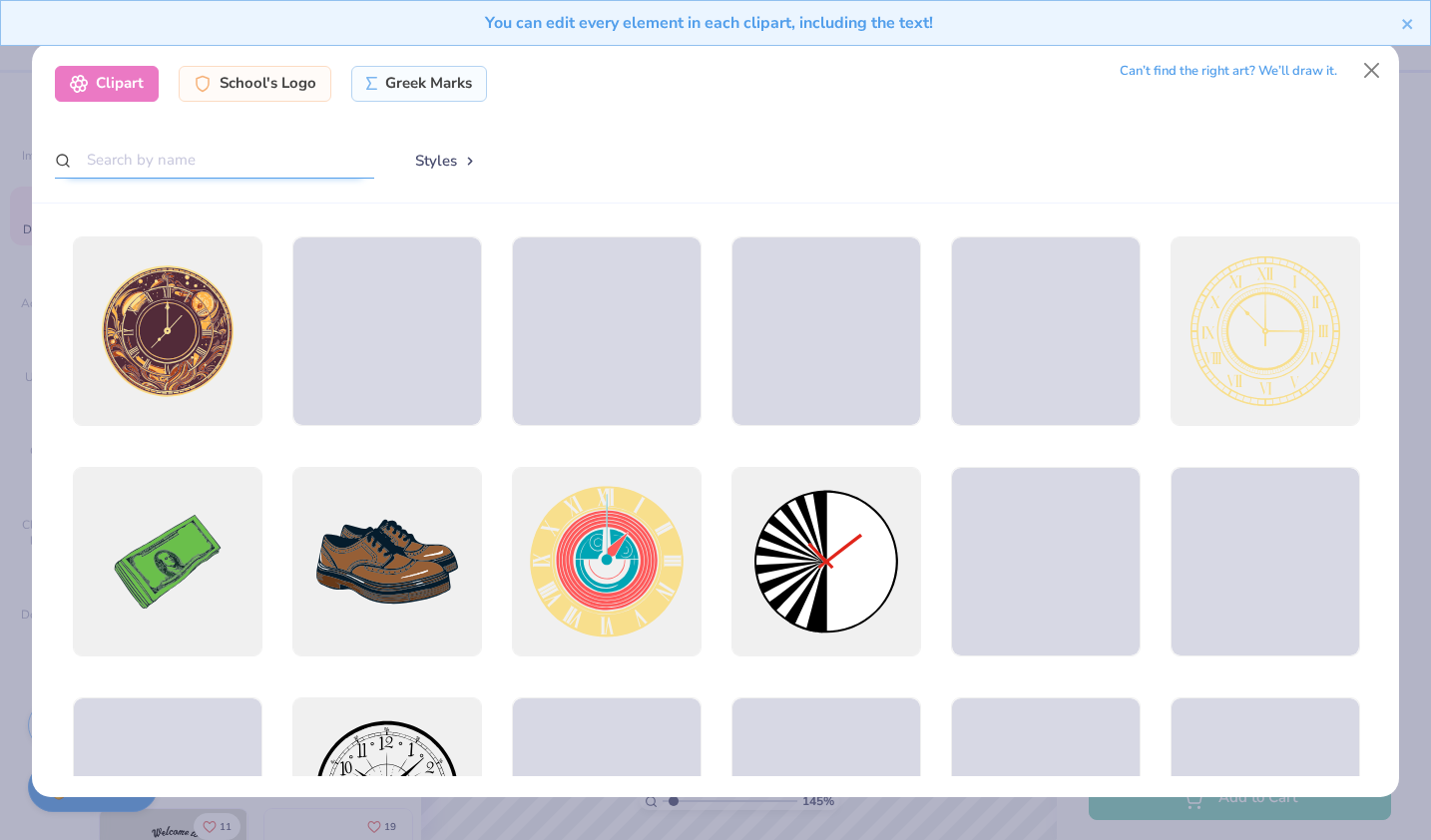 click at bounding box center [215, 160] 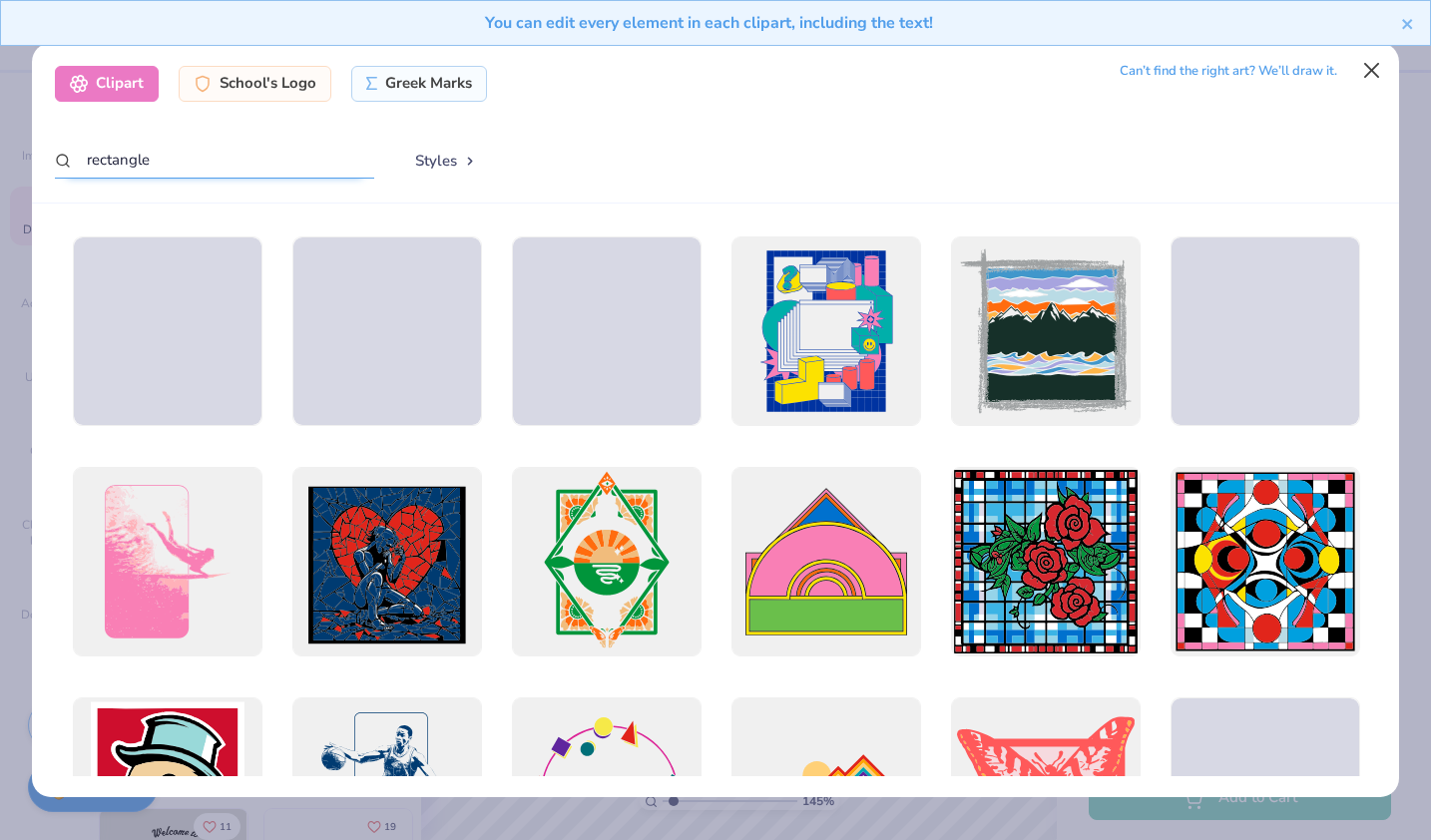 type on "rectangle" 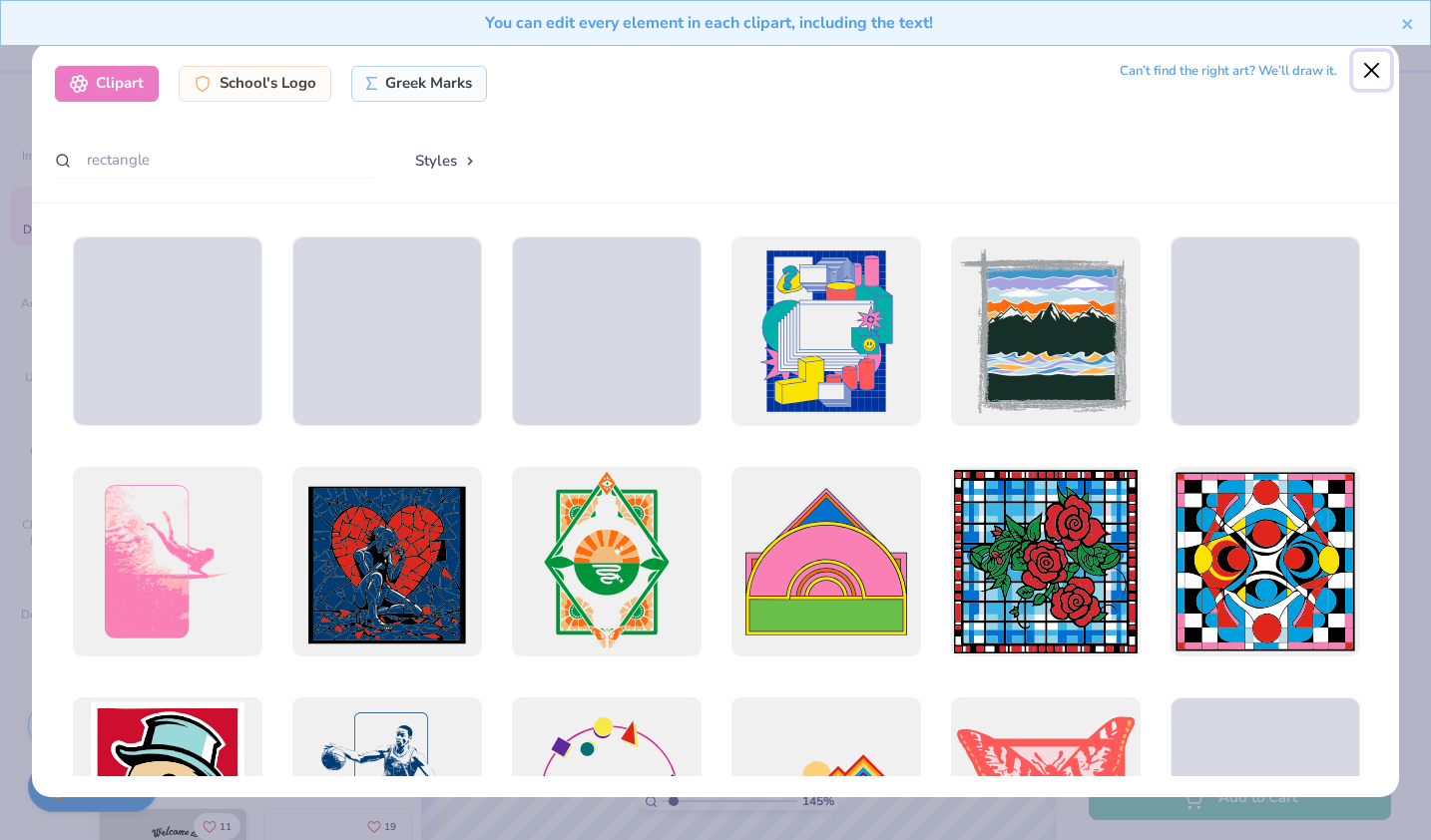 click at bounding box center [1372, 71] 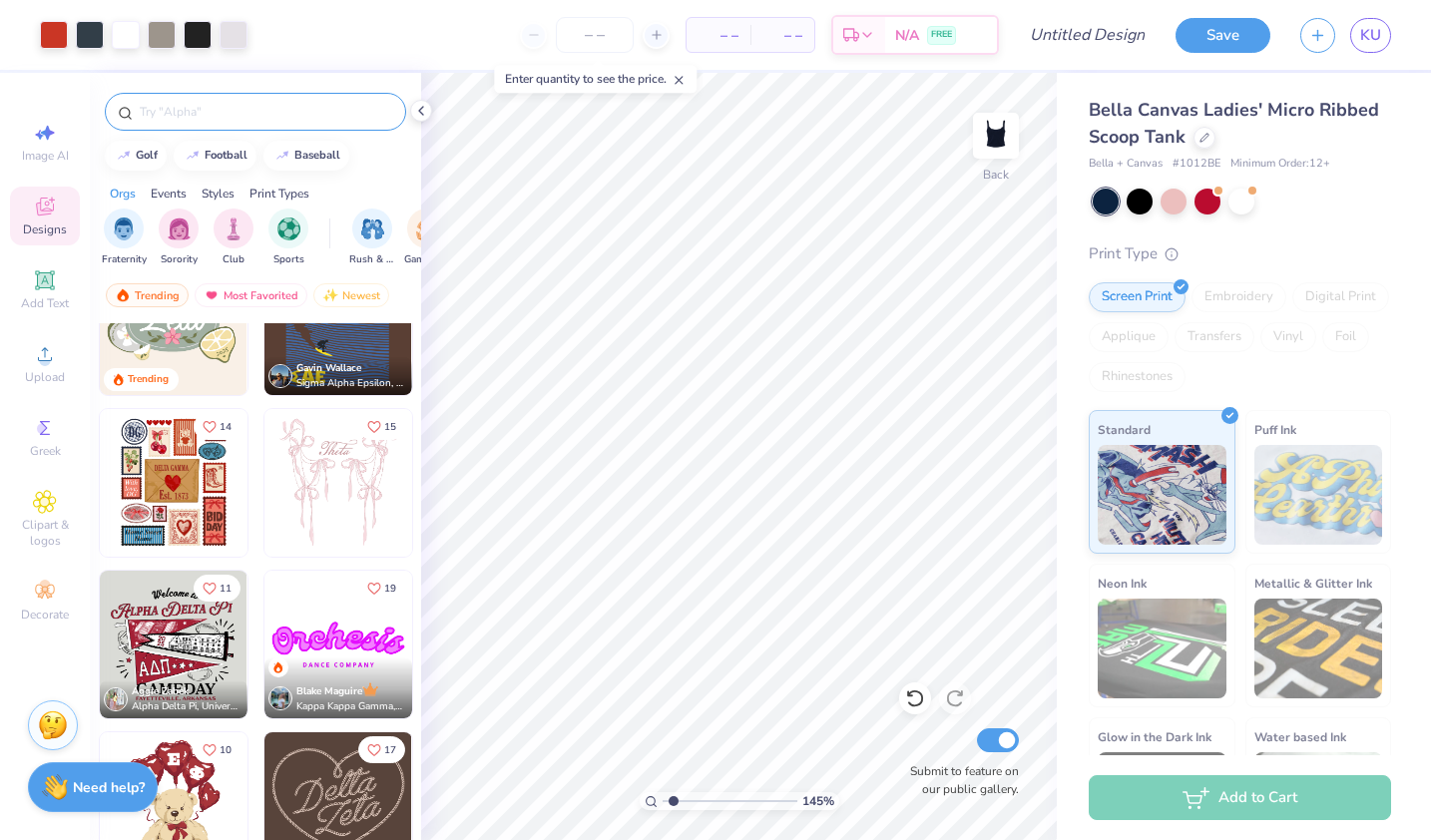 scroll, scrollTop: 0, scrollLeft: 0, axis: both 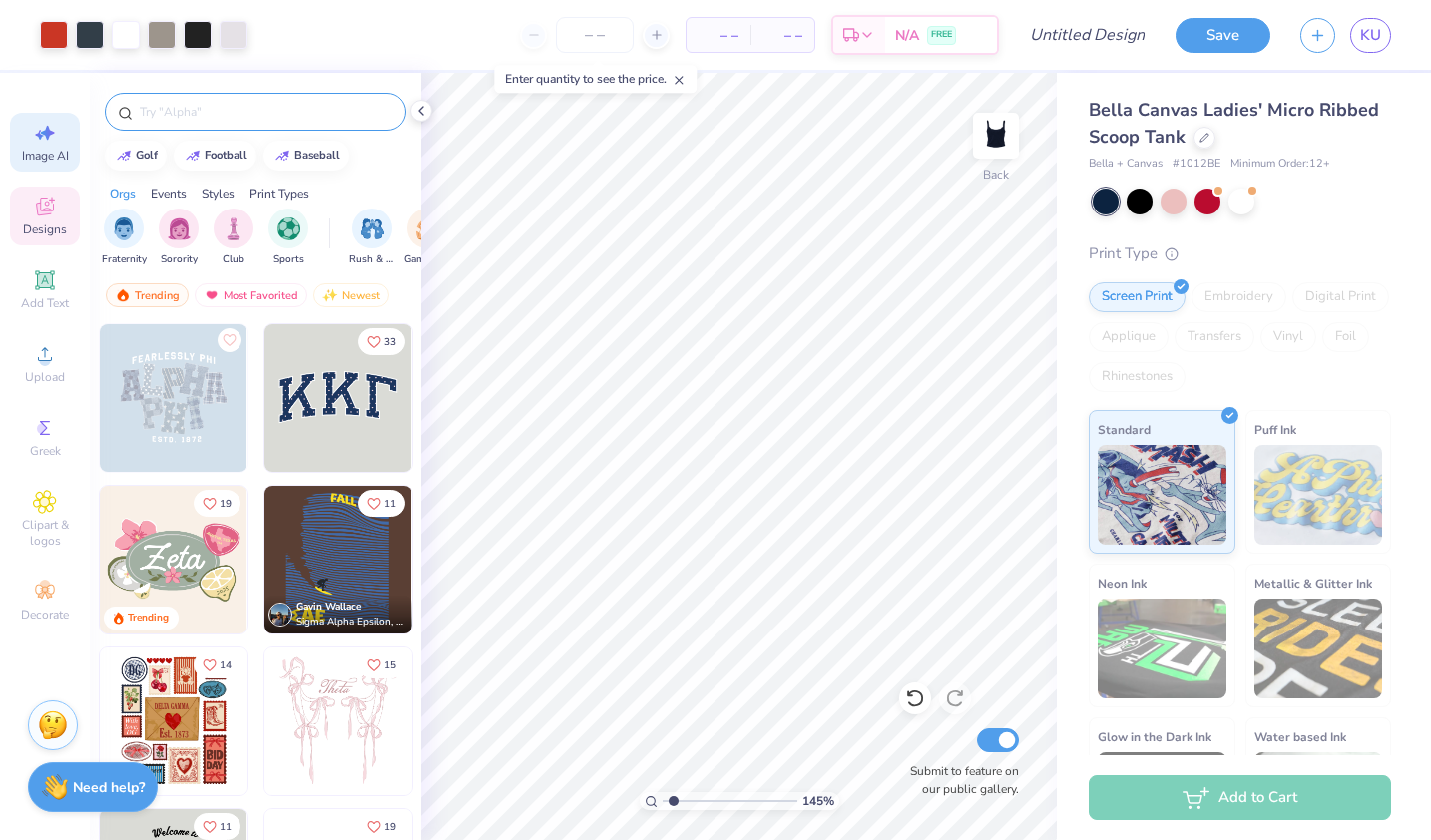 click 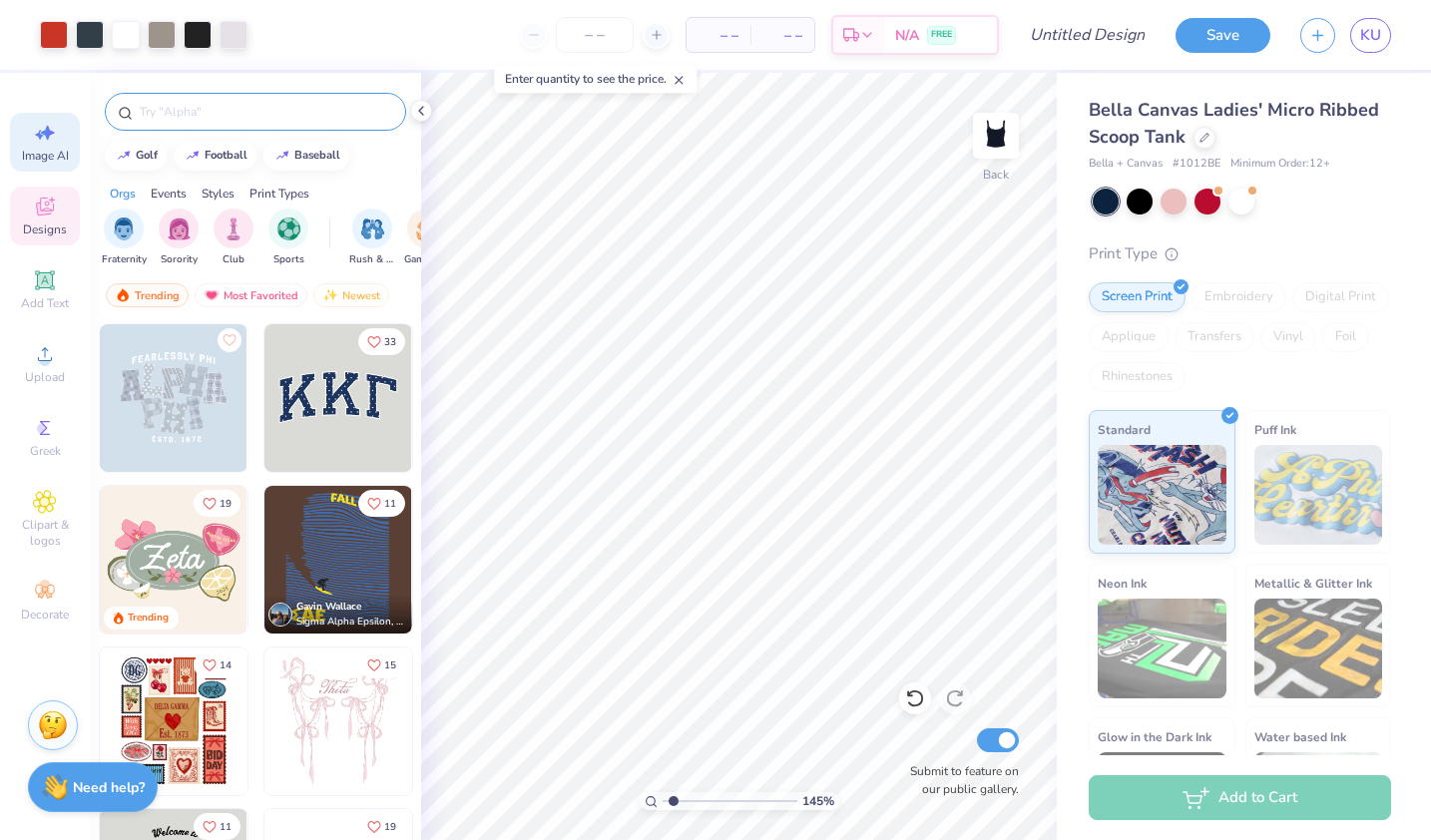 type on "1.44506686532775" 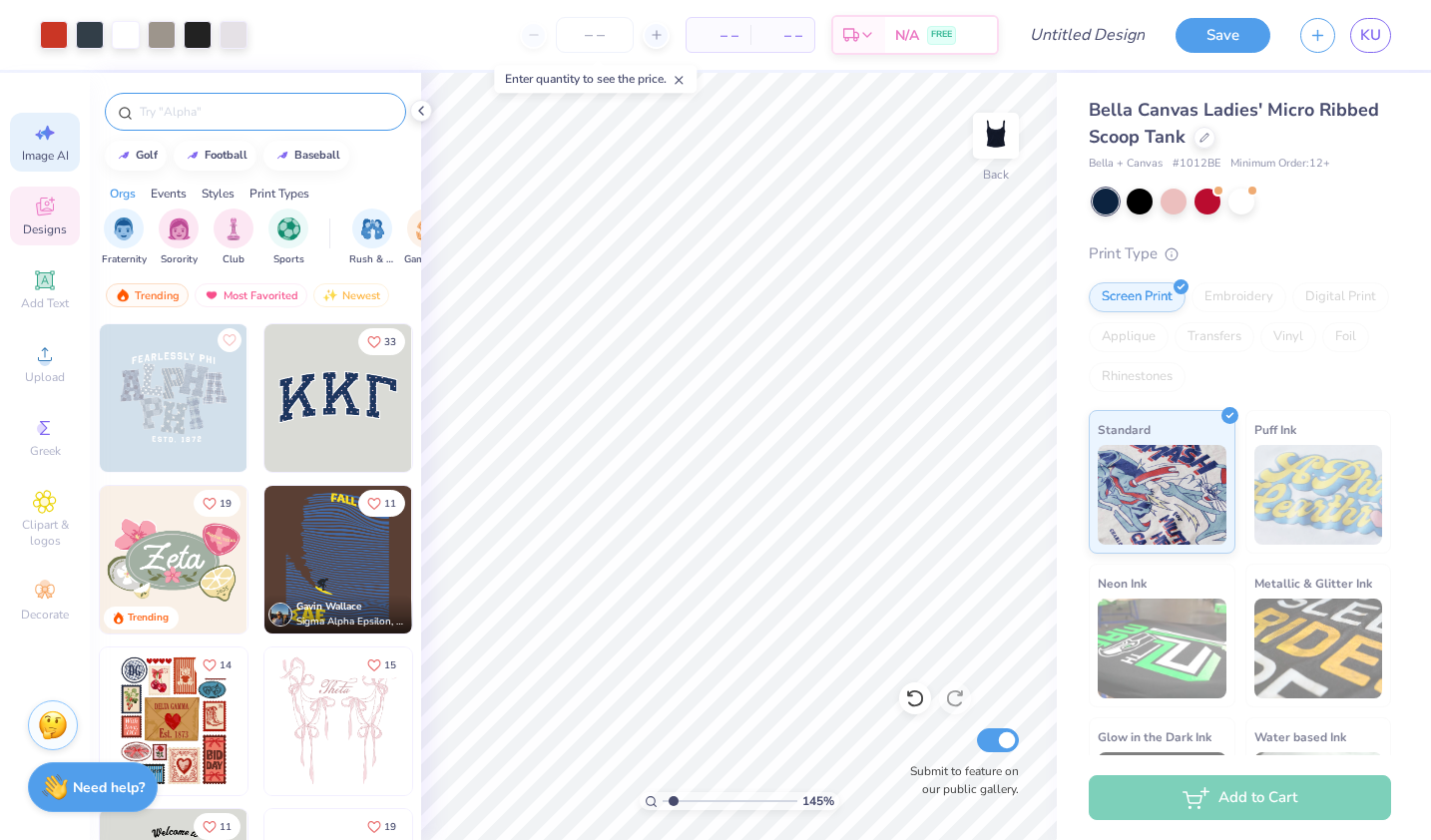 select on "4" 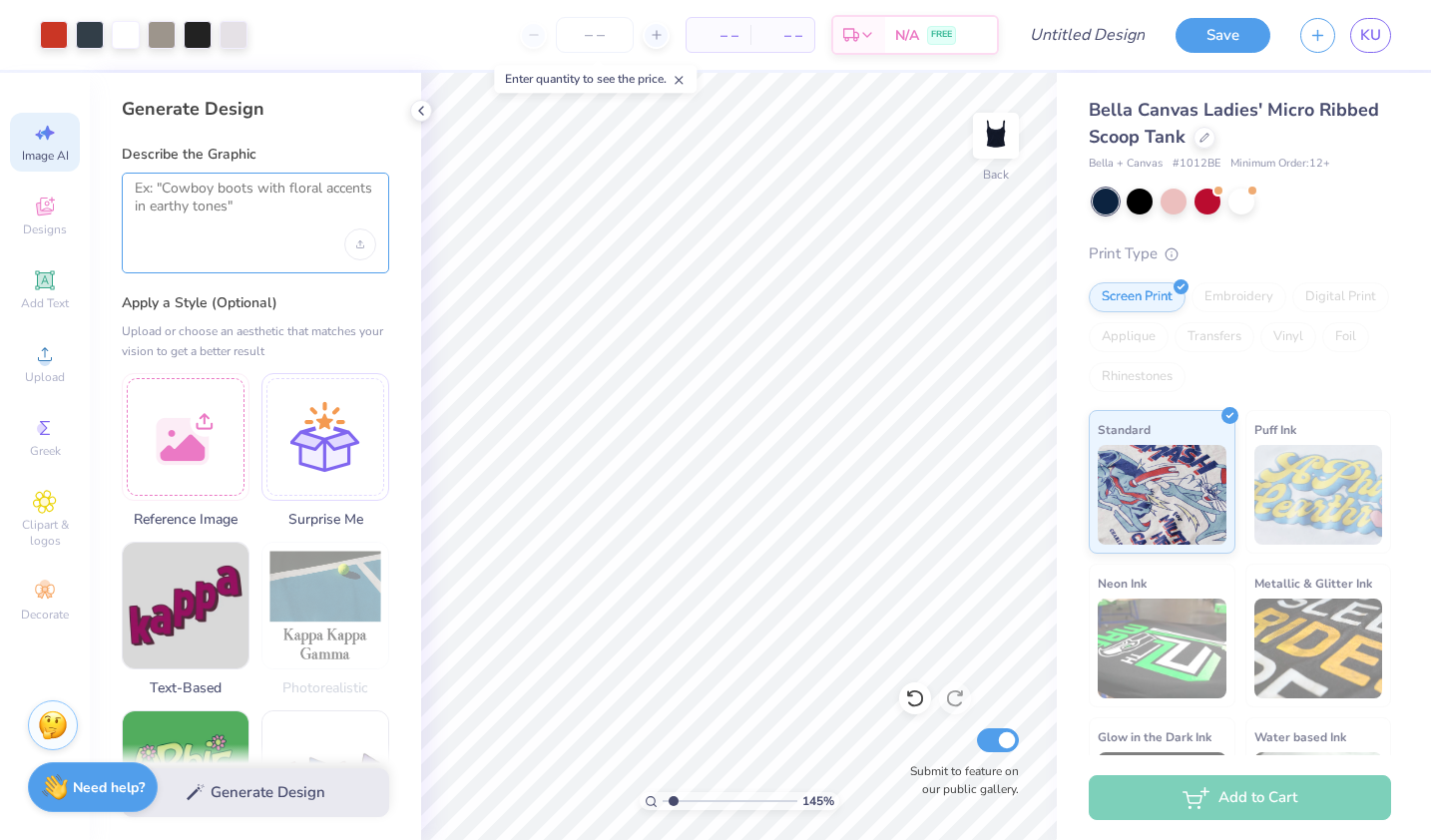 click at bounding box center [255, 205] 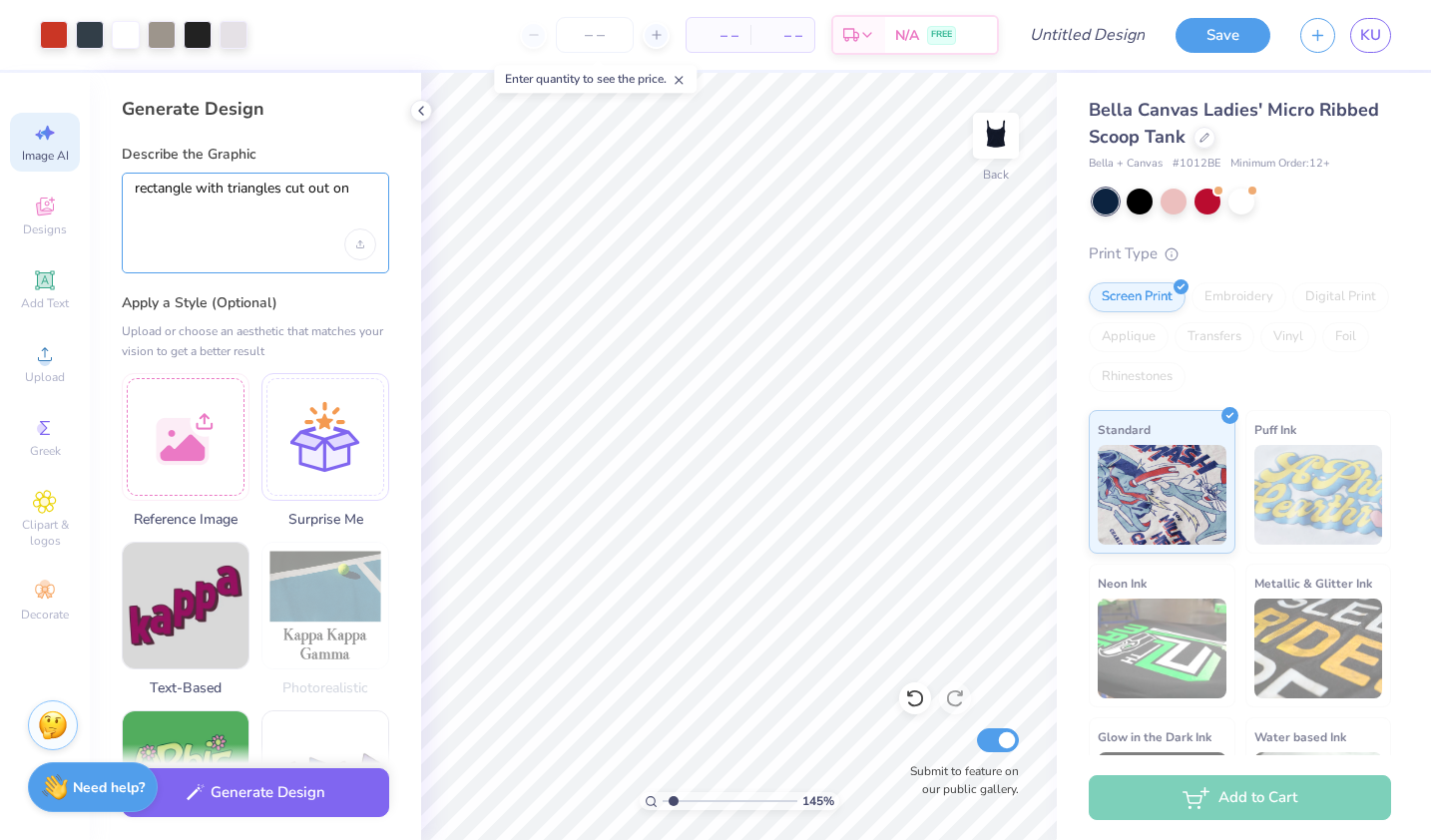 click on "rectangle with triangles cut out on" at bounding box center [255, 205] 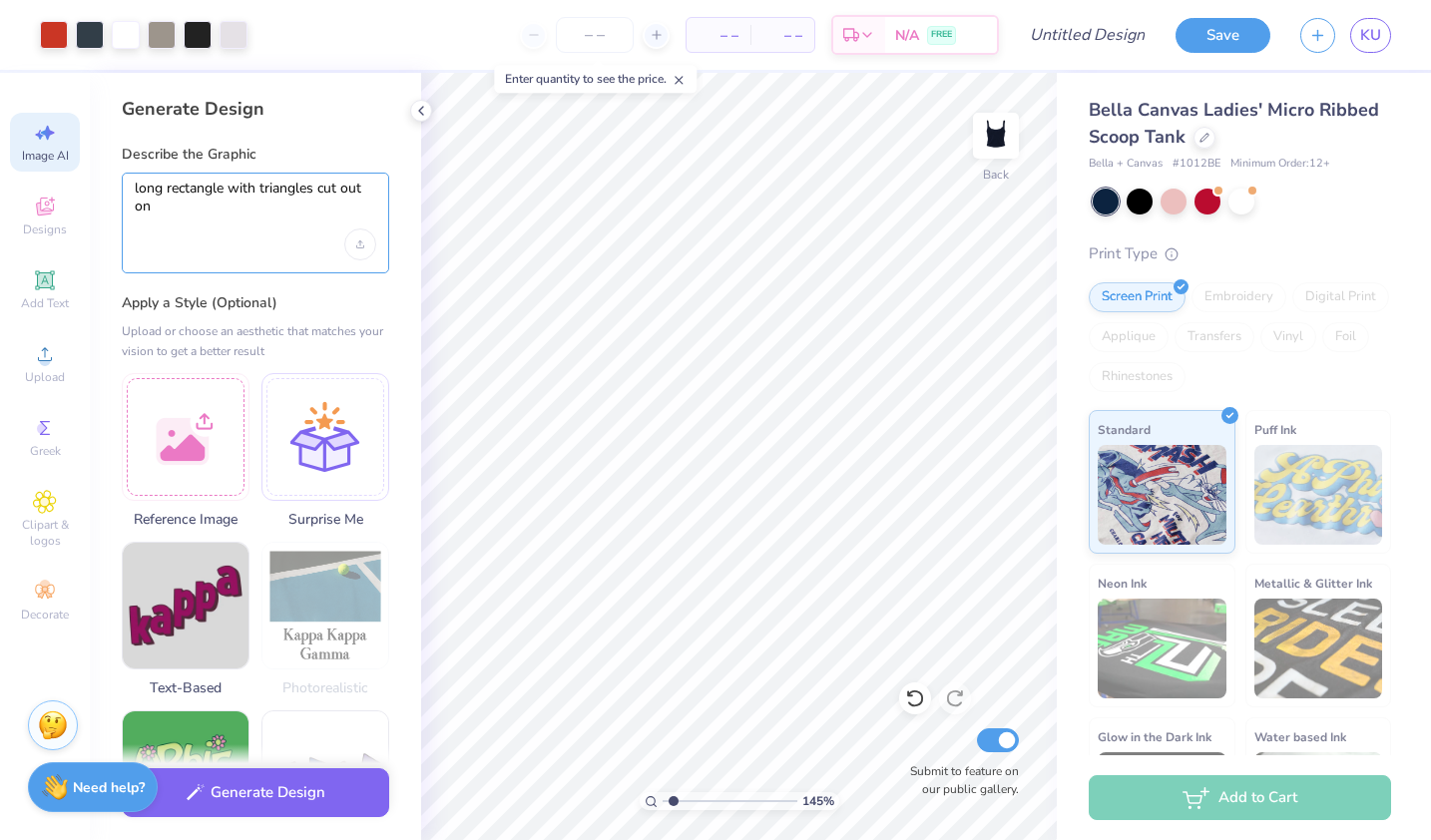 click on "long rectangle with triangles cut out on" at bounding box center [255, 205] 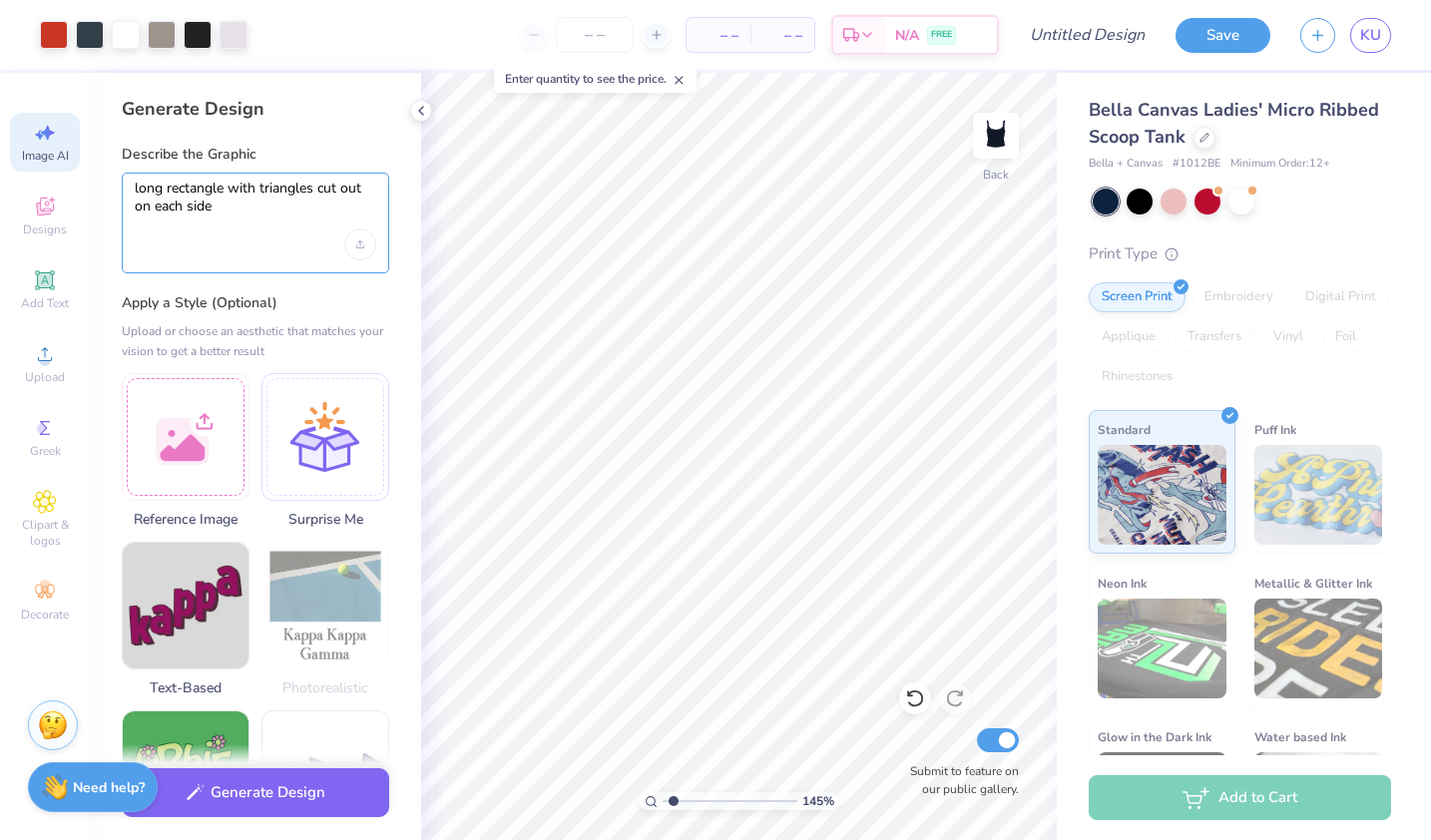 click on "long rectangle with triangles cut out on each side" at bounding box center (255, 205) 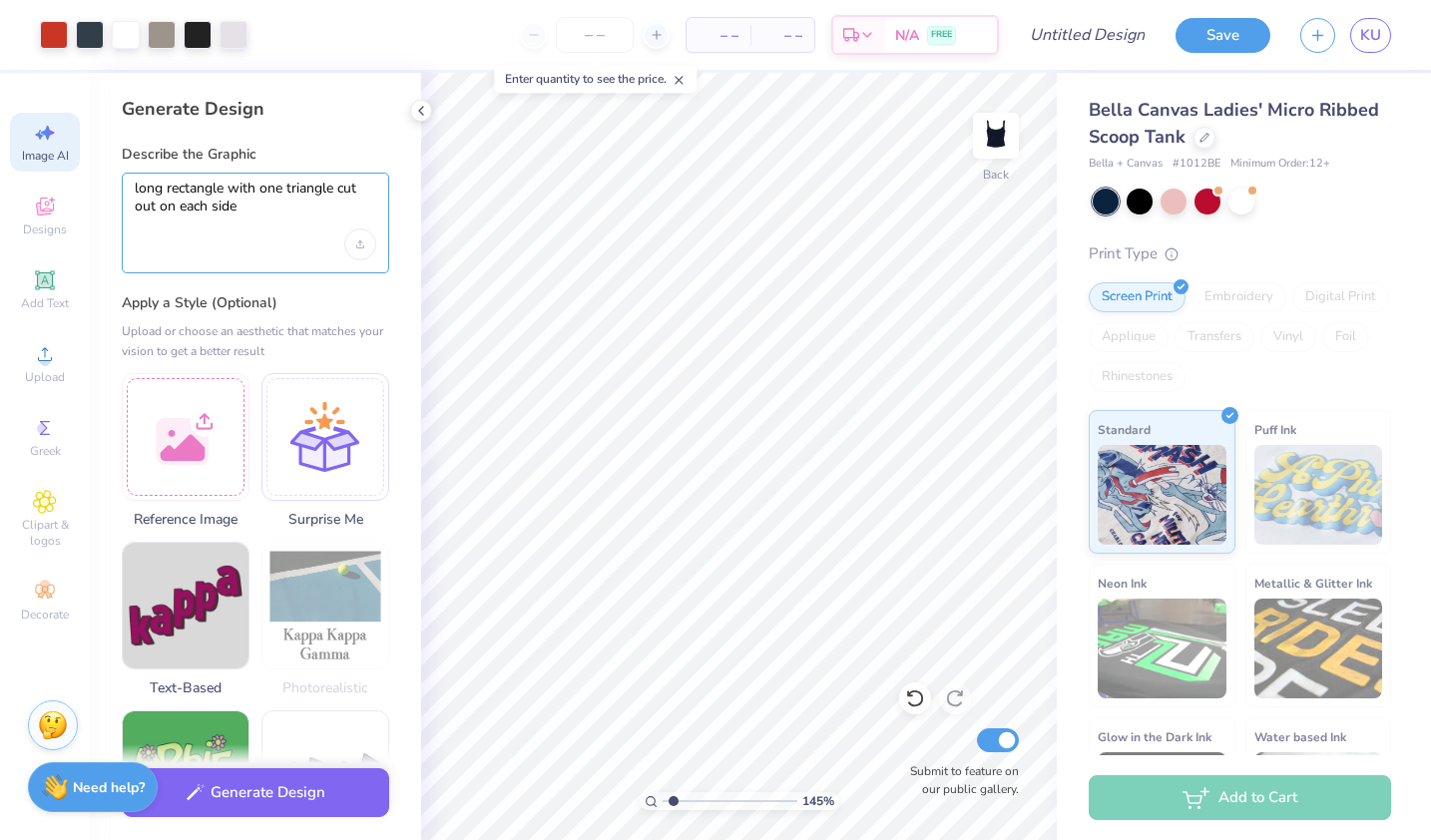 click on "long rectangle with one triangle cut out on each side" at bounding box center (255, 205) 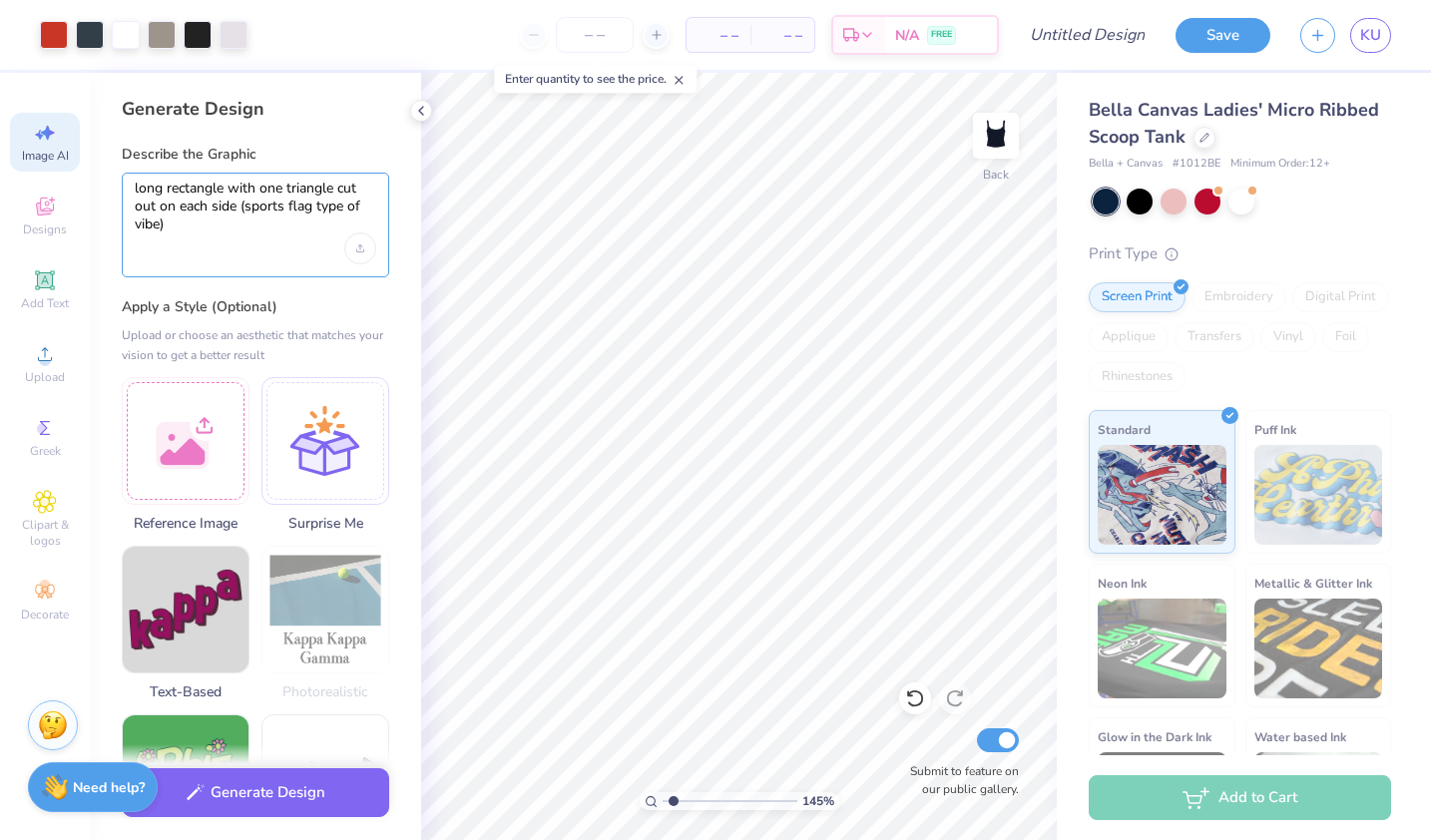 type on "long rectangle with one triangle cut out on each side (sports flag type of vibe)" 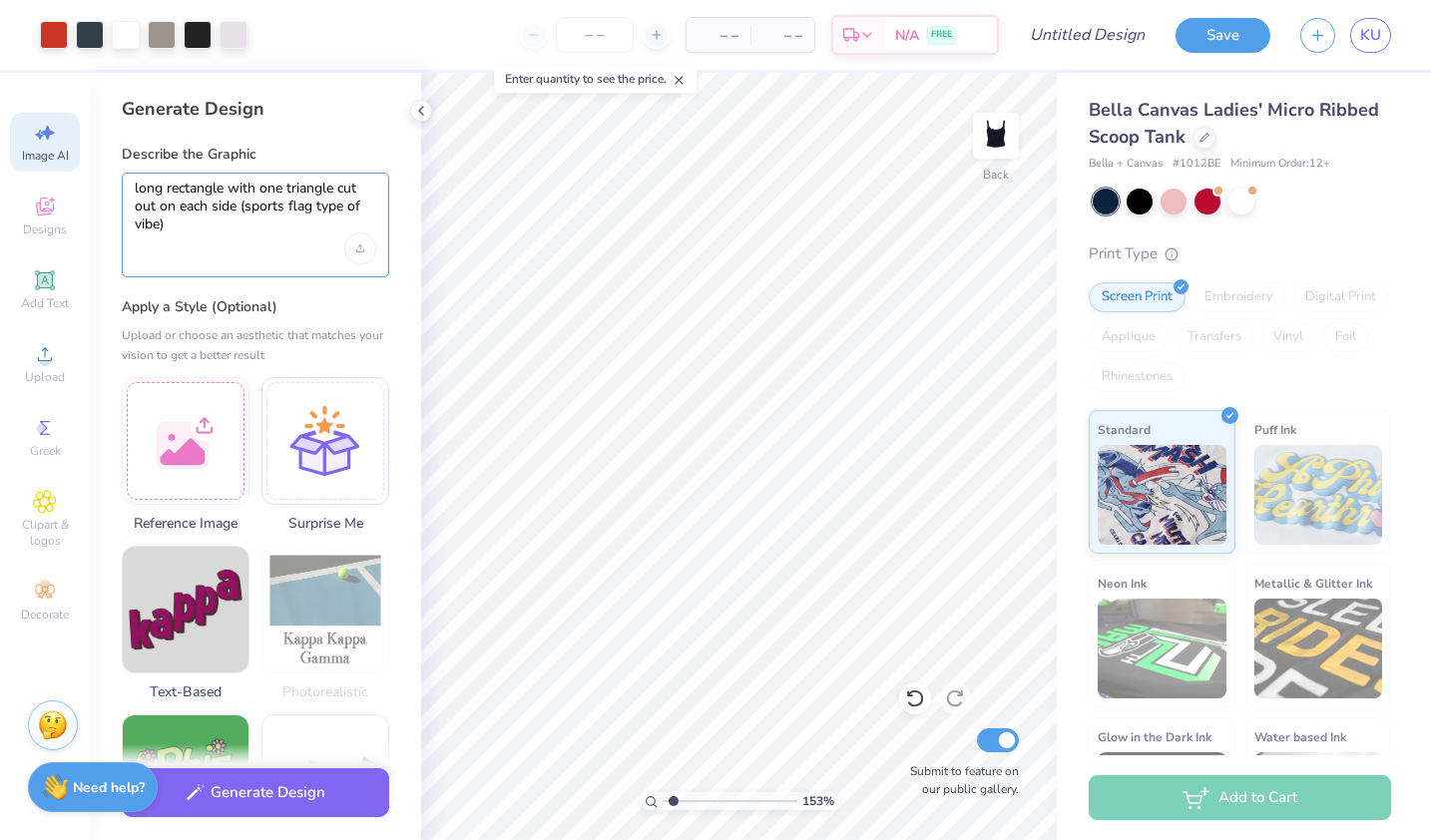 type on "1.53223650962408" 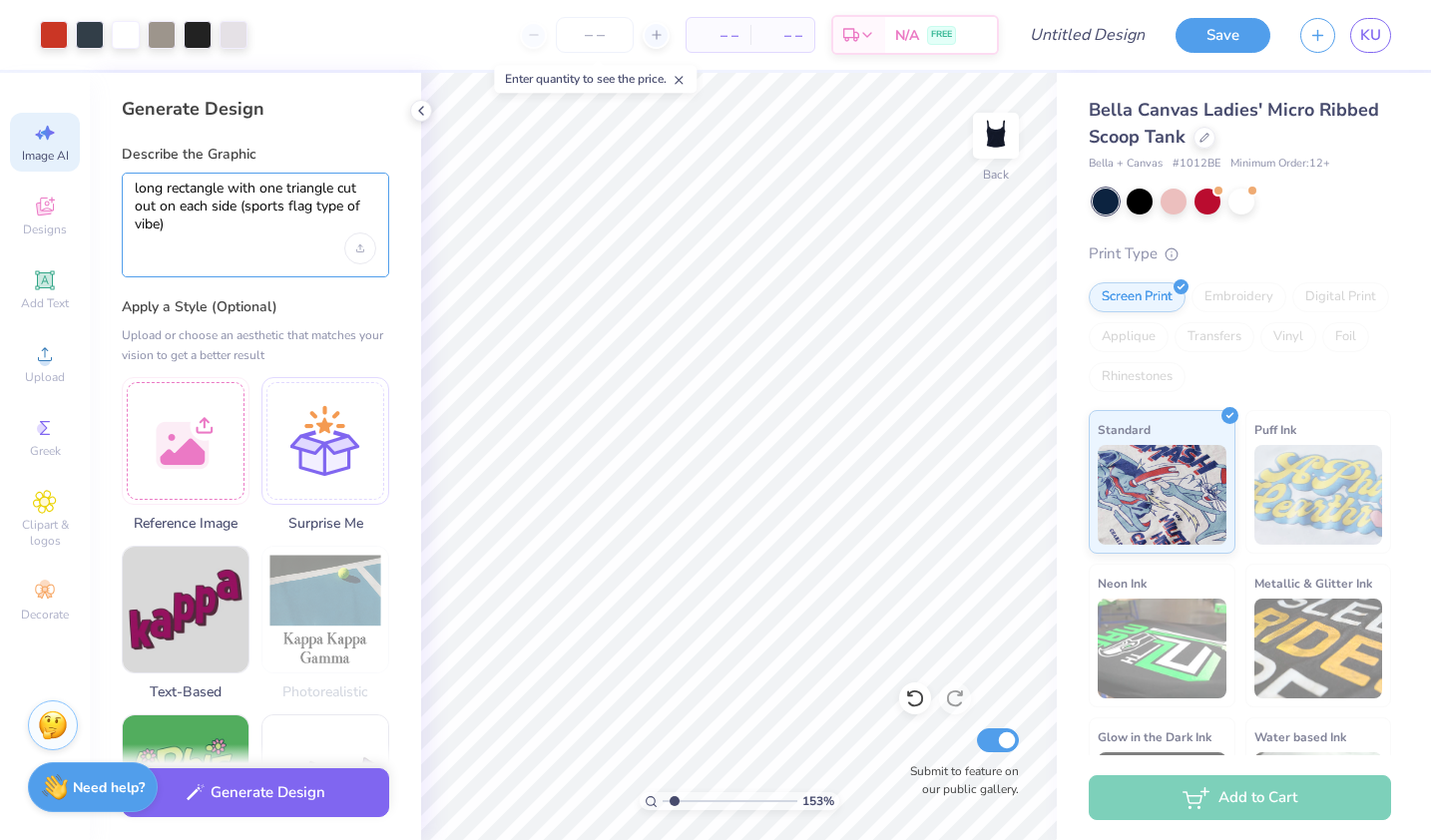 type on "long rectangle with one triangle cut out on each side (sports flag type of vibe)" 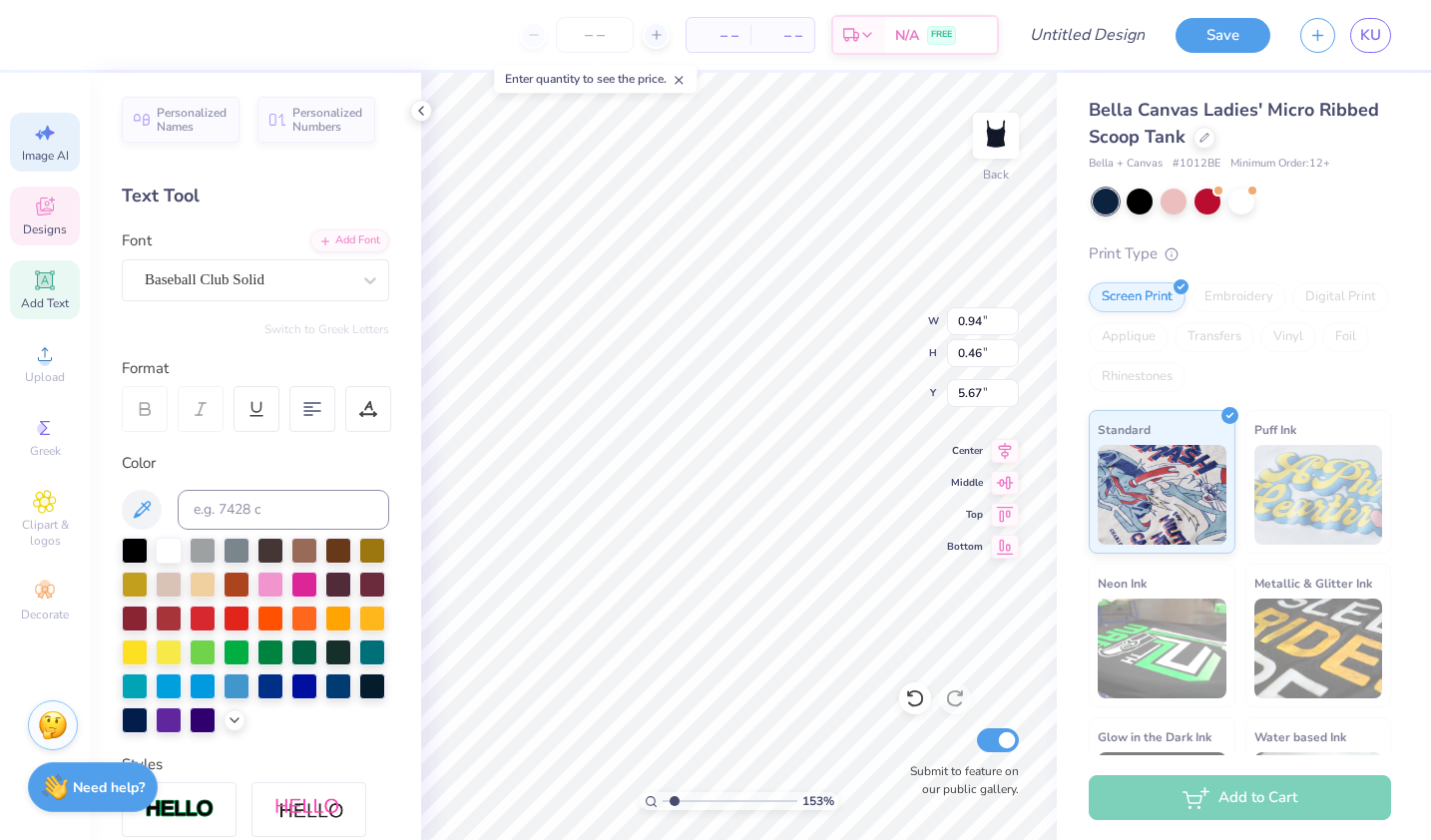 click on "Image AI" at bounding box center (45, 156) 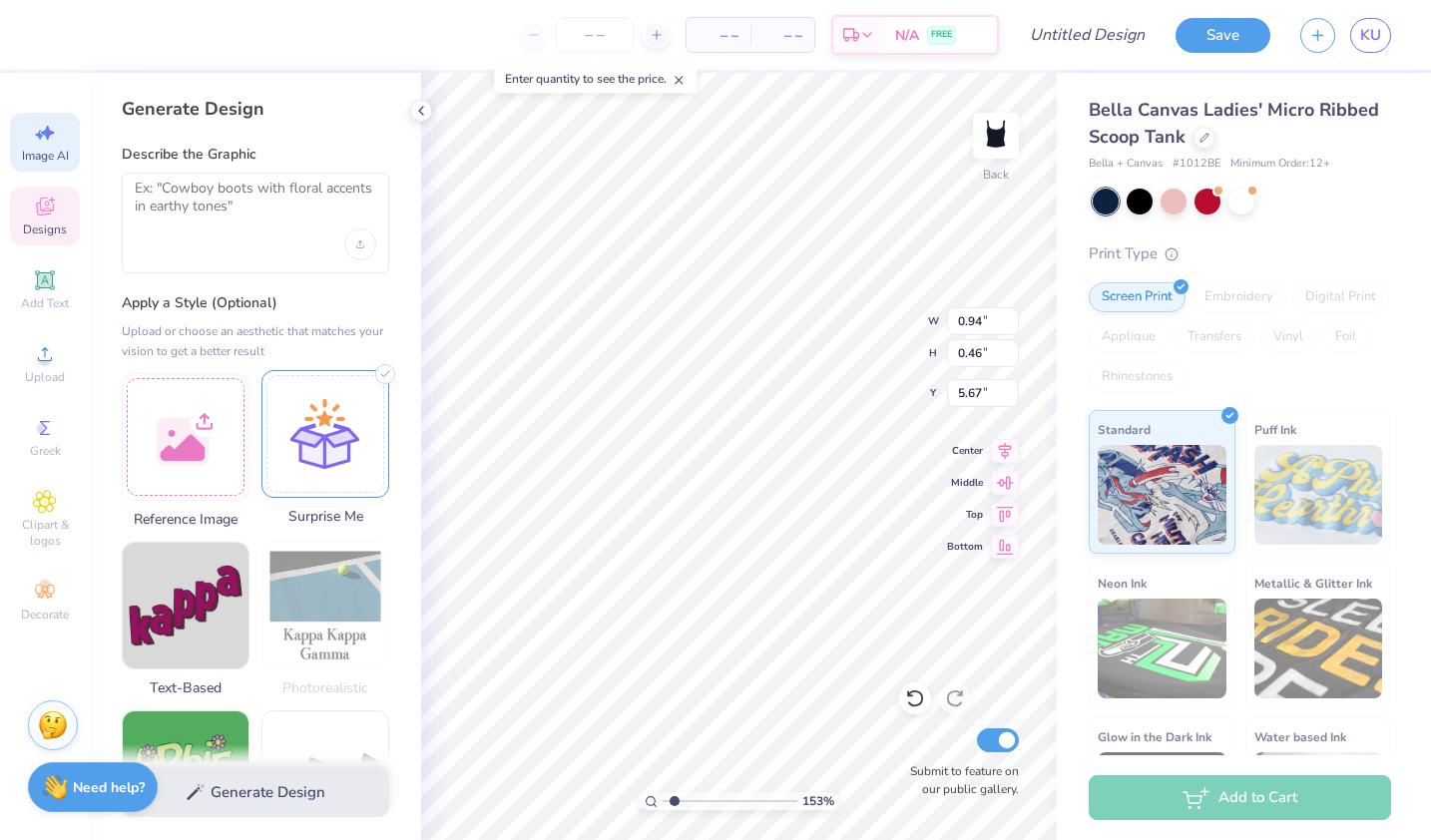 scroll, scrollTop: 16, scrollLeft: 2, axis: both 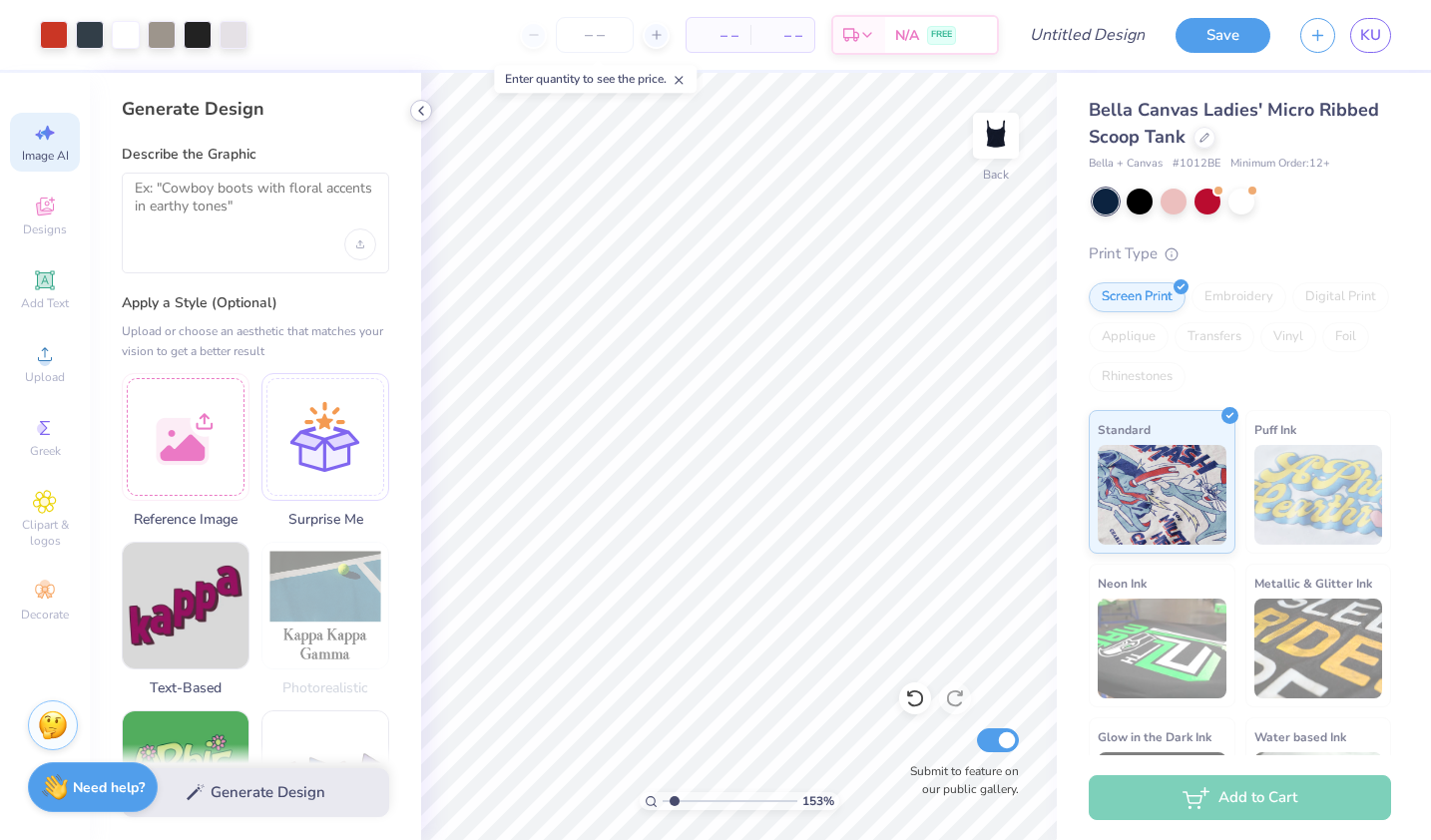 click 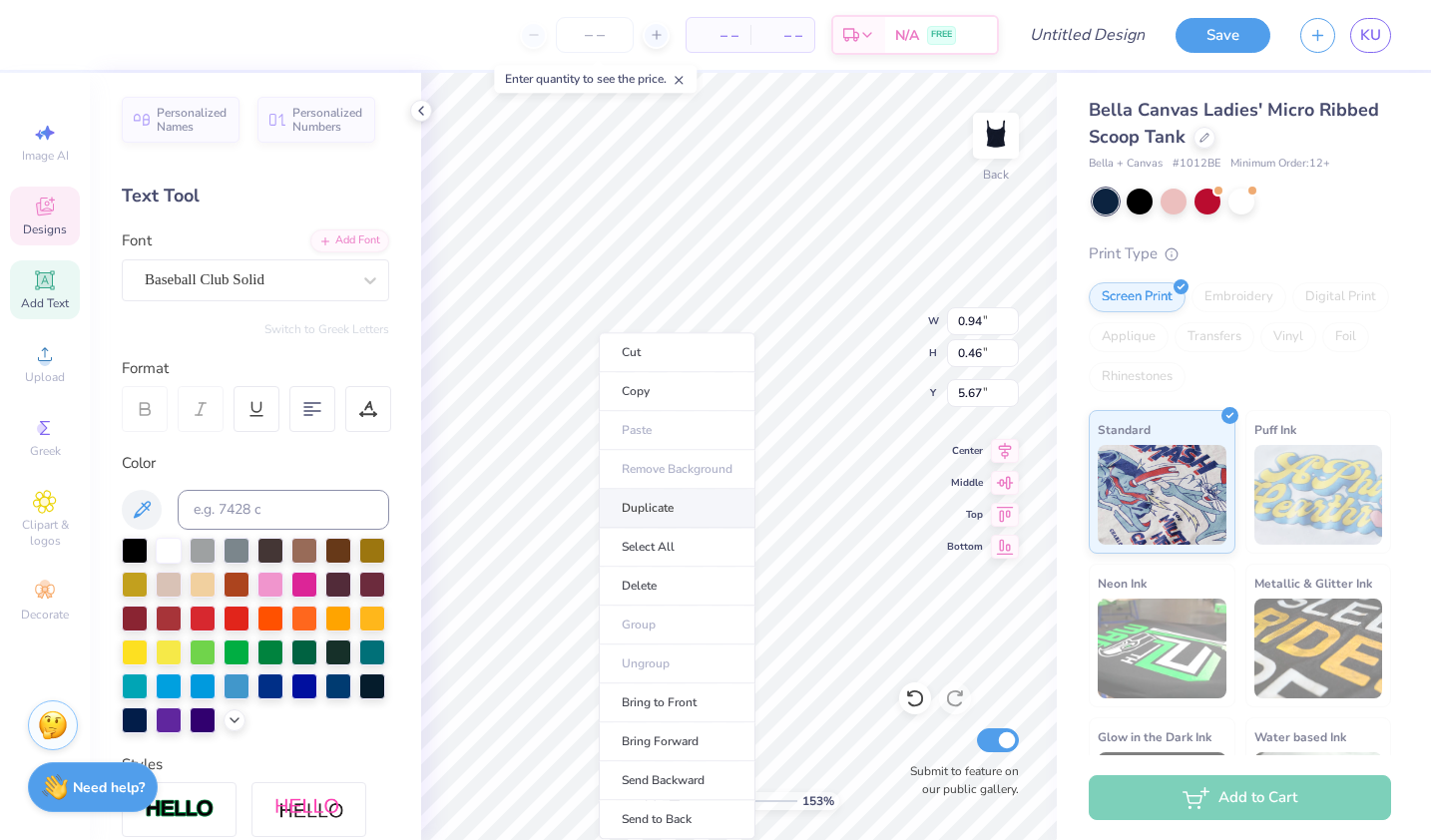 click on "Duplicate" at bounding box center (677, 508) 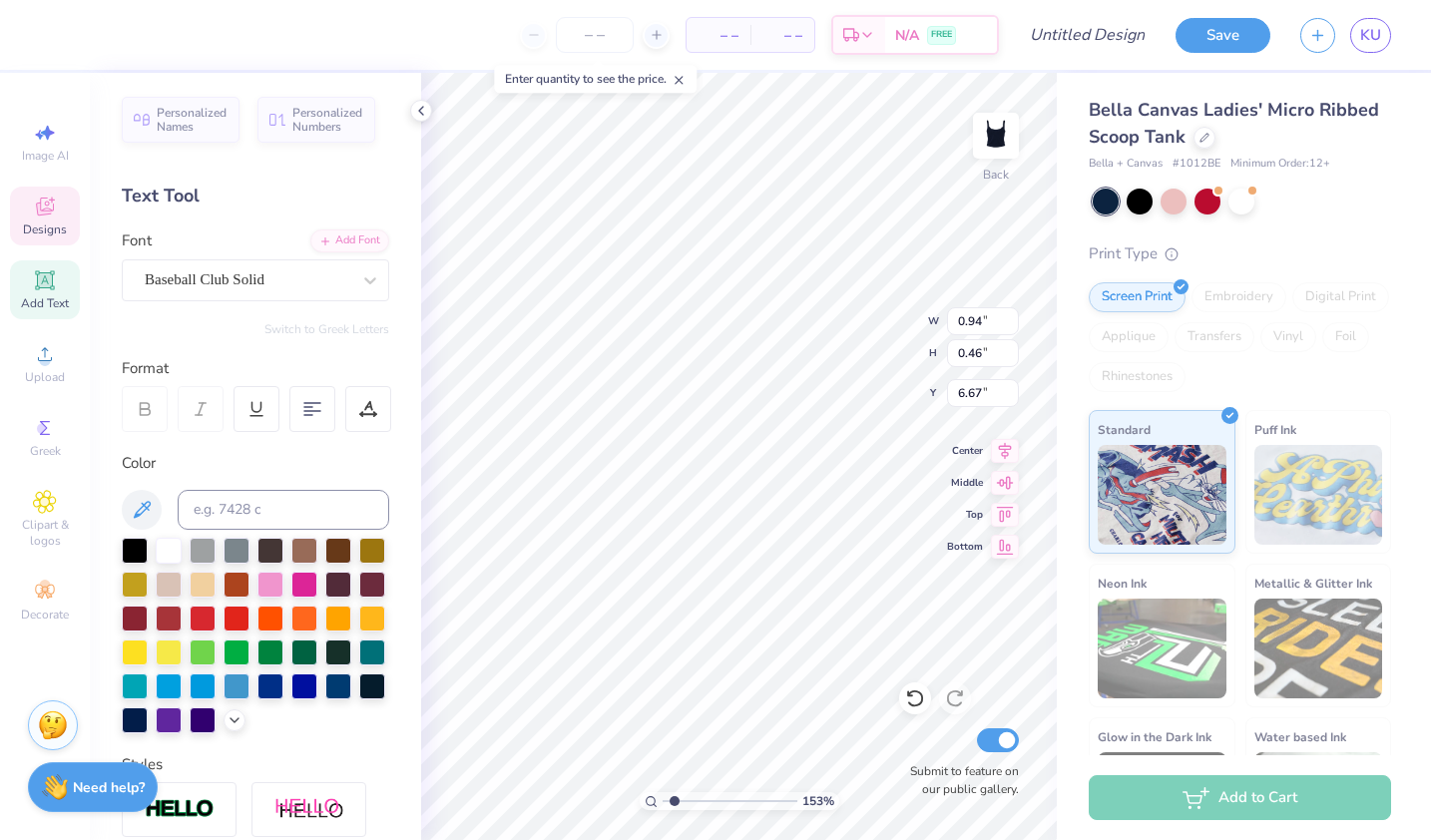 type on "1.53223650962408" 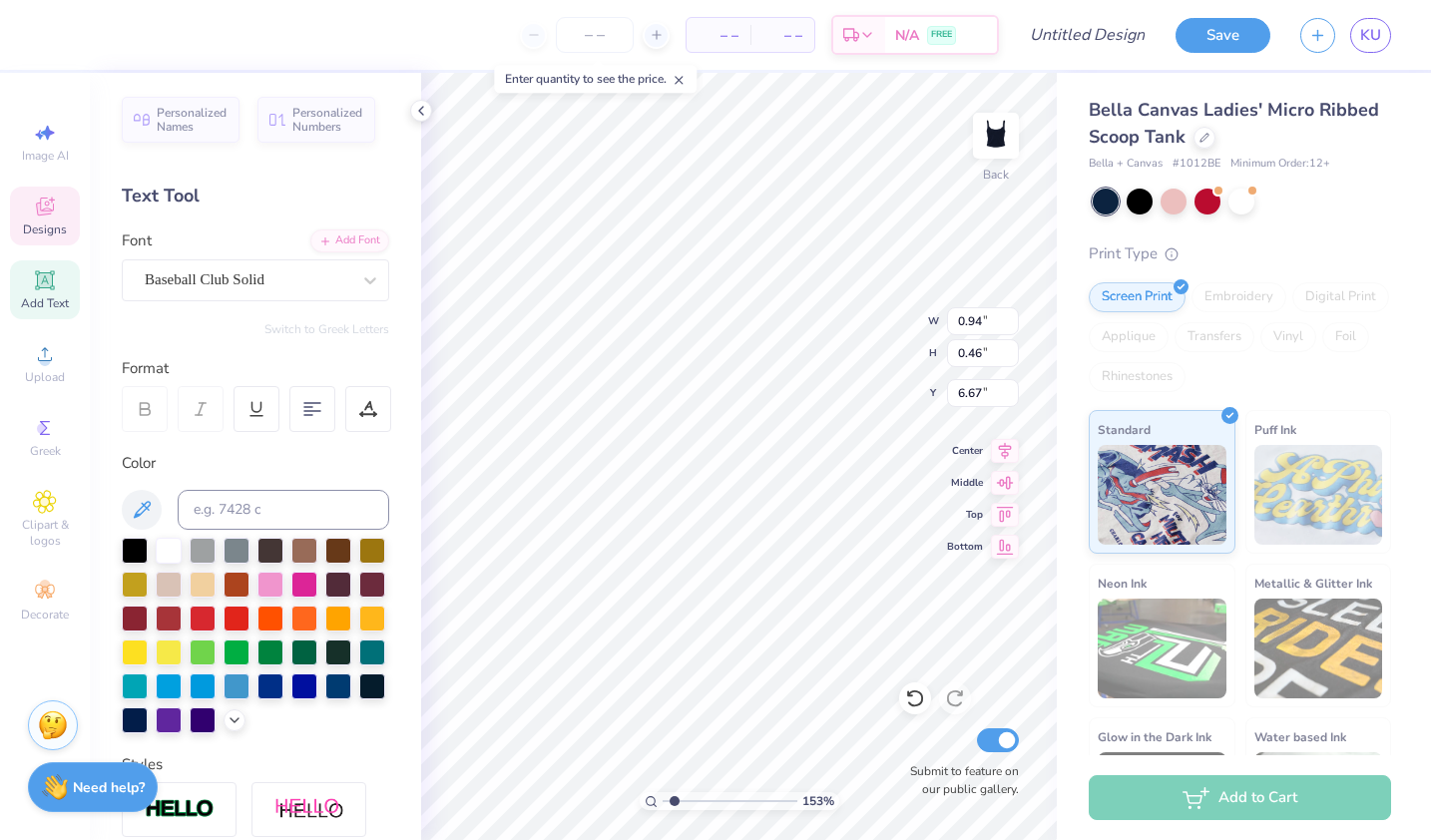 type on "1.53223650962408" 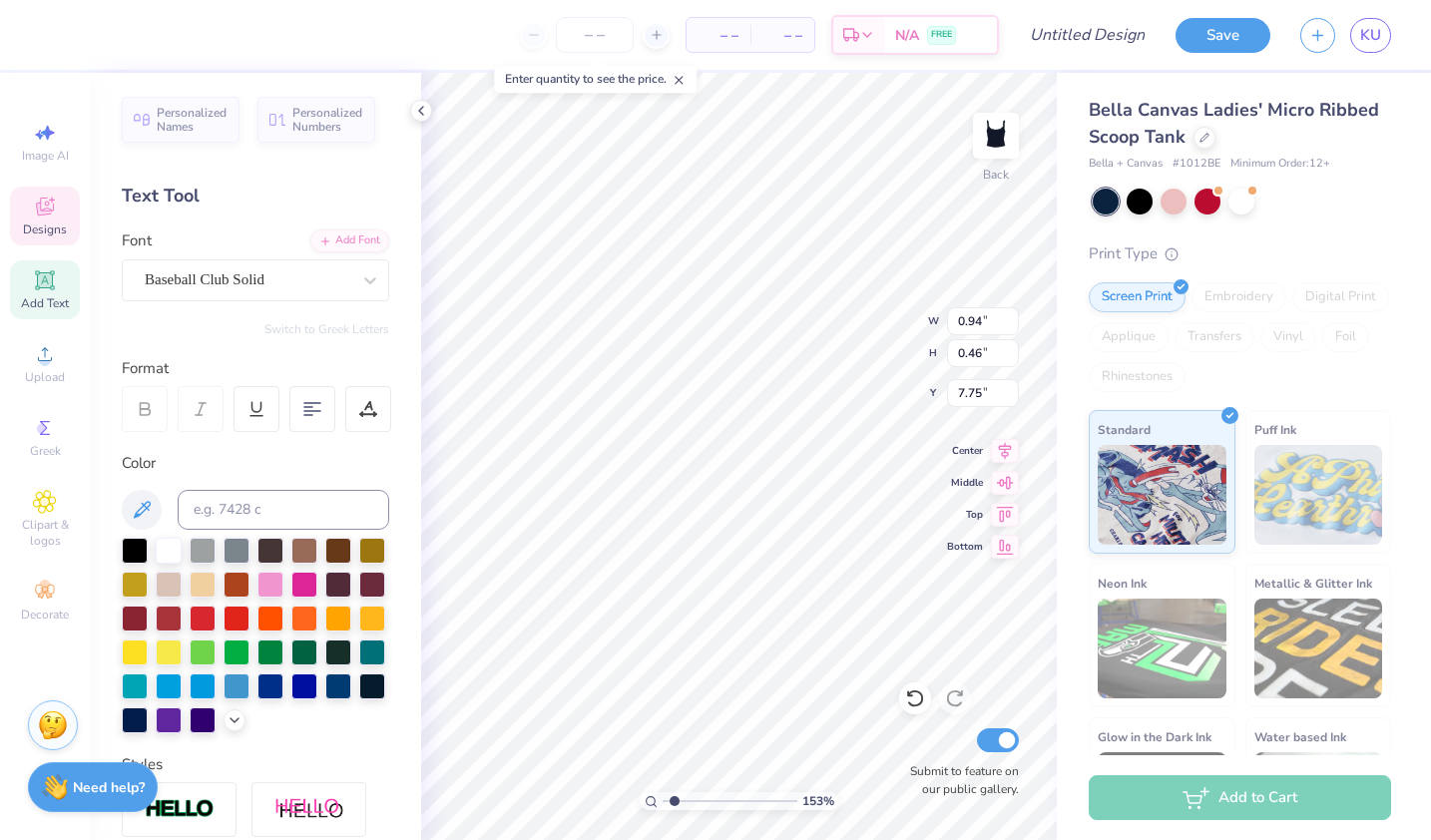scroll, scrollTop: 16, scrollLeft: 2, axis: both 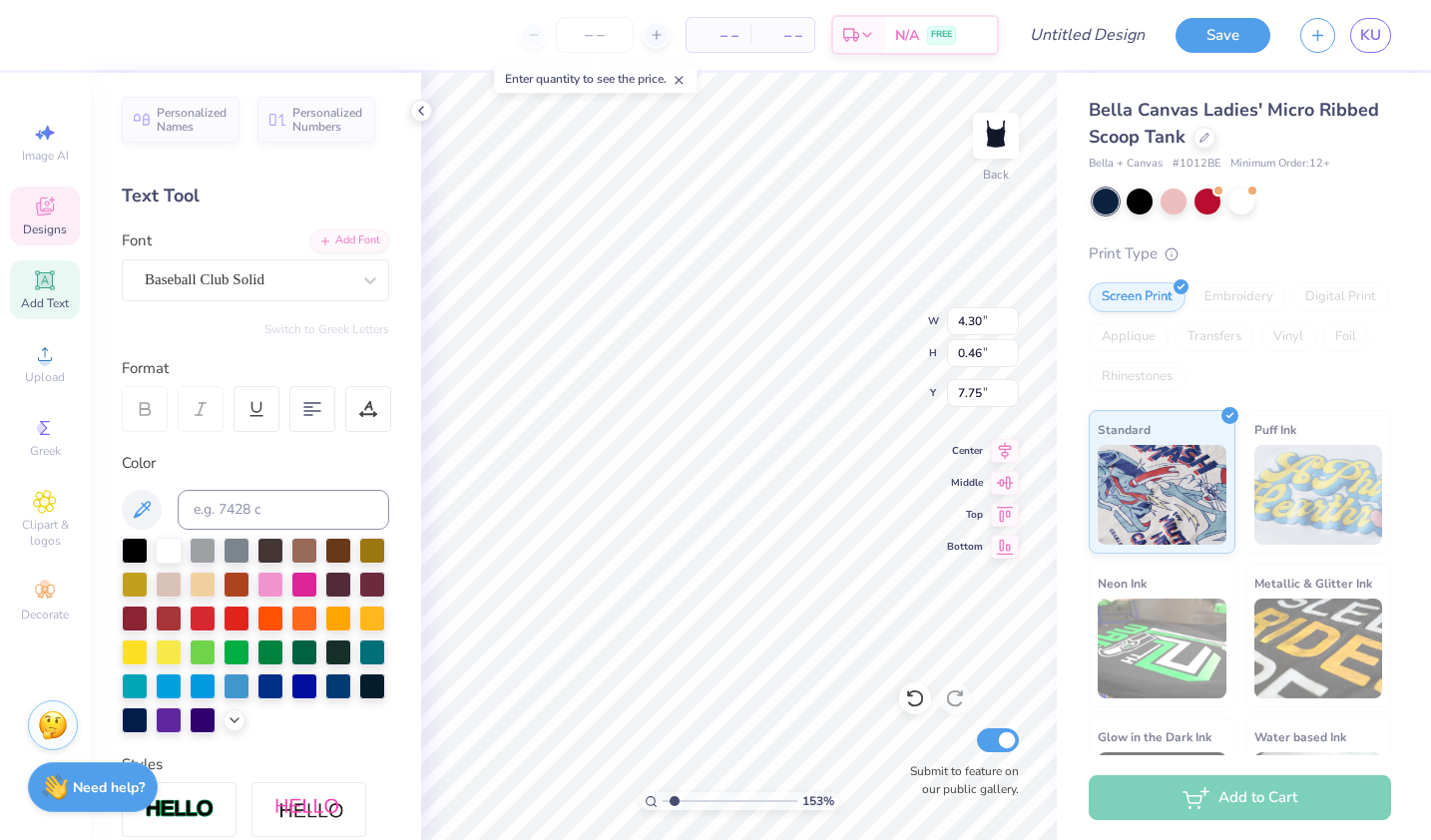 type on "1.53223650962408" 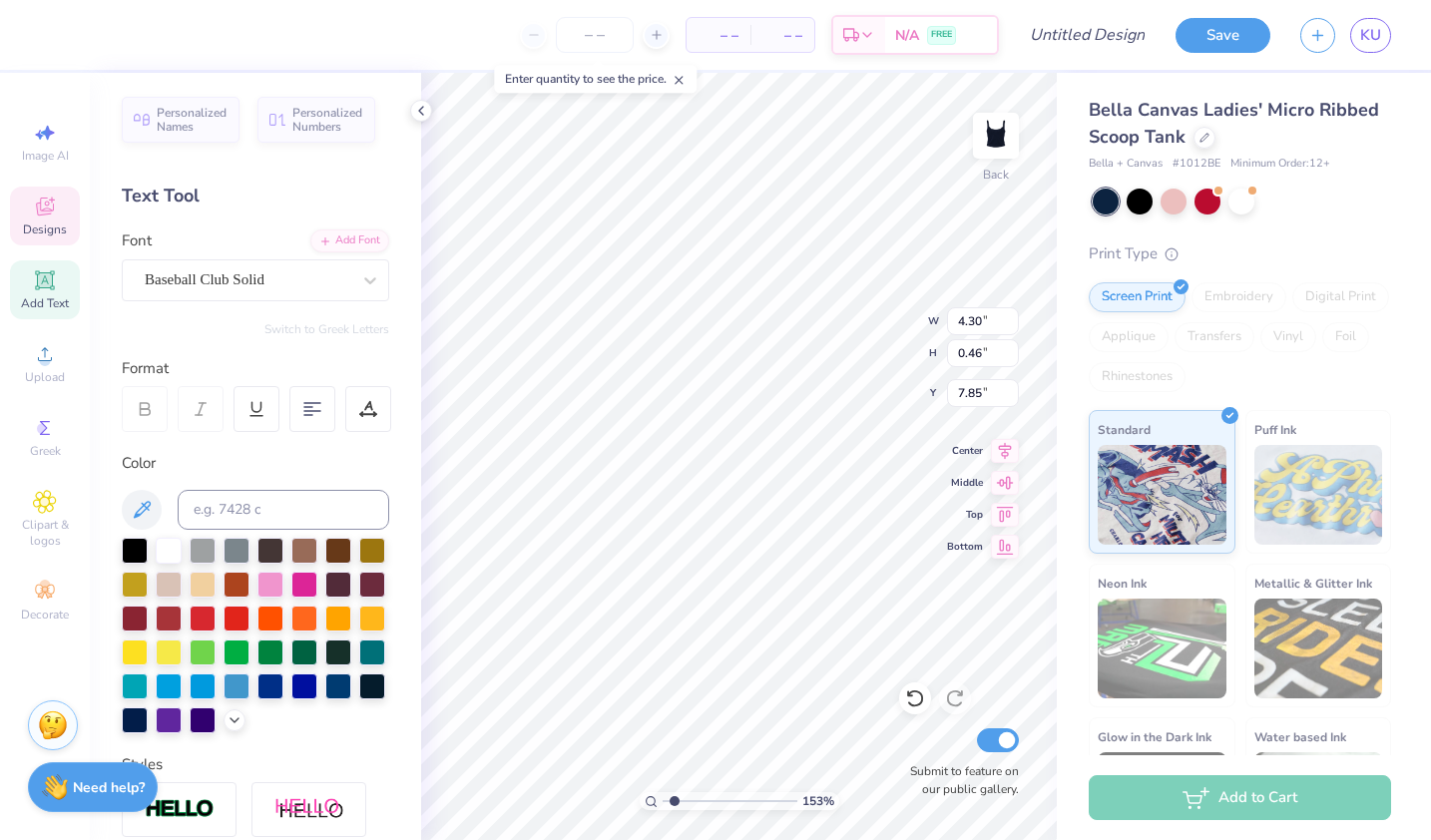 scroll, scrollTop: 16, scrollLeft: 5, axis: both 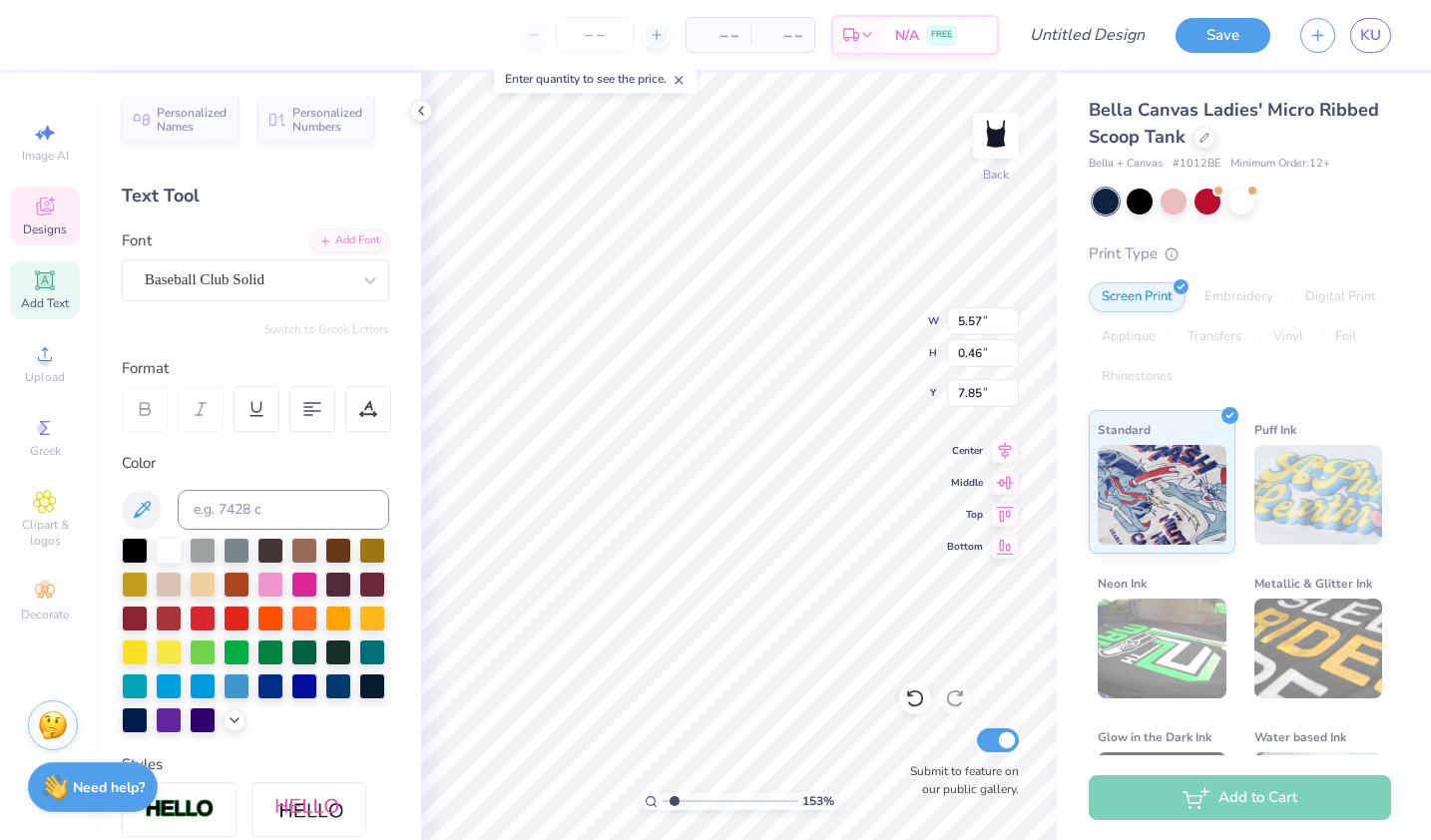 type on "1.53223650962408" 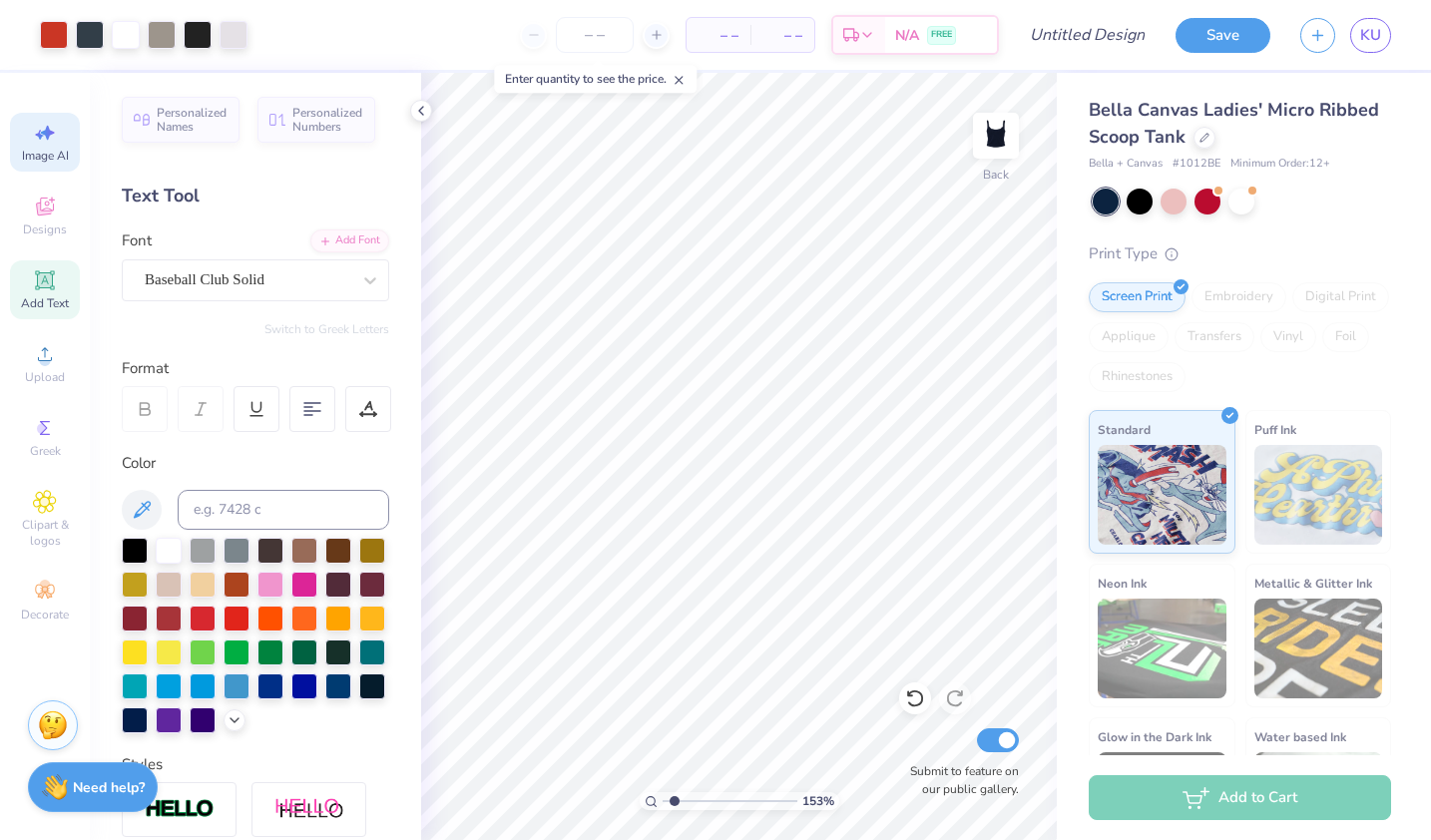 click on "Image AI" at bounding box center (45, 156) 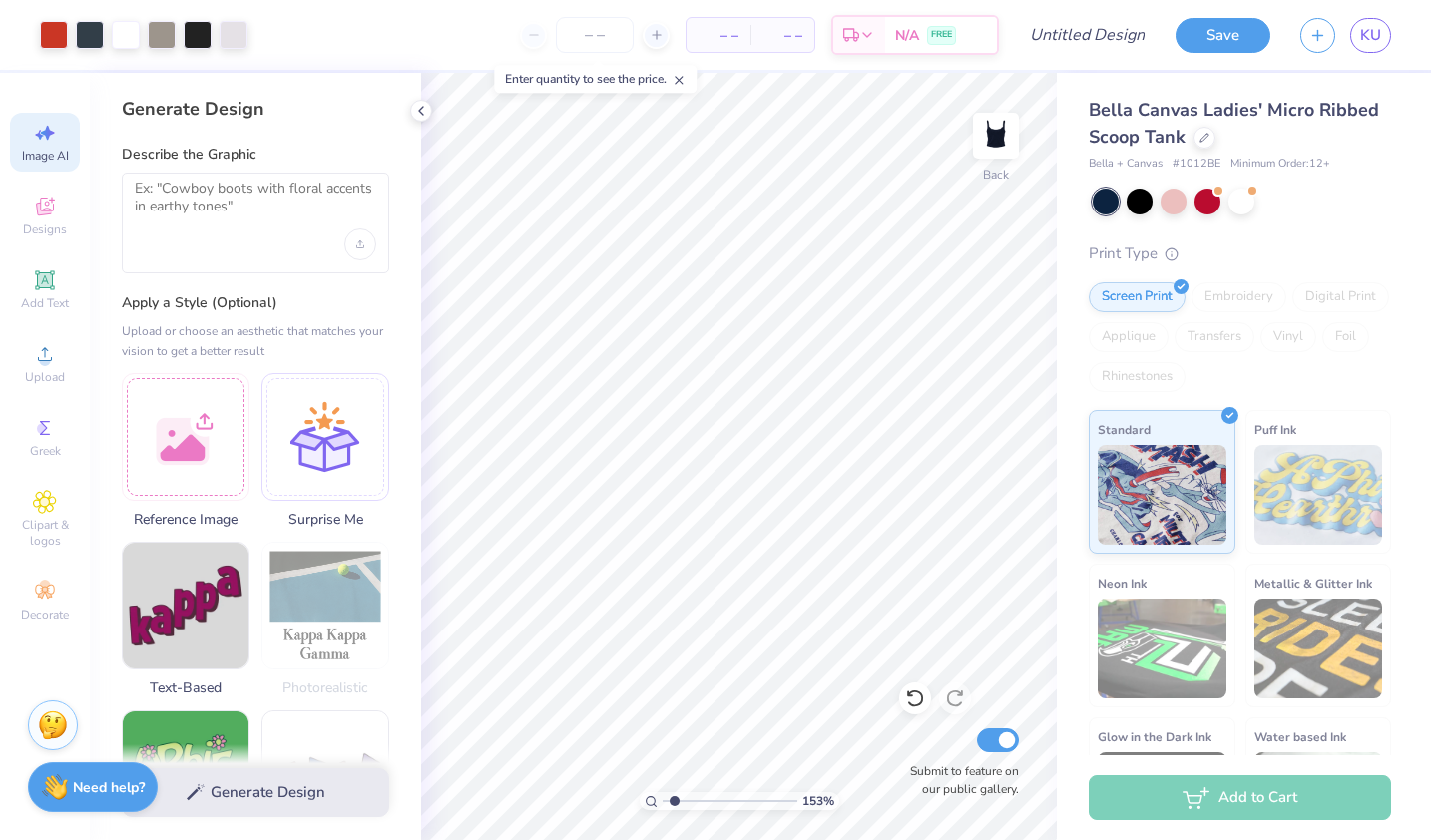 click at bounding box center [255, 222] 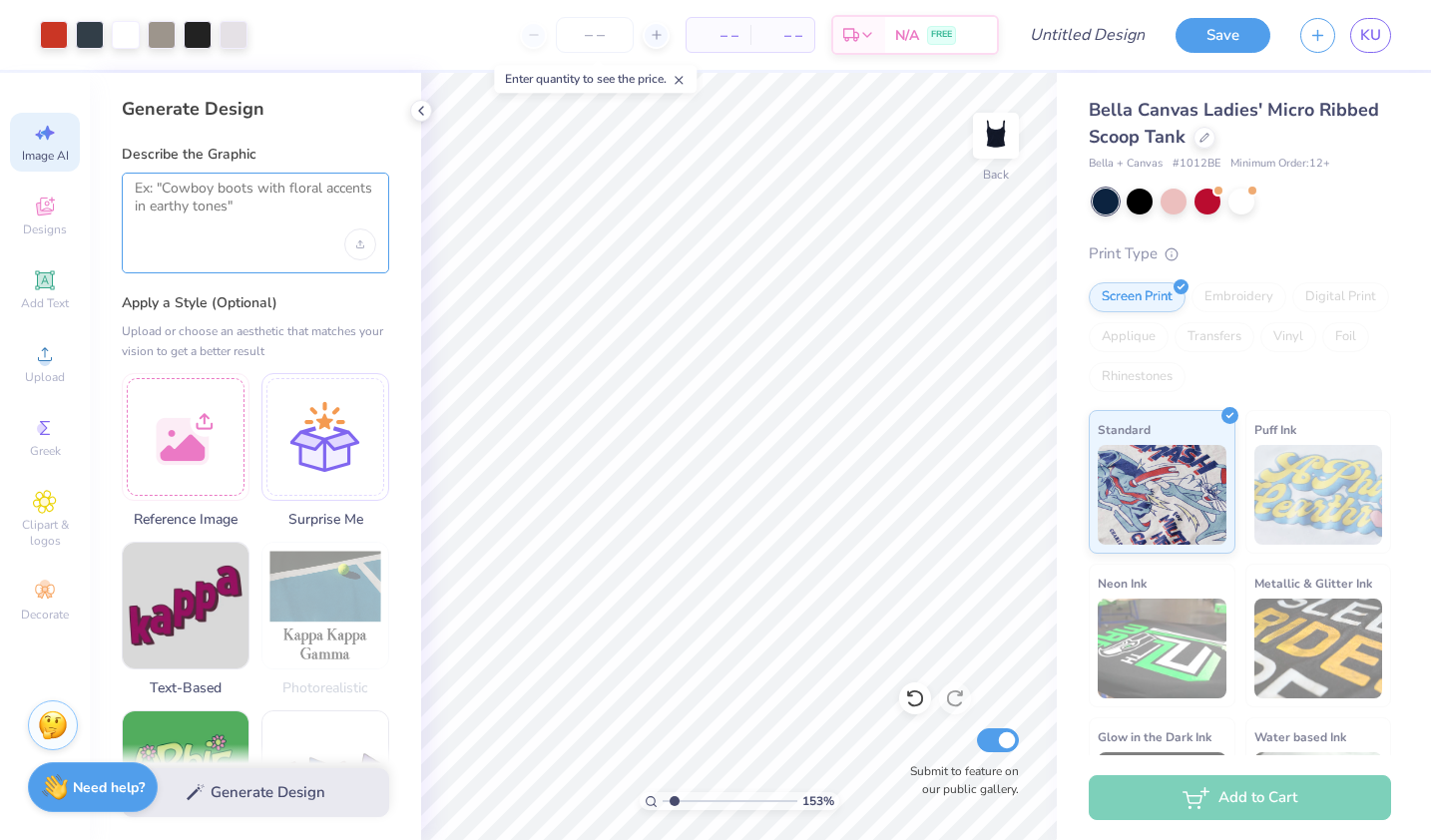 click at bounding box center (255, 205) 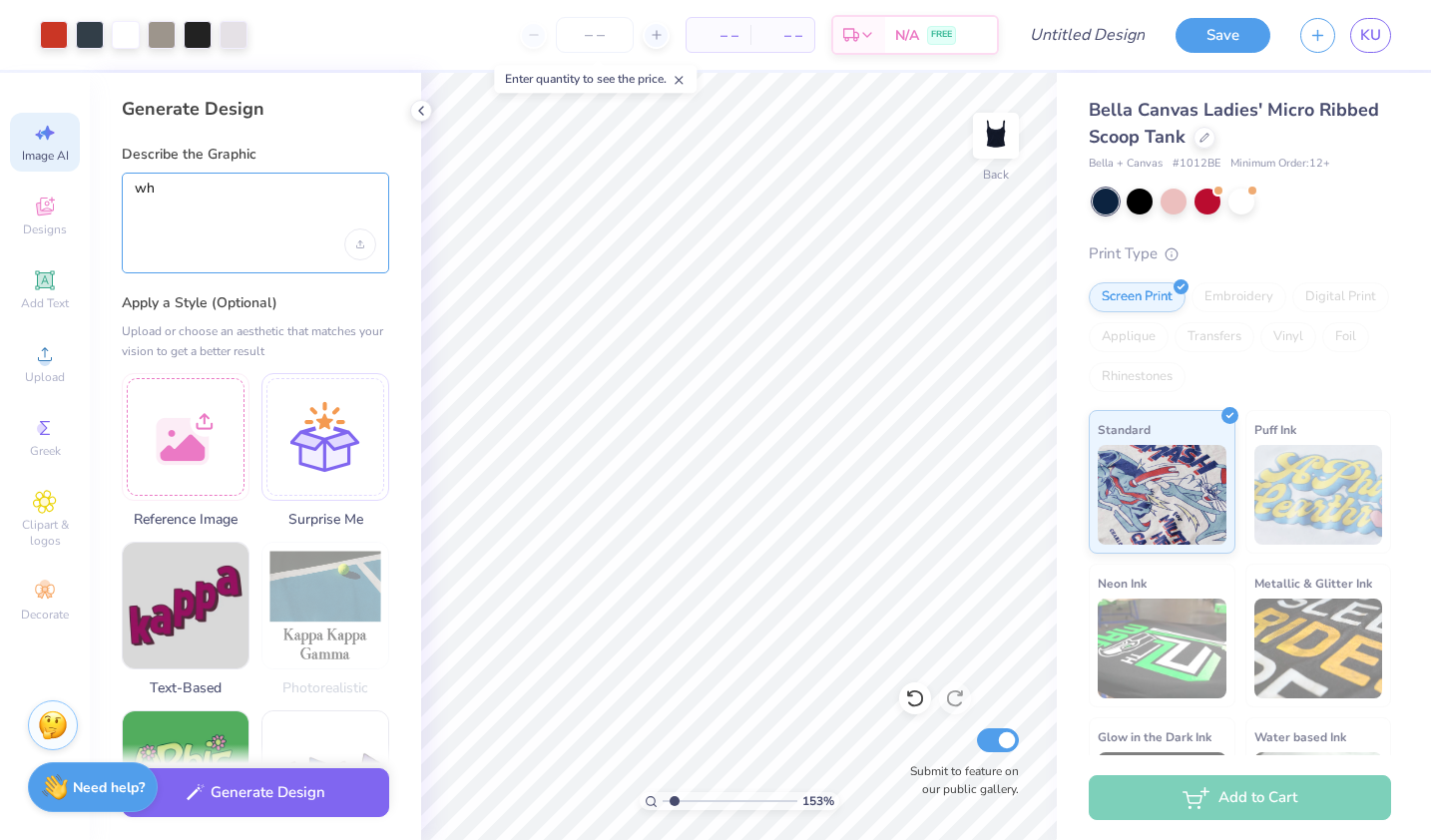 type on "w" 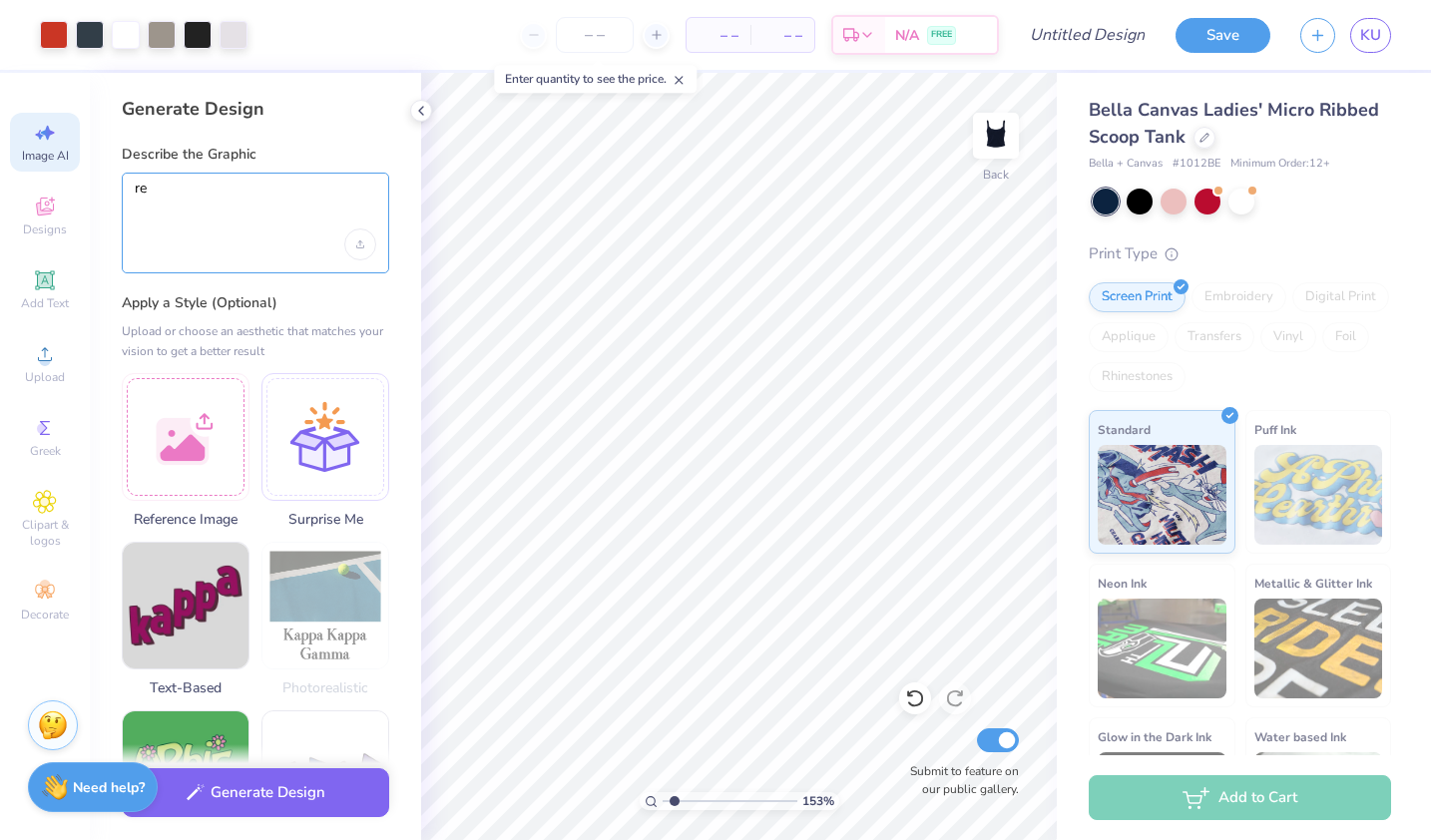 type on "r" 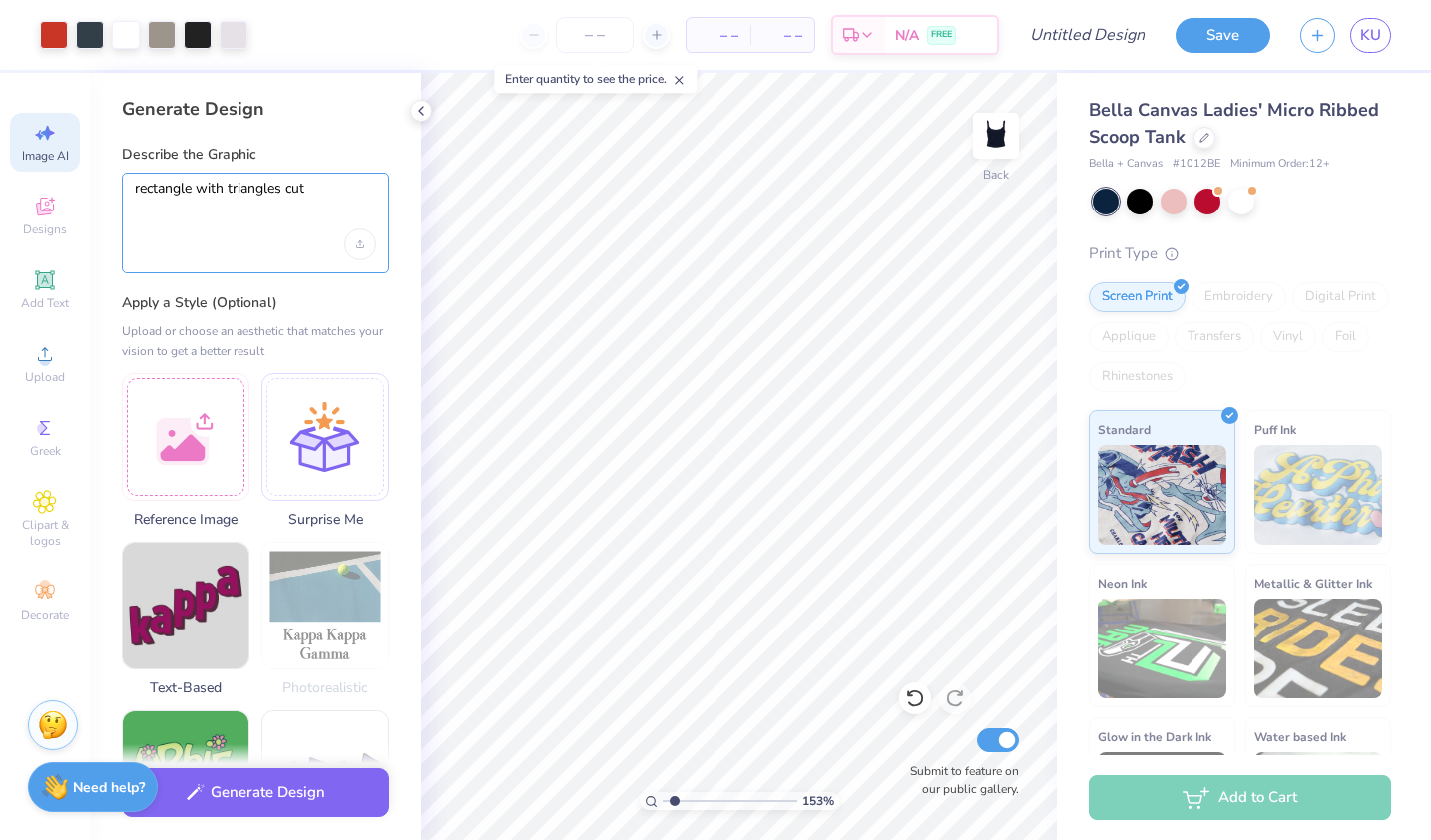 click on "rectangle with triangles cut" at bounding box center (255, 205) 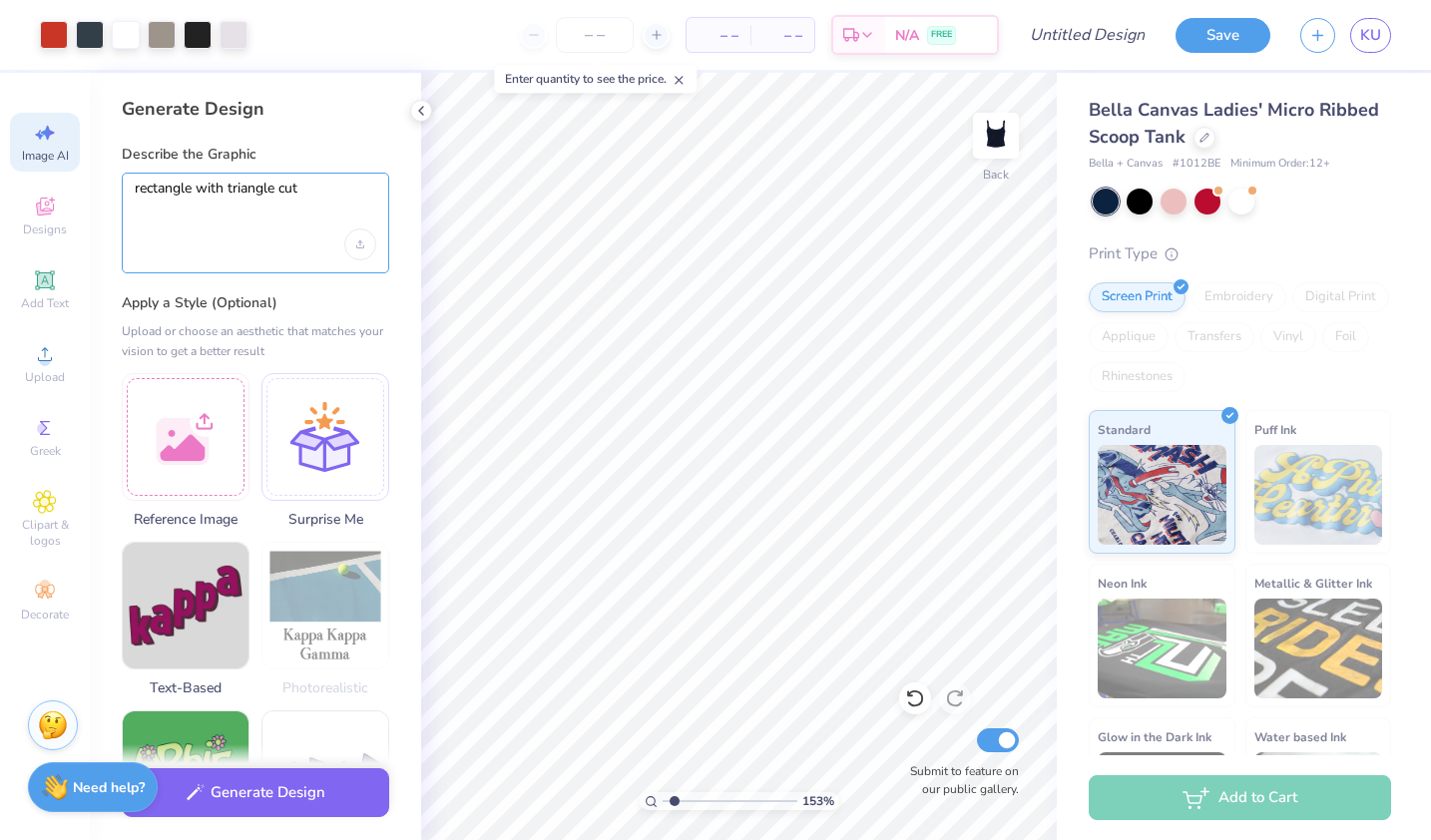 click on "rectangle with triangle cut" at bounding box center [255, 205] 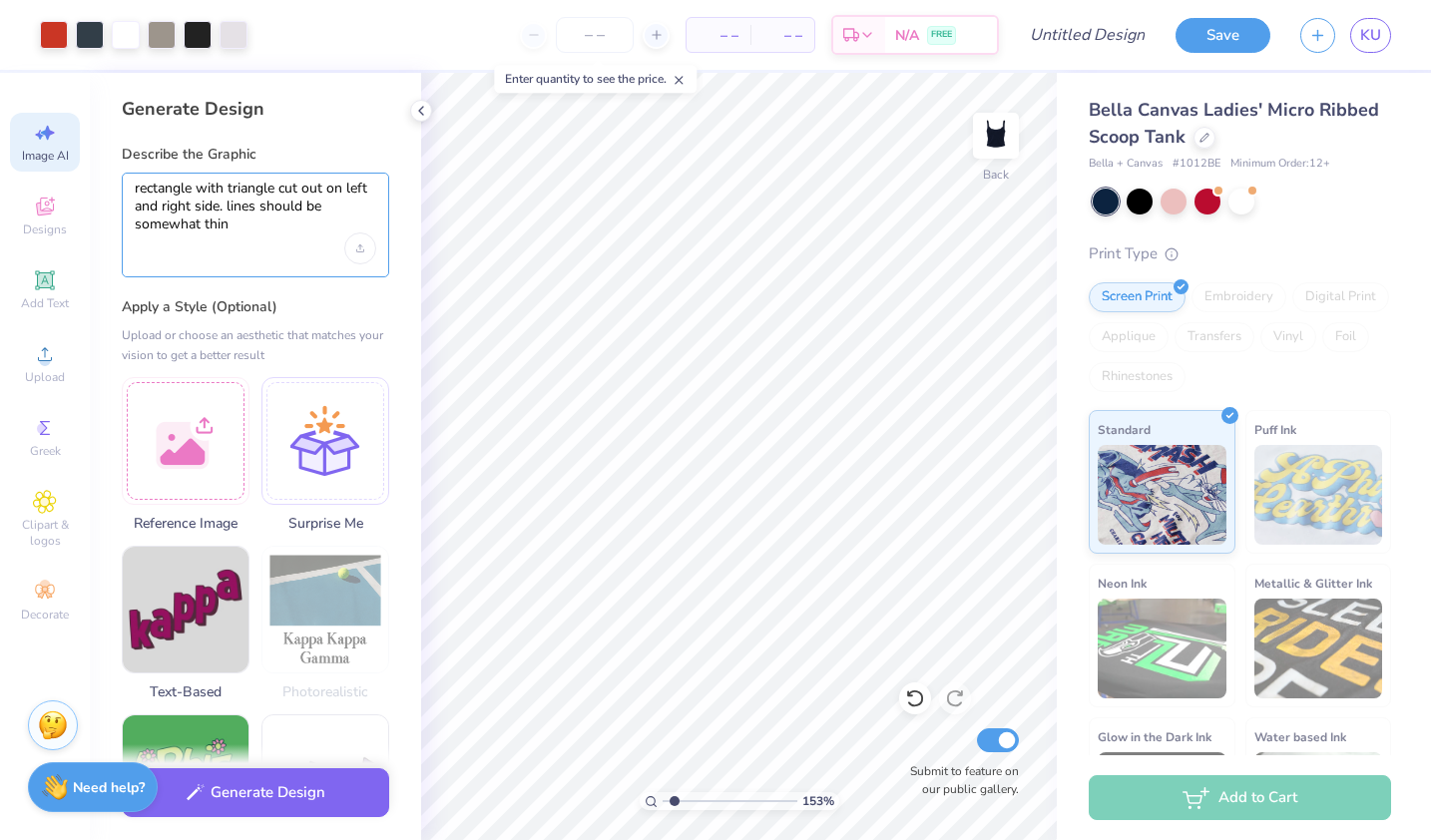 click on "rectangle with triangle cut out on left and right side. lines should be somewhat thin" at bounding box center (255, 207) 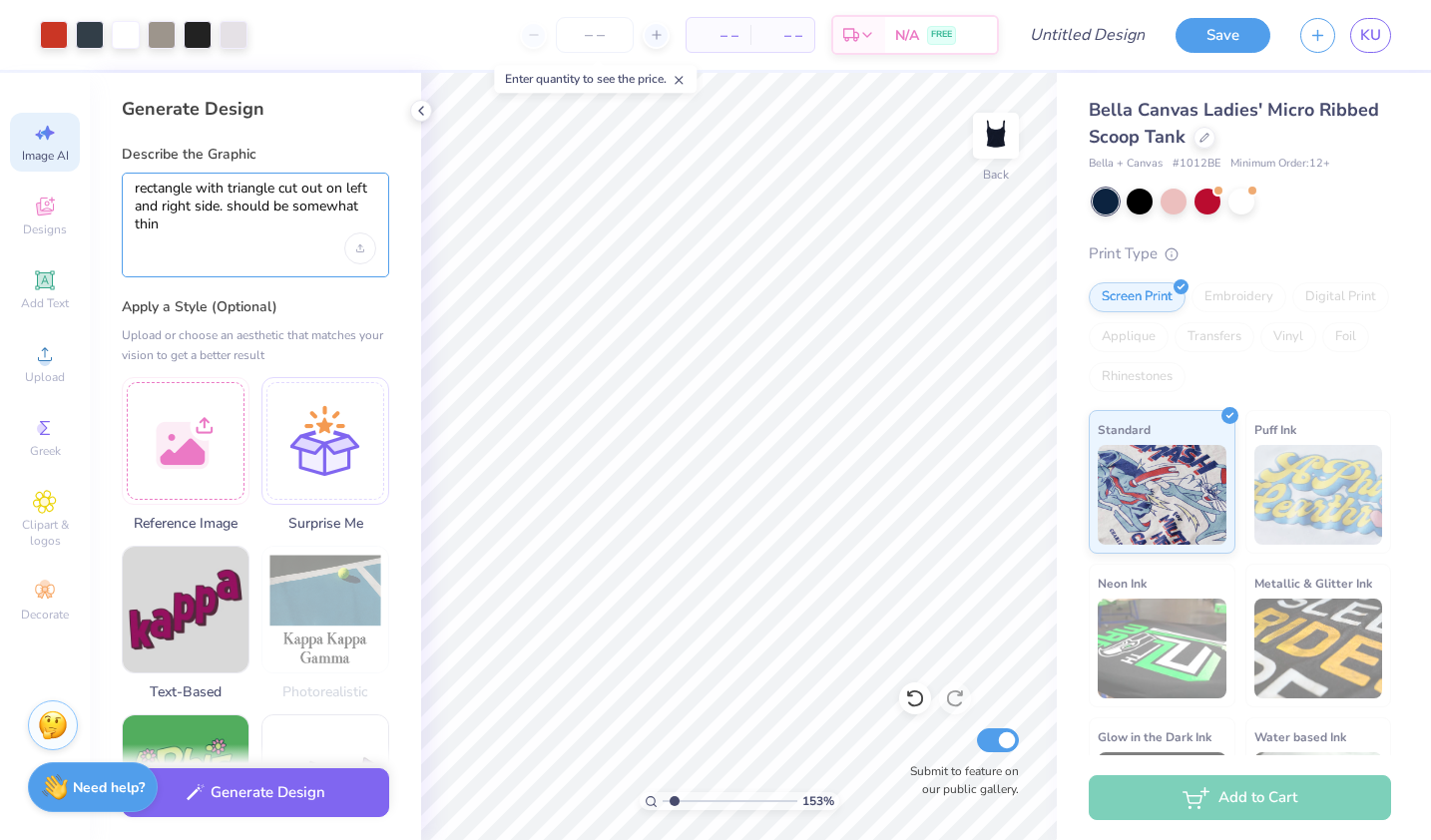 click on "rectangle with triangle cut out on left and right side. should be somewhat thin" at bounding box center (255, 207) 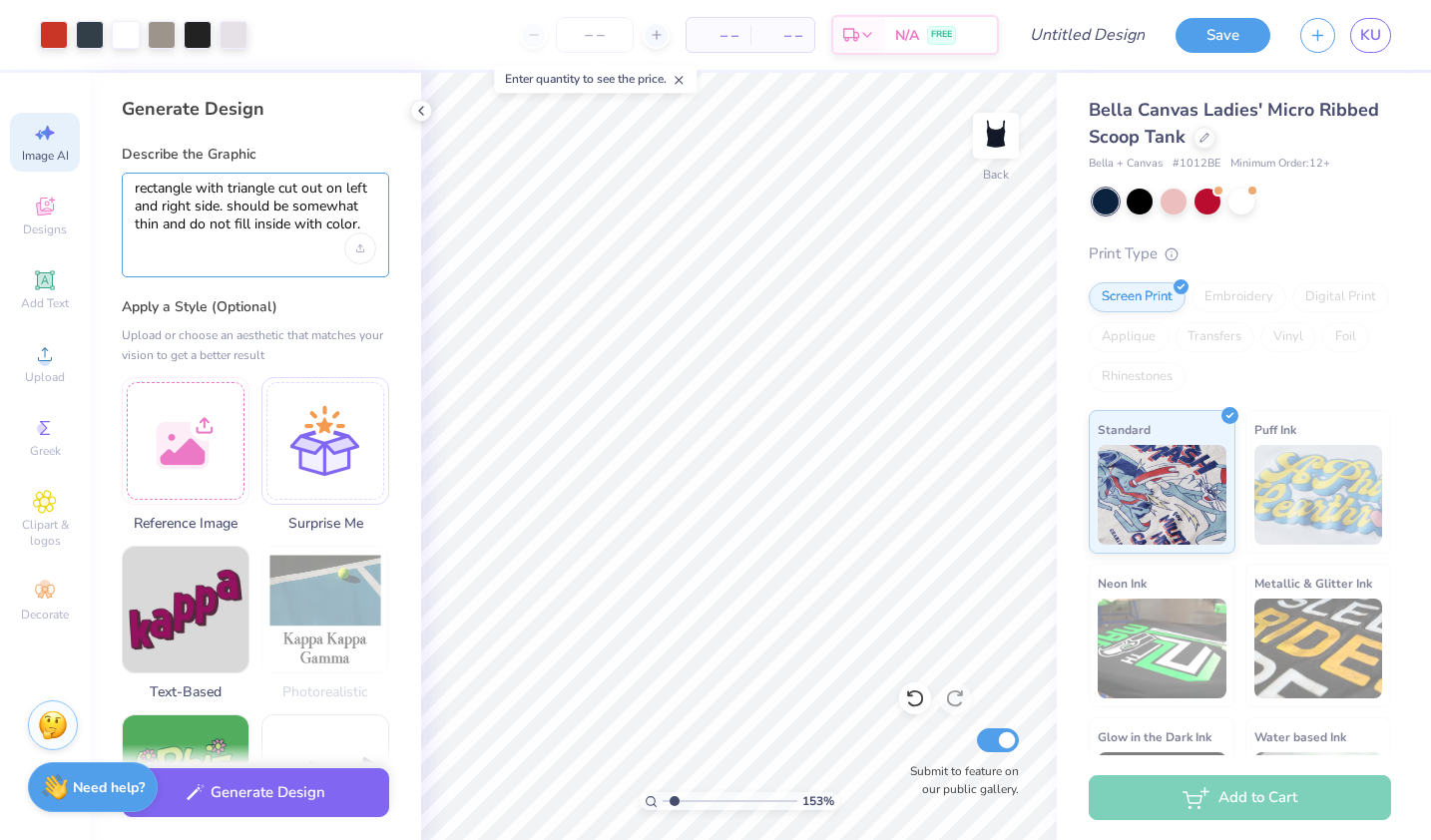 click on "rectangle with triangle cut out on left and right side. should be somewhat thin and do not fill inside with color." at bounding box center (255, 207) 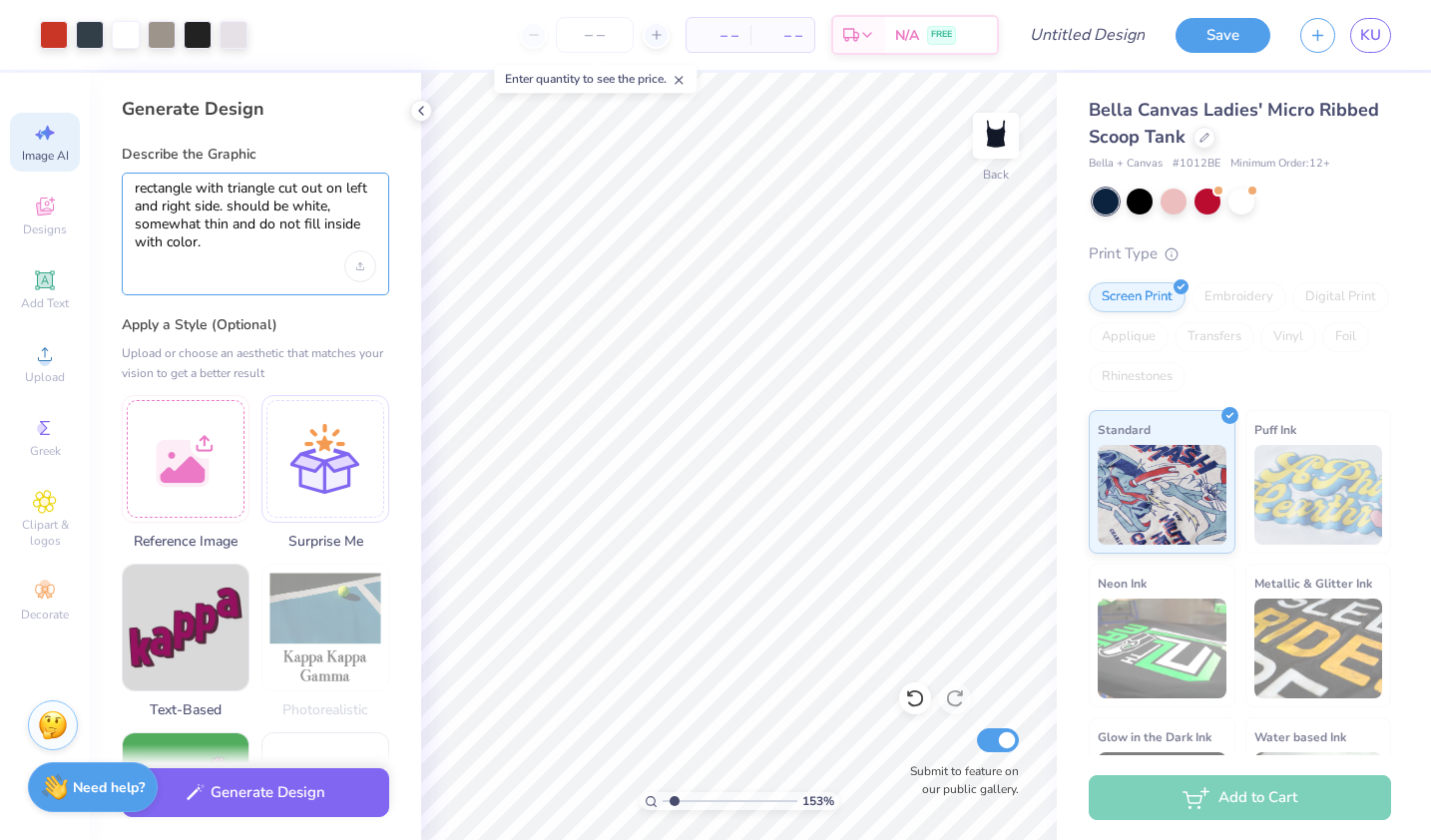 click on "rectangle with triangle cut out on left and right side. should be white, somewhat thin and do not fill inside with color." at bounding box center (255, 215) 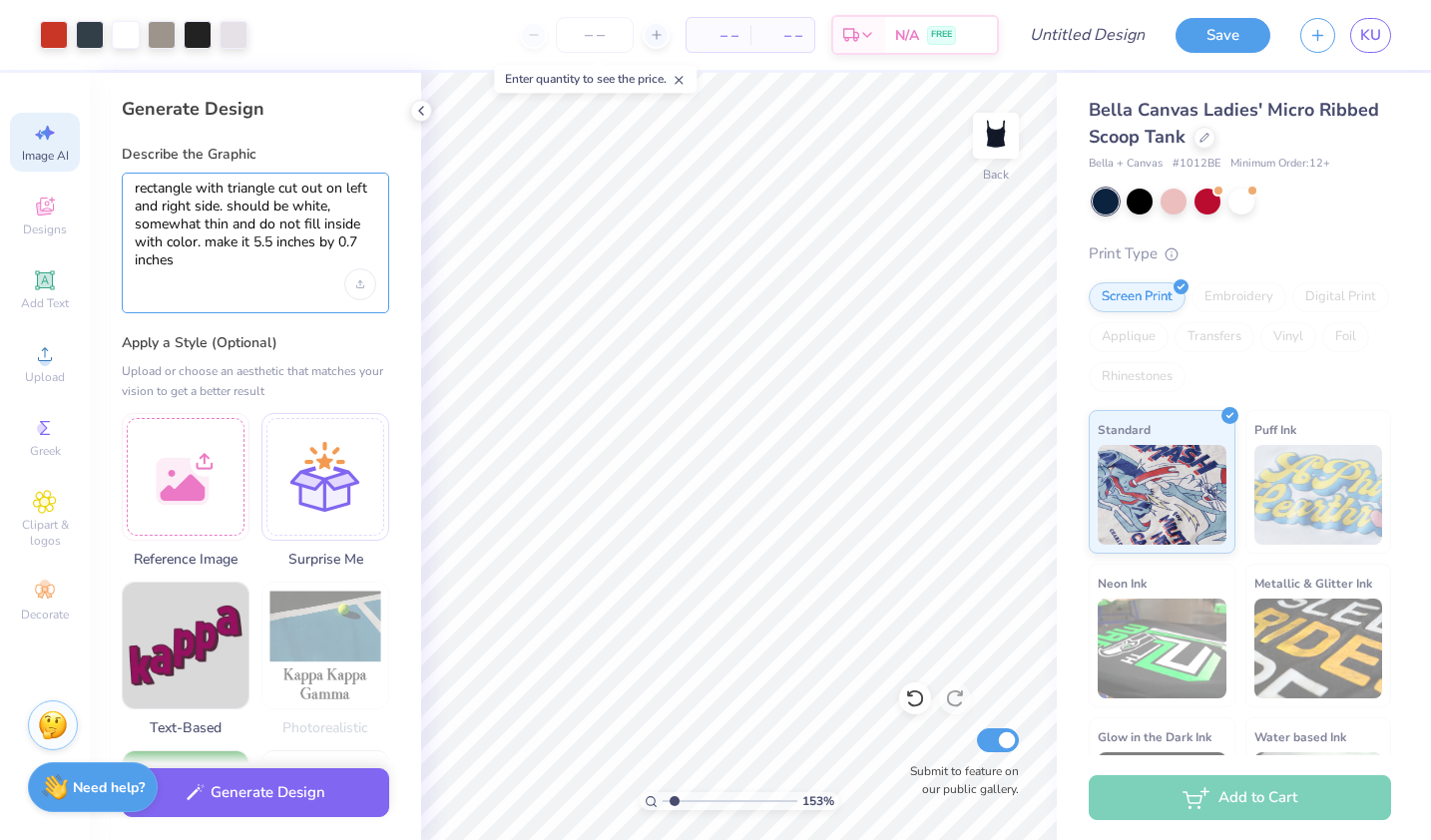 click on "rectangle with triangle cut out on left and right side. should be white, somewhat thin and do not fill inside with color. make it 5.5 inches by 0.7 inches" at bounding box center [255, 224] 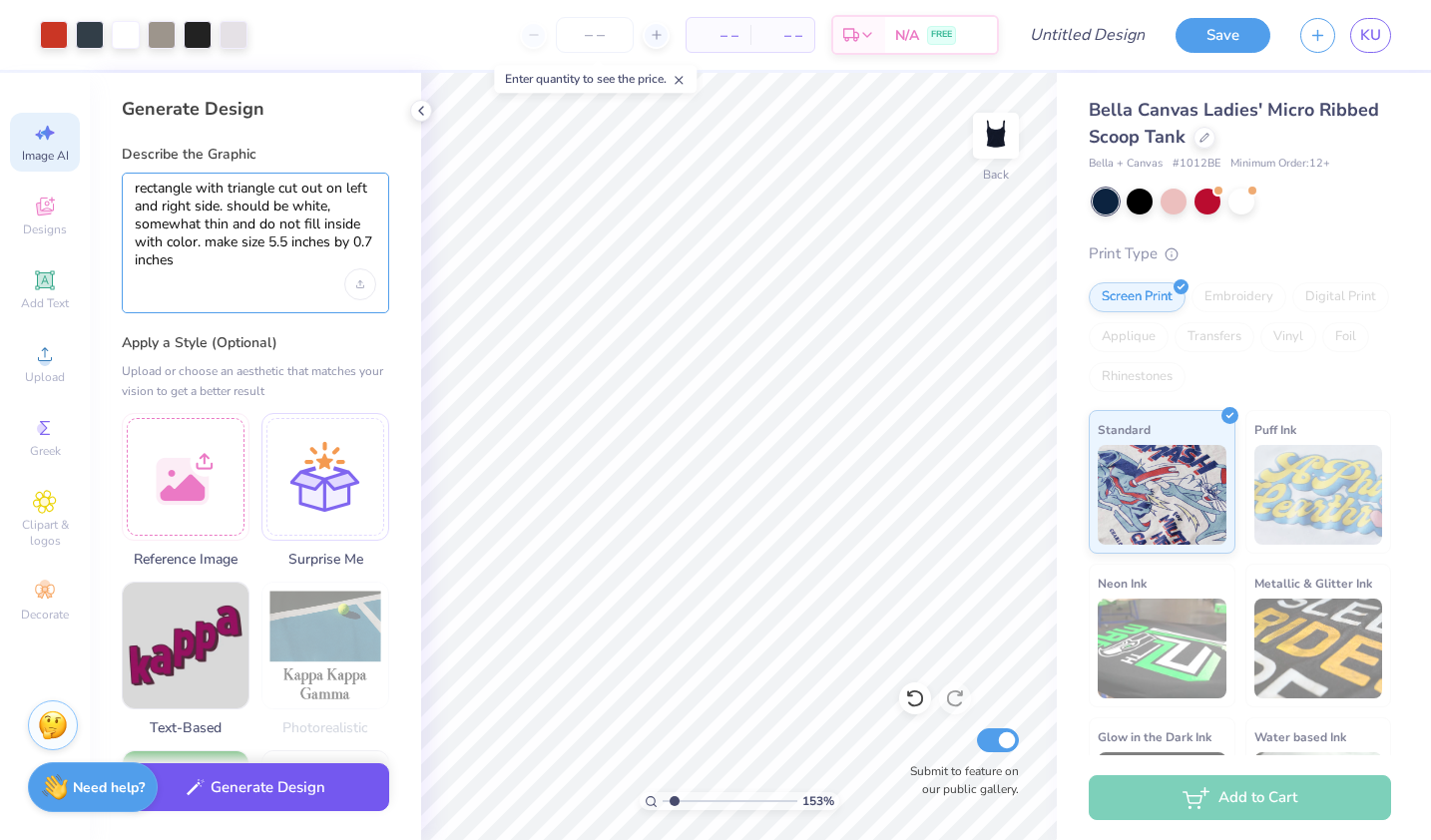 type on "rectangle with triangle cut out on left and right side. should be white, somewhat thin and do not fill inside with color. make size 5.5 inches by 0.7 inches" 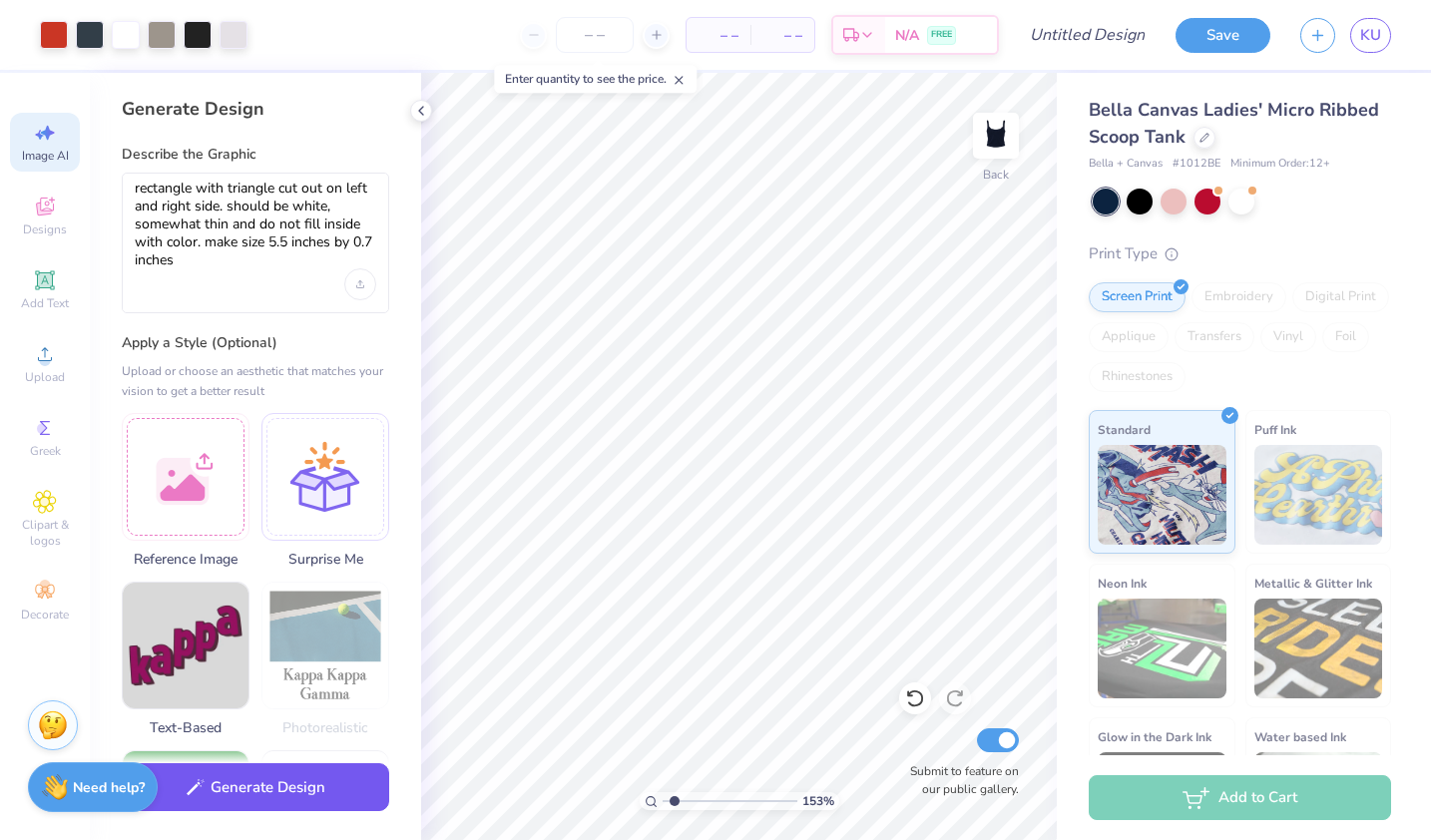 click on "Generate Design" at bounding box center [255, 787] 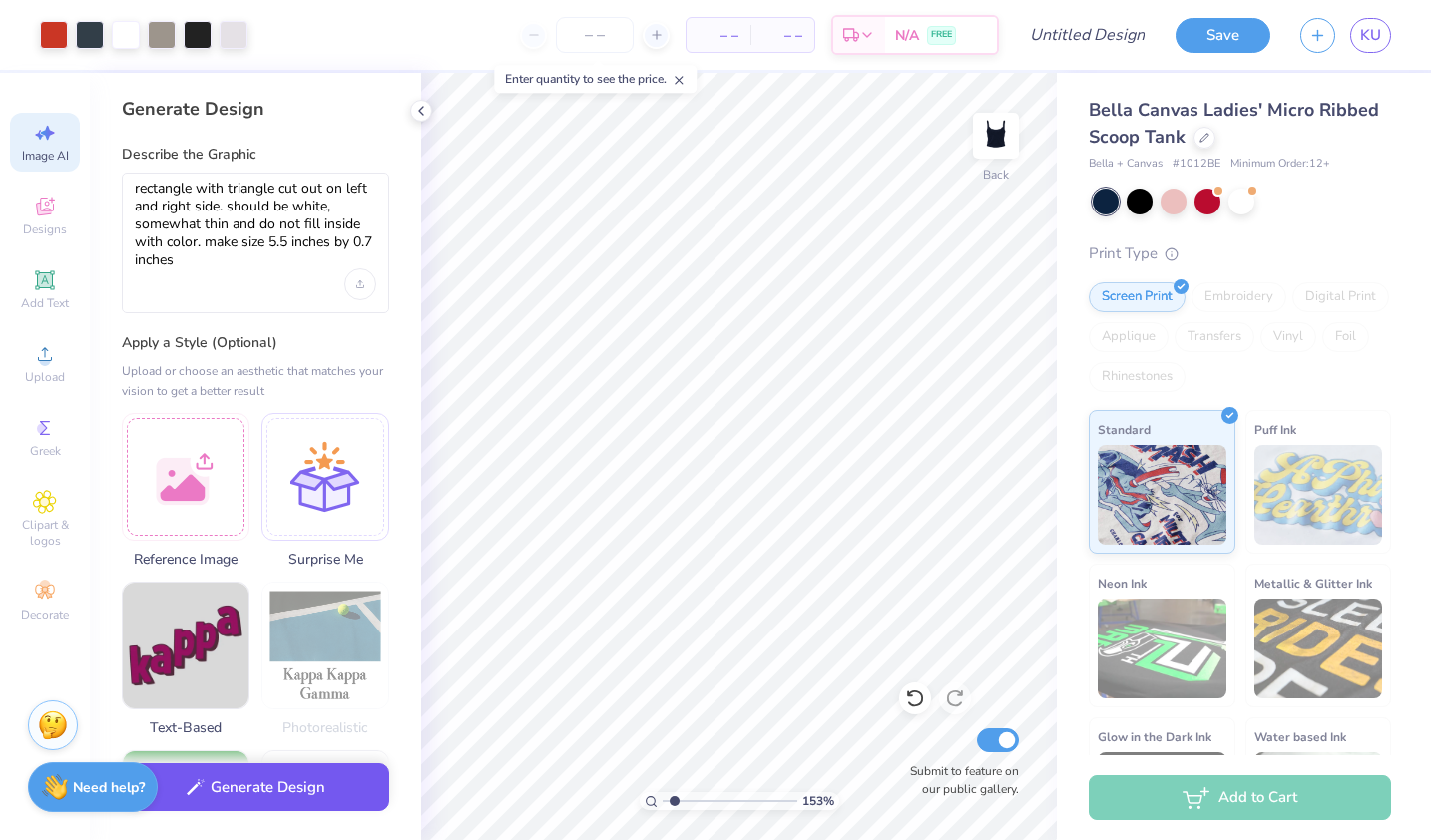 type on "1.53223650962408" 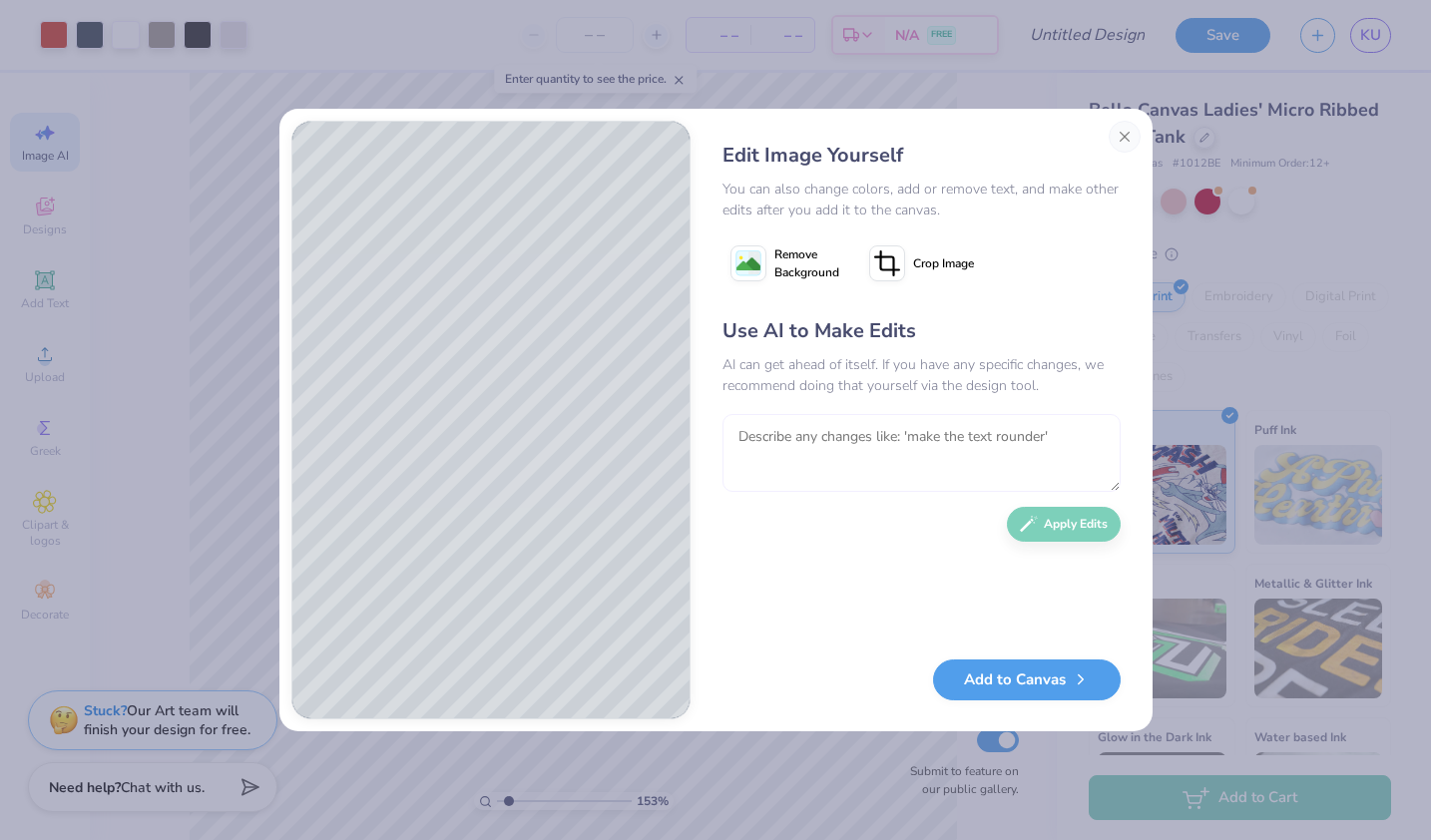 click at bounding box center (921, 453) 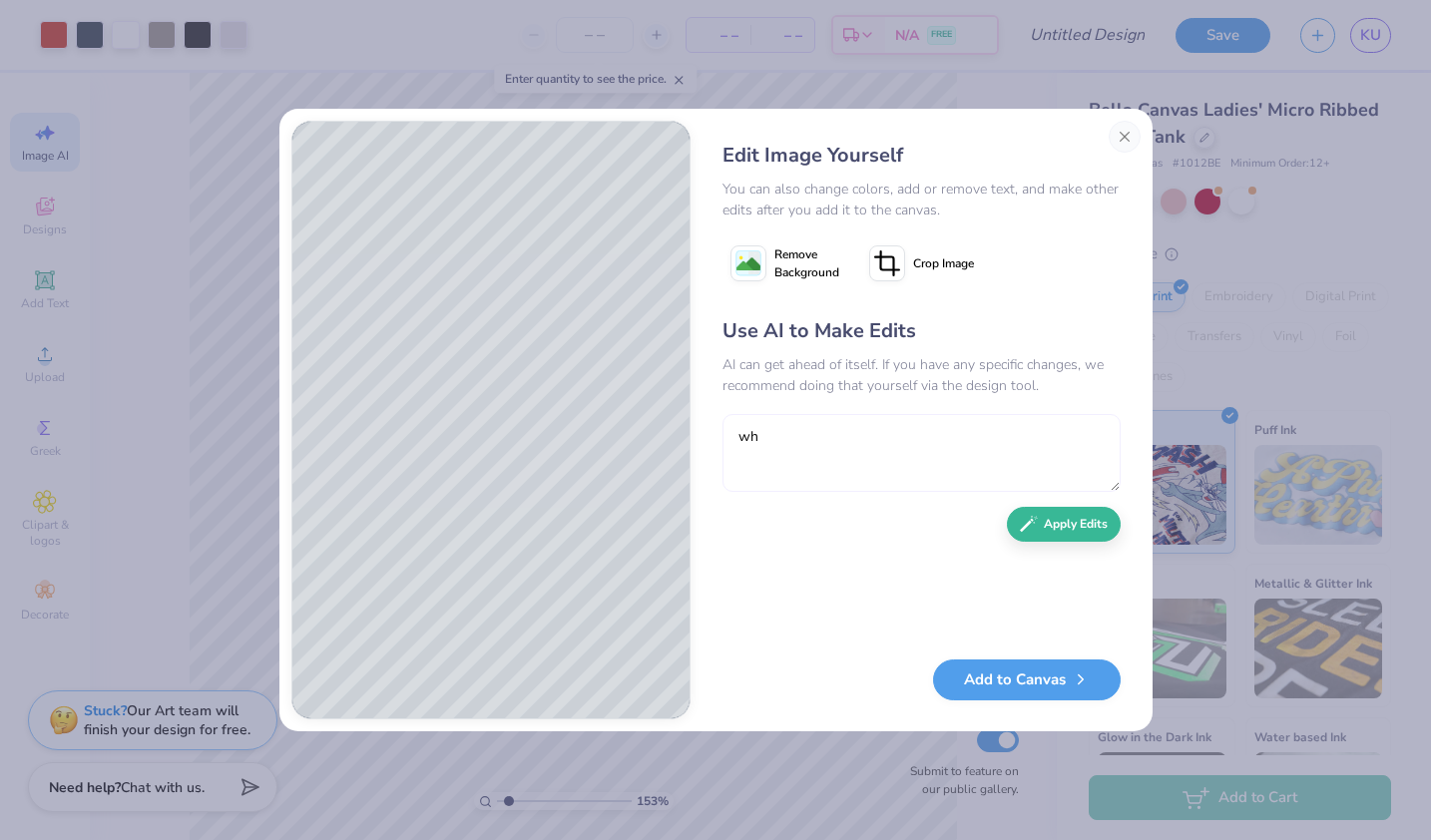 type on "w" 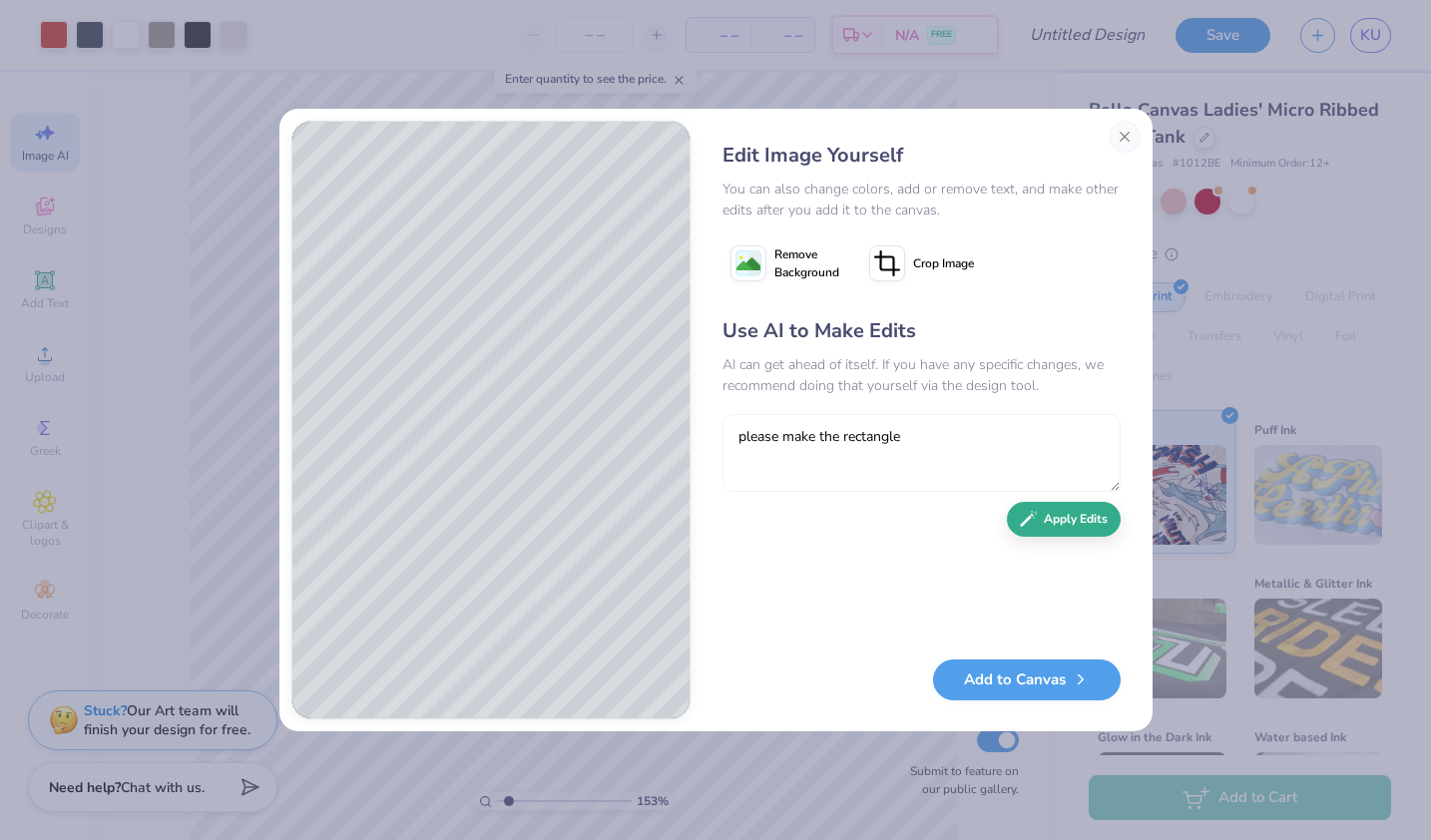 type on "please make the rectangle" 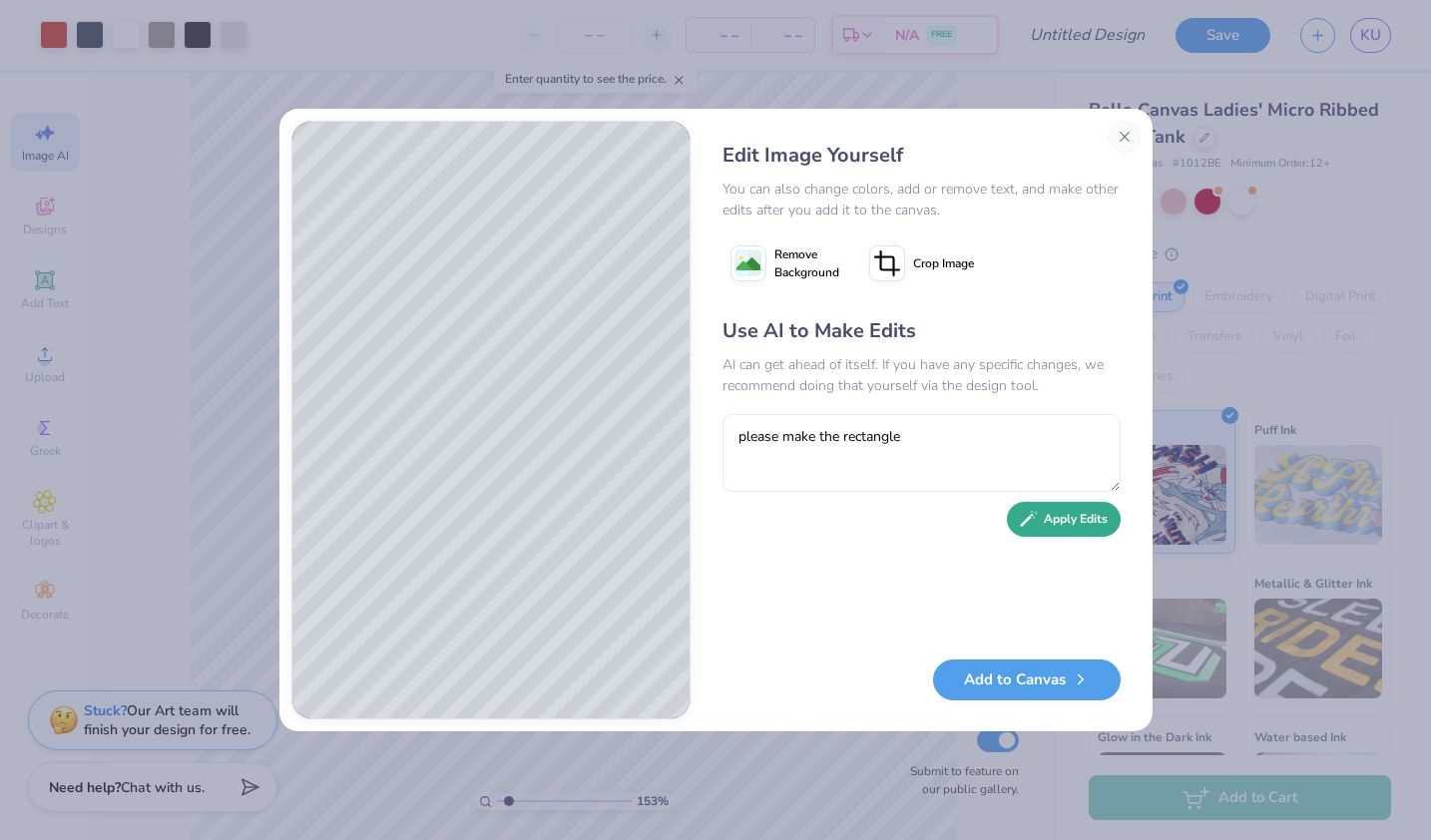 click on "Apply Edits" at bounding box center (1064, 519) 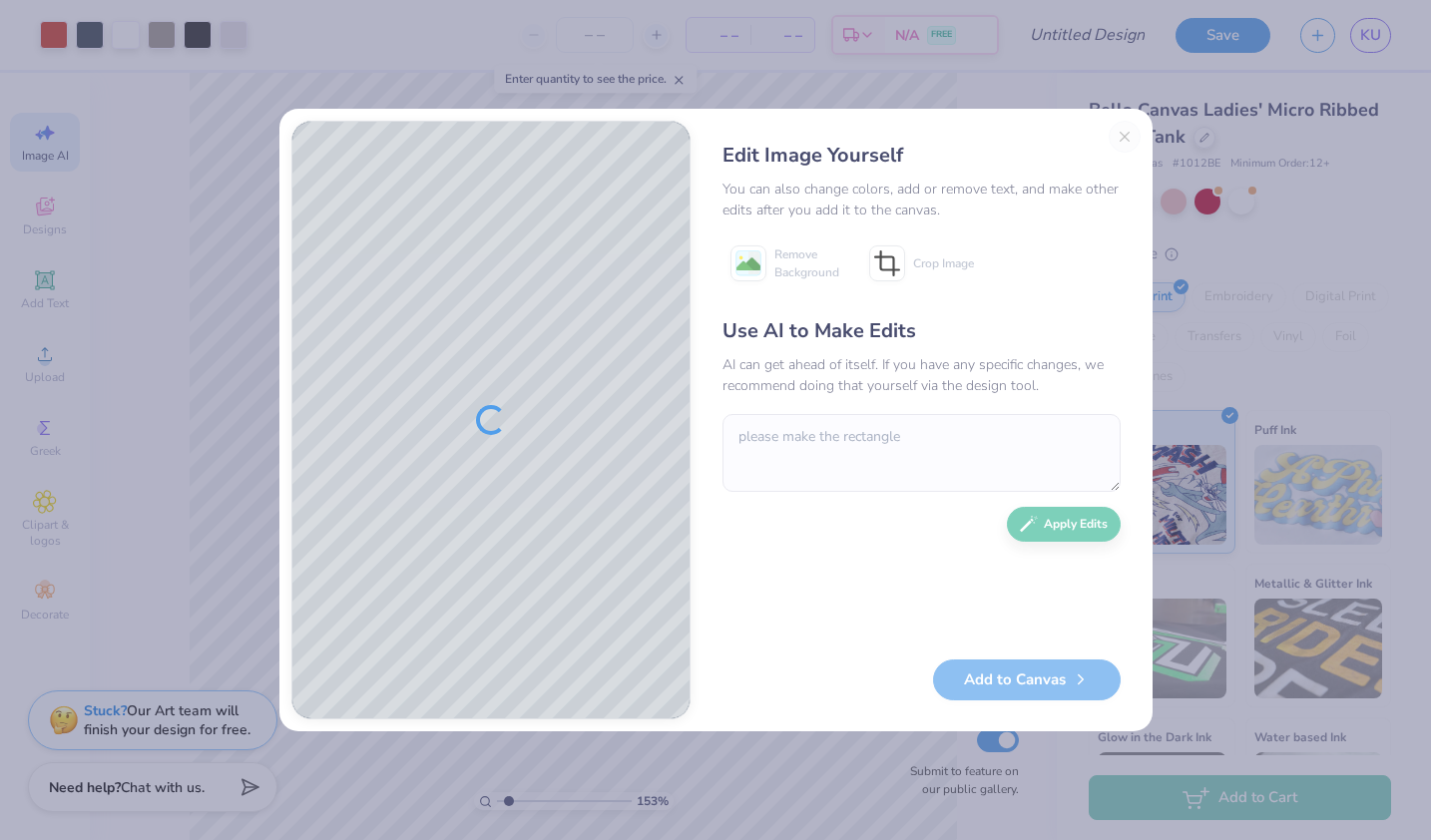 scroll, scrollTop: 0, scrollLeft: 0, axis: both 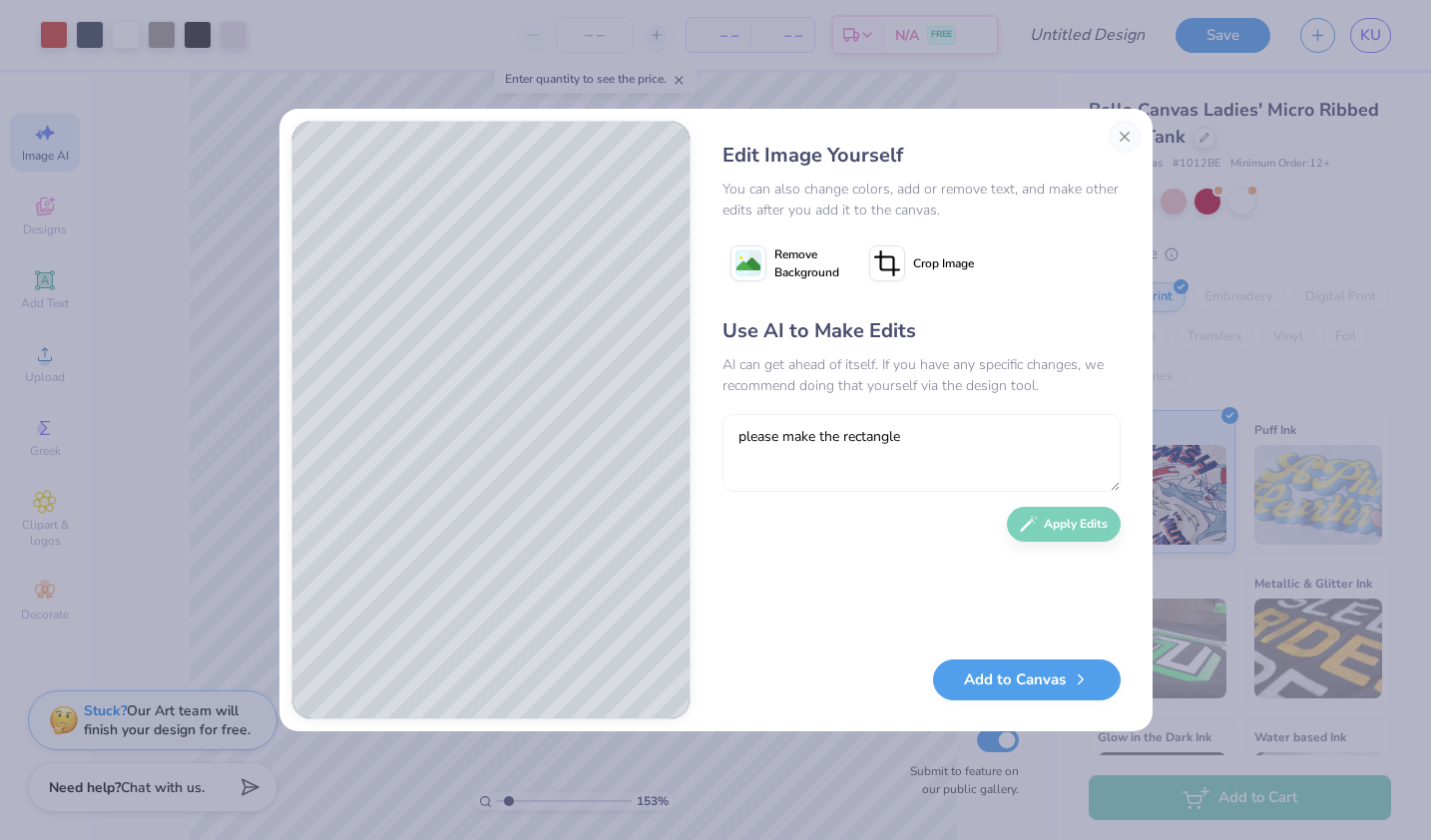 click on "please make the rectangle" at bounding box center [921, 453] 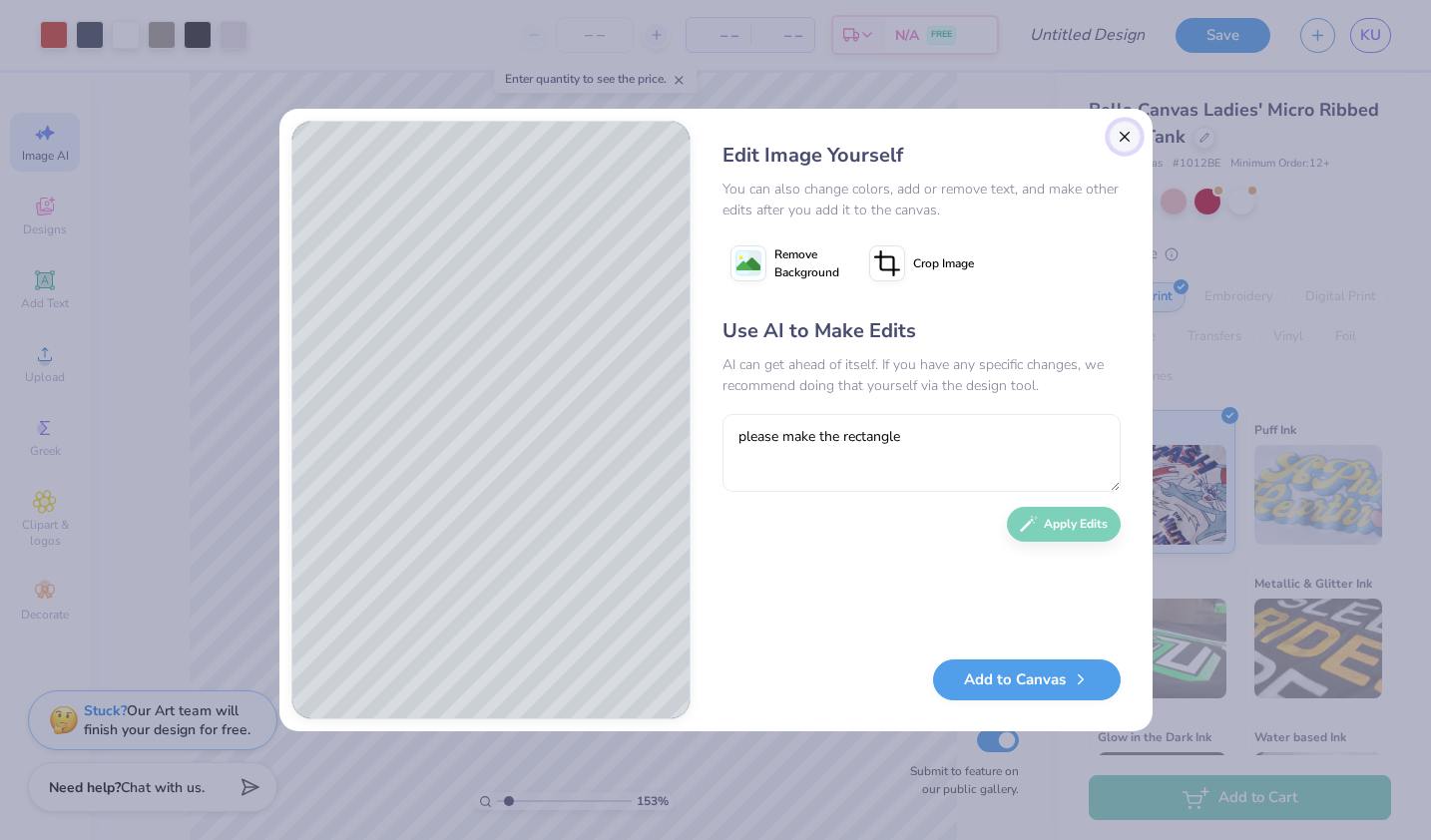 click at bounding box center (1125, 137) 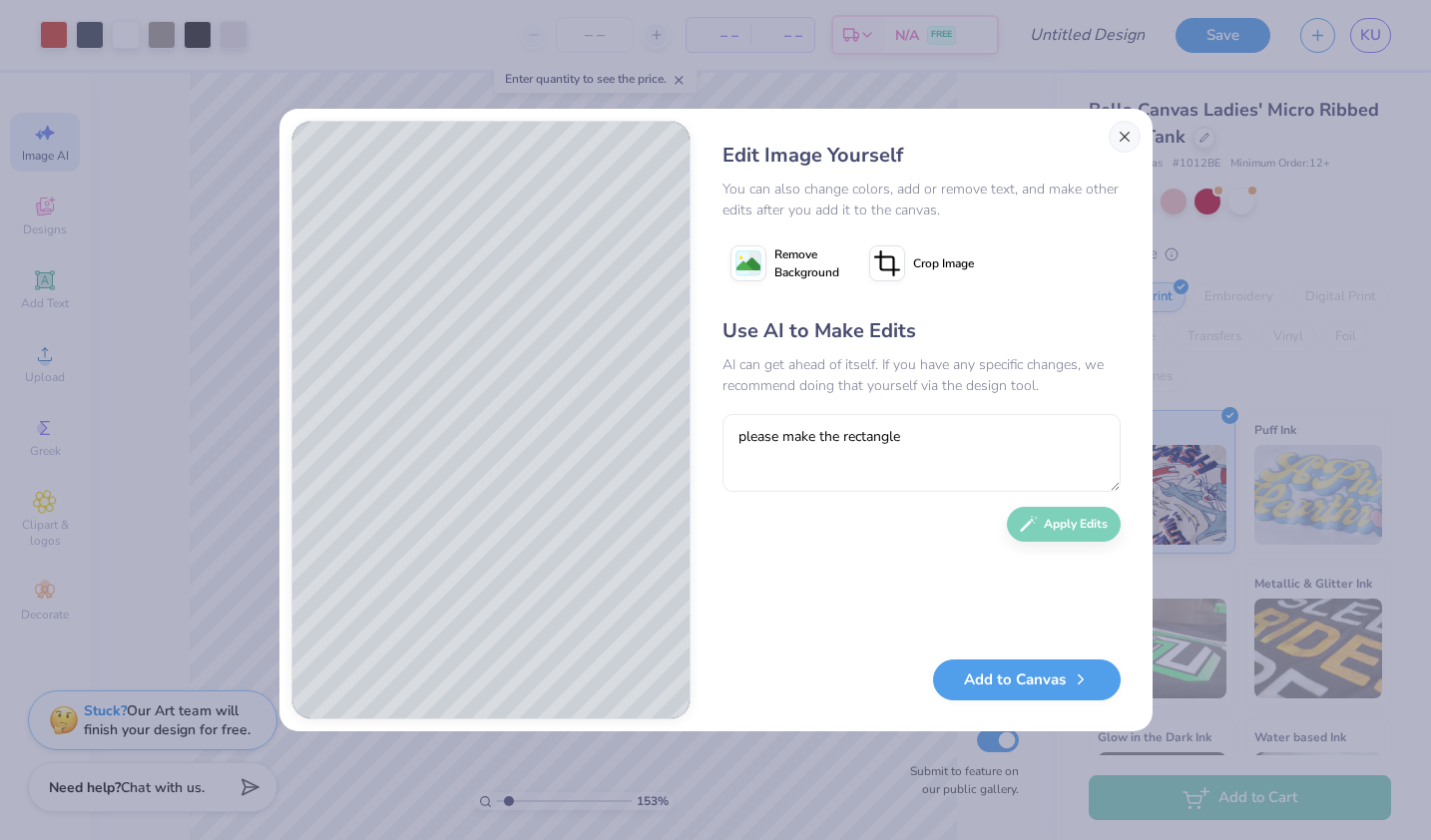 scroll, scrollTop: 0, scrollLeft: 44, axis: horizontal 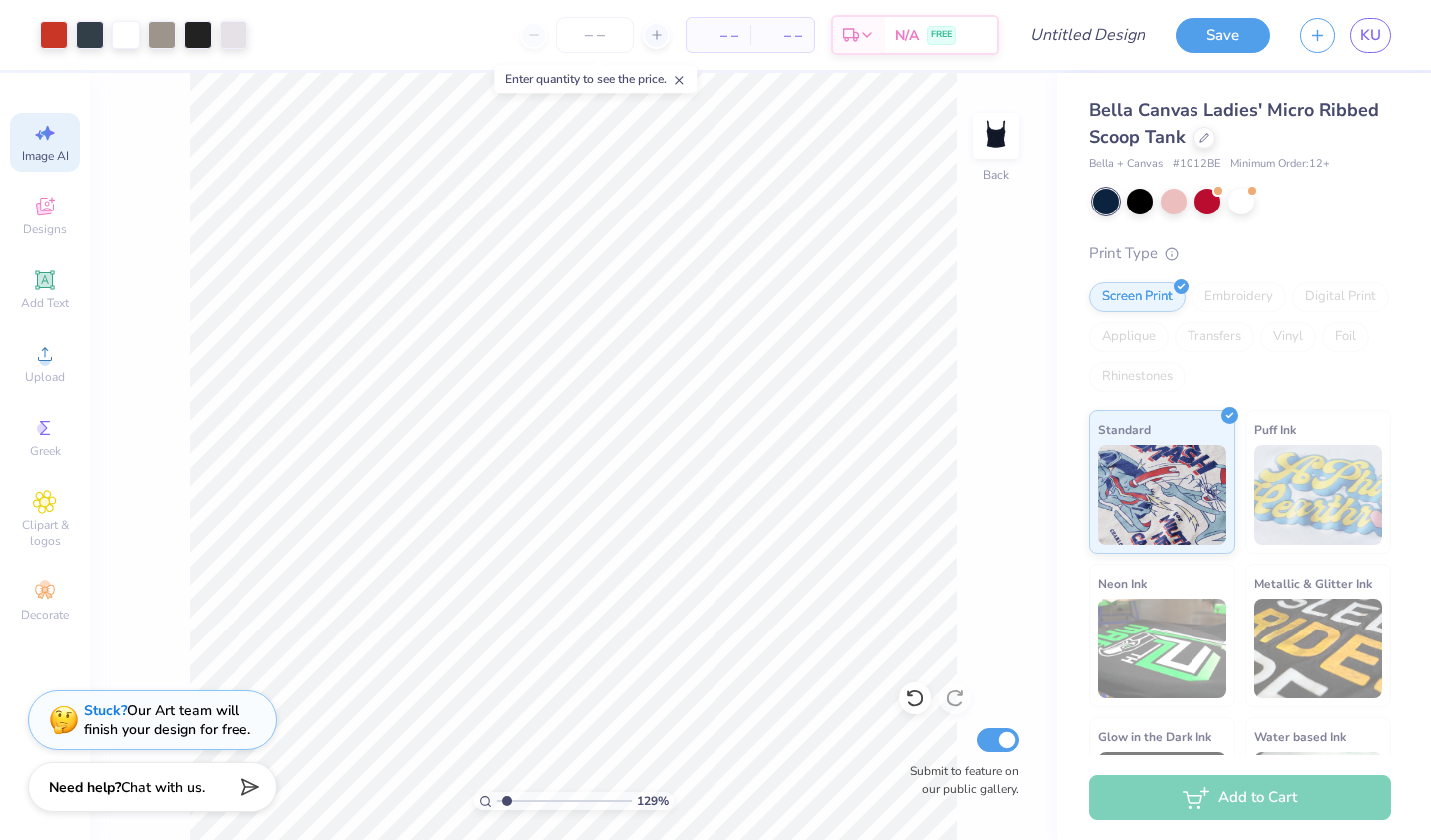 type on "1.2916556347904" 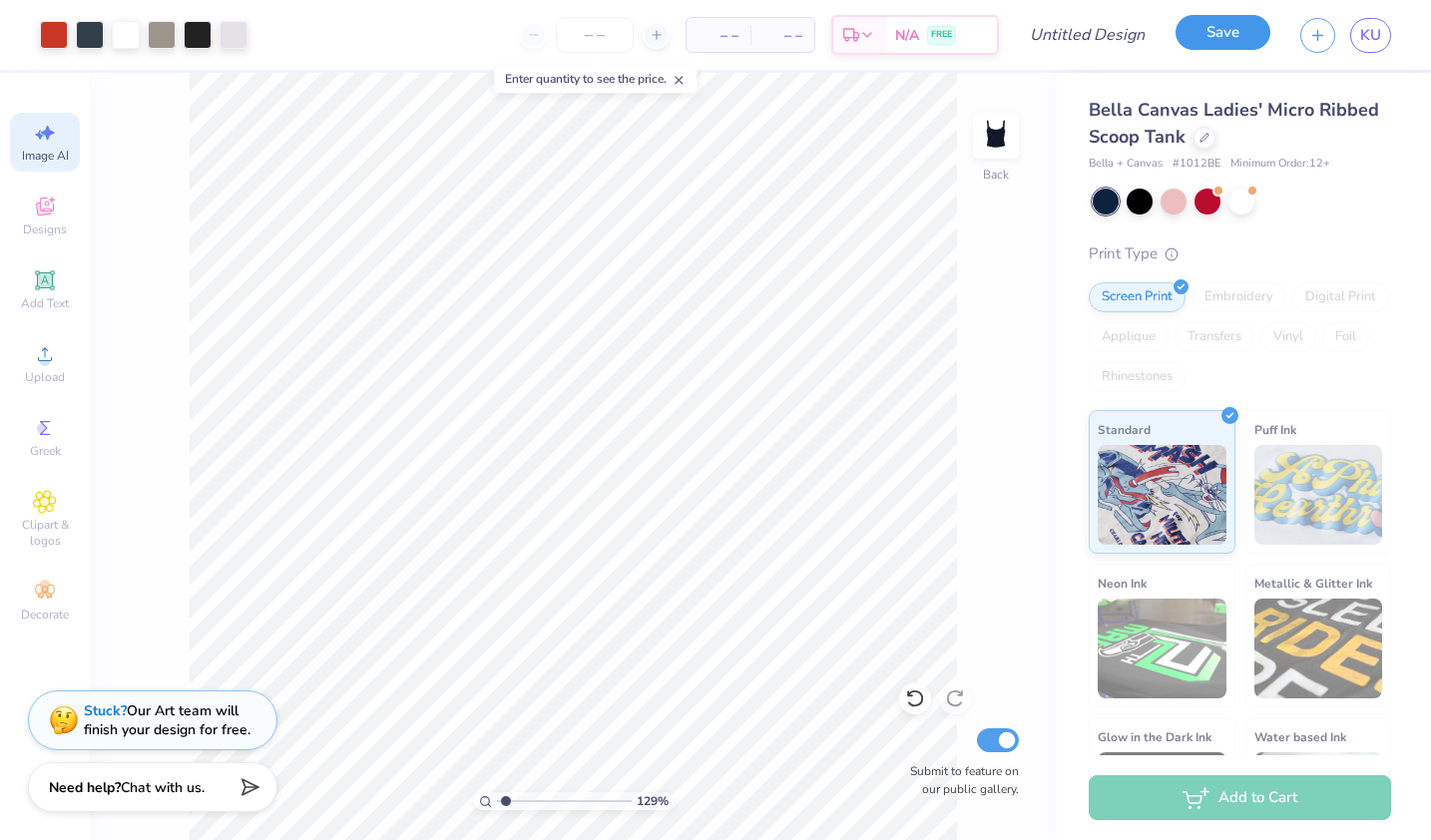 click on "Save" at bounding box center (1222, 32) 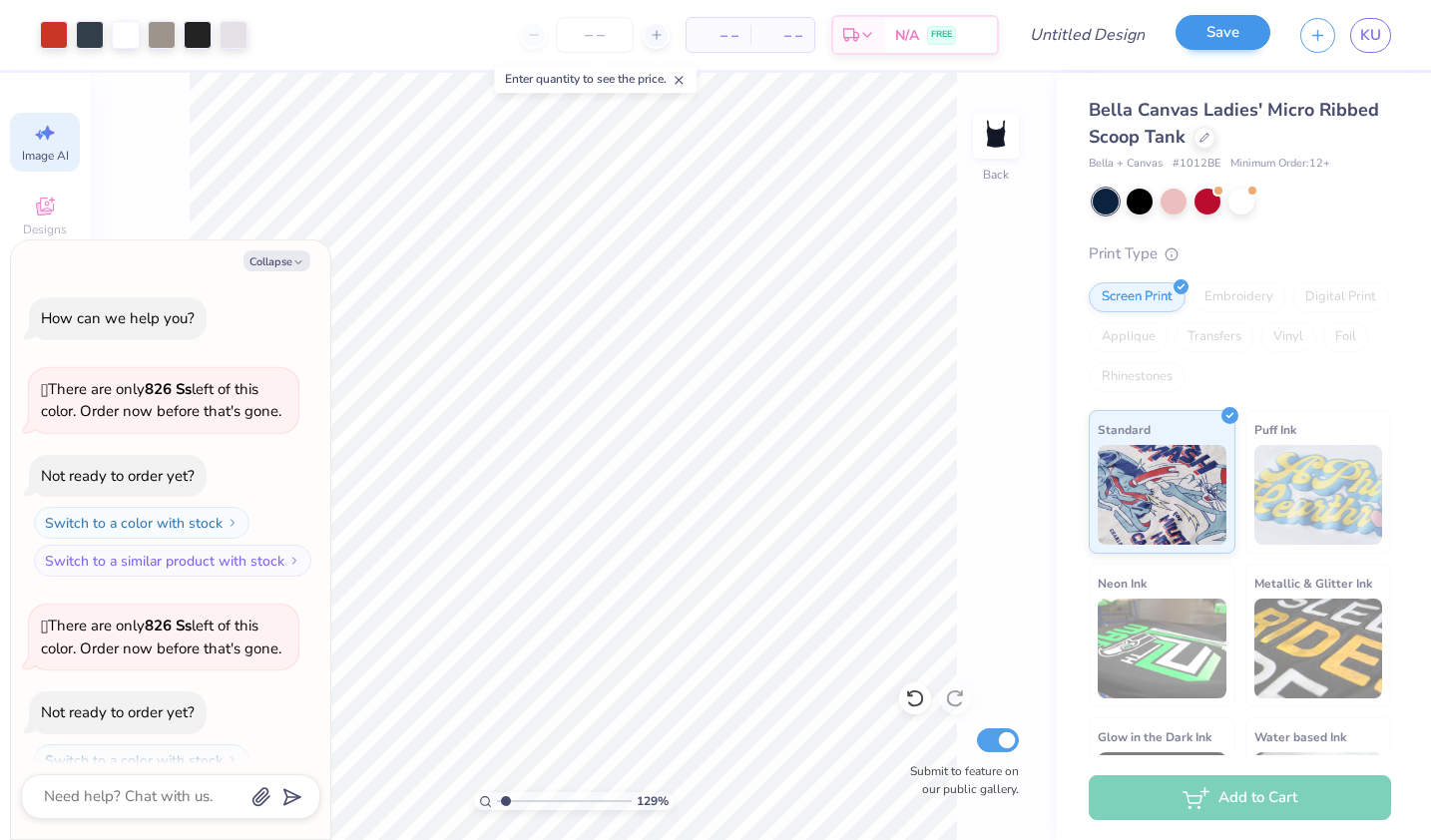 scroll, scrollTop: 119, scrollLeft: 0, axis: vertical 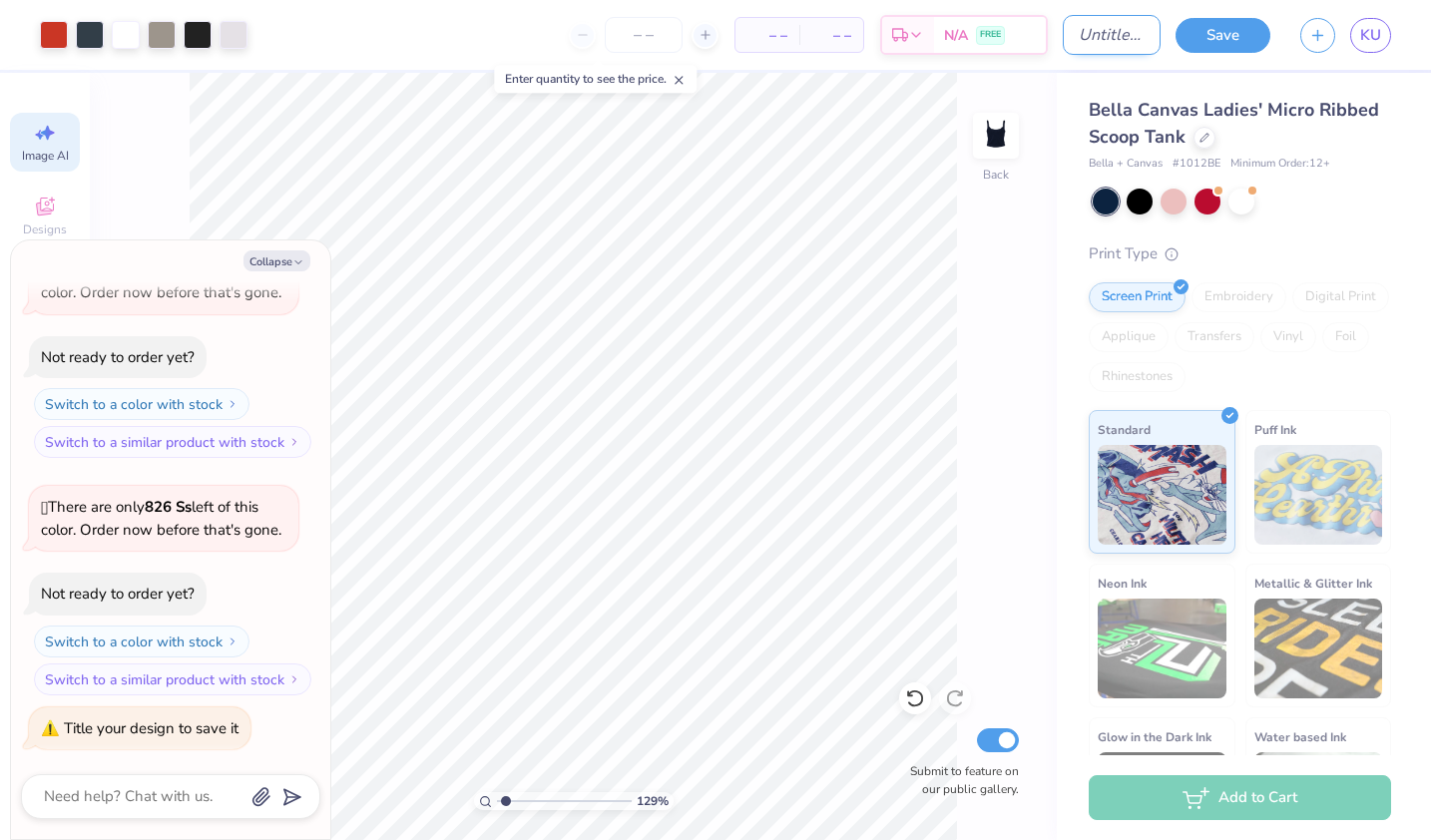 type on "x" 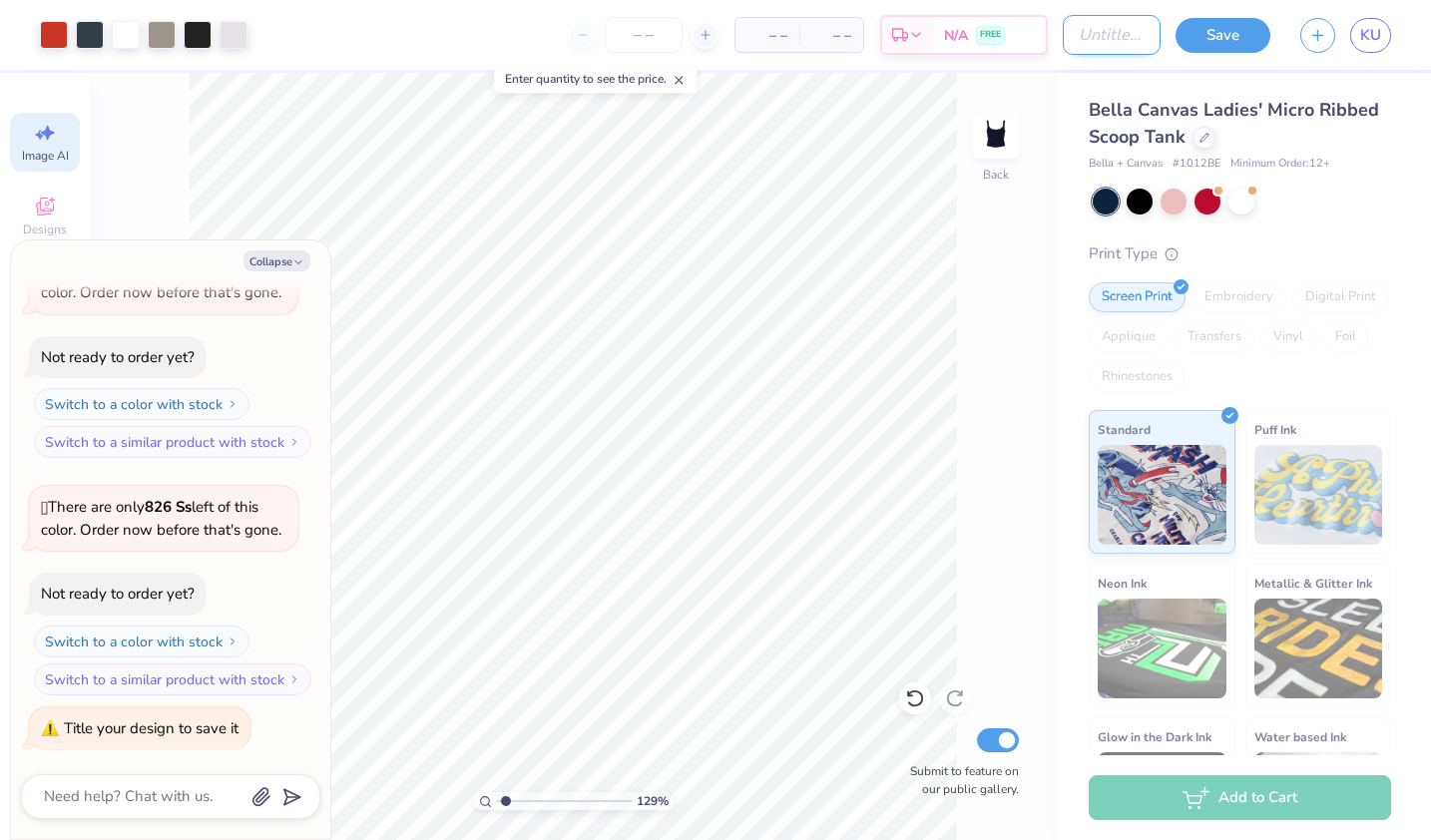 click on "Design Title" at bounding box center (1112, 35) 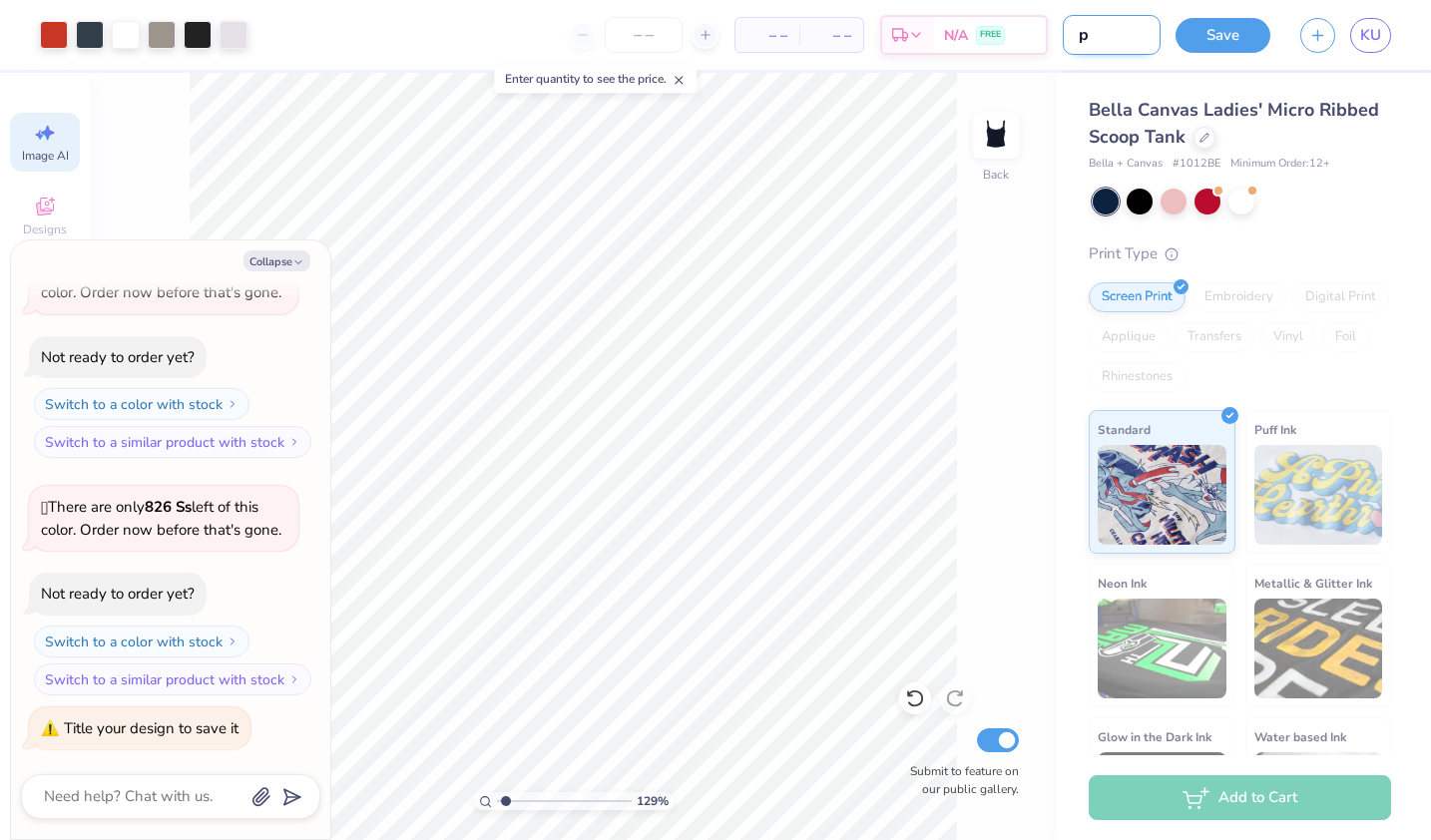 type on "pl" 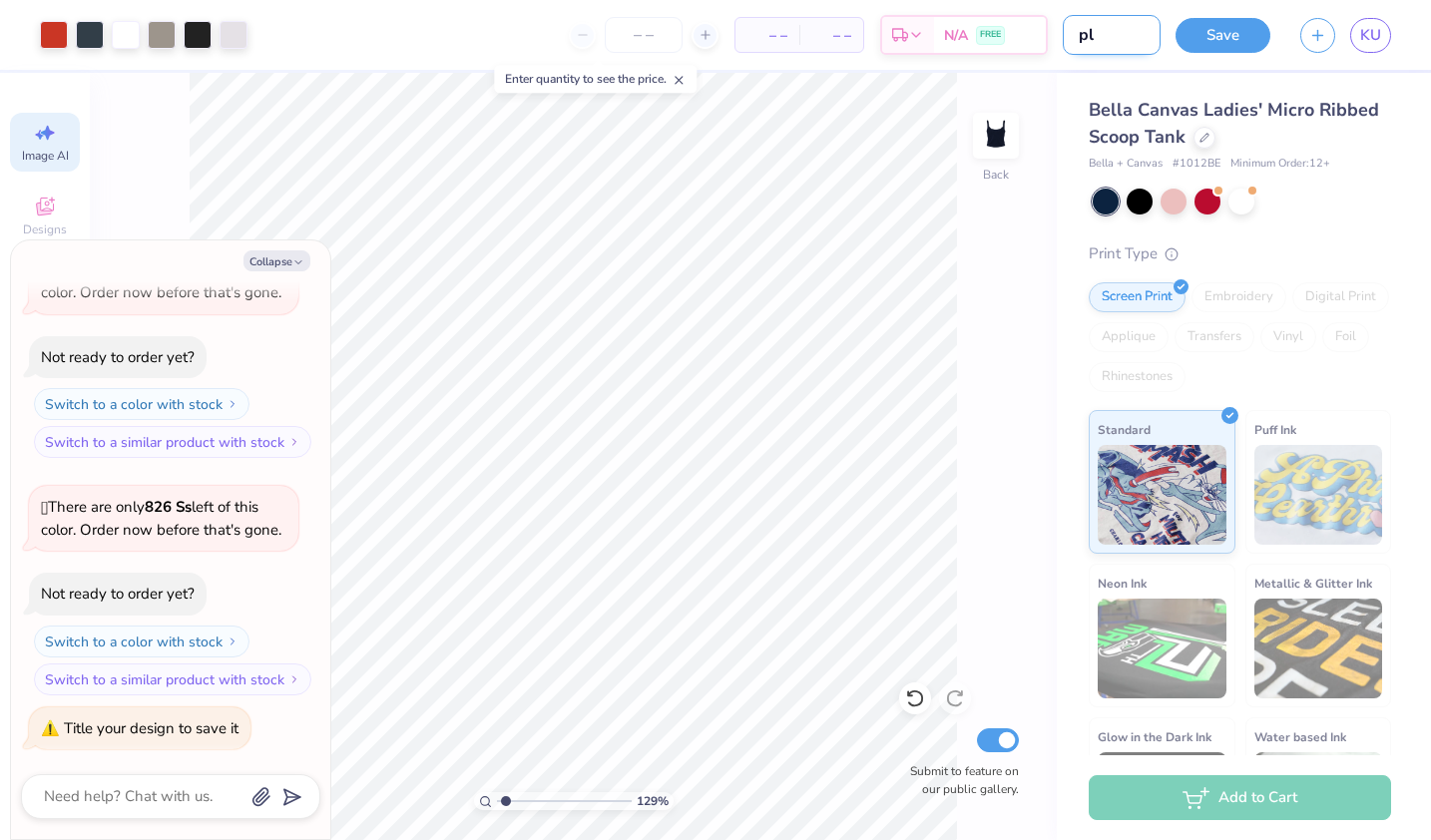 type on "ple" 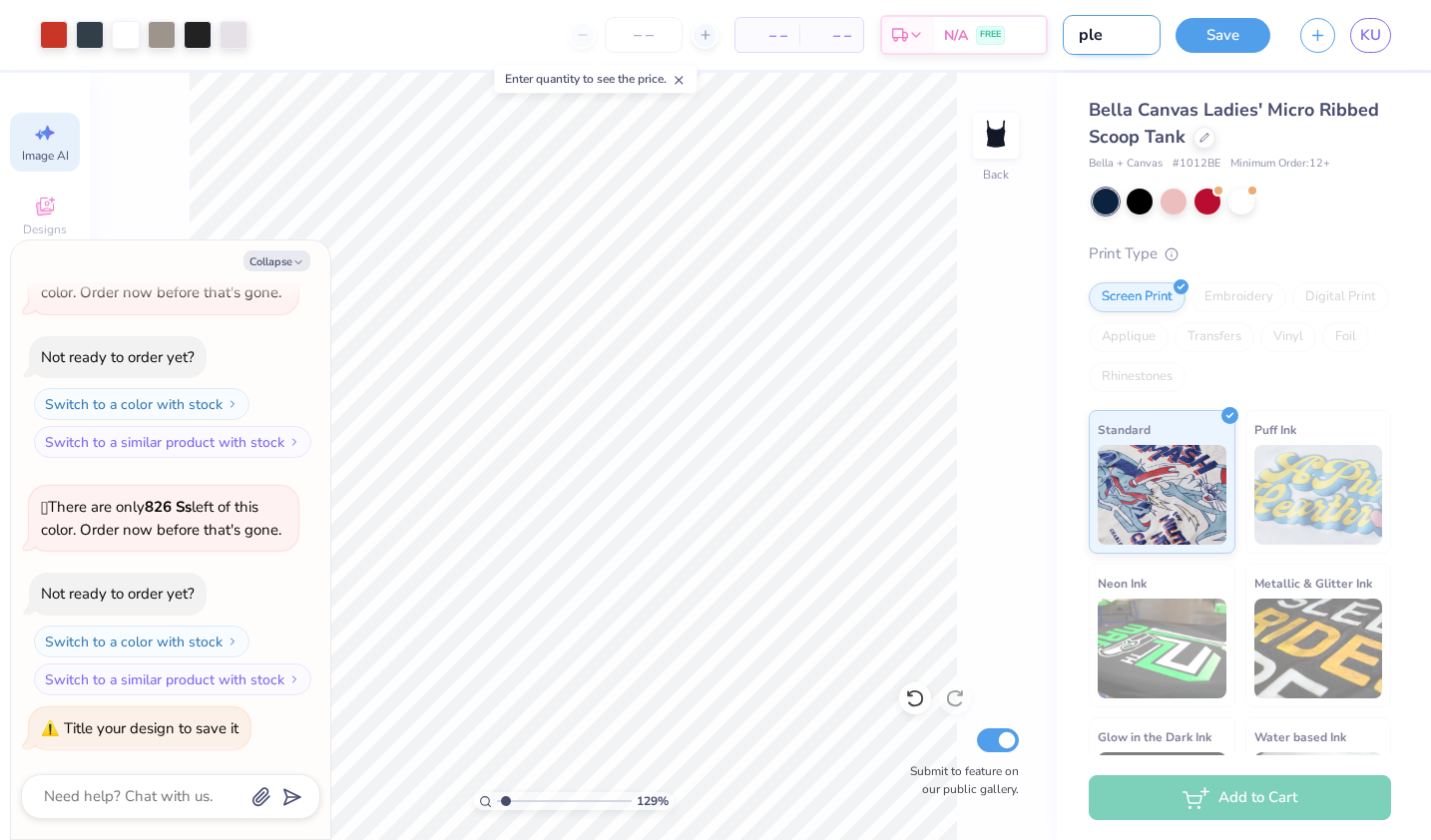 type on "1.2916556347904" 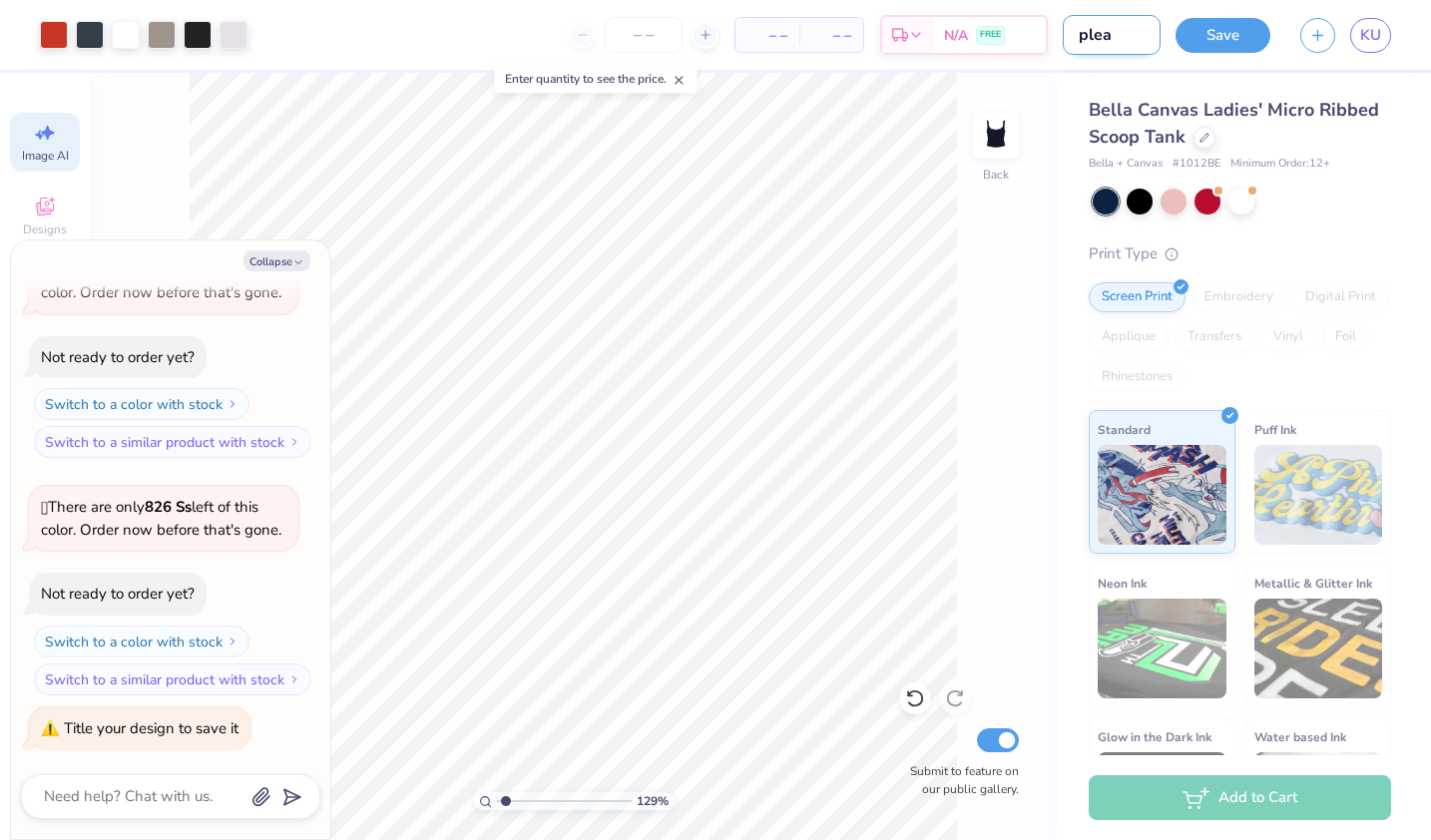 type on "pleas" 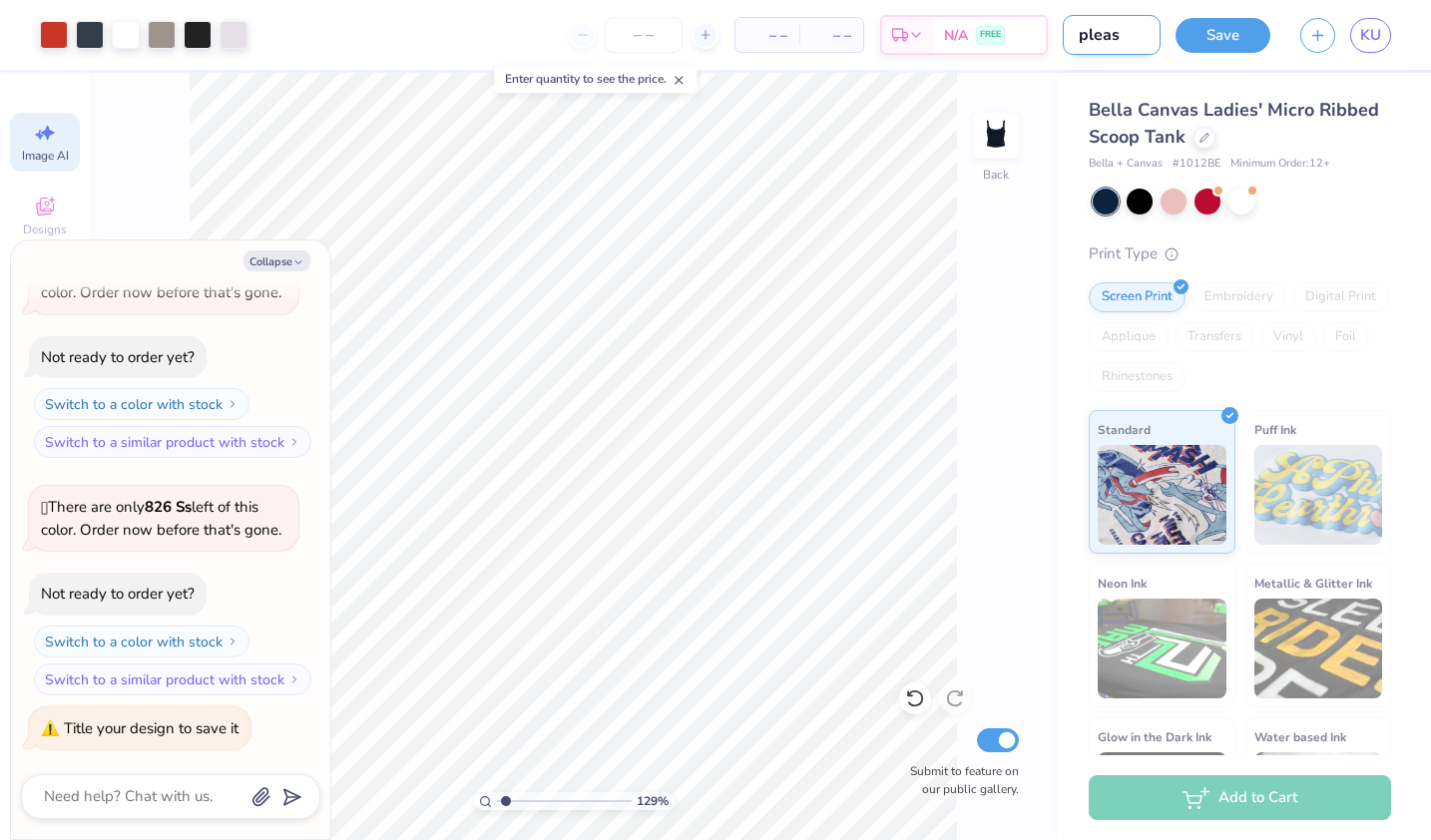 type on "please" 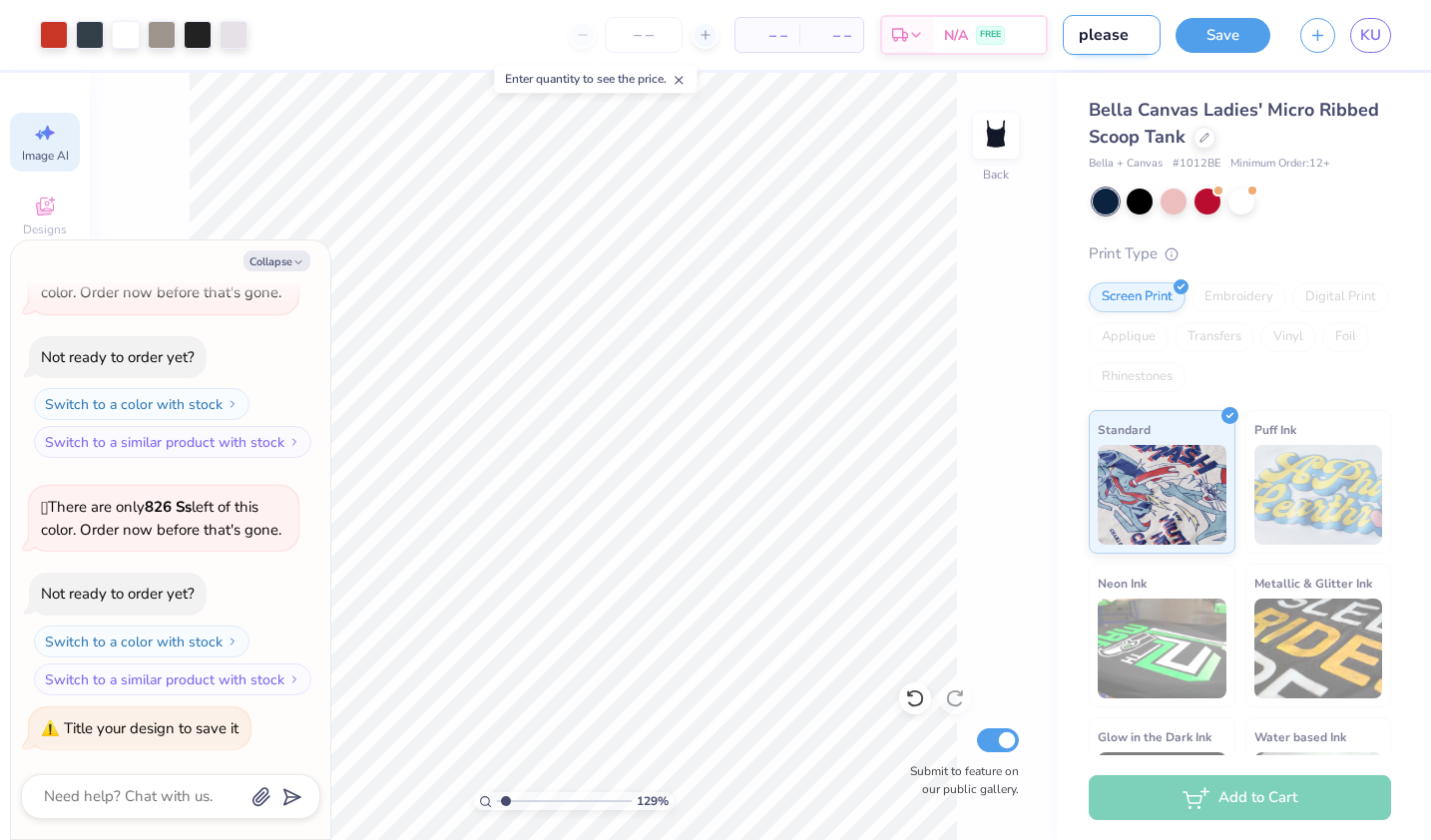 type on "please" 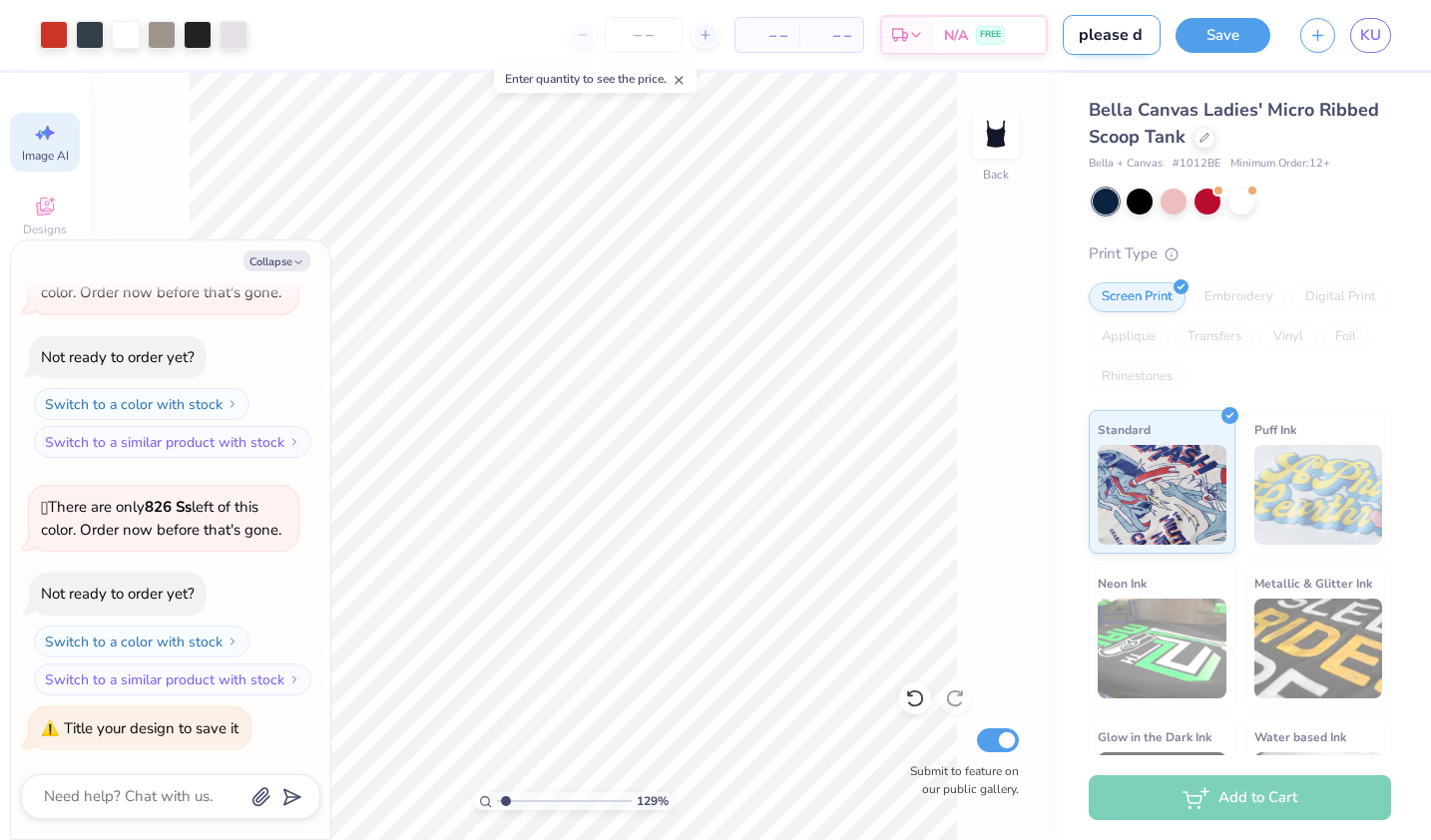 type on "please do" 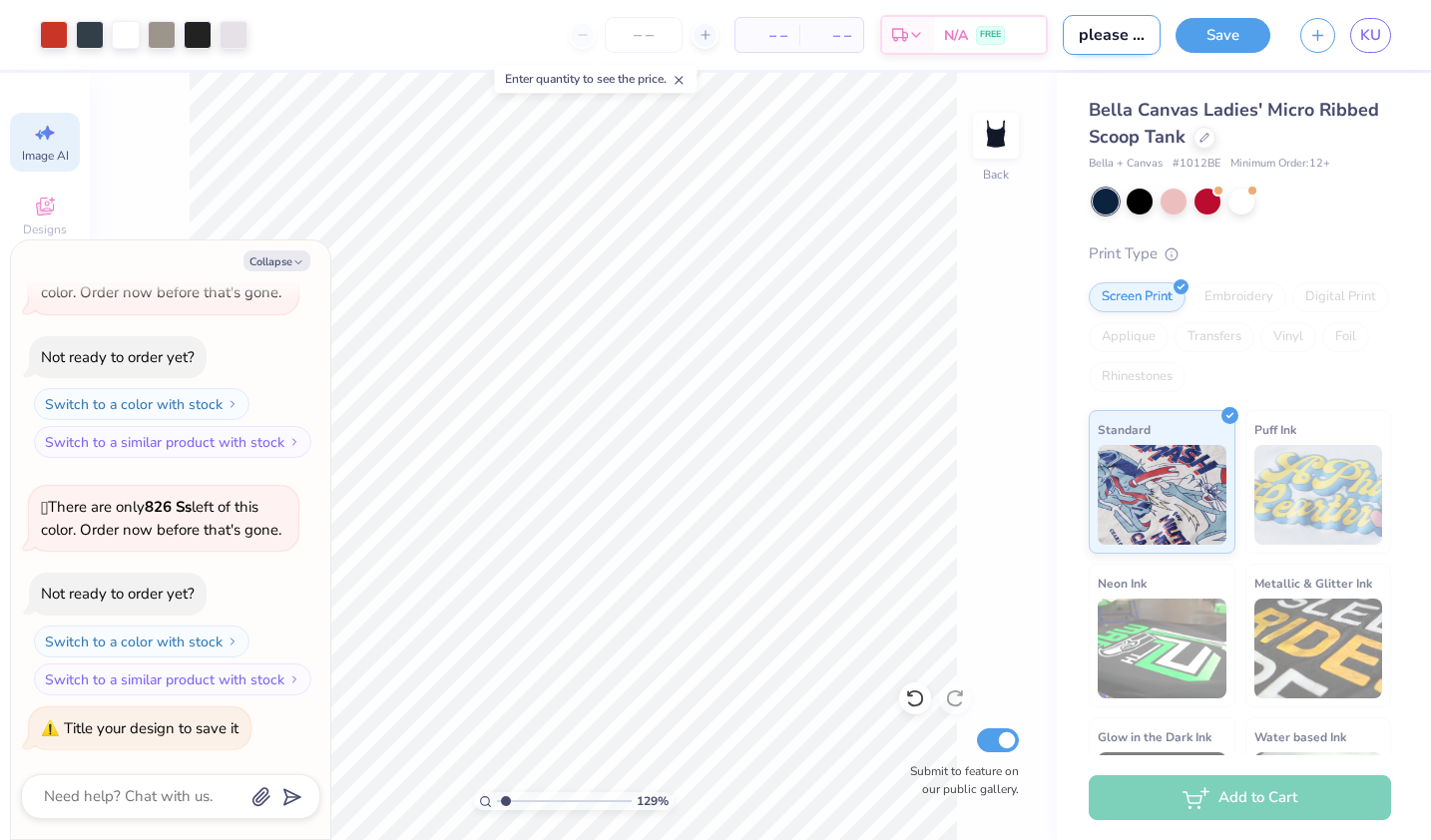 type on "1.2916556347904" 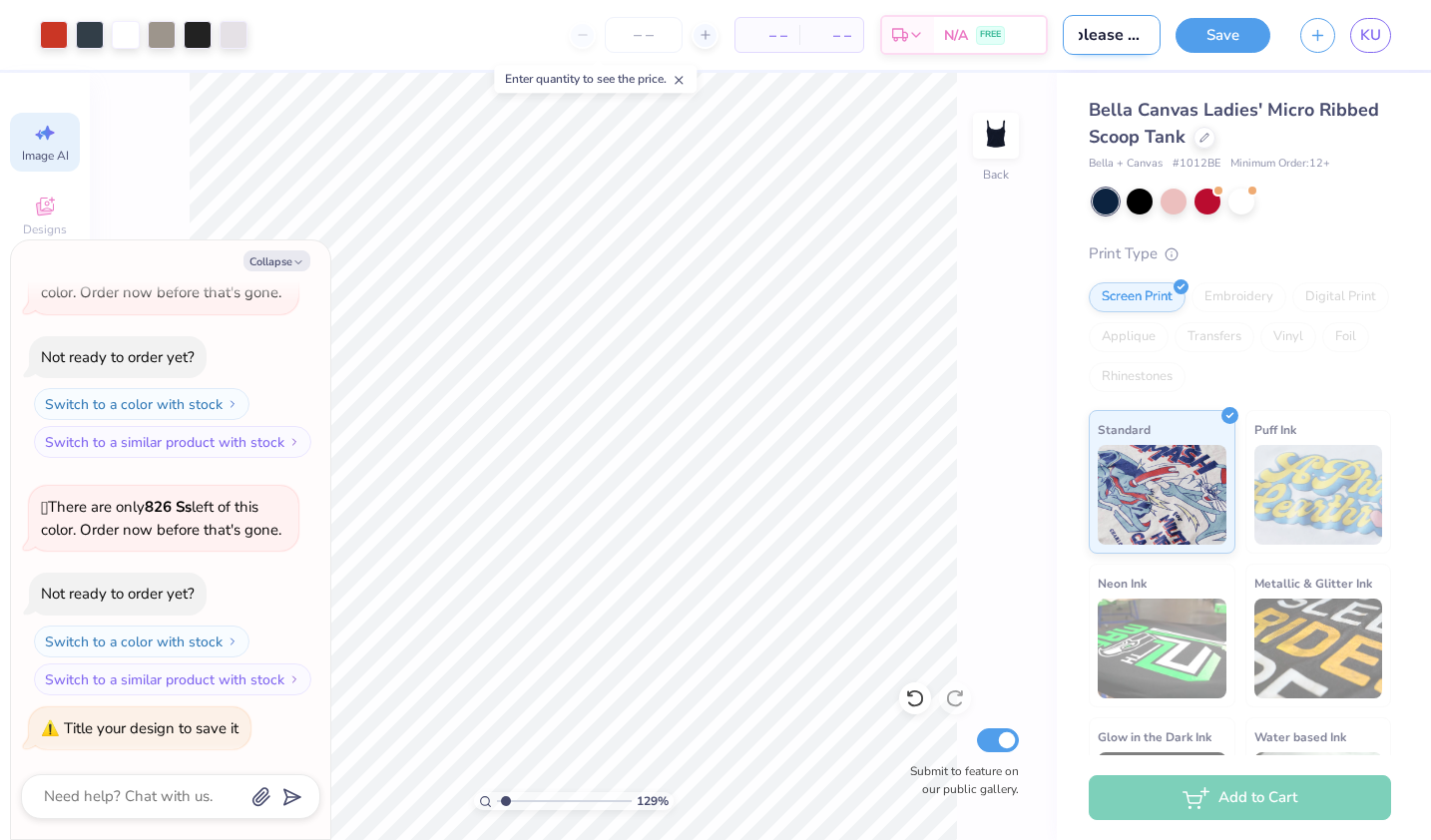 type on "please do" 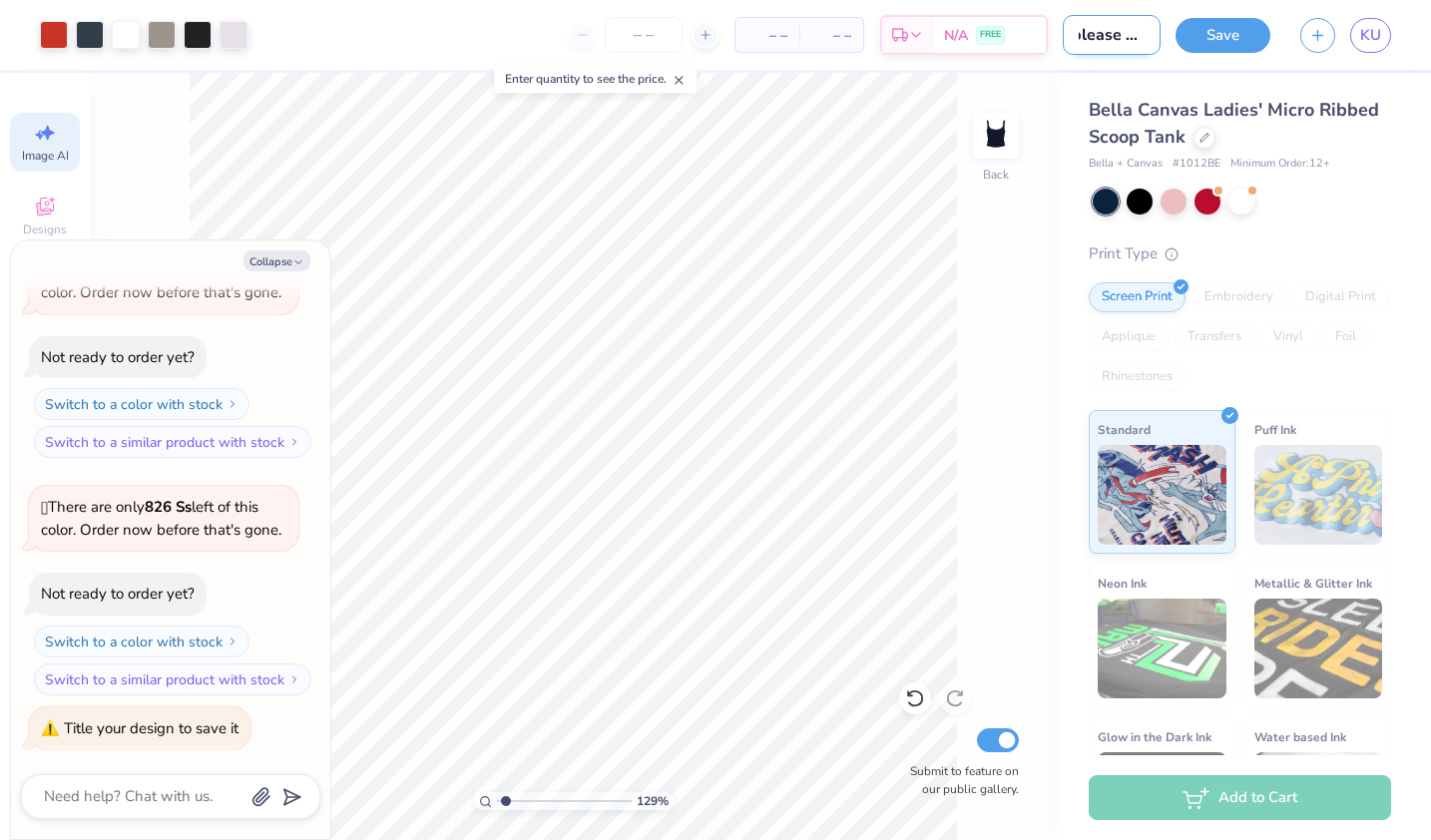 type on "please do n" 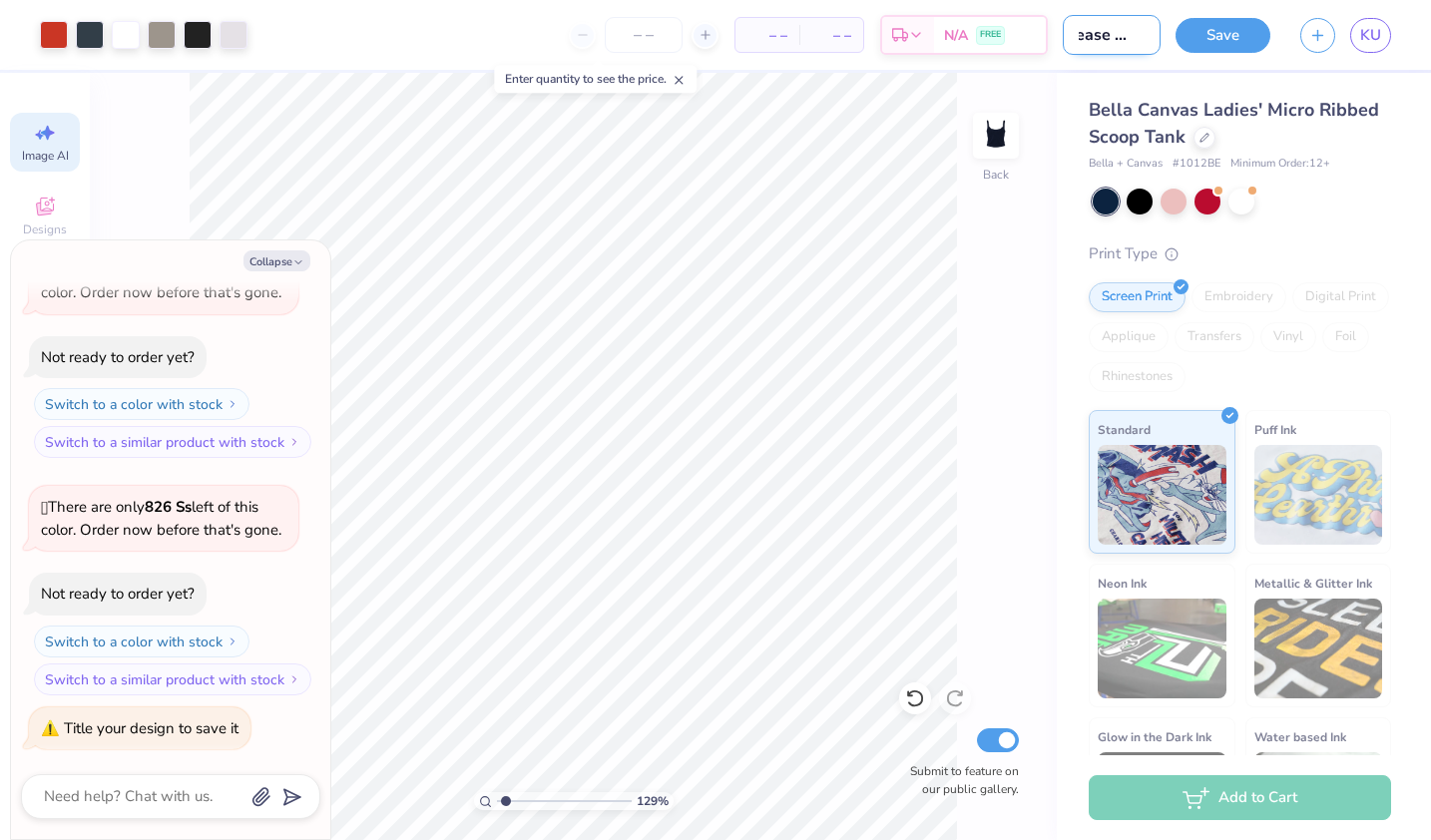 type on "please do no" 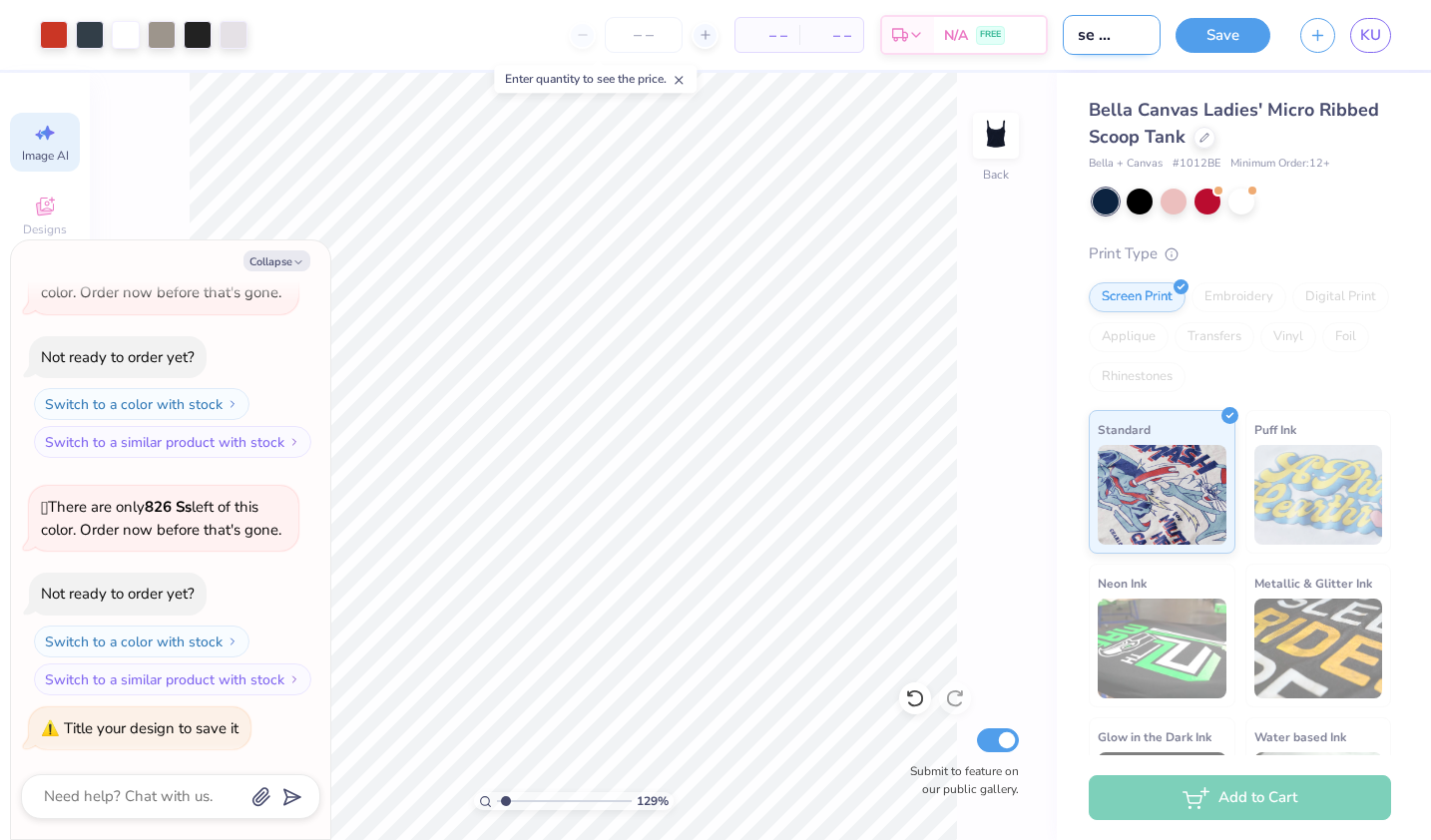 type on "please do not" 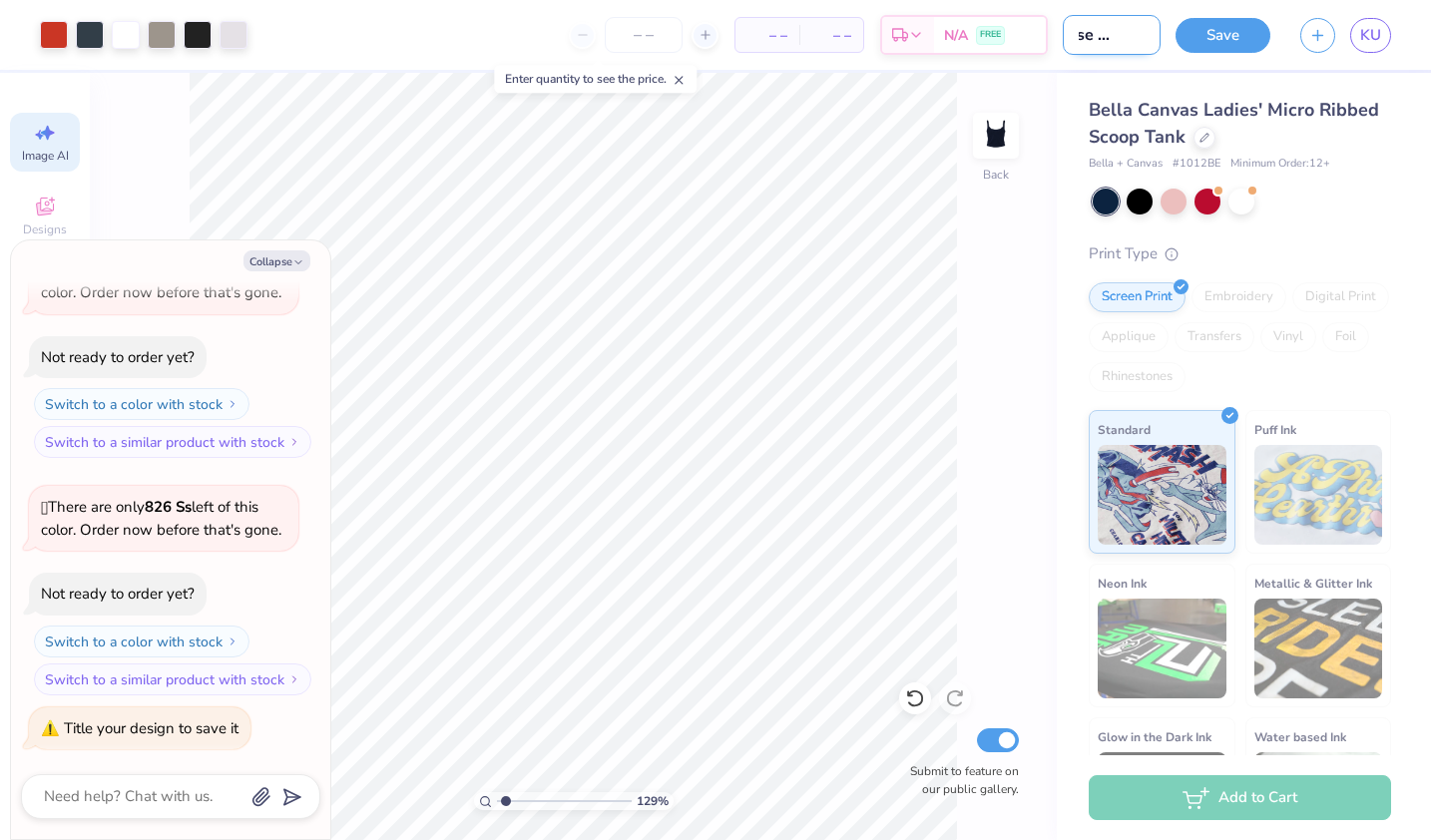 type on "please do not e" 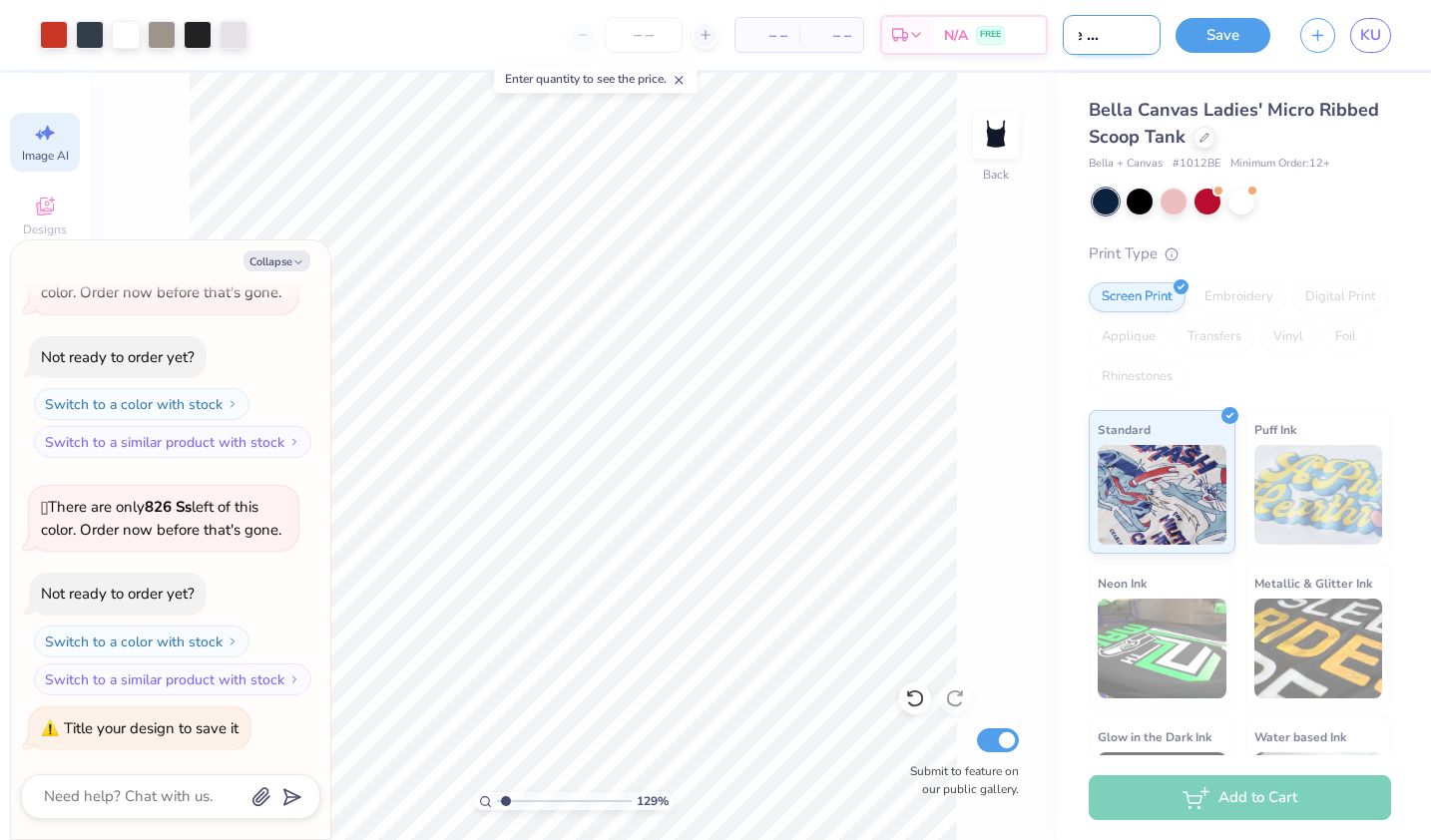 type on "please do not ed" 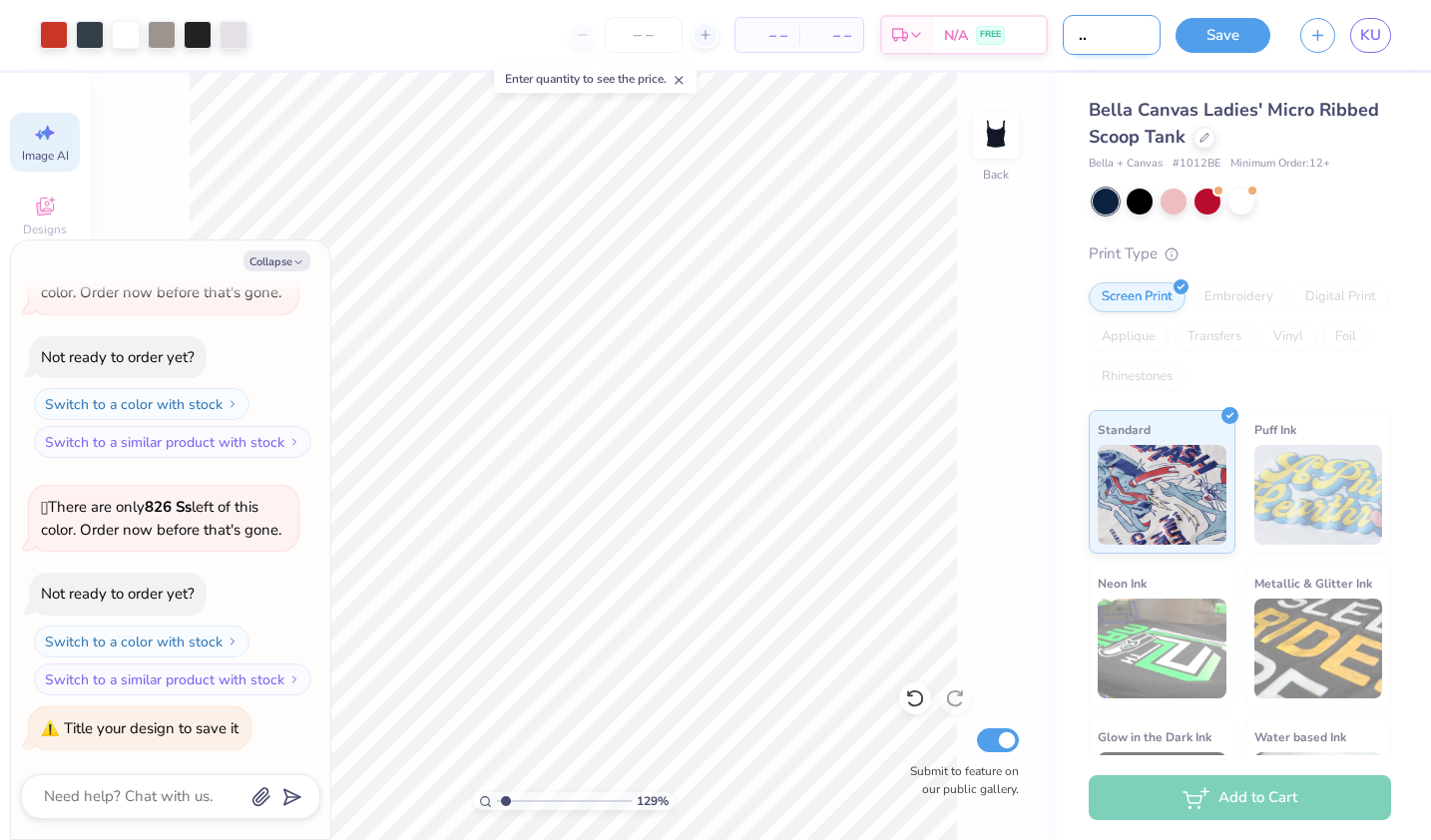 type on "please do not edi" 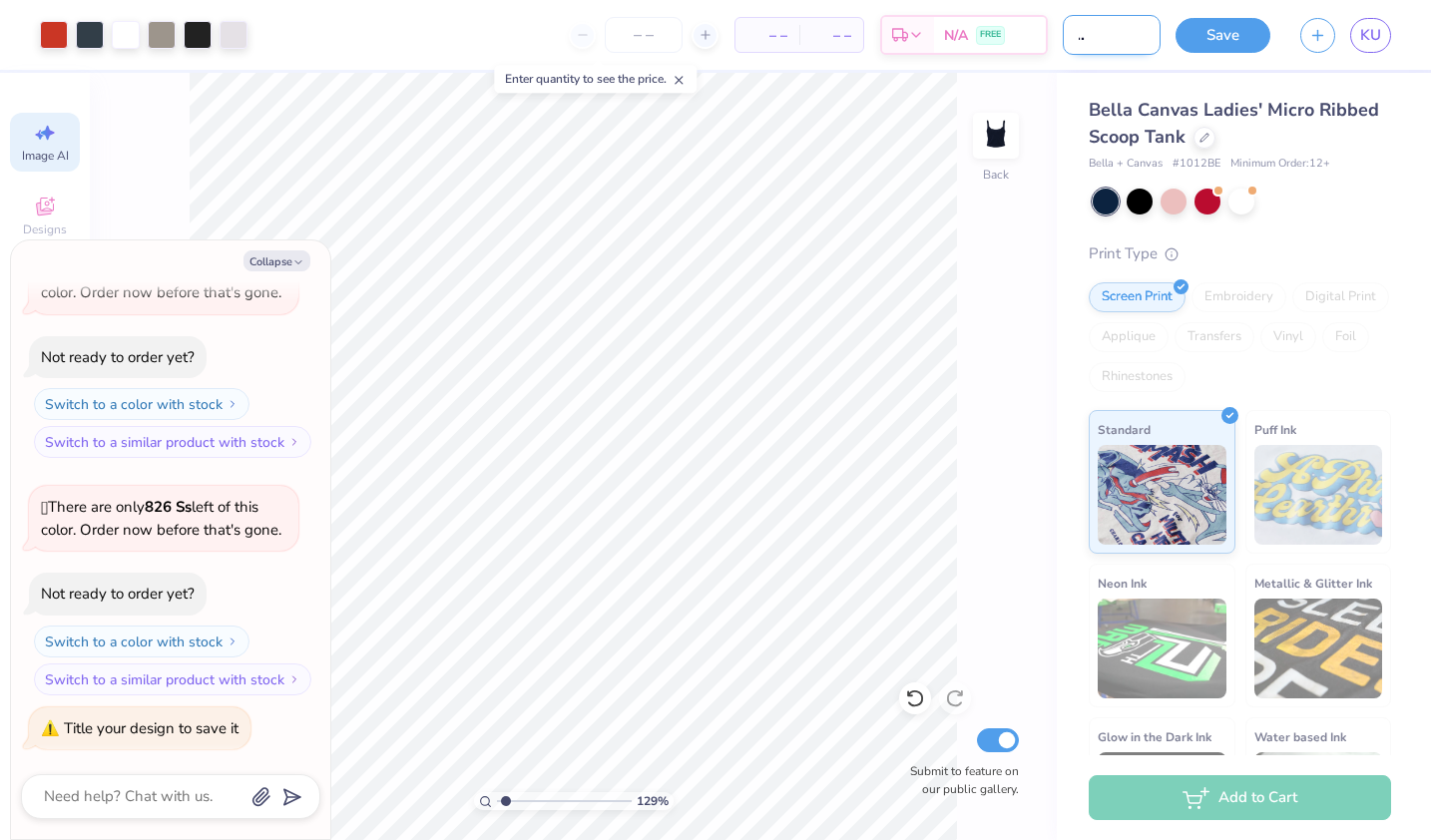 type on "please do not edit" 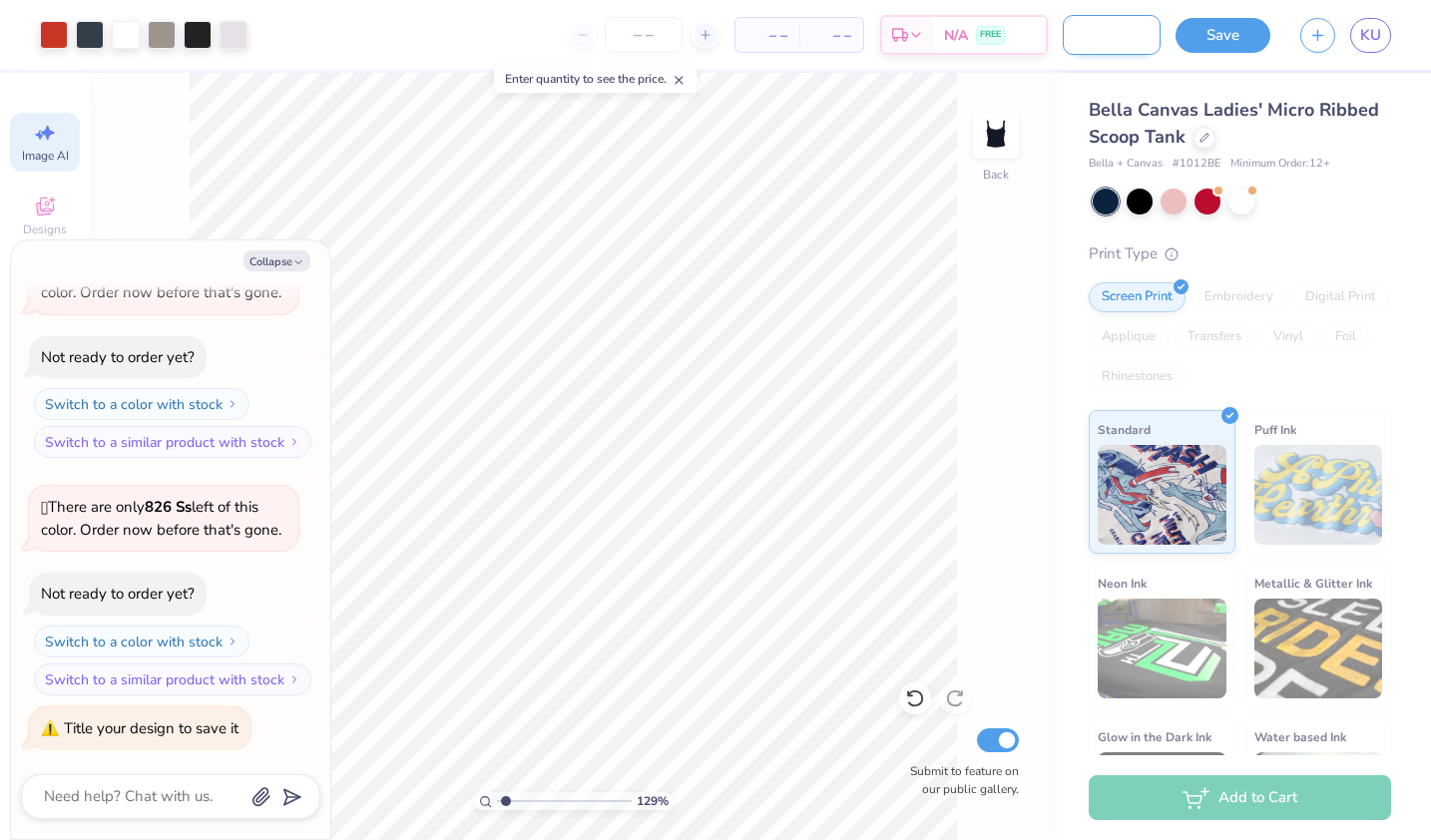 type on "please do not edit t" 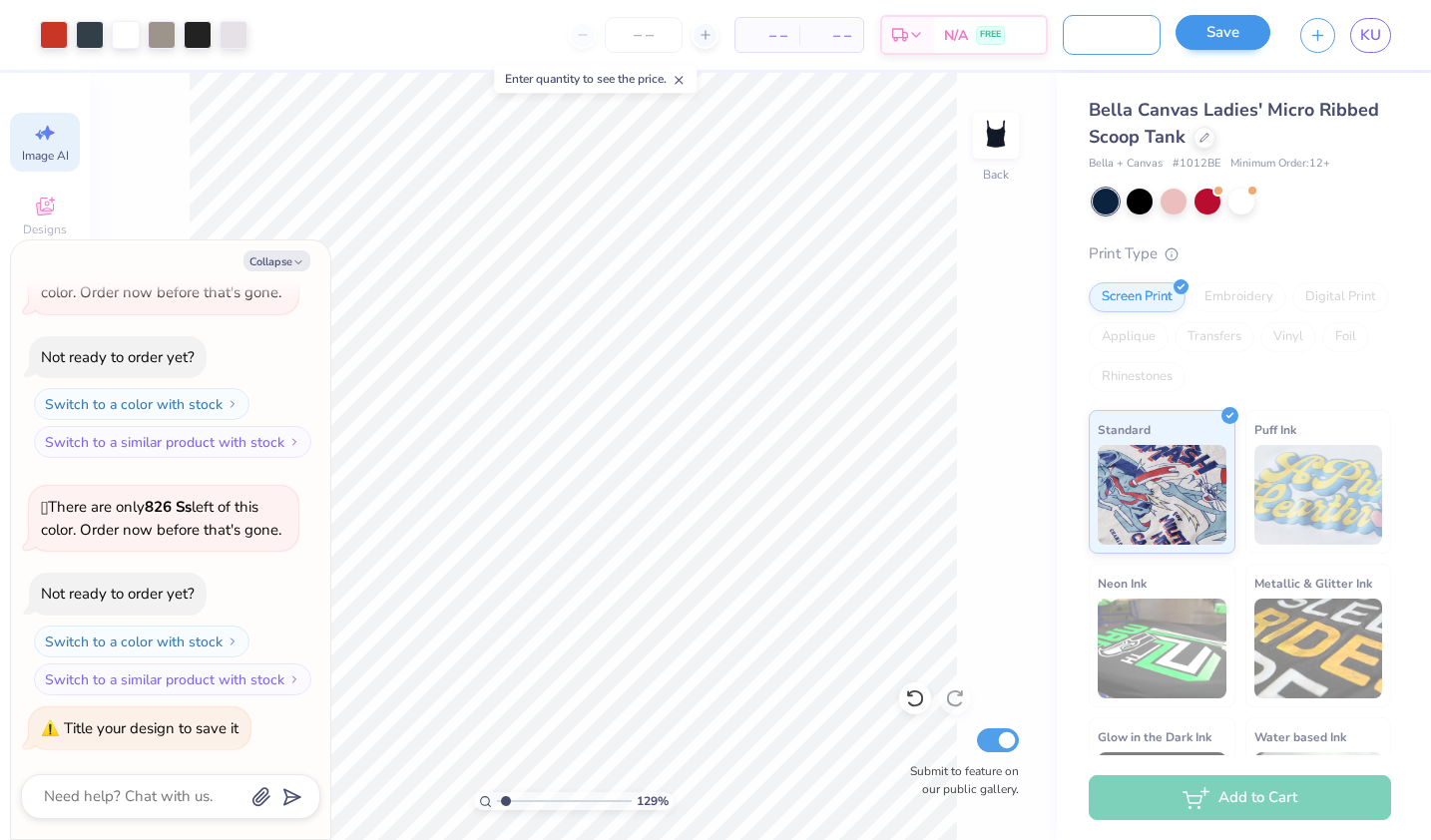 type on "please do not edit this I am not done" 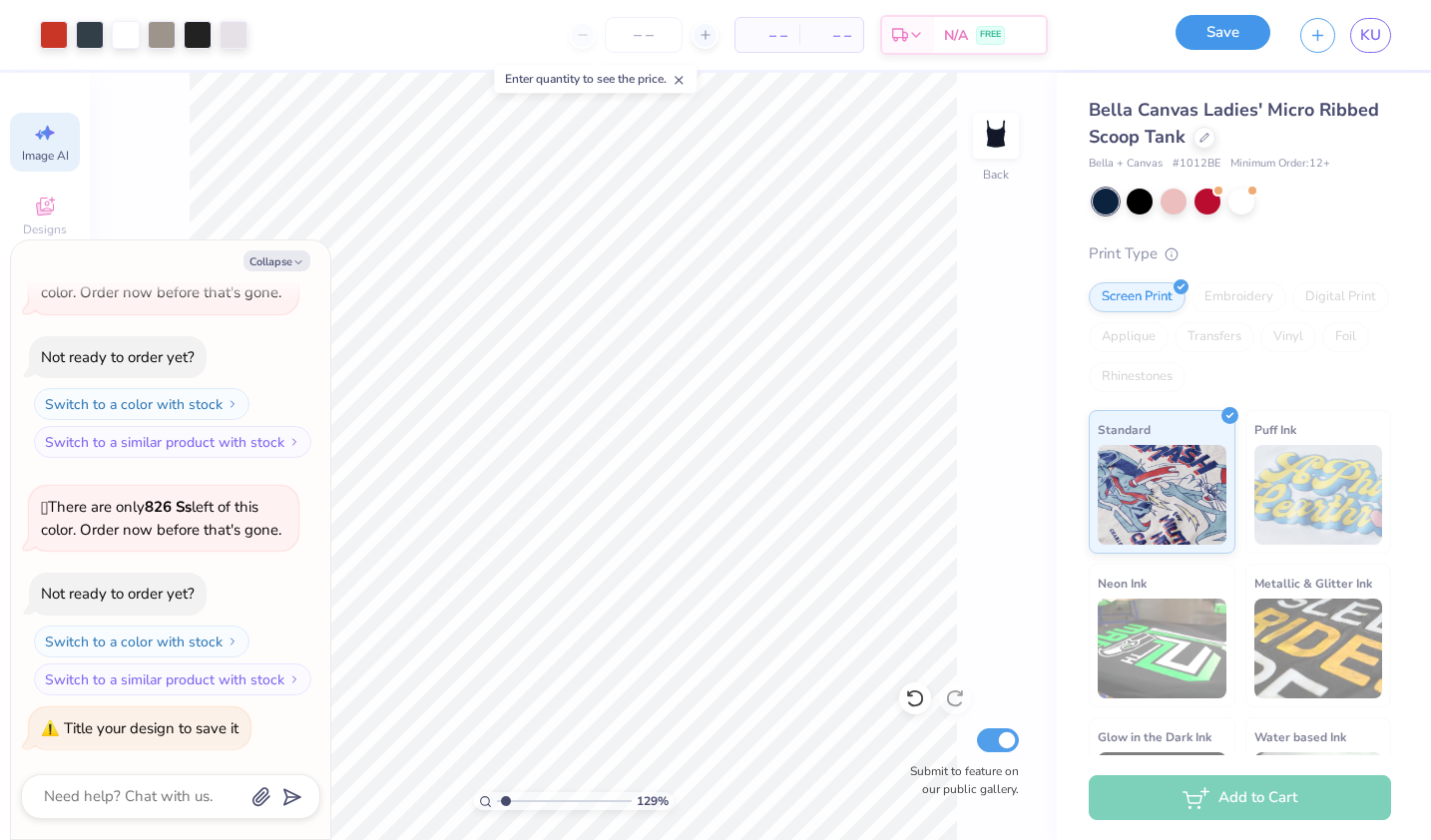 scroll, scrollTop: 0, scrollLeft: 0, axis: both 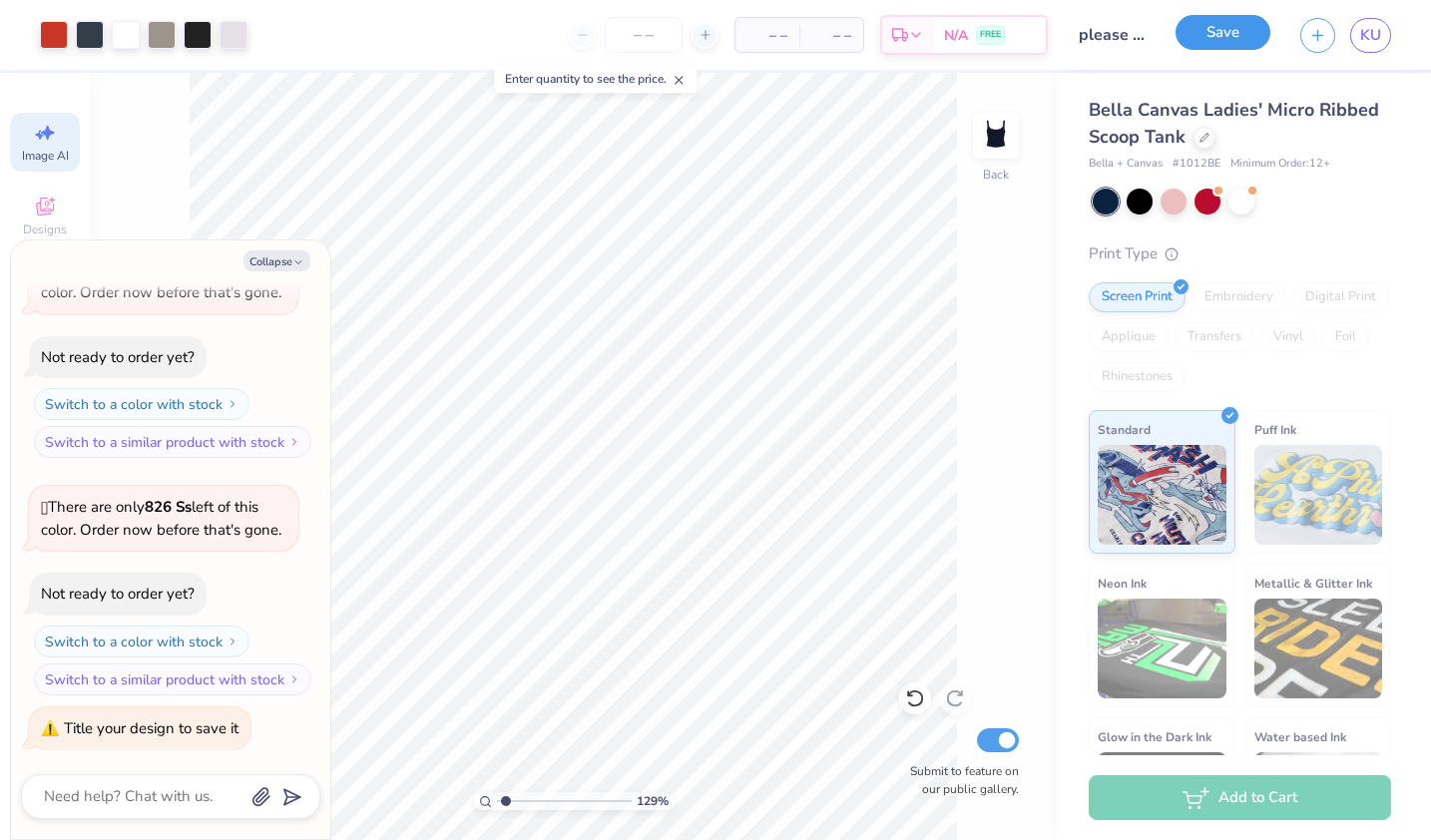 click on "Save" at bounding box center (1222, 32) 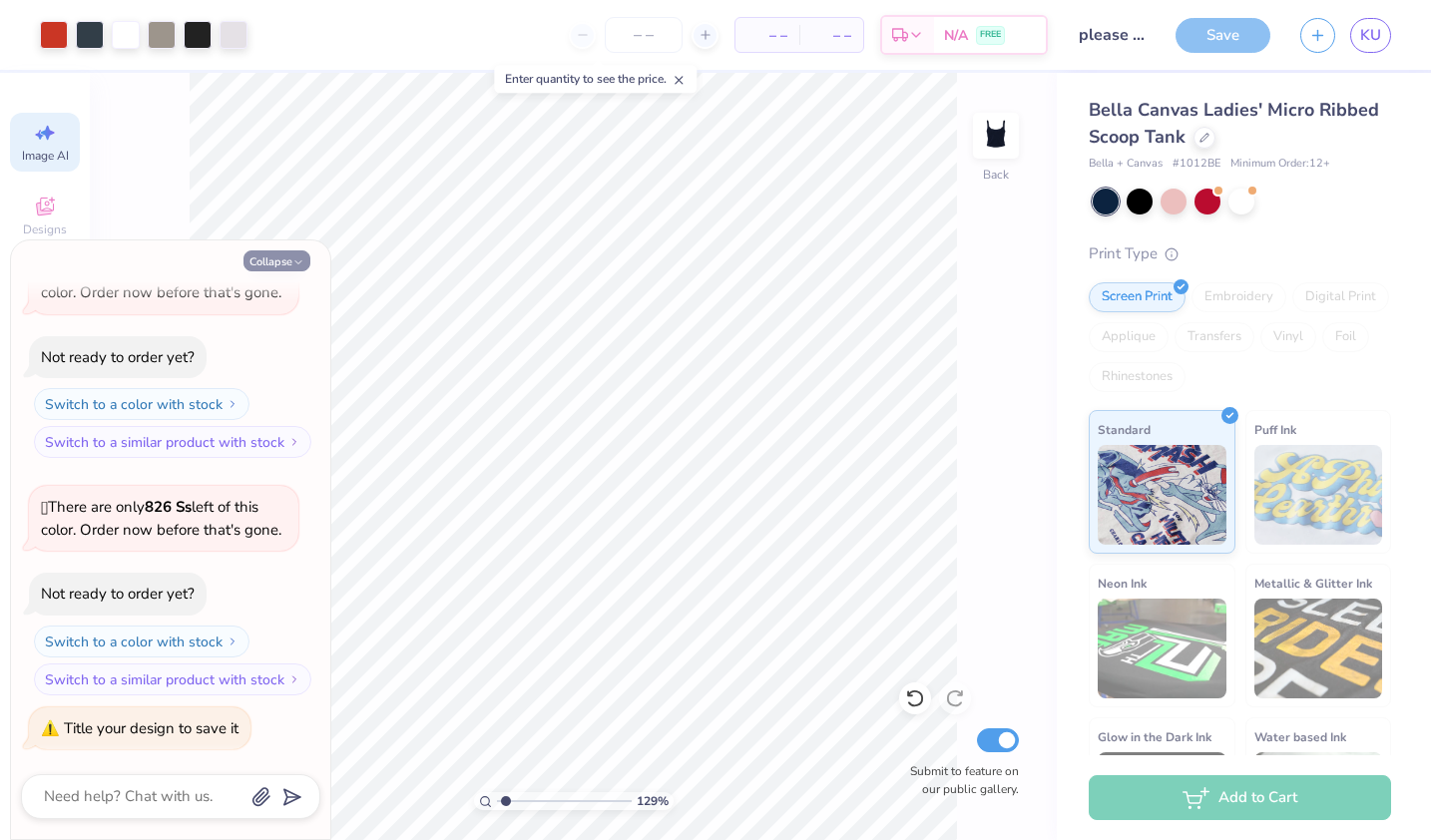 click 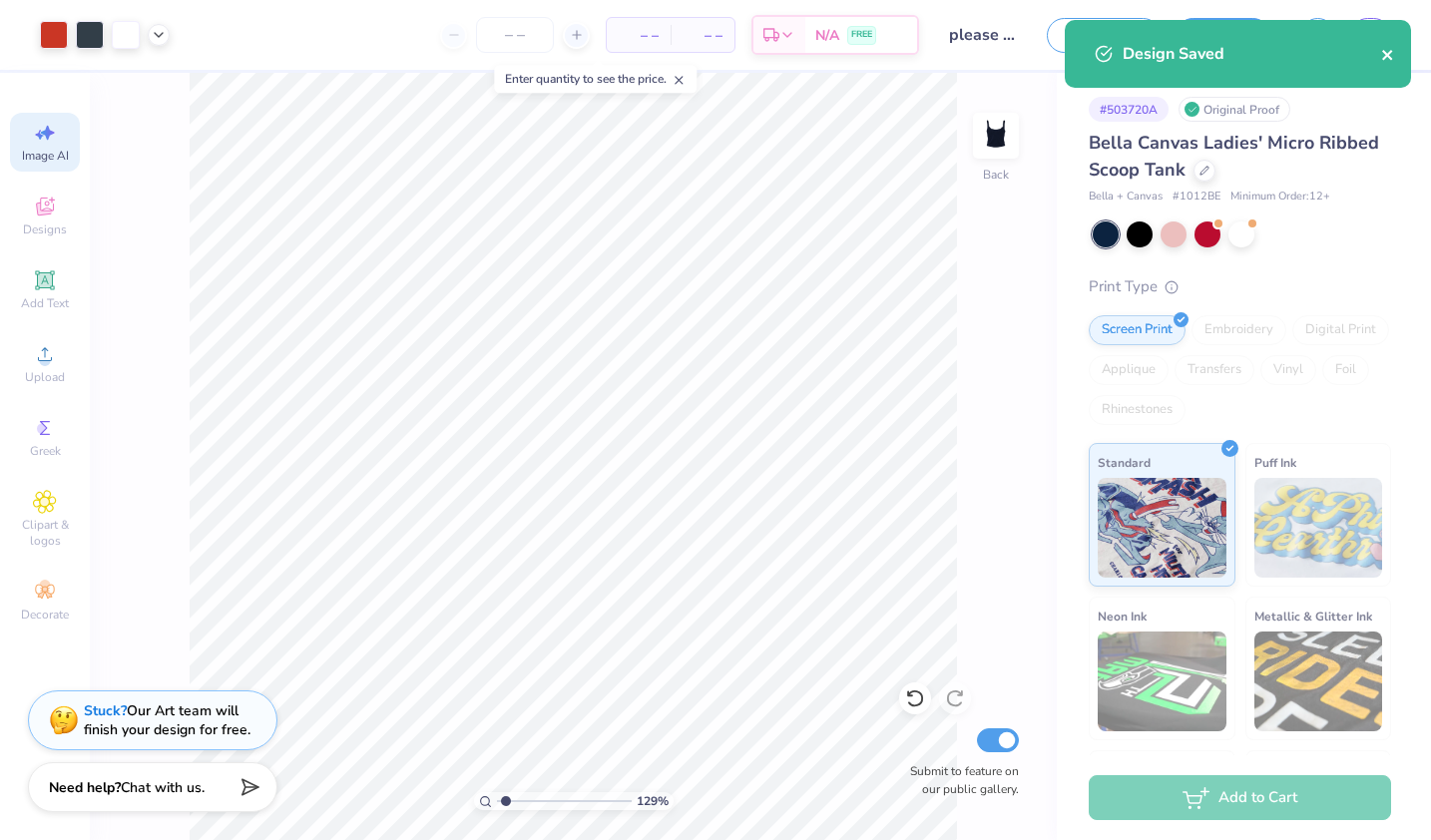 click 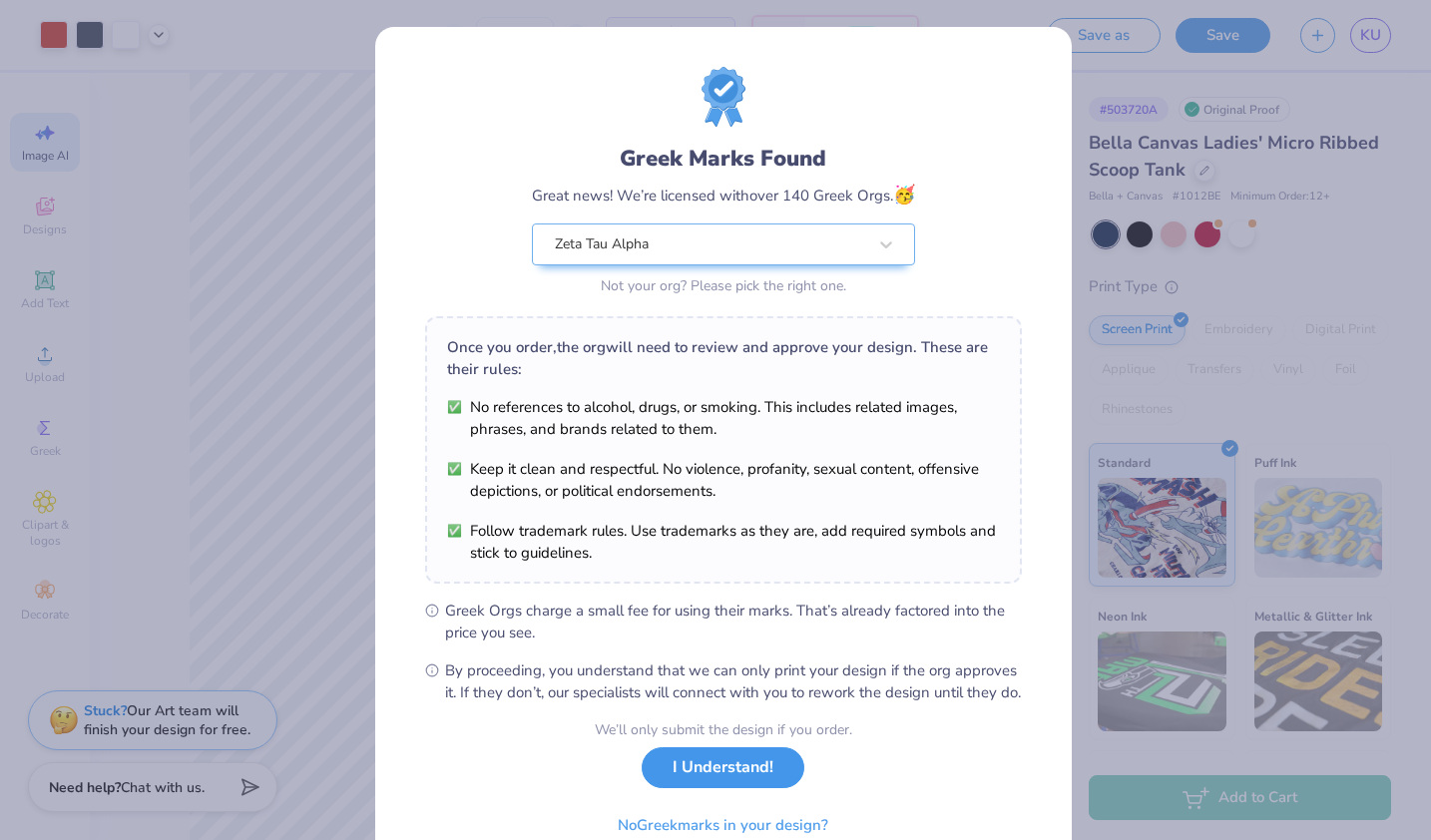 click on "I Understand!" at bounding box center (722, 767) 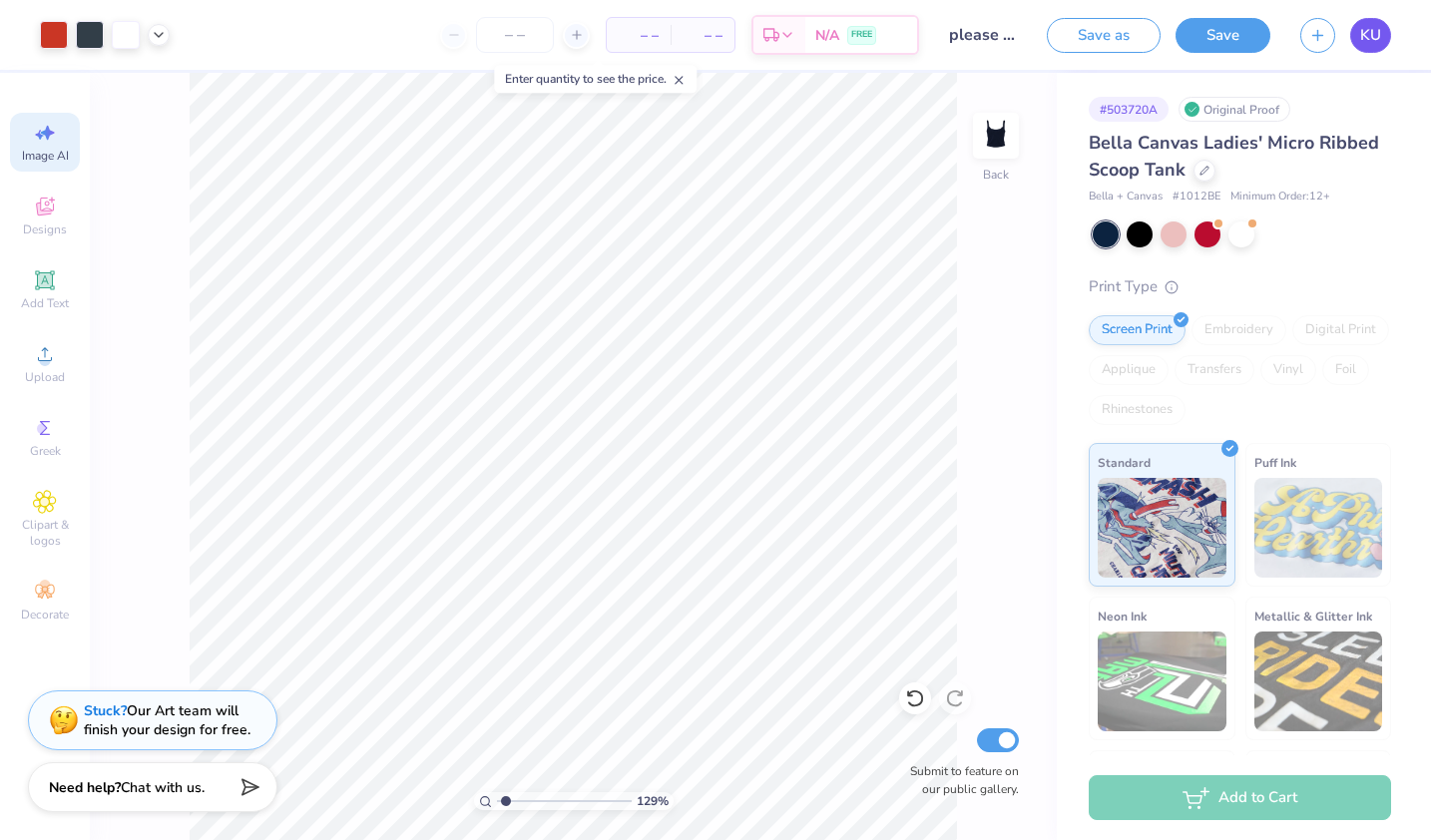 click on "KU" at bounding box center (1370, 35) 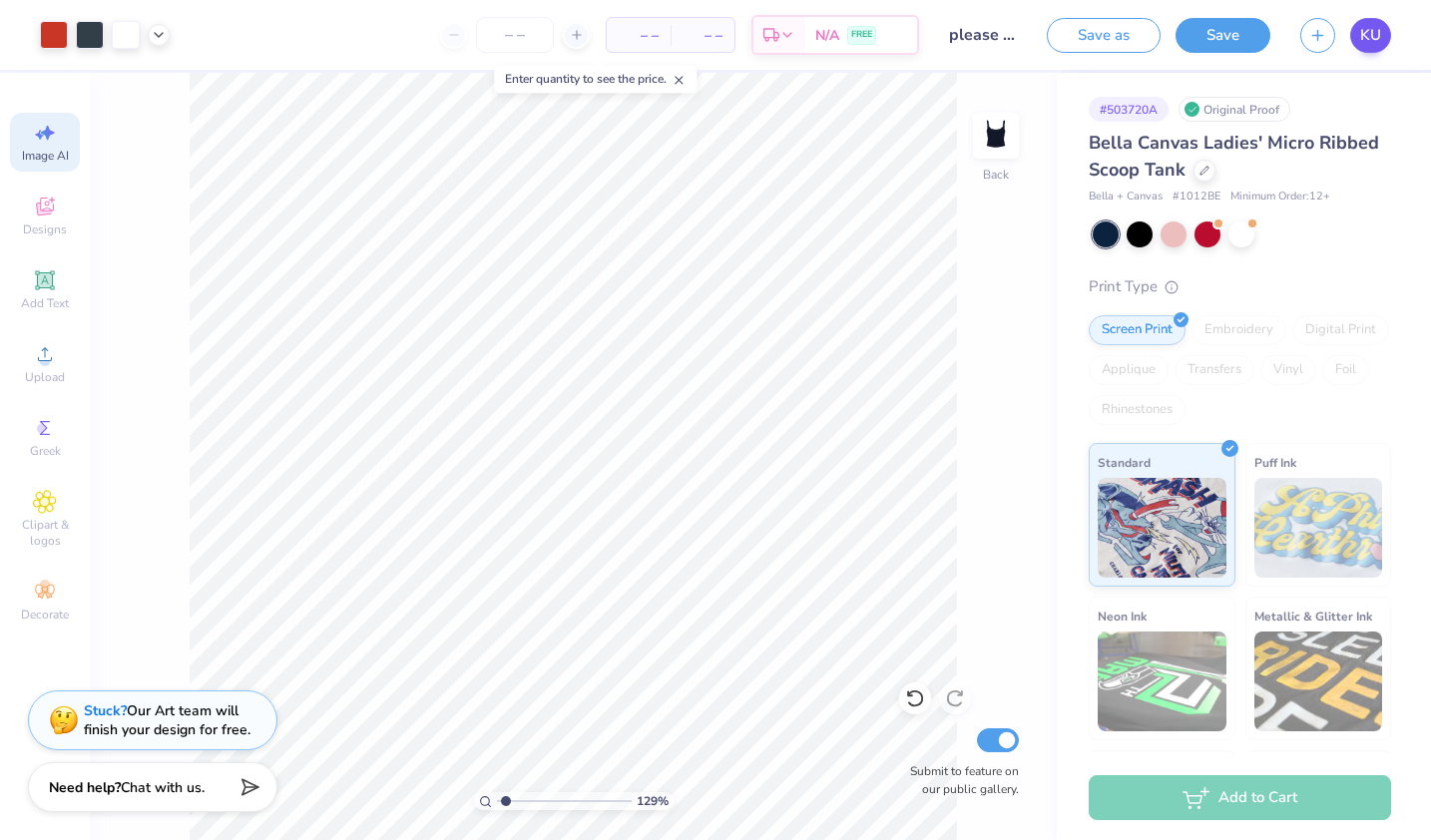 type on "1.2916556347904" 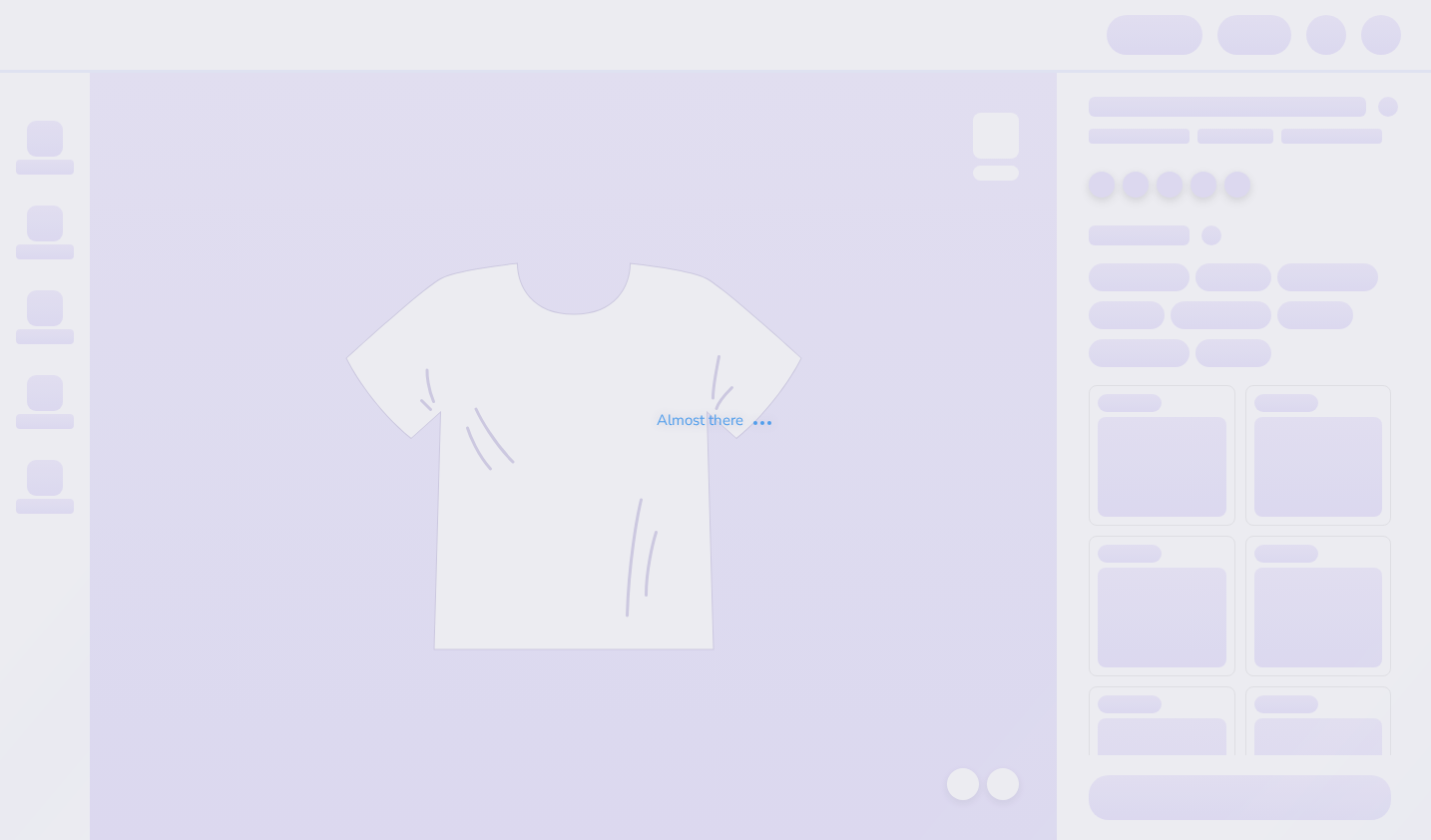 scroll, scrollTop: 0, scrollLeft: 0, axis: both 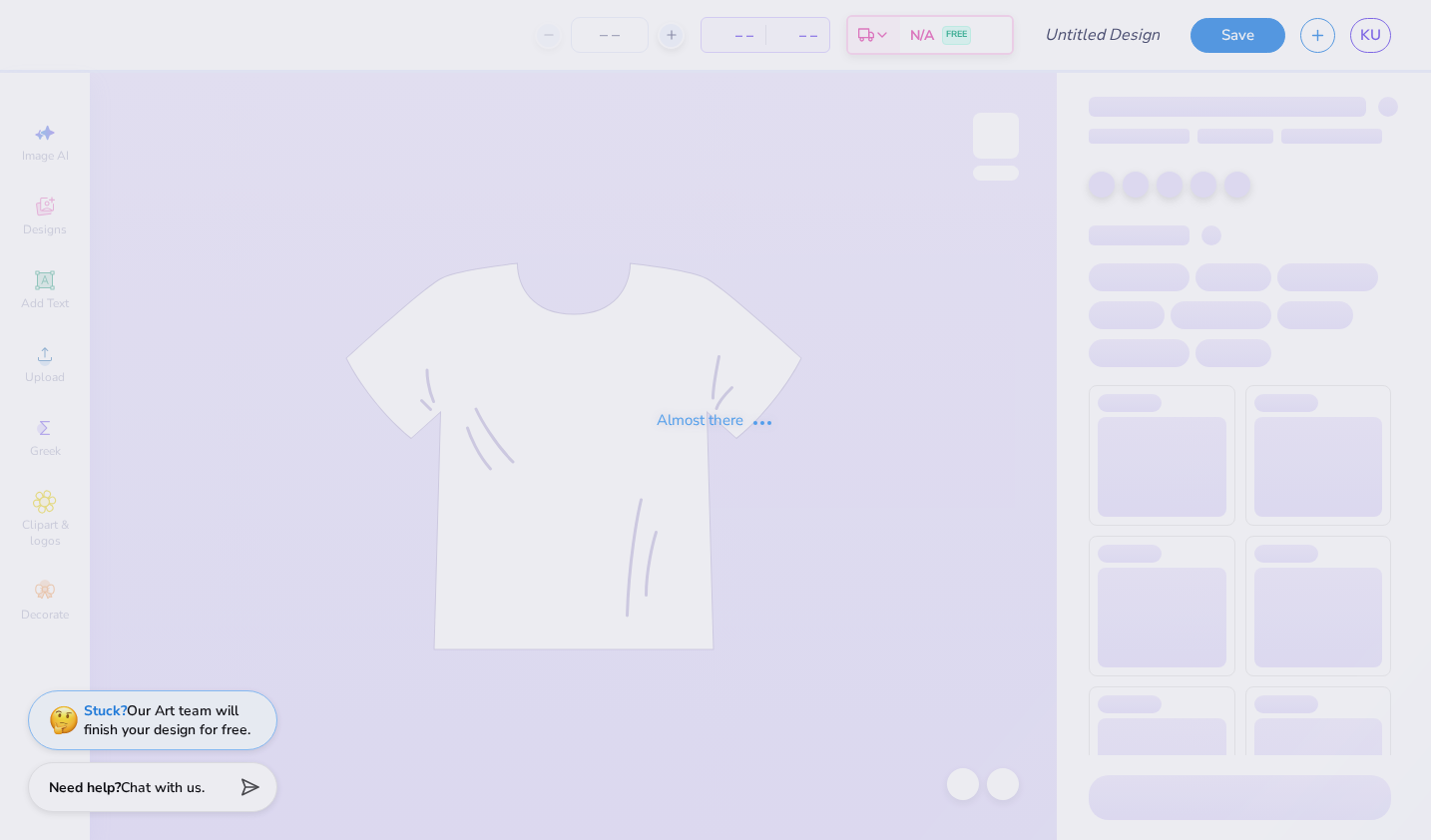 type on "please do not edit this I am not done" 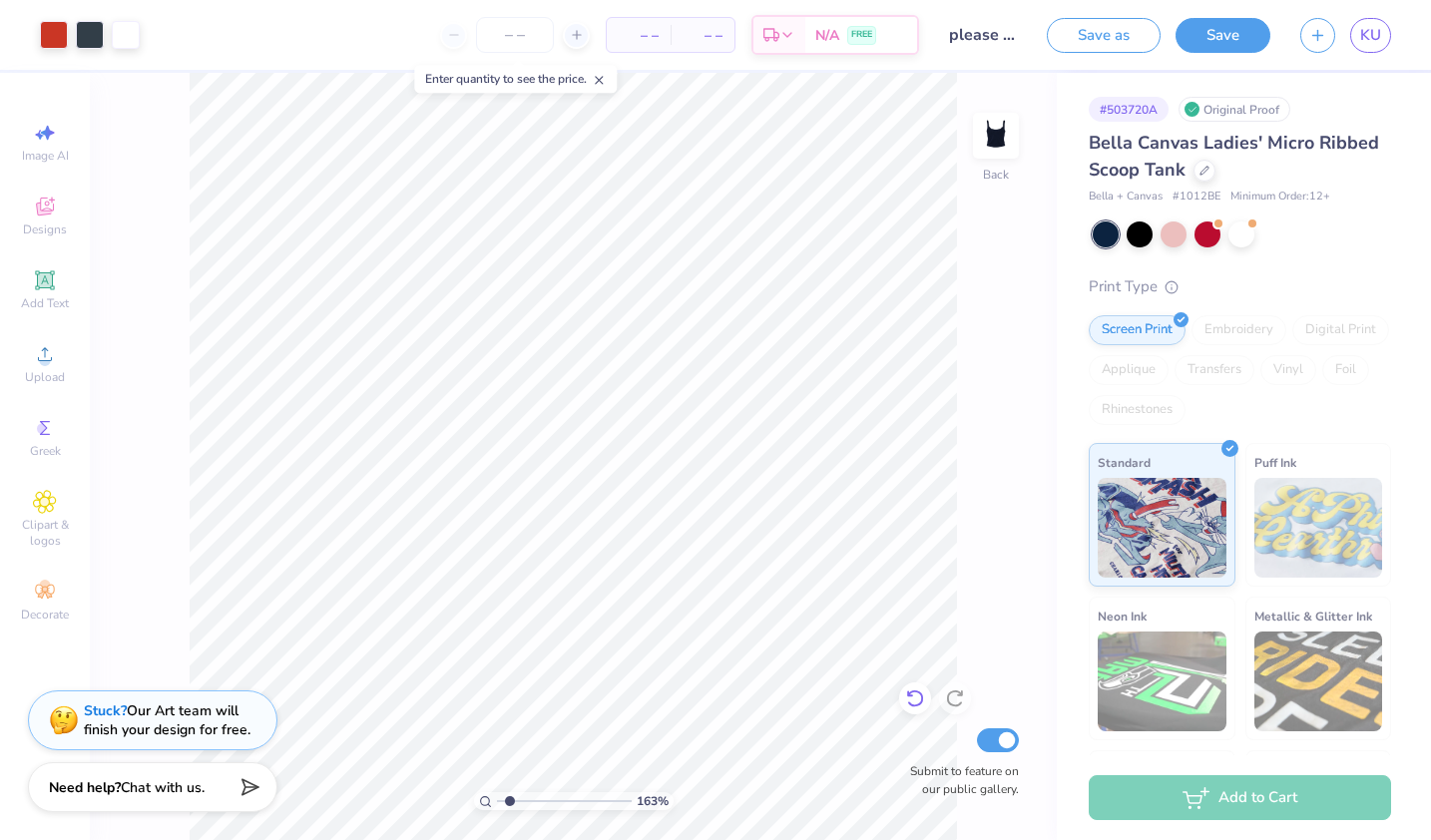 click 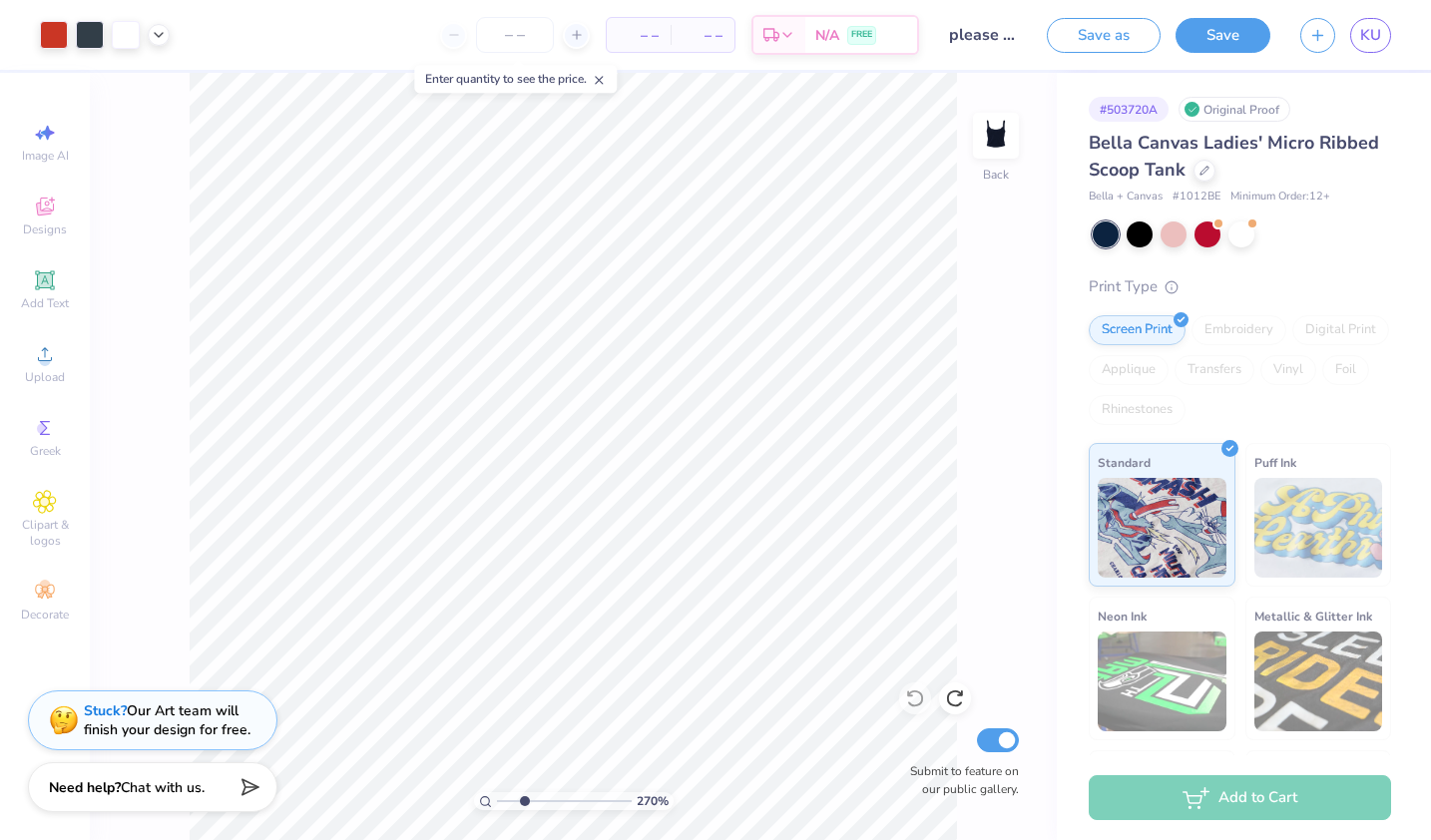 drag, startPoint x: 509, startPoint y: 795, endPoint x: 523, endPoint y: 798, distance: 14.3178211 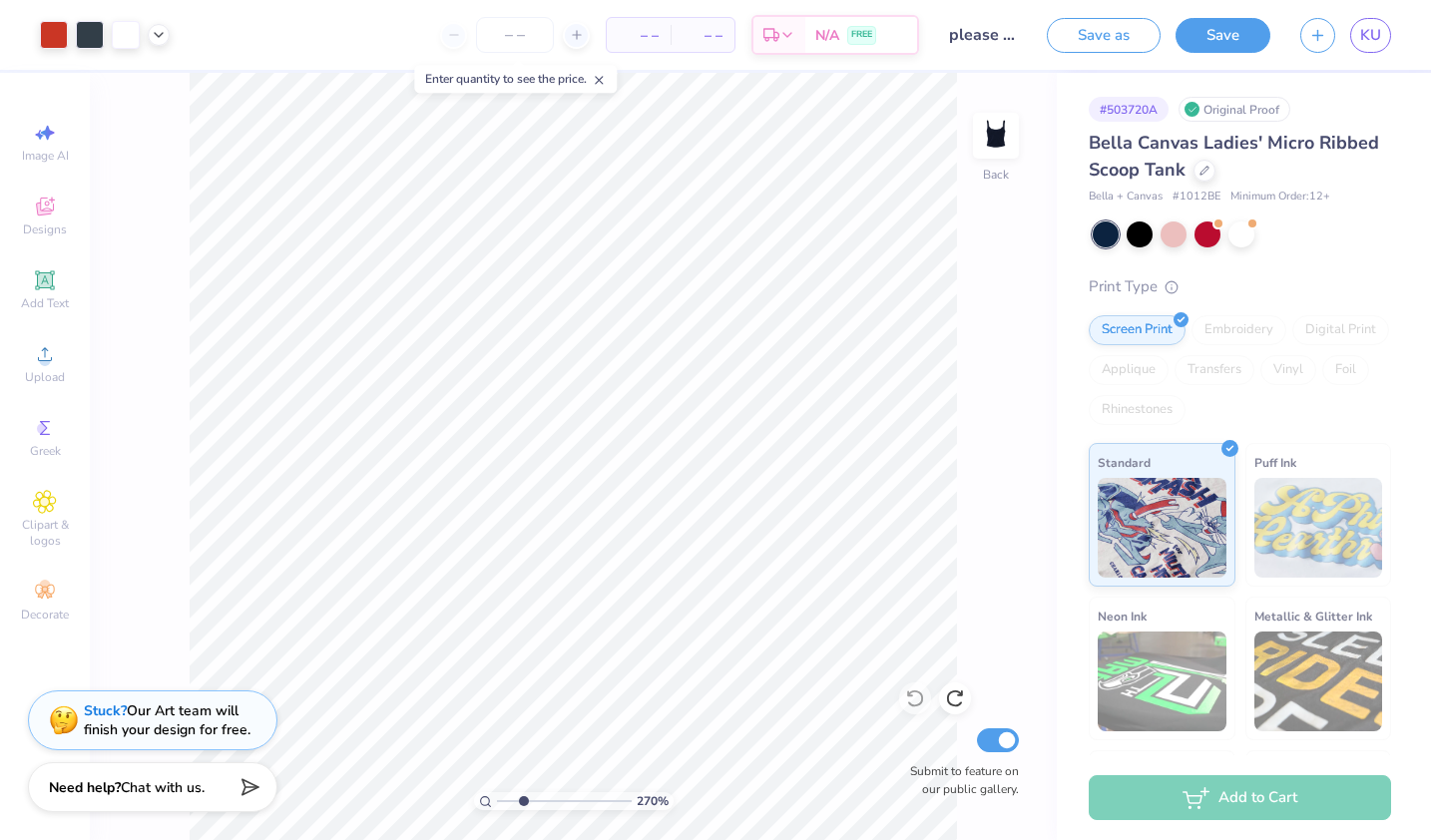 click at bounding box center (564, 801) 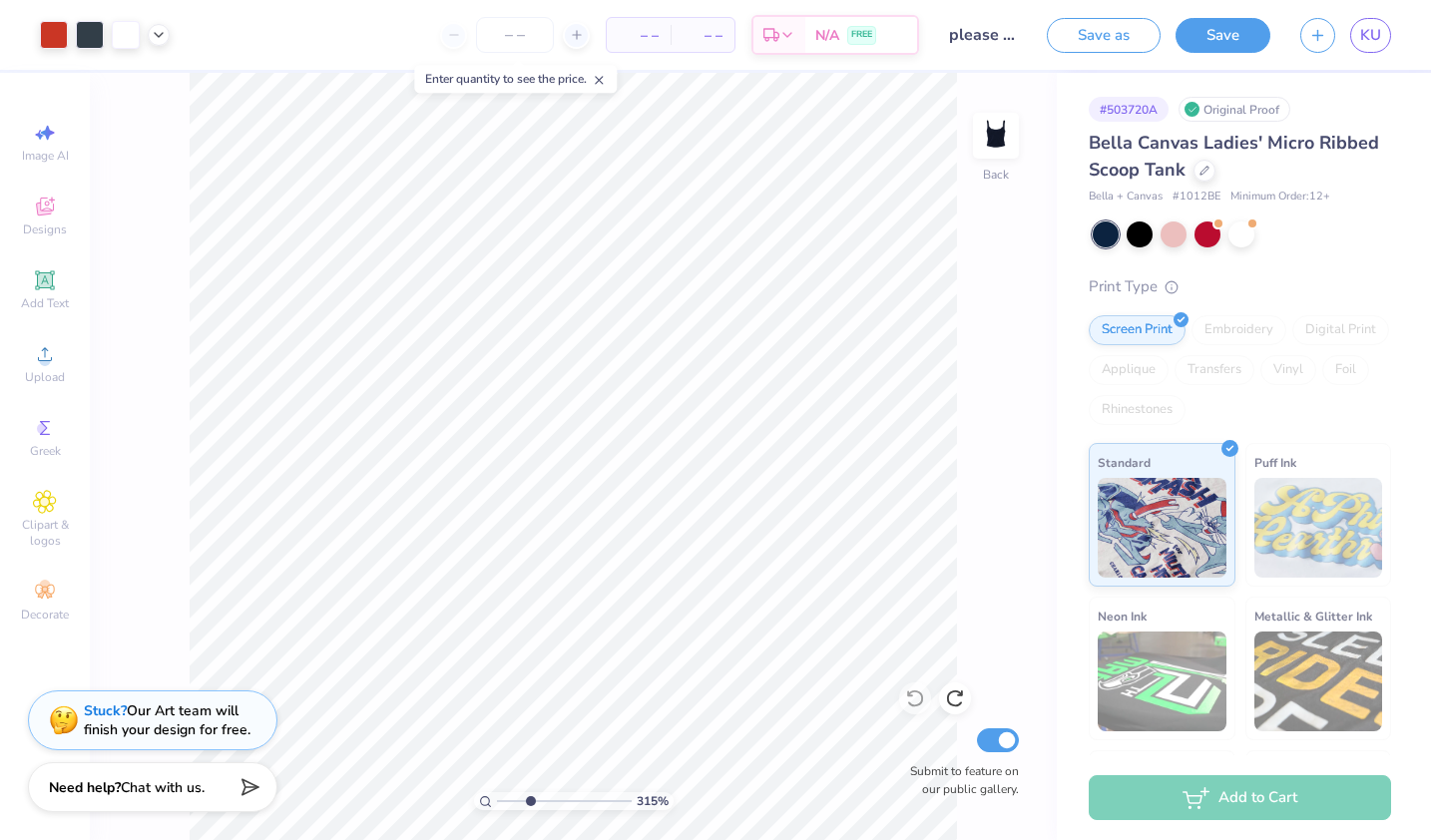 type on "3.15" 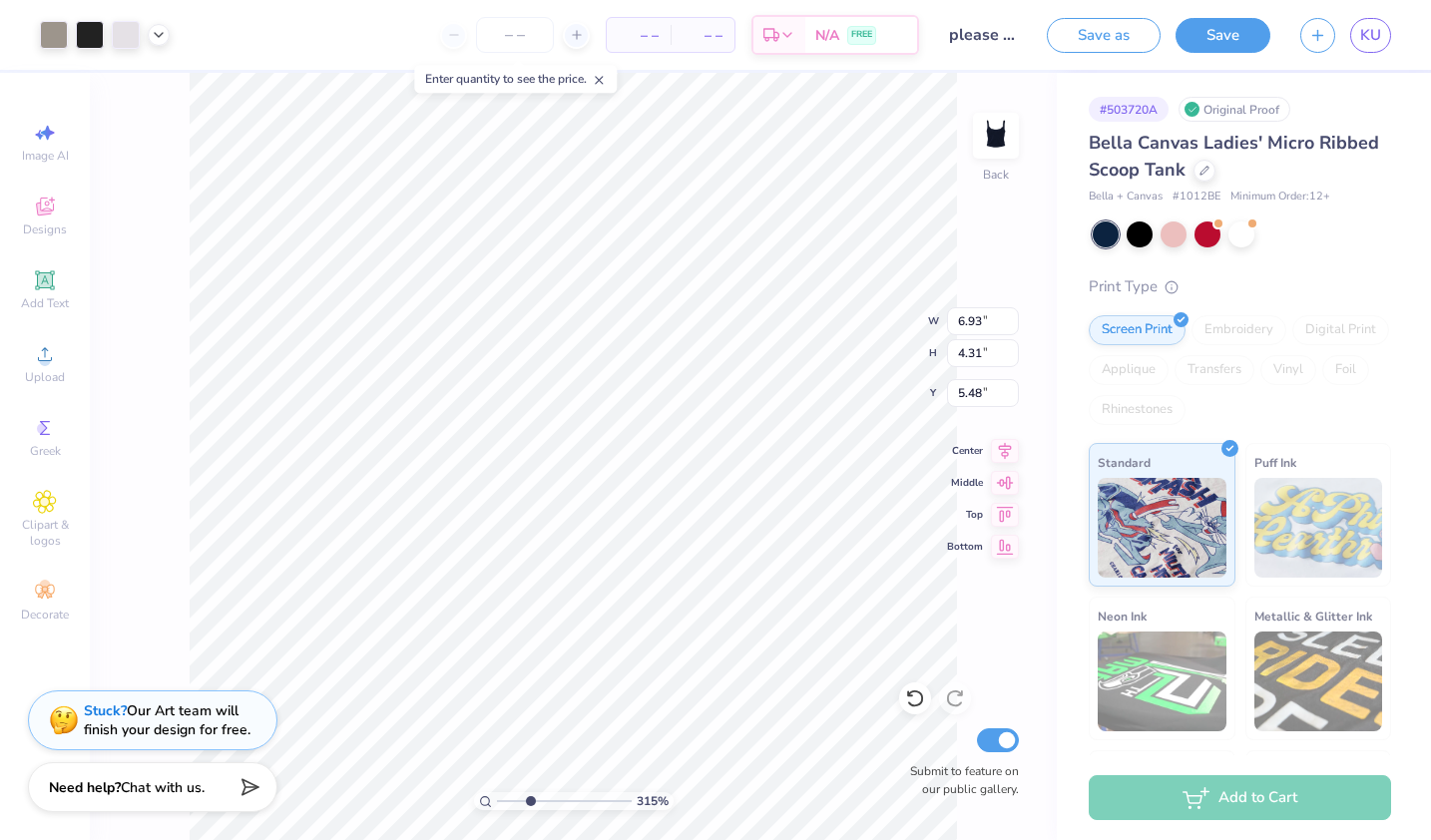type on "6.93" 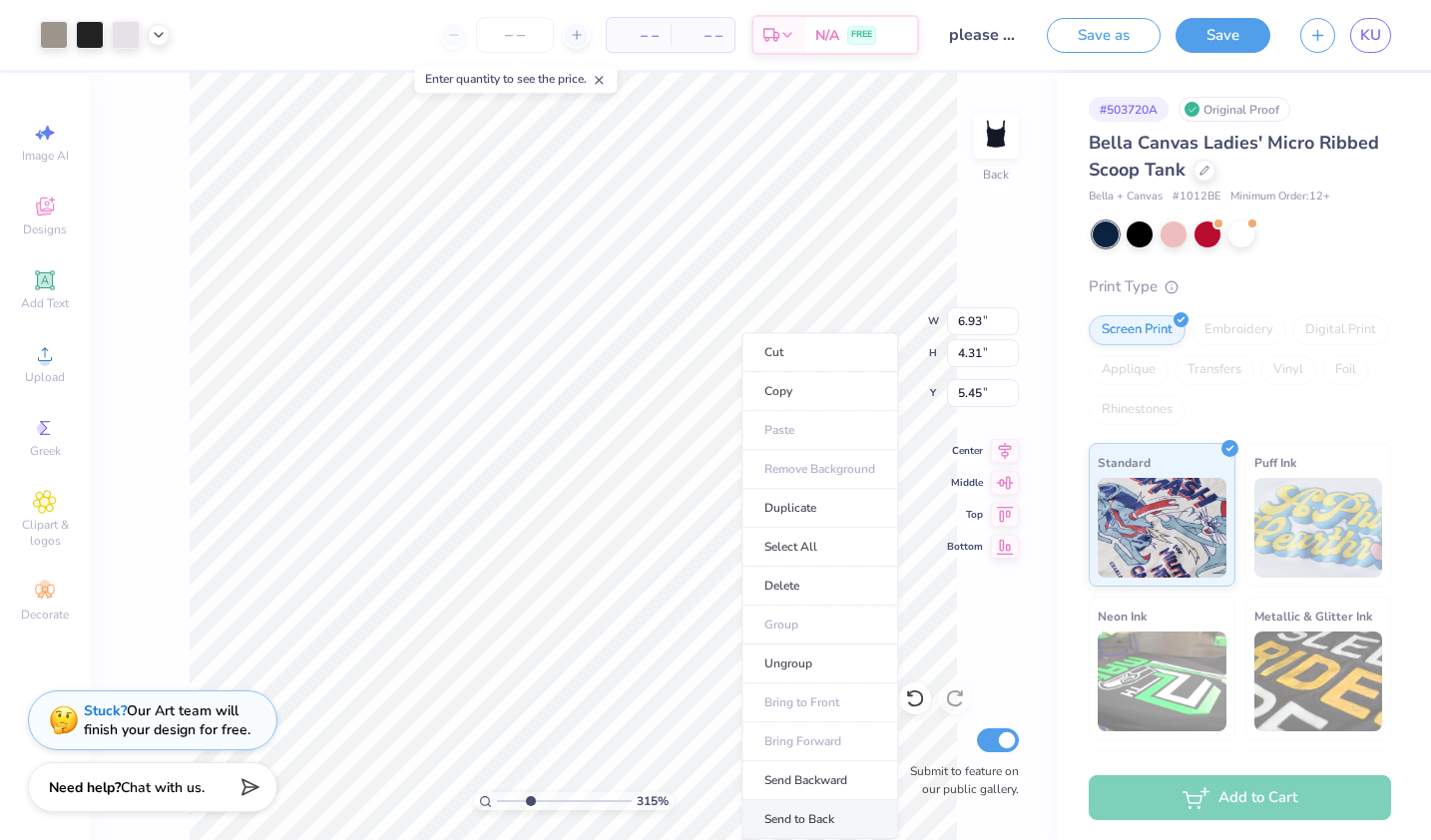 click on "Send to Back" at bounding box center (819, 819) 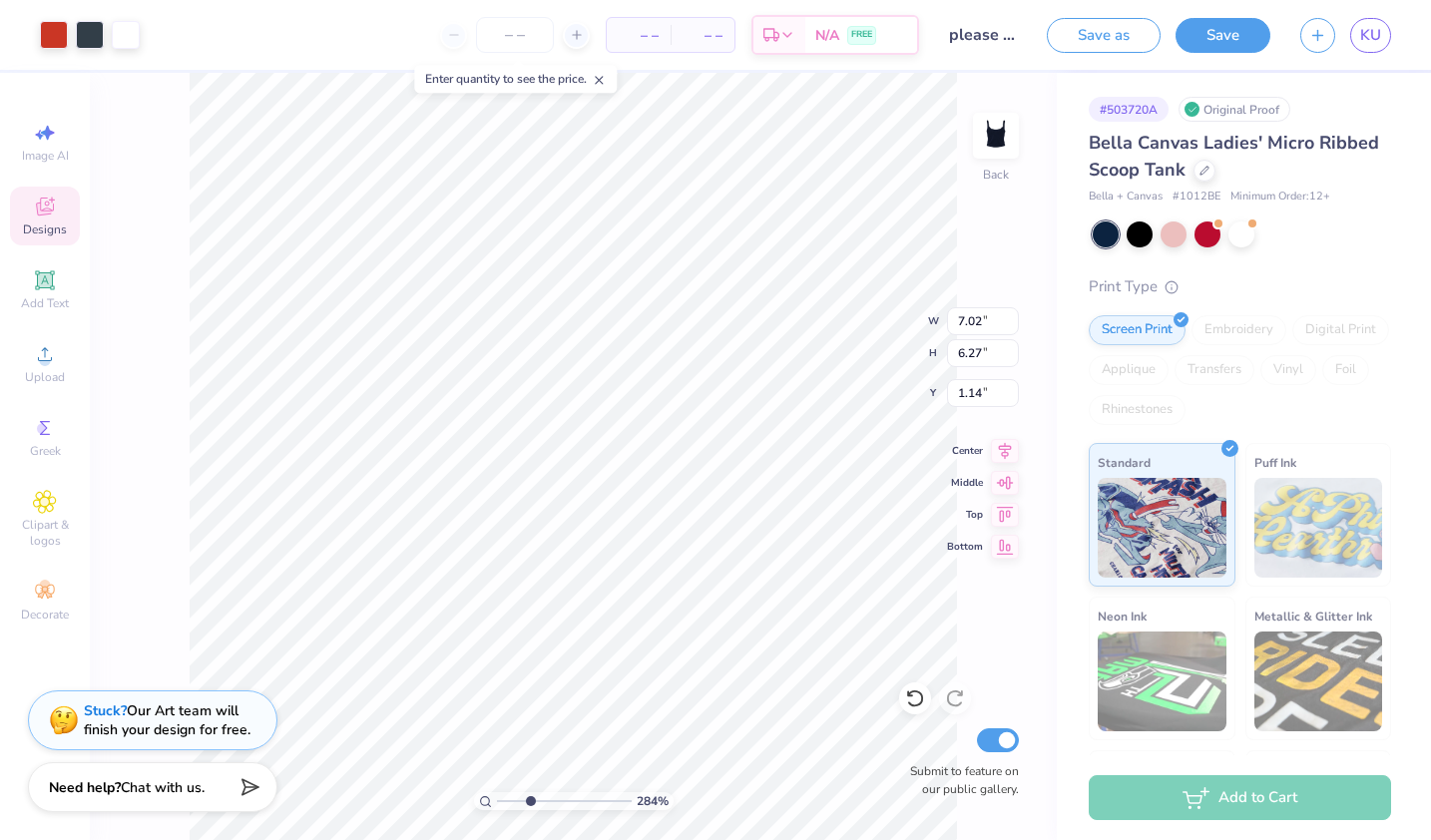 type on "2.84091830515801" 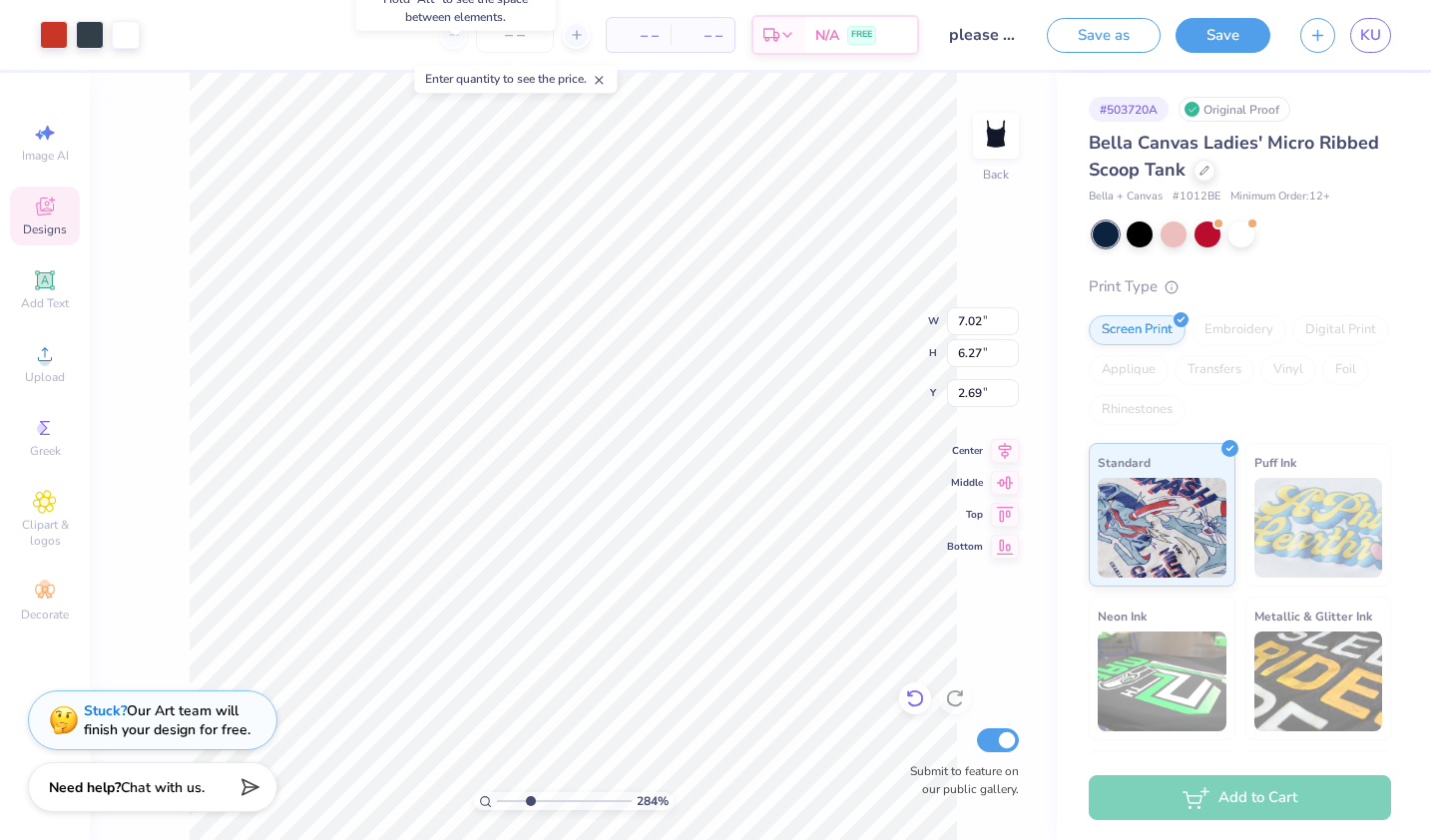 click 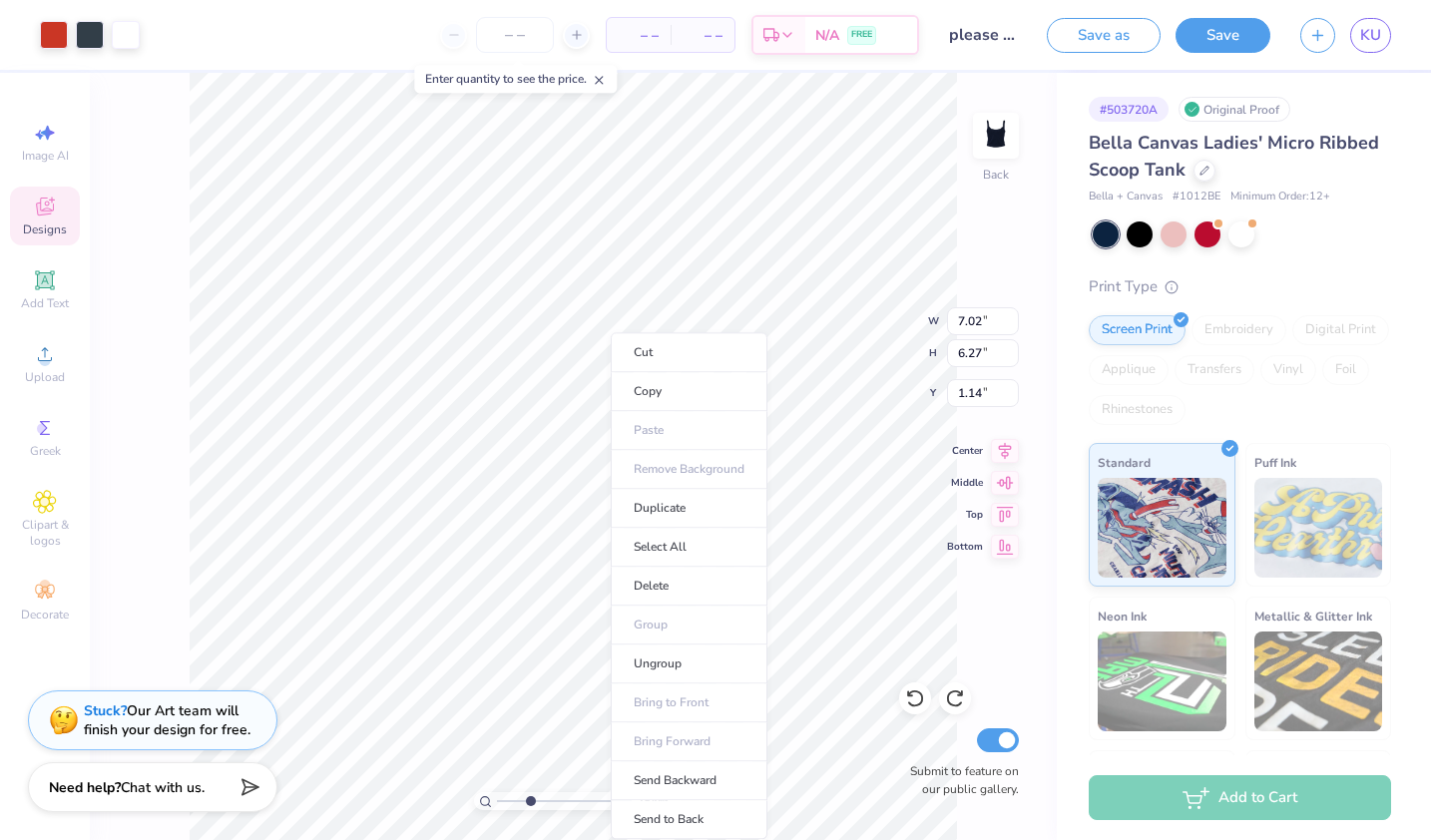 type on "2.84091830515801" 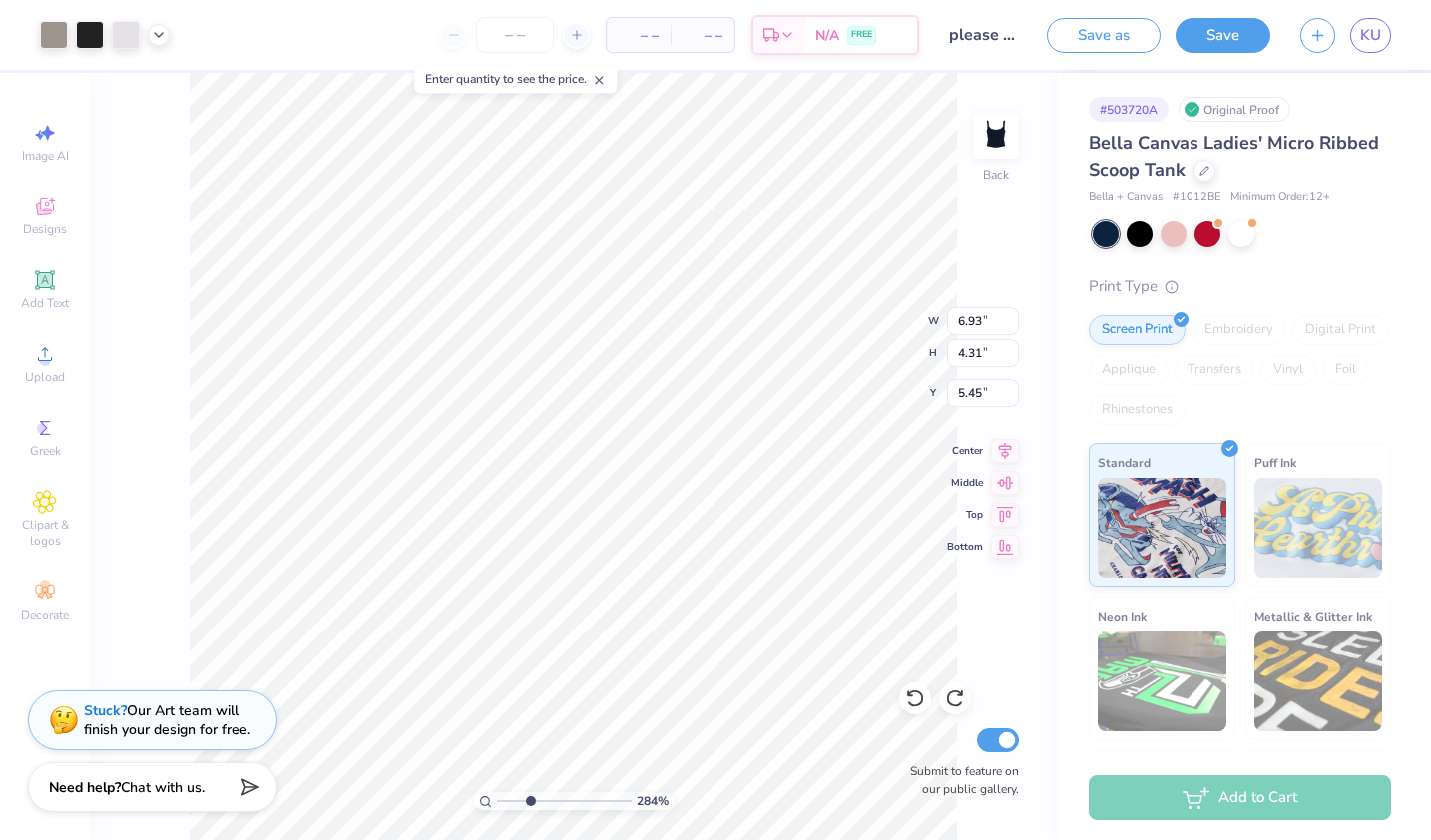 click on "284  %" at bounding box center [653, 801] 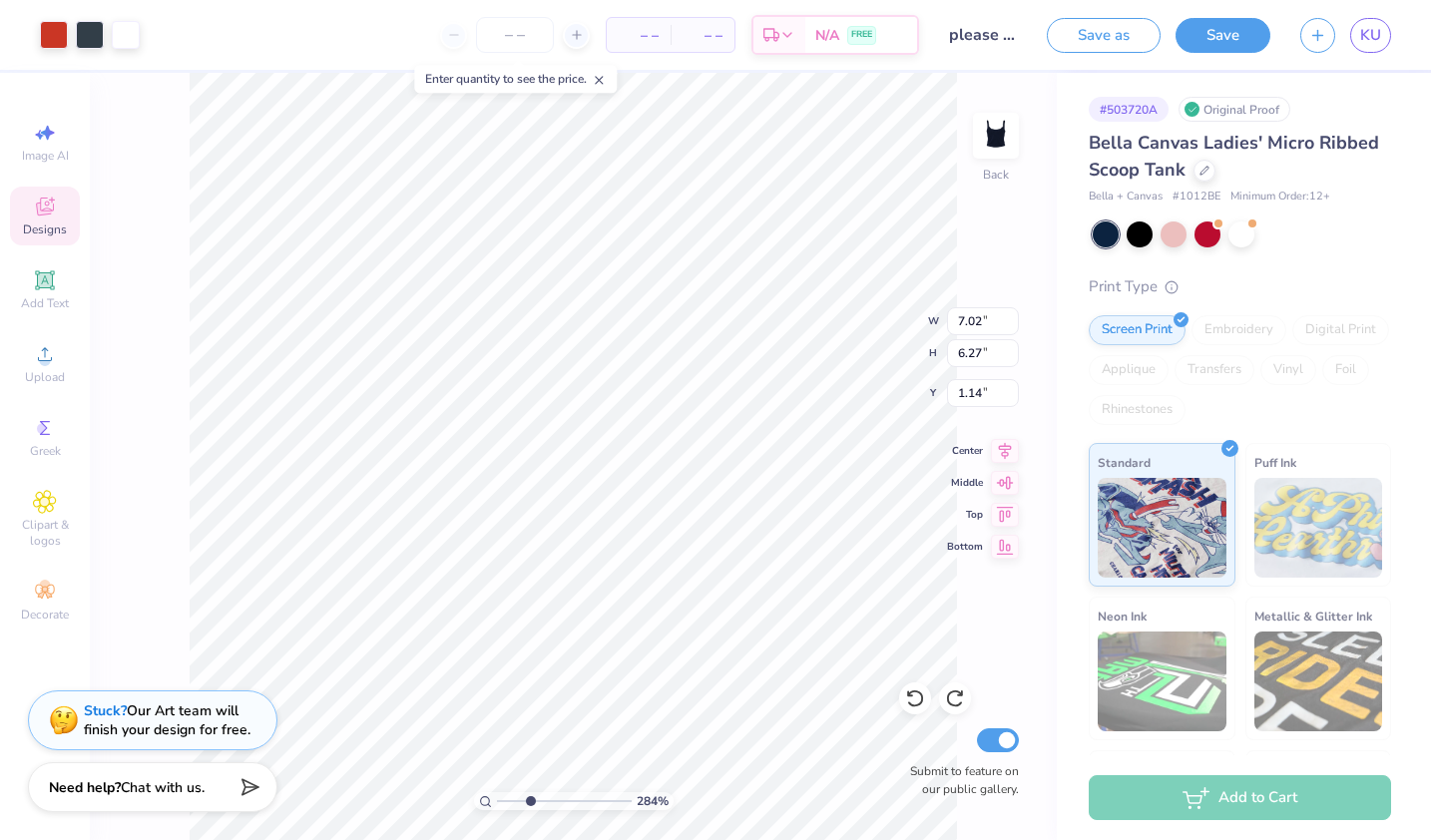 type on "2.84091830515801" 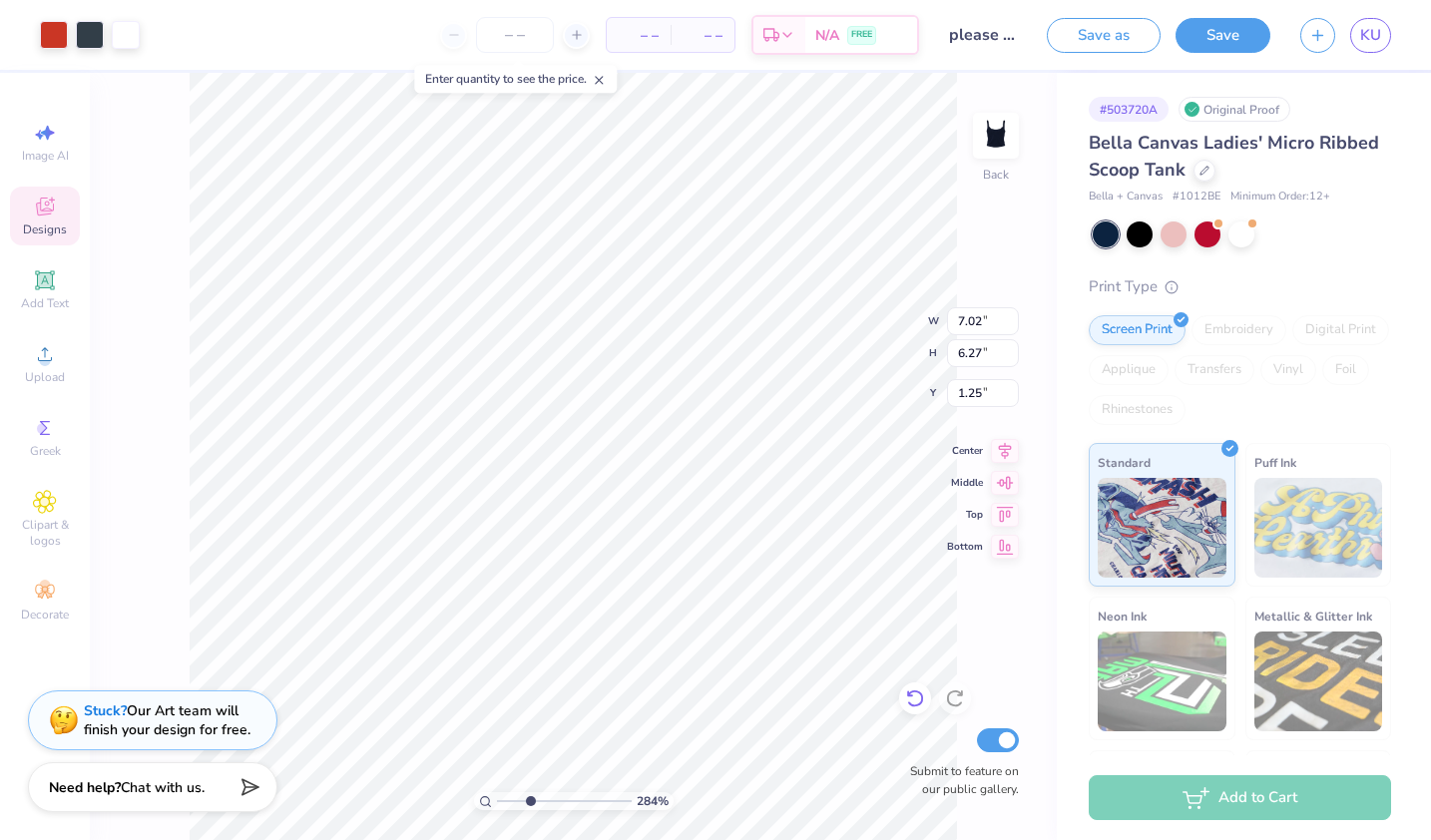 click 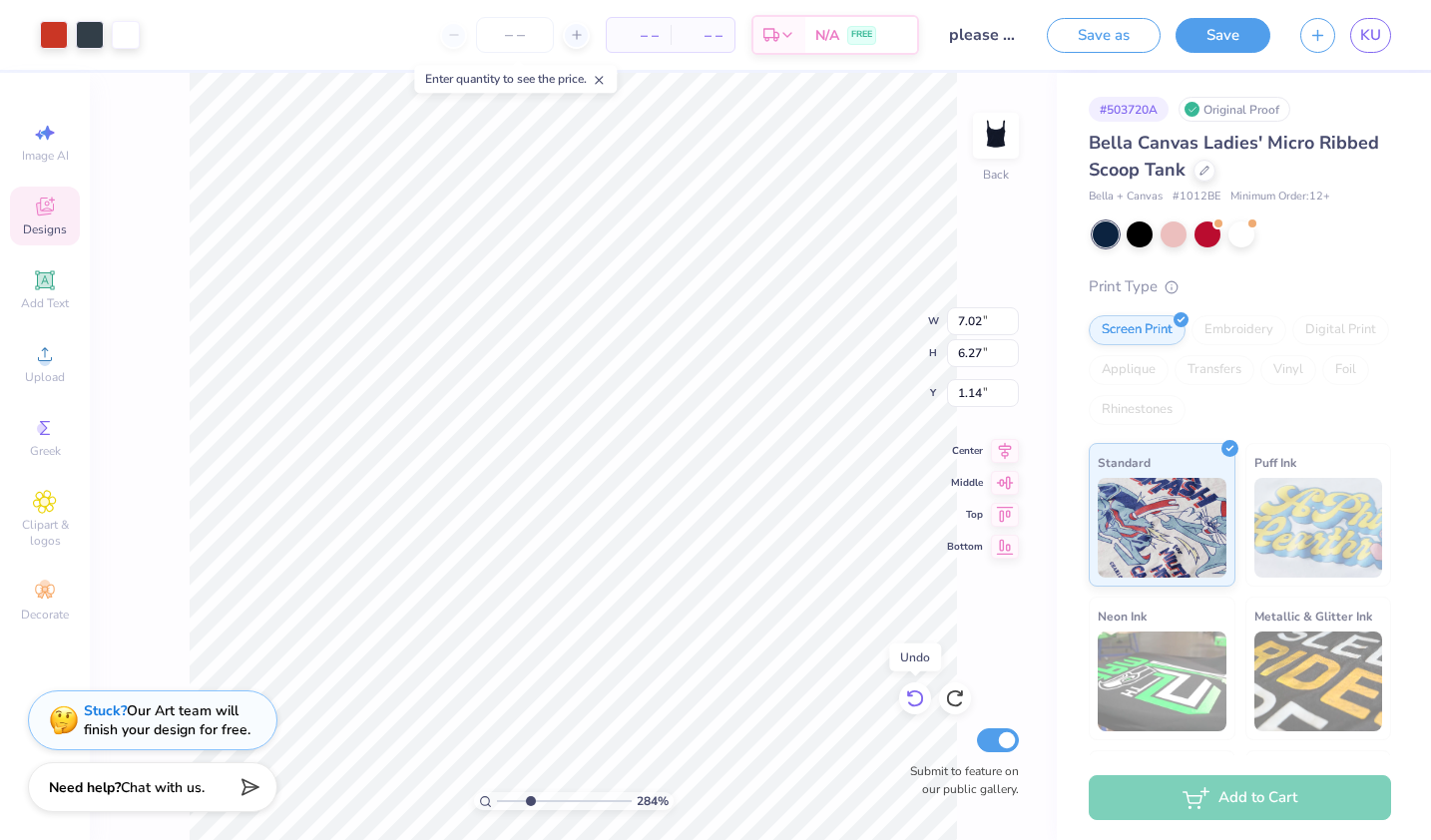 type on "2.84091830515801" 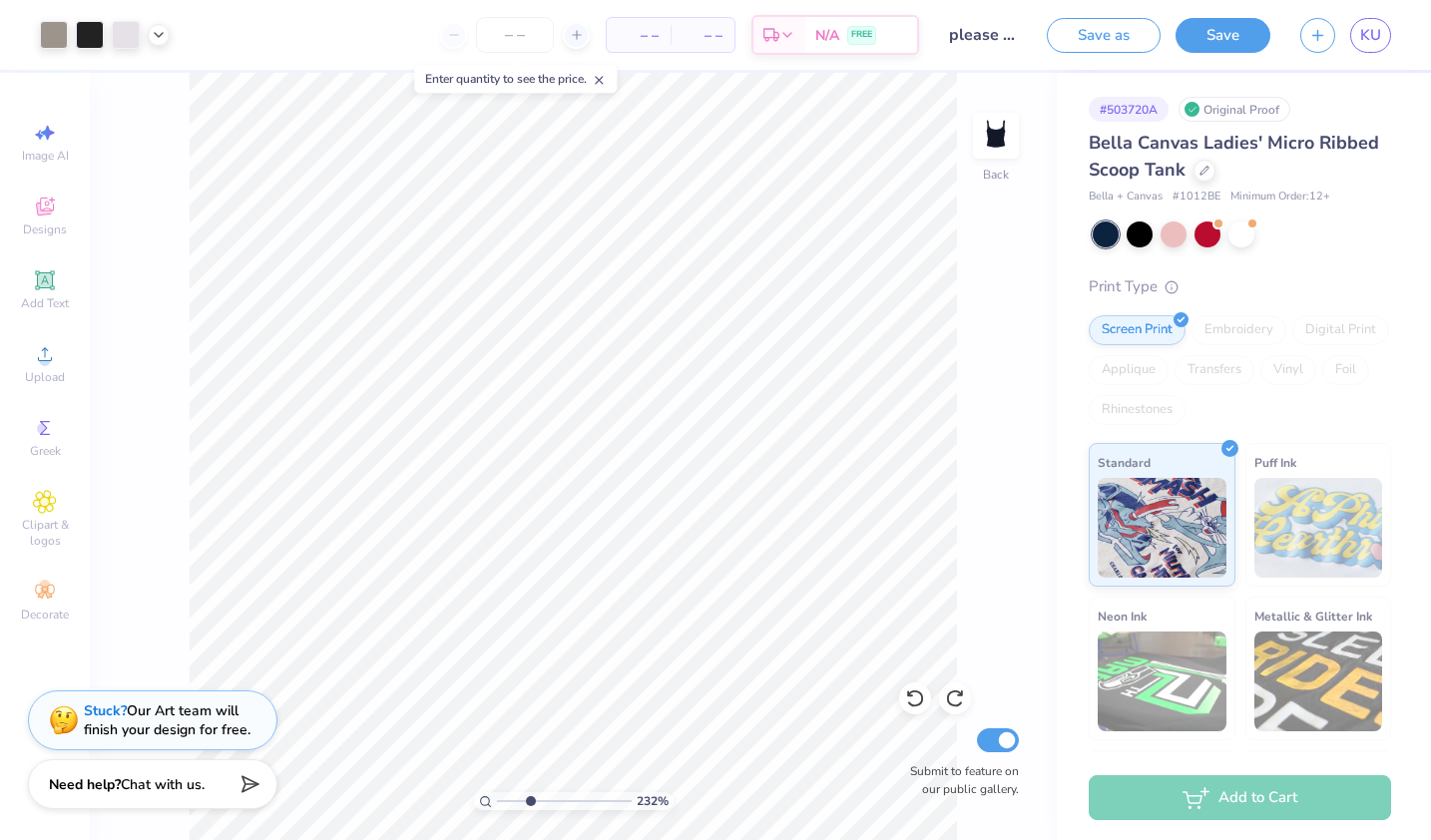 click on "Need help?  Chat with us." at bounding box center [153, 787] 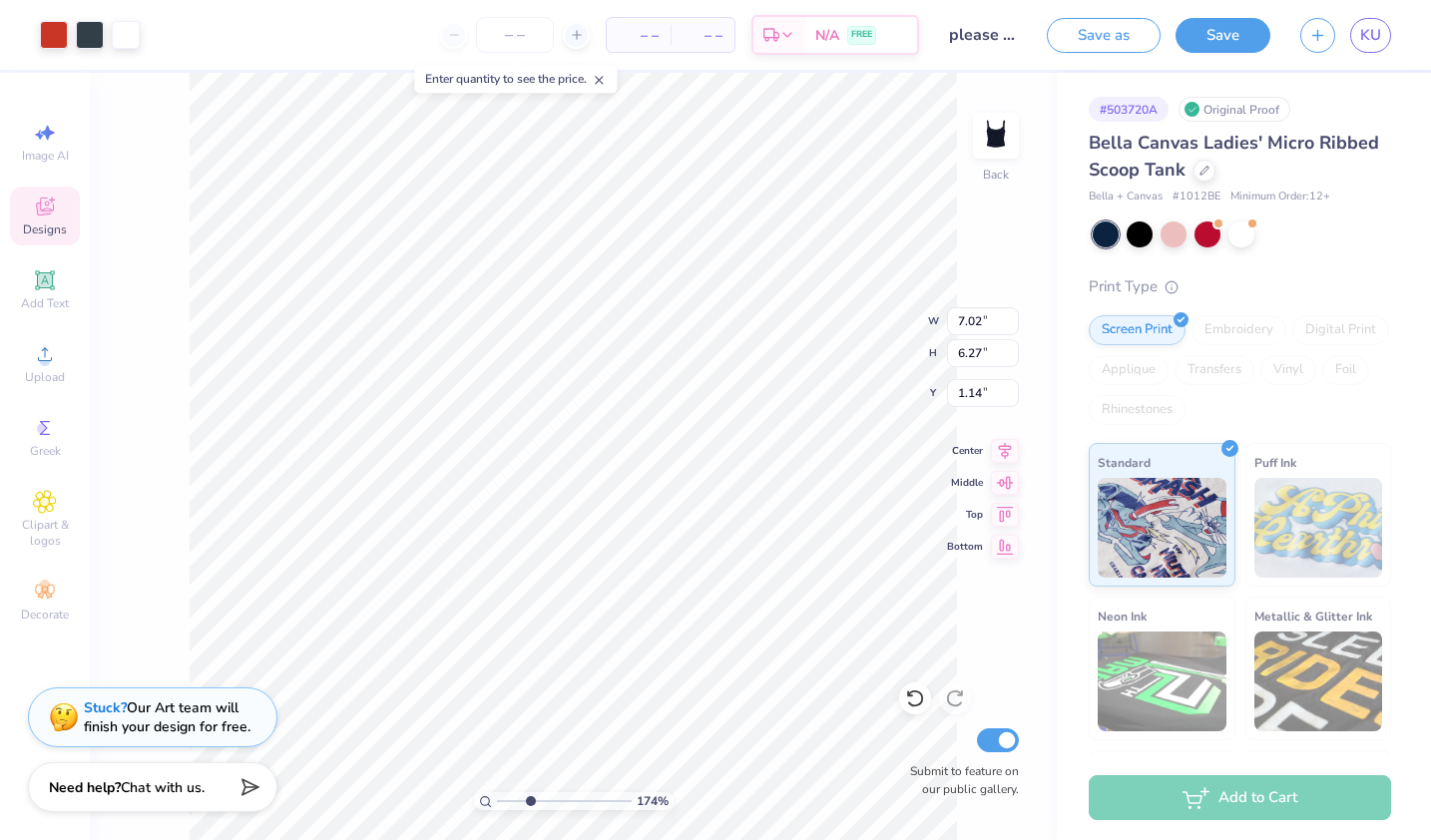 type on "1.7381799612314" 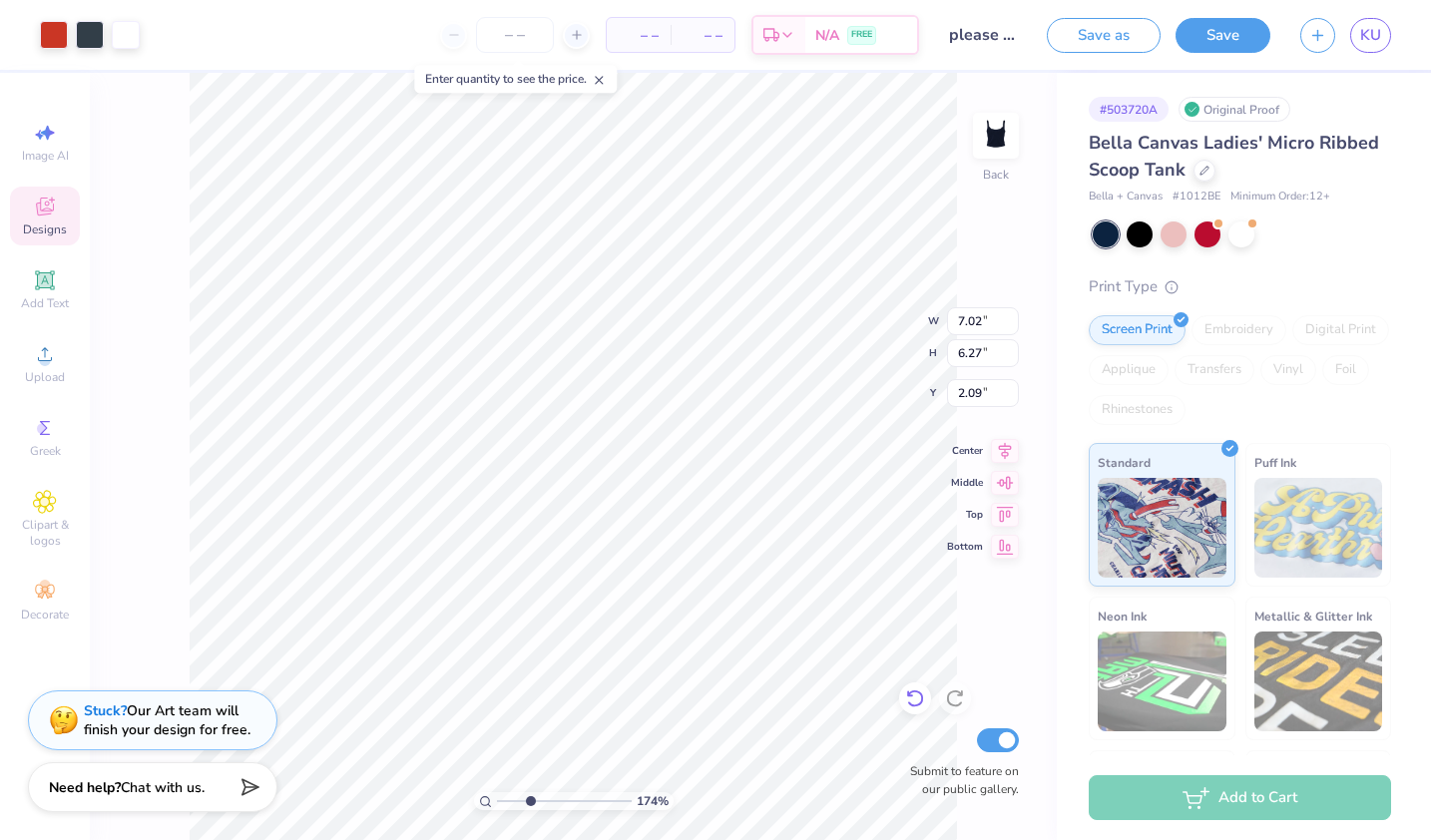 click at bounding box center [915, 698] 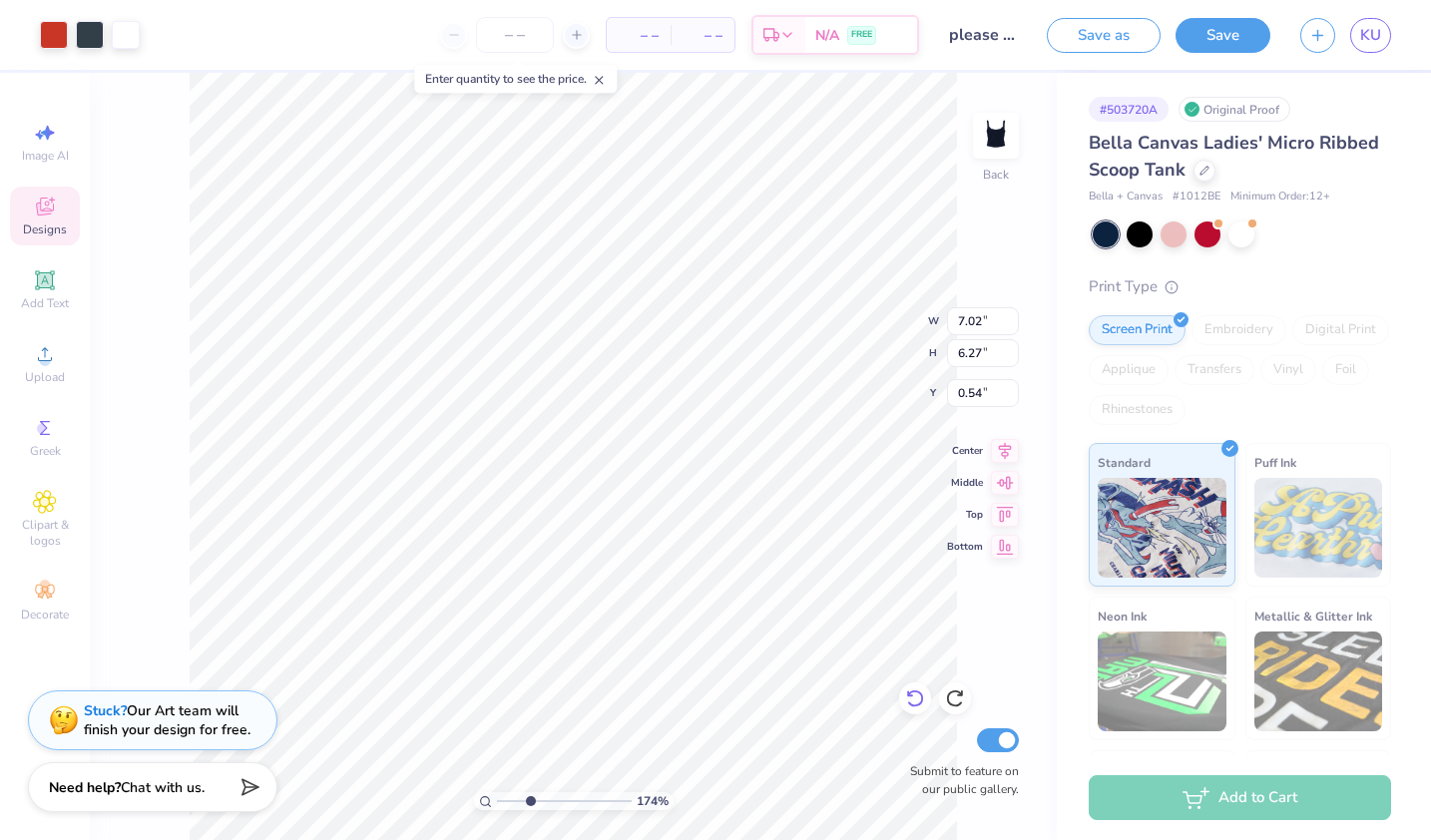 type on "1.7381799612314" 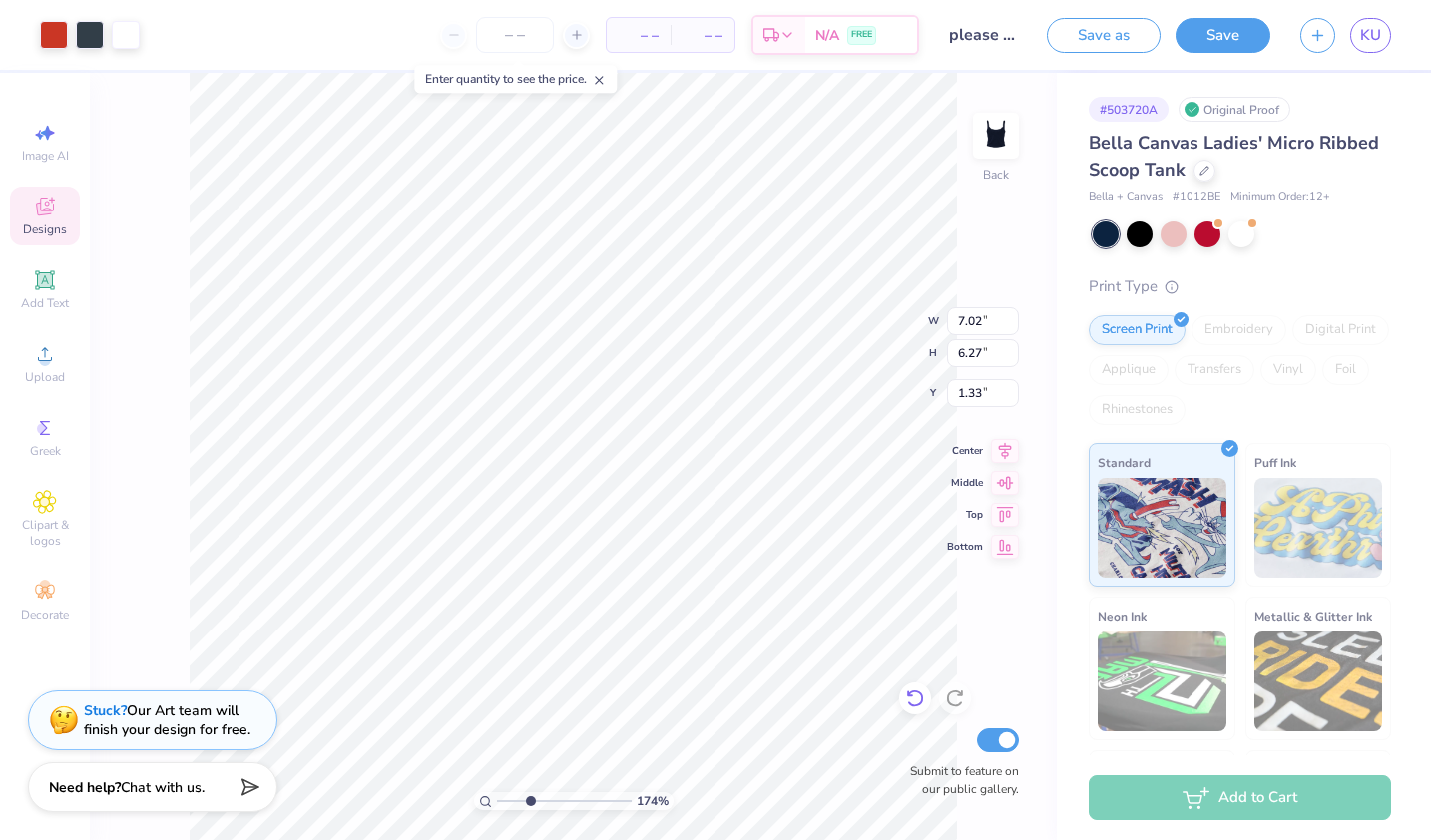 click 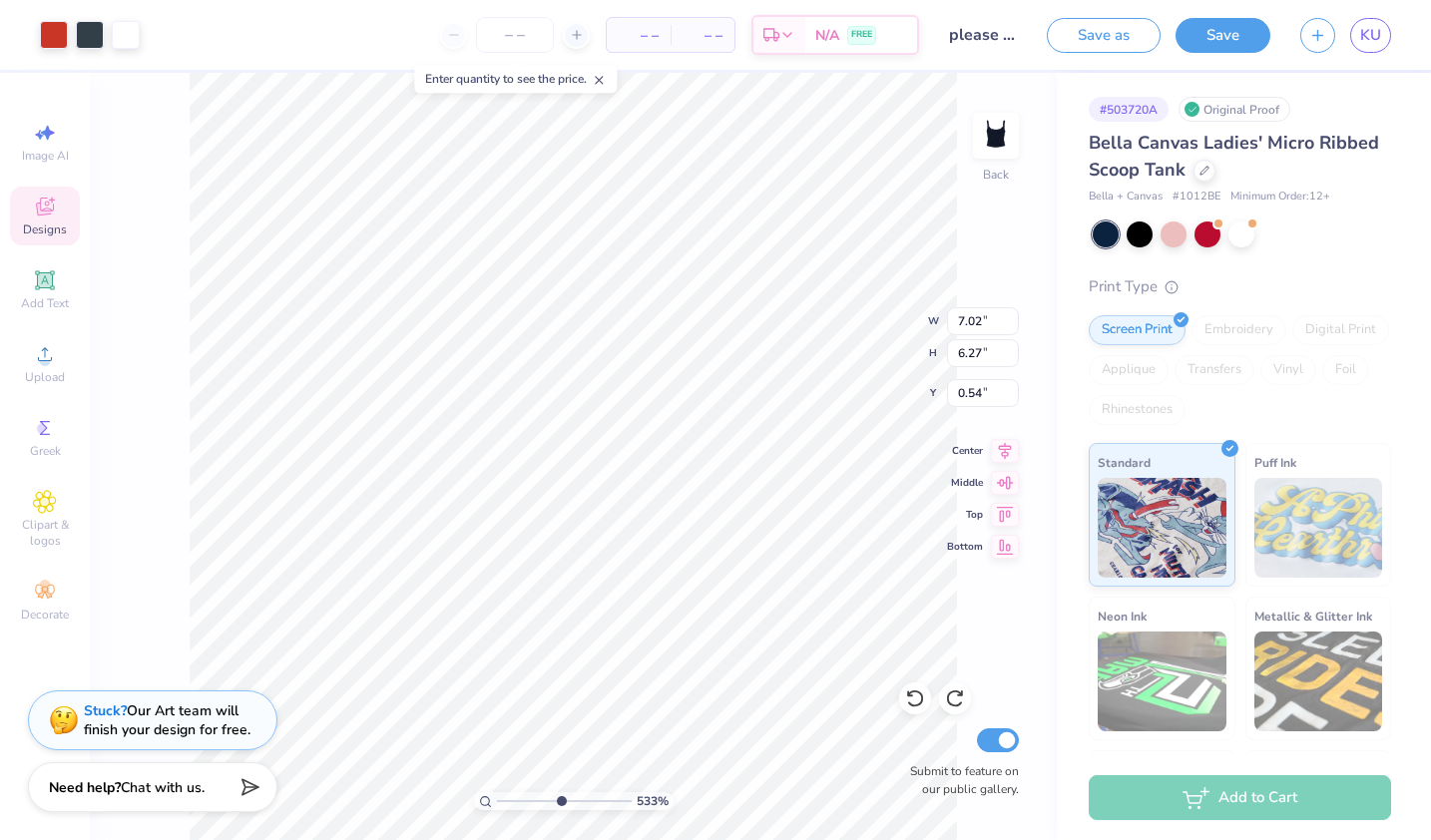 drag, startPoint x: 508, startPoint y: 798, endPoint x: 559, endPoint y: 803, distance: 51.24451 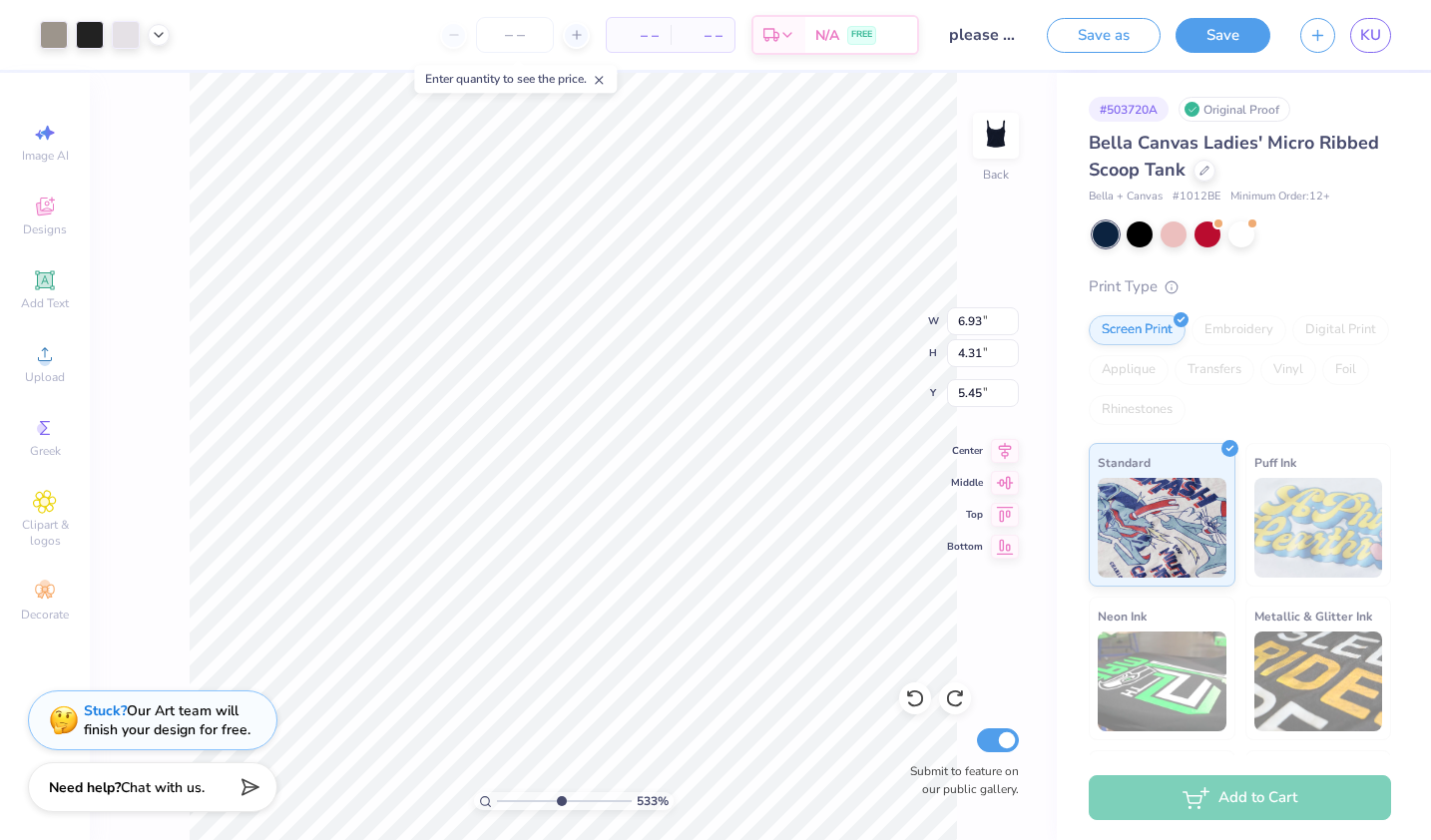 type on "7.02" 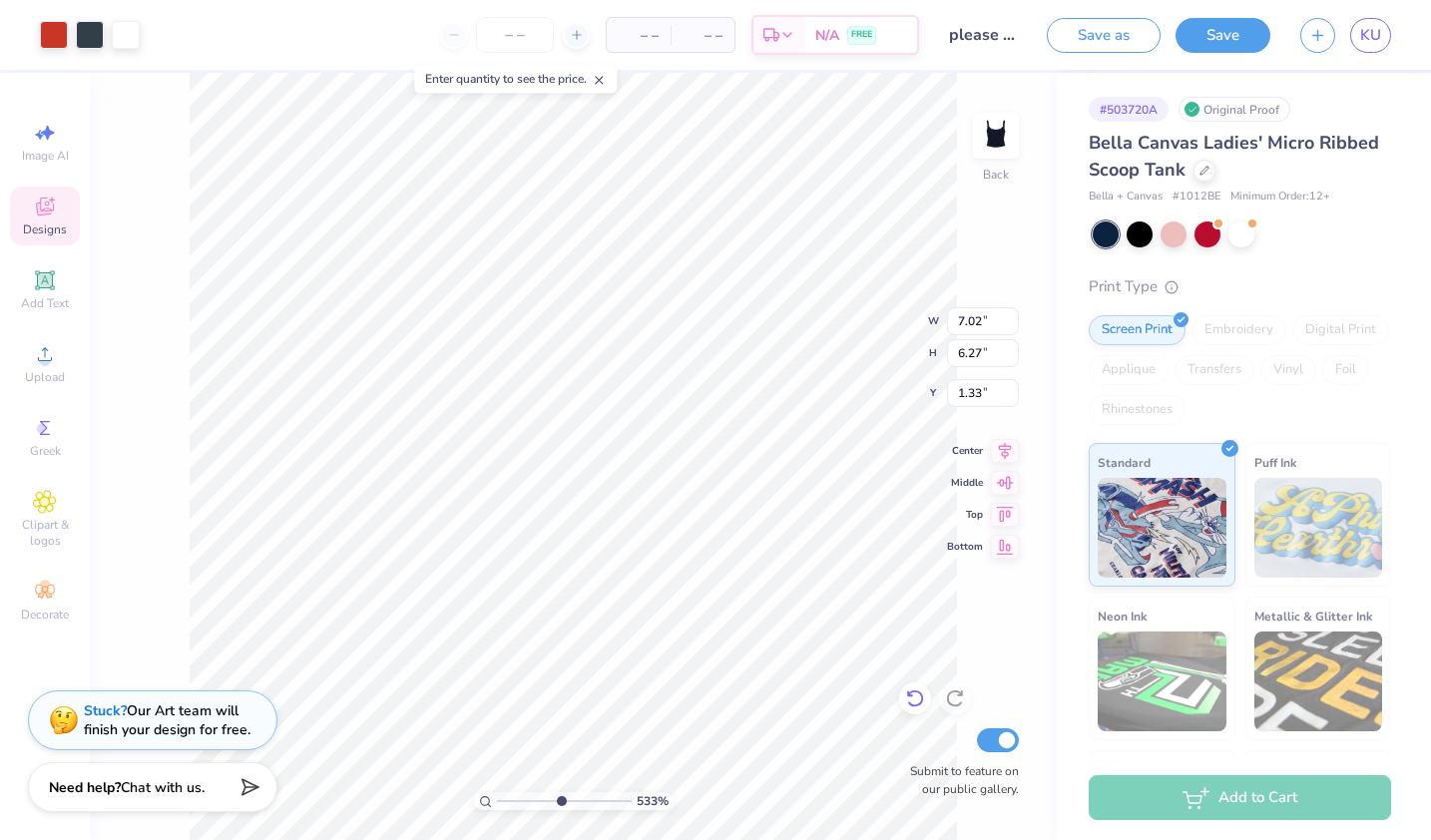 click 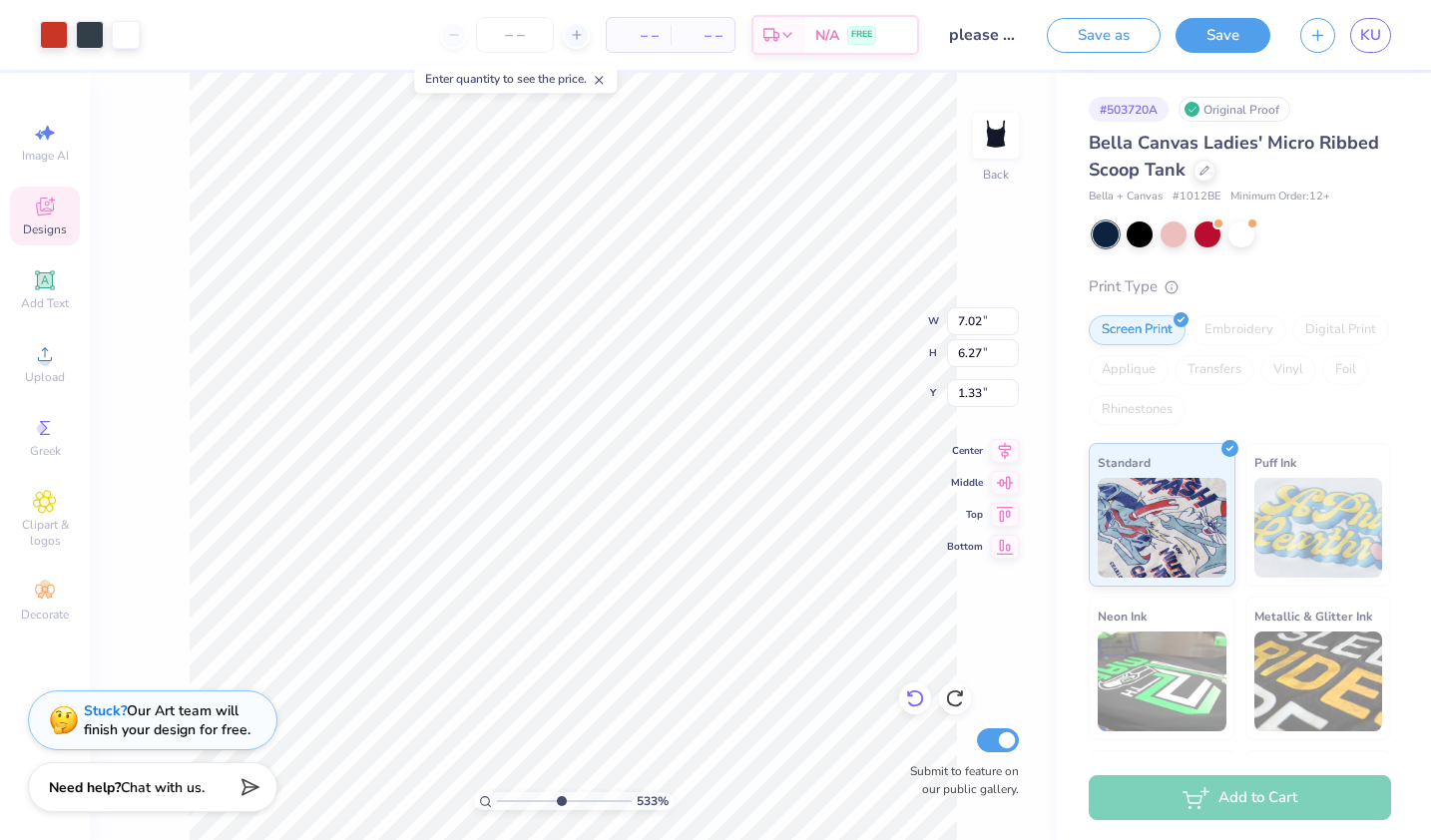 type on "0.54" 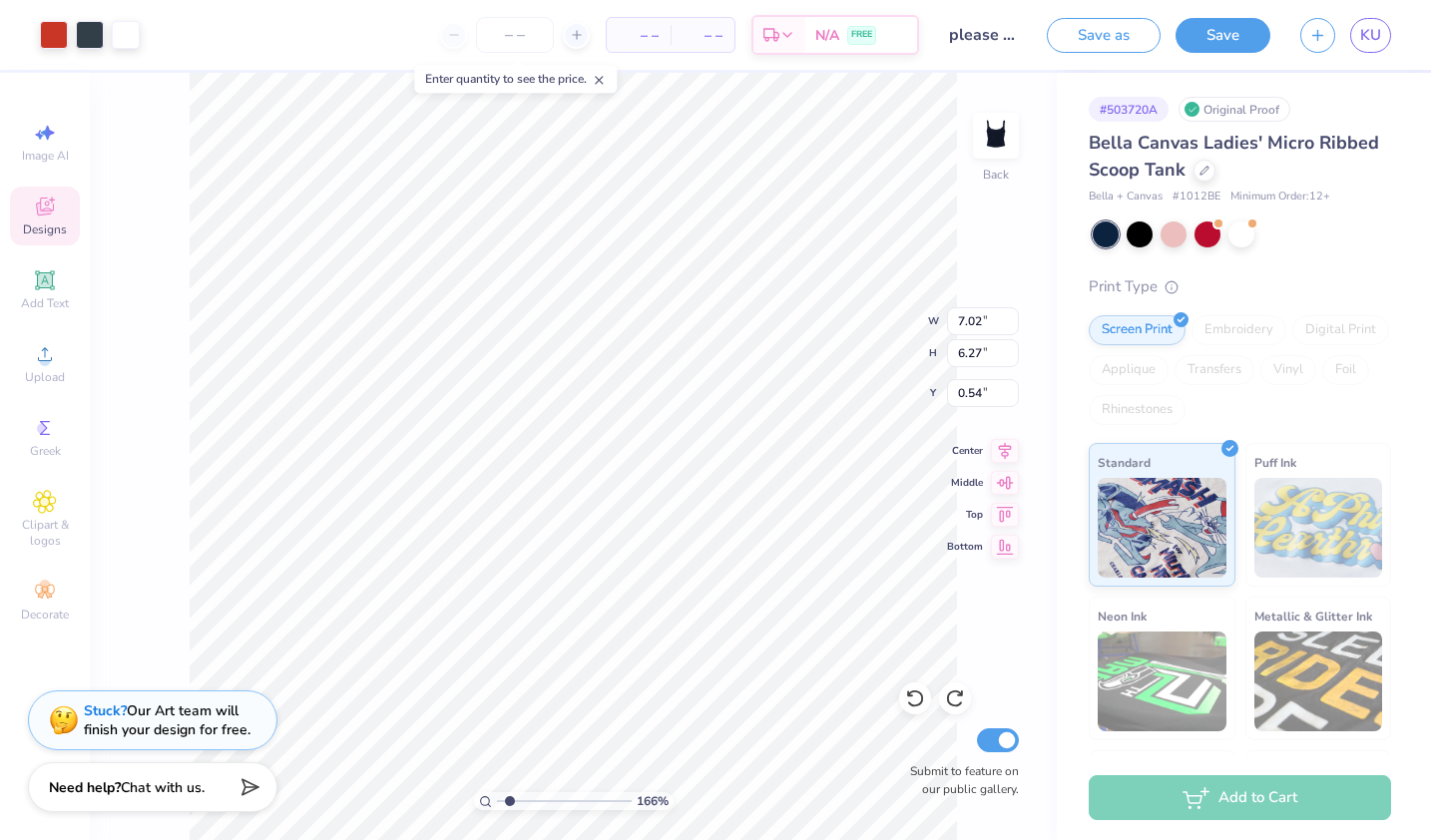 drag, startPoint x: 551, startPoint y: 799, endPoint x: 509, endPoint y: 791, distance: 42.755117 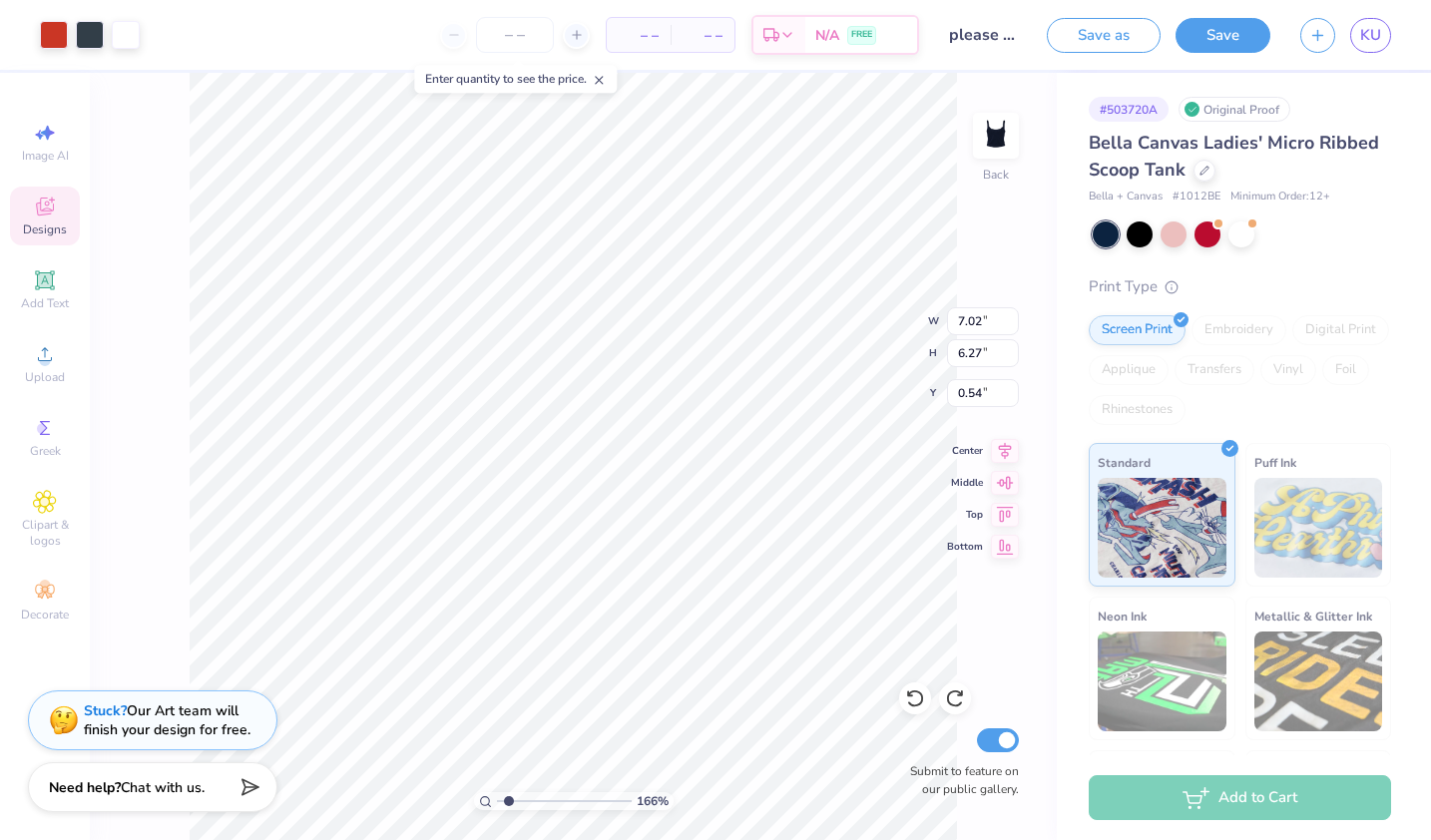 click at bounding box center [564, 801] 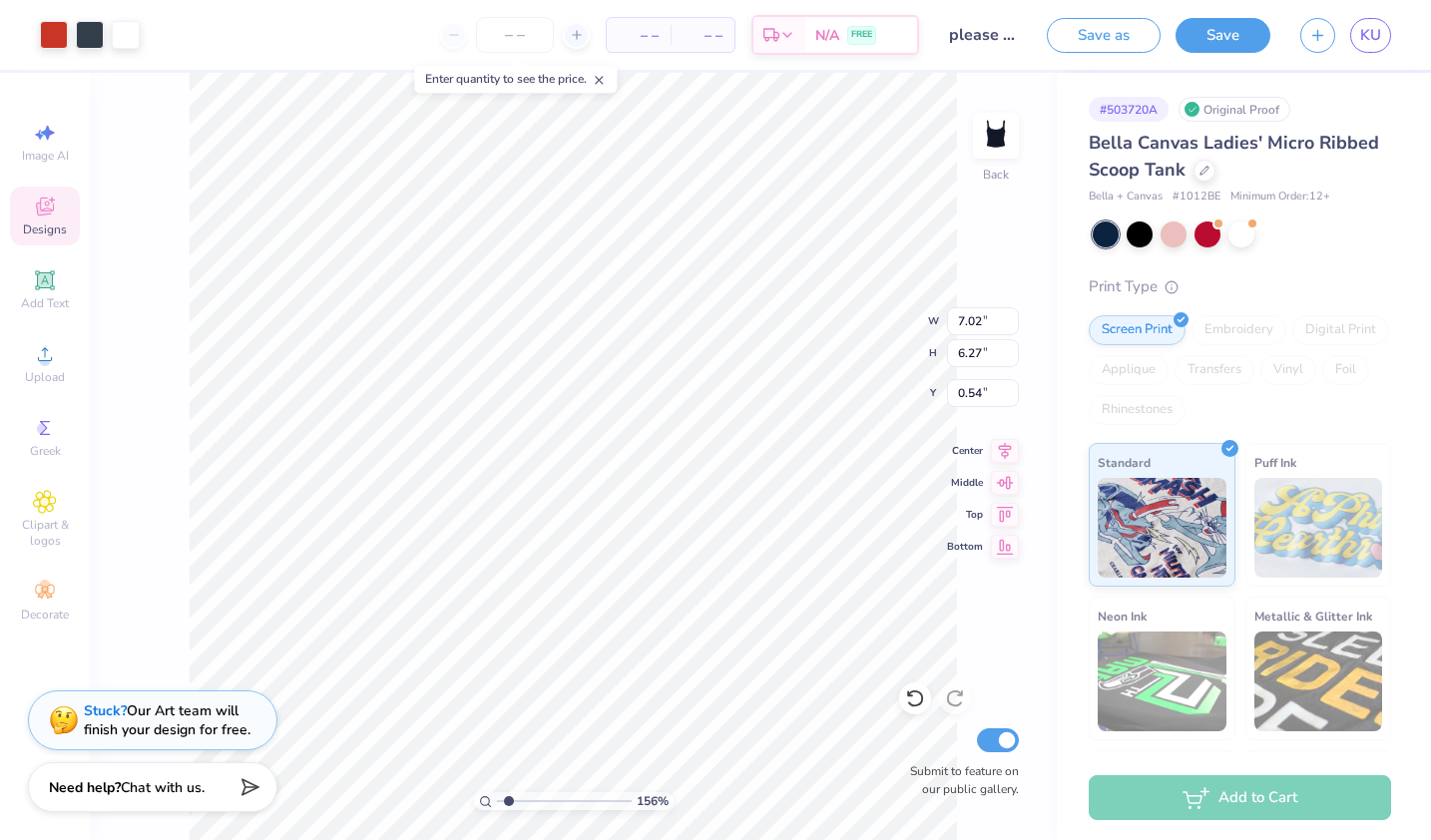 type on "4.09" 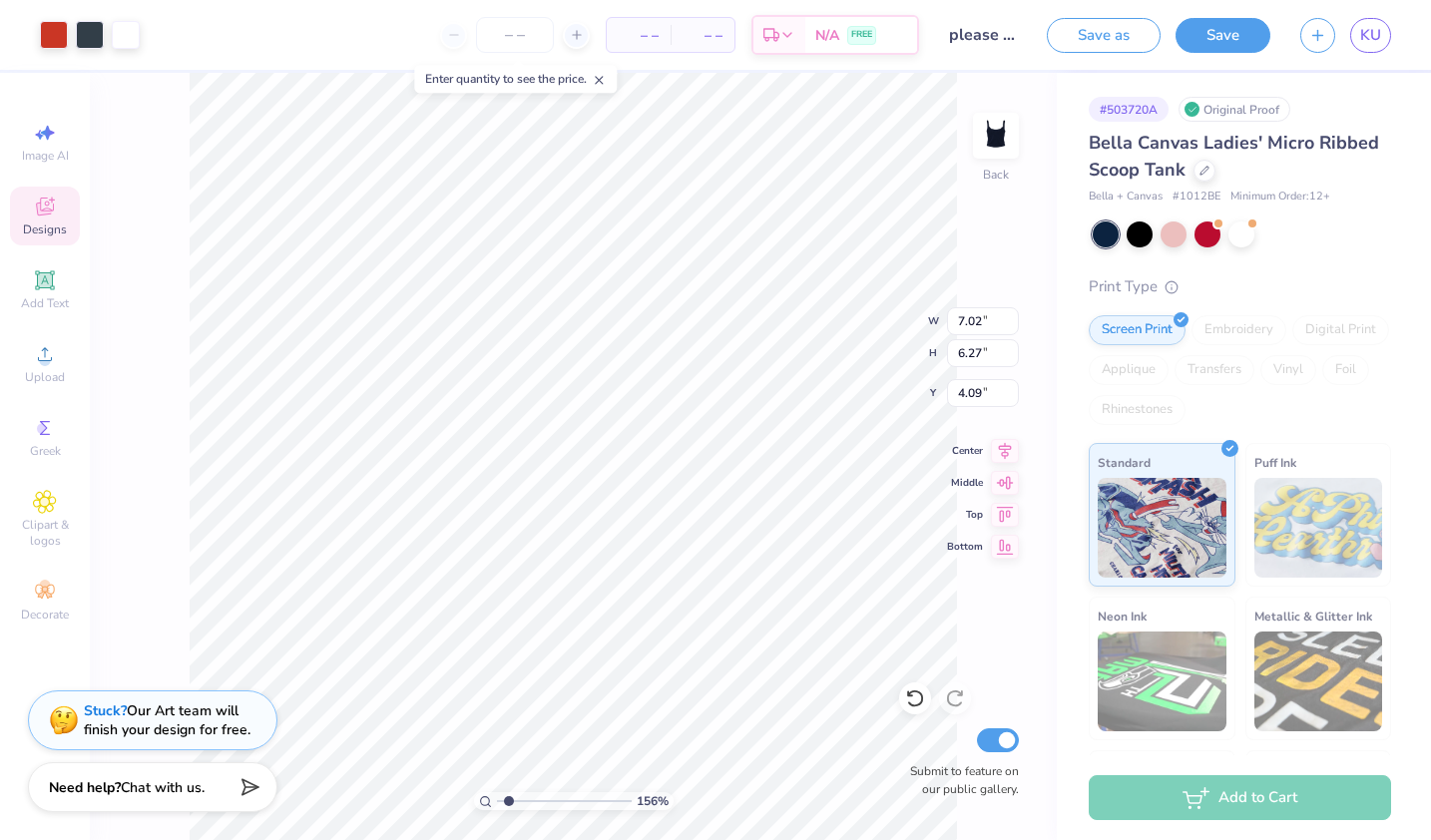 type on "6.93" 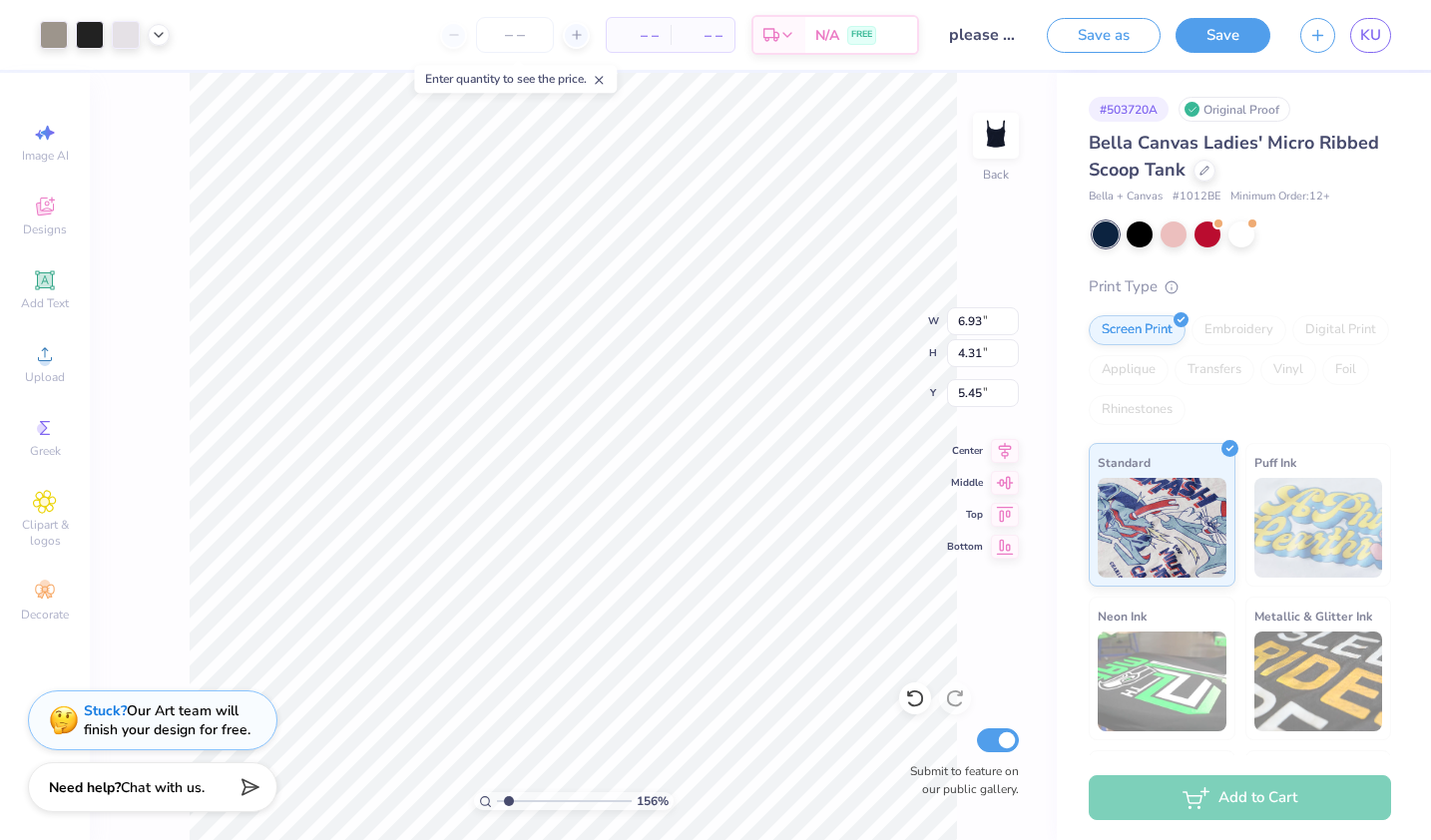 type on "1.68" 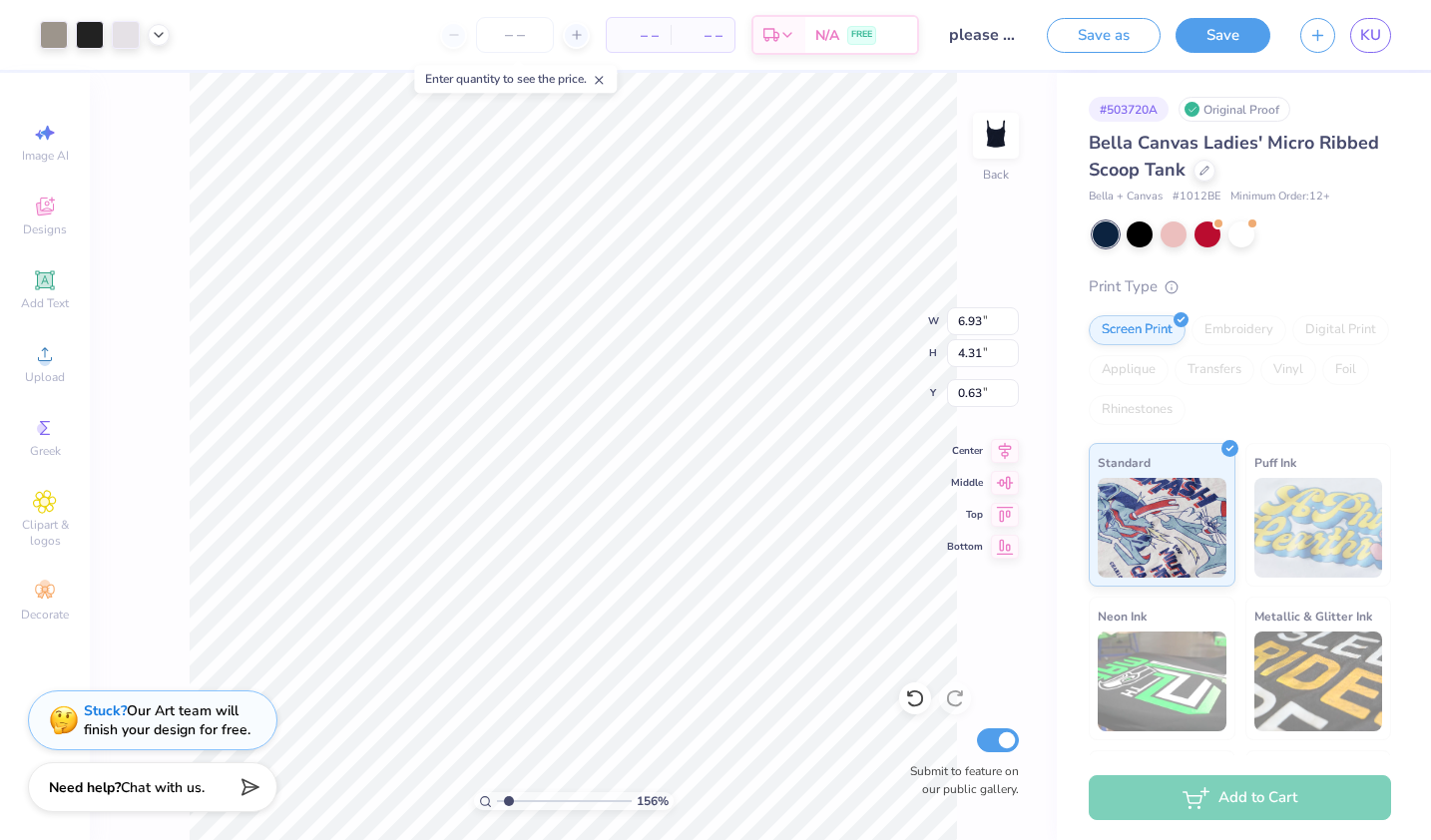 type on "0.63" 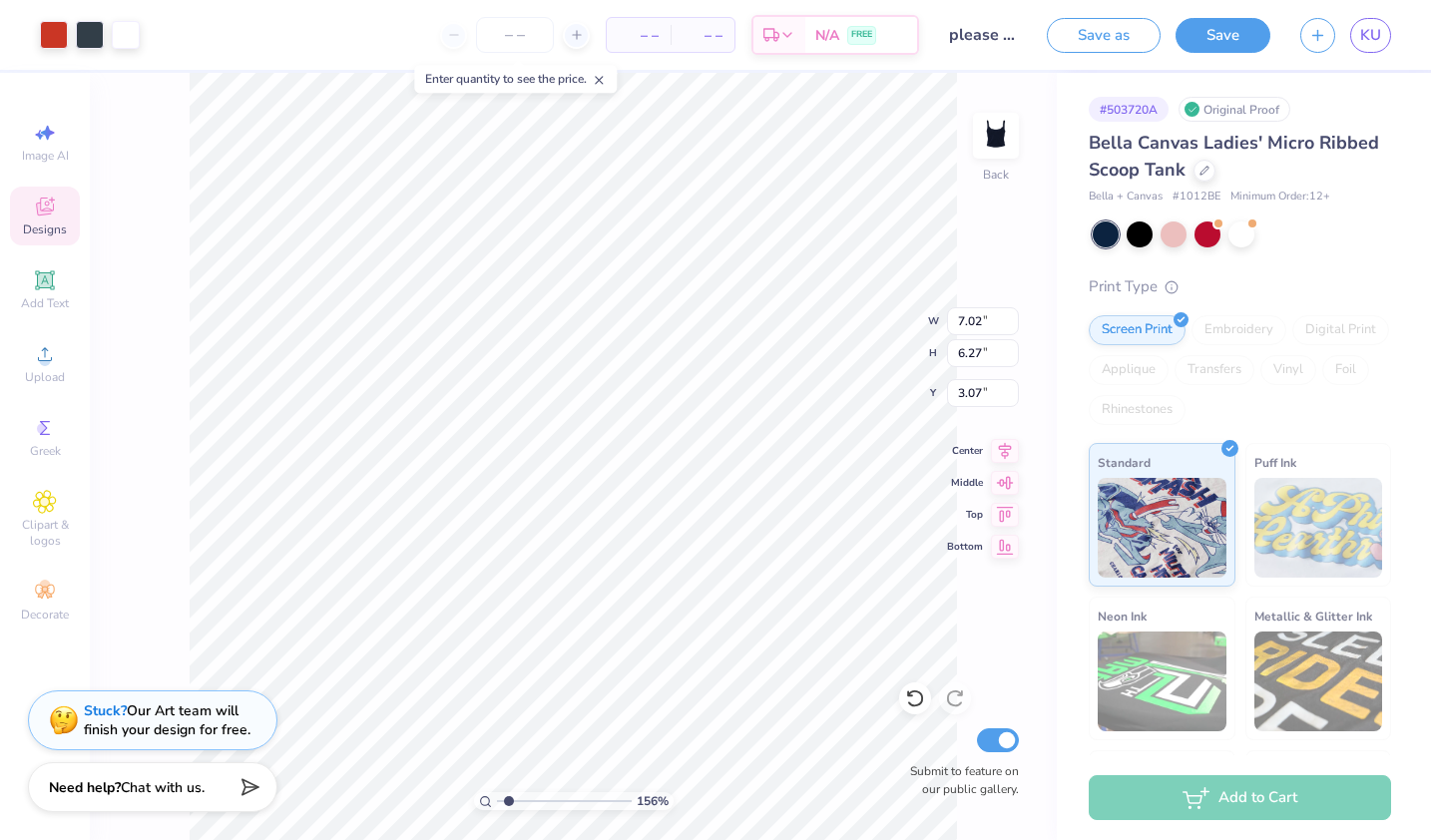 type on "3.07" 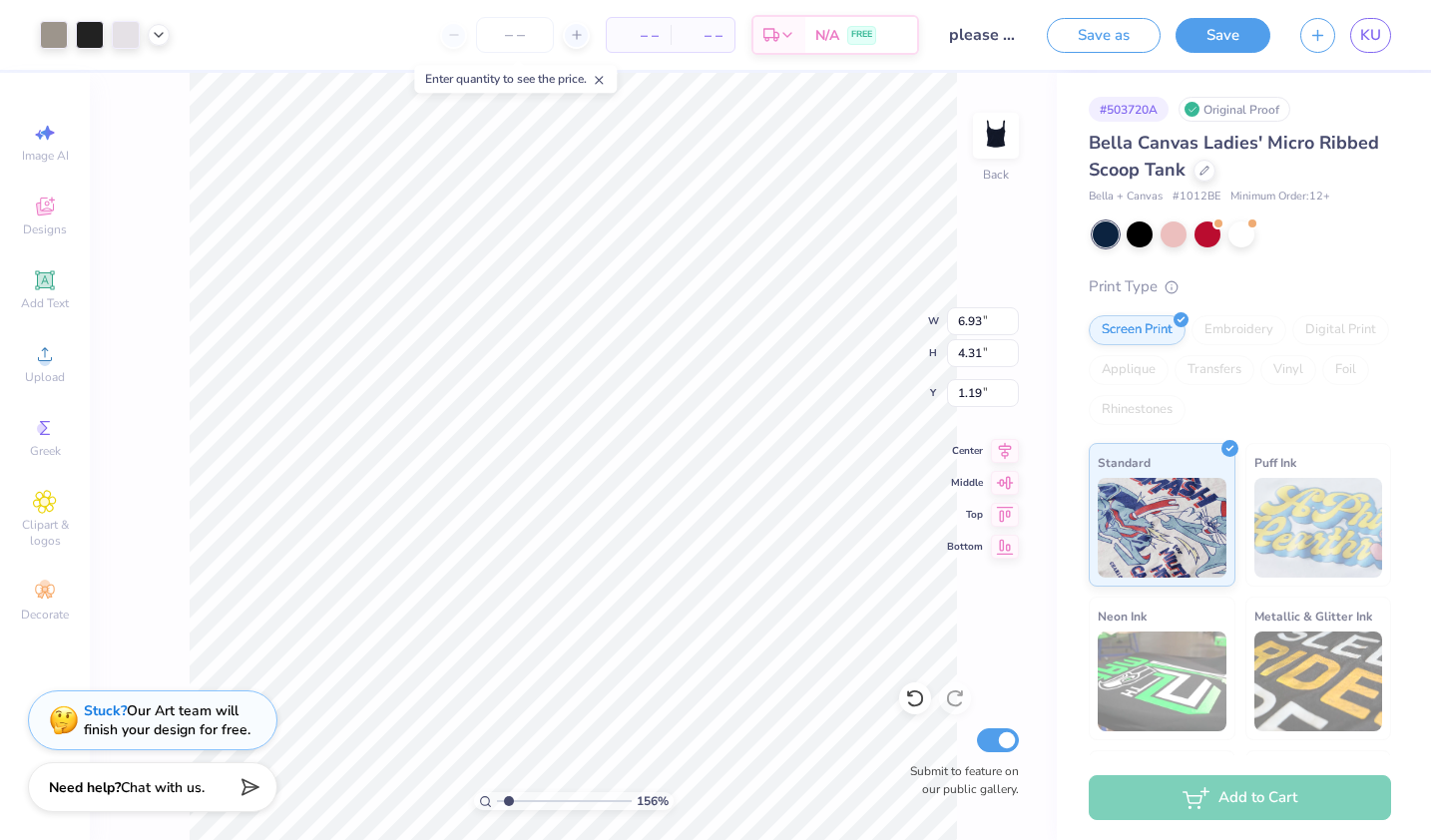 type on "1.19" 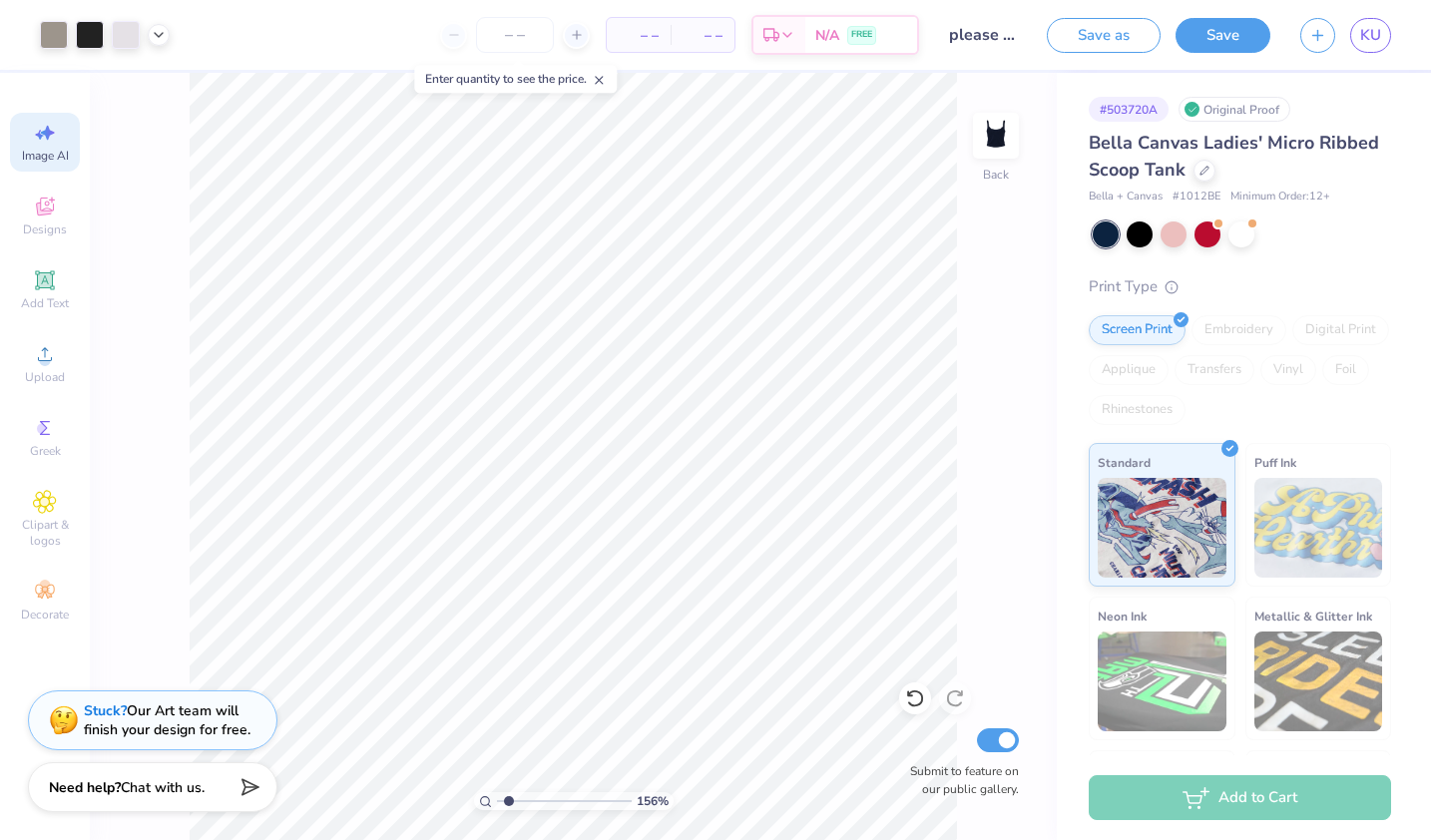 click on "Image AI" at bounding box center [45, 156] 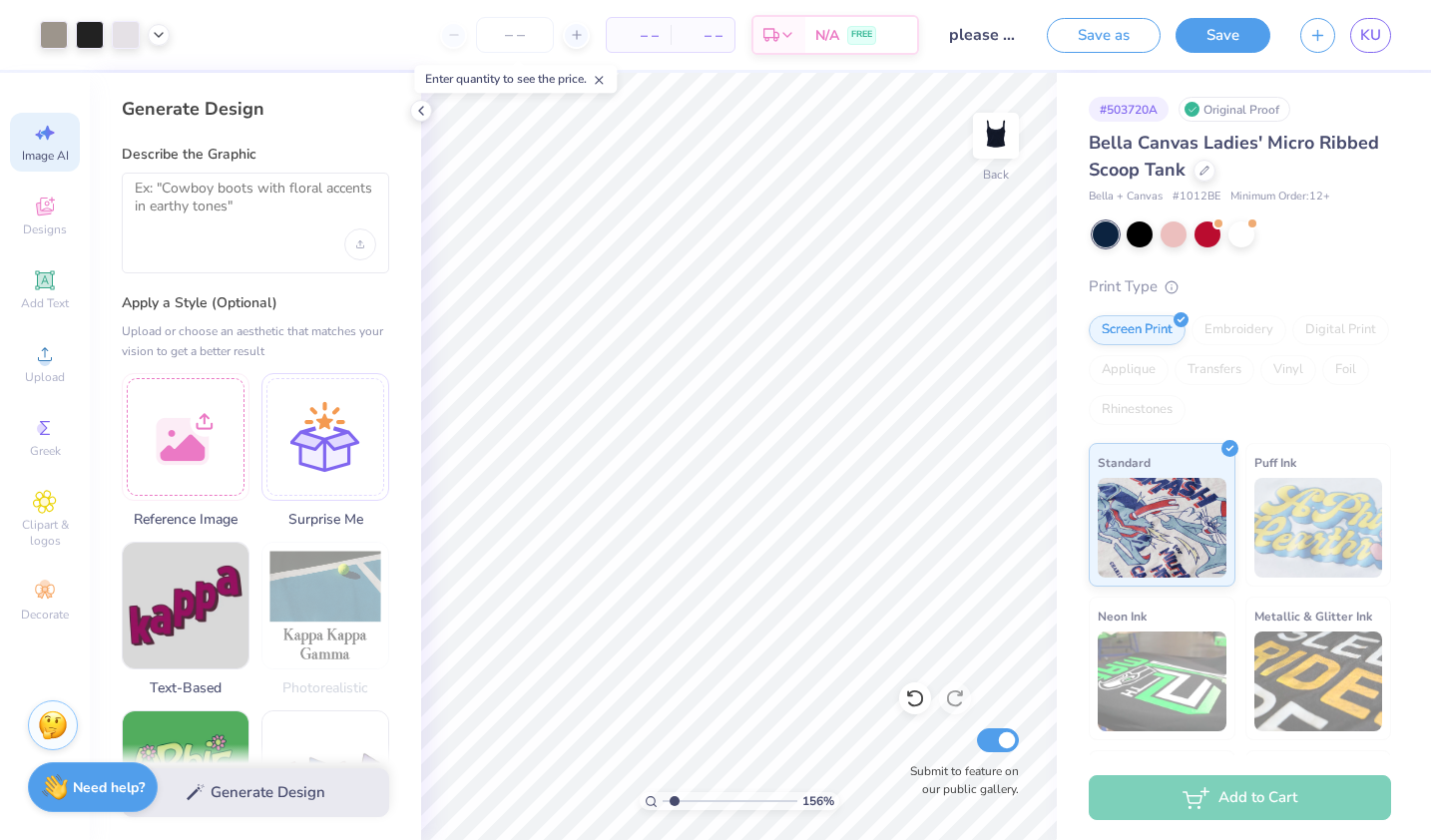 click at bounding box center (255, 222) 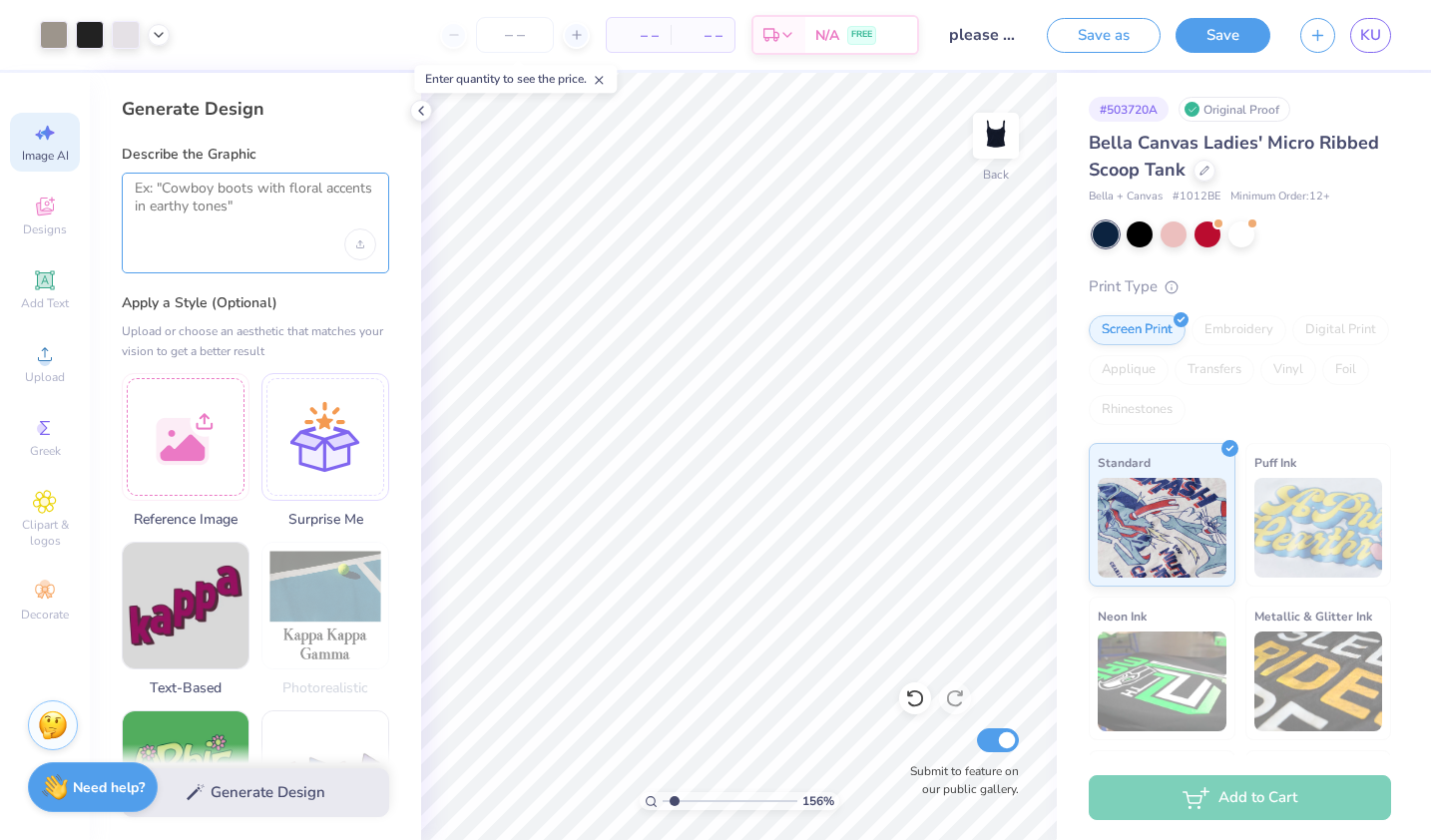 click at bounding box center (255, 205) 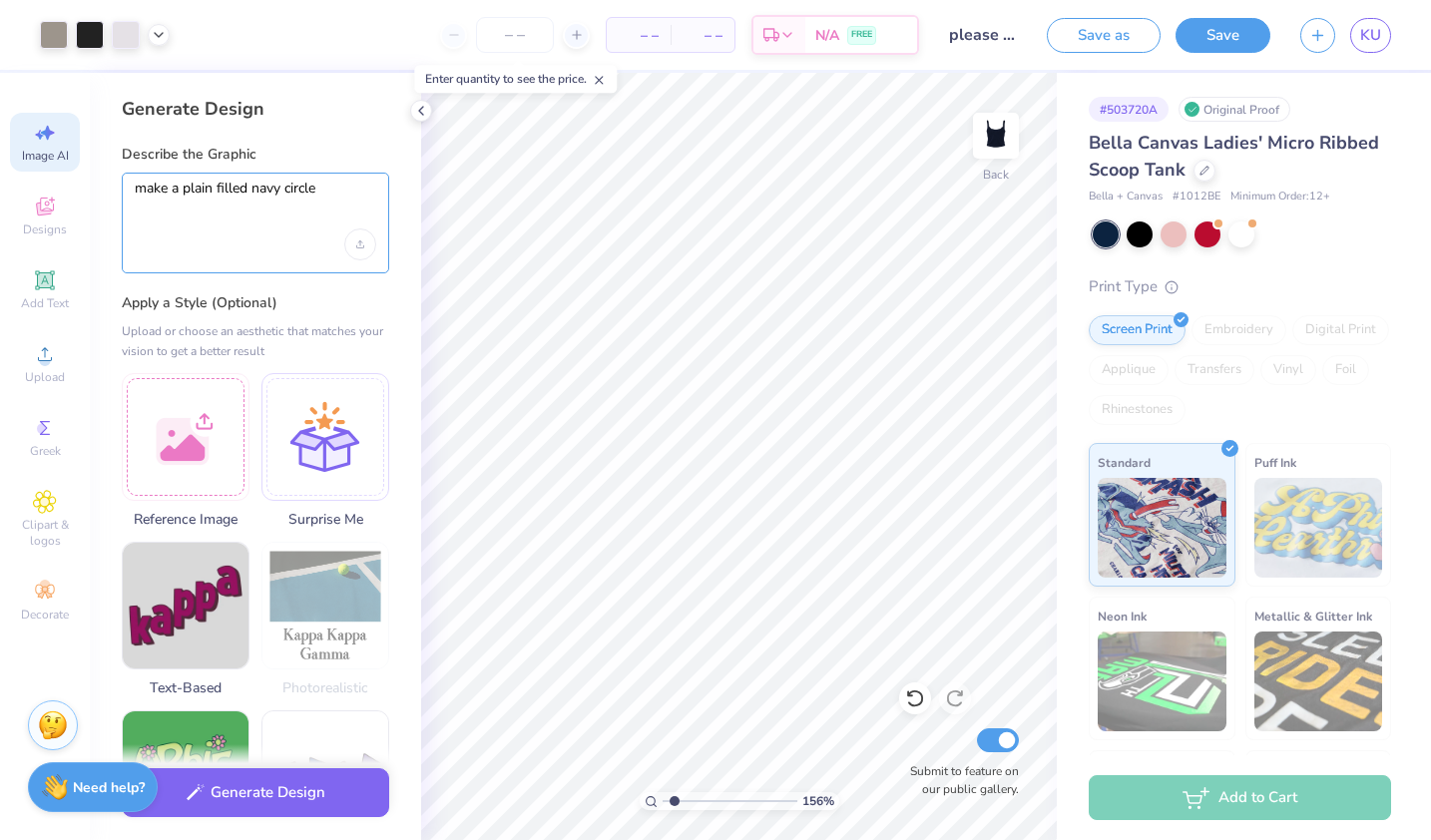click on "make a plain filled navy circle" at bounding box center (255, 205) 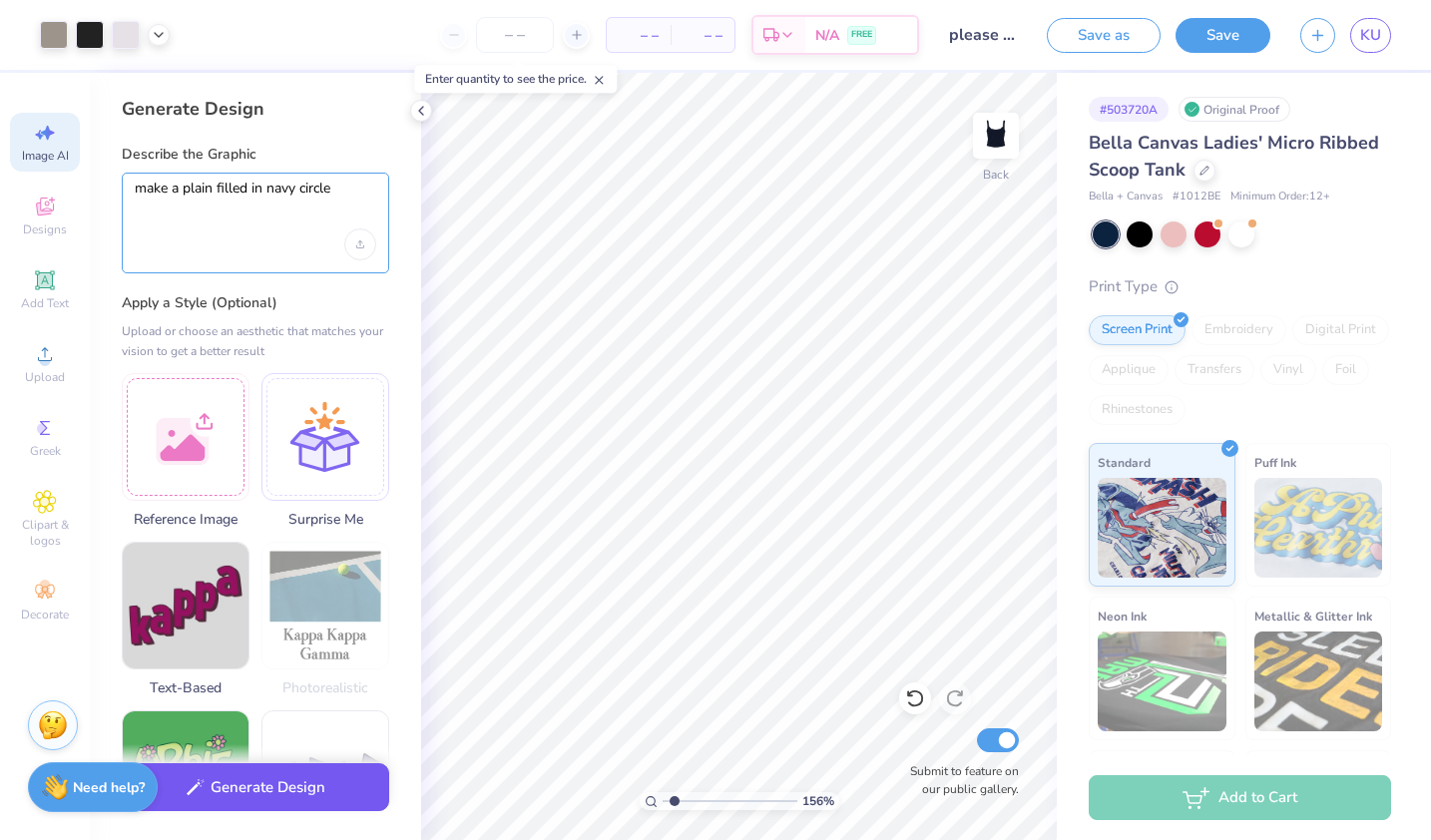 type on "make a plain filled in navy circle" 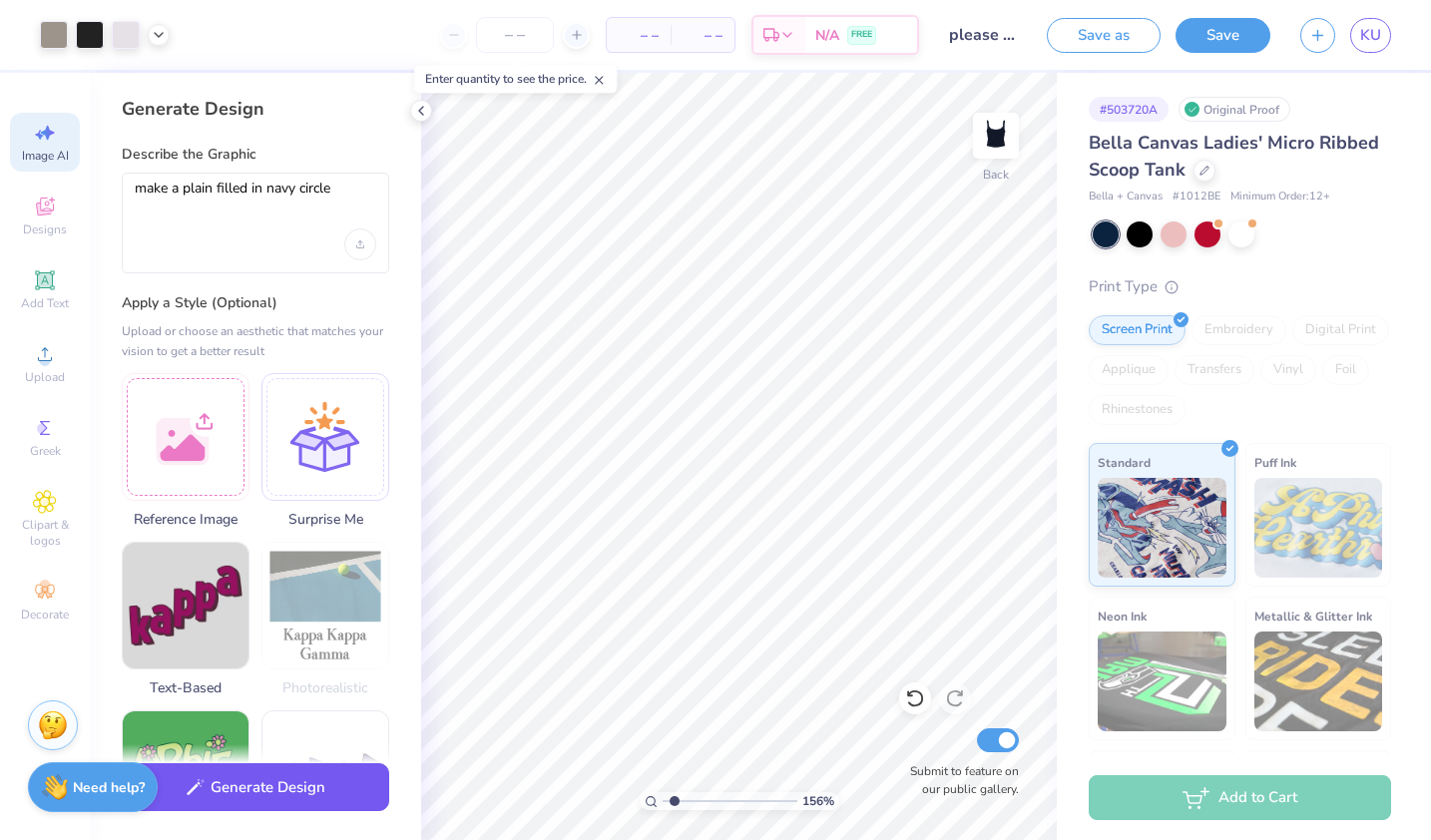 click on "Generate Design" at bounding box center [255, 787] 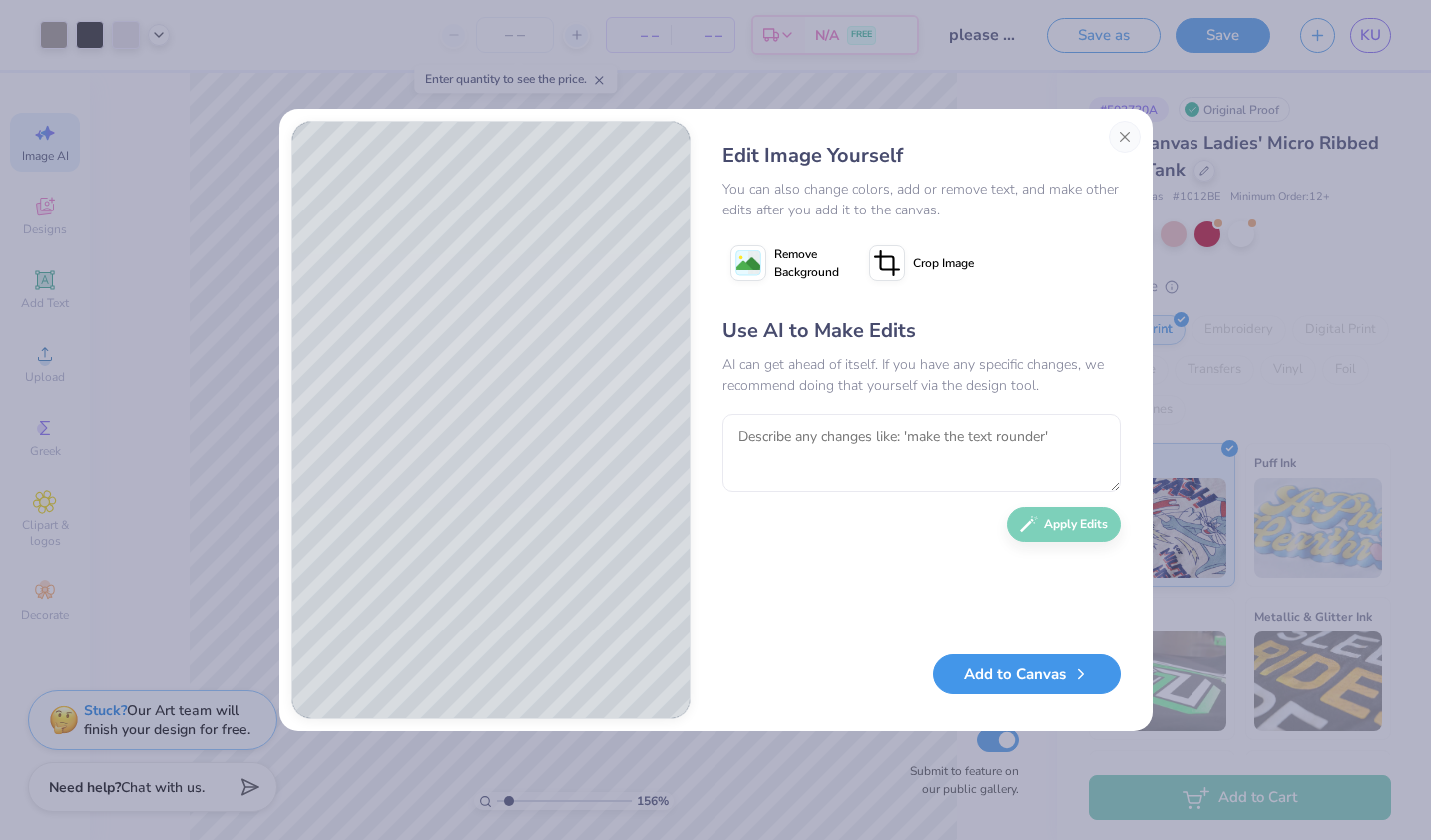 click on "Add to Canvas" at bounding box center (1027, 674) 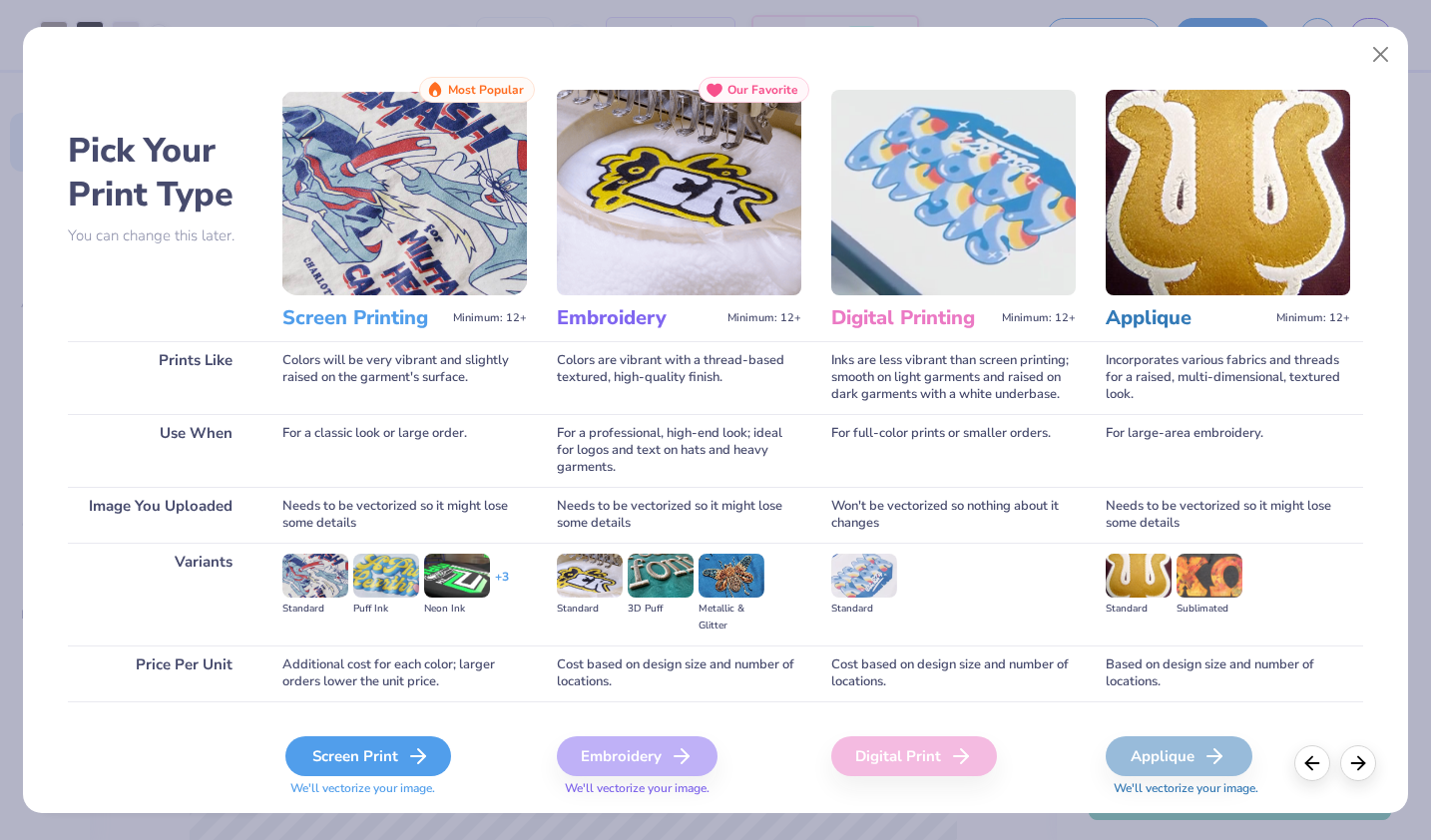 click 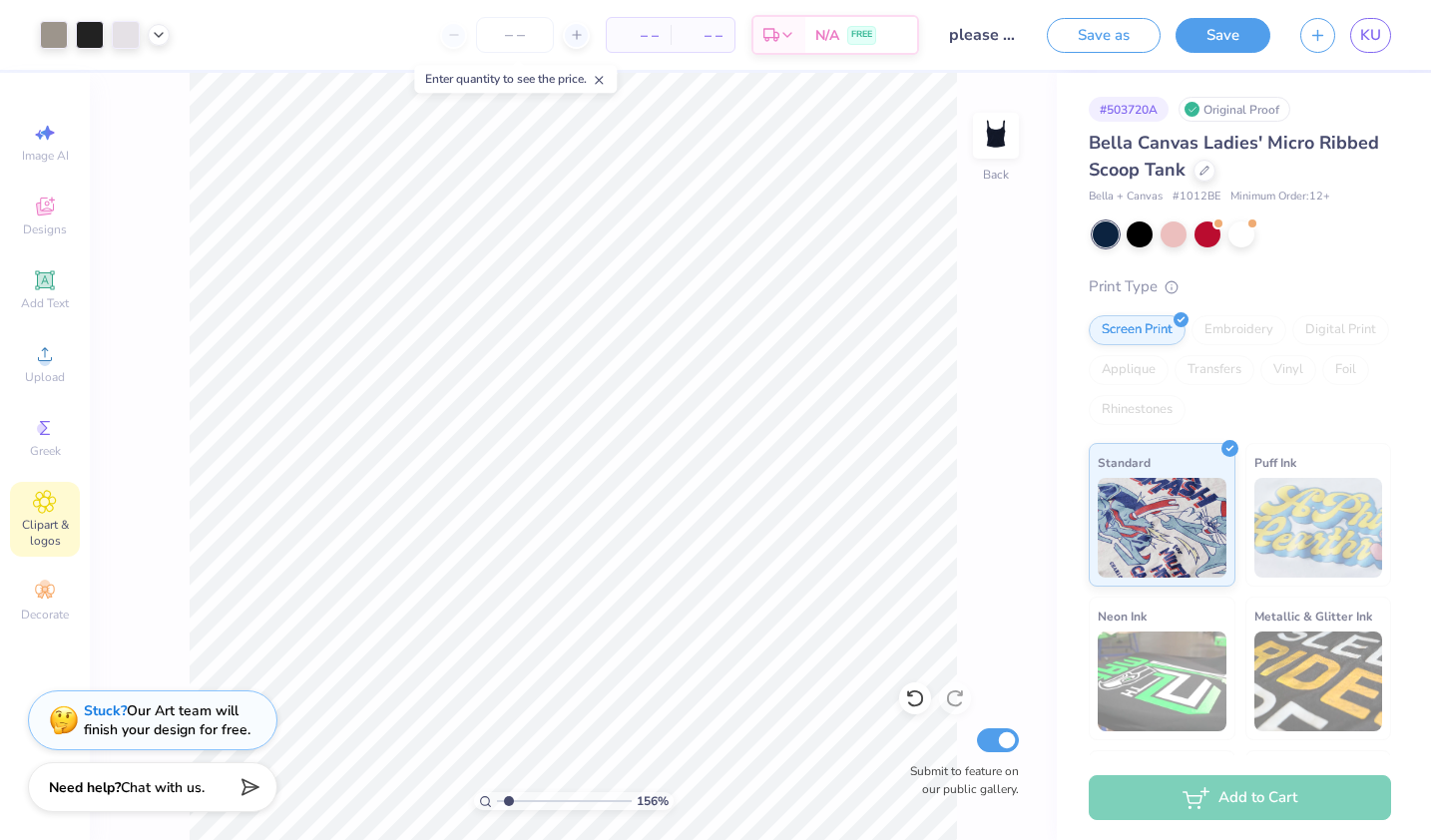 click on "Clipart & logos" at bounding box center [45, 533] 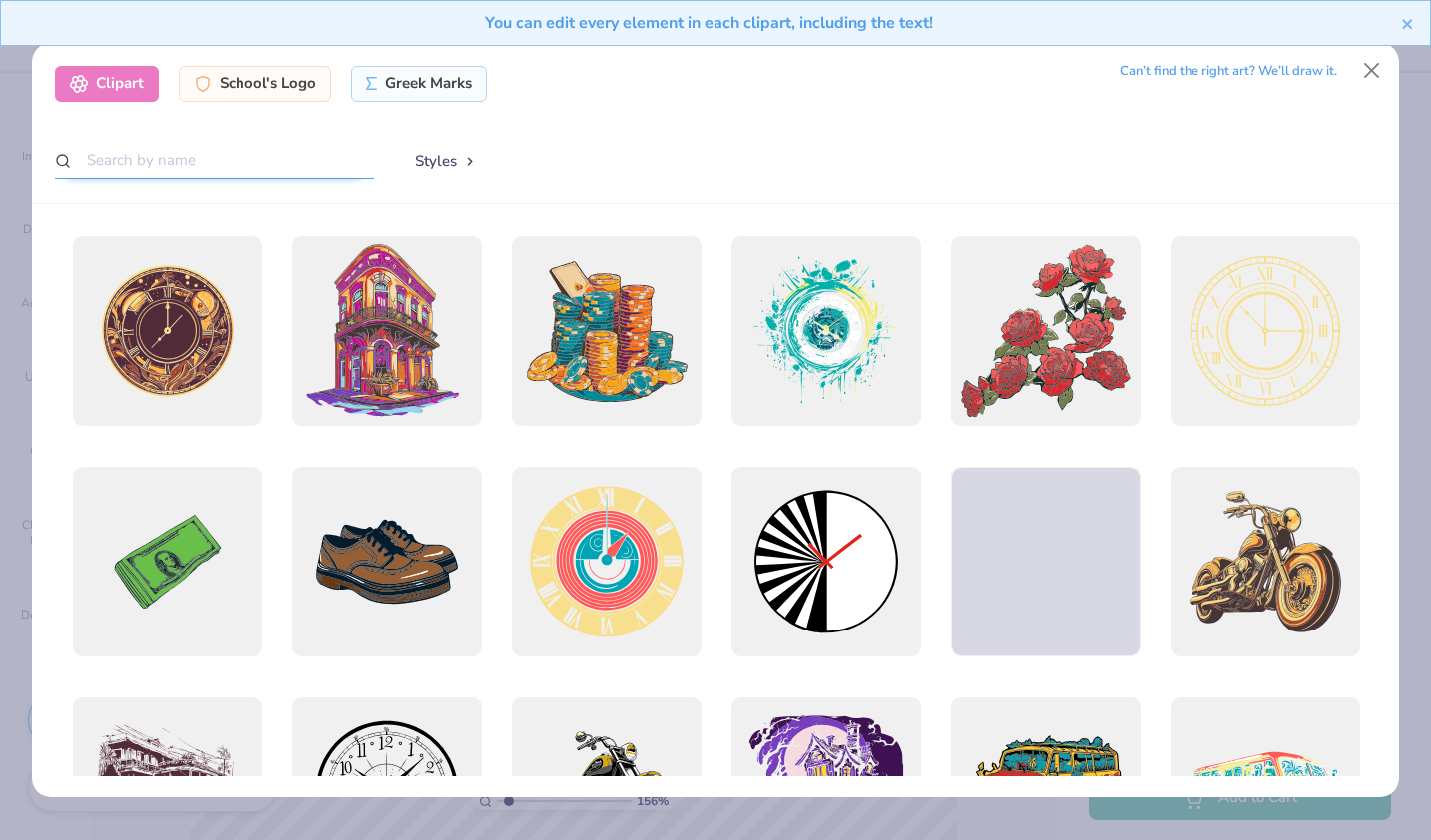 click at bounding box center (215, 160) 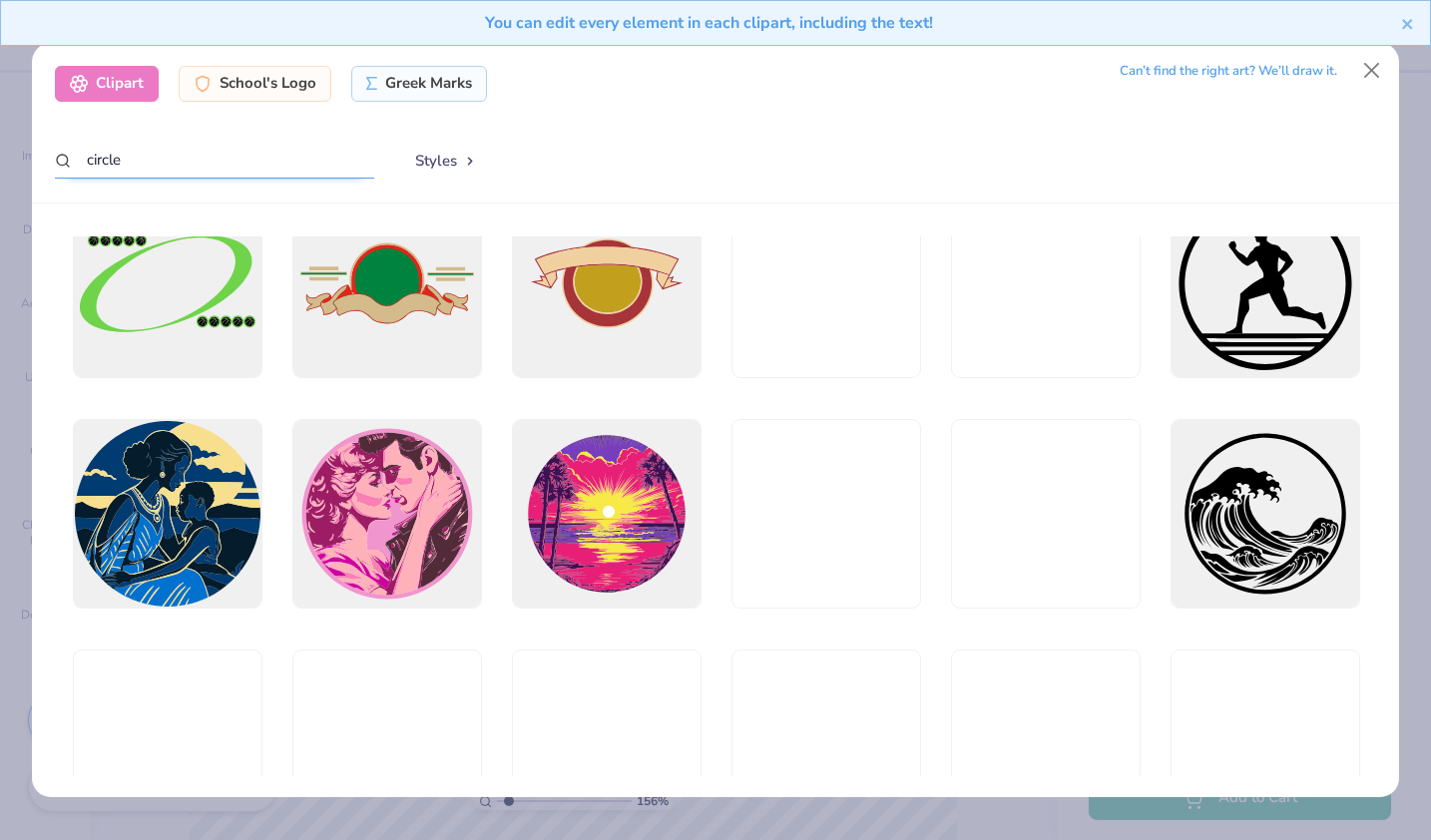scroll, scrollTop: 34, scrollLeft: 0, axis: vertical 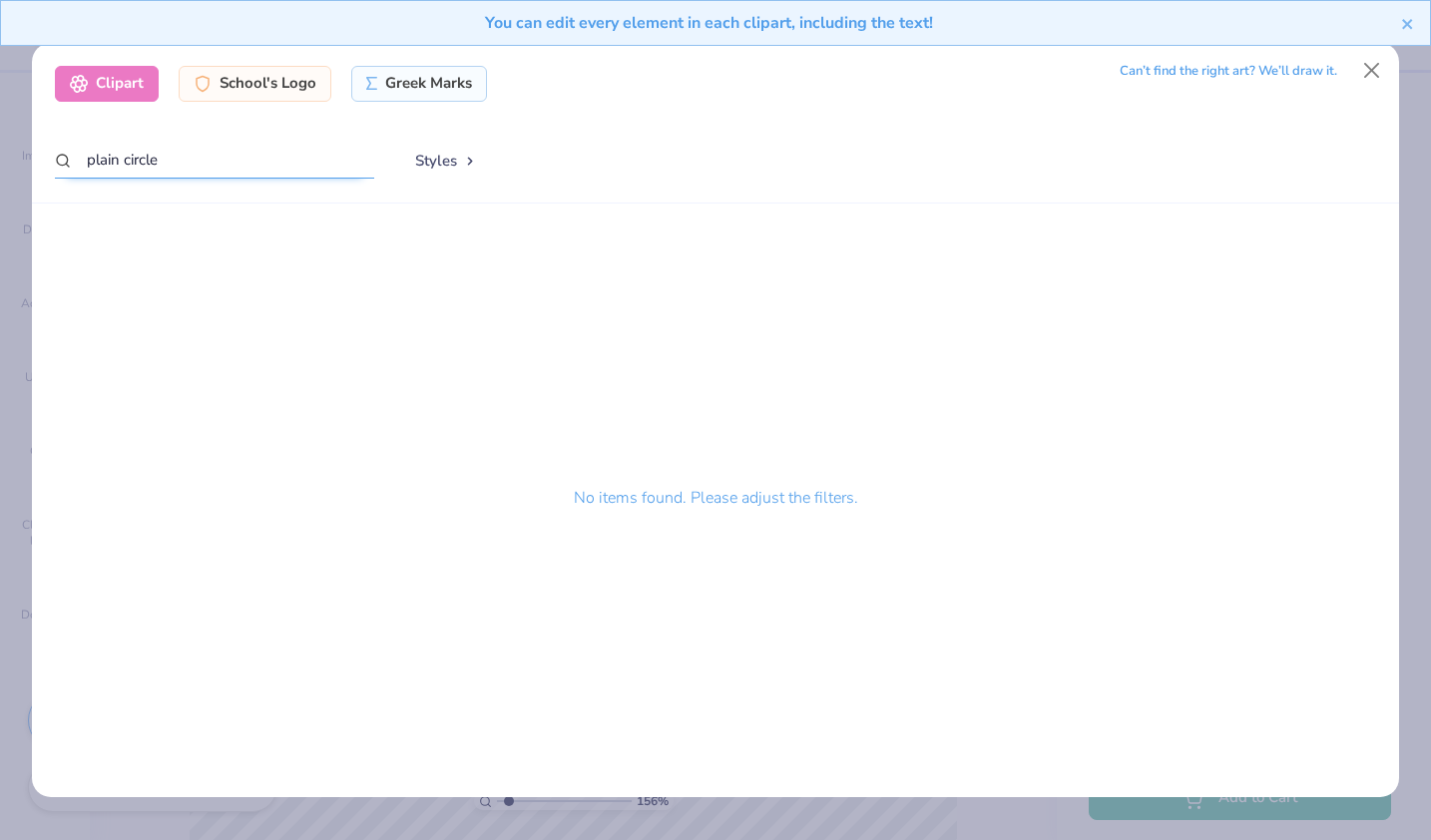 click on "plain circle" at bounding box center [215, 160] 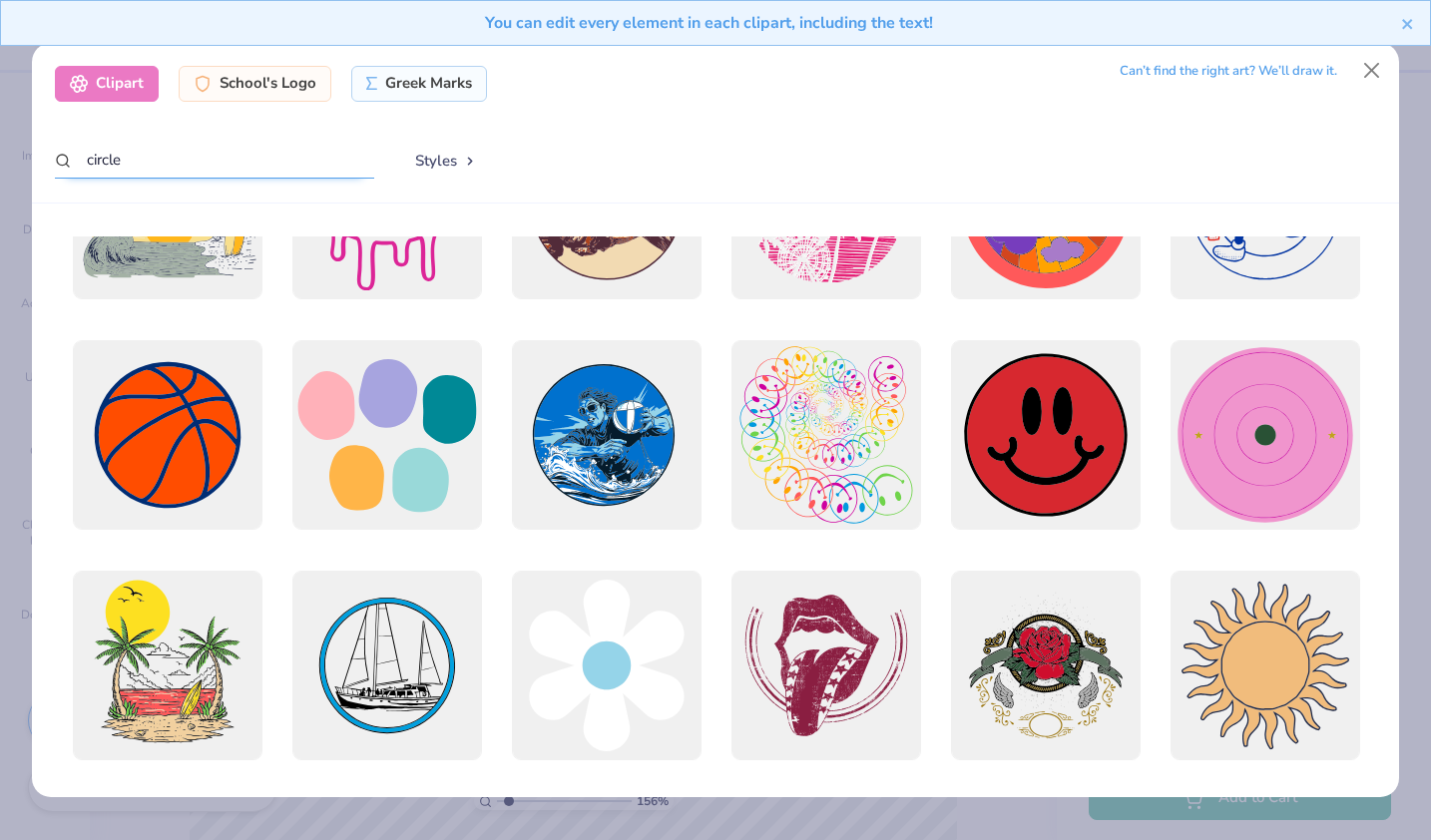 scroll, scrollTop: 2432, scrollLeft: 0, axis: vertical 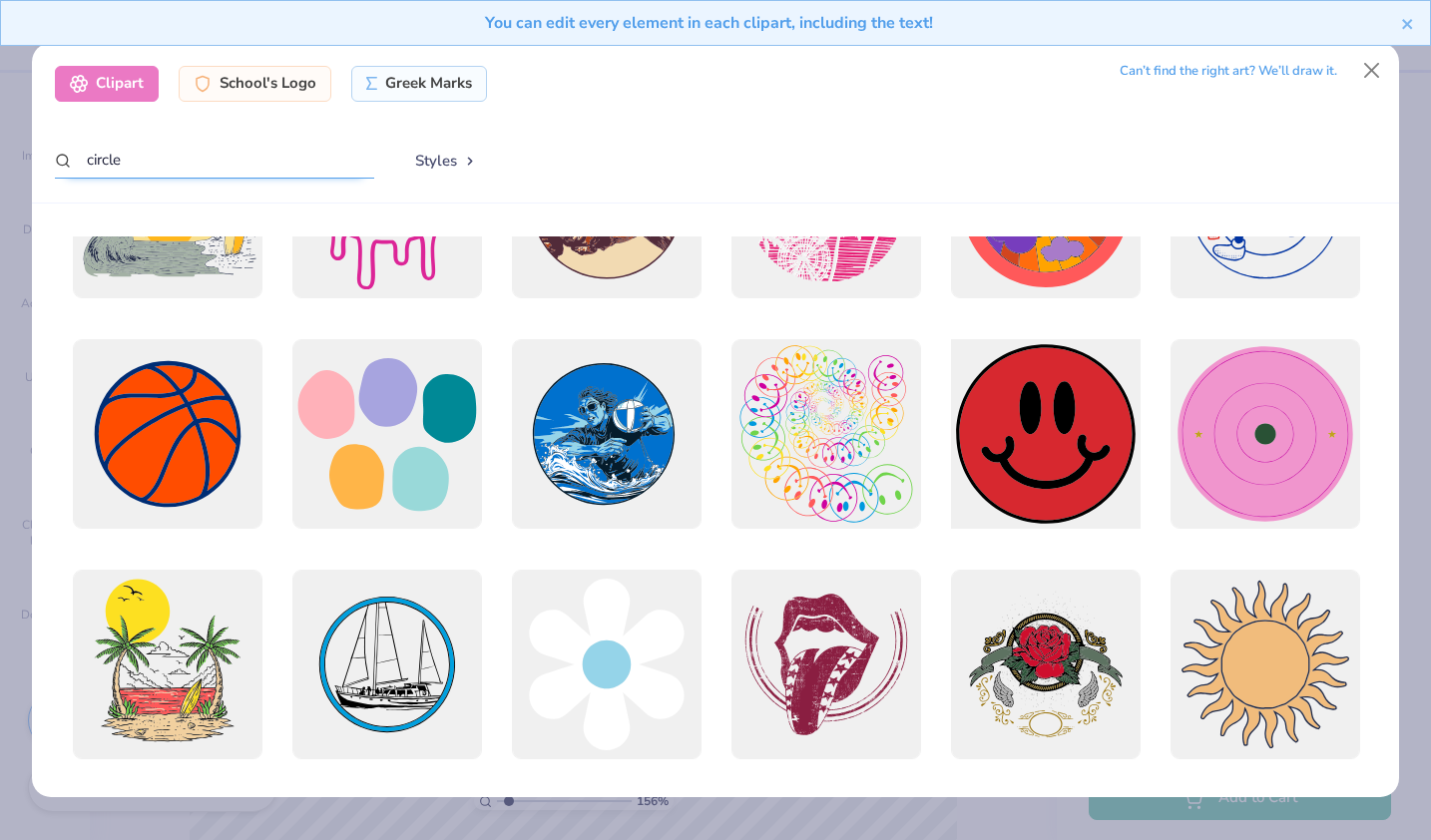 type on "circle" 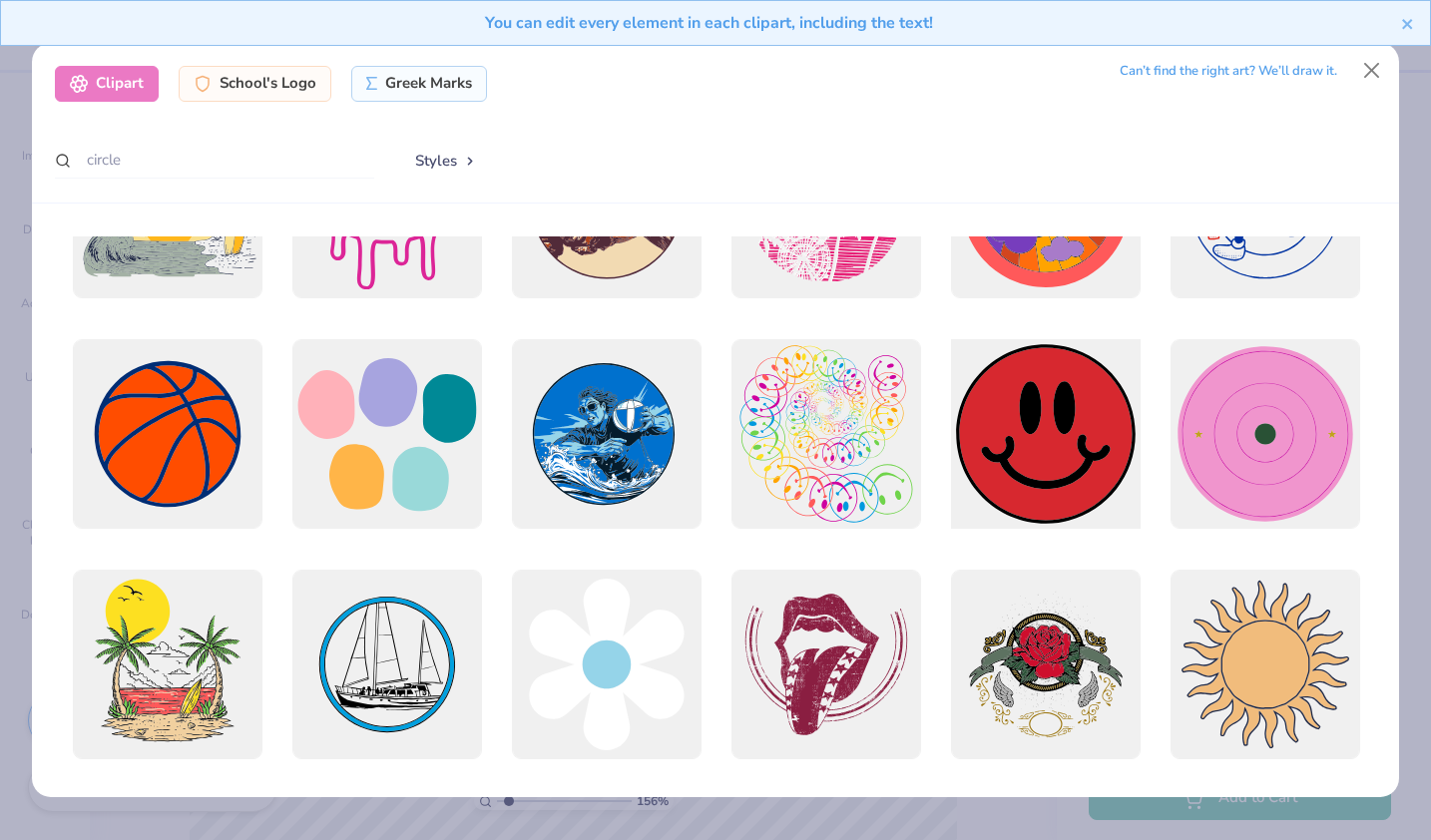 click at bounding box center [1045, 433] 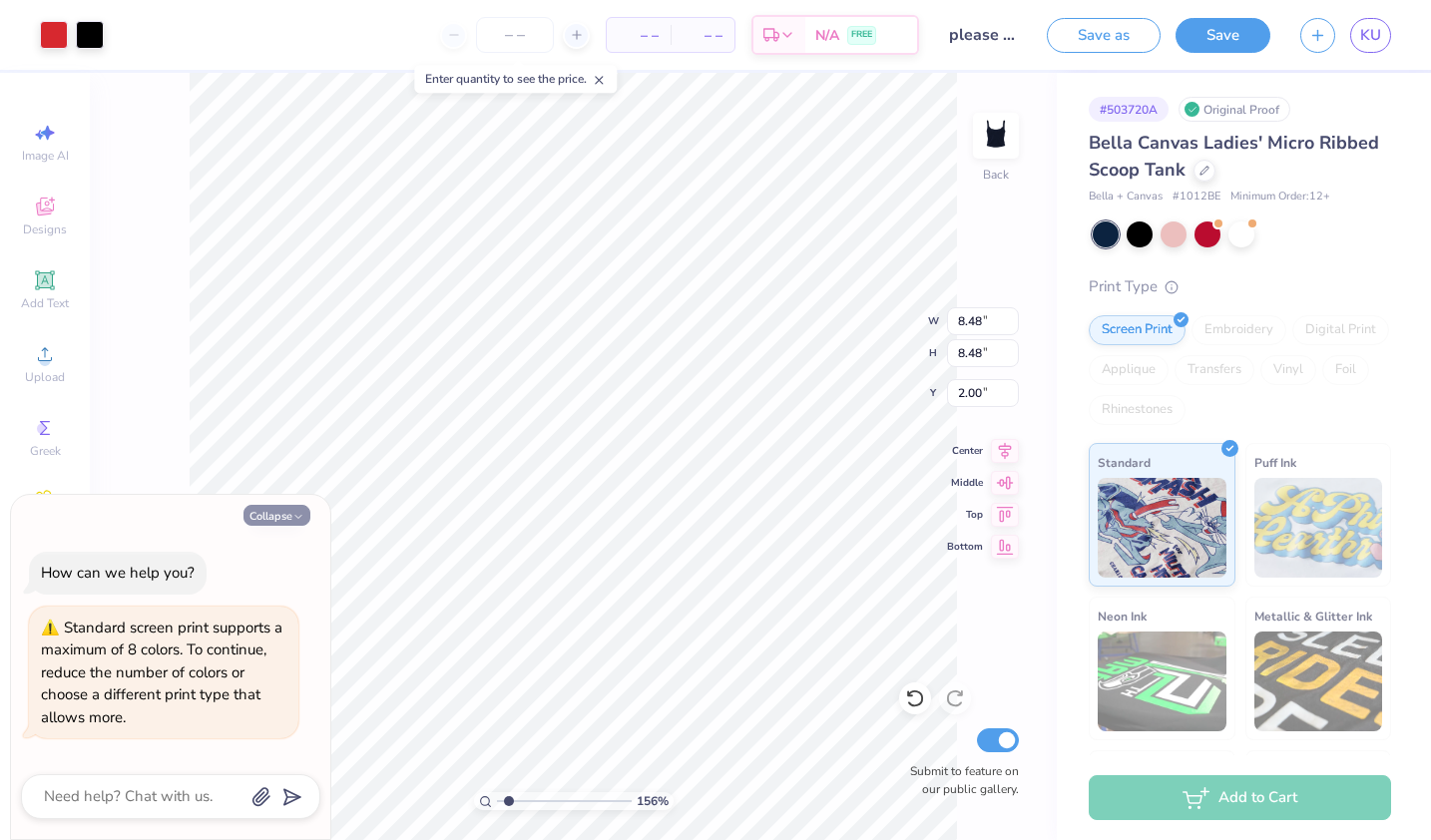 click on "Collapse" at bounding box center (276, 515) 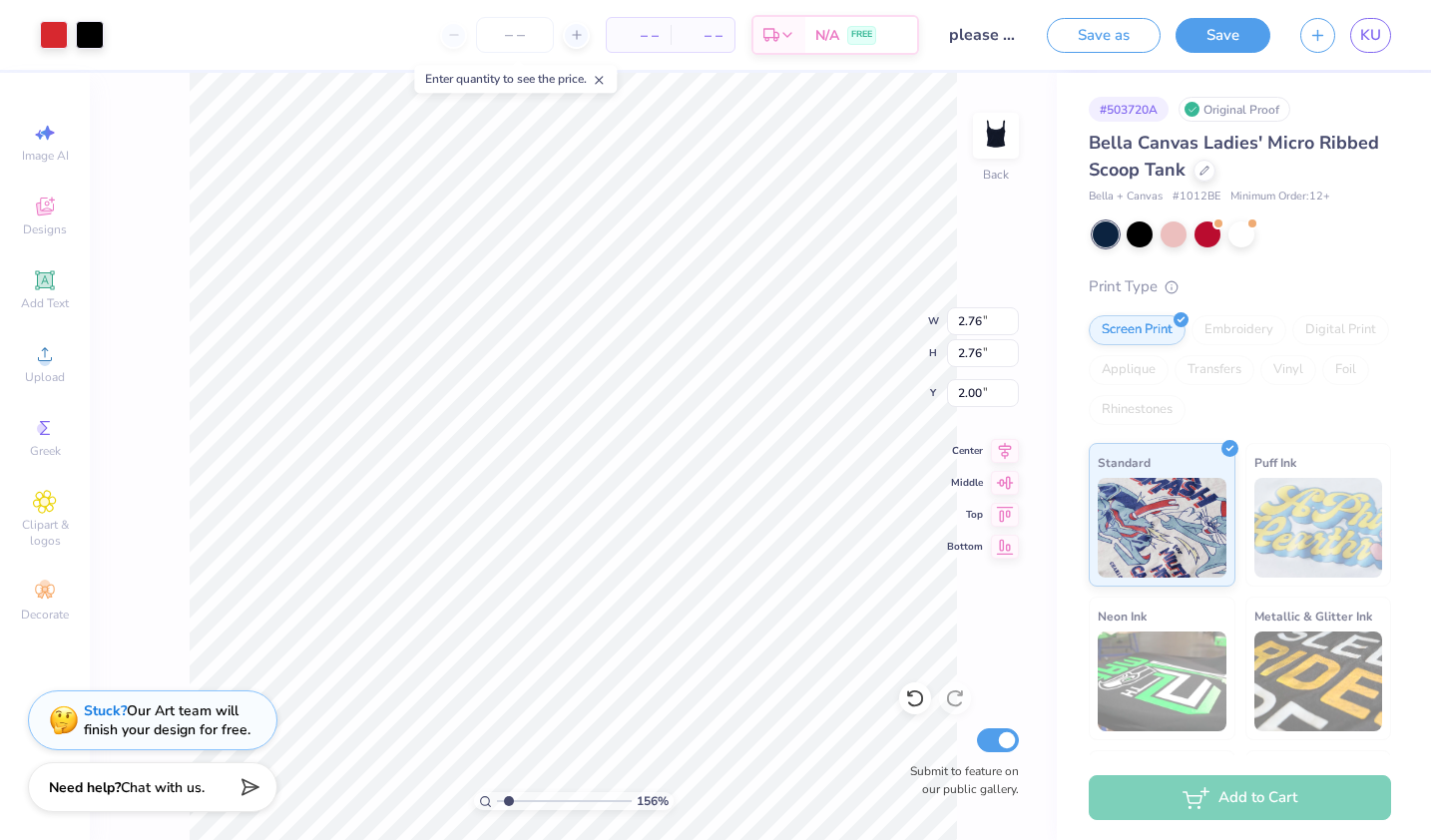 type on "2.76" 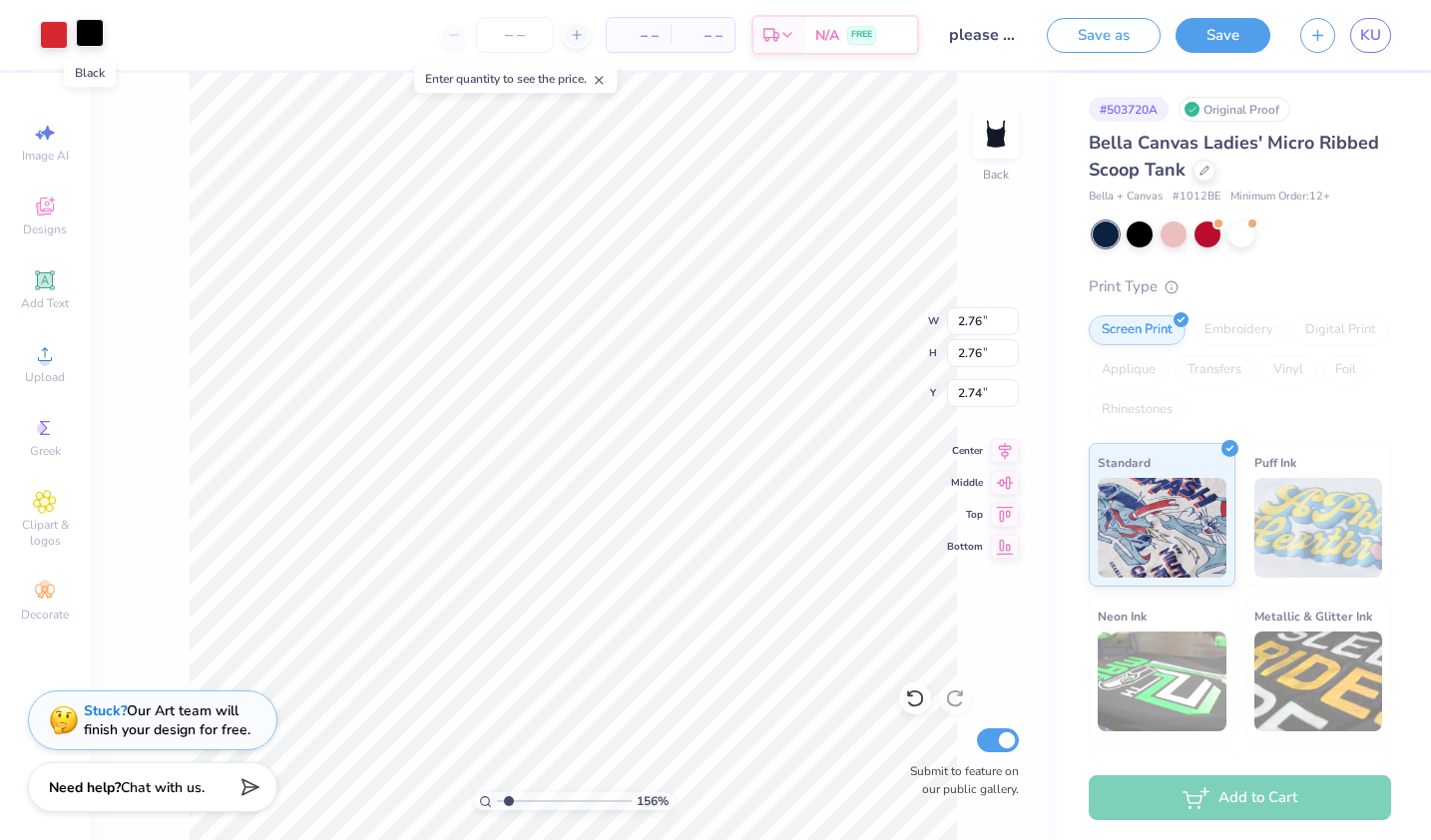 click at bounding box center (90, 33) 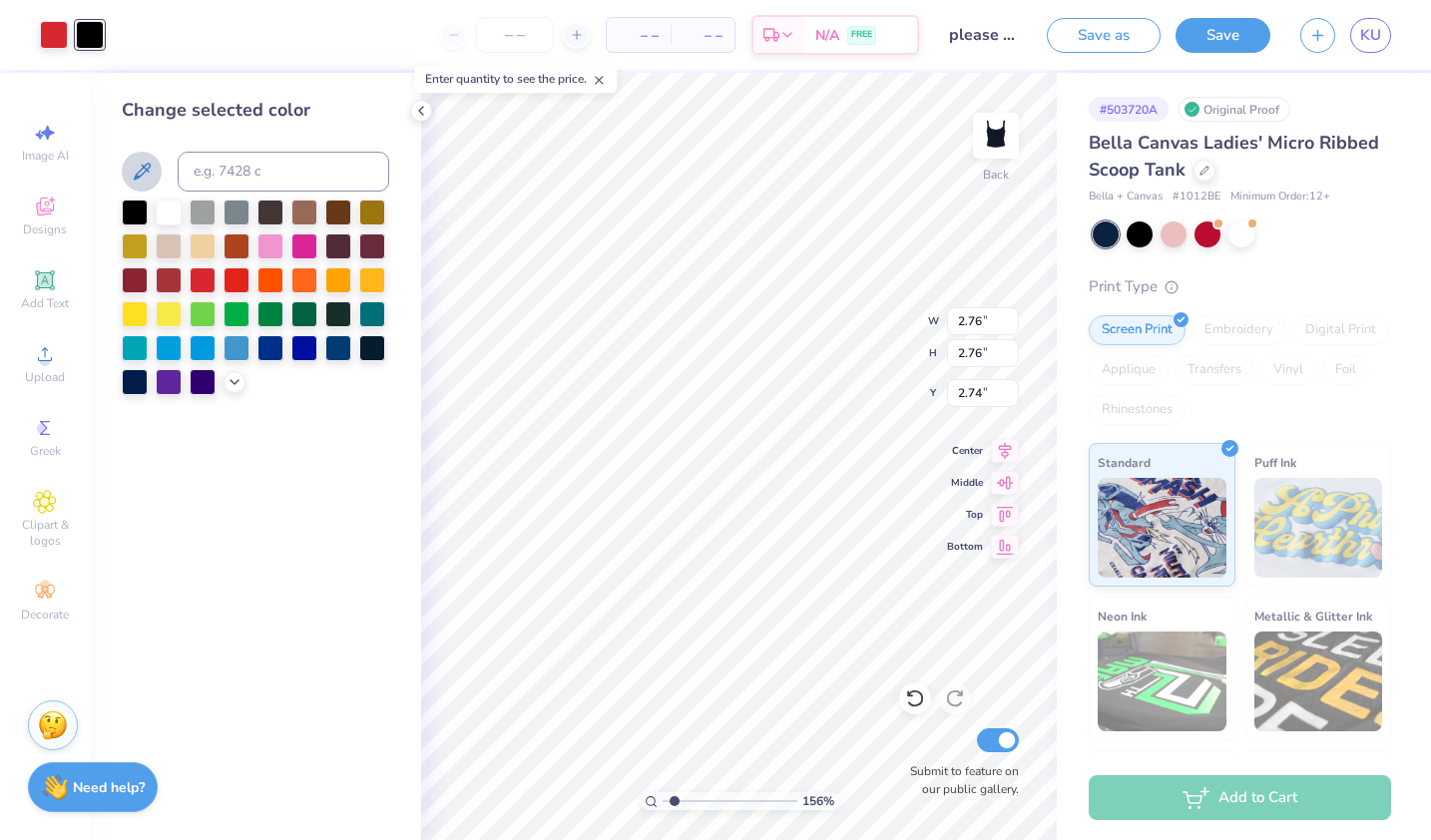 click 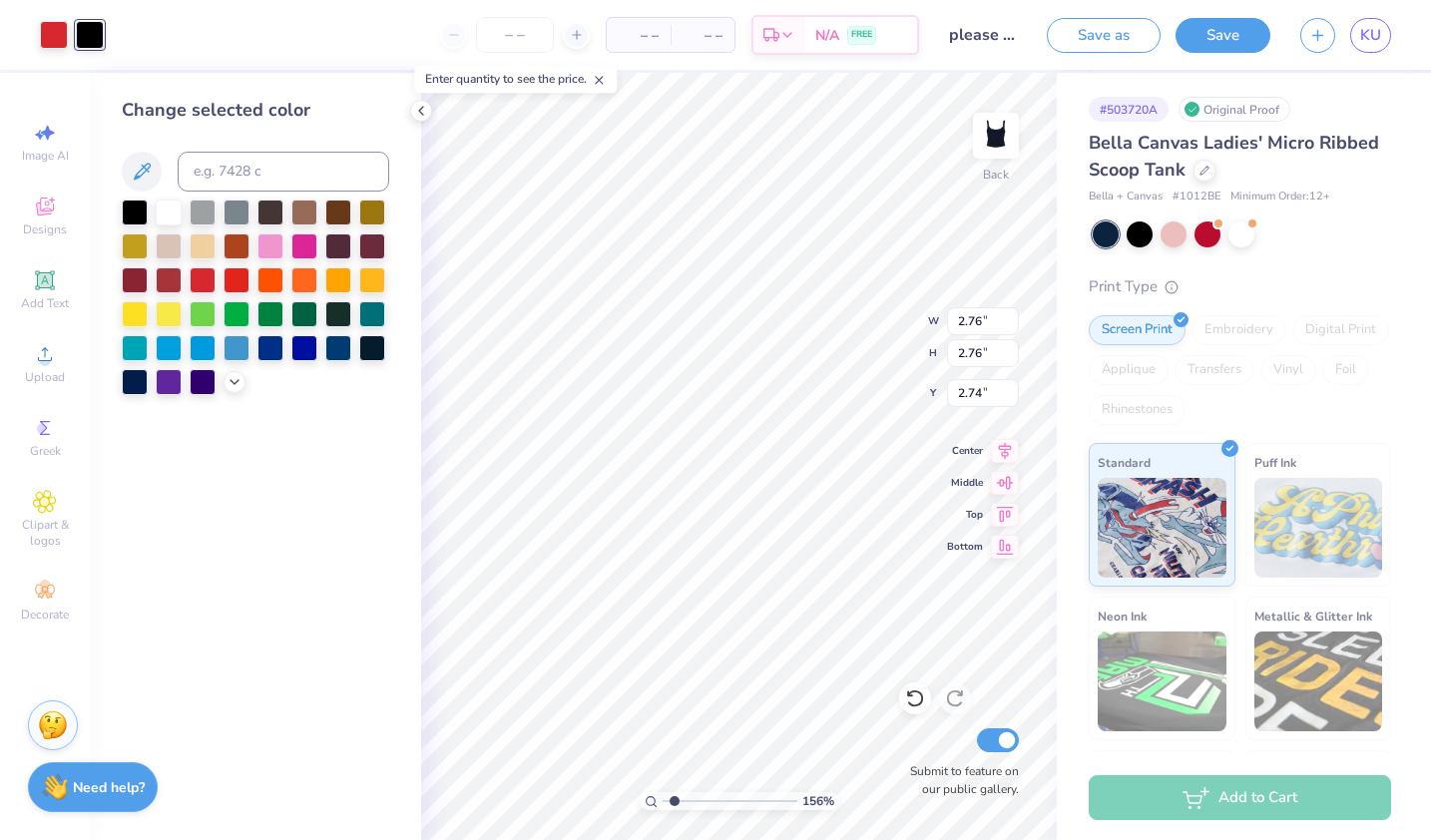 click at bounding box center [90, 35] 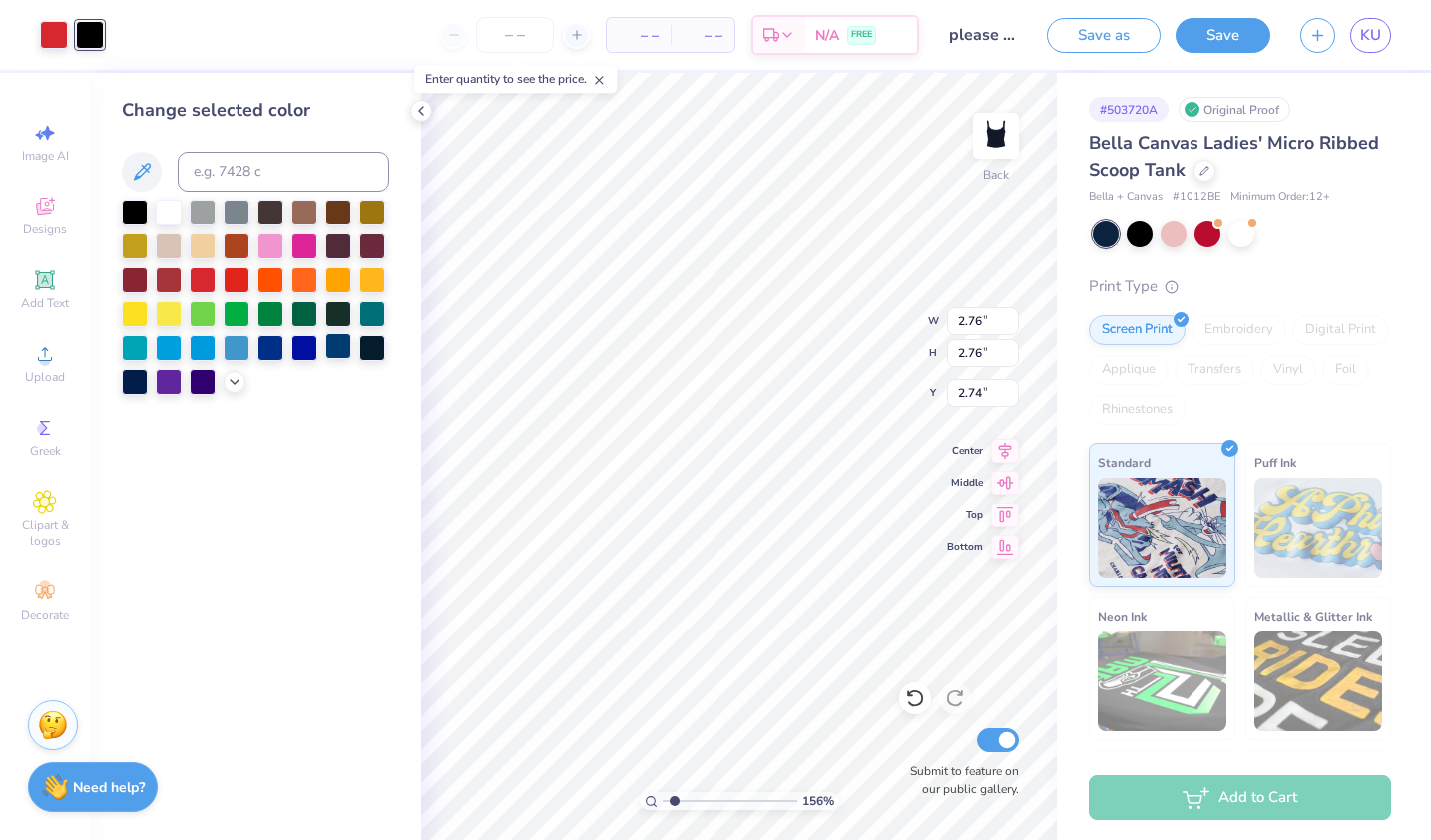 click at bounding box center (338, 346) 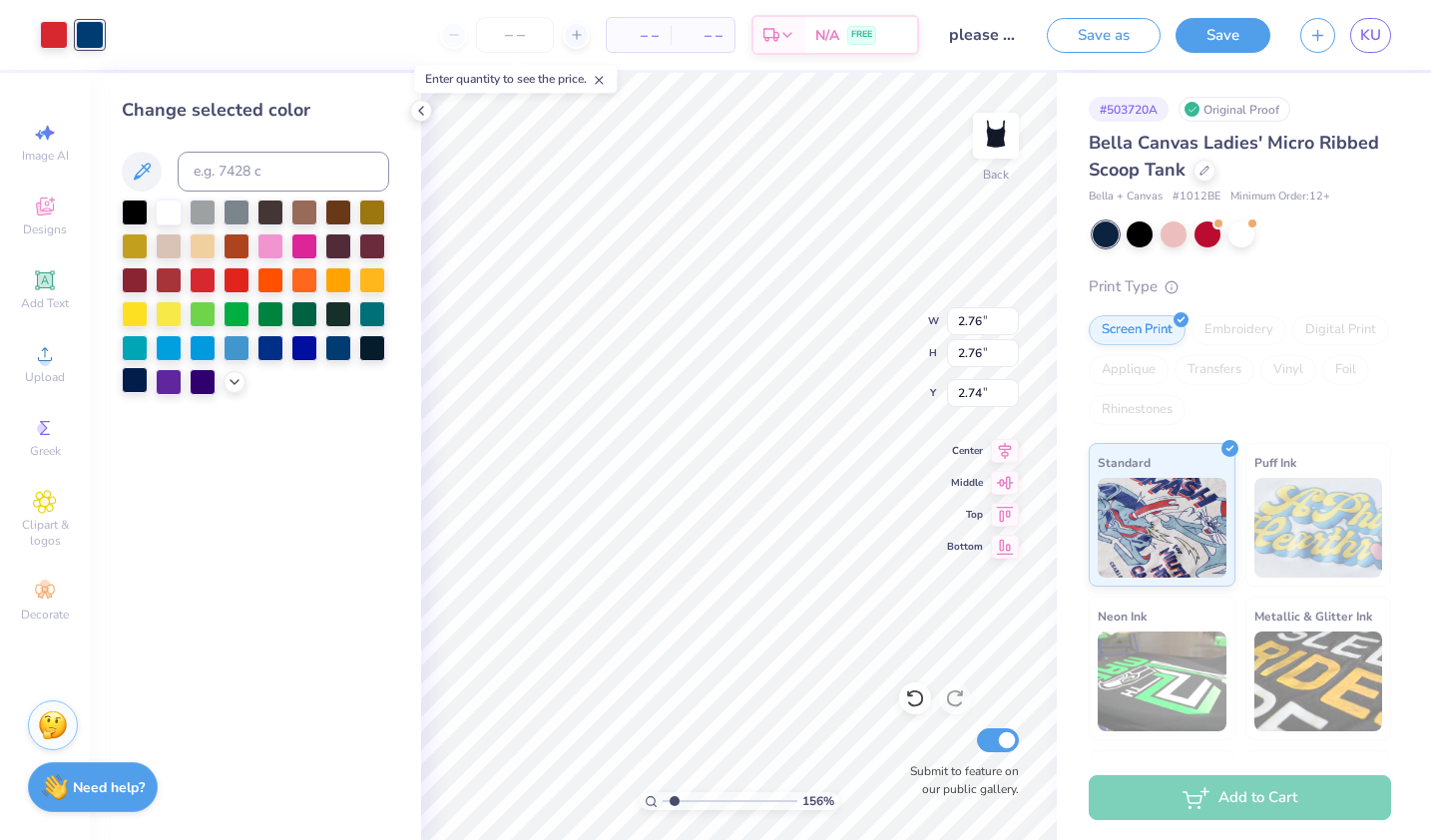 click at bounding box center (135, 380) 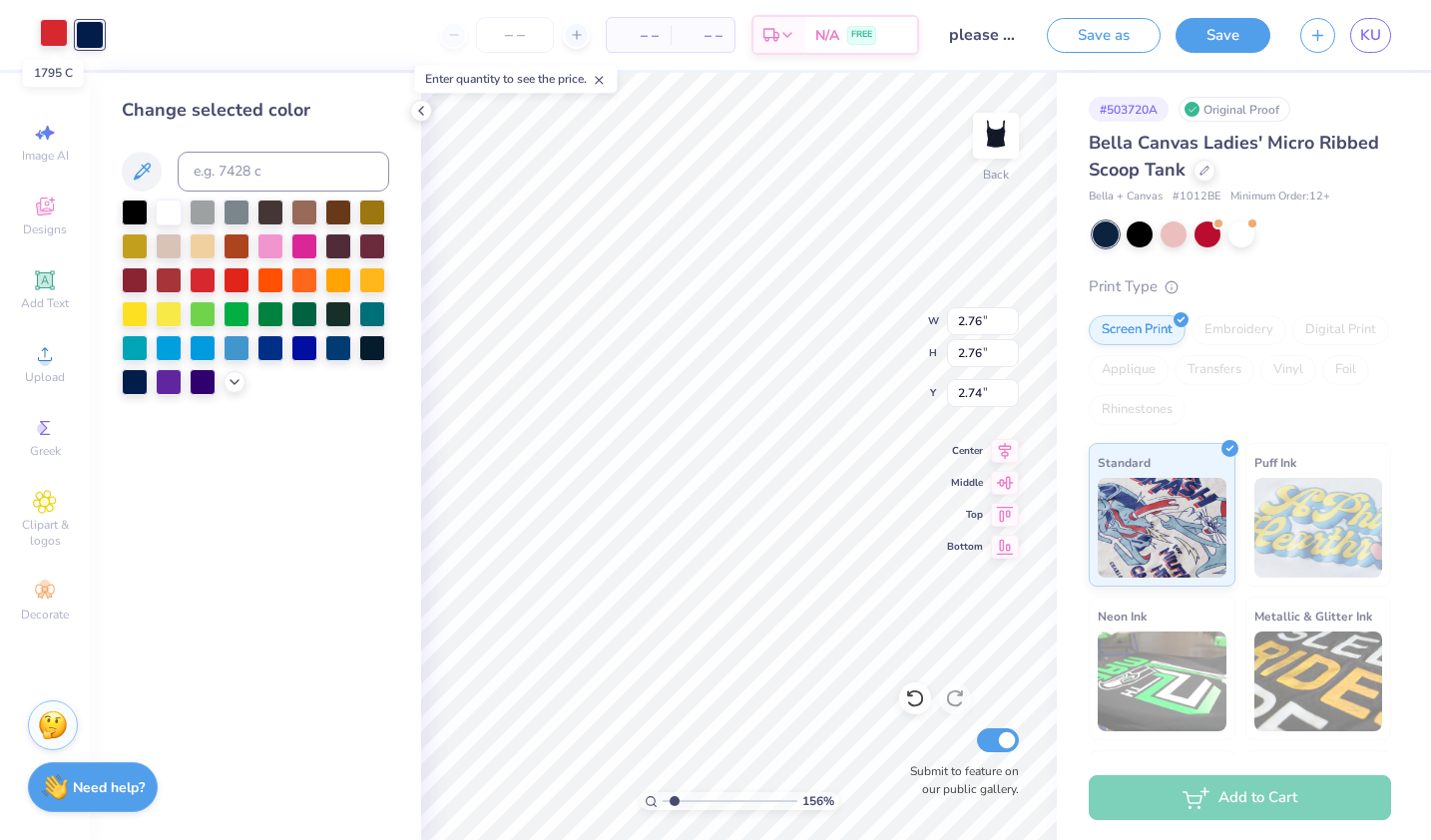 click at bounding box center (54, 33) 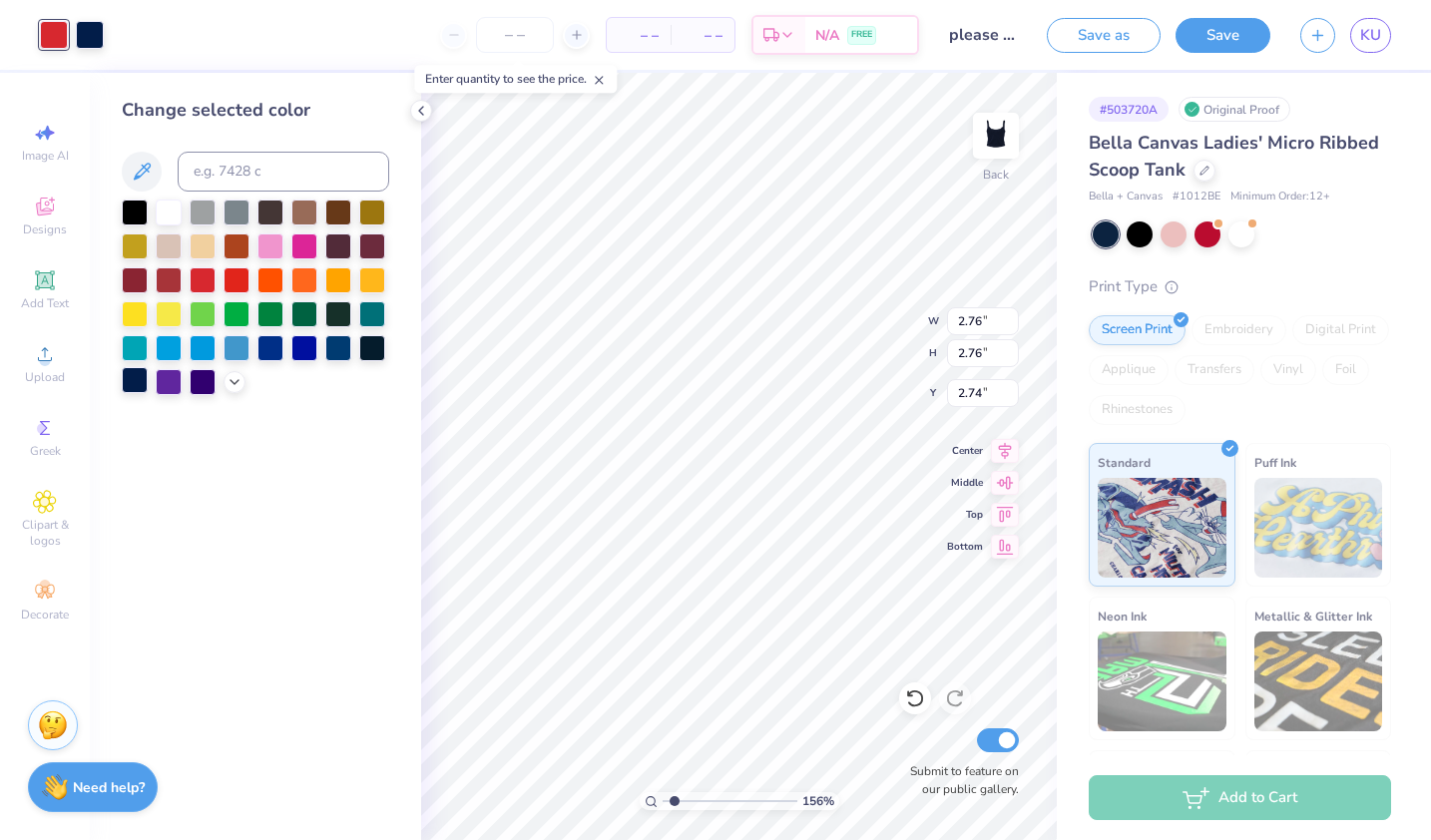 click at bounding box center [135, 380] 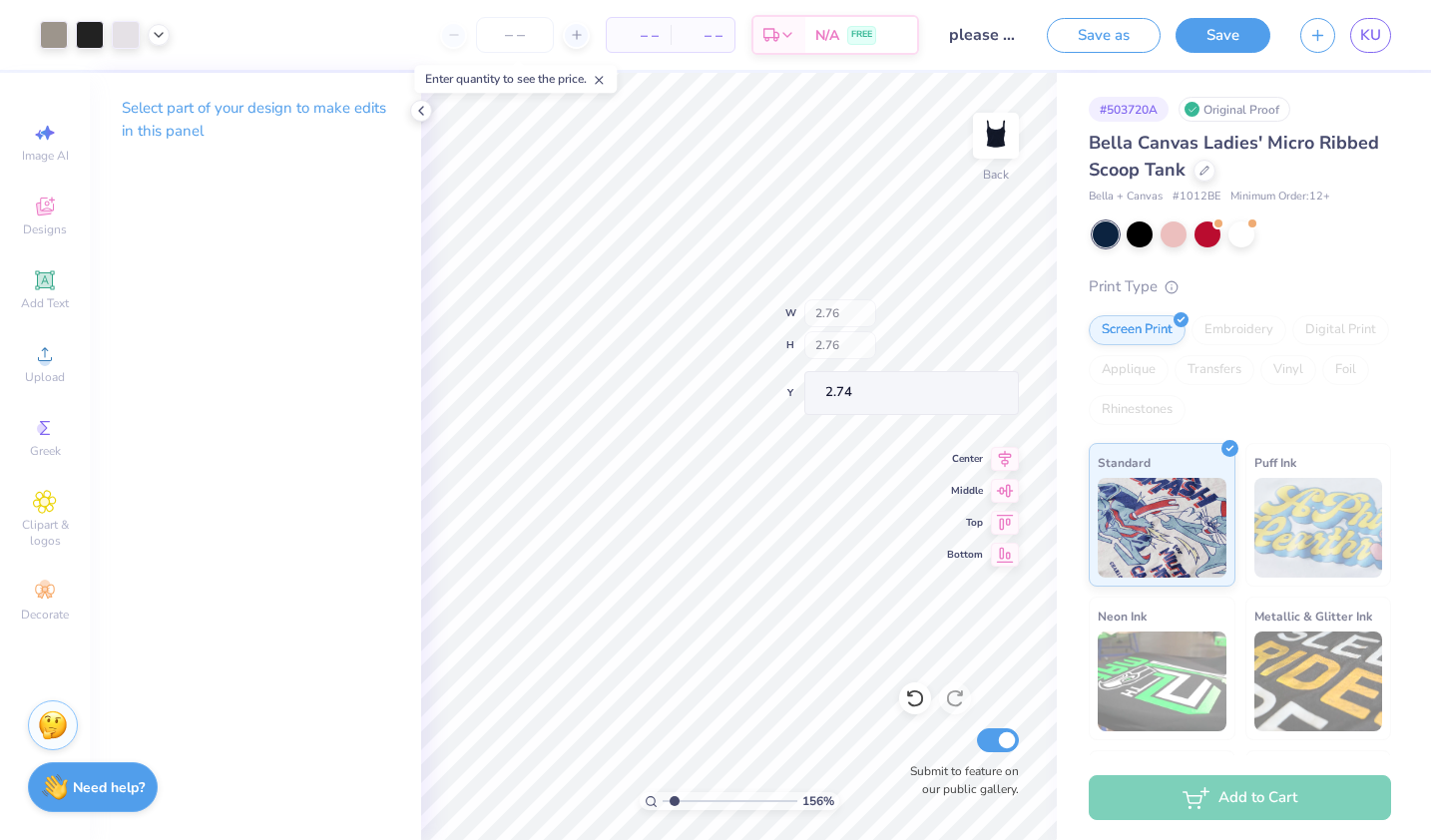 type on "4.82" 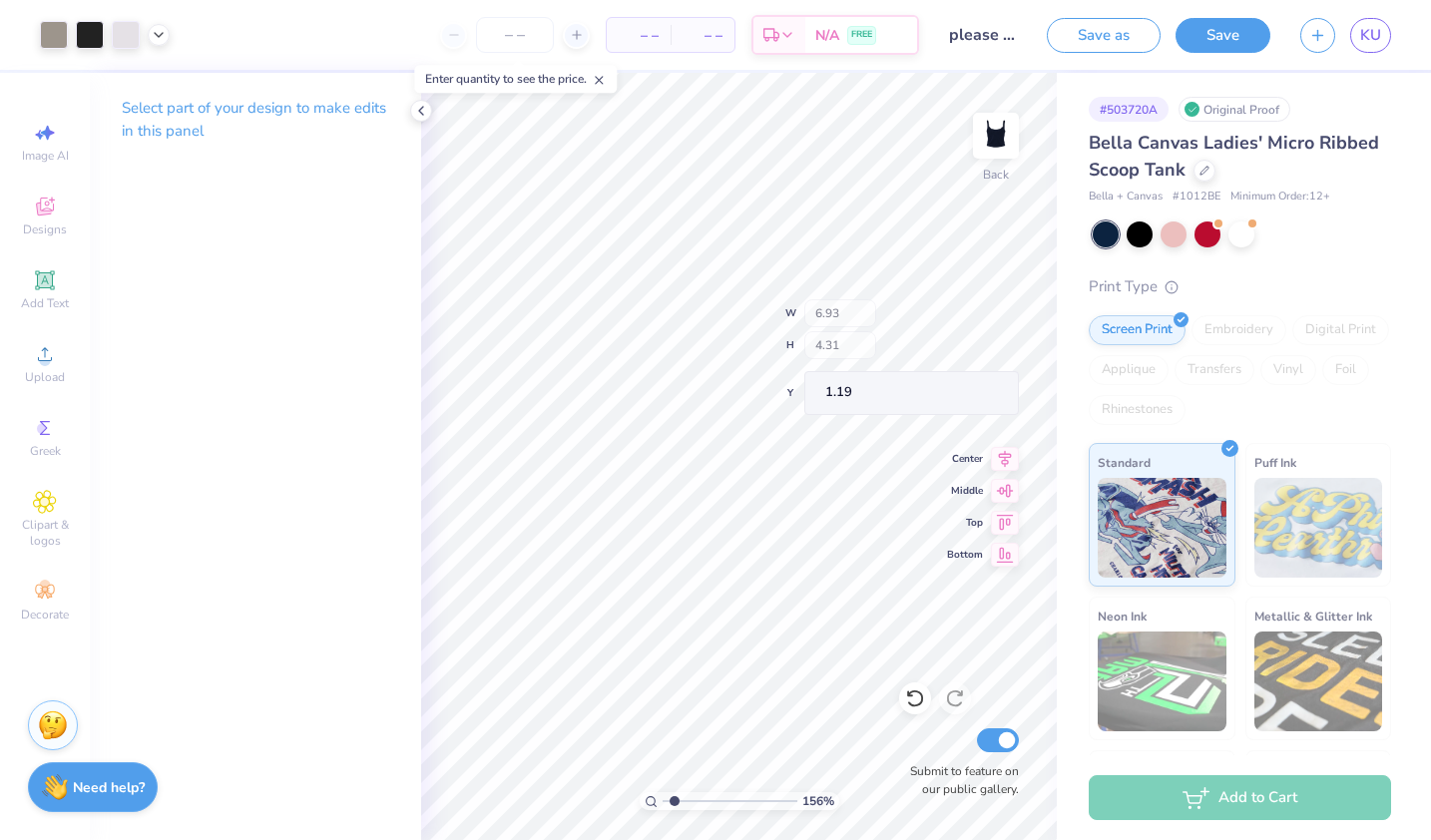 click on "156  % Back W 6.93 H 4.31 Y 1.19 Center Middle Top Bottom Submit to feature on our public gallery." at bounding box center [738, 456] 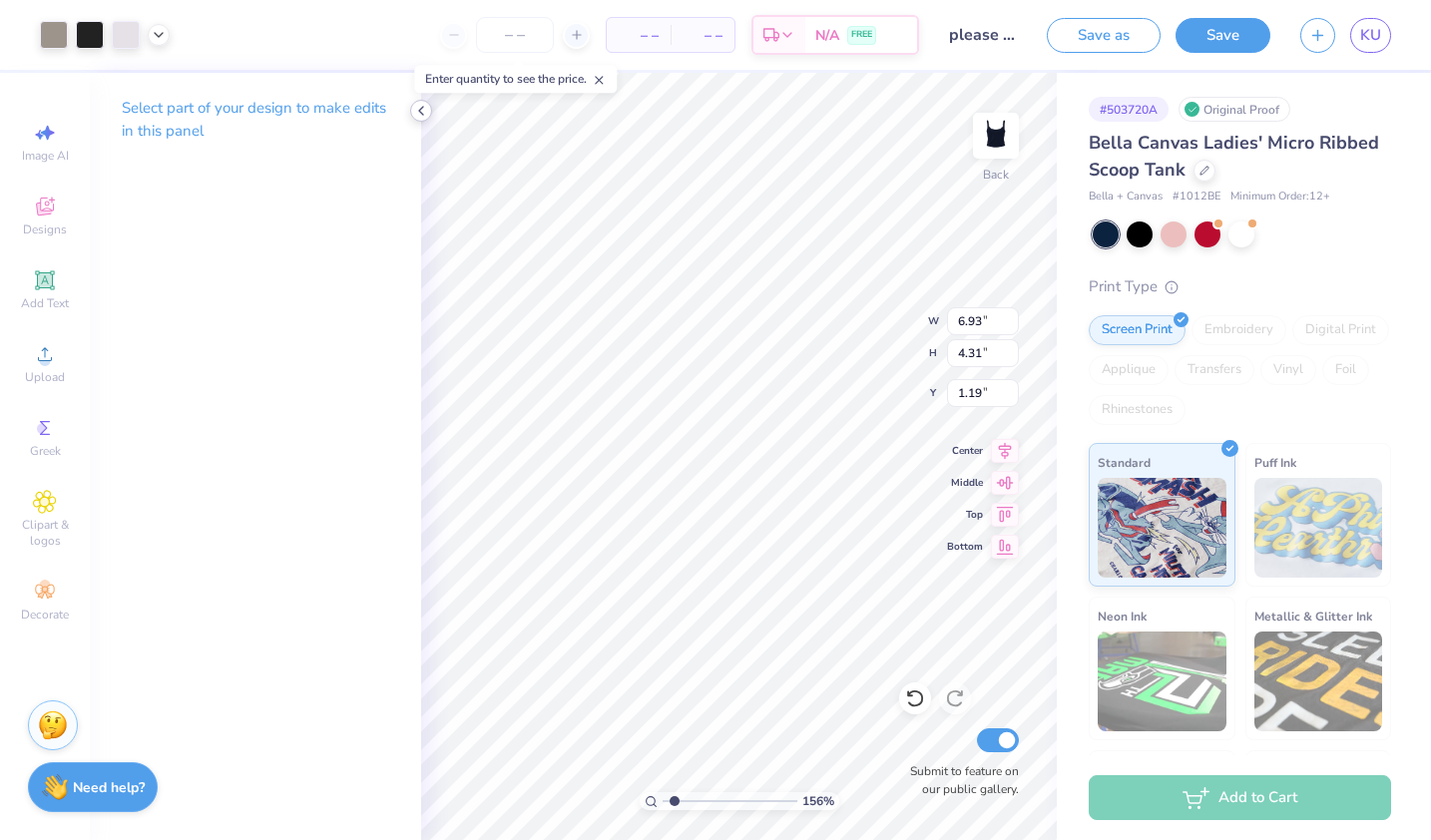 click at bounding box center (421, 111) 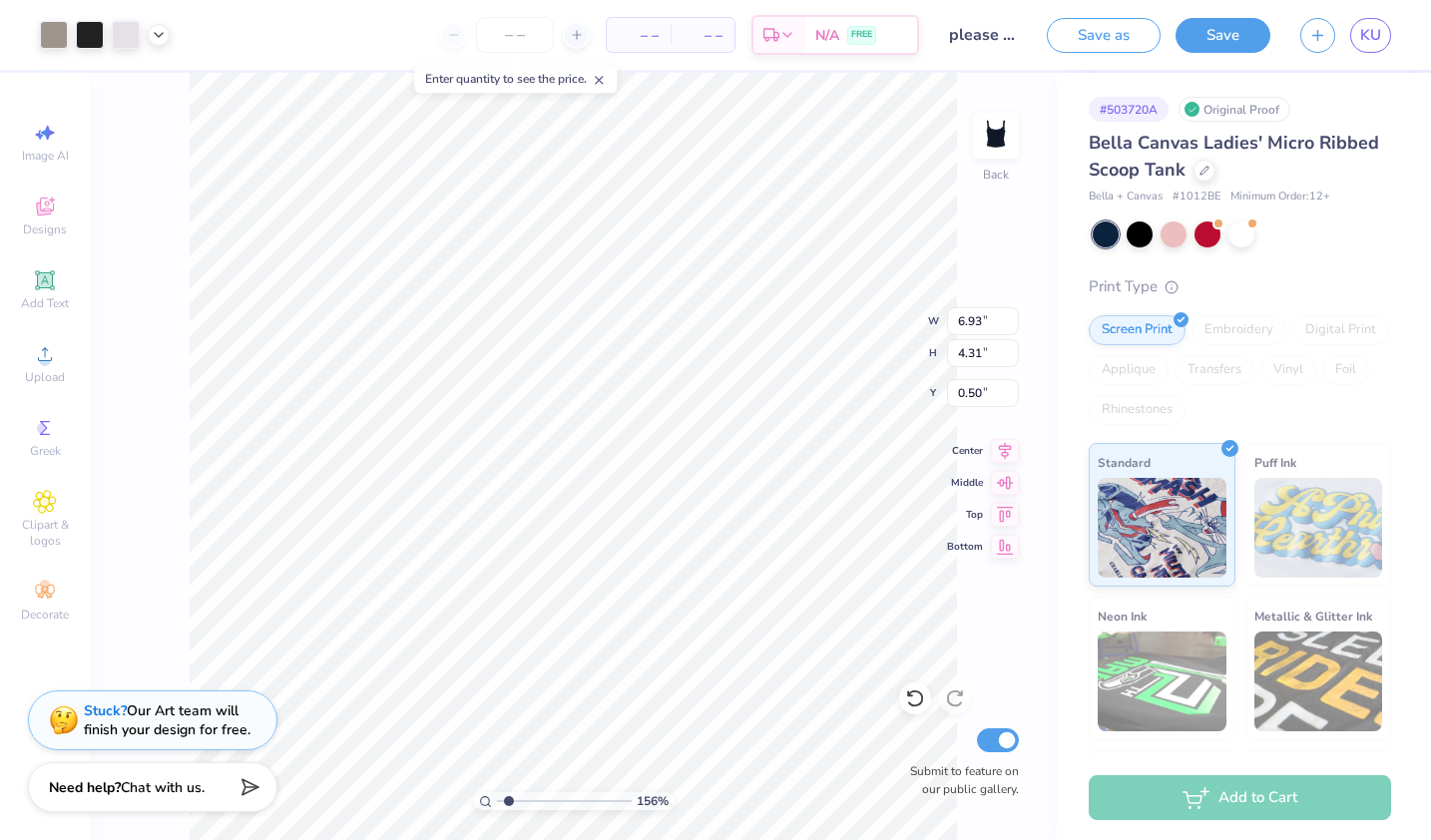 type on "0.50" 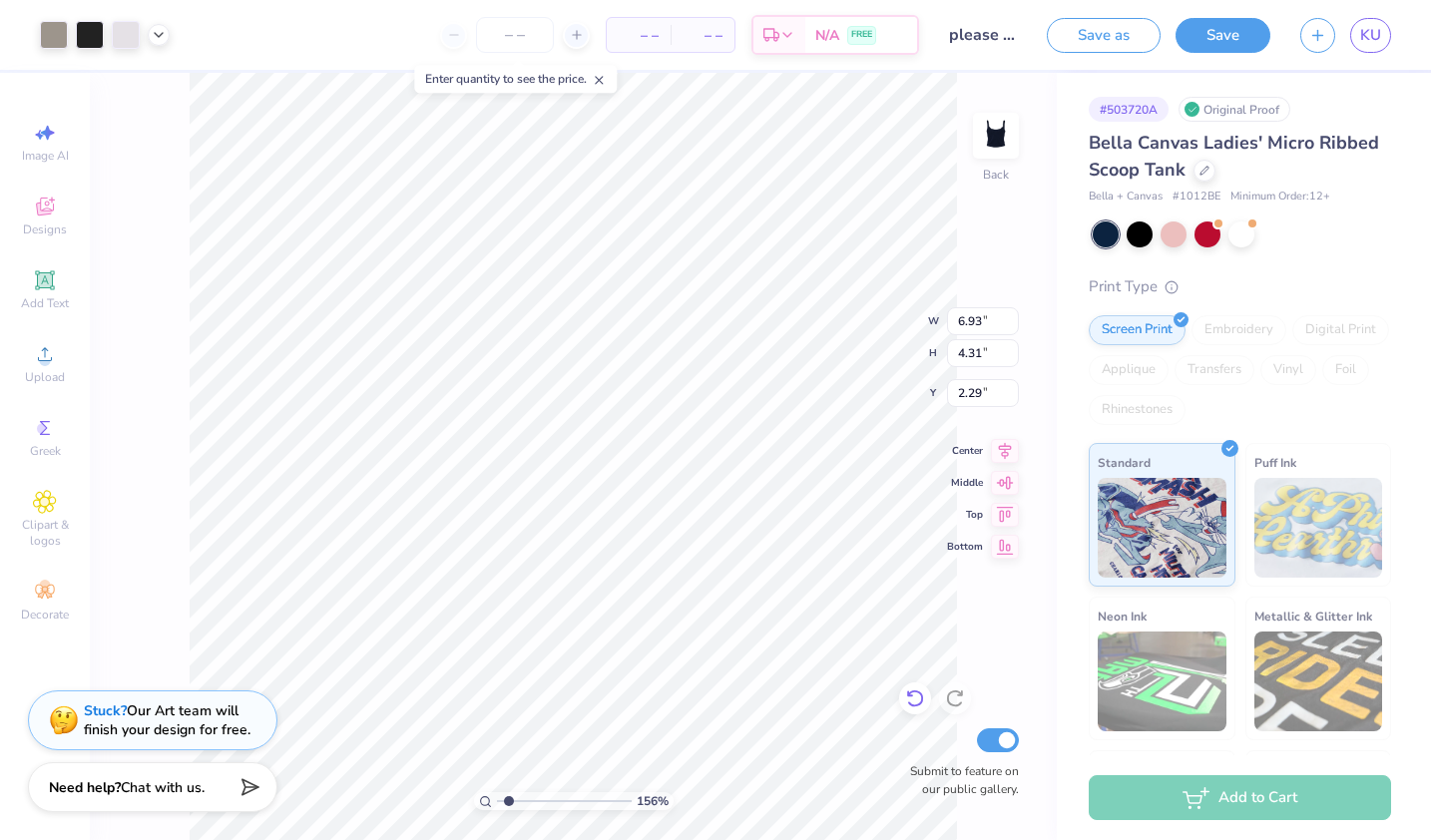 click 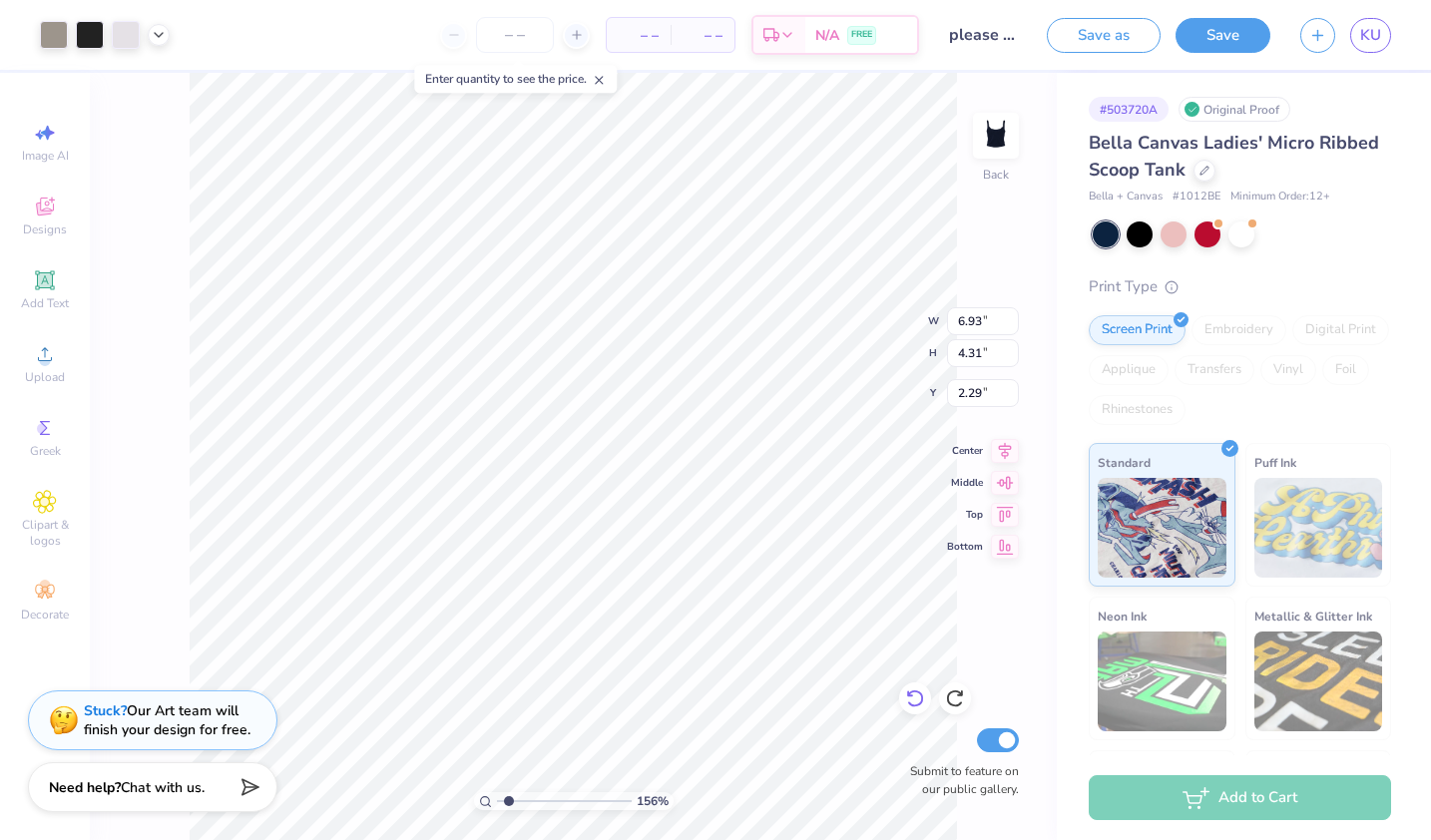 type on "0.50" 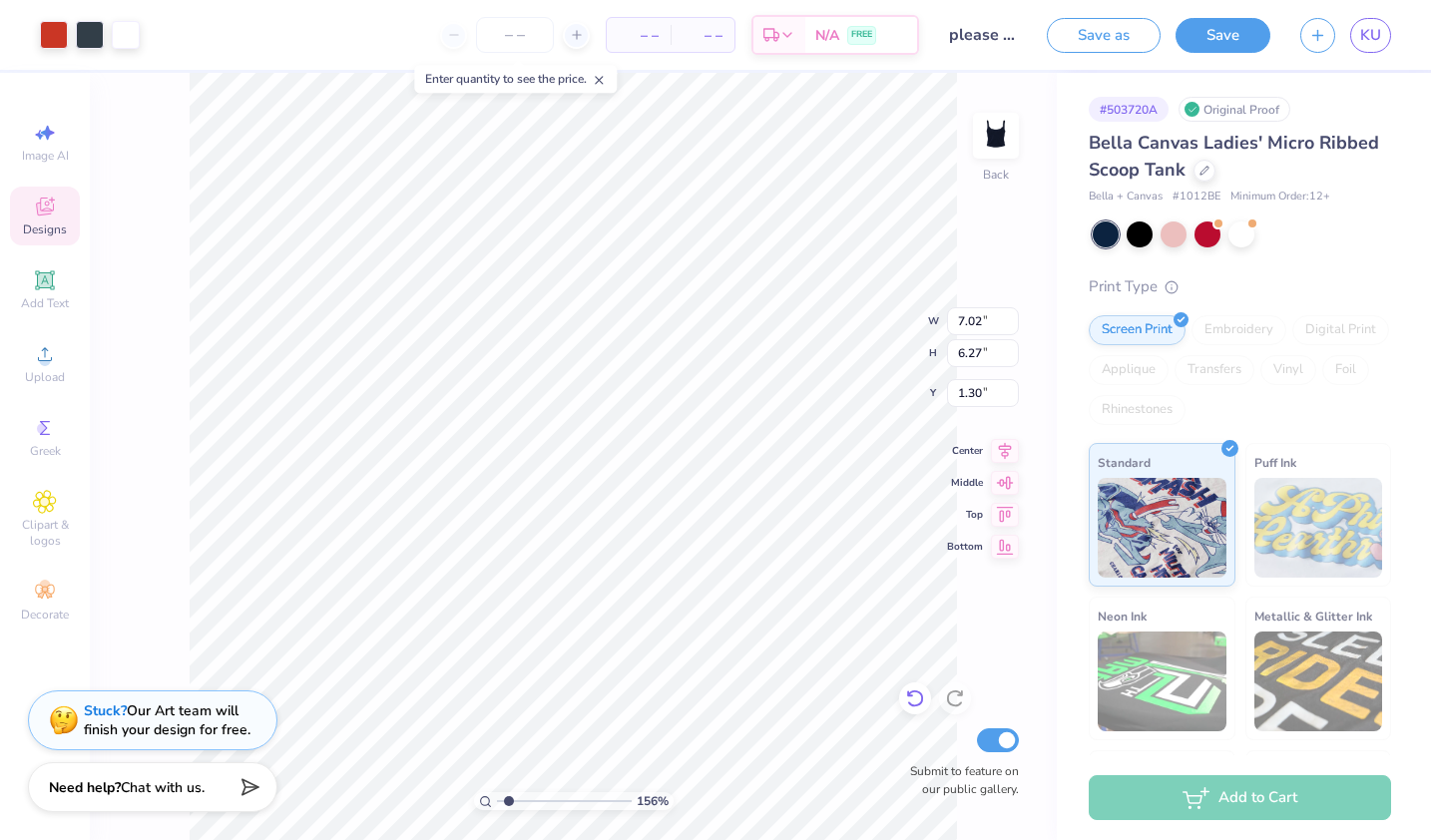 type on "1.30" 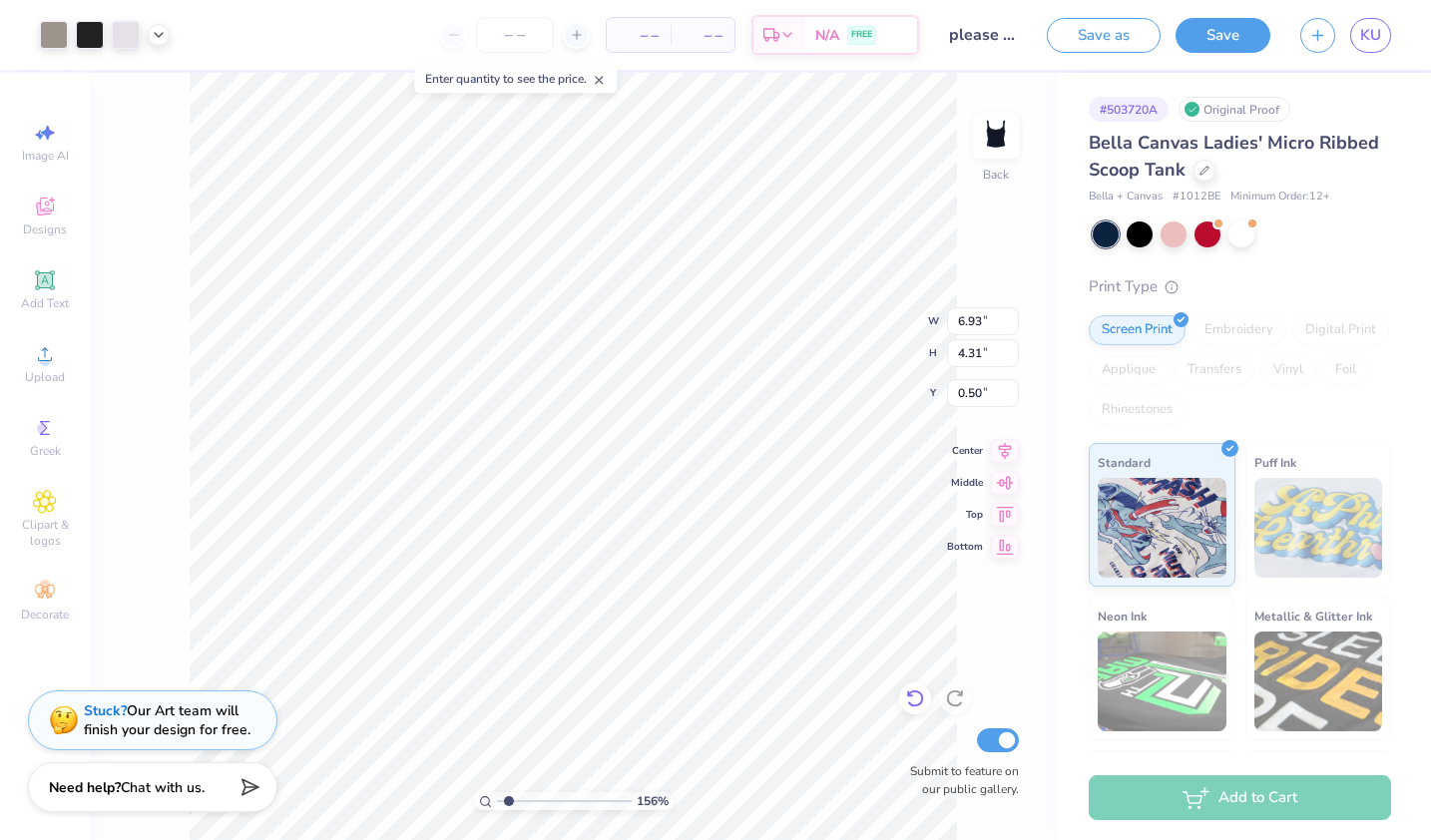 type on "5.63" 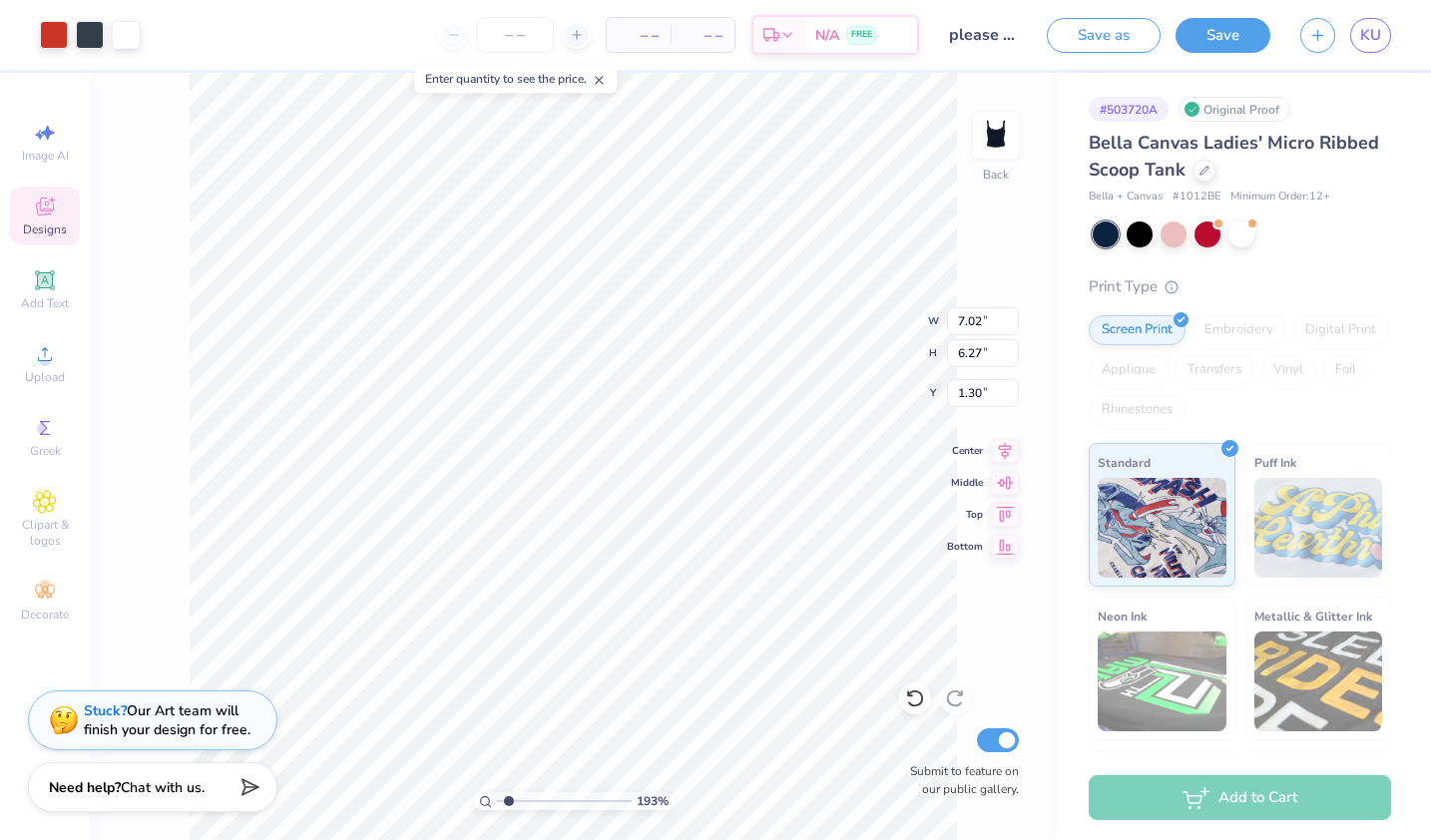 type on "1.93120120839938" 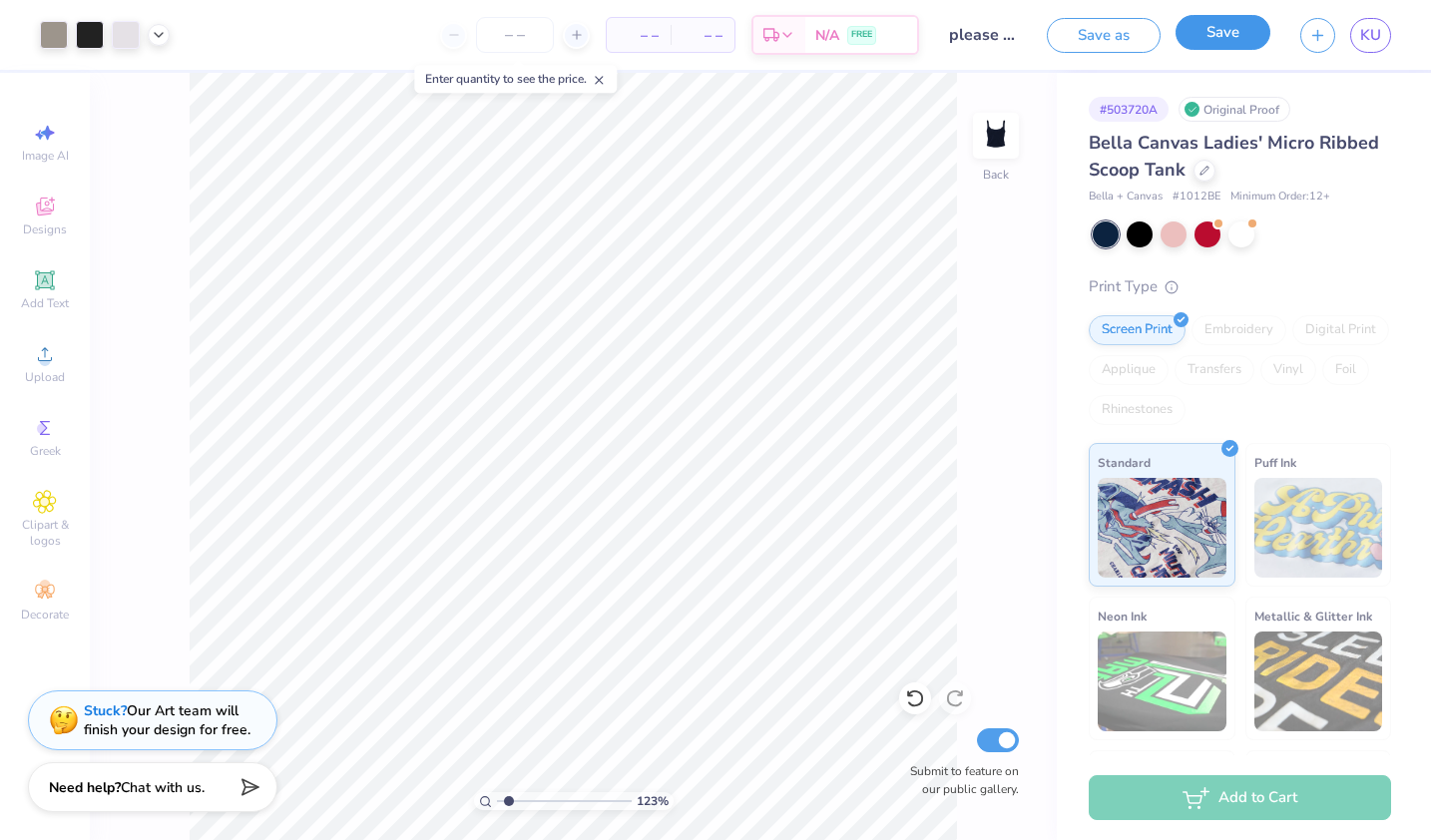 click on "Save" at bounding box center (1222, 32) 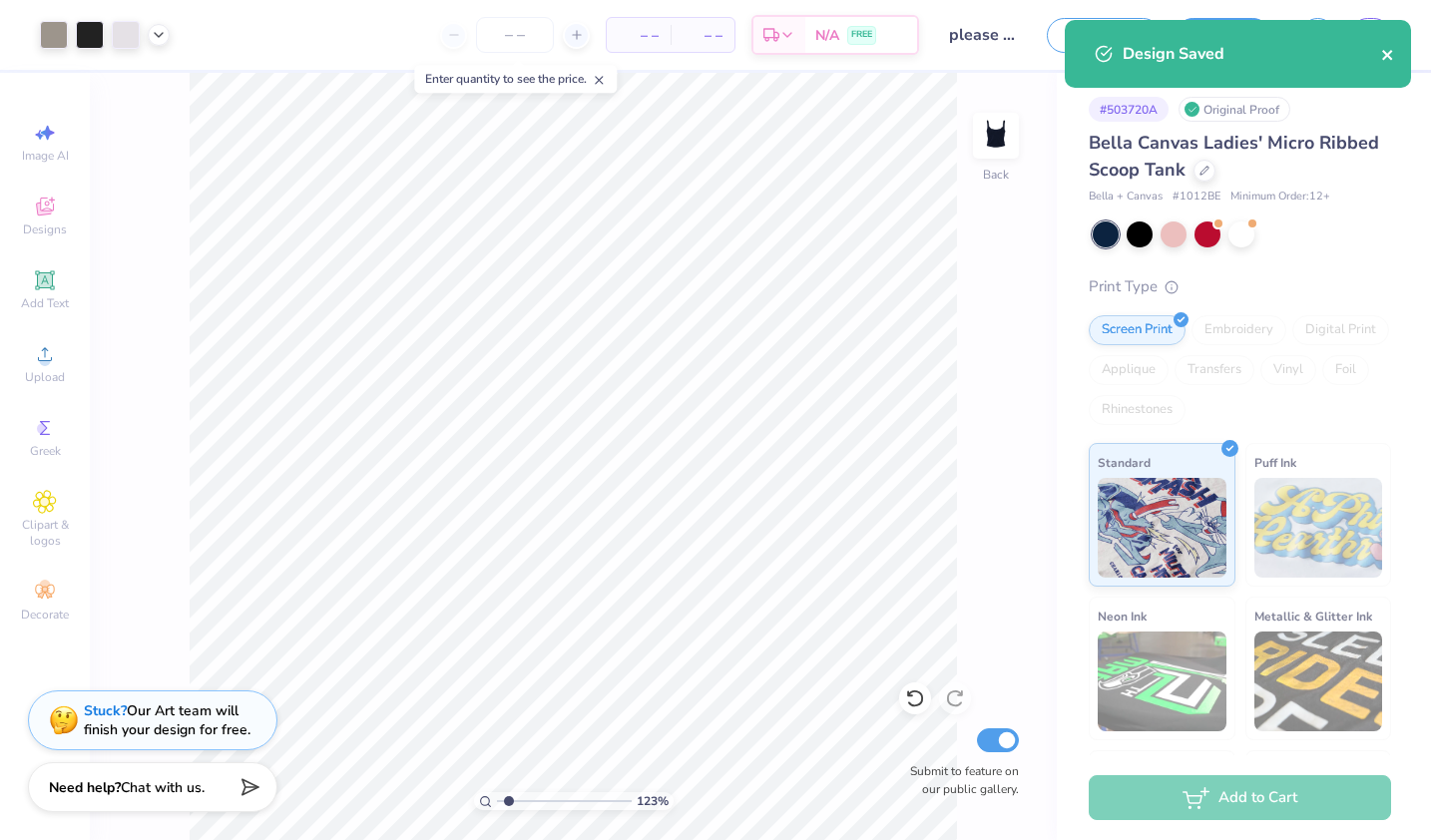 click 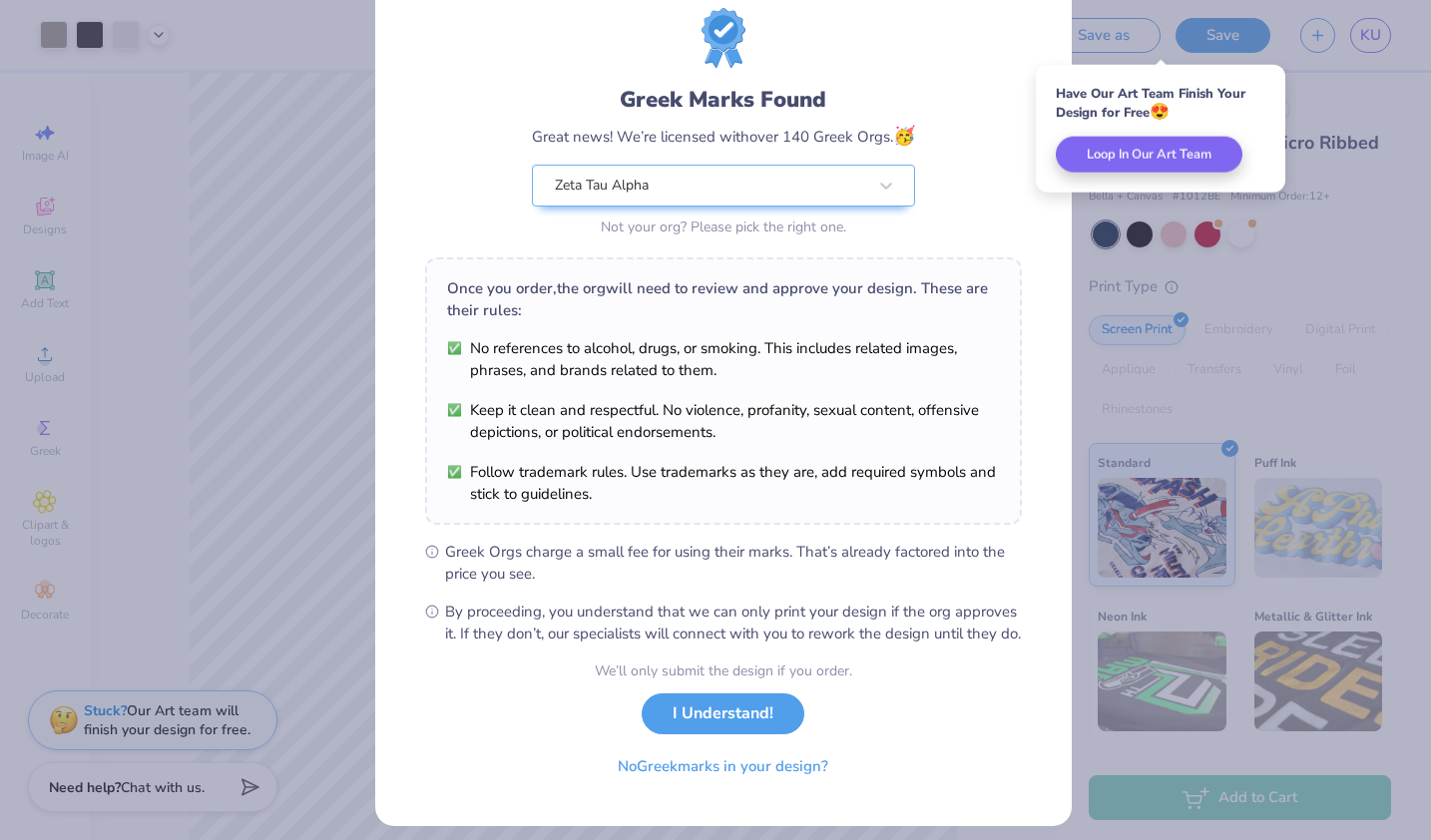 scroll, scrollTop: 92, scrollLeft: 0, axis: vertical 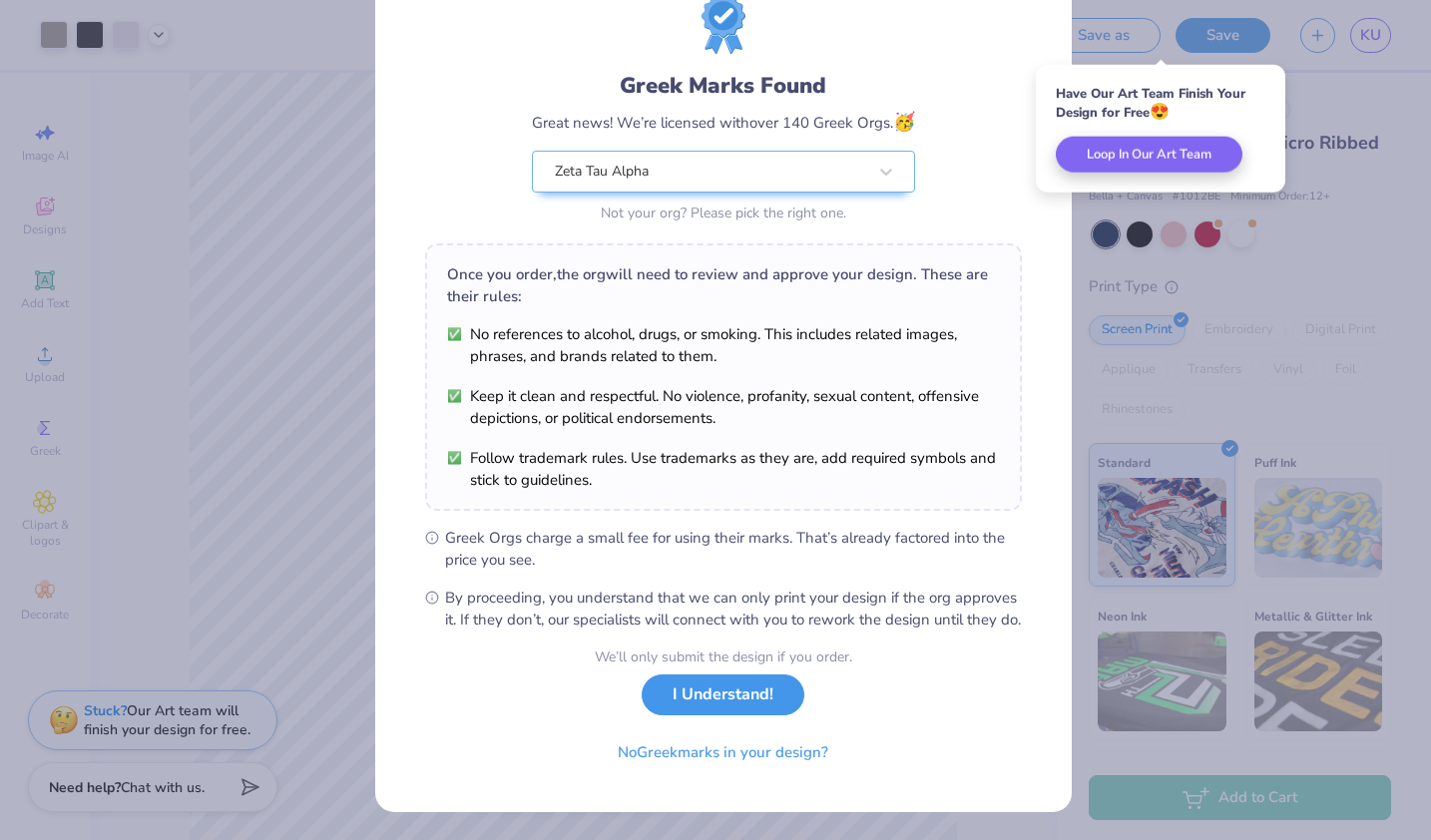 click on "I Understand!" at bounding box center (722, 694) 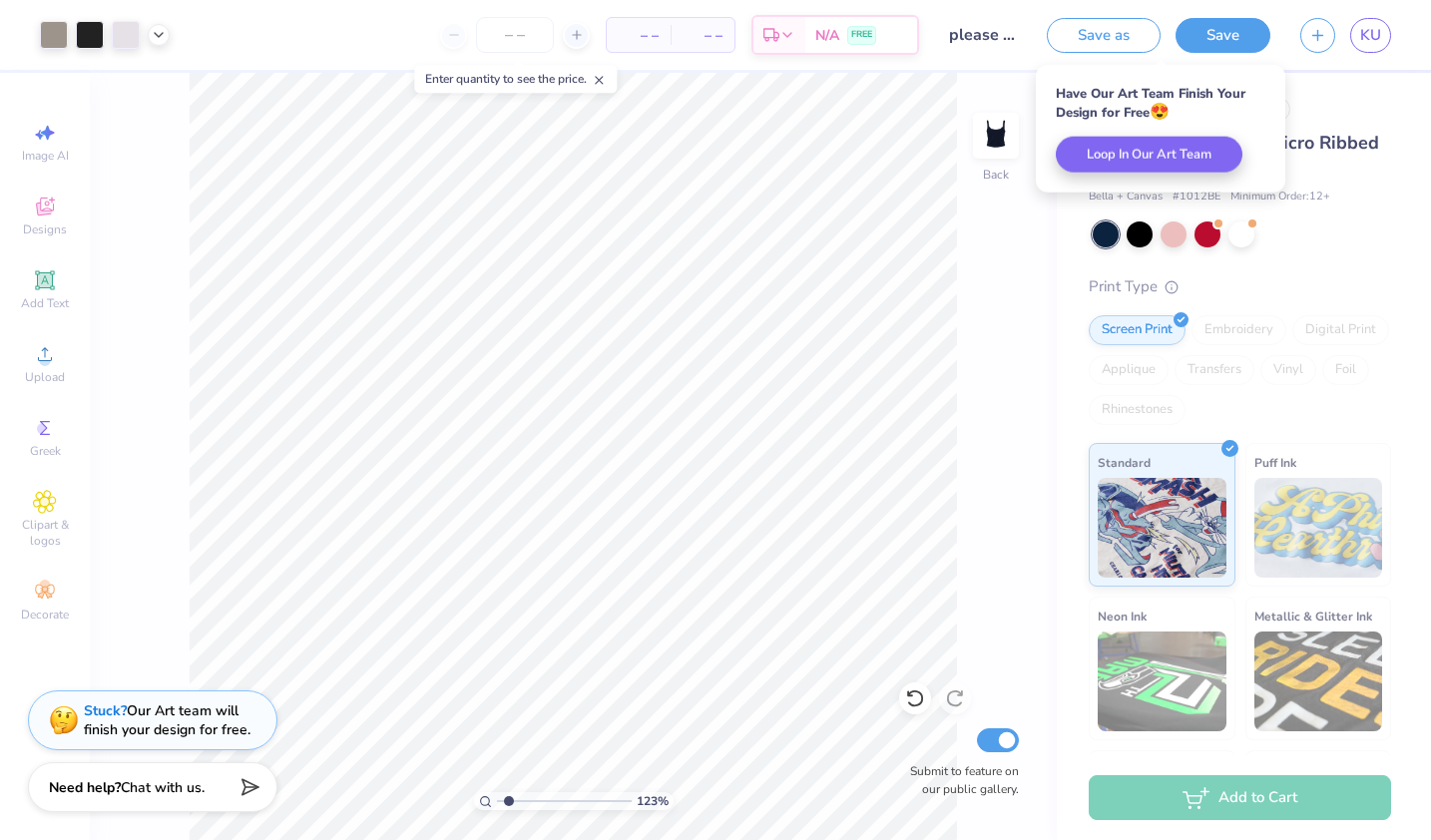 scroll, scrollTop: 0, scrollLeft: 0, axis: both 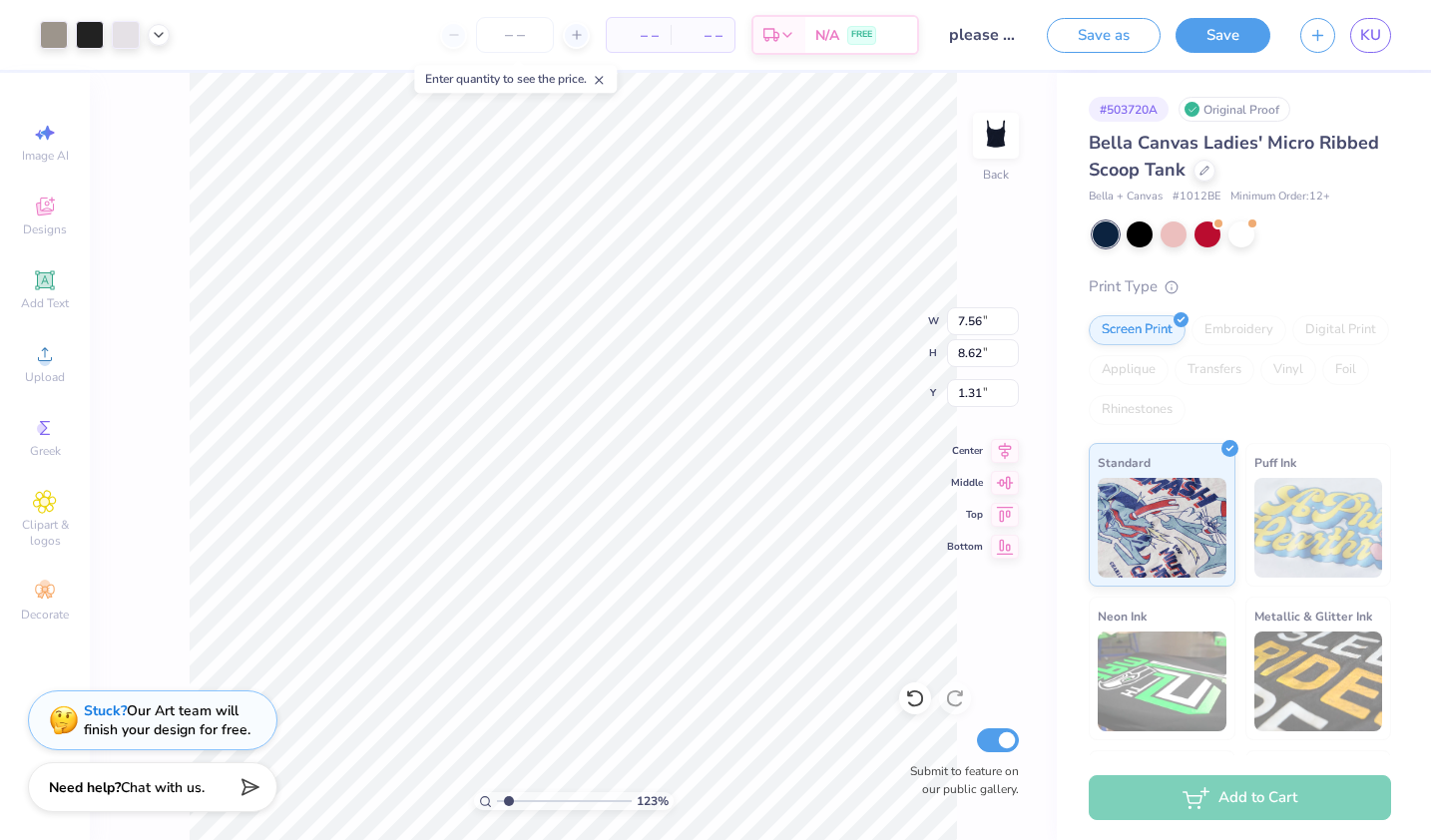 type on "1.23077921370117" 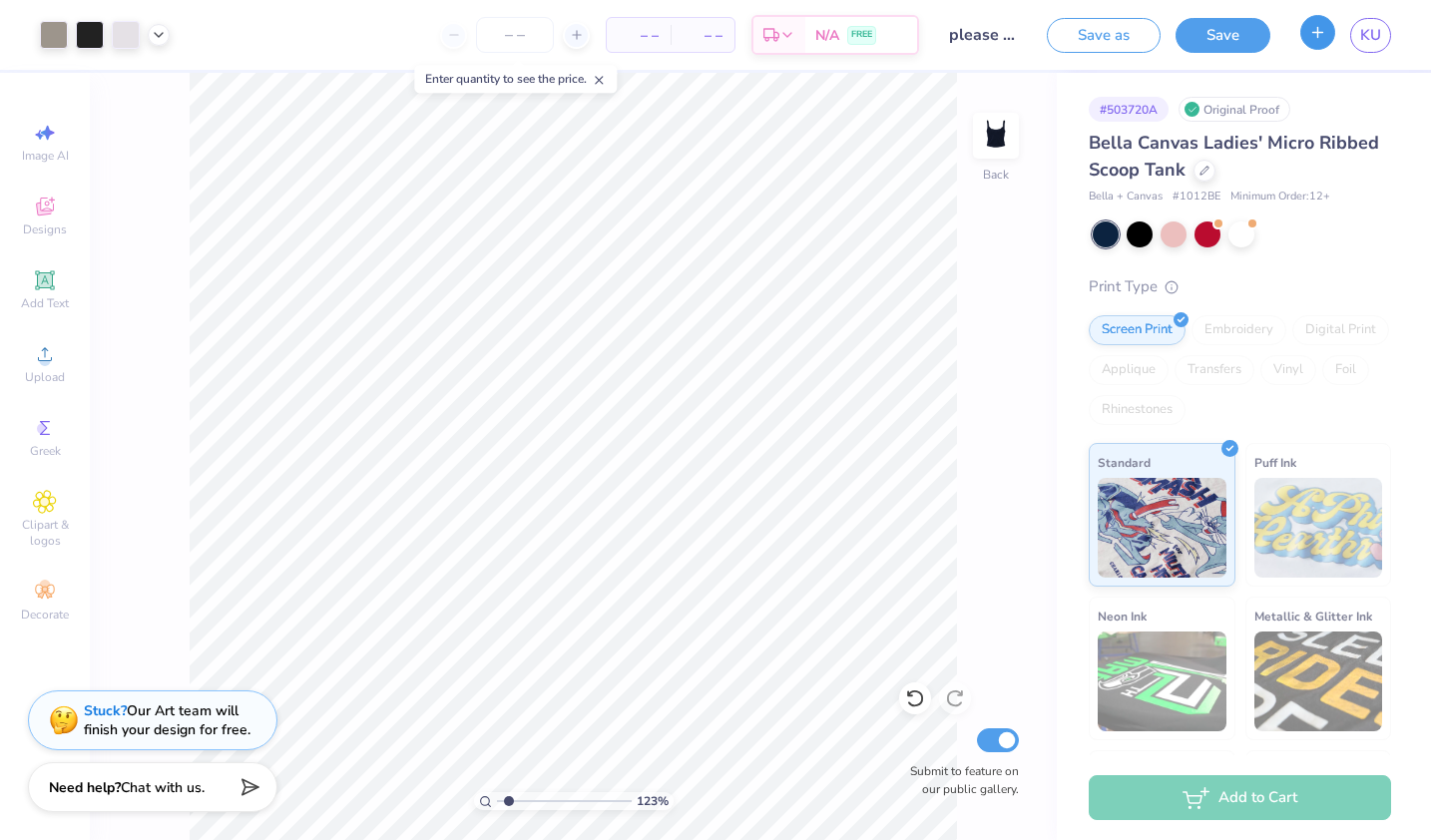 click 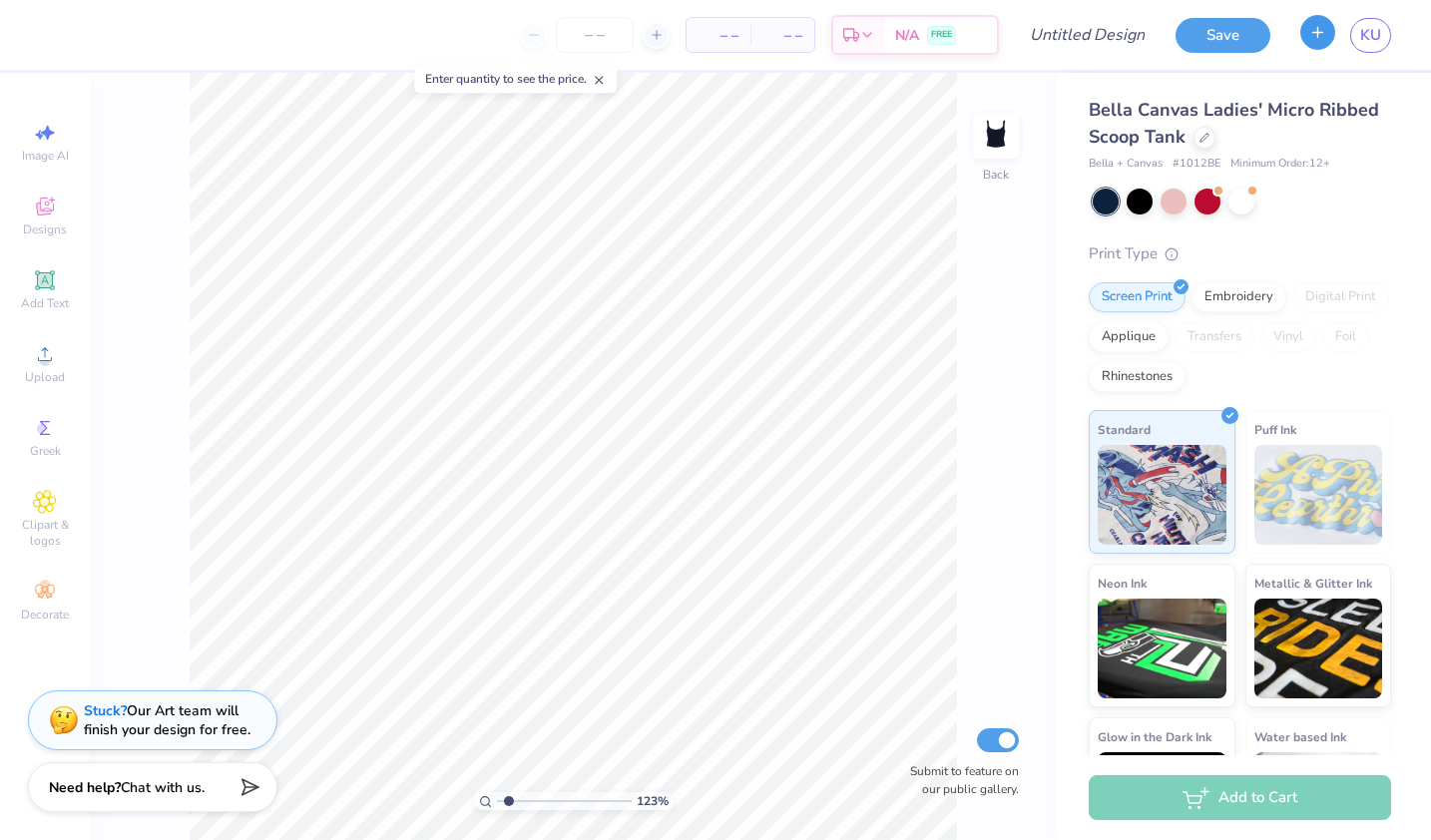 type on "1.23077921370117" 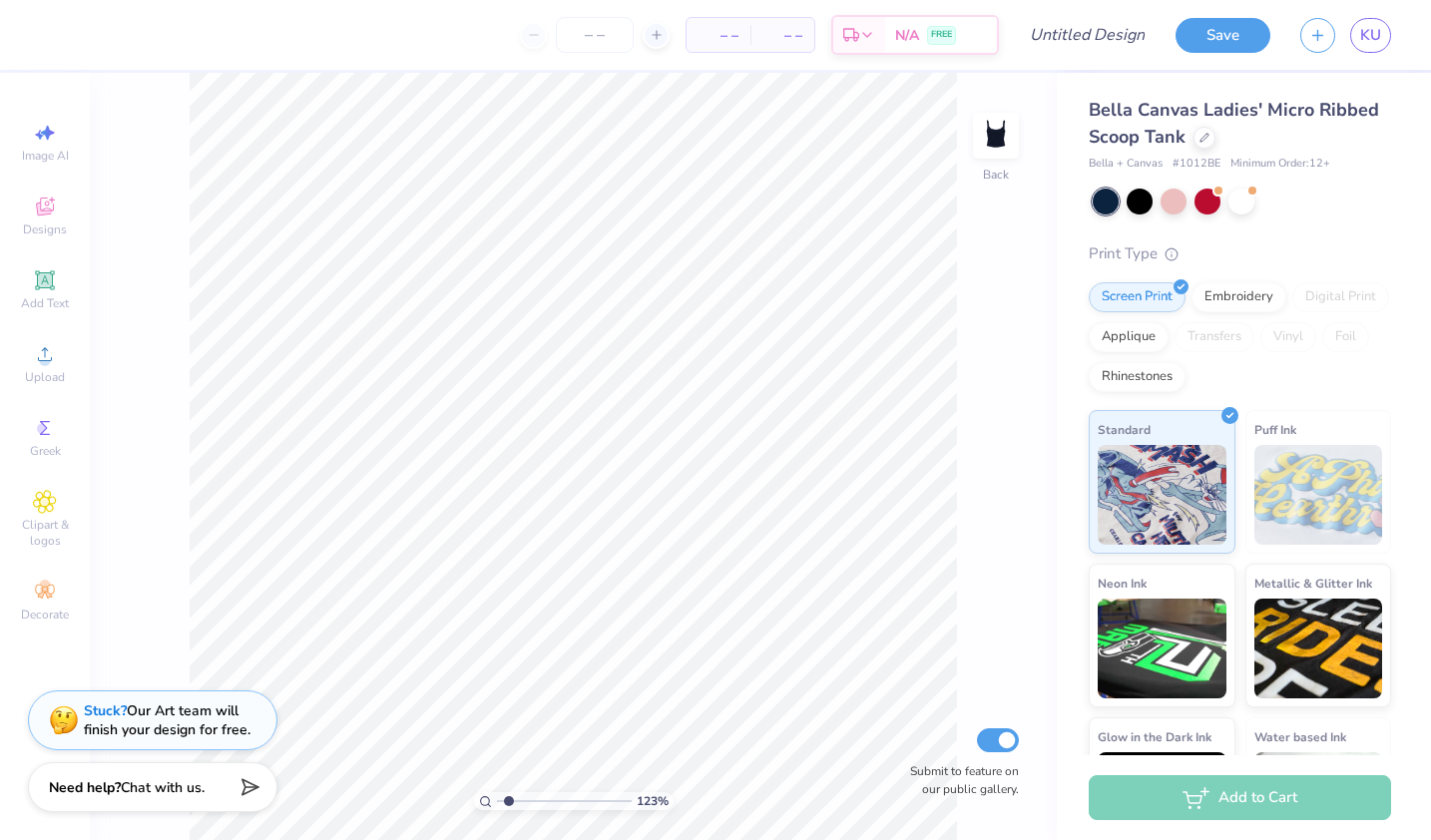 type 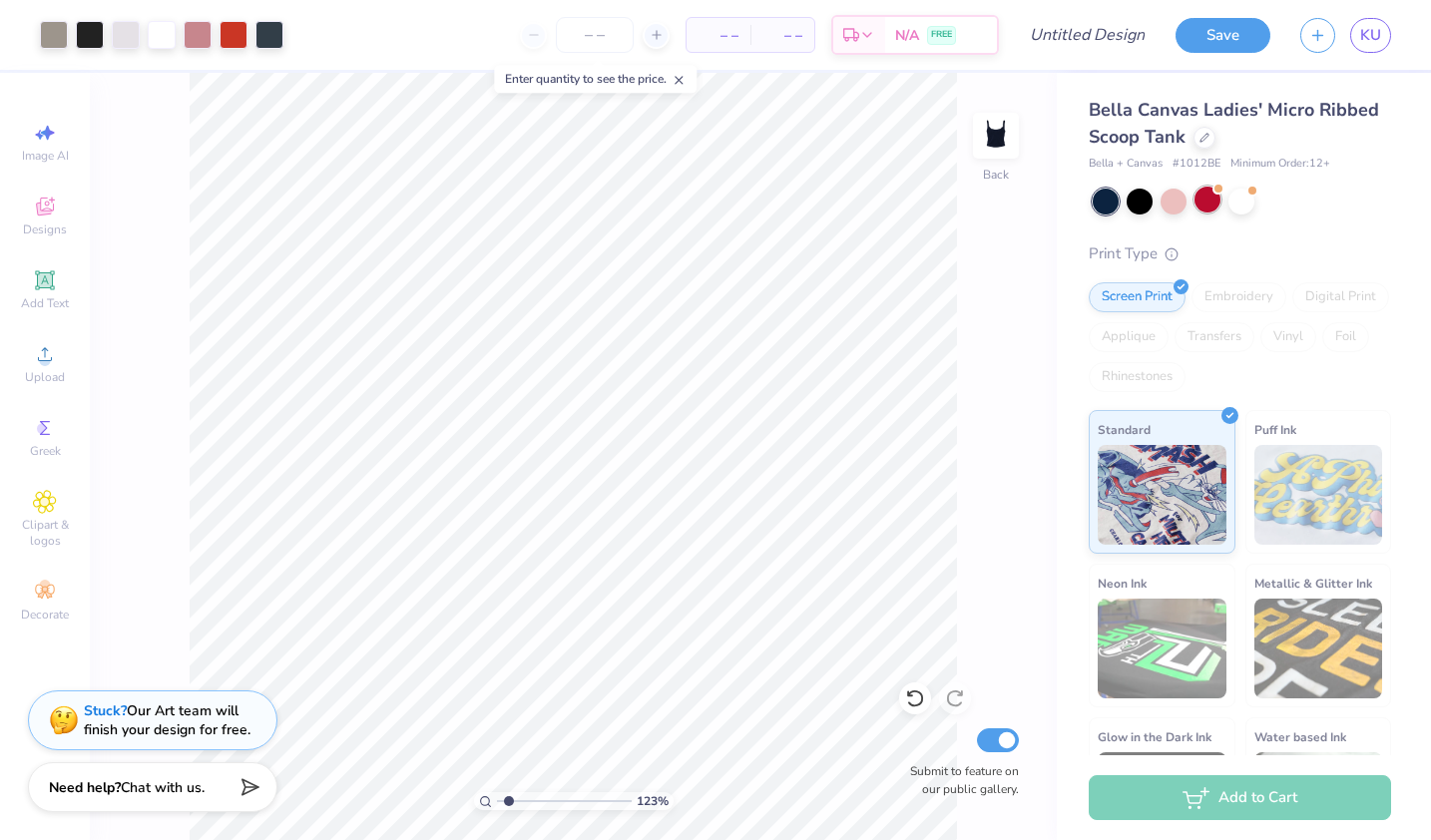 click at bounding box center [1207, 200] 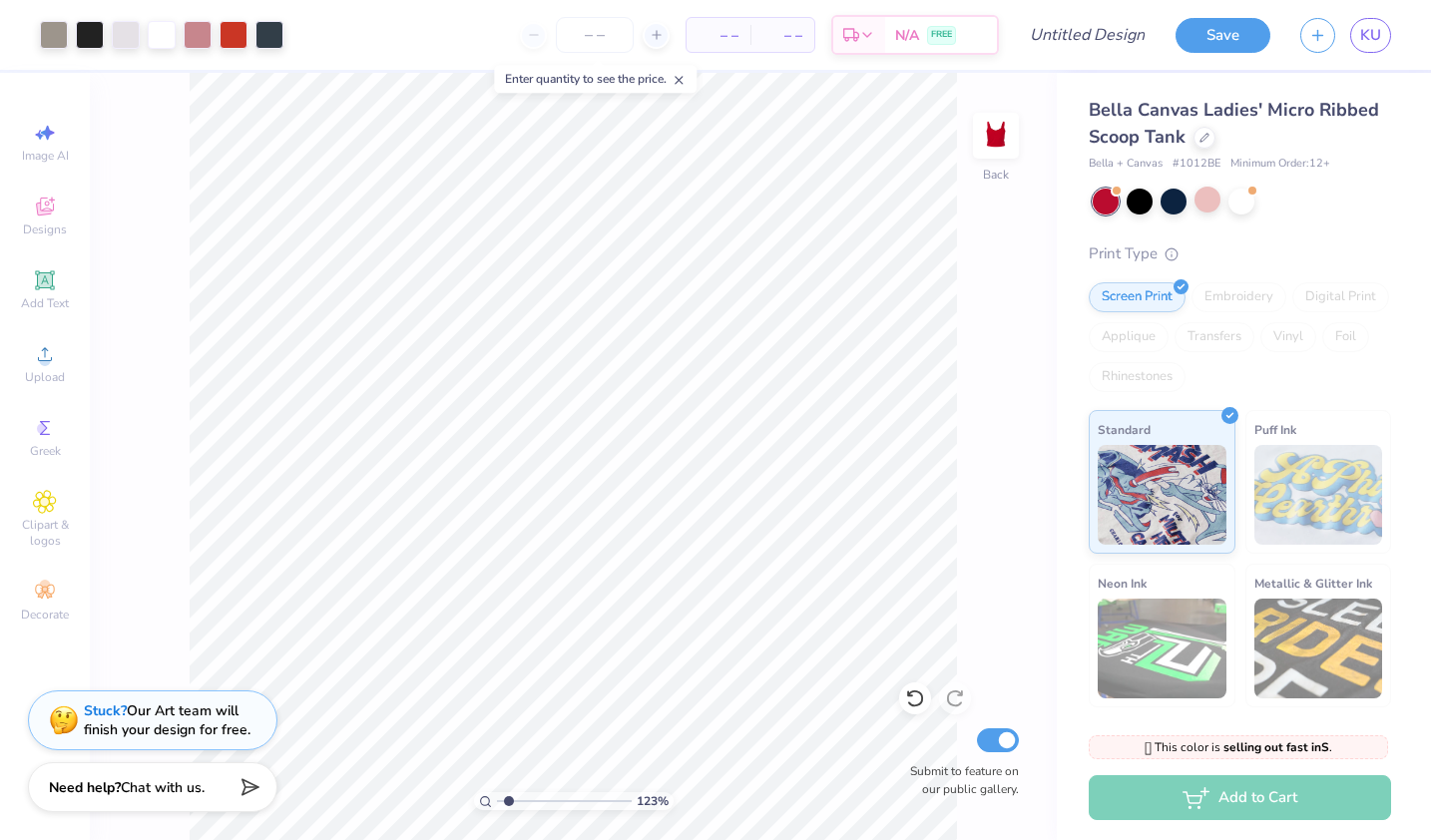 type on "1.23077921370117" 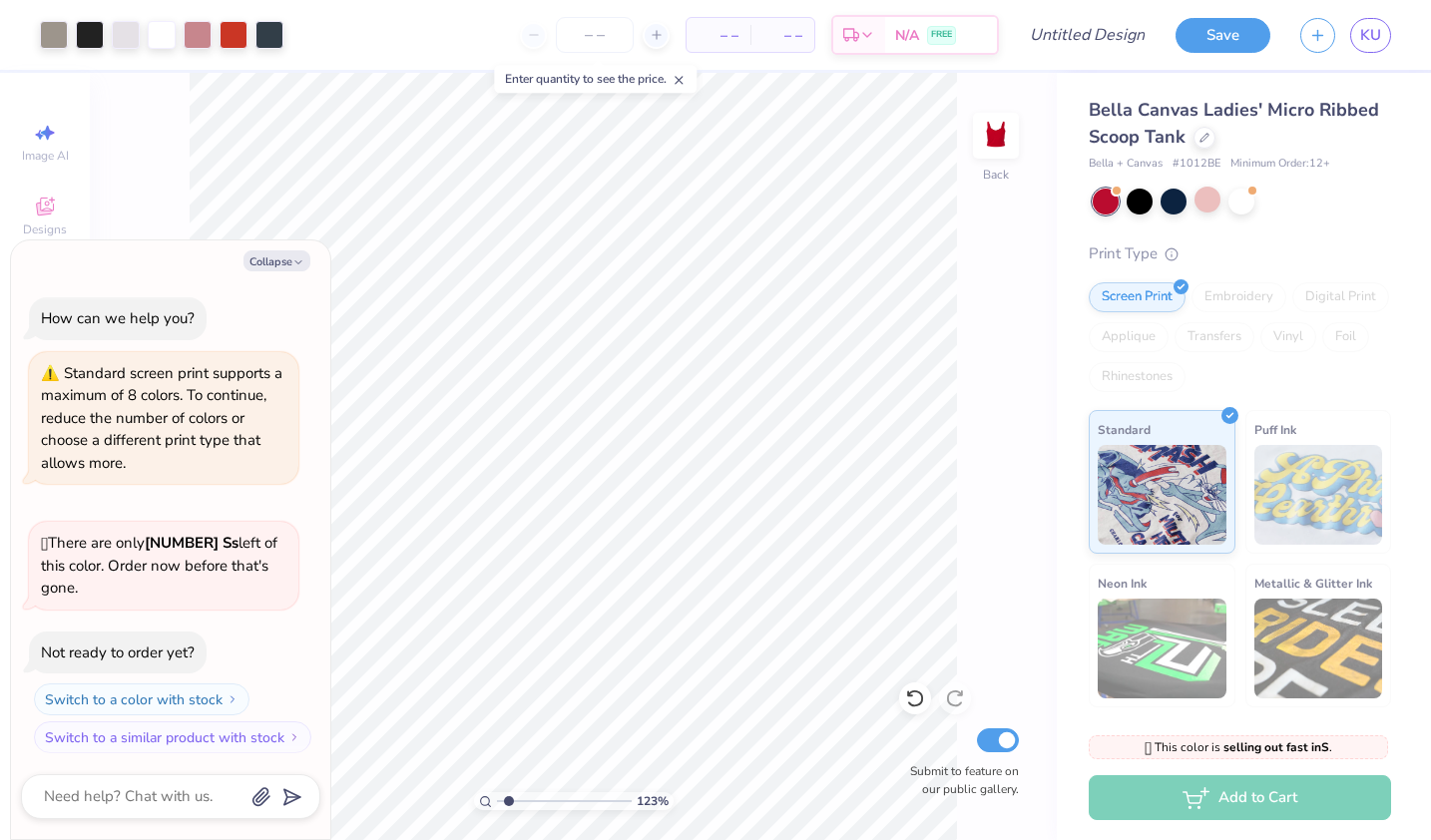 scroll, scrollTop: 218, scrollLeft: 0, axis: vertical 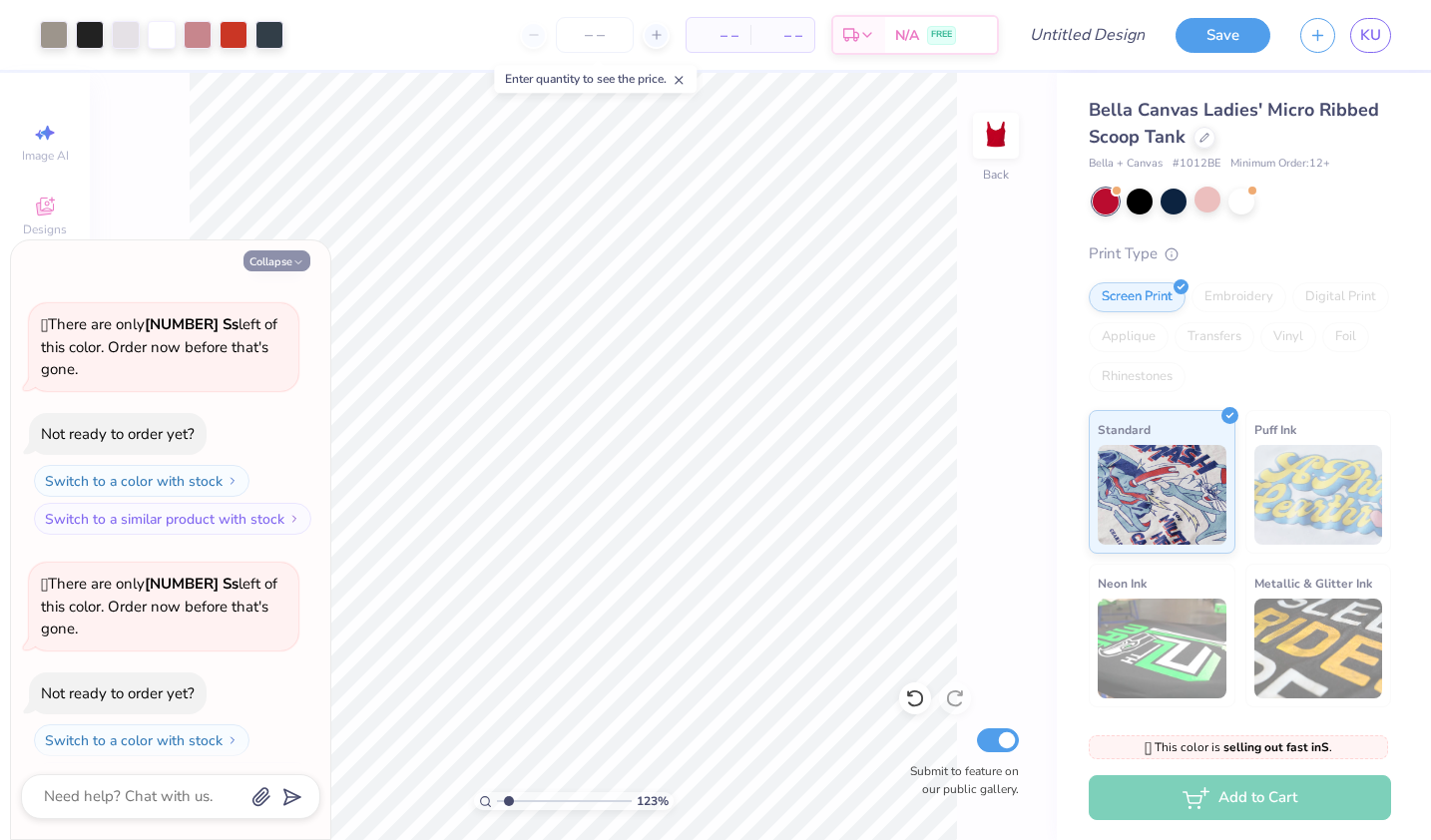click on "Collapse" at bounding box center [276, 260] 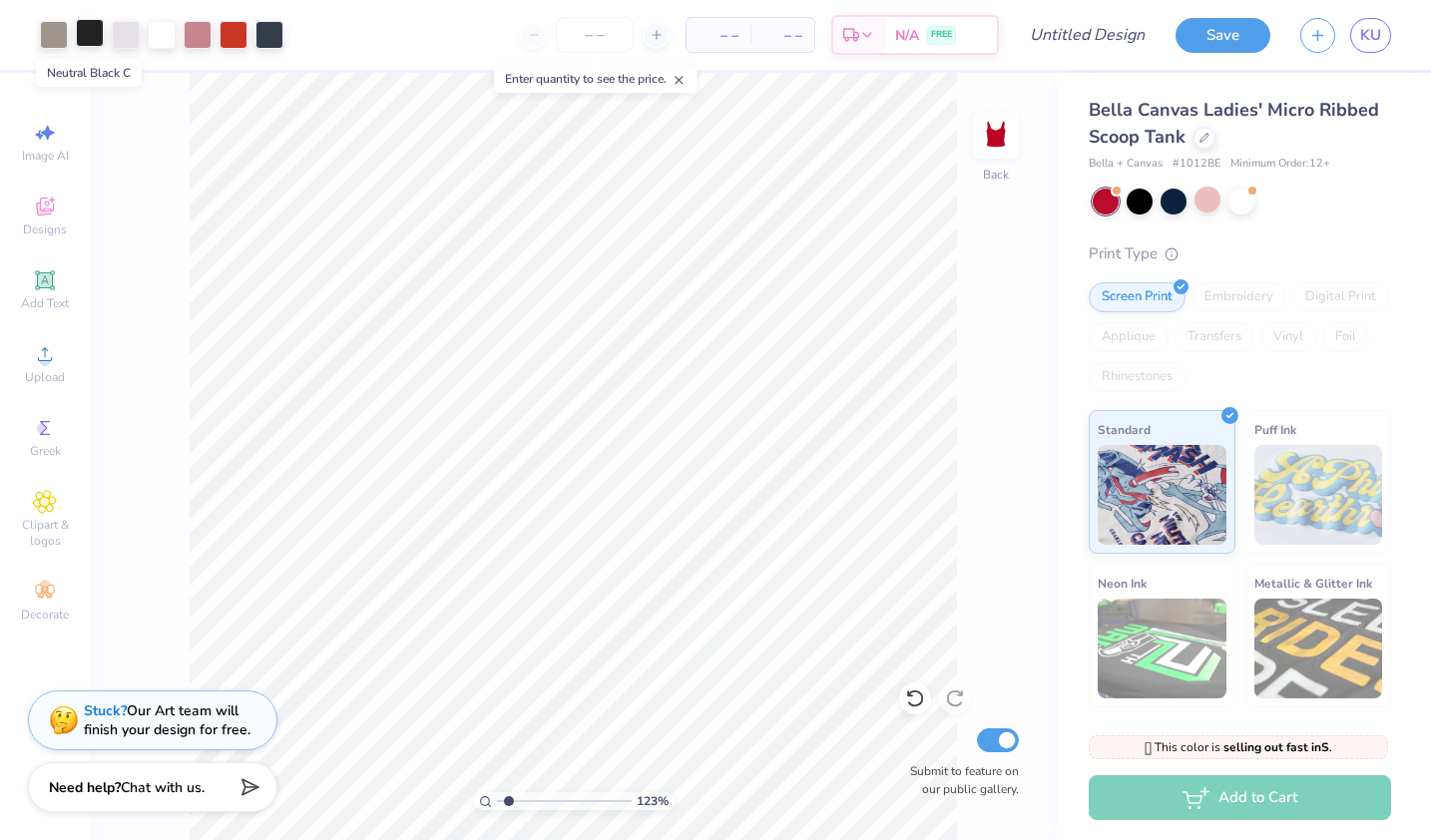click at bounding box center (90, 33) 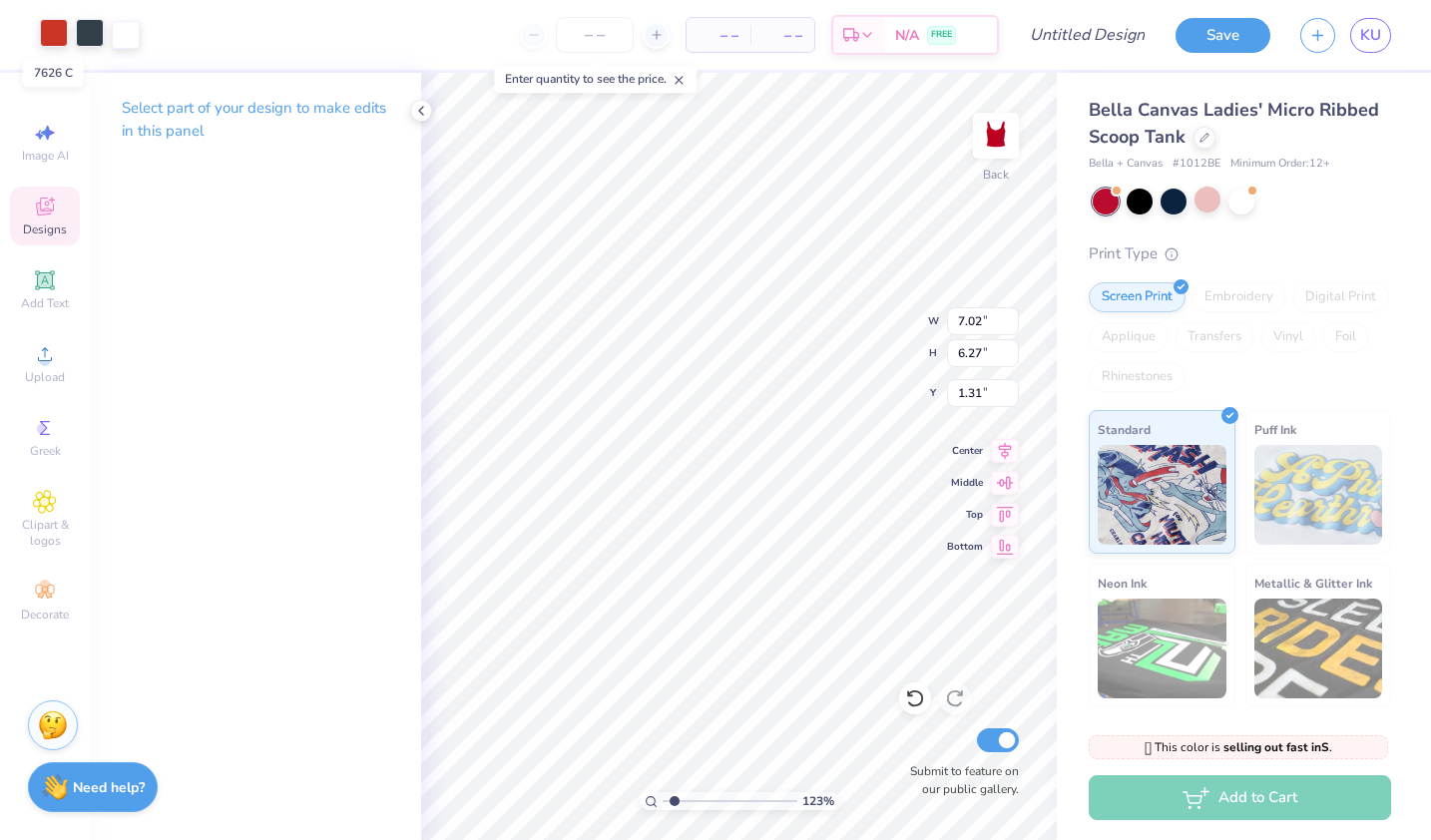 click at bounding box center (54, 33) 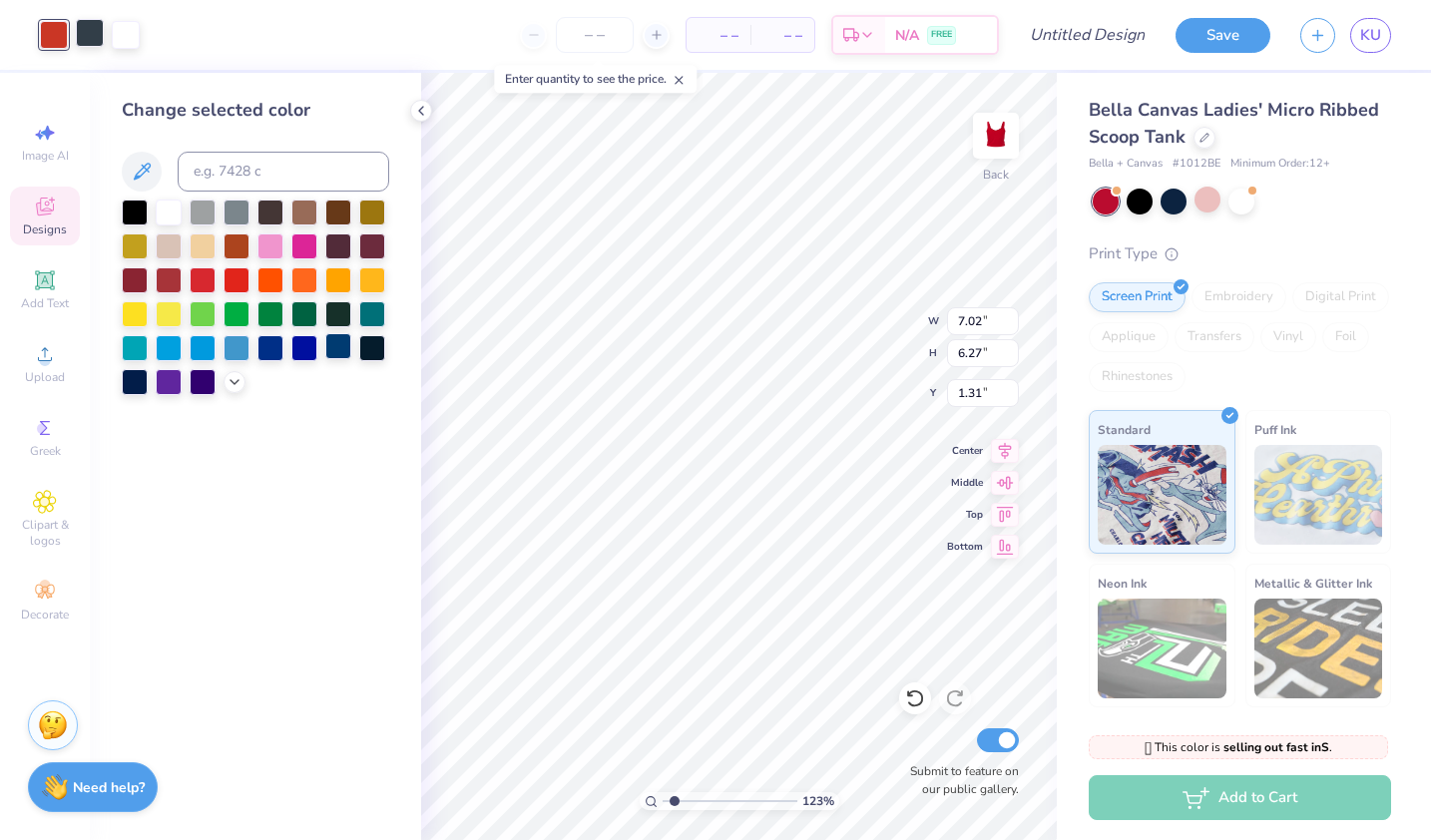 click at bounding box center [338, 346] 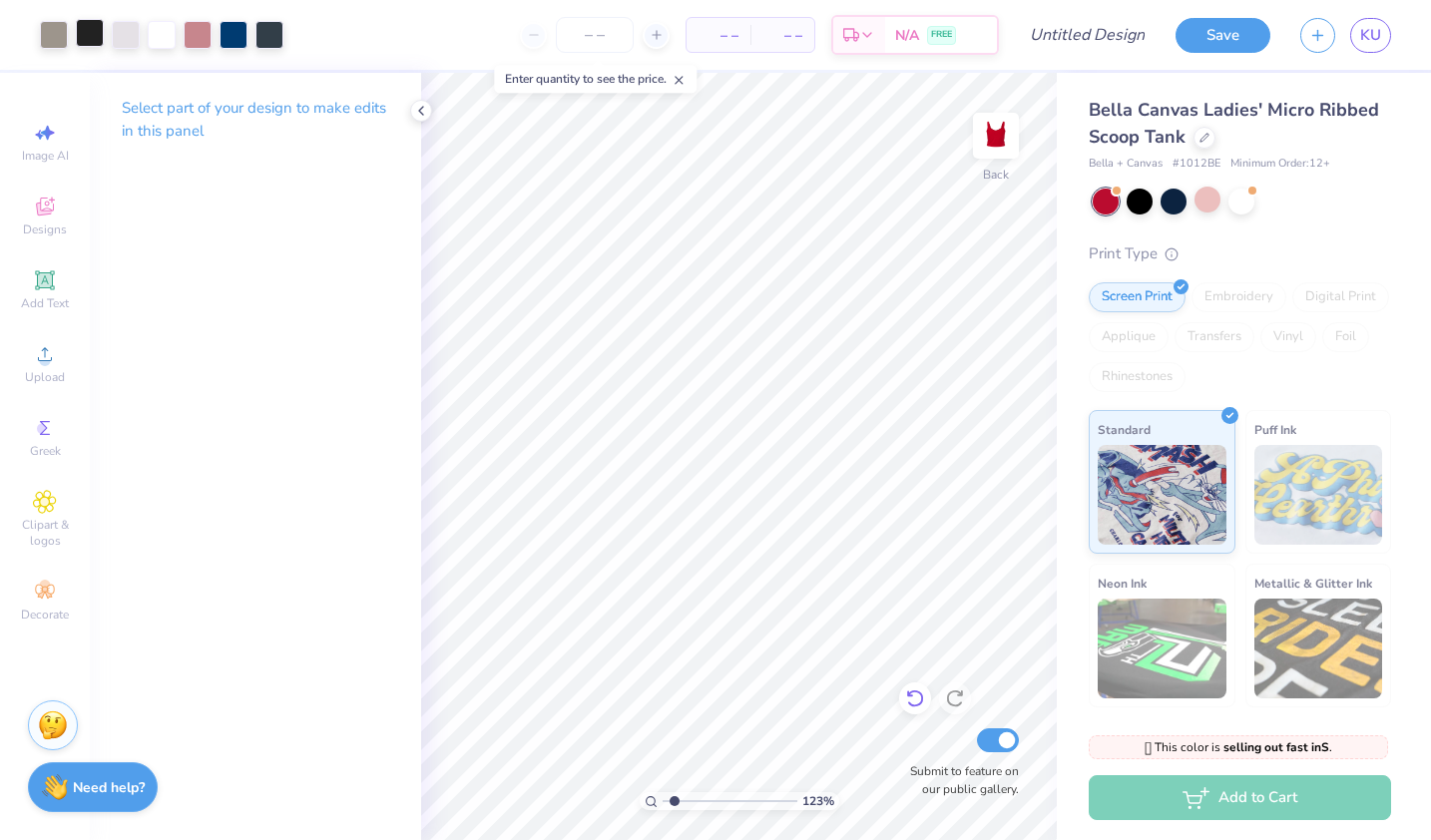 click at bounding box center [915, 698] 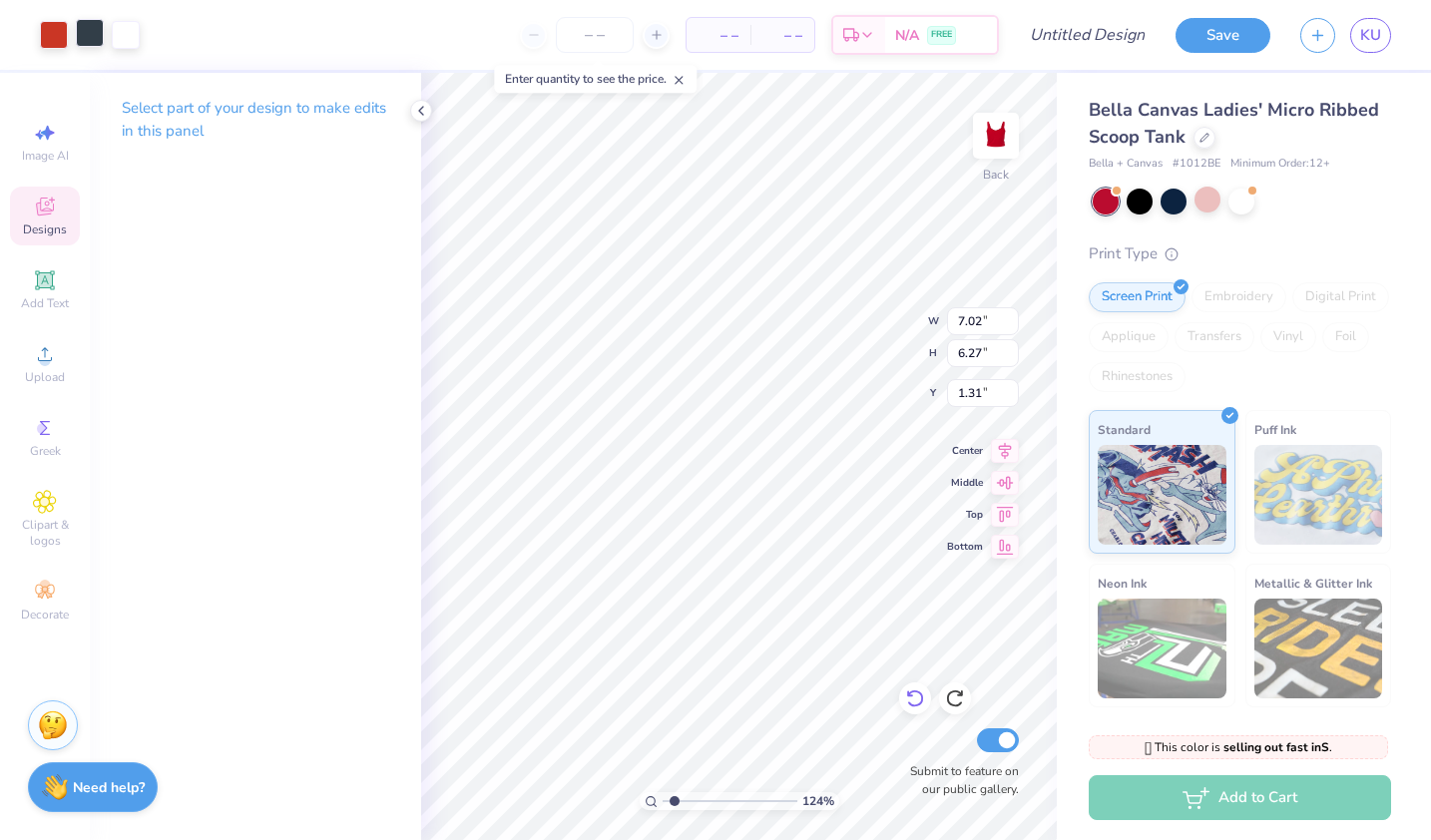 type on "1.24373105196751" 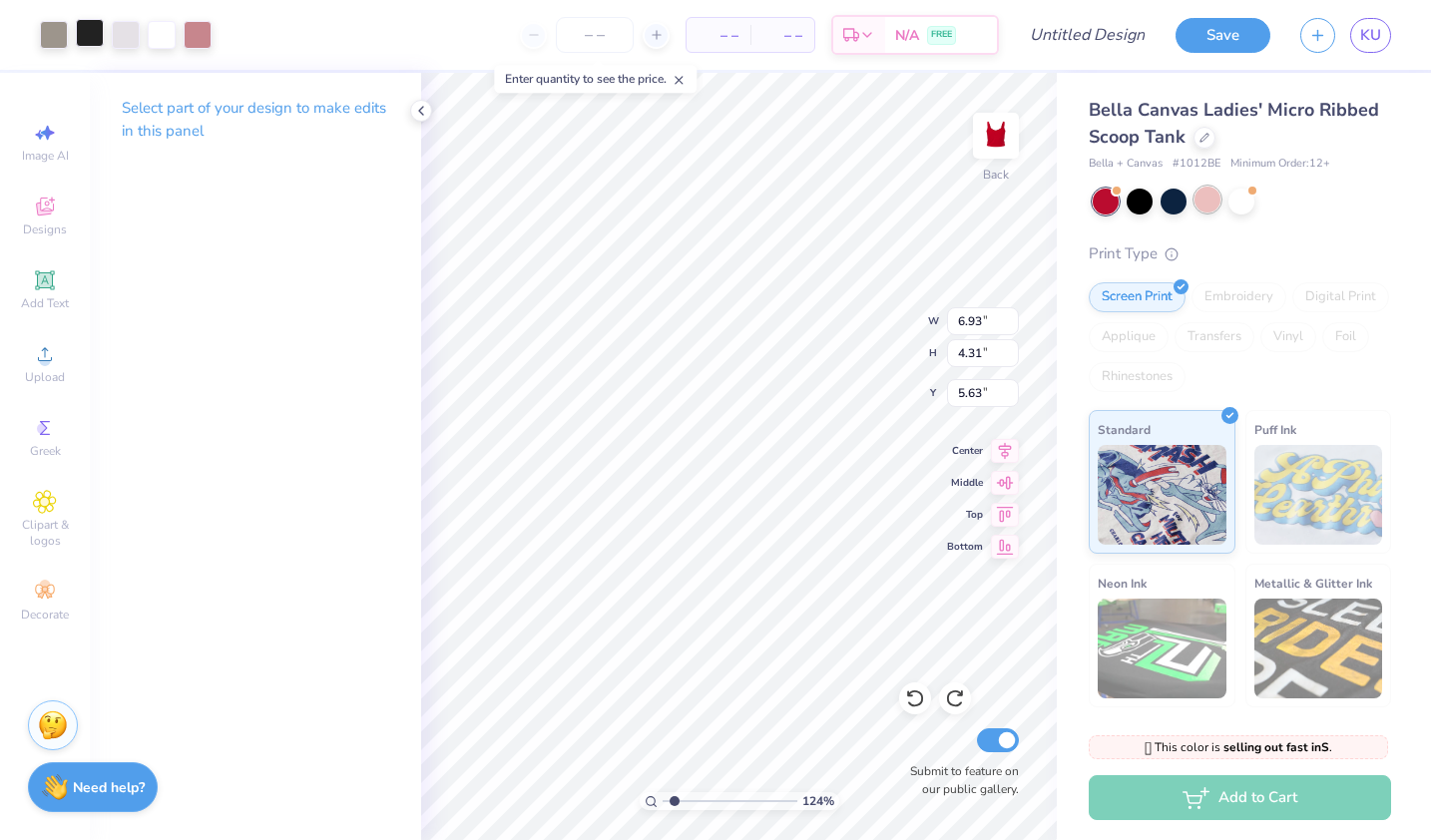 click at bounding box center (1207, 200) 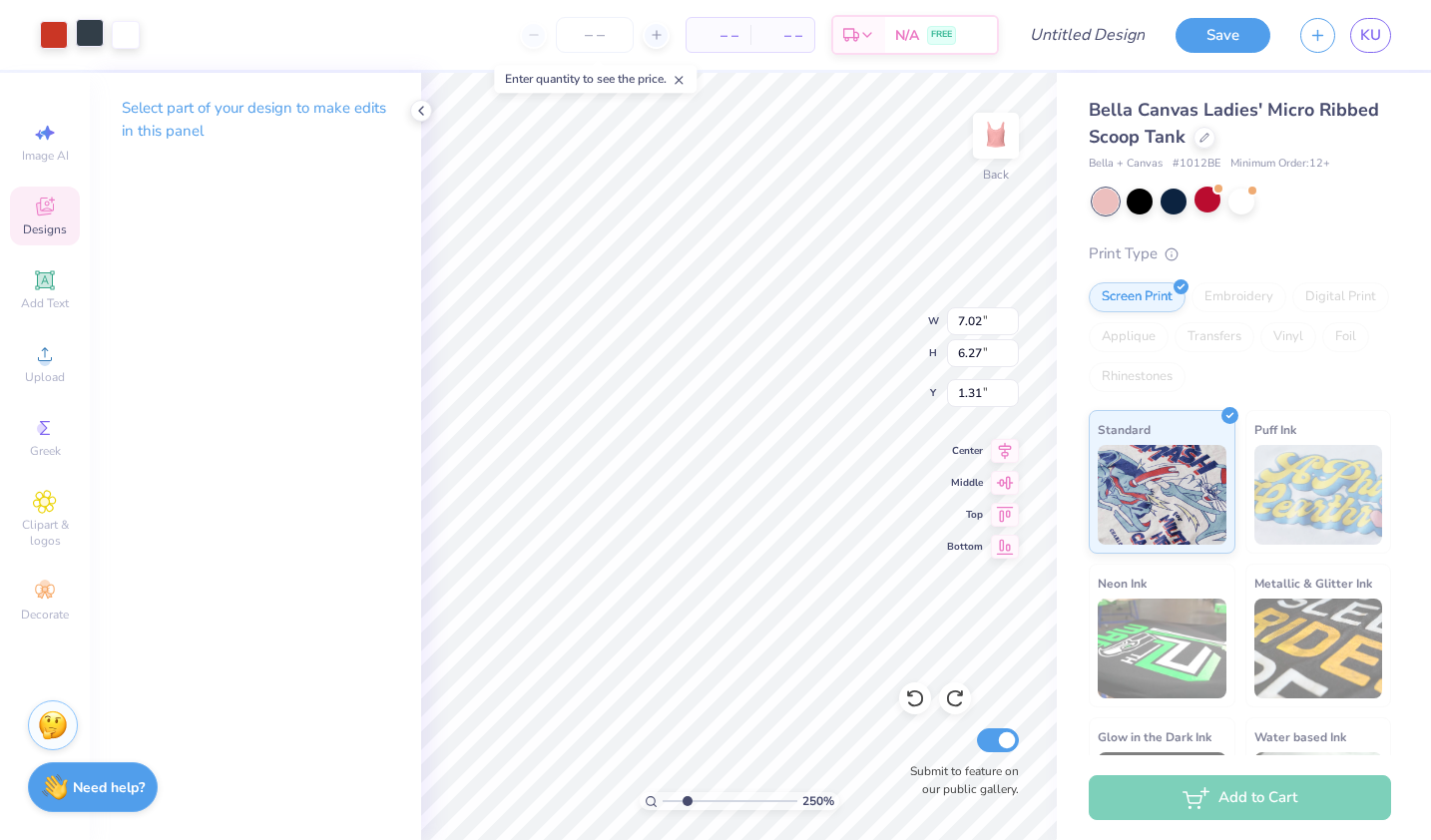 drag, startPoint x: 670, startPoint y: 799, endPoint x: 687, endPoint y: 796, distance: 17.262677 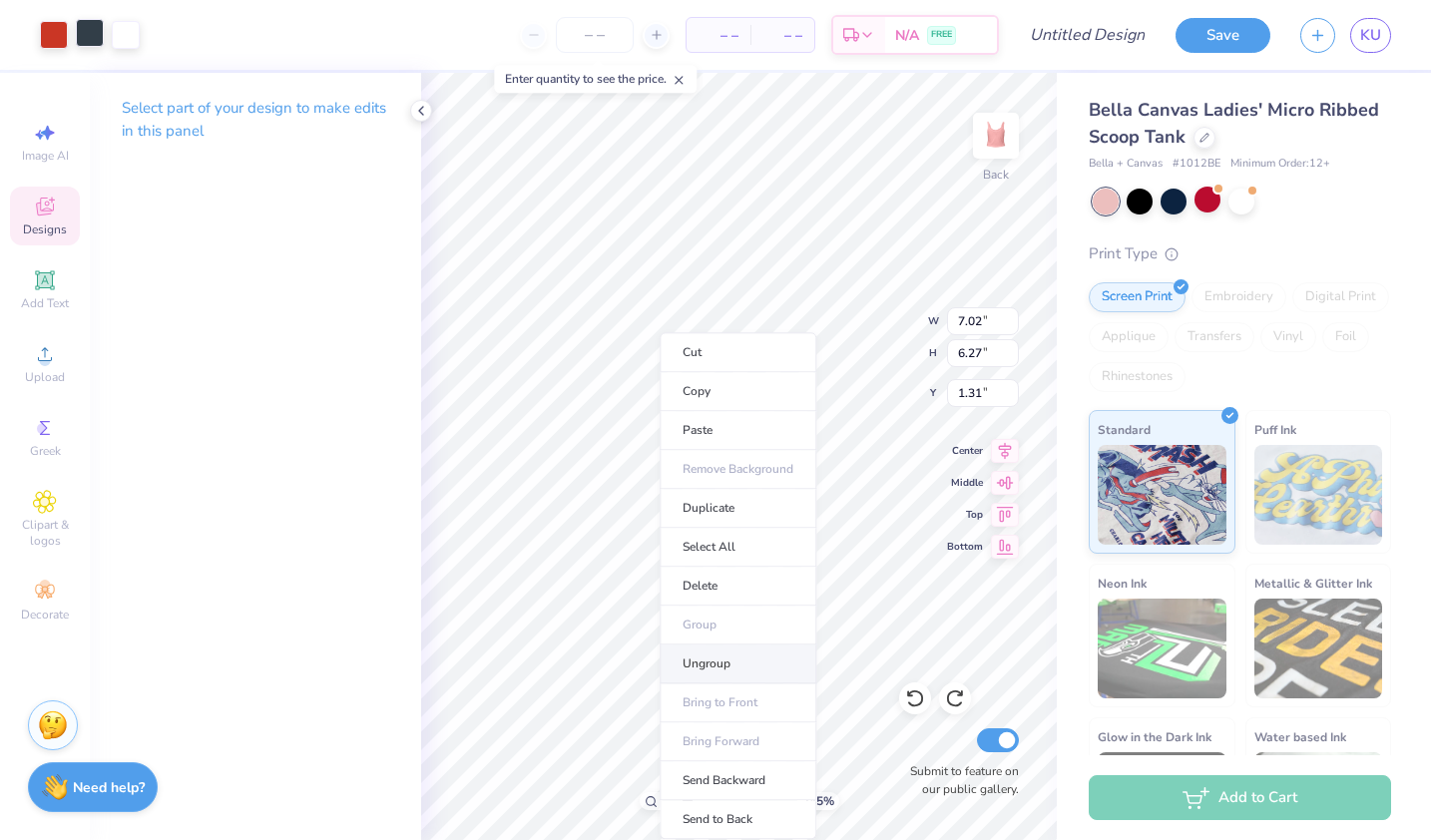 click on "Ungroup" at bounding box center (737, 663) 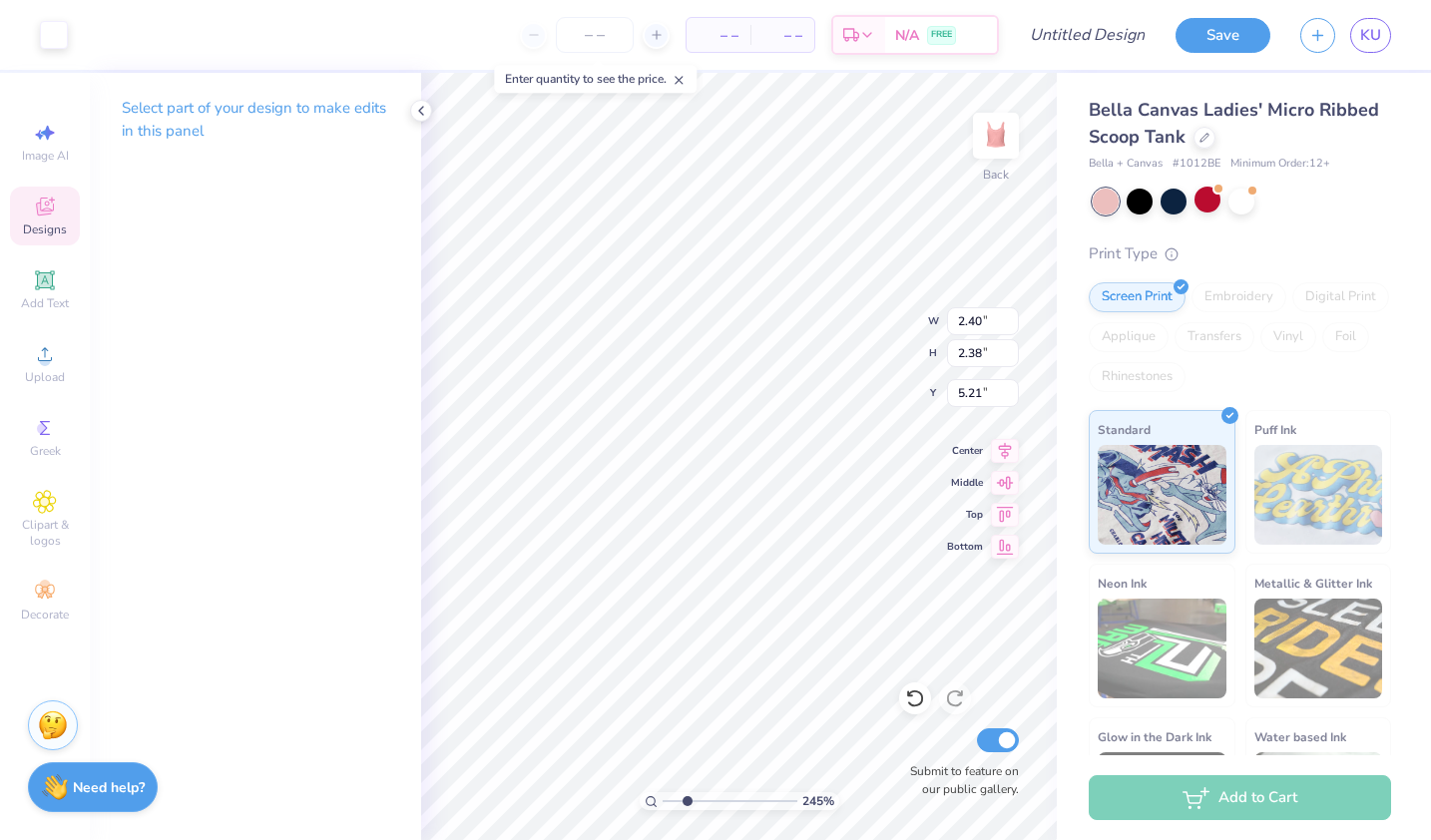 type on "5.21" 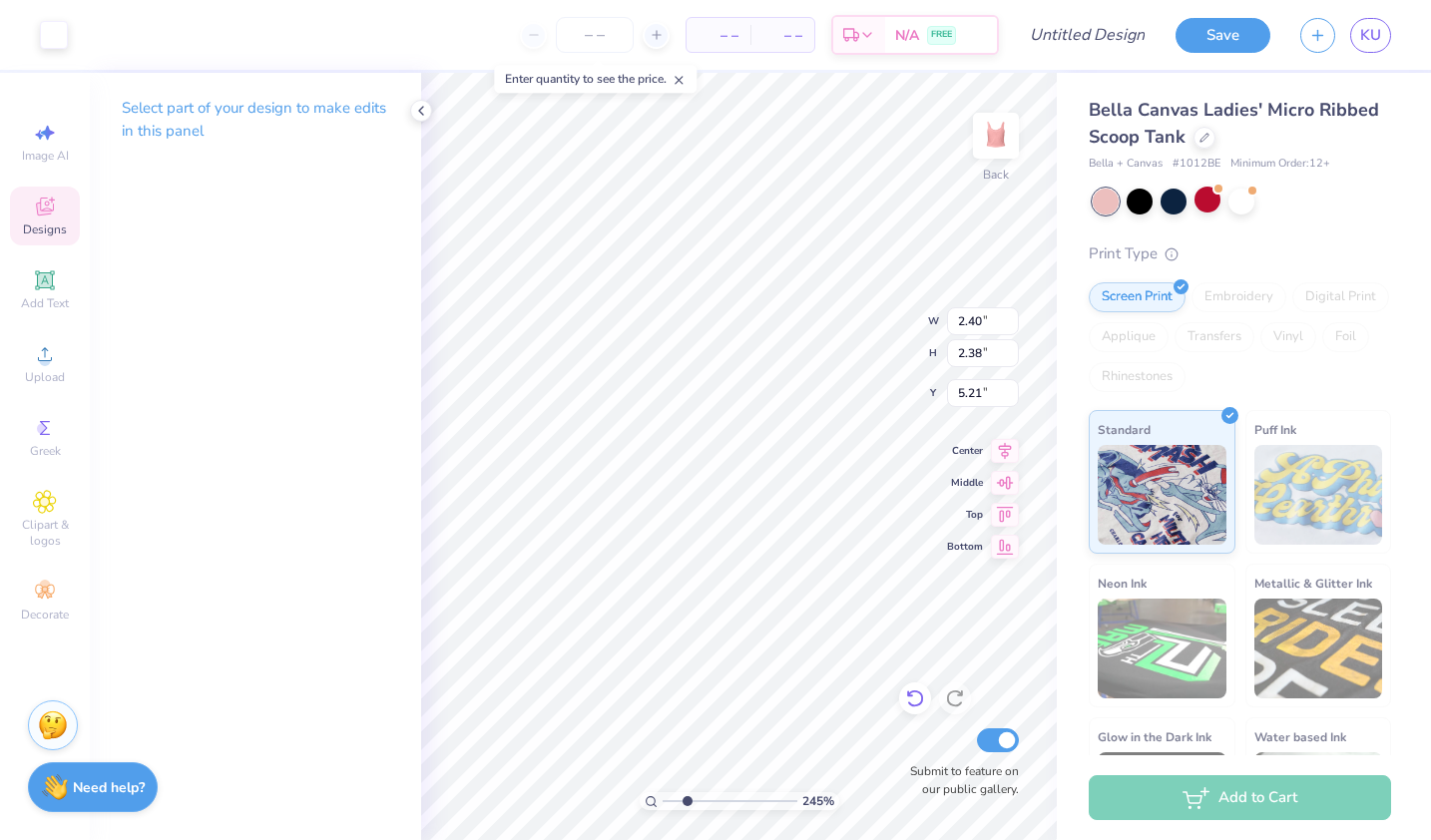 click 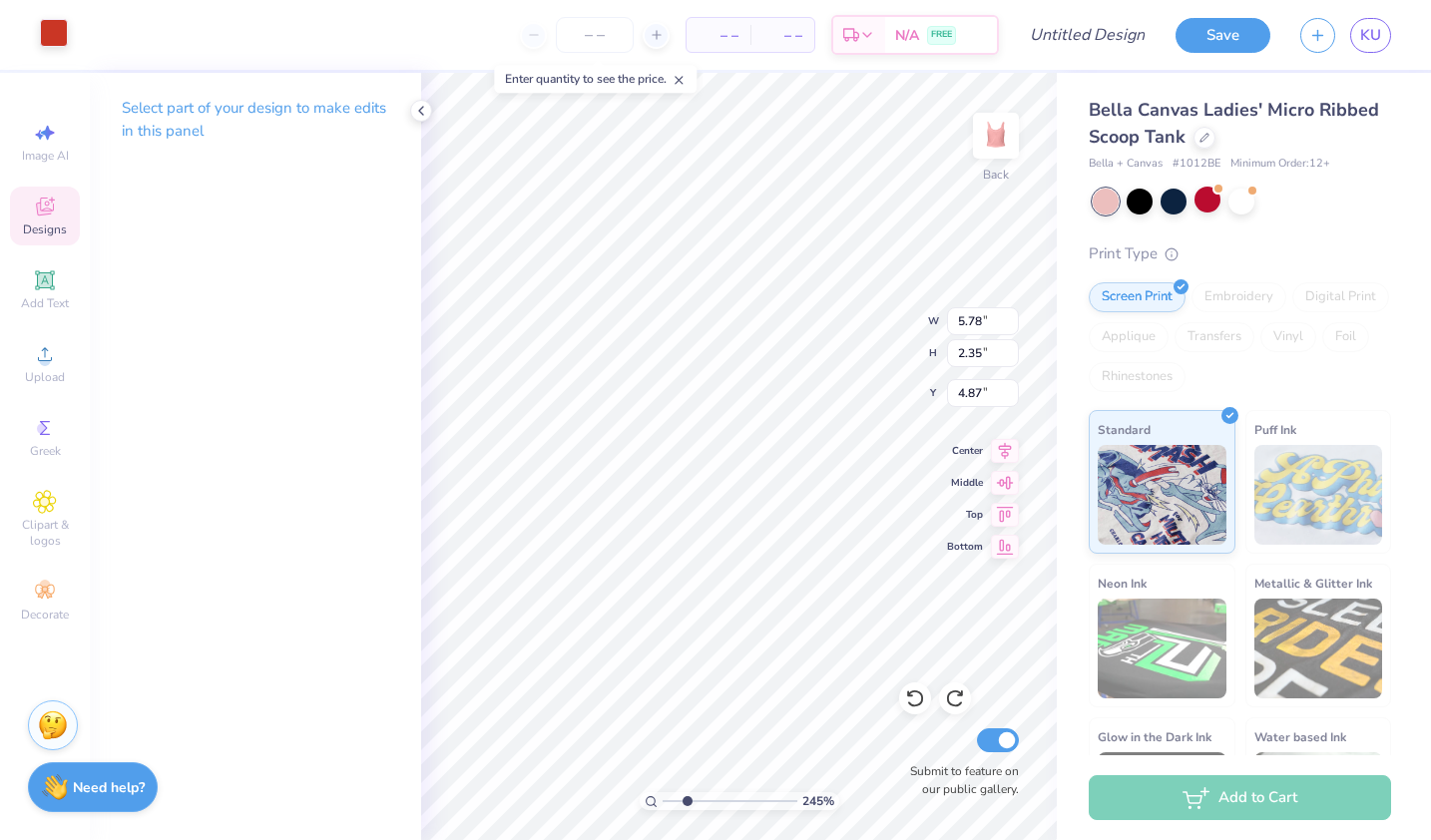 click at bounding box center (54, 33) 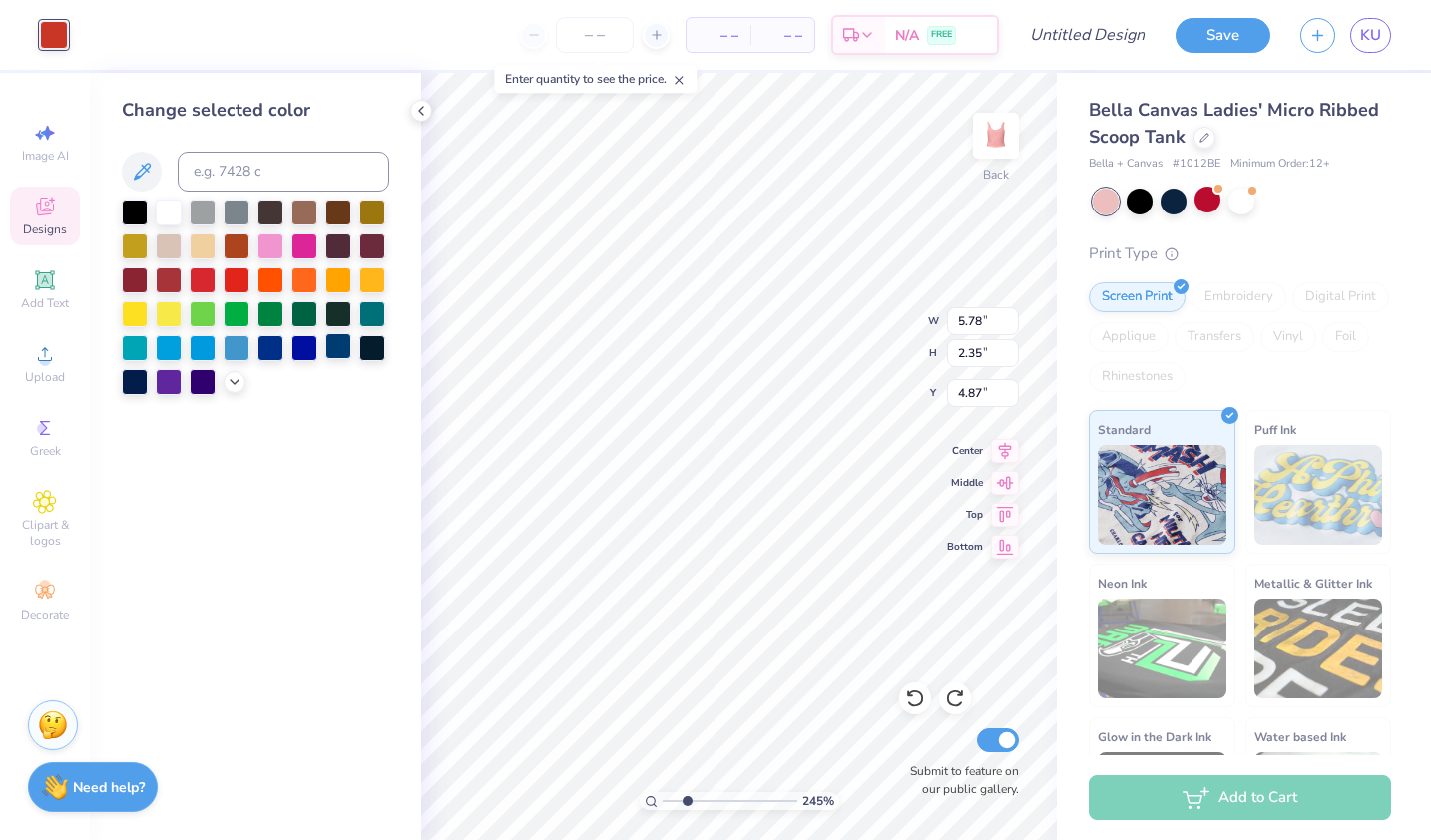 click at bounding box center (338, 346) 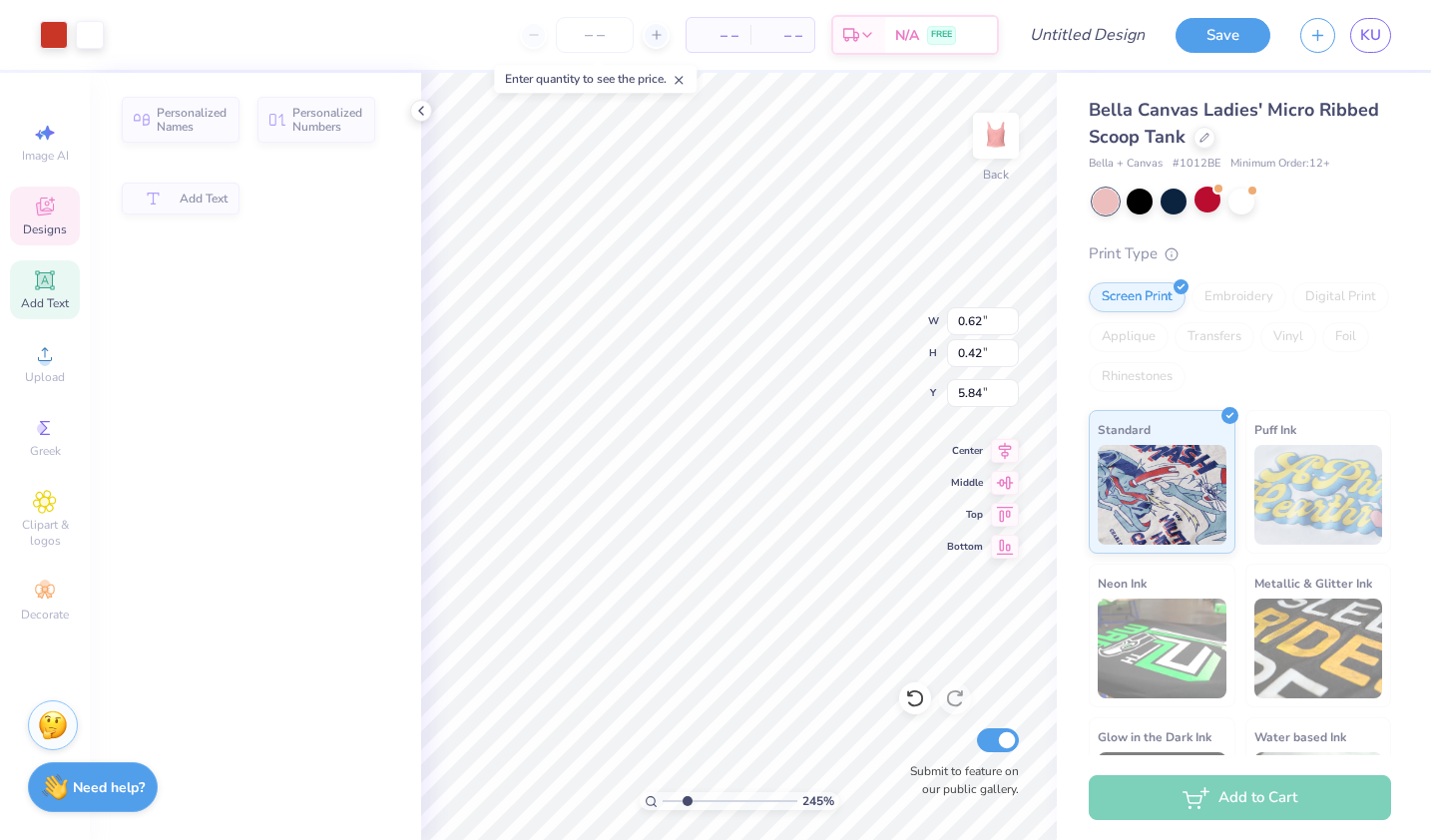 type on "0.62" 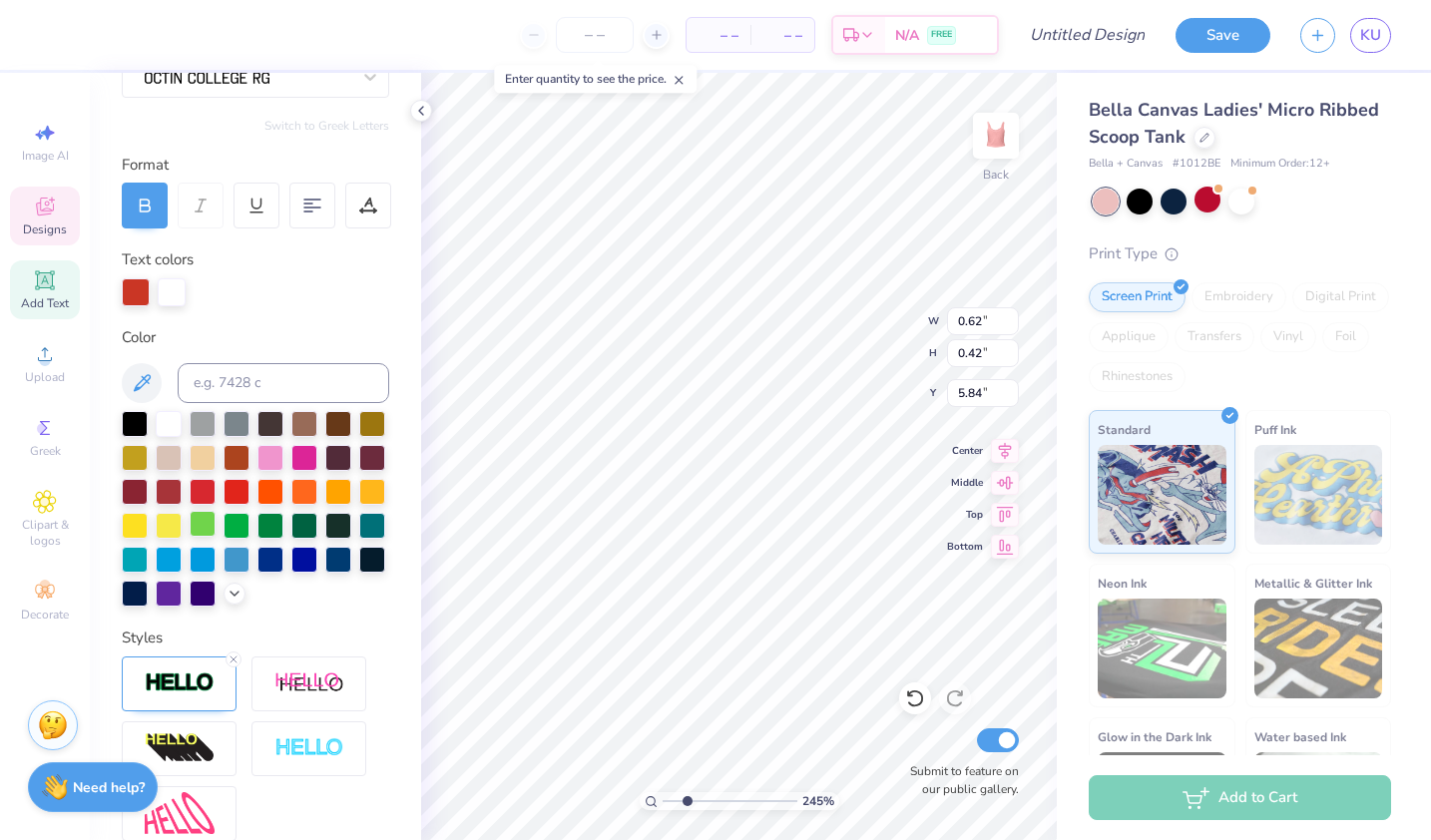 scroll, scrollTop: 206, scrollLeft: 0, axis: vertical 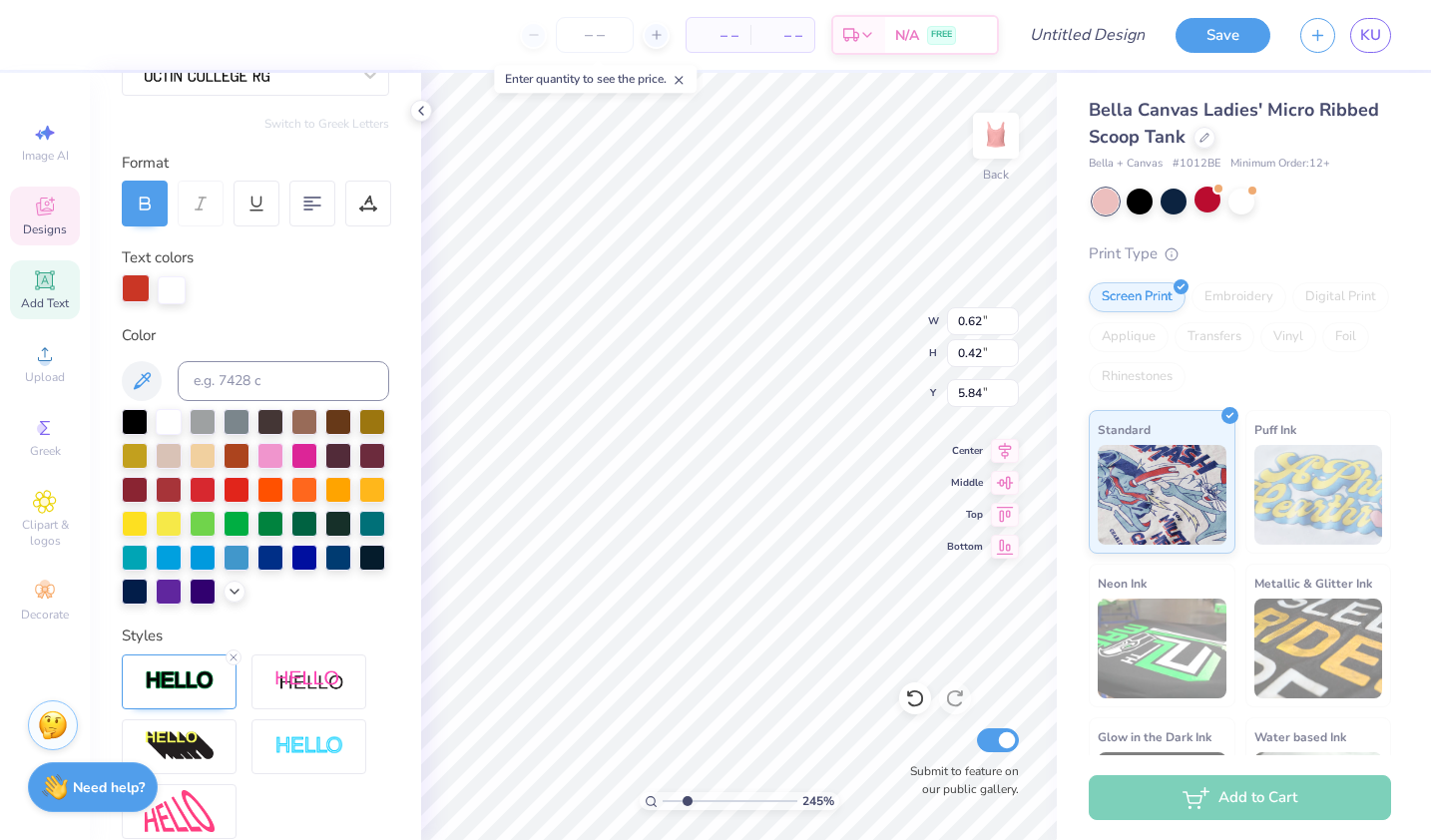 click at bounding box center (136, 288) 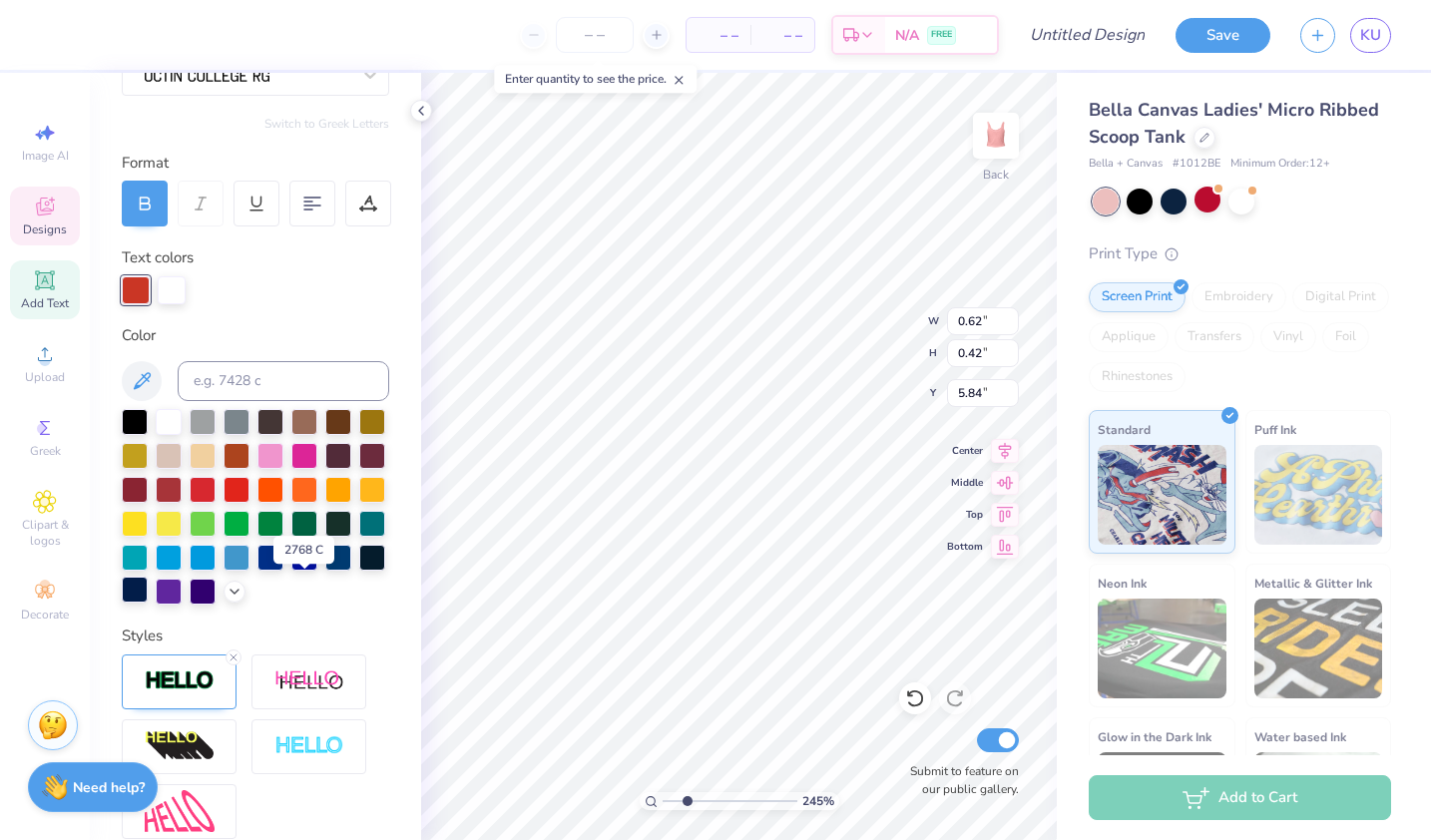 click at bounding box center (135, 590) 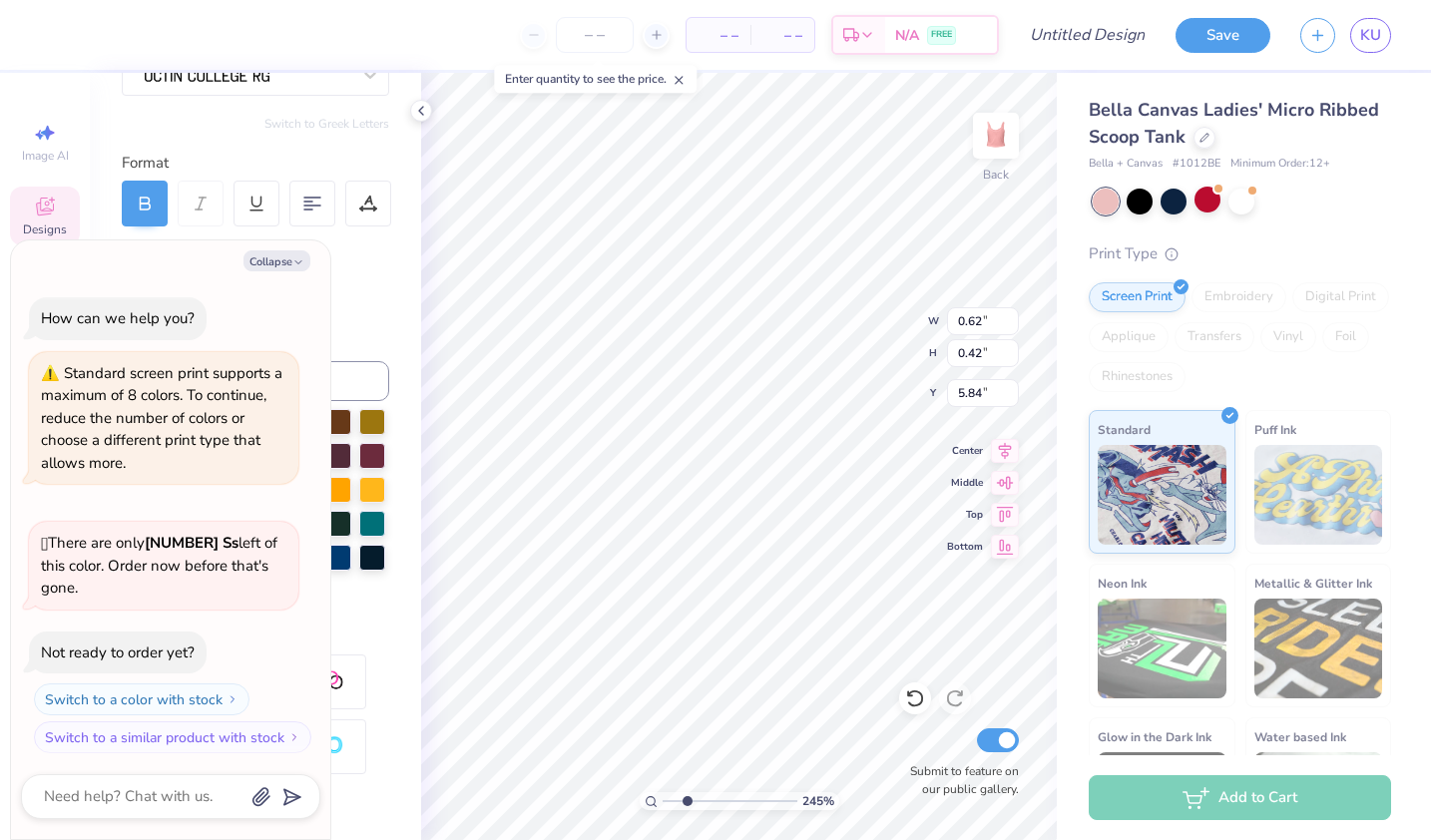 scroll, scrollTop: 373, scrollLeft: 0, axis: vertical 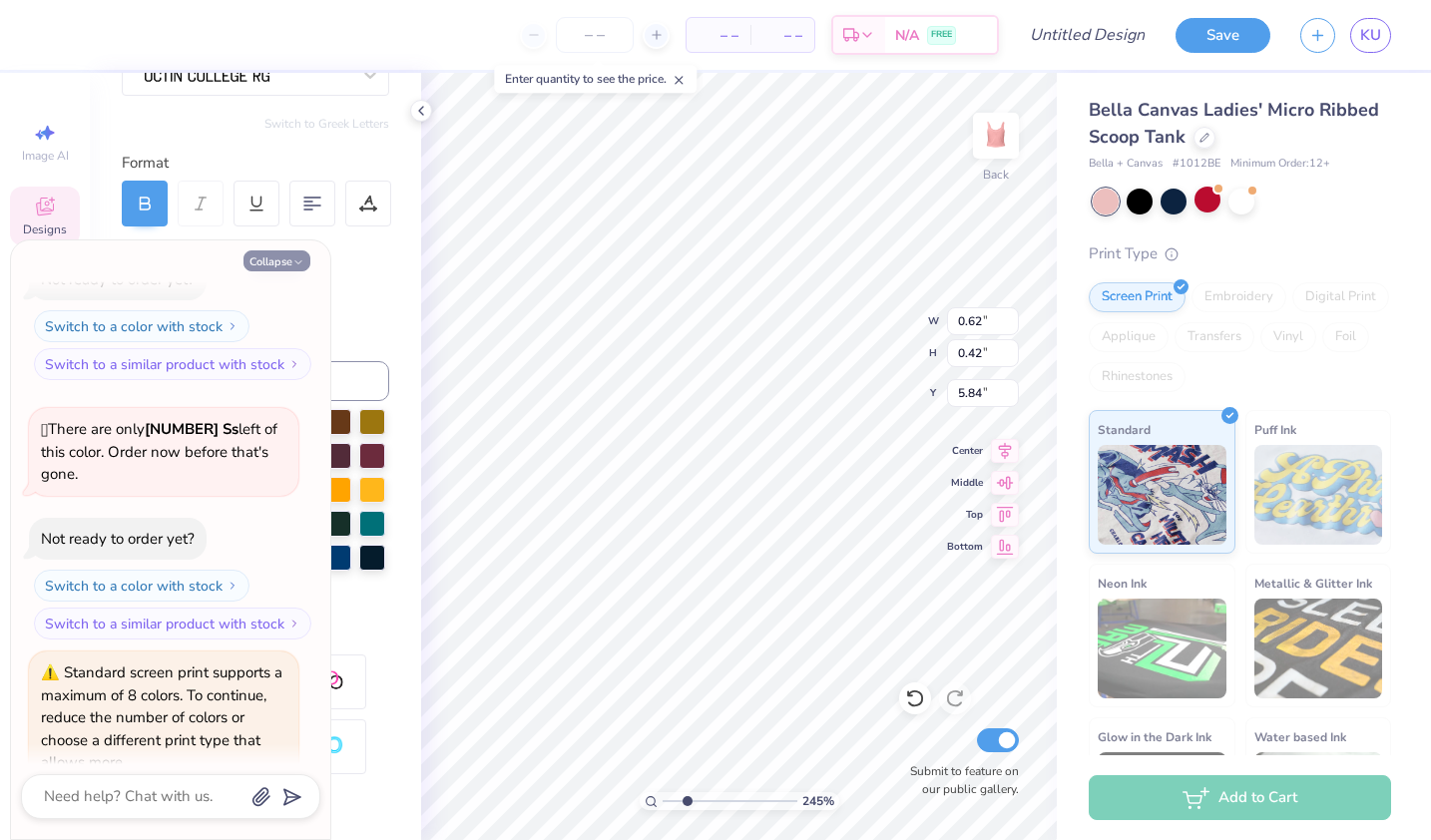 click on "Collapse" at bounding box center [276, 260] 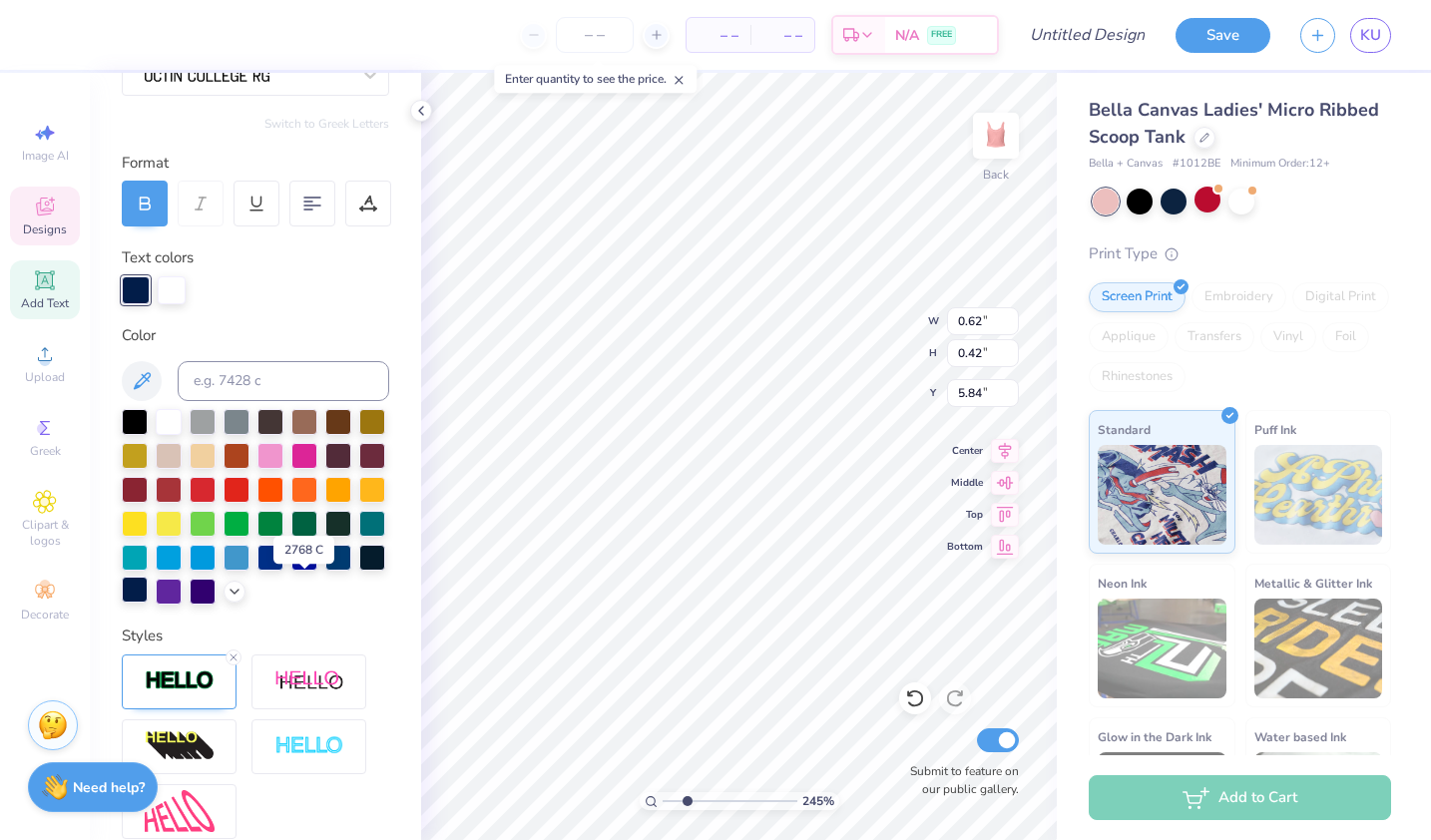 click at bounding box center (135, 590) 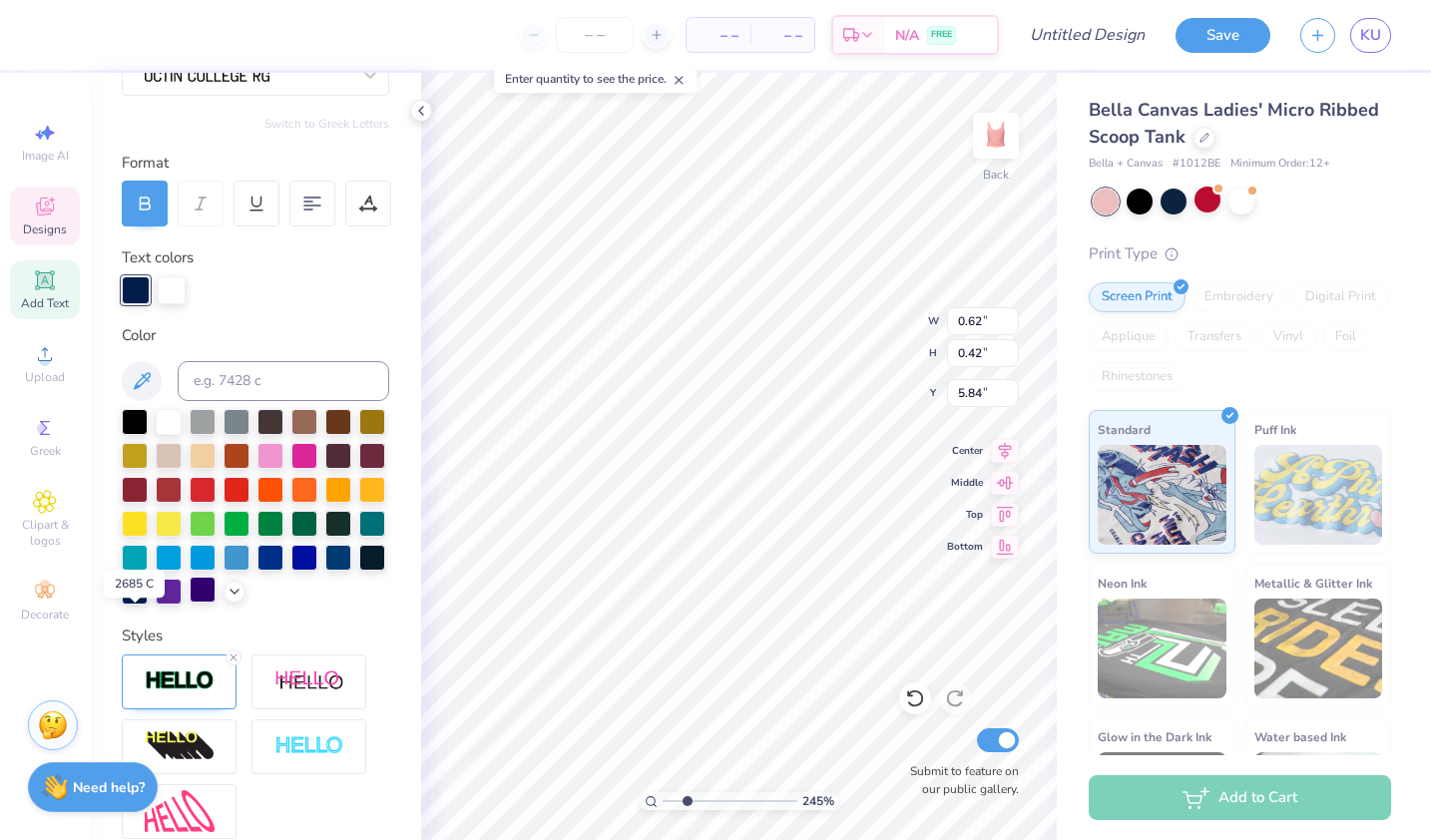 click at bounding box center [203, 590] 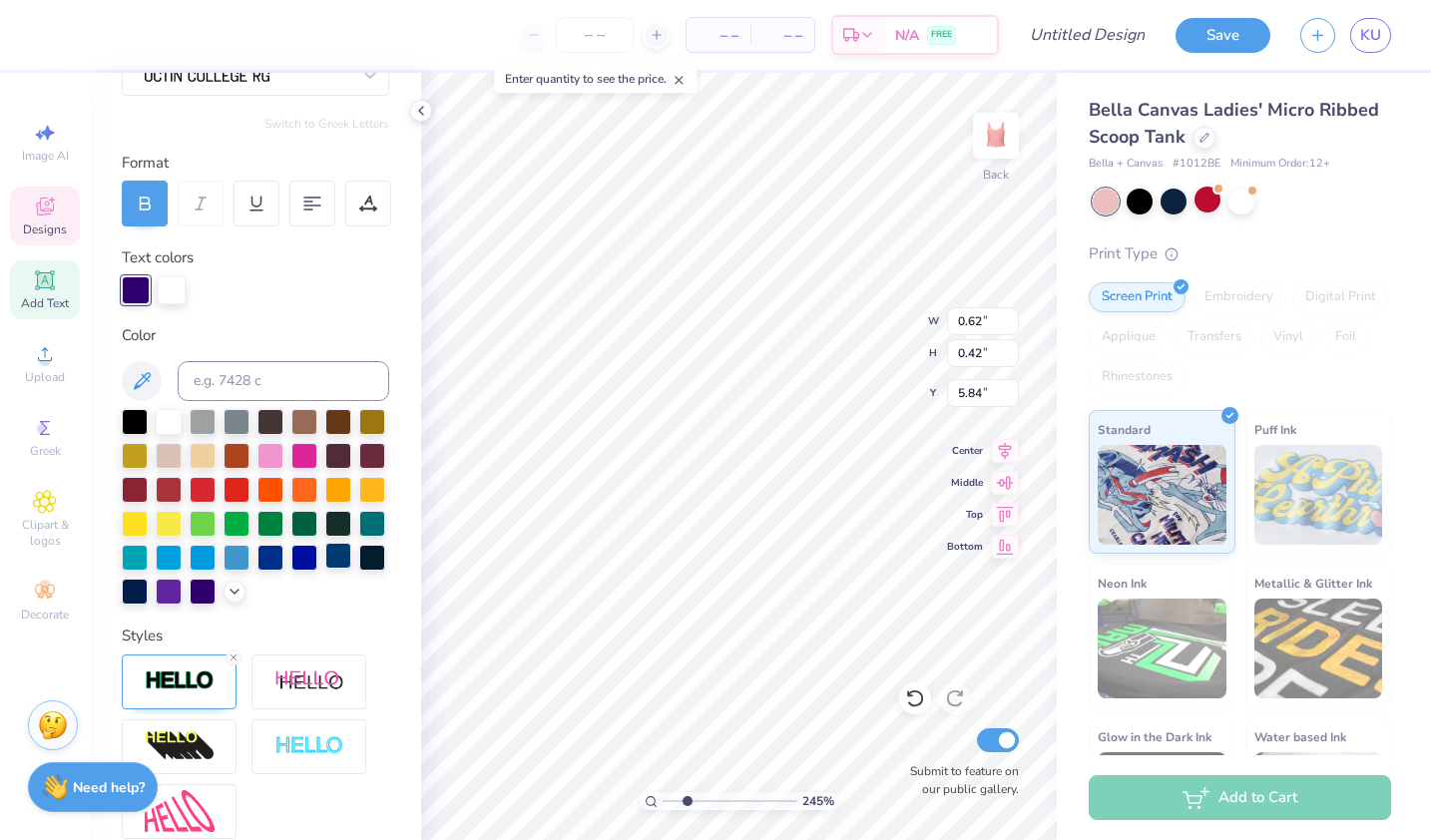 click at bounding box center (338, 556) 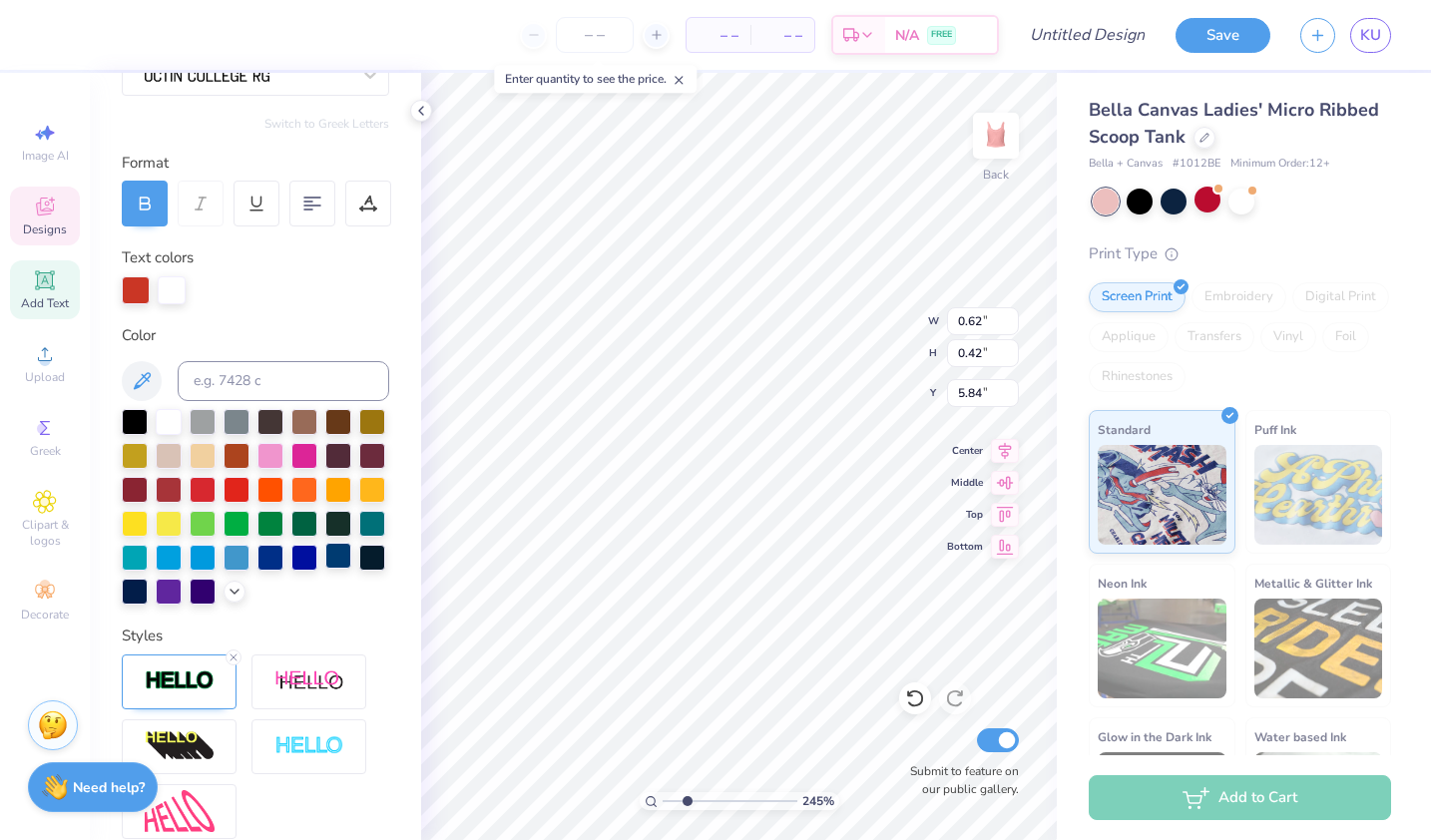 click at bounding box center (338, 556) 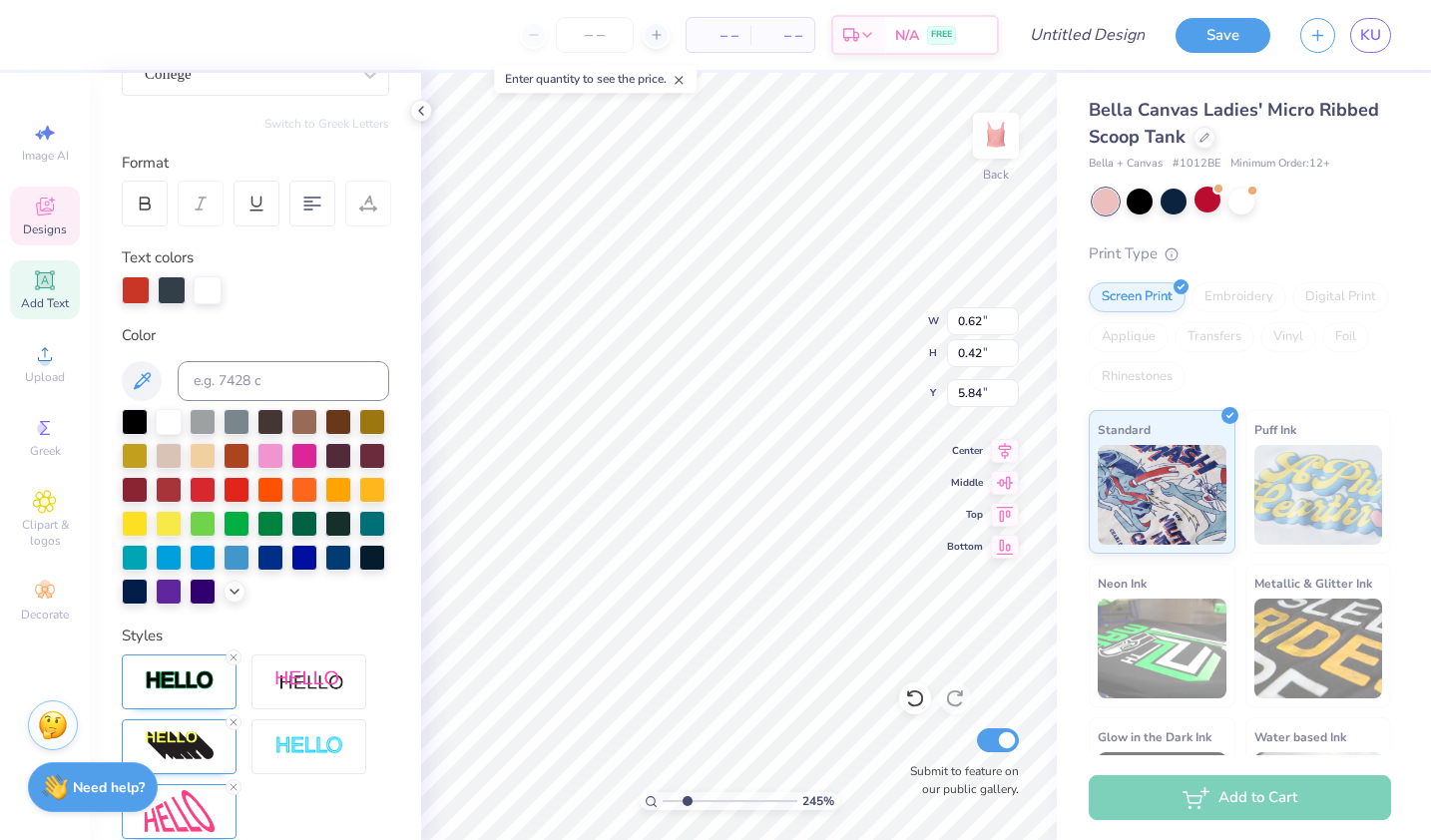 type on "6.74" 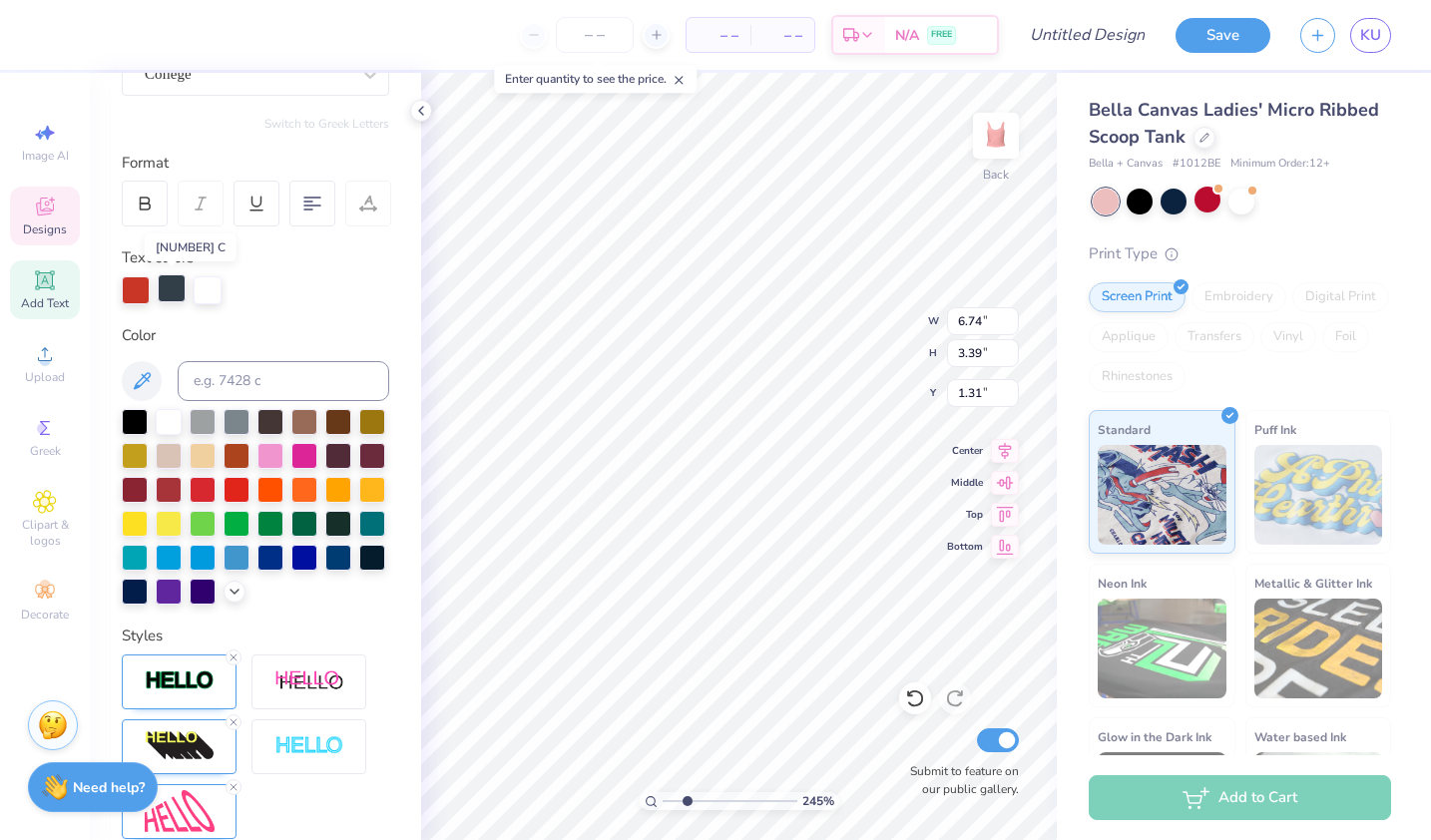 click at bounding box center (172, 288) 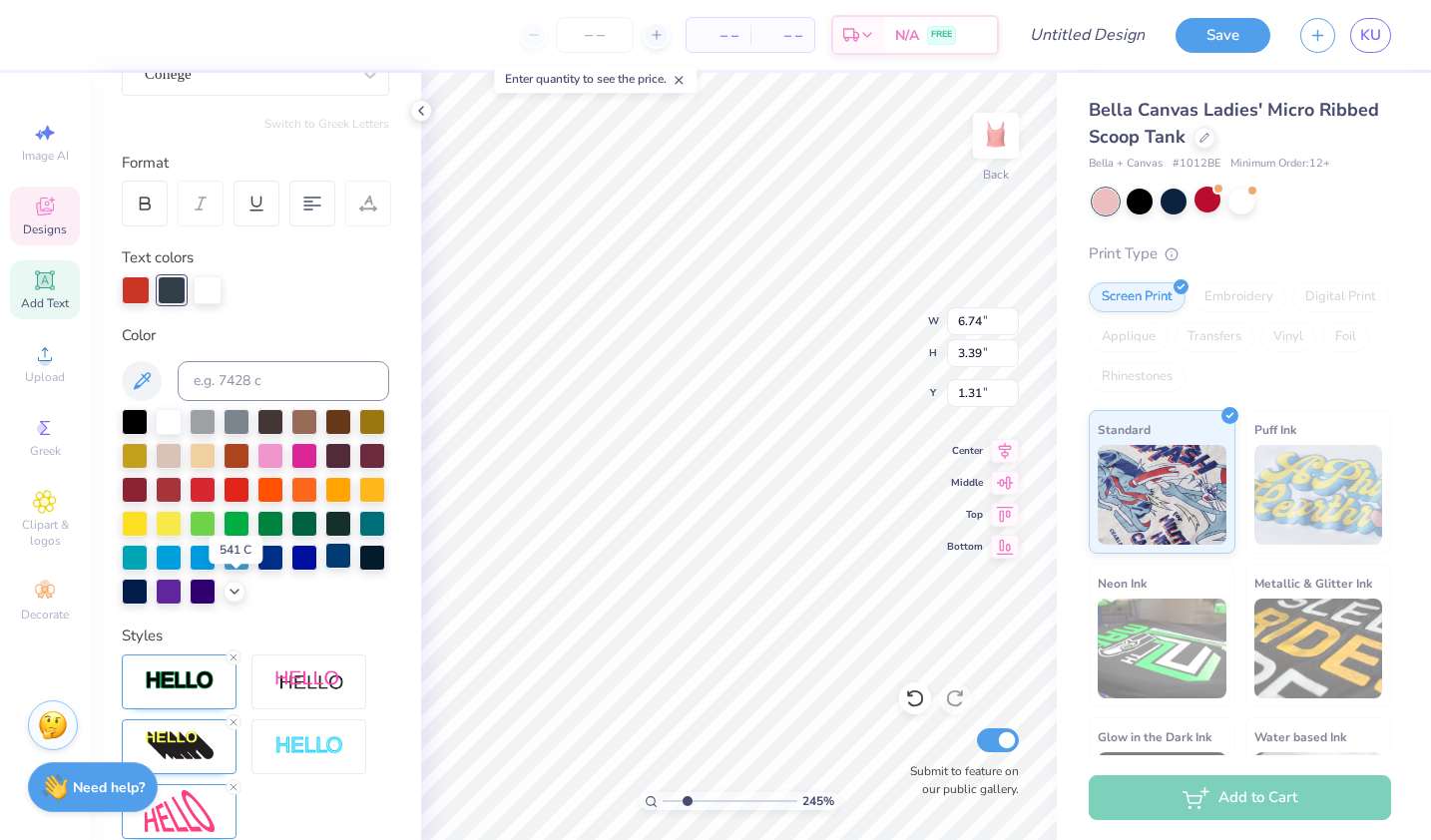 click at bounding box center (338, 556) 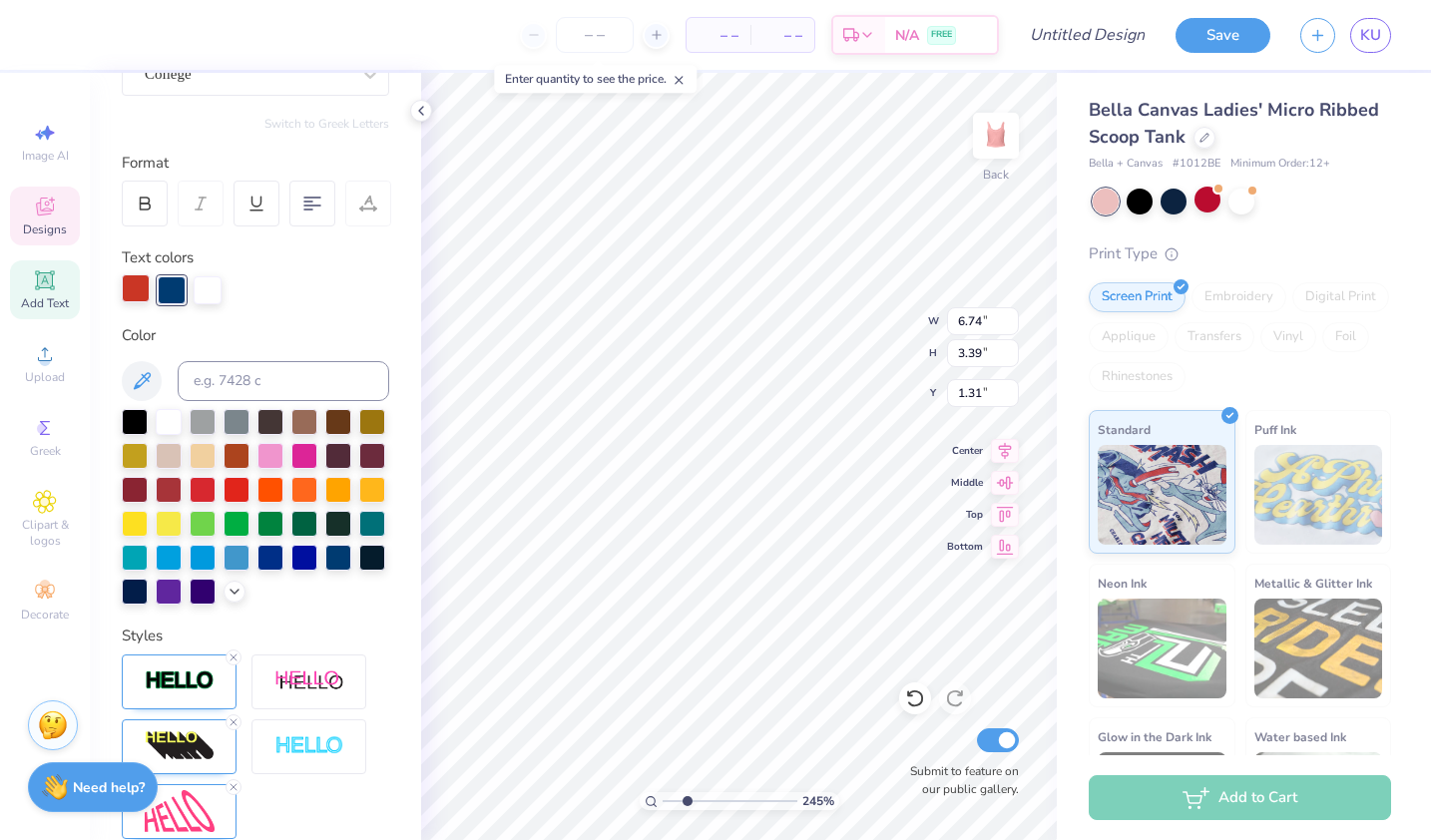click at bounding box center [136, 288] 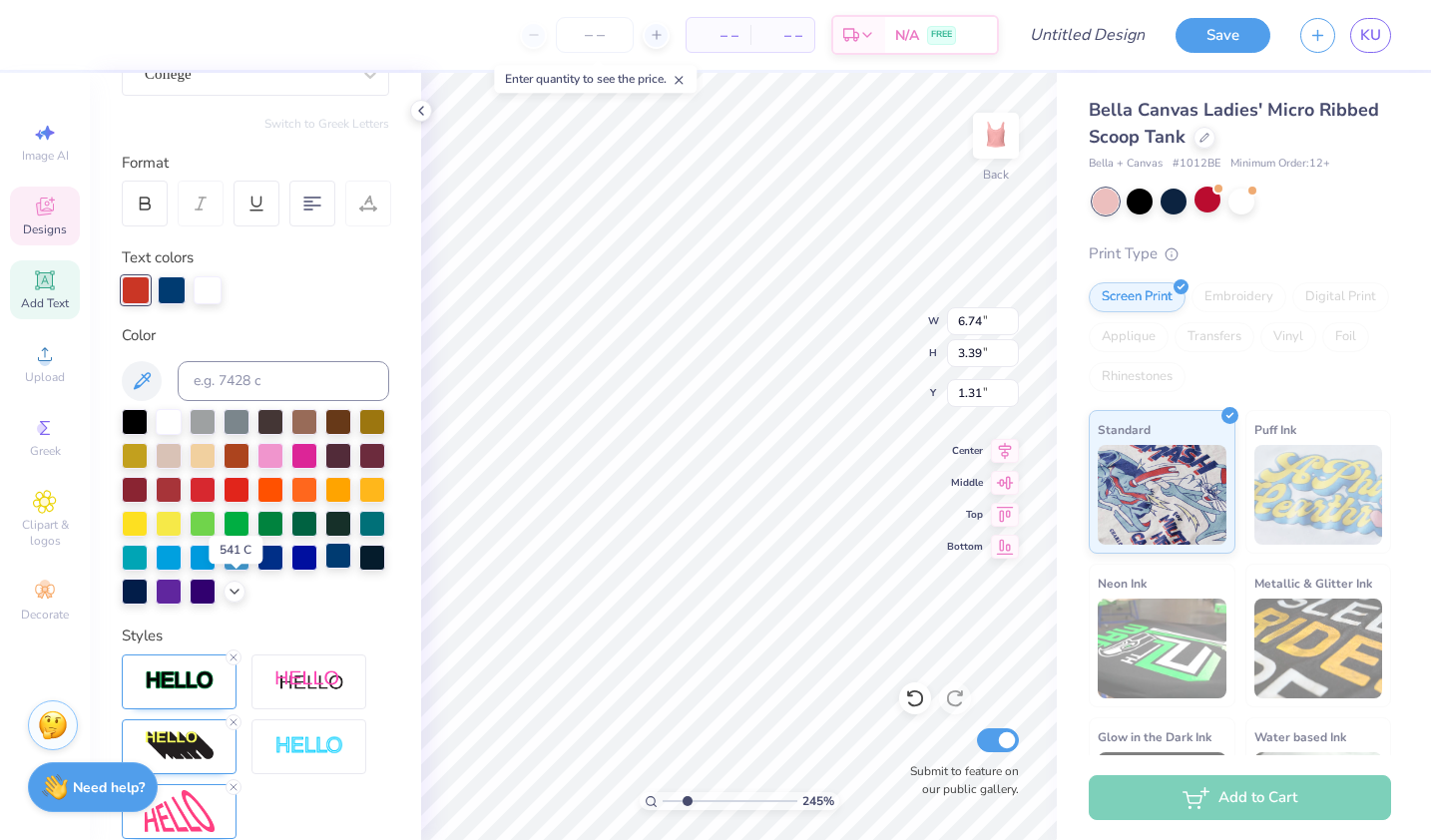 click at bounding box center (338, 556) 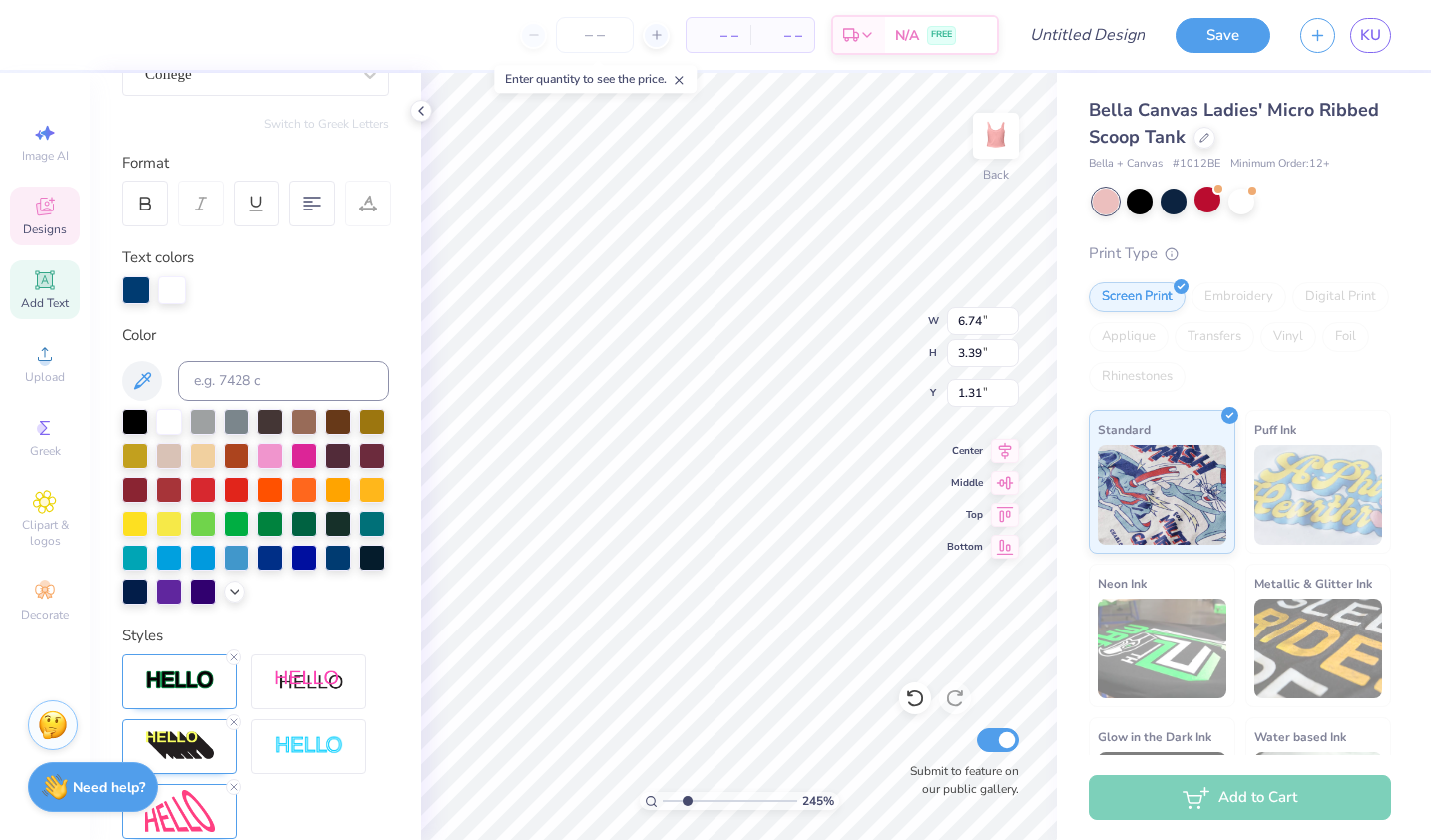 scroll, scrollTop: 16, scrollLeft: 2, axis: both 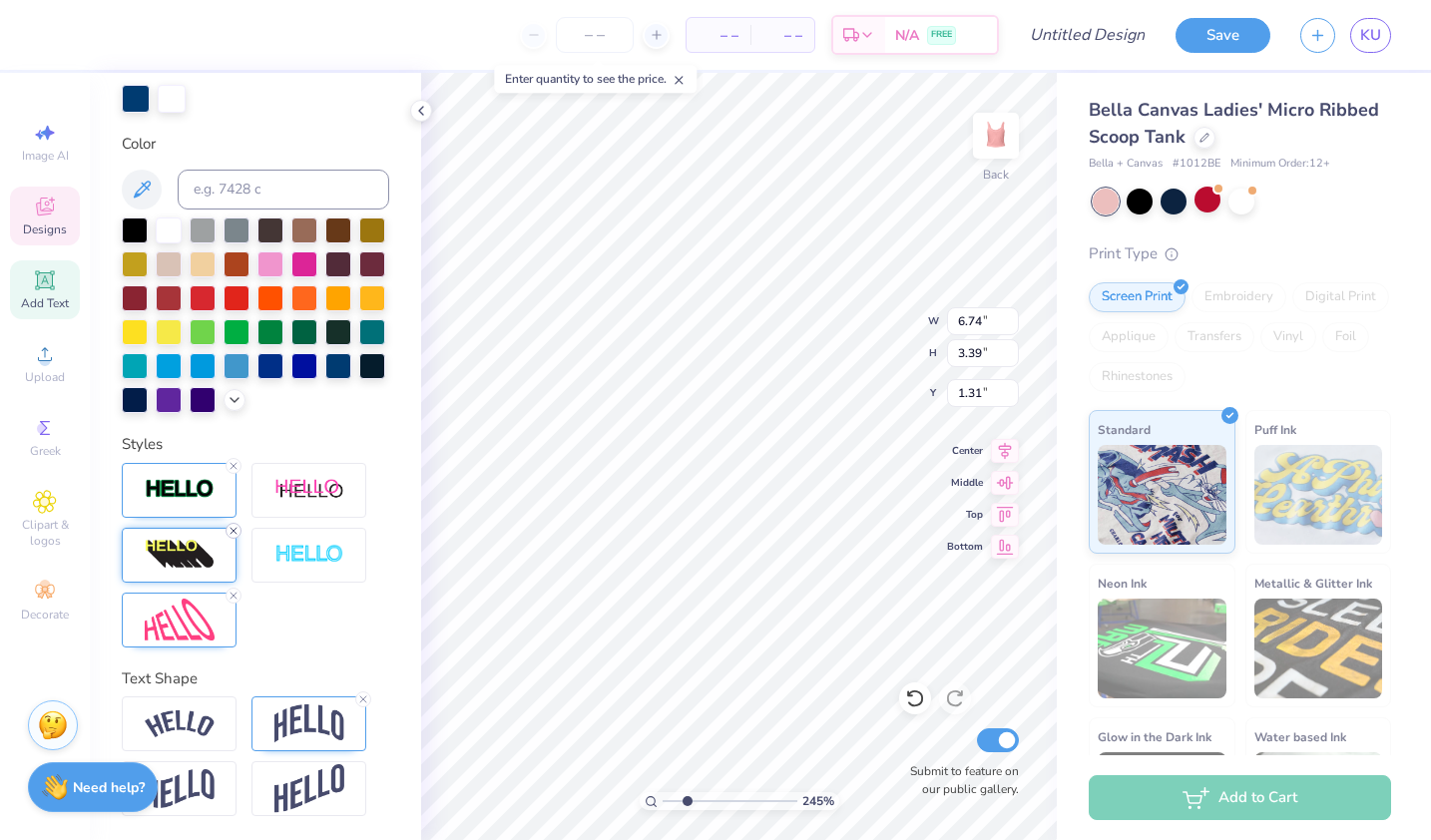 click 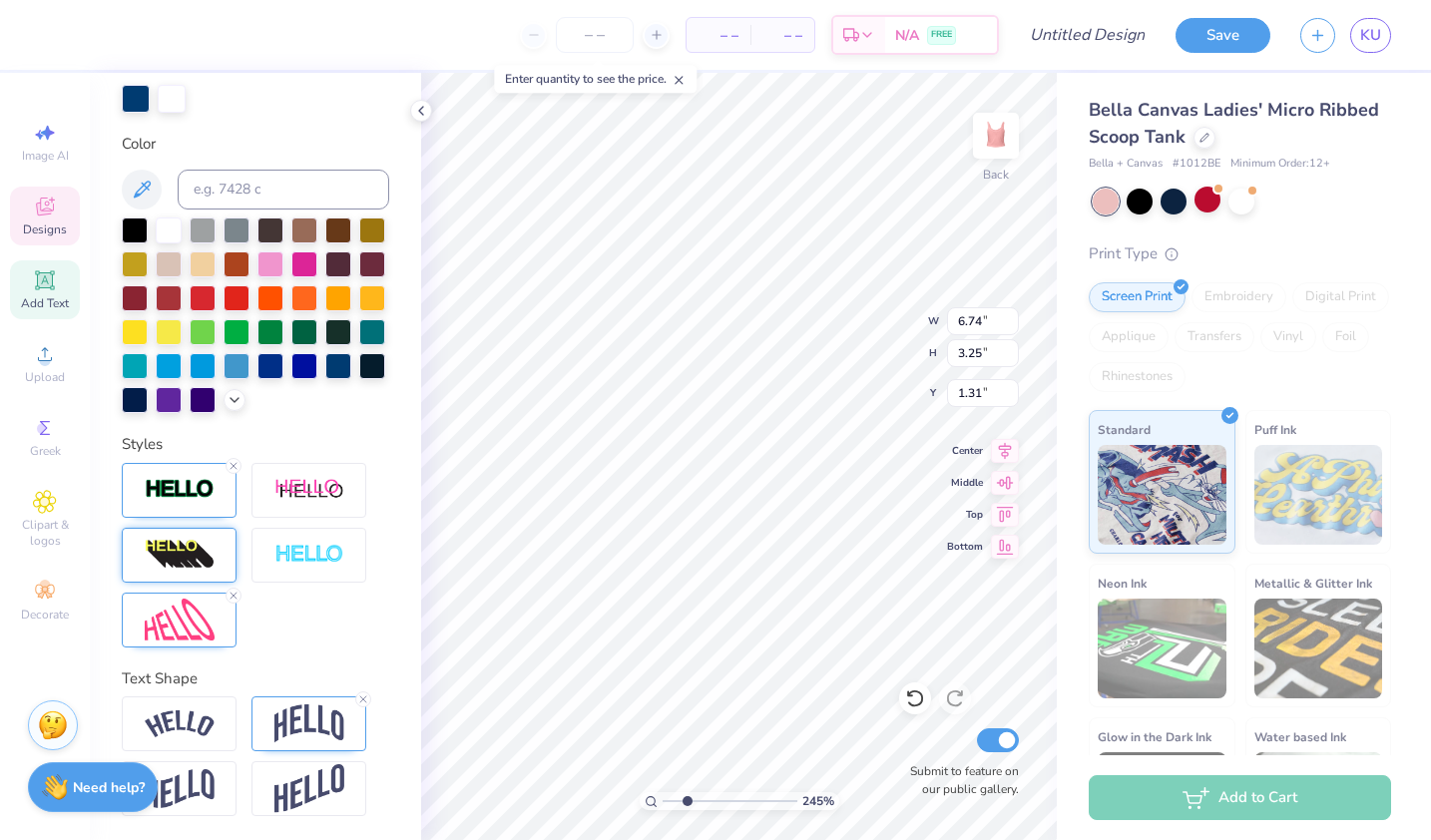 type on "3.25" 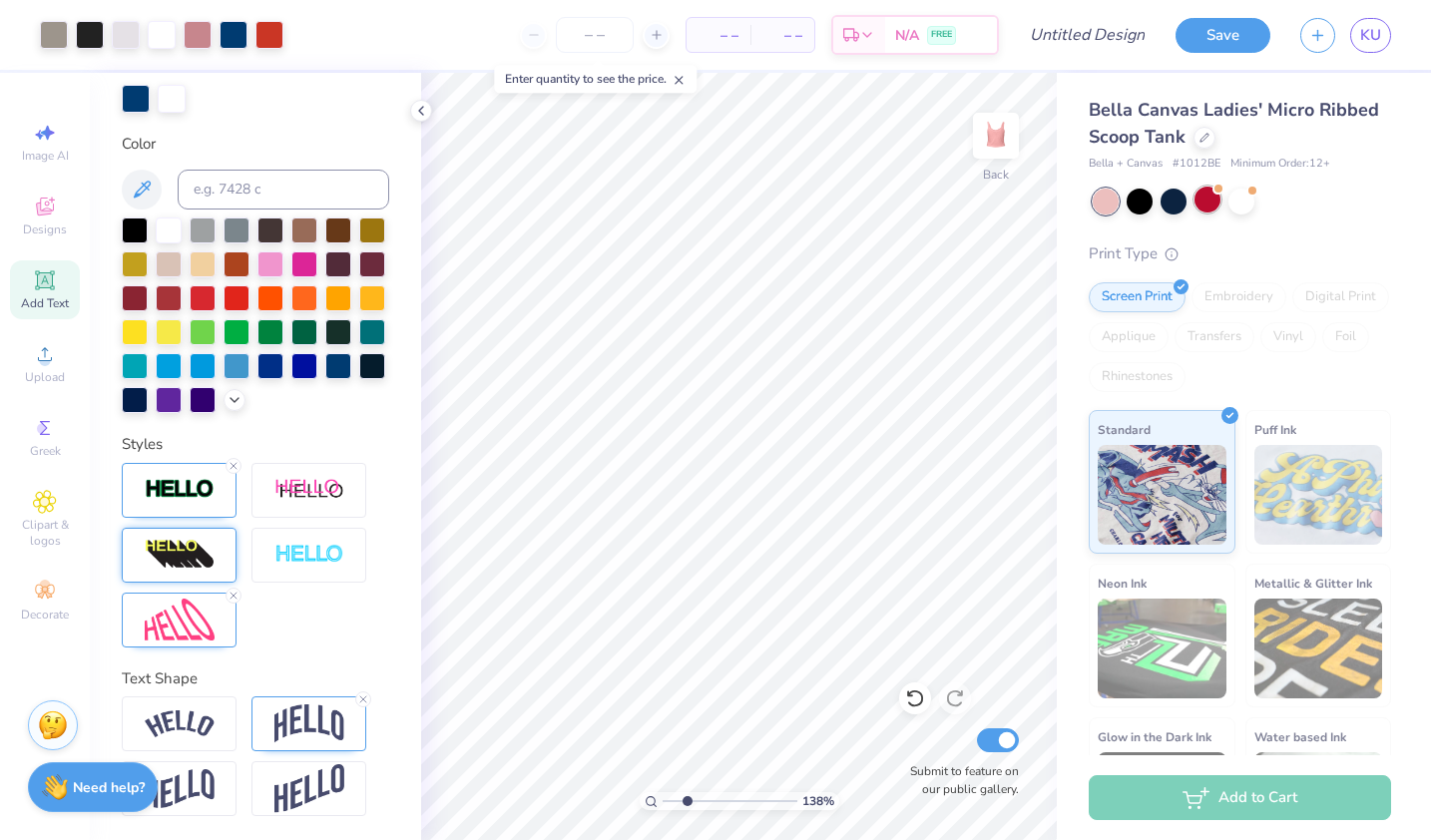 click at bounding box center [1207, 200] 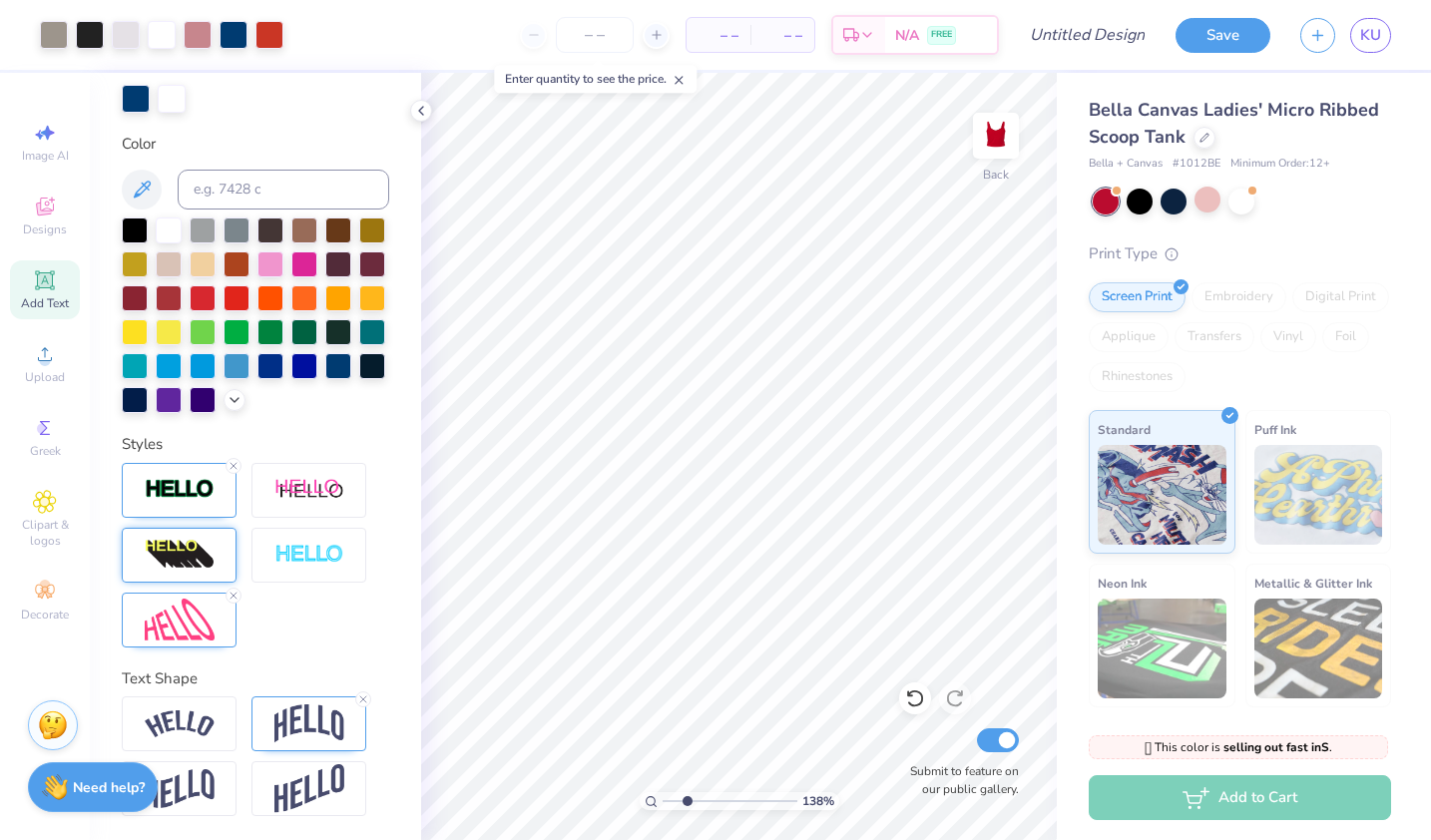 type on "1.37515967500532" 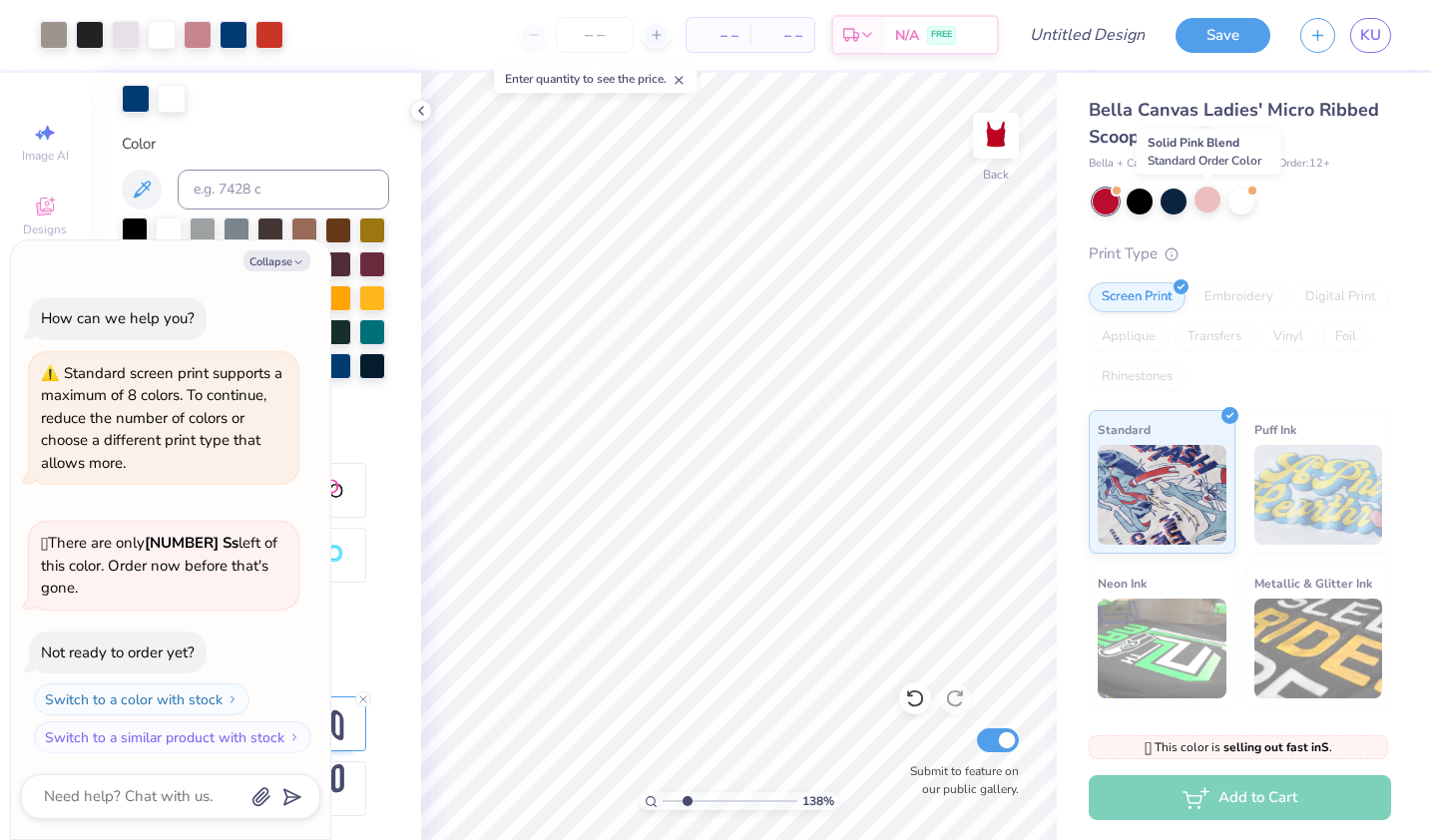 scroll, scrollTop: 610, scrollLeft: 0, axis: vertical 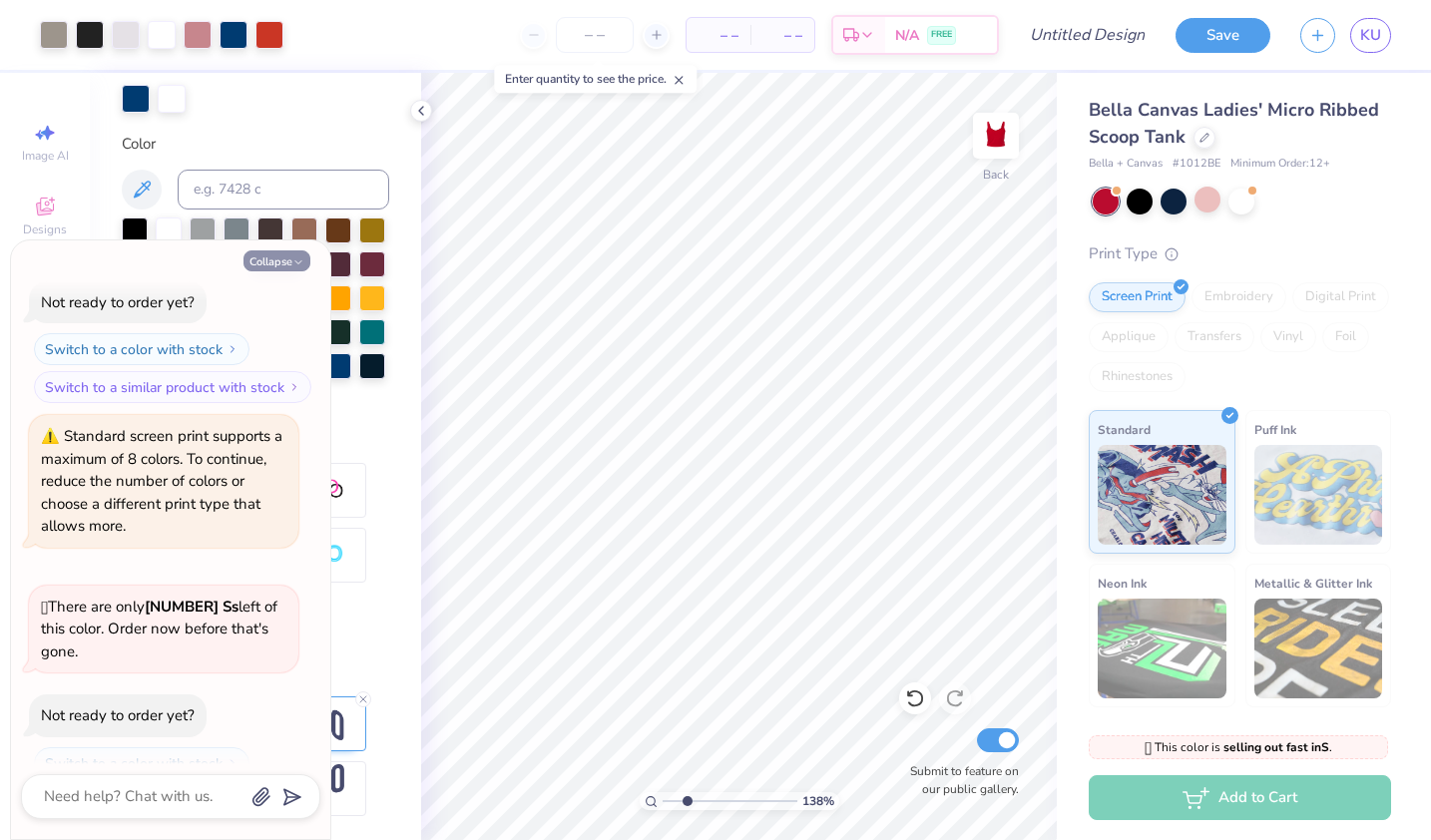 click on "Collapse" at bounding box center (276, 260) 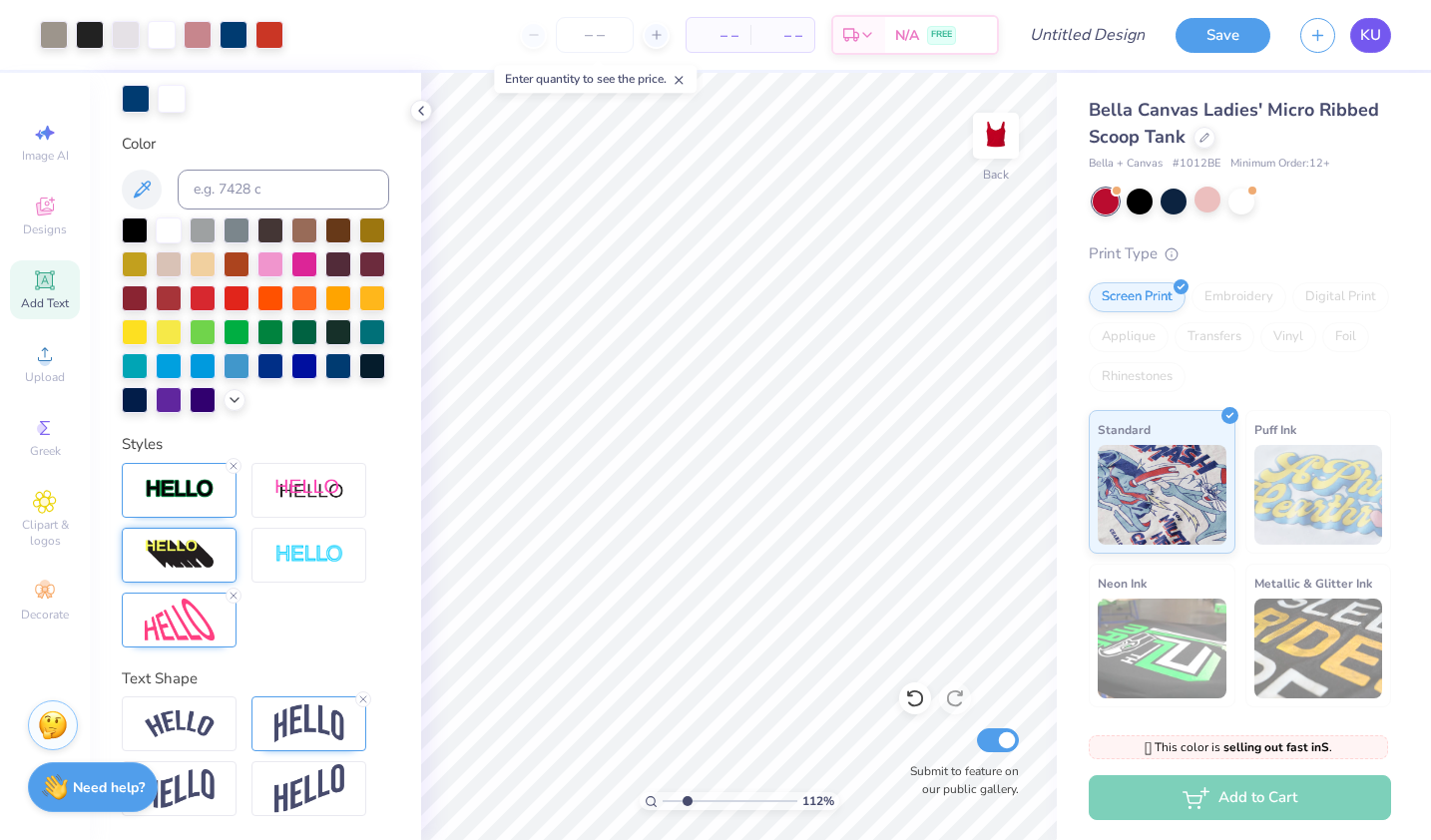 click on "KU" at bounding box center (1370, 35) 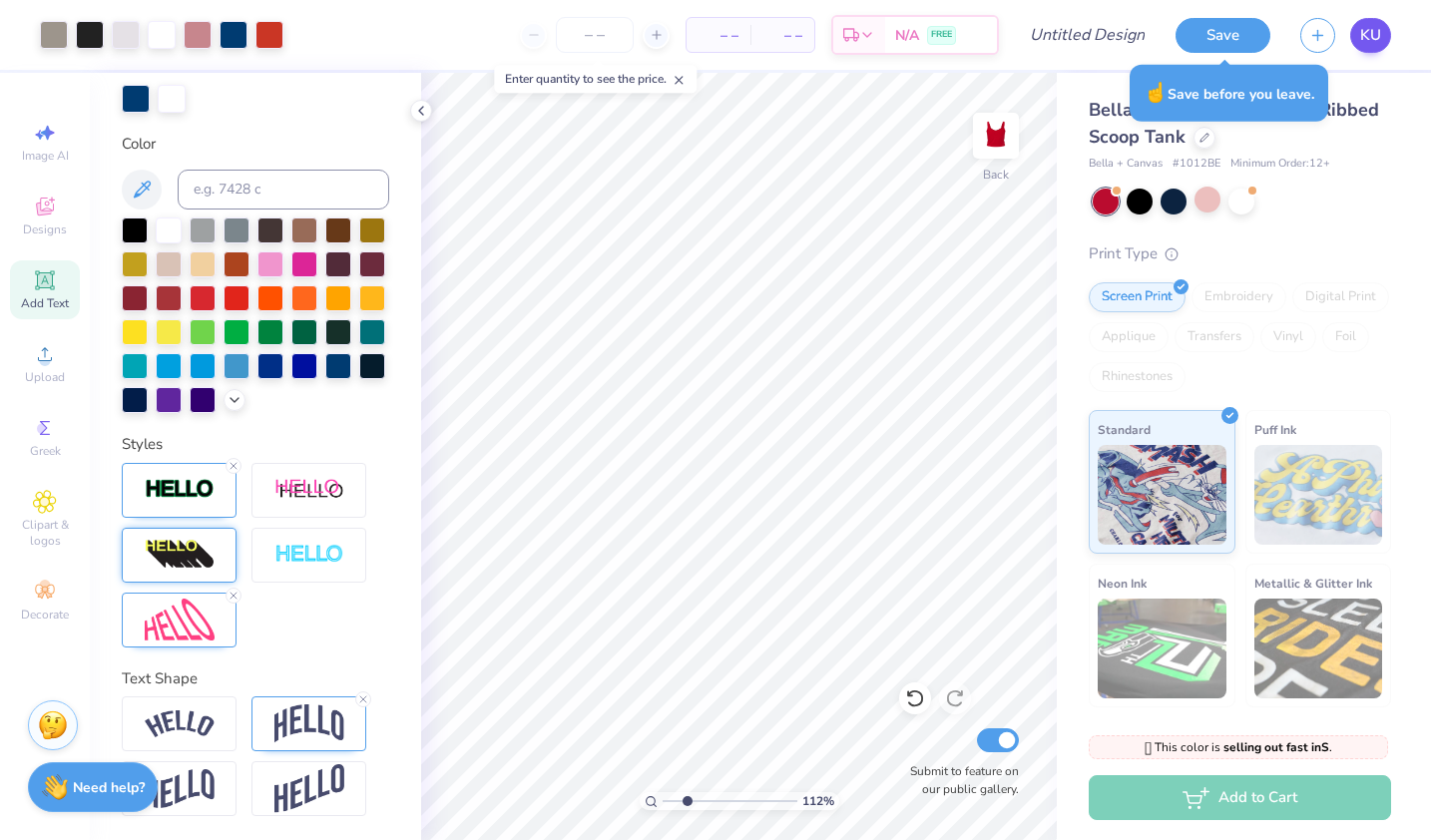 type on "1.11981945958885" 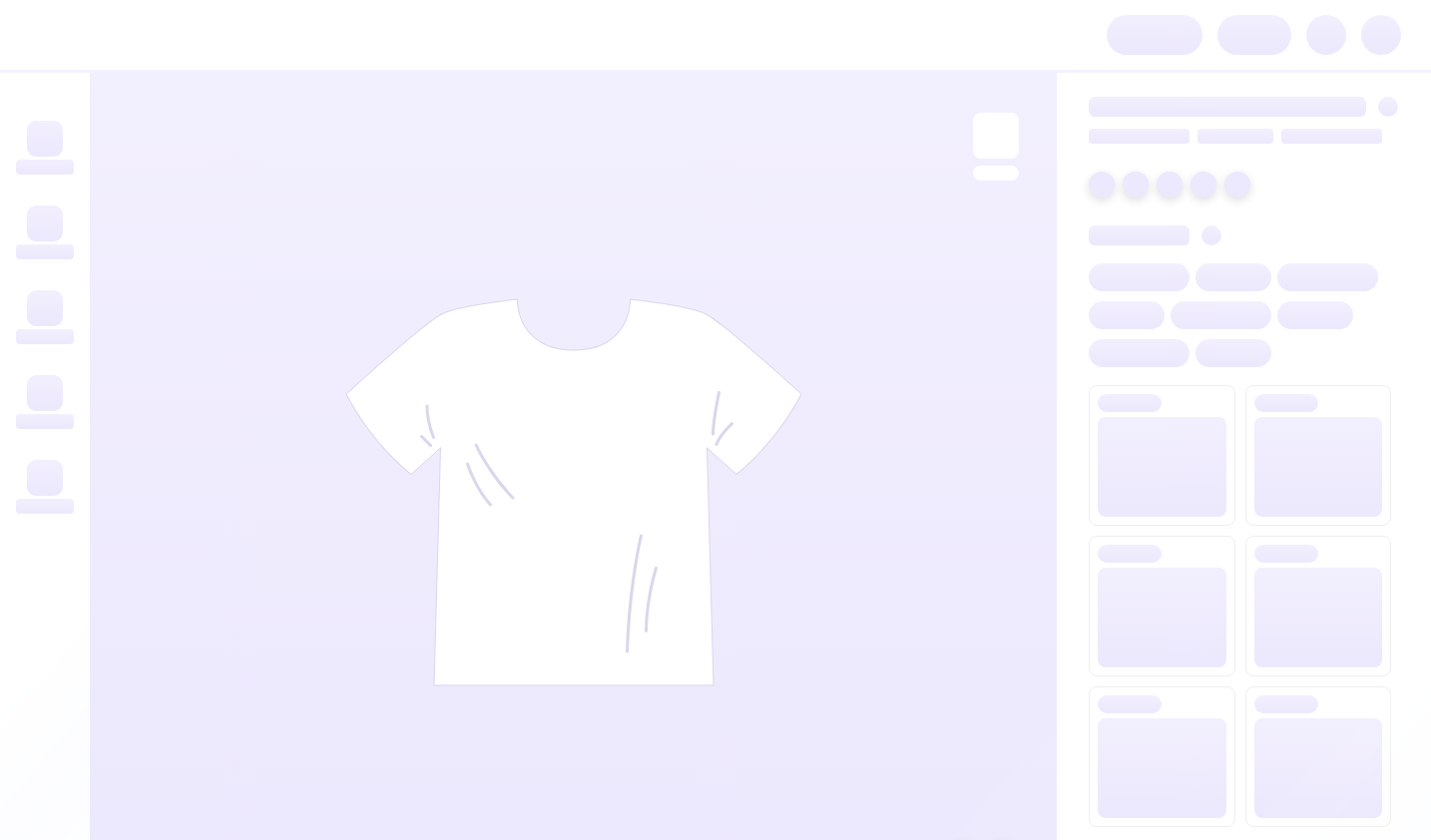 scroll, scrollTop: 0, scrollLeft: 0, axis: both 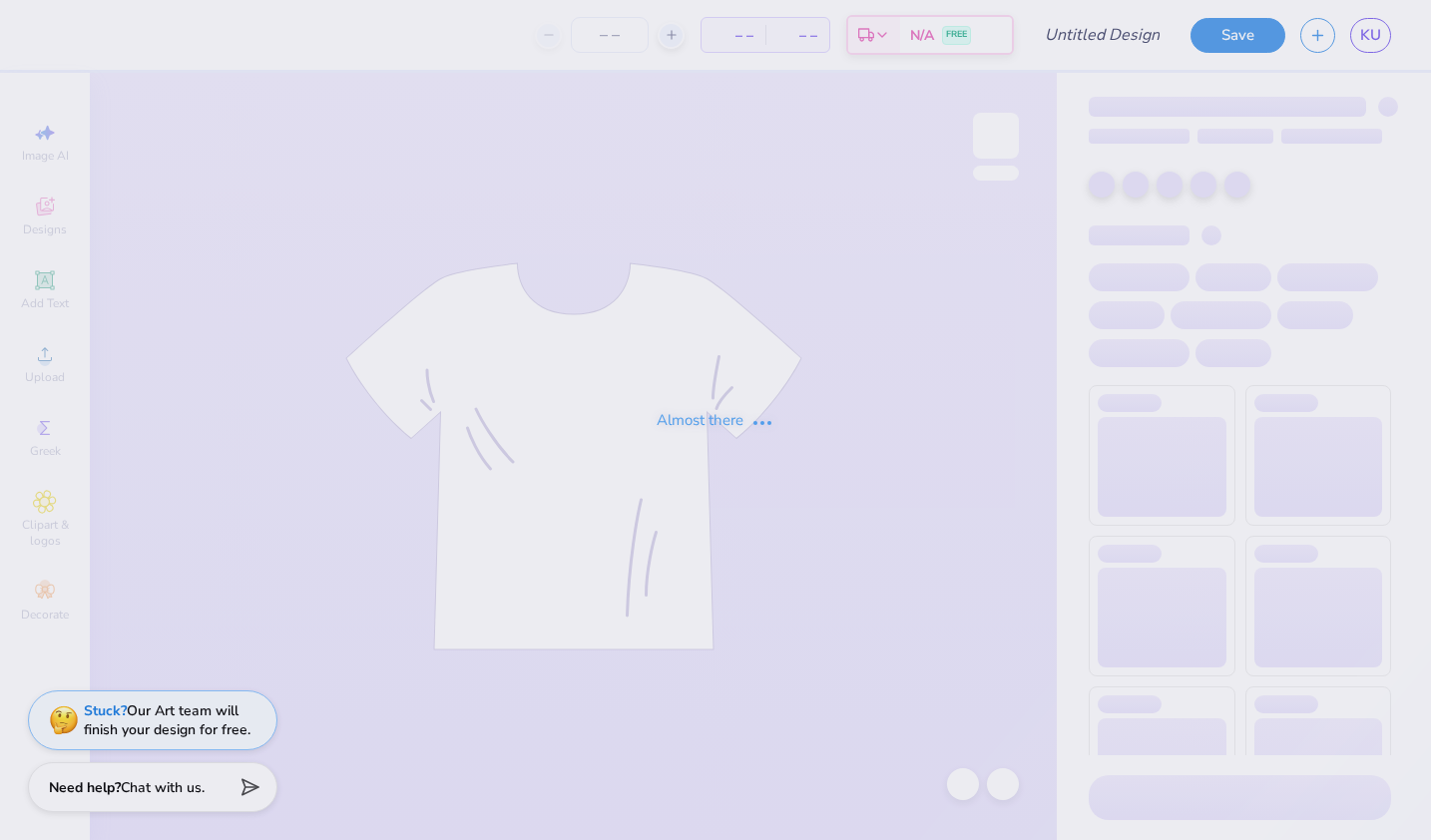 type on "please do not edit this I am not done" 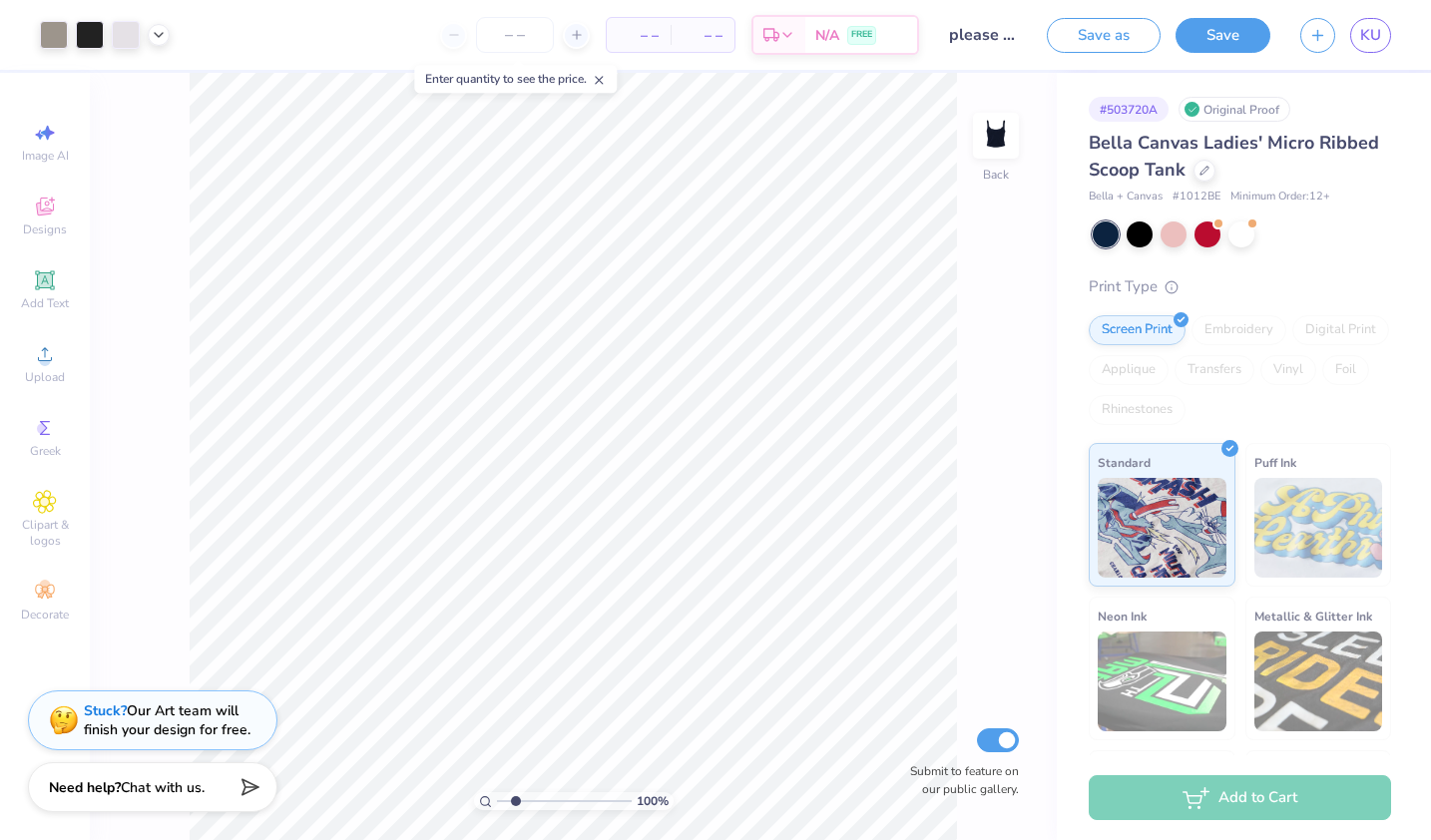 drag, startPoint x: 500, startPoint y: 795, endPoint x: 519, endPoint y: 795, distance: 19 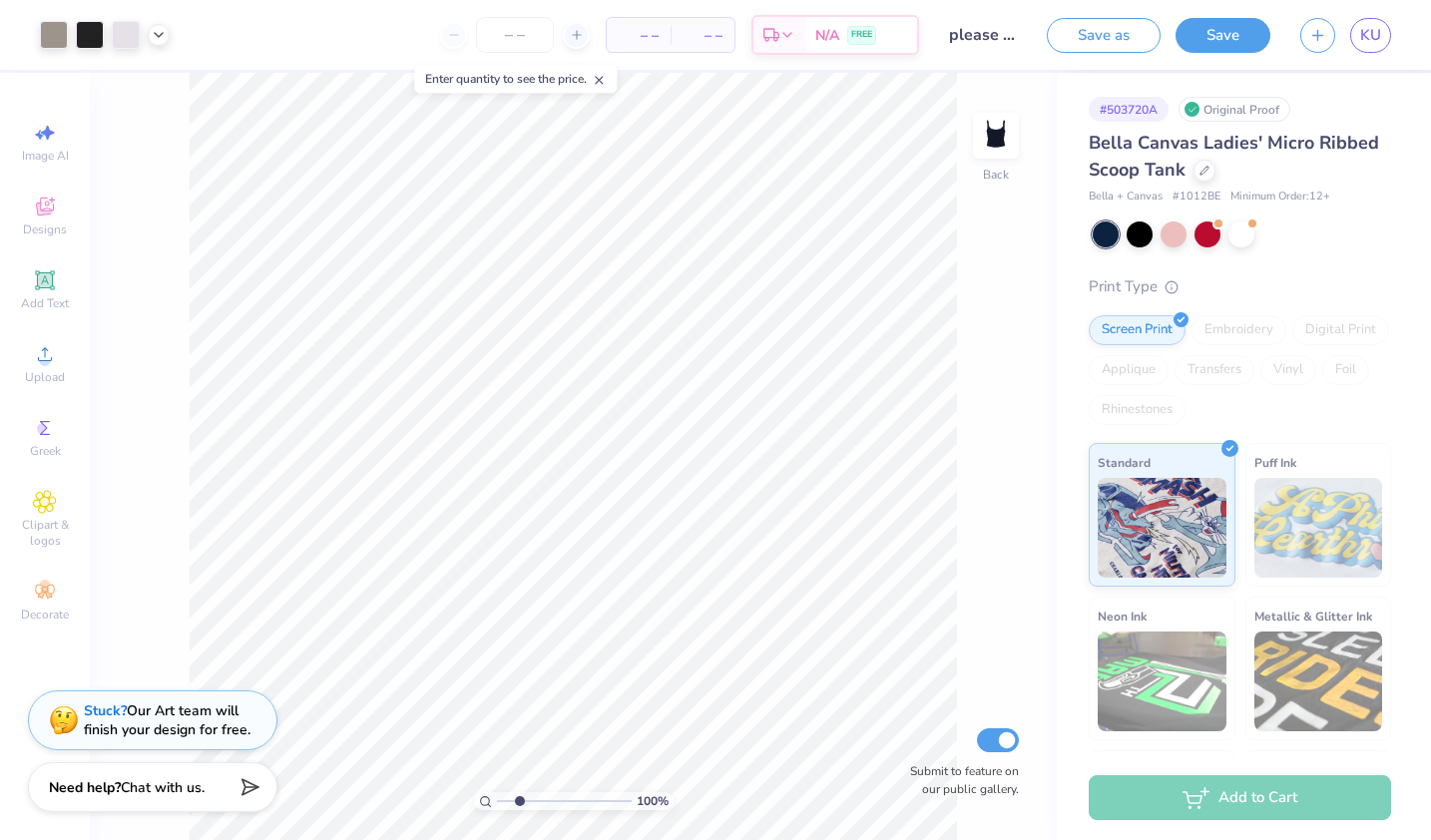 click at bounding box center (564, 801) 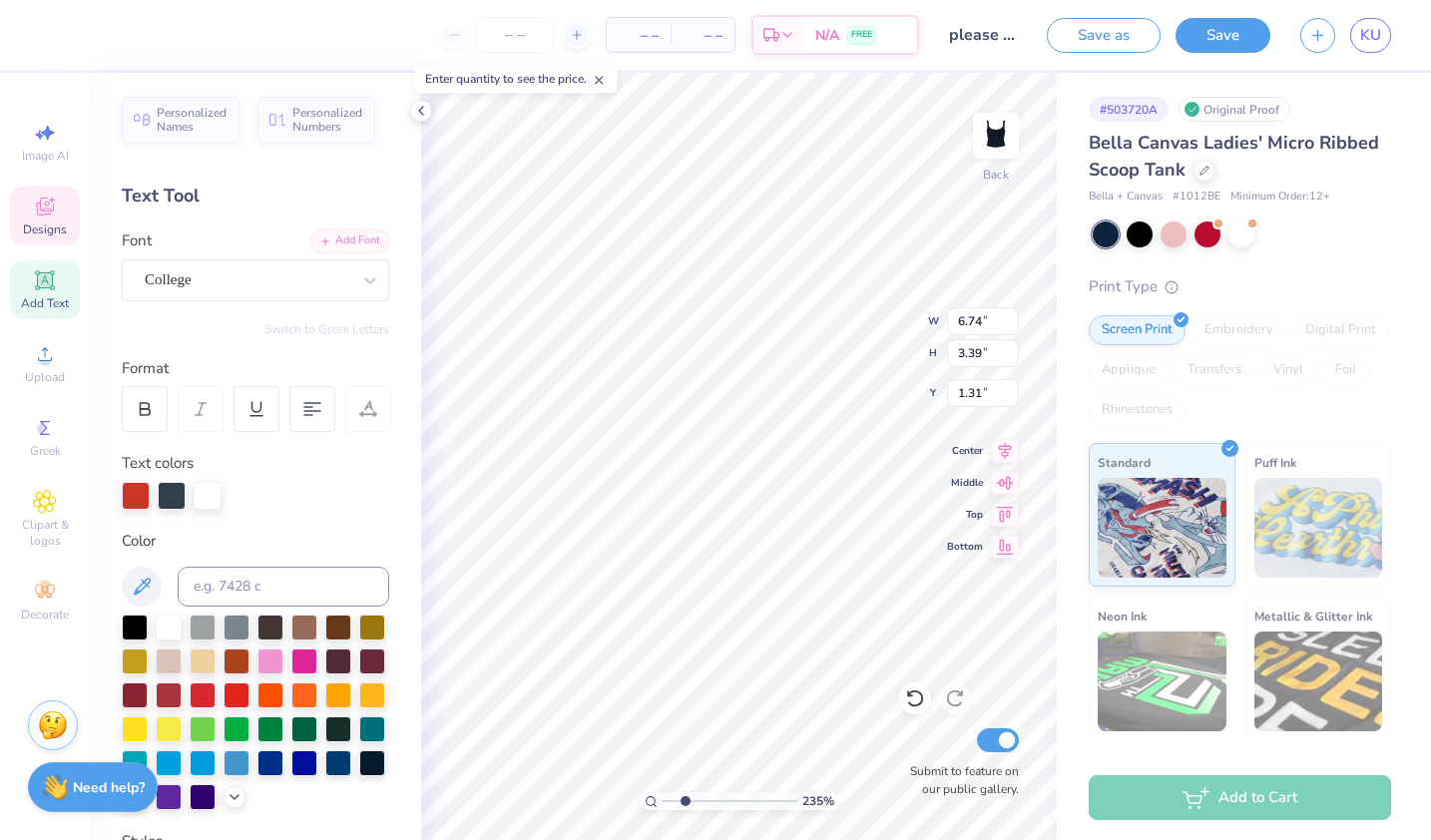 scroll, scrollTop: 16, scrollLeft: 2, axis: both 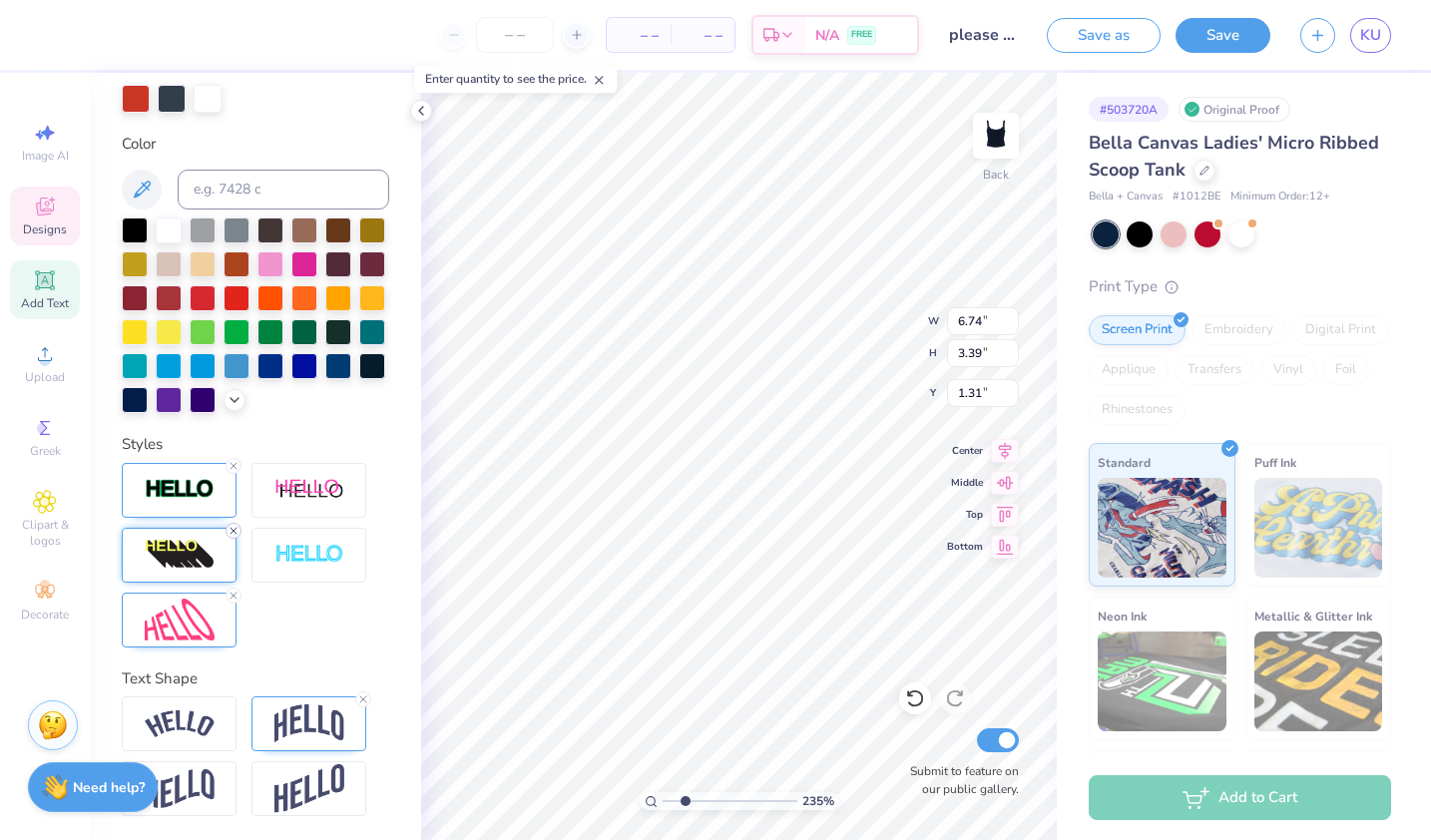 click 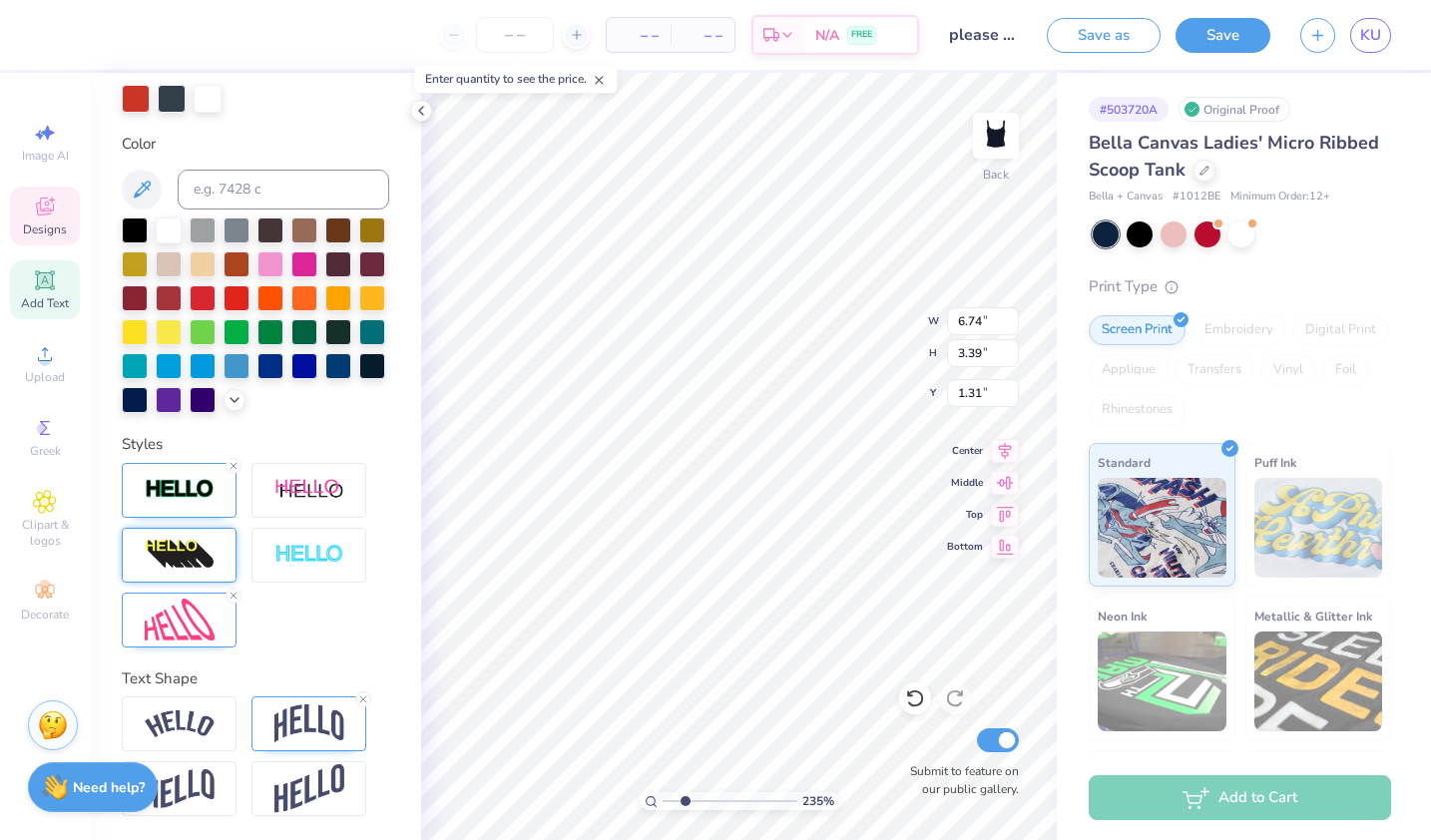 scroll, scrollTop: 16, scrollLeft: 5, axis: both 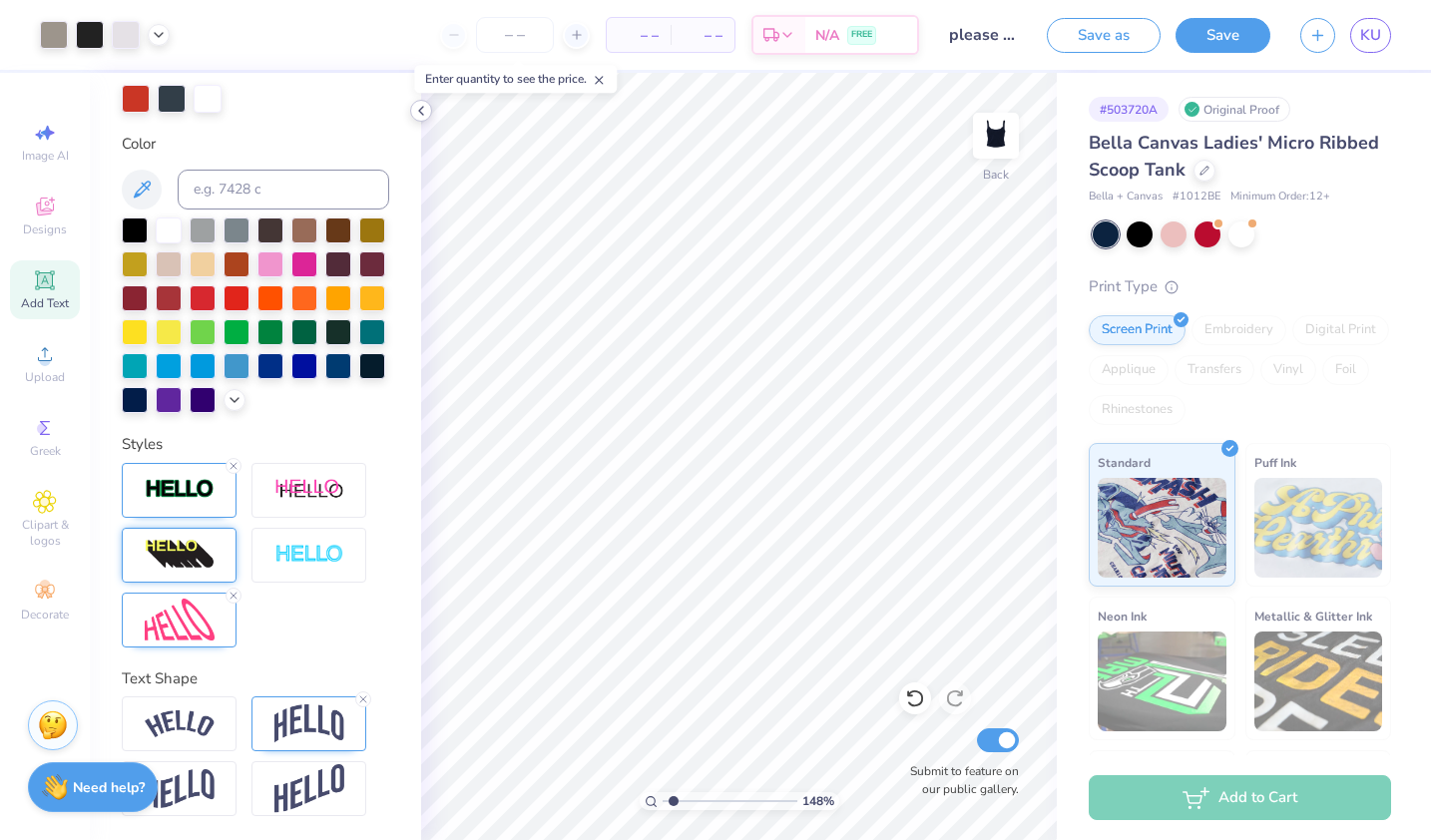 click 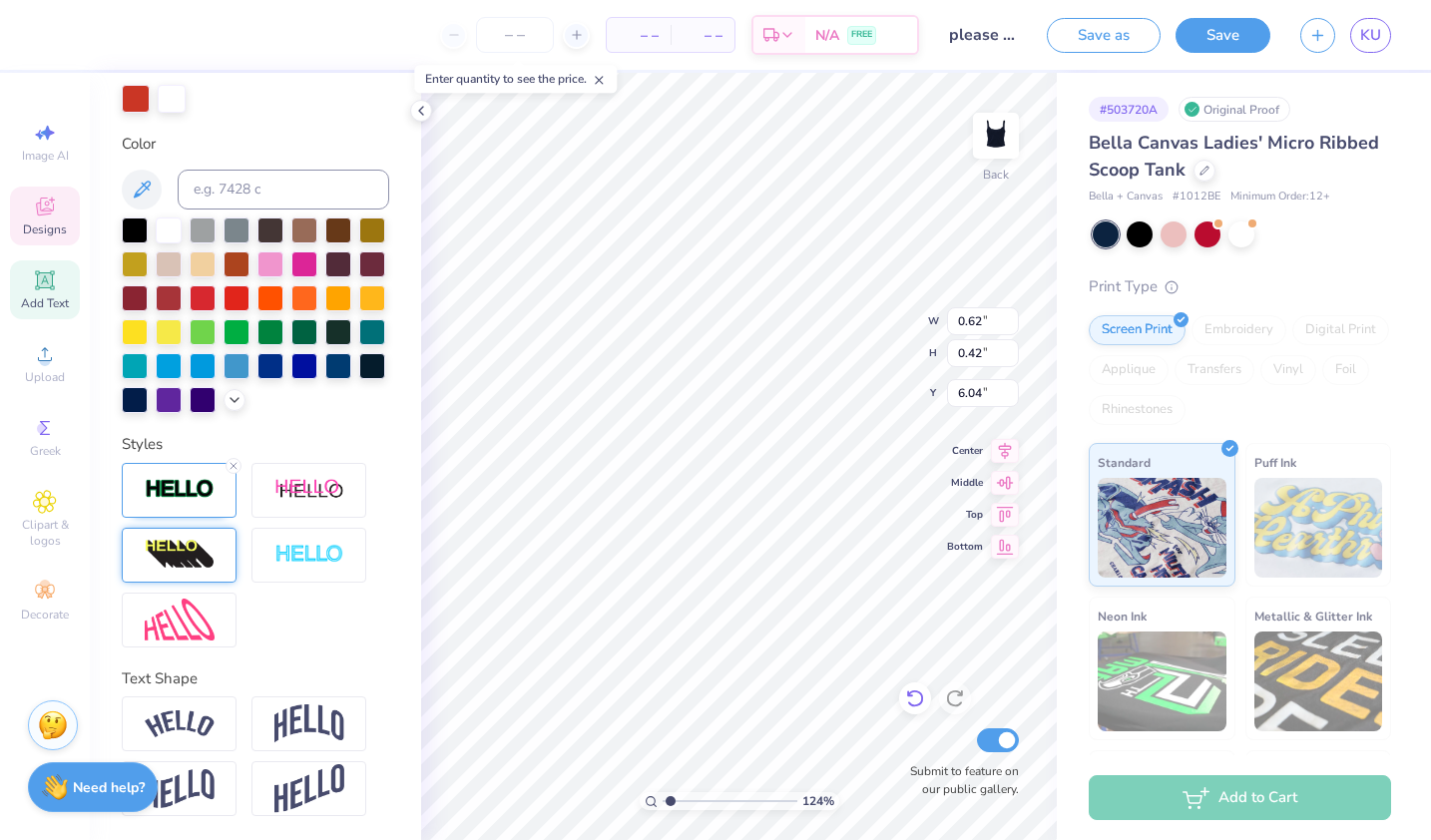 click 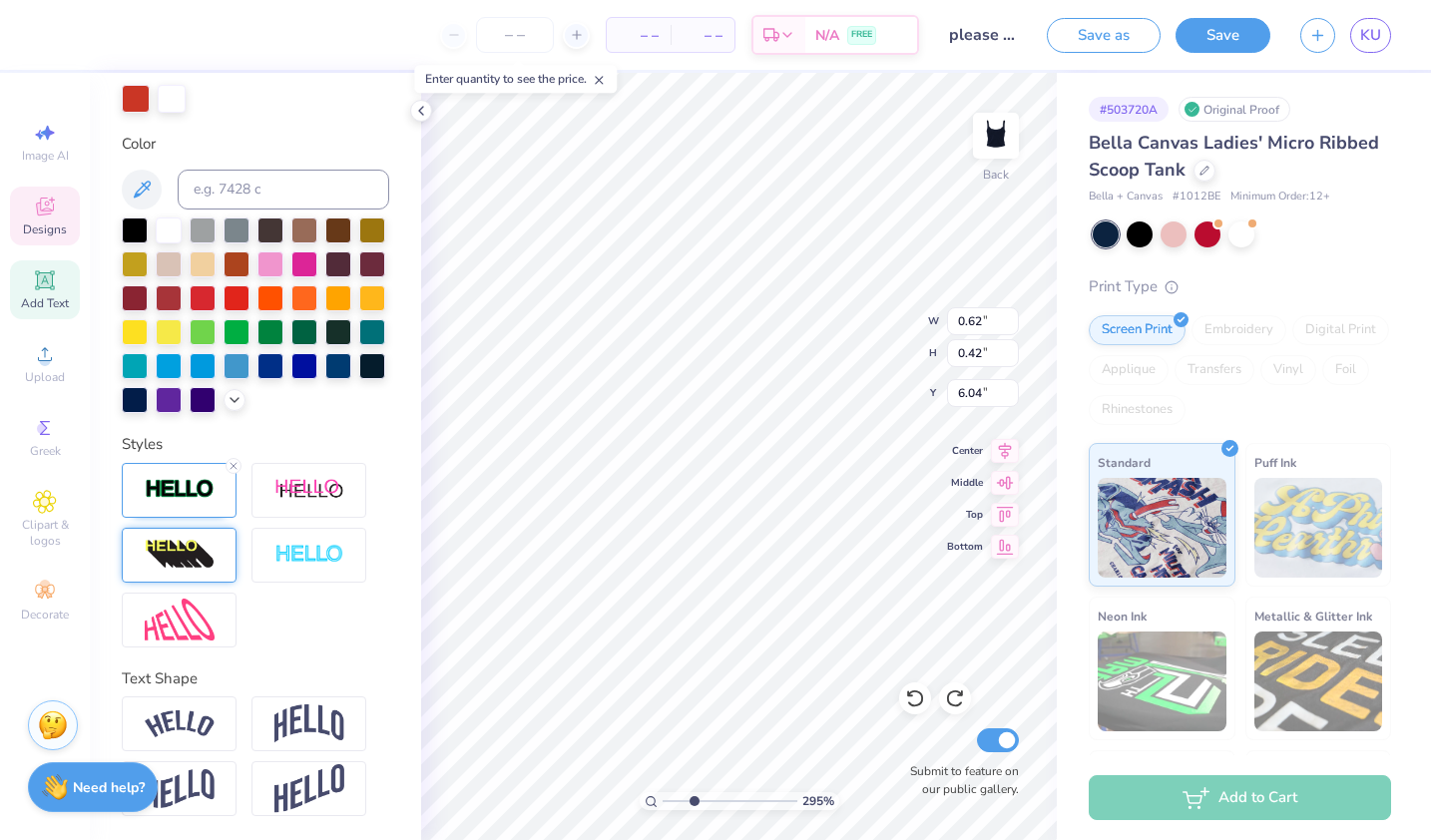 drag, startPoint x: 668, startPoint y: 799, endPoint x: 693, endPoint y: 801, distance: 25.079872 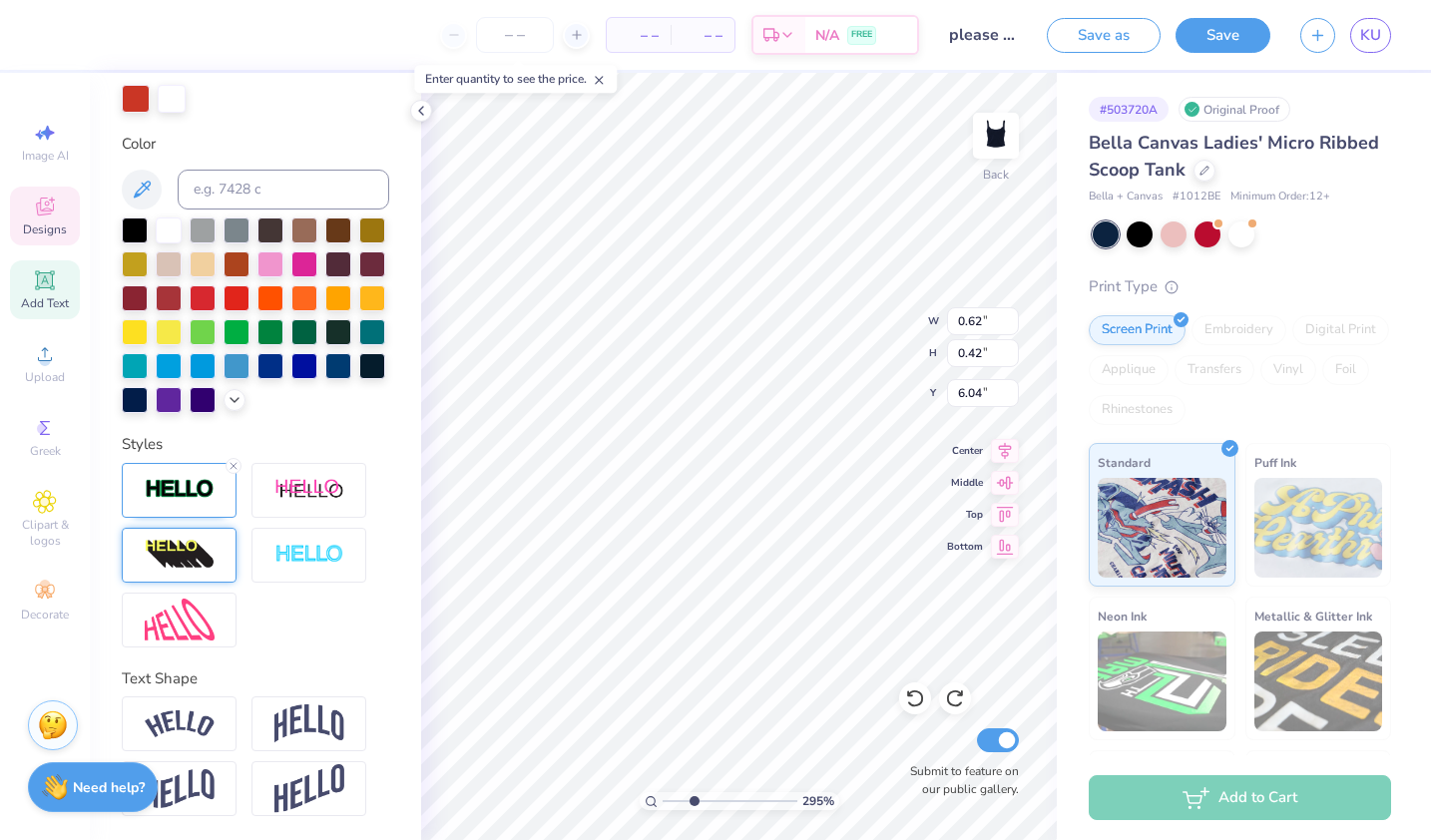 type on "2.95" 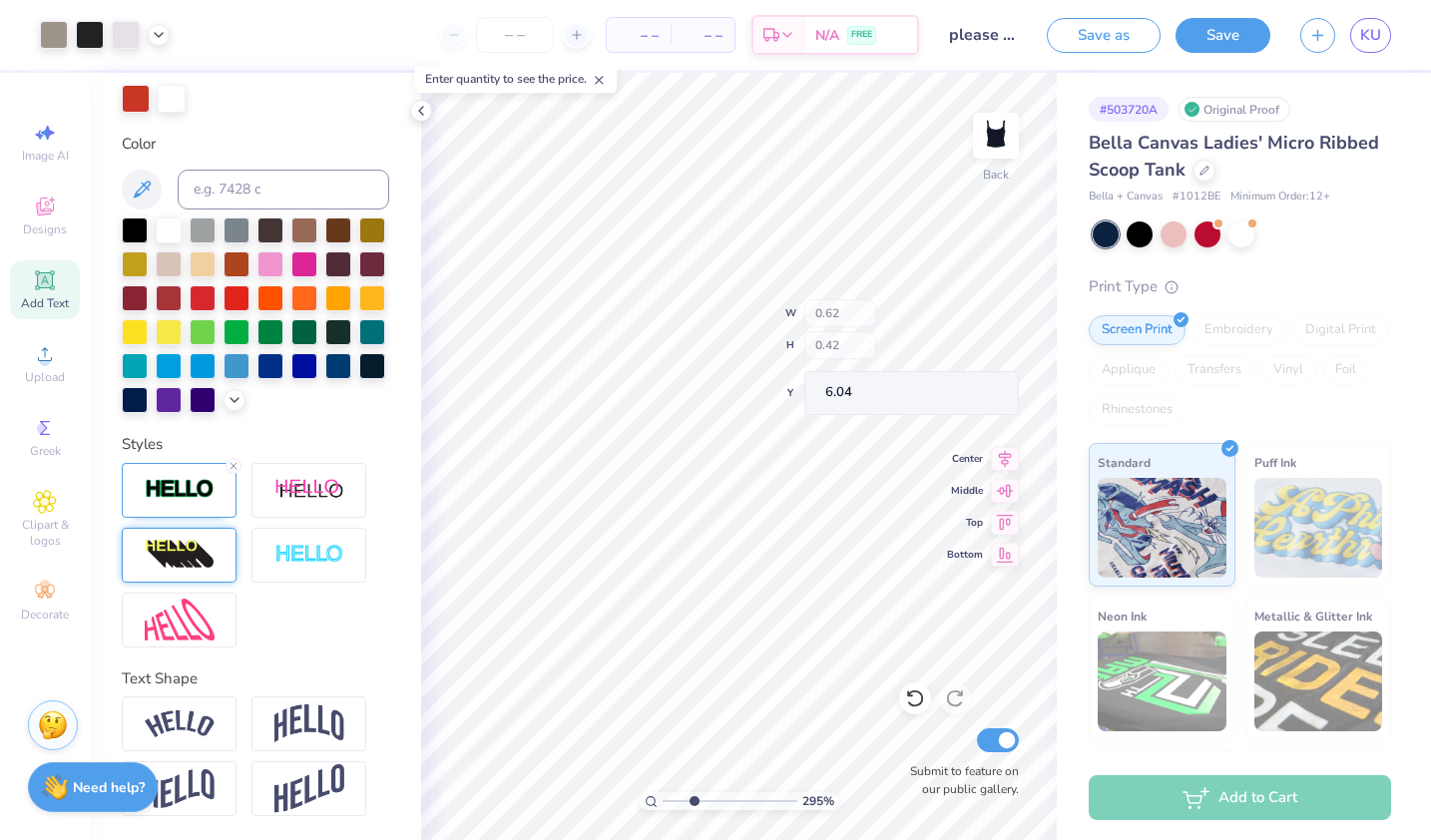 type on "6.03" 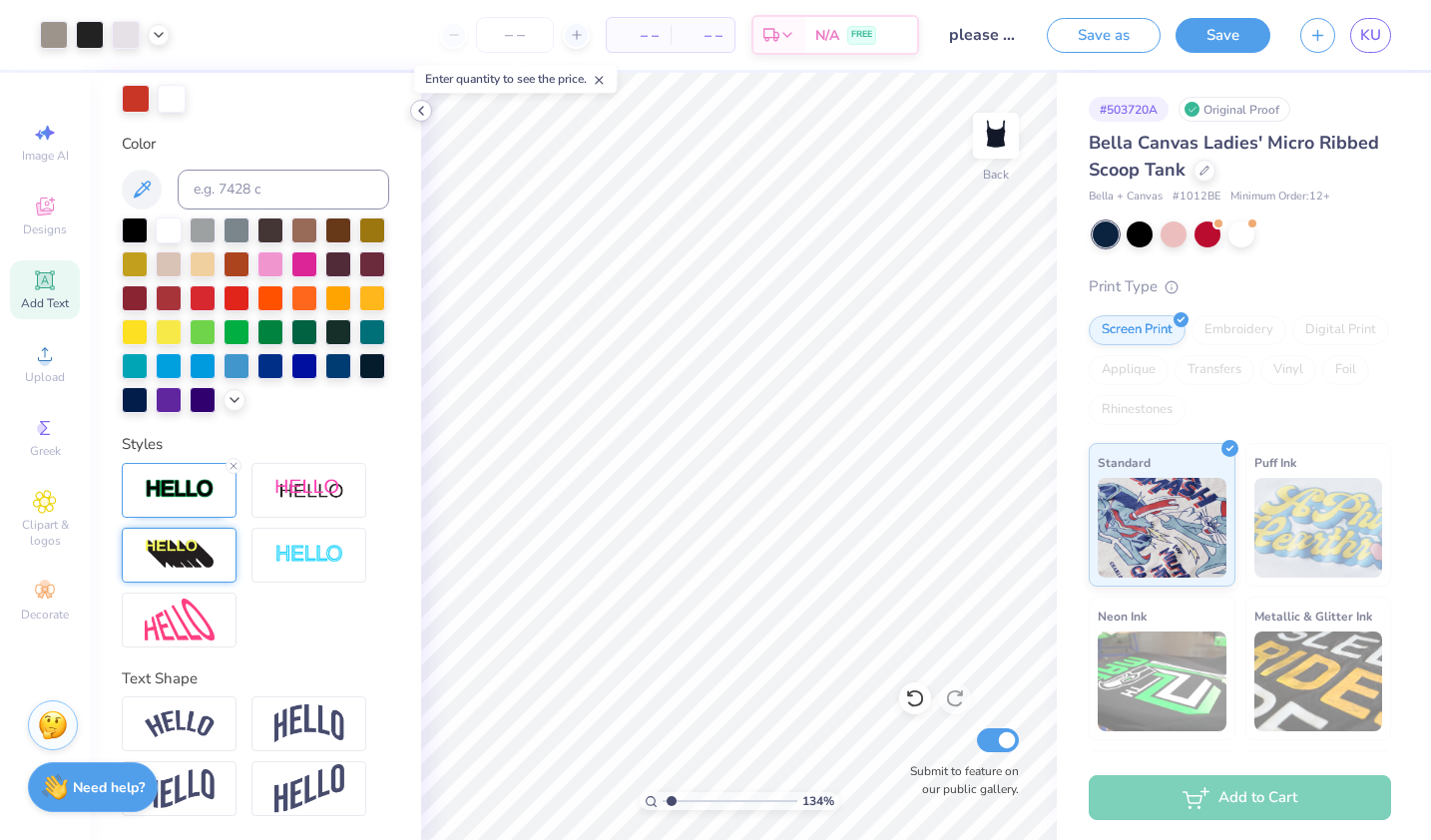 click 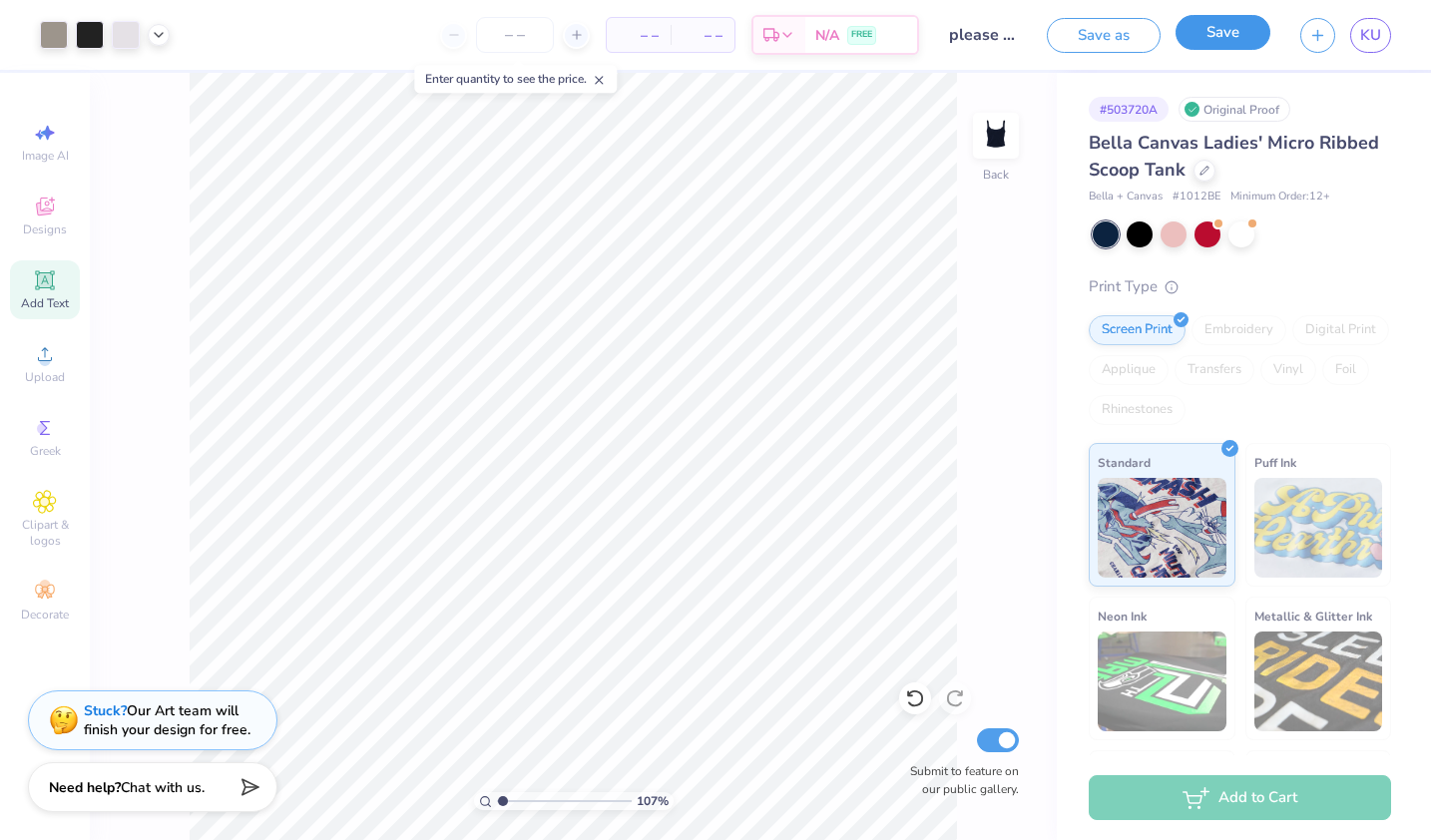 click on "Save" at bounding box center [1222, 32] 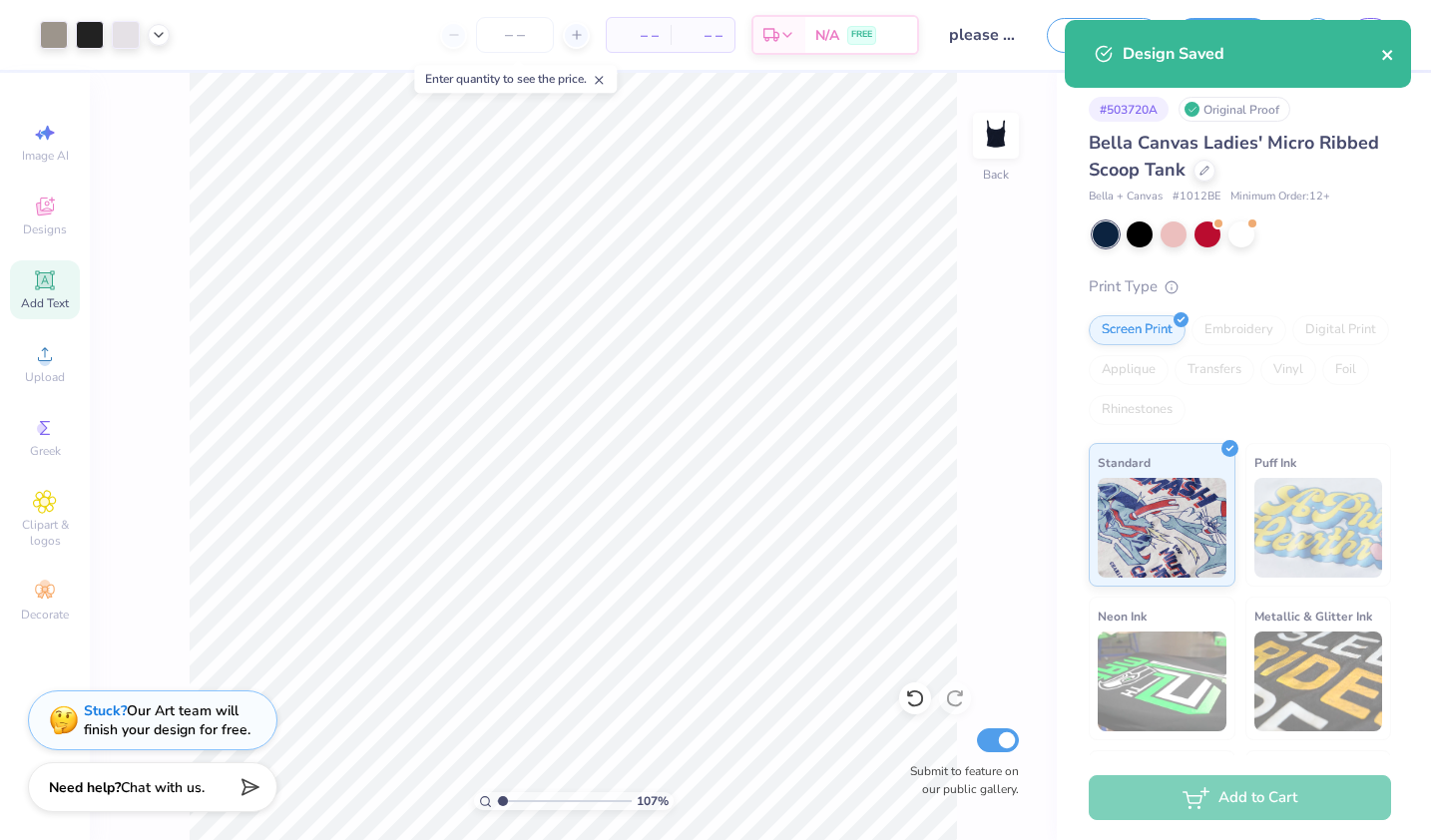 click 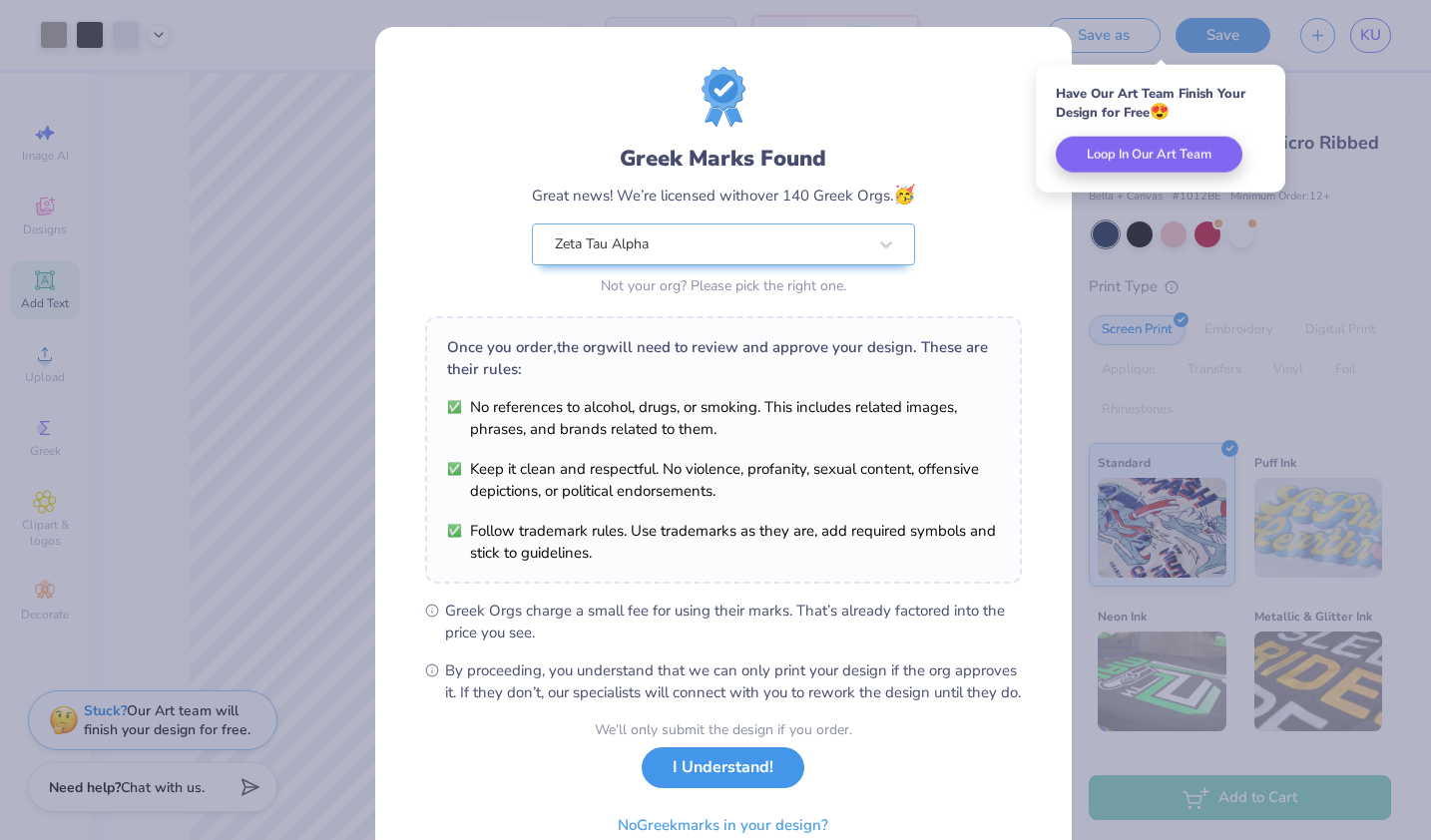 click on "I Understand!" at bounding box center [722, 767] 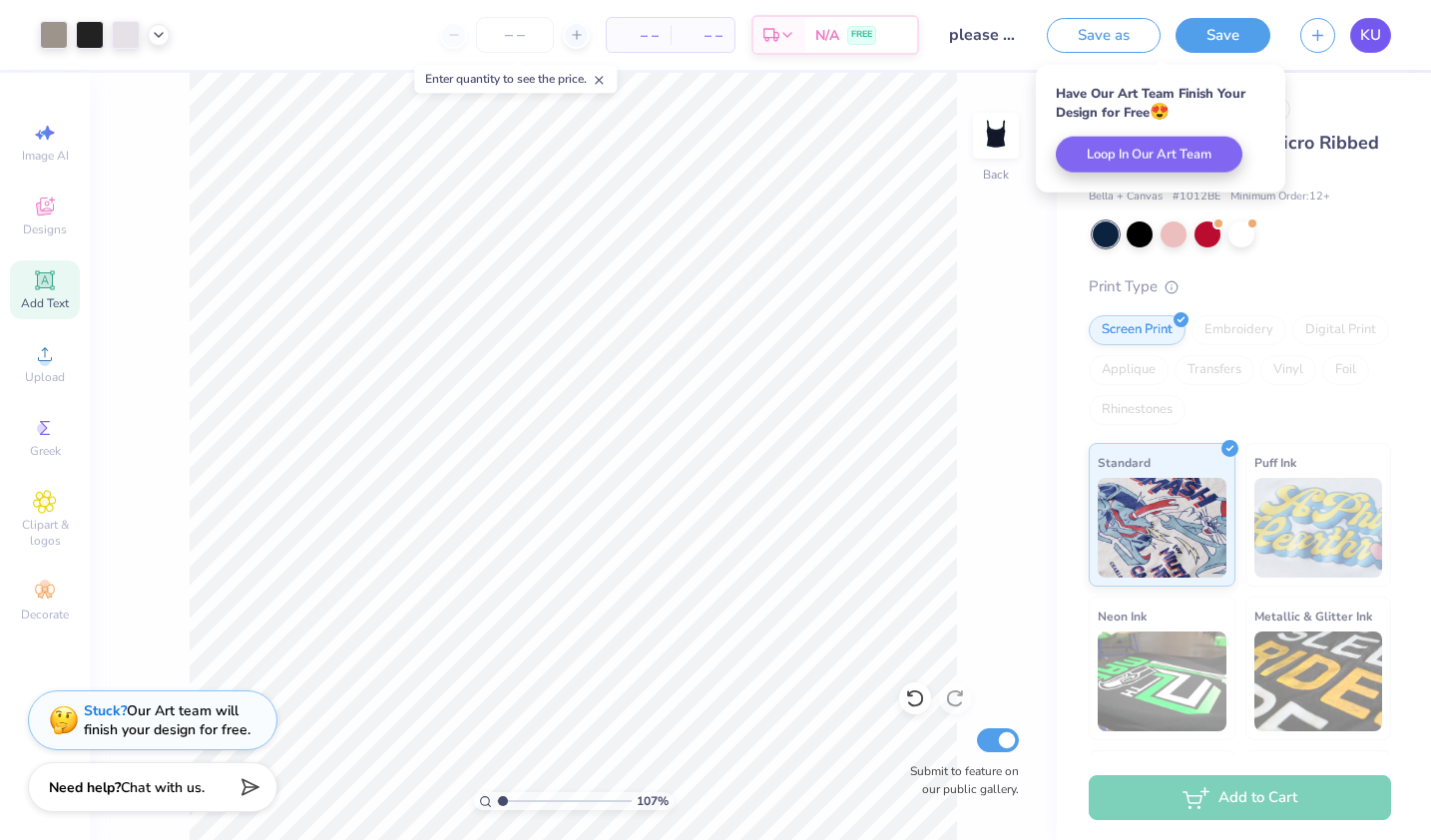 click on "KU" at bounding box center (1370, 35) 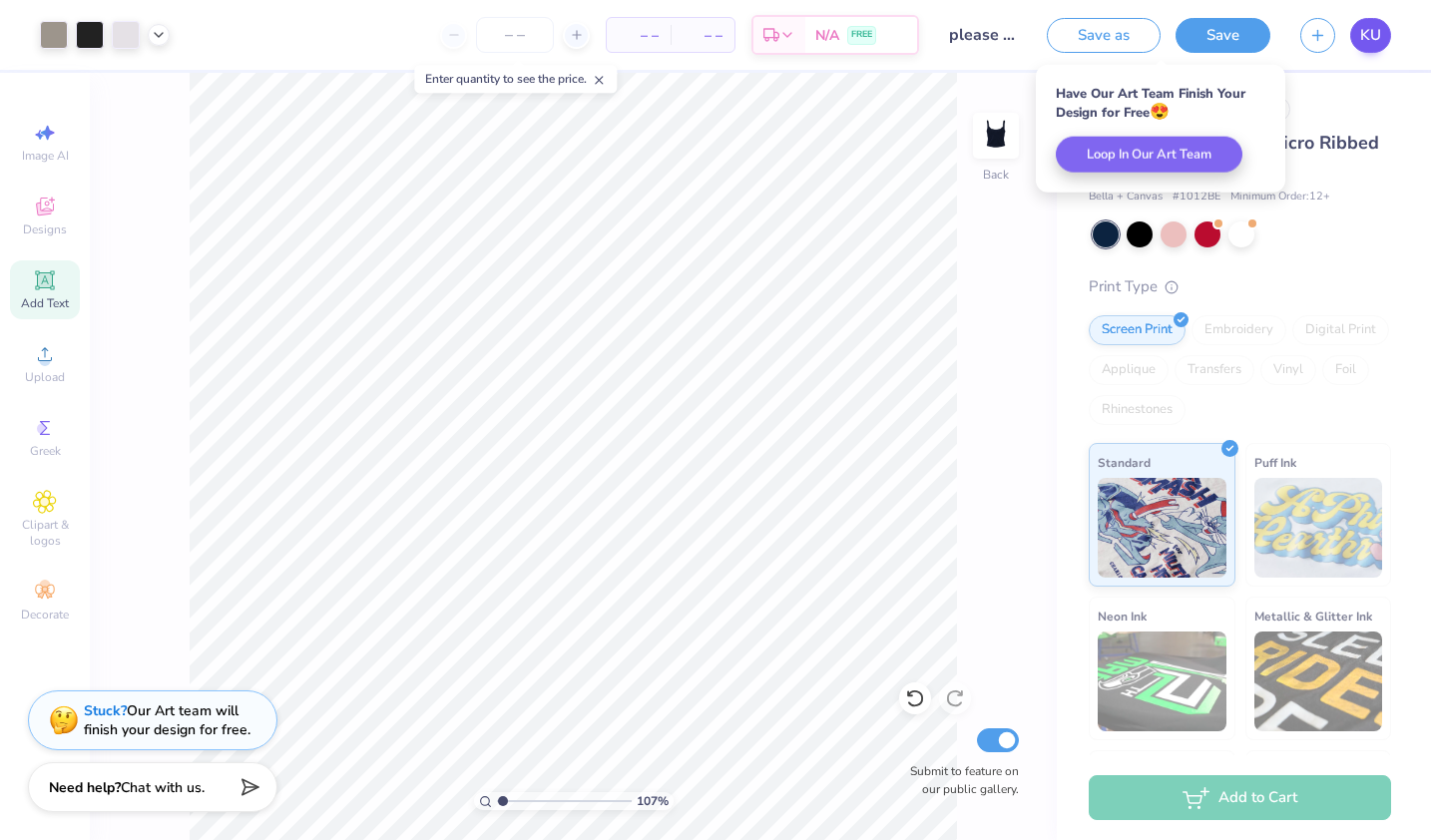 type on "1.07380410980827" 